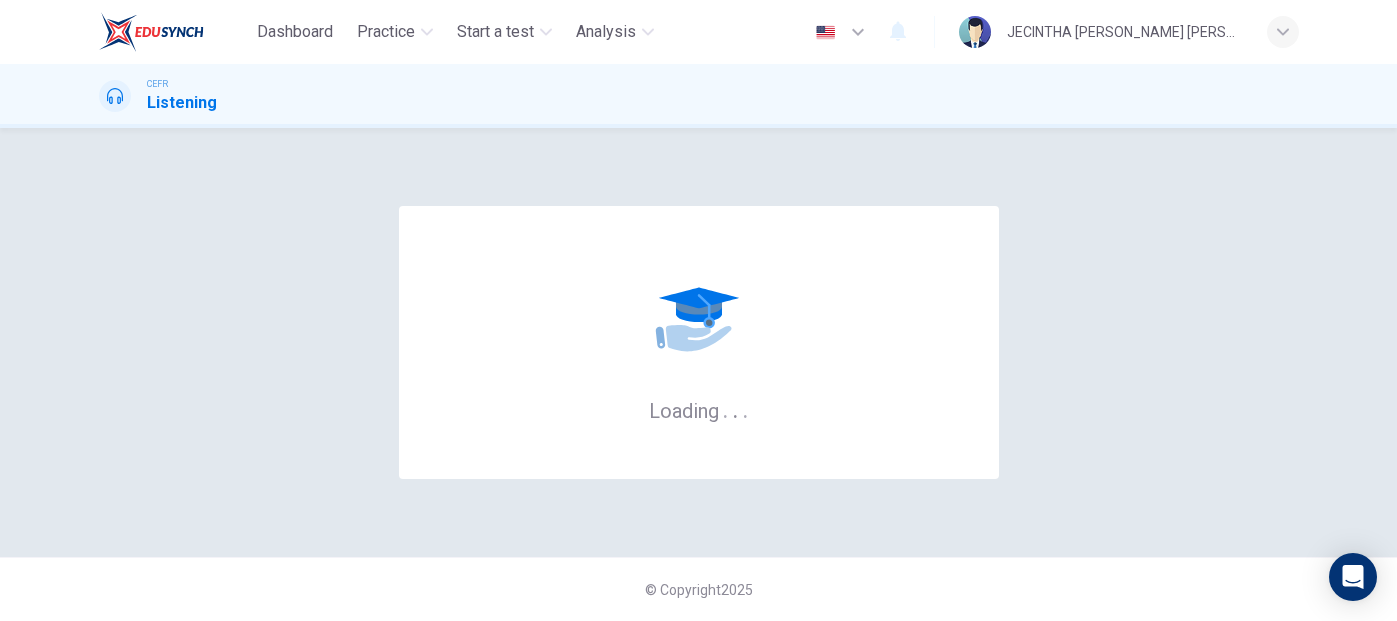 scroll, scrollTop: 0, scrollLeft: 0, axis: both 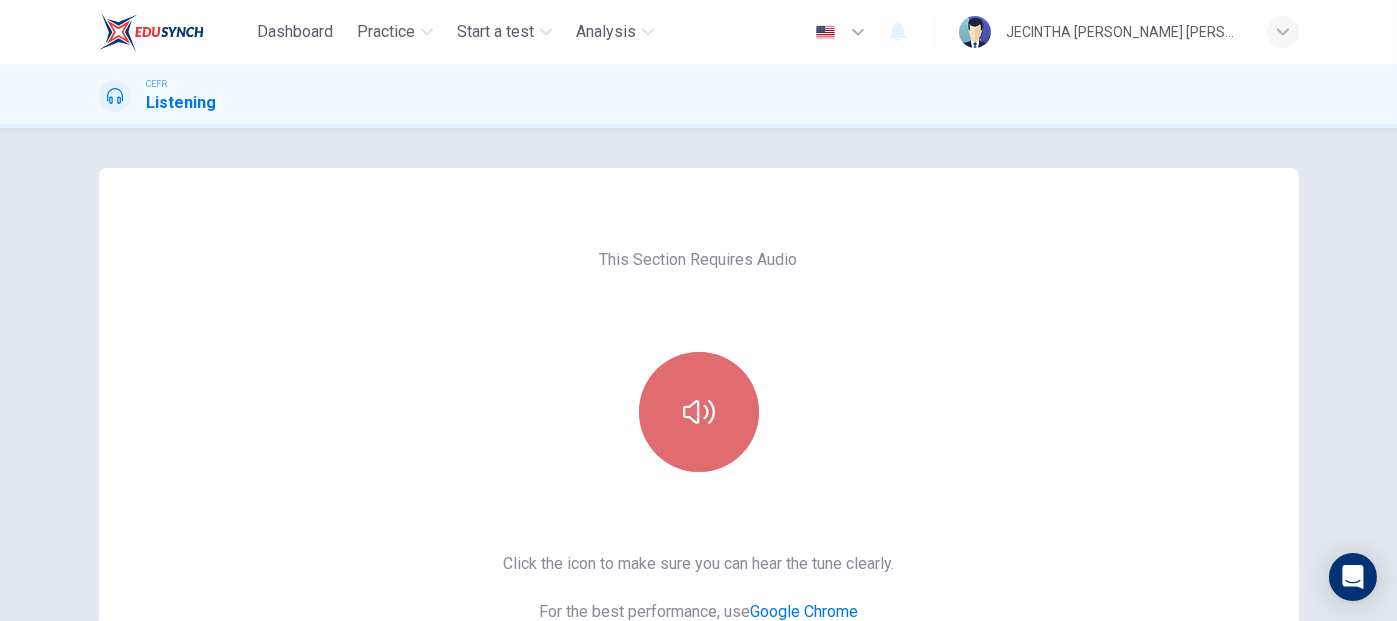 click at bounding box center [699, 412] 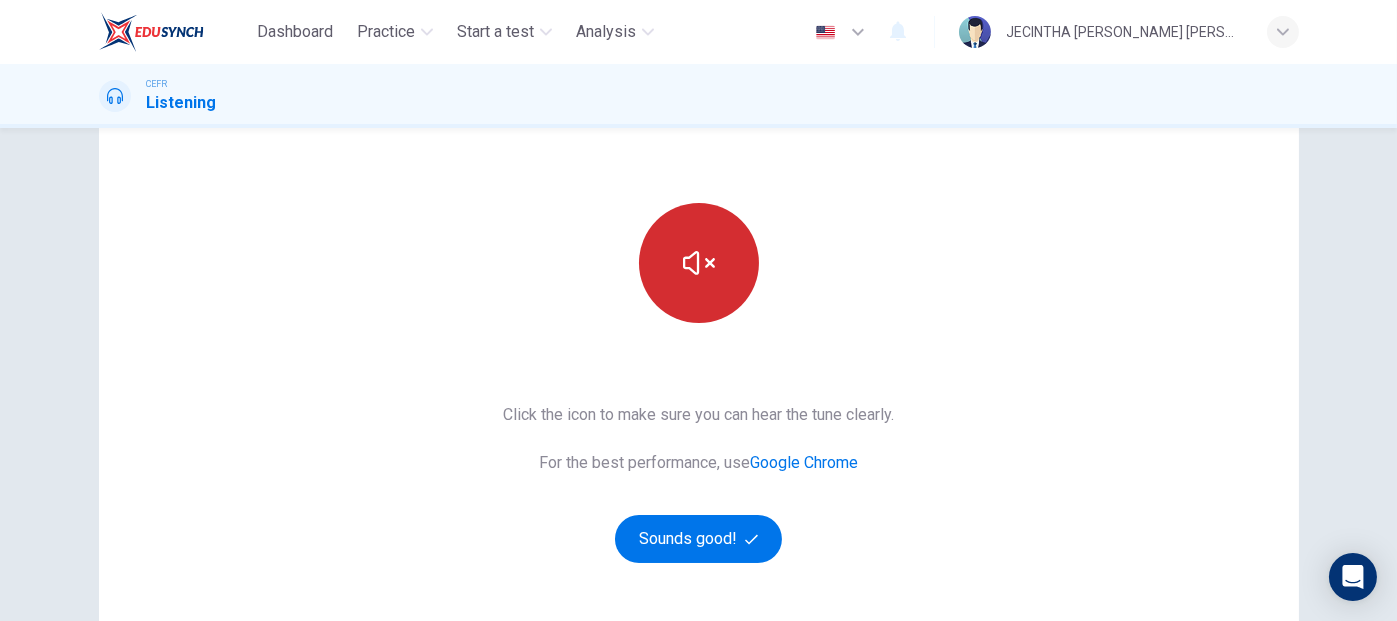 scroll, scrollTop: 205, scrollLeft: 0, axis: vertical 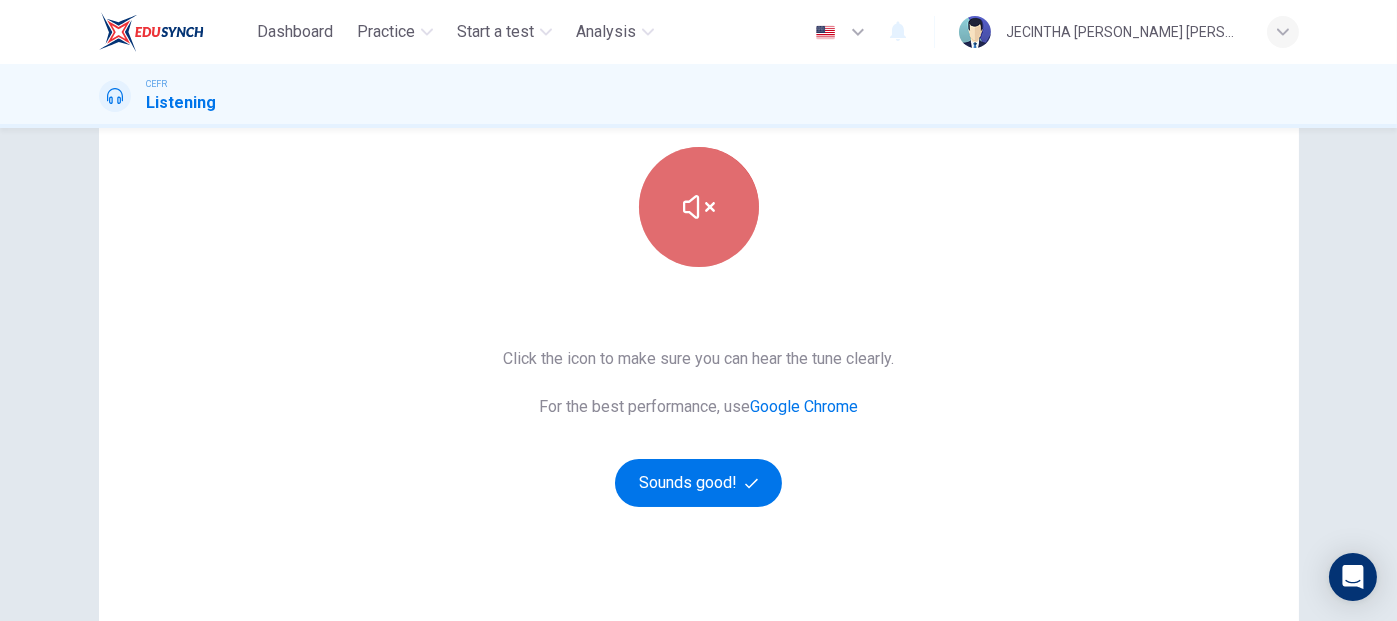click at bounding box center (699, 207) 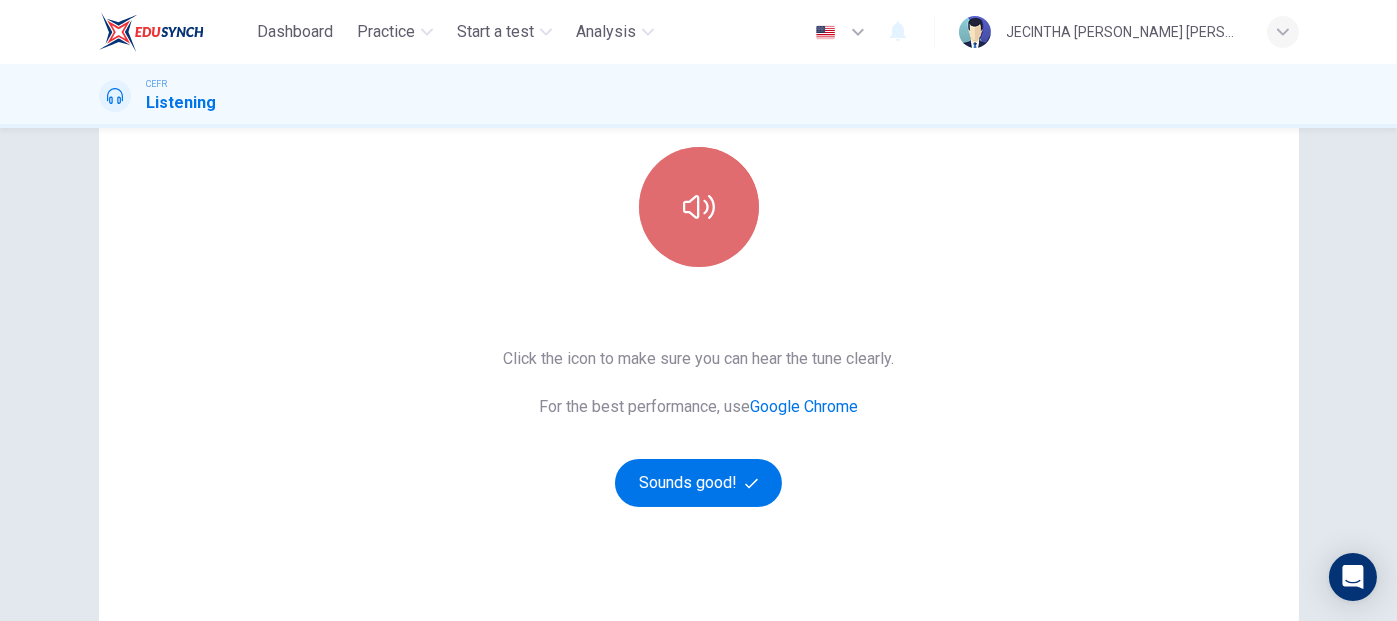 click at bounding box center [699, 207] 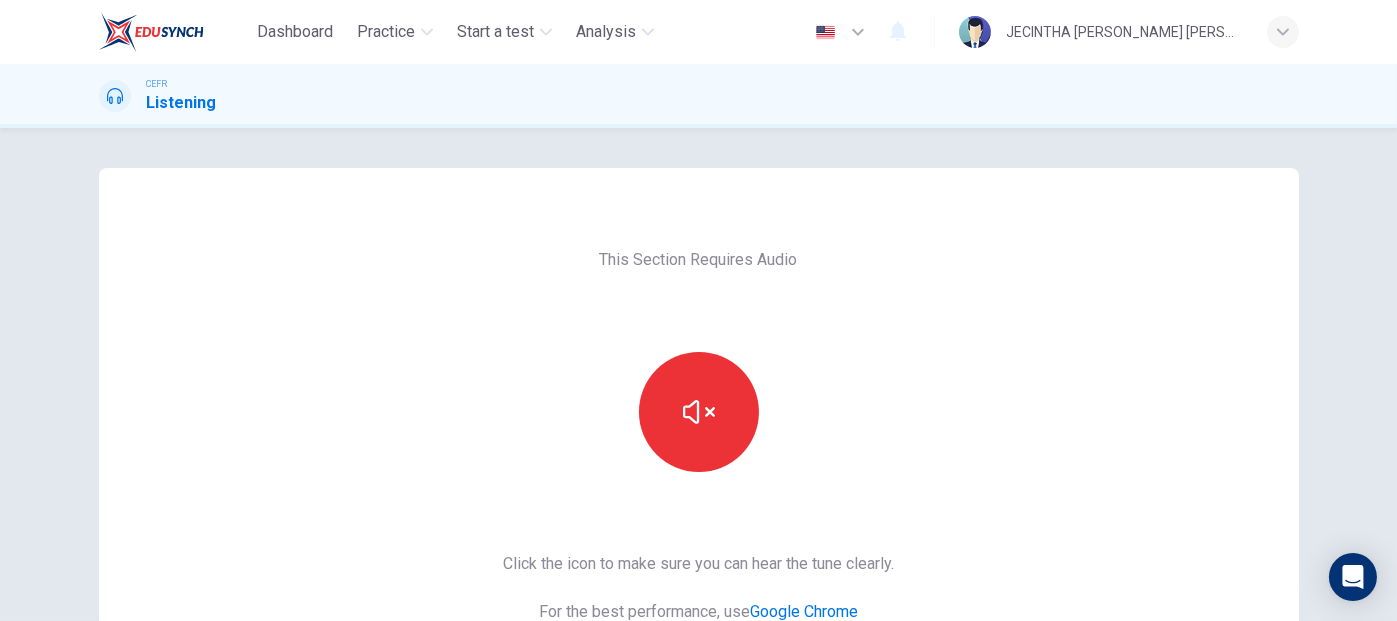 scroll, scrollTop: 346, scrollLeft: 0, axis: vertical 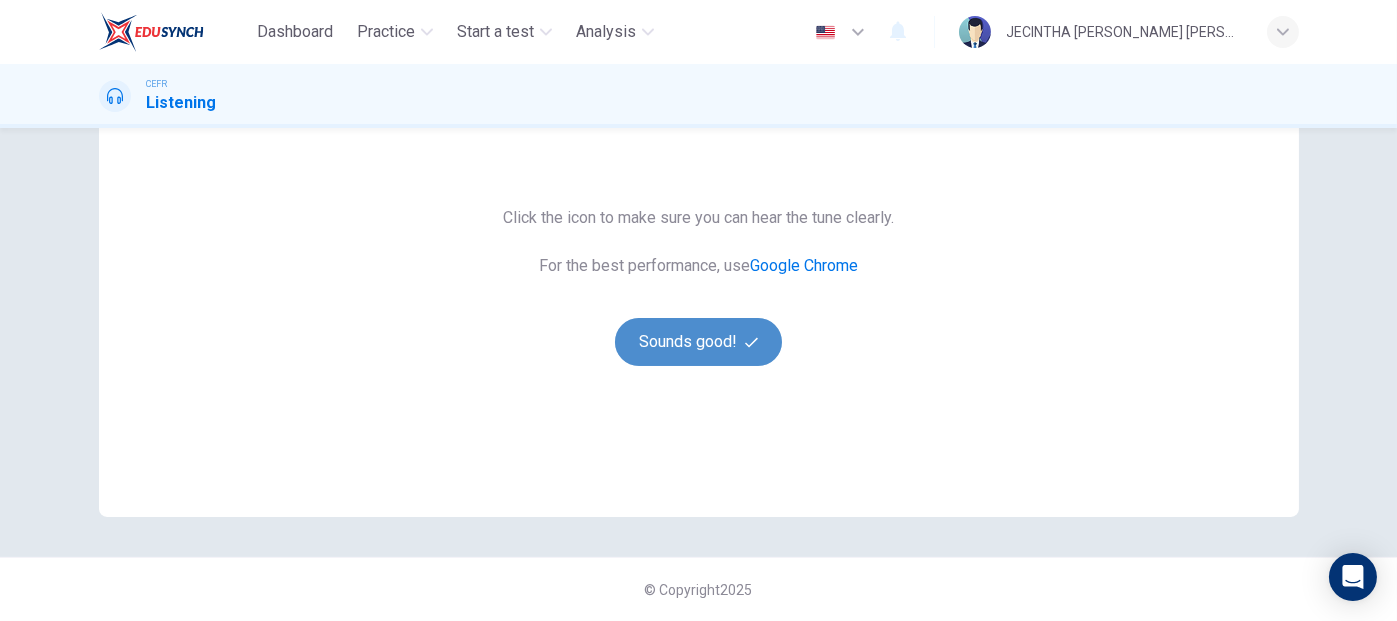 click on "Sounds good!" at bounding box center [699, 342] 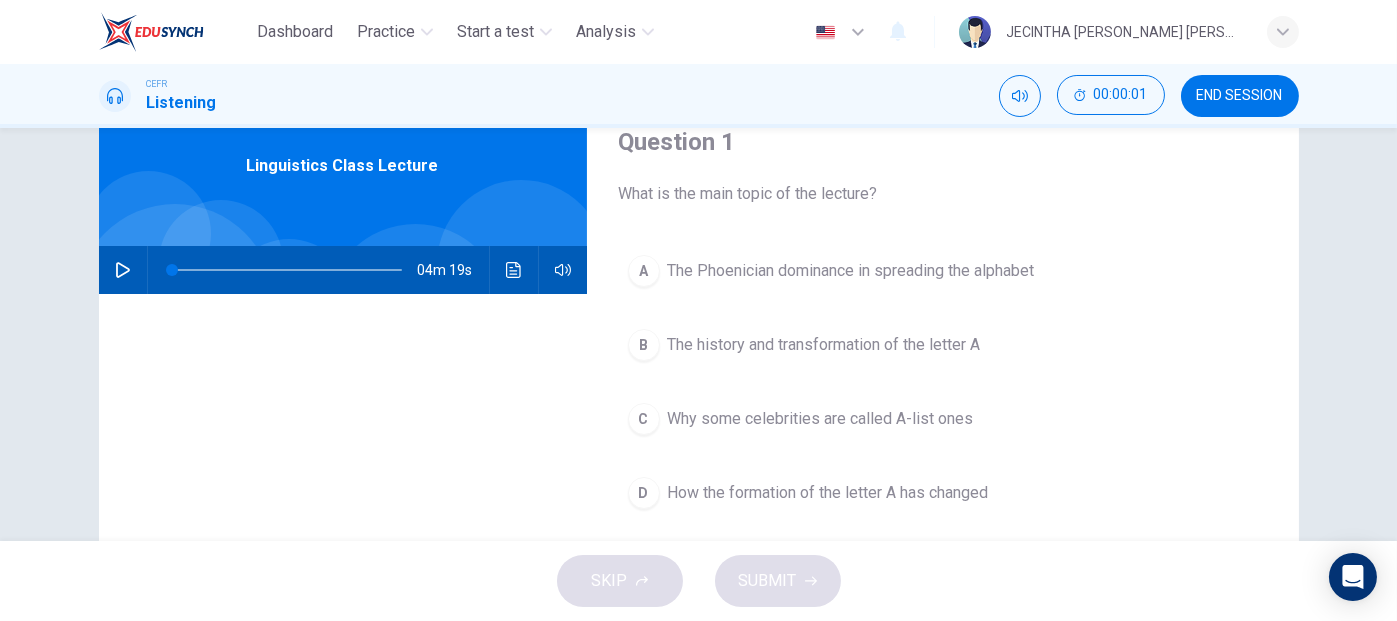scroll, scrollTop: 0, scrollLeft: 0, axis: both 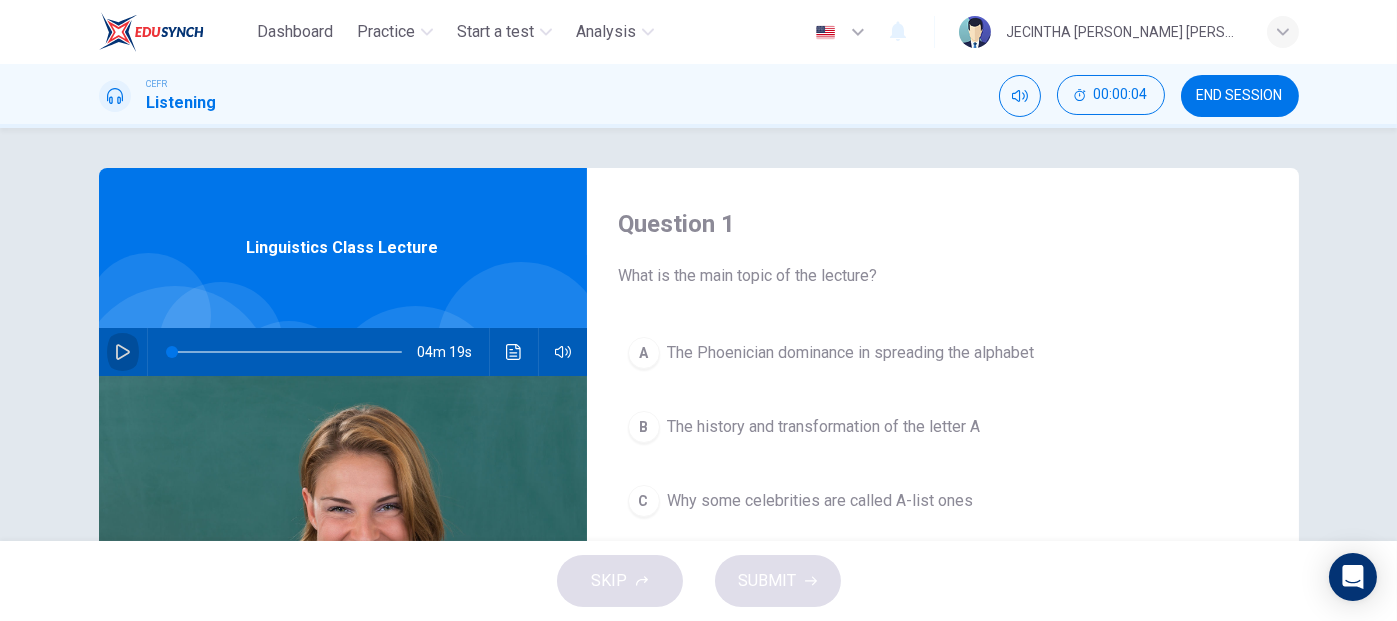 click 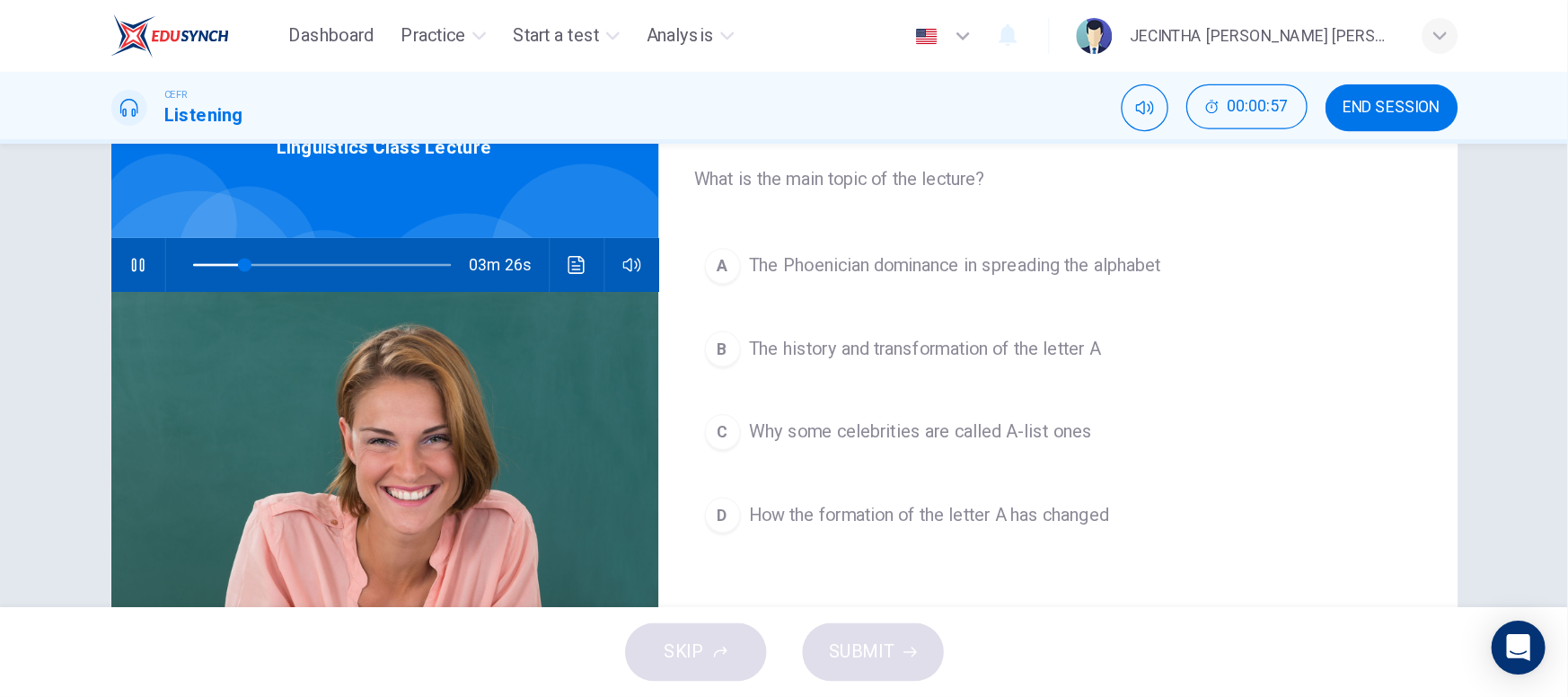 scroll, scrollTop: 88, scrollLeft: 0, axis: vertical 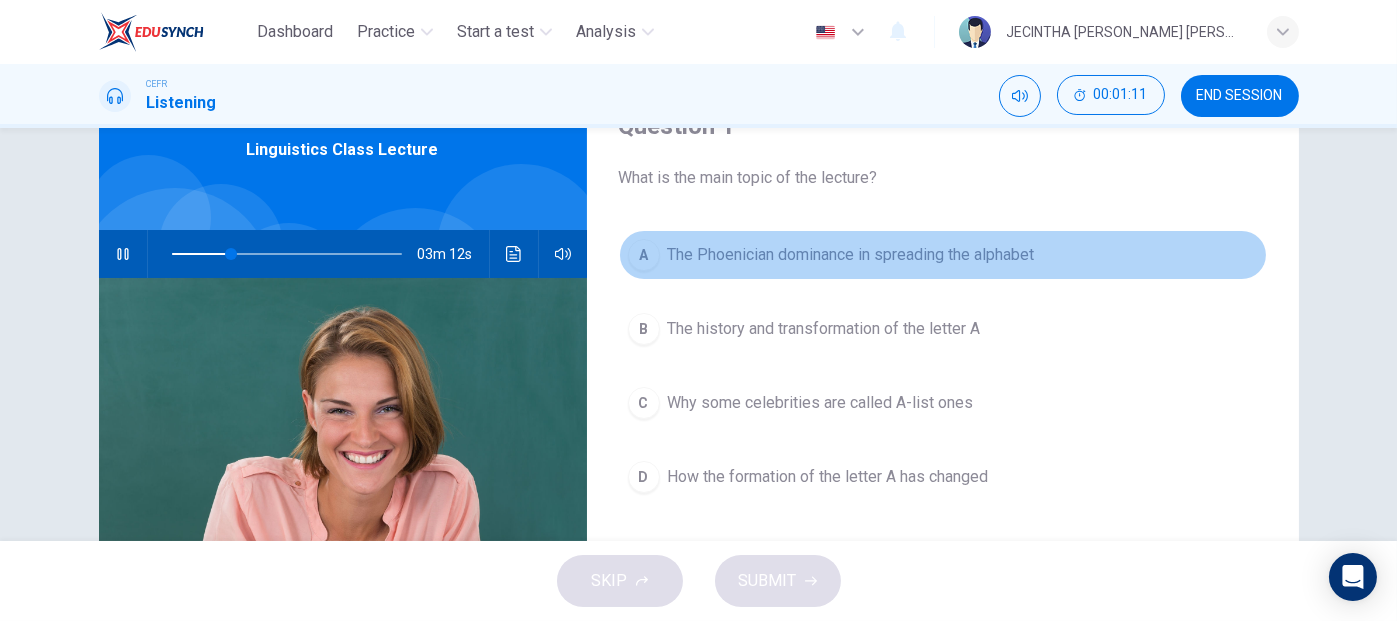 click on "The Phoenician dominance in spreading the alphabet" at bounding box center (851, 255) 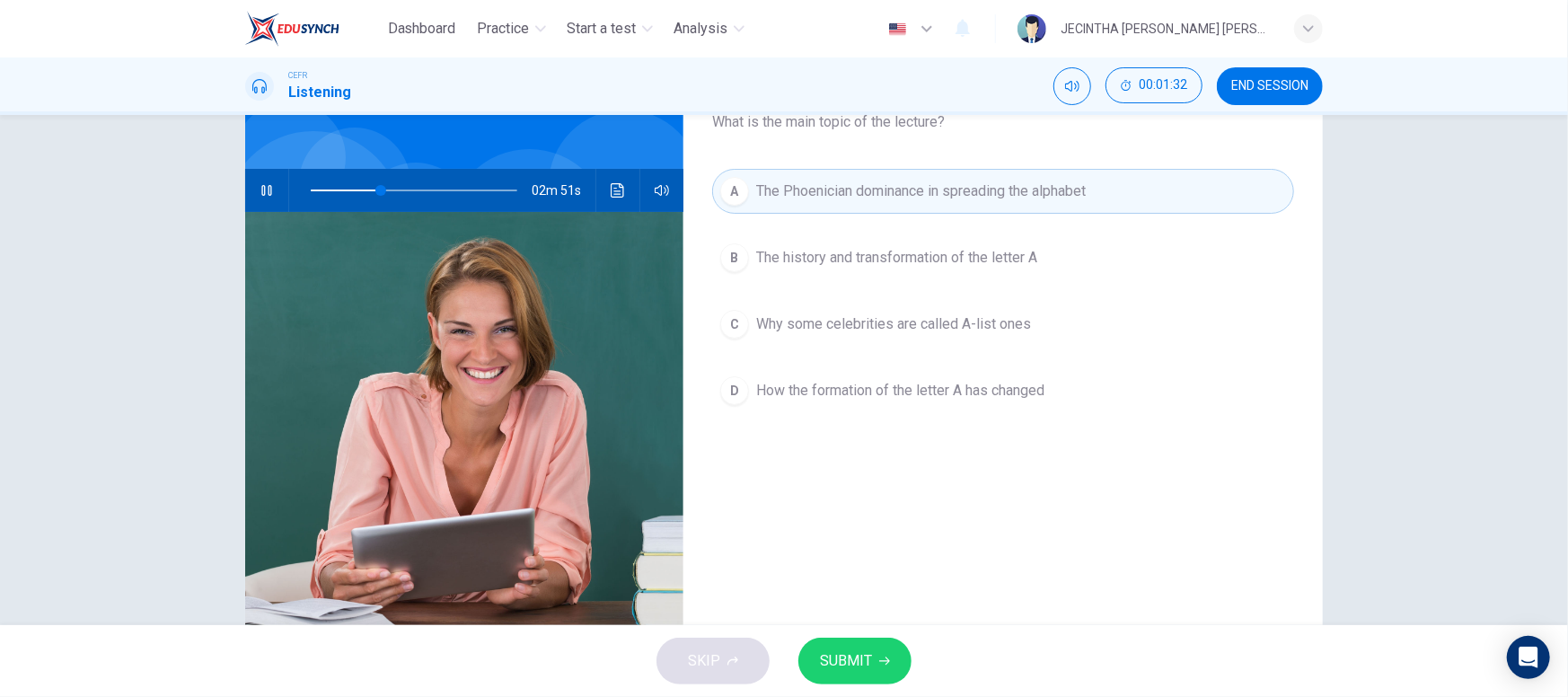 scroll, scrollTop: 24, scrollLeft: 0, axis: vertical 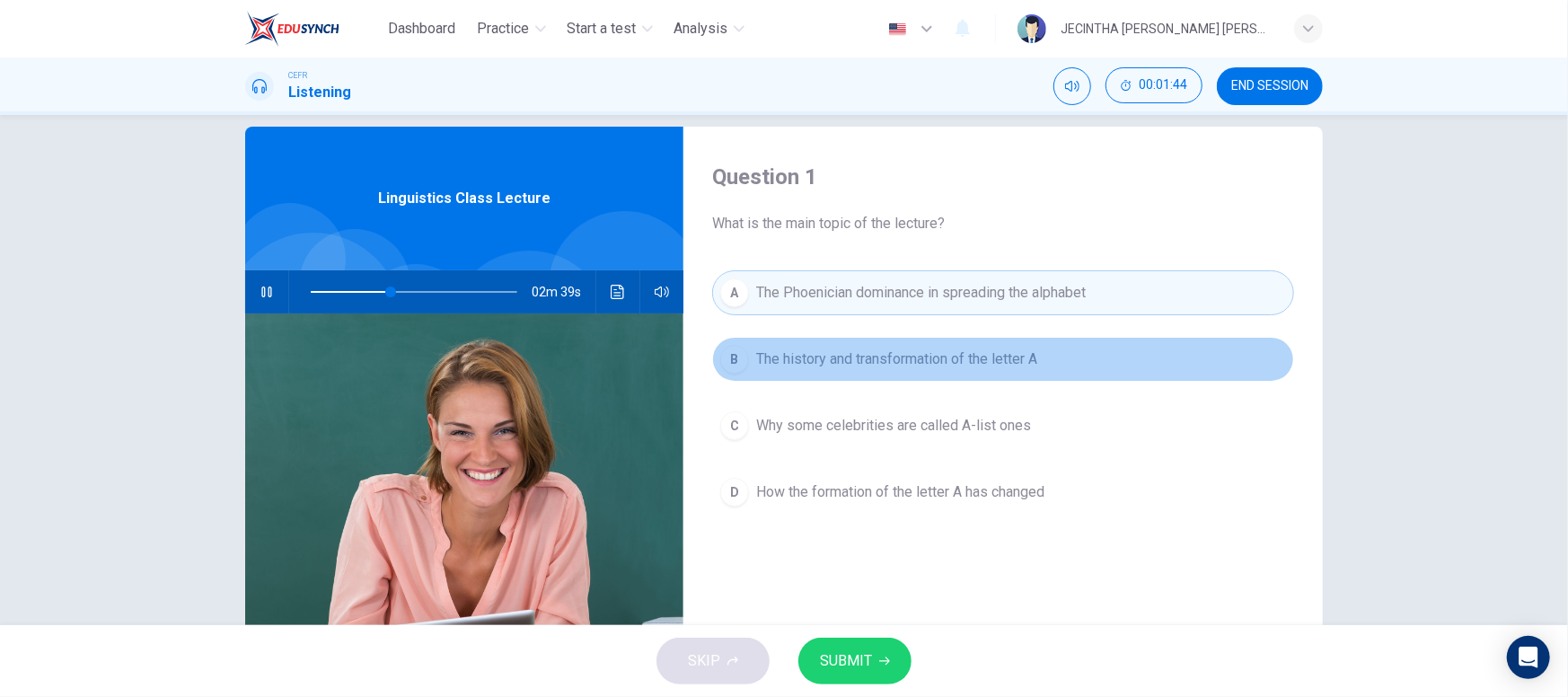click on "The history and transformation of the letter A" at bounding box center [896, 359] 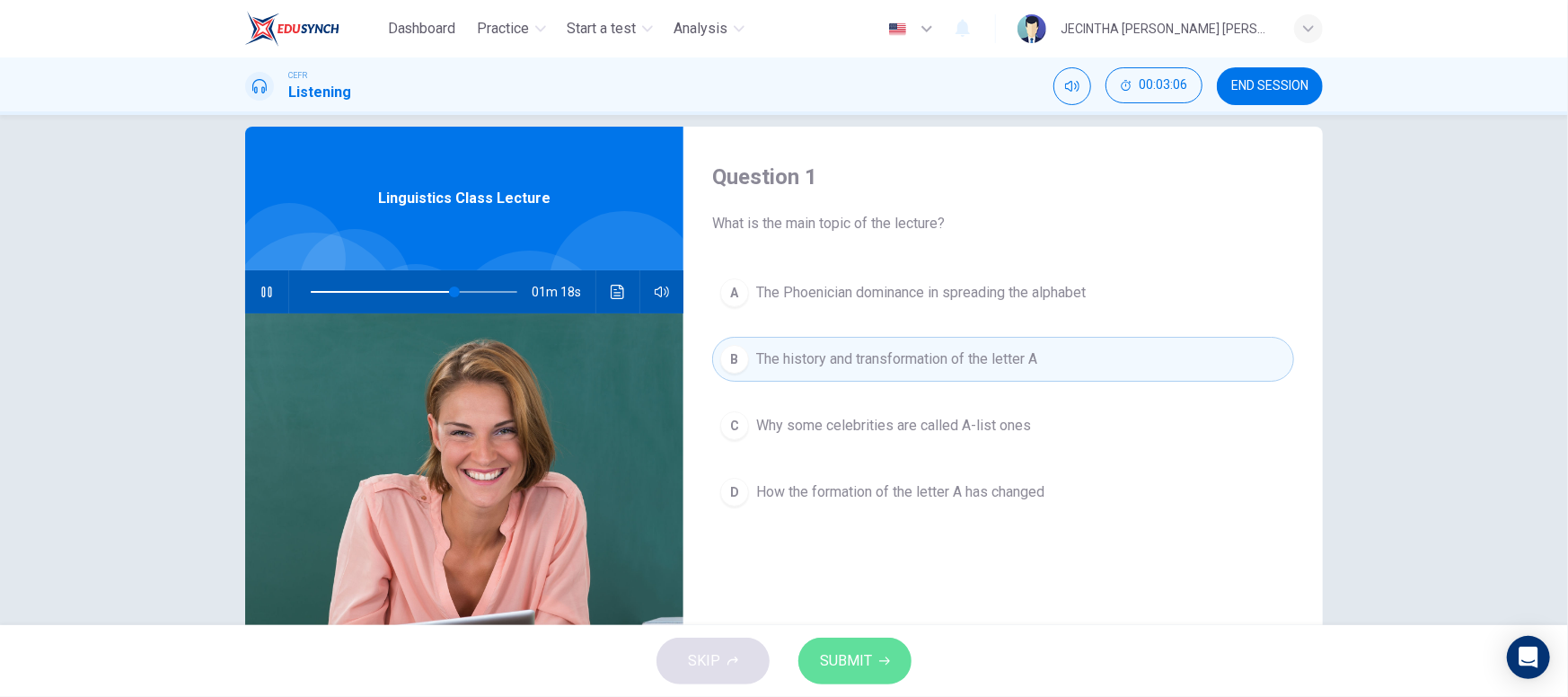 click 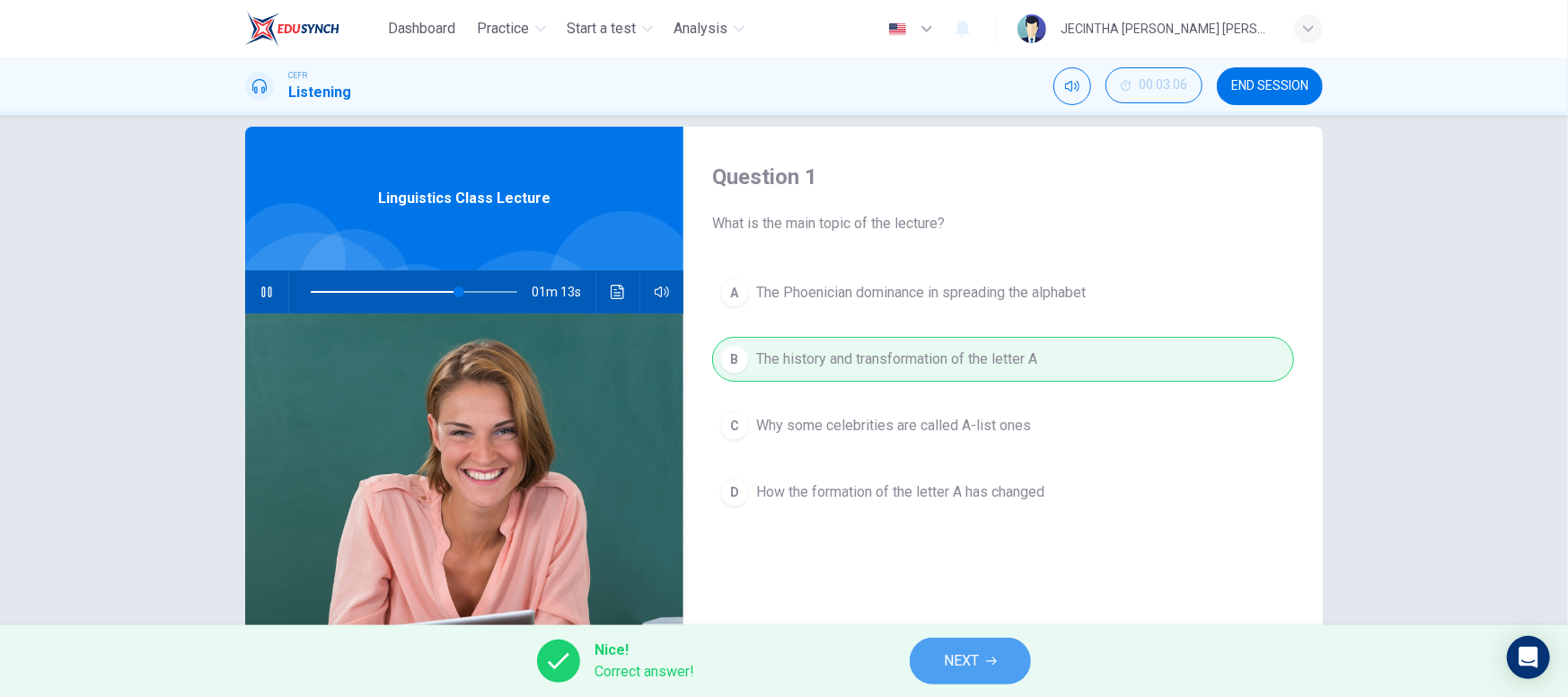 click on "NEXT" at bounding box center [961, 661] 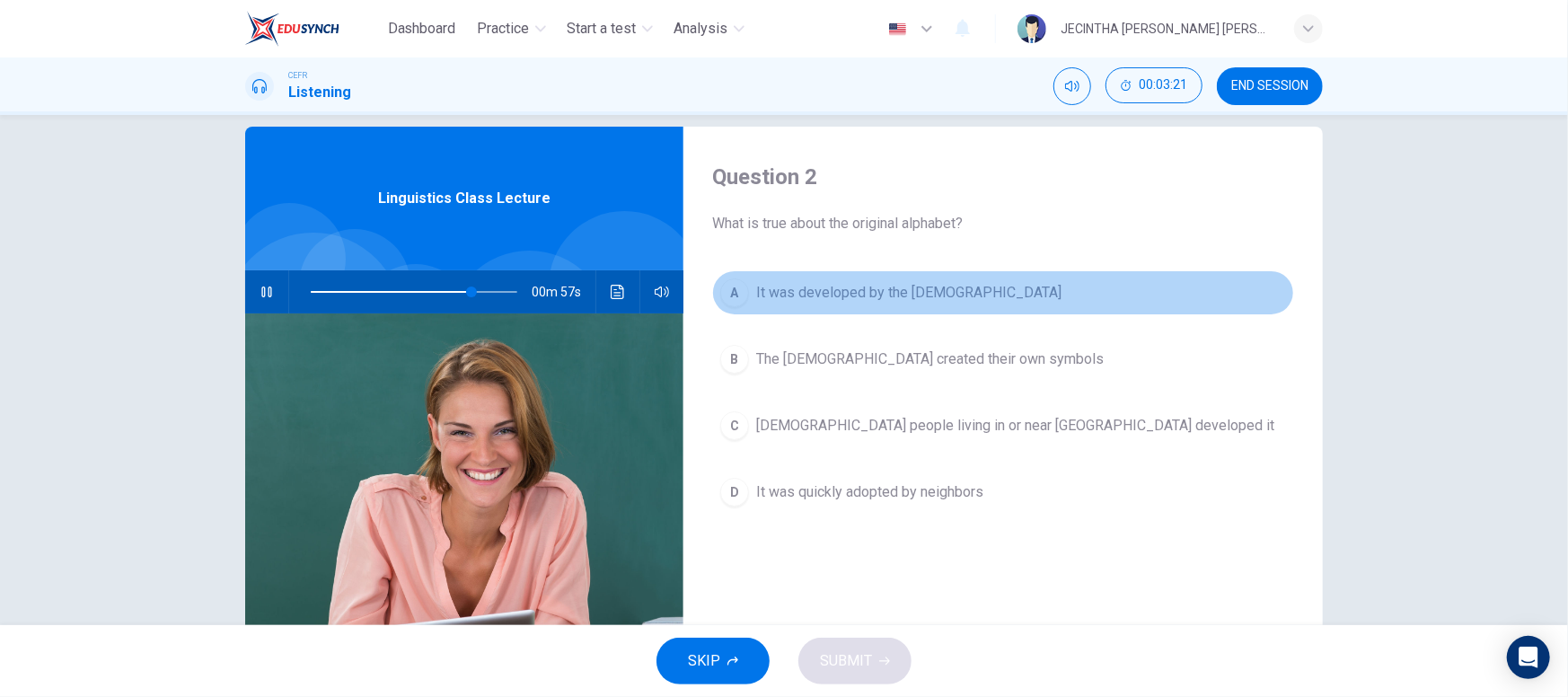 click on "It was developed by the Phoenicians" at bounding box center [909, 293] 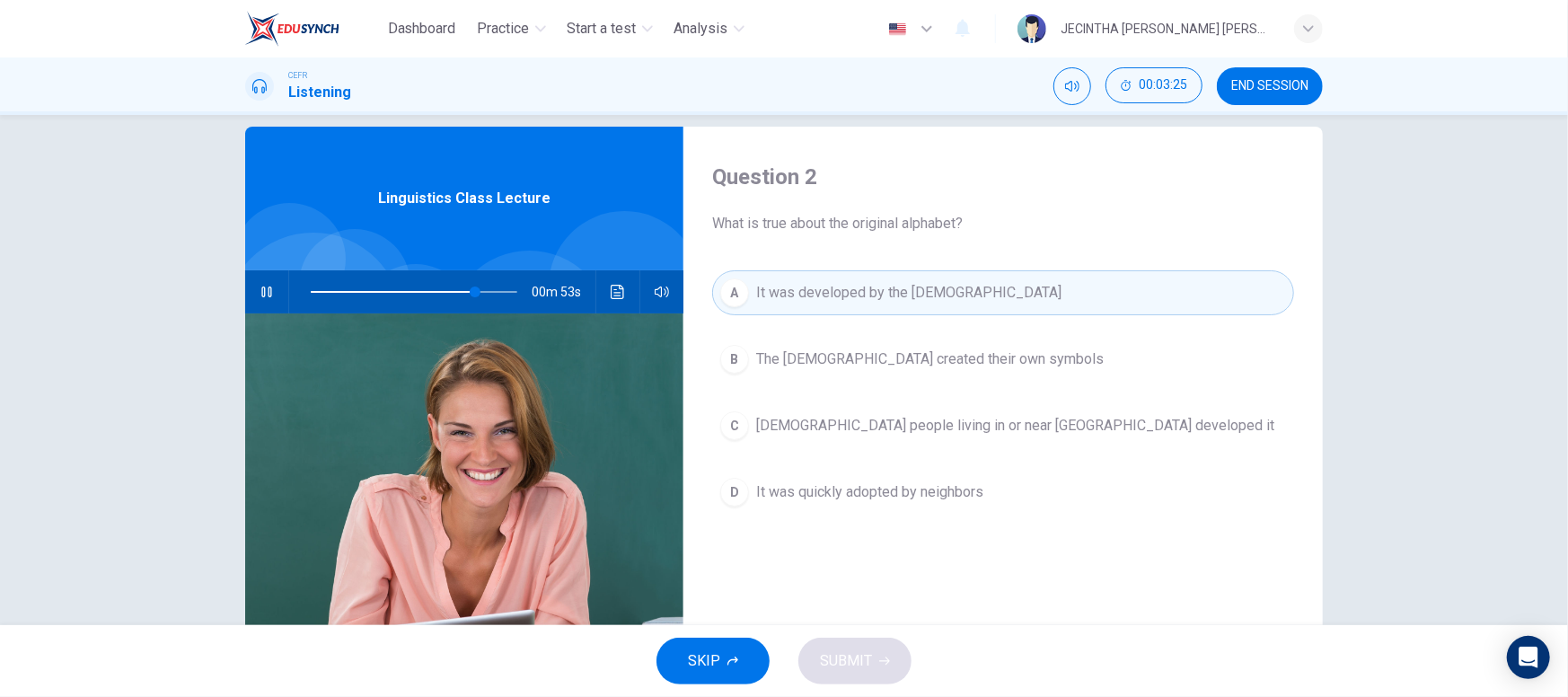 click on "B The Hebrews created their own symbols" at bounding box center [1003, 359] 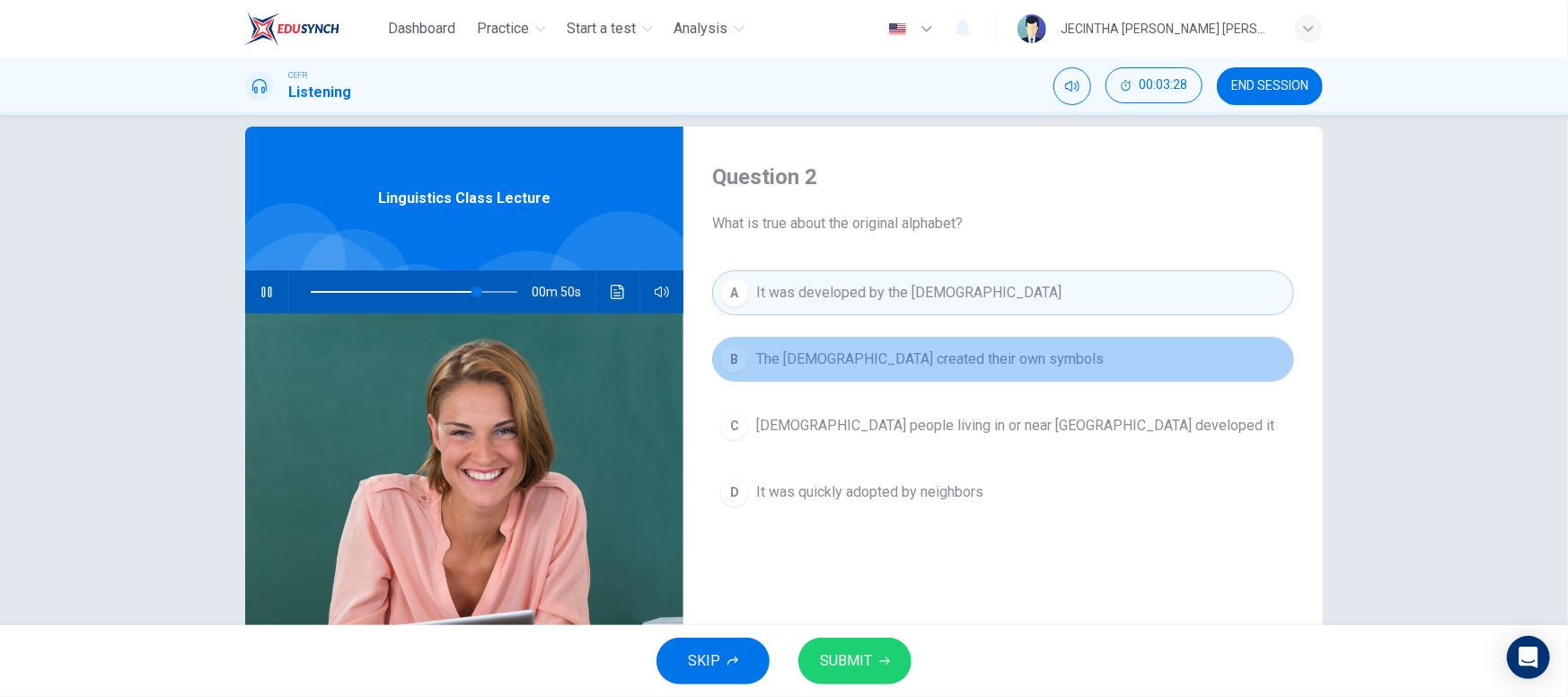 click on "B The Hebrews created their own symbols" at bounding box center [1003, 359] 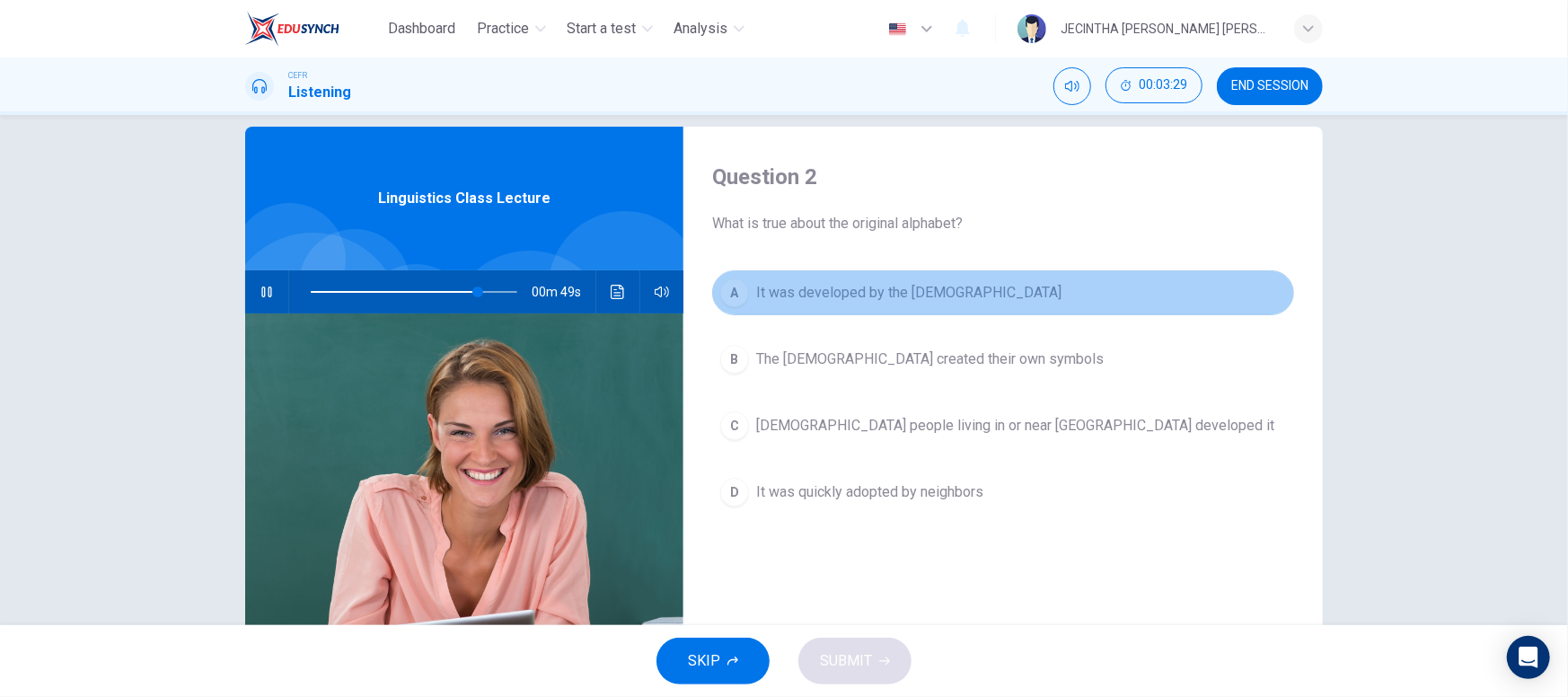 click on "A It was developed by the Phoenicians" at bounding box center [1003, 293] 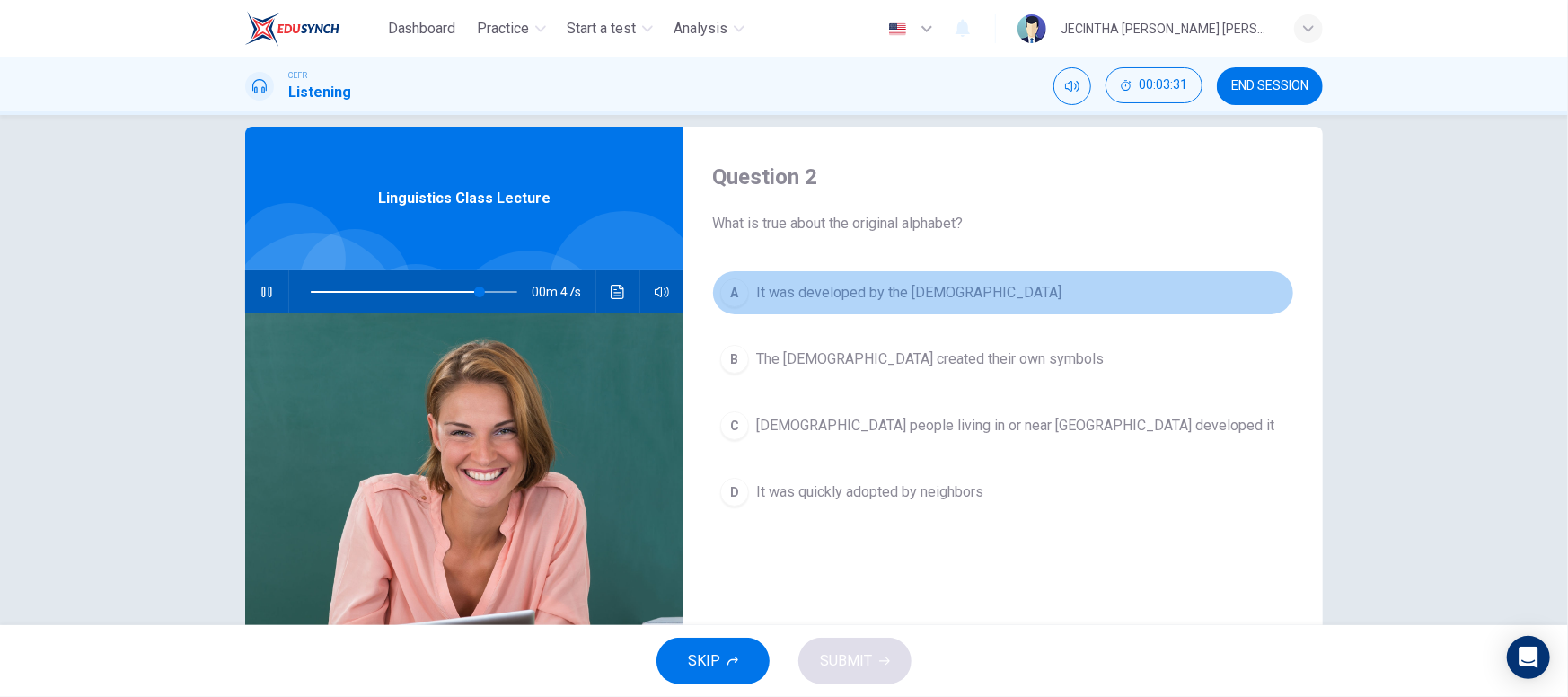 click on "It was developed by the Phoenicians" at bounding box center (909, 293) 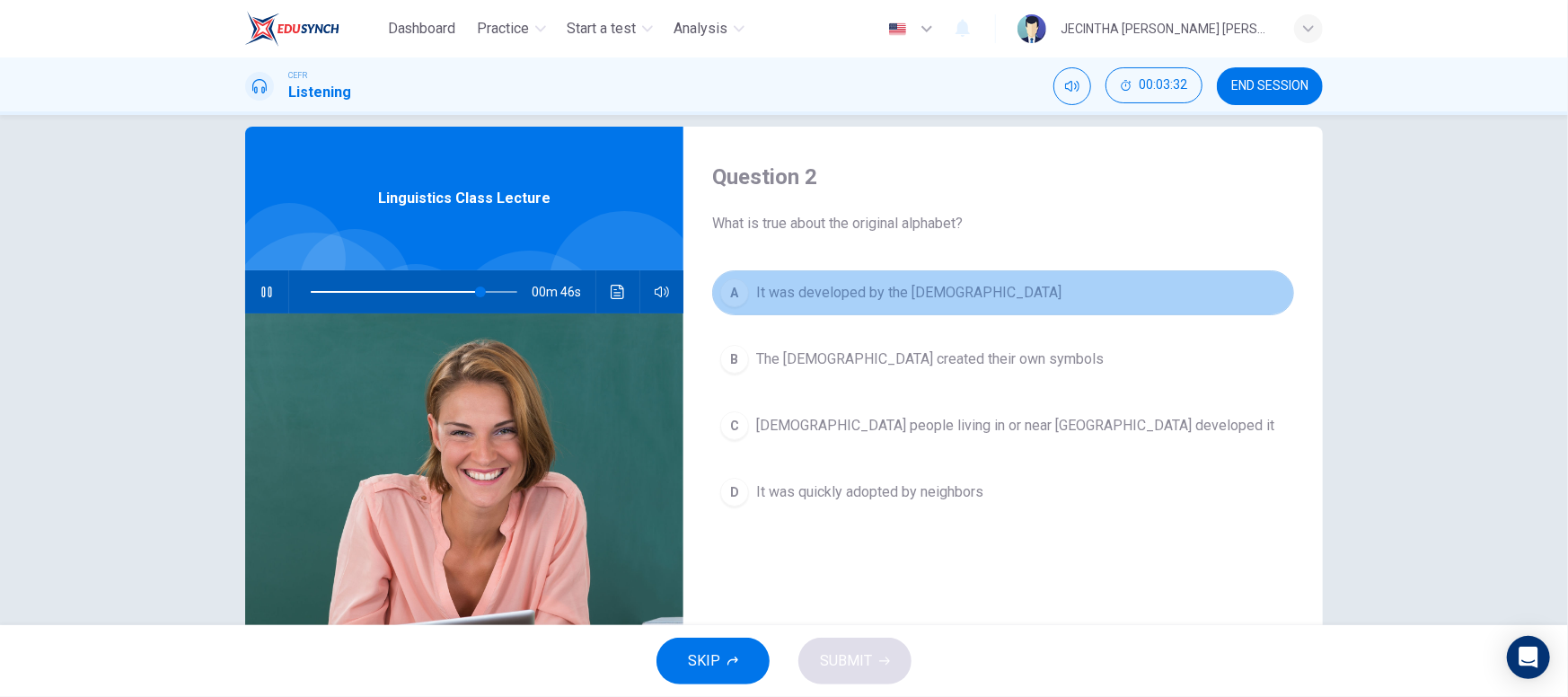 click on "A" at bounding box center [735, 293] 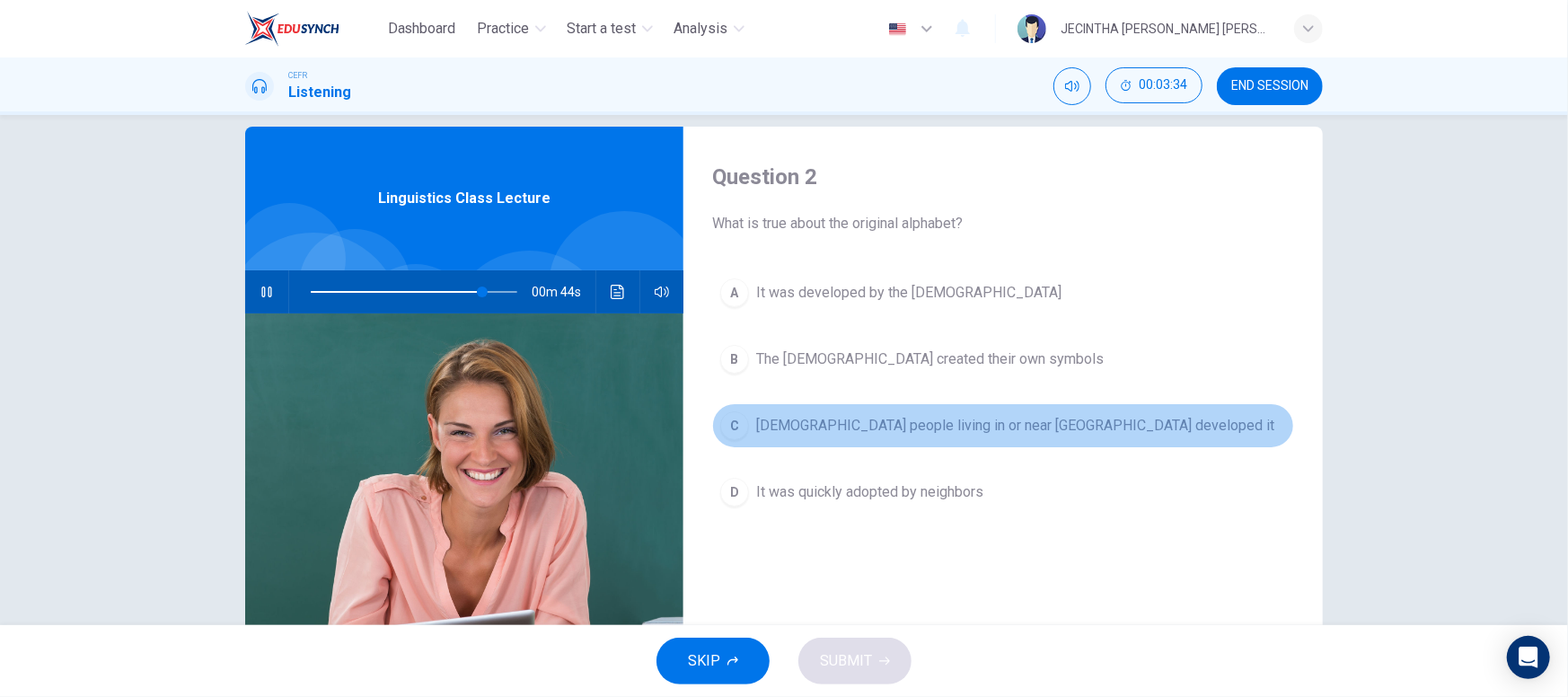 click on "Semitic people living in or near Egypt developed it" at bounding box center [1015, 426] 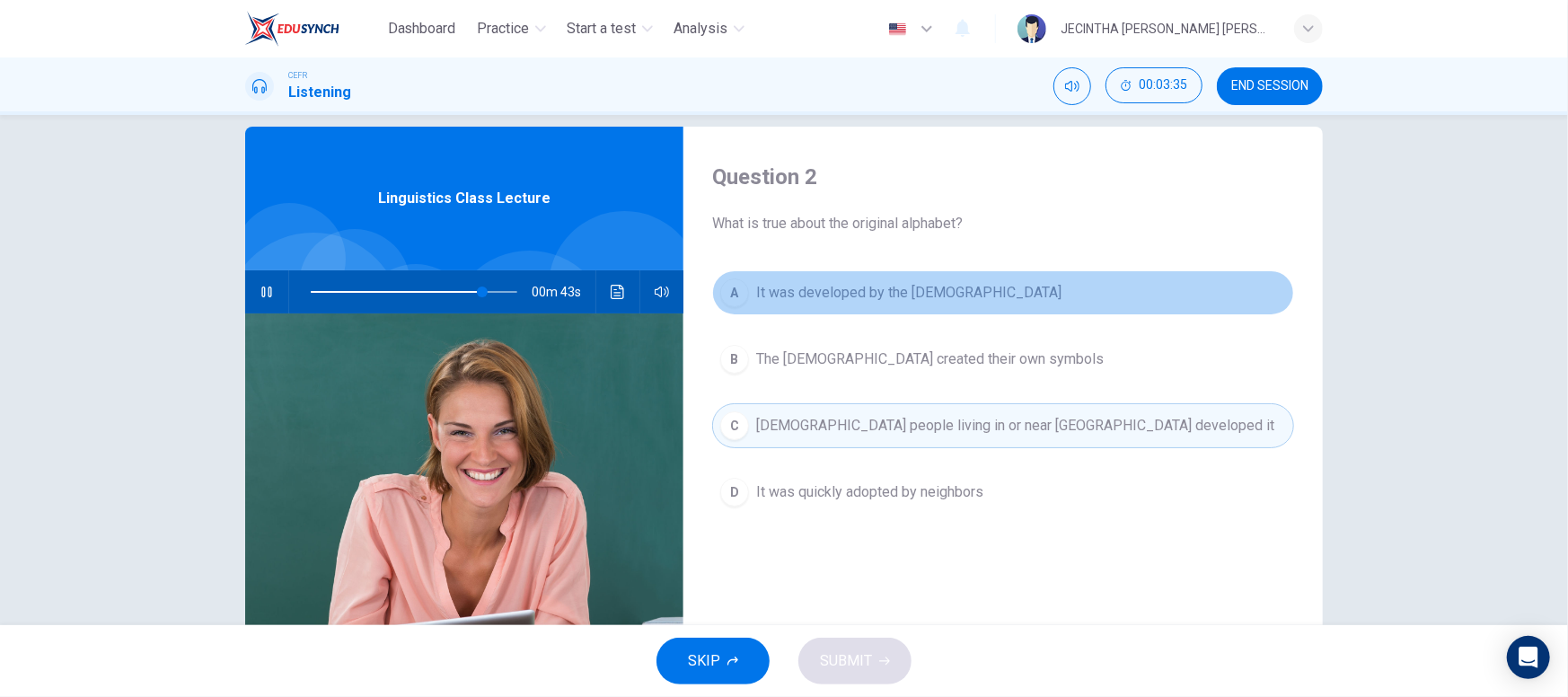 click on "It was developed by the Phoenicians" at bounding box center (909, 293) 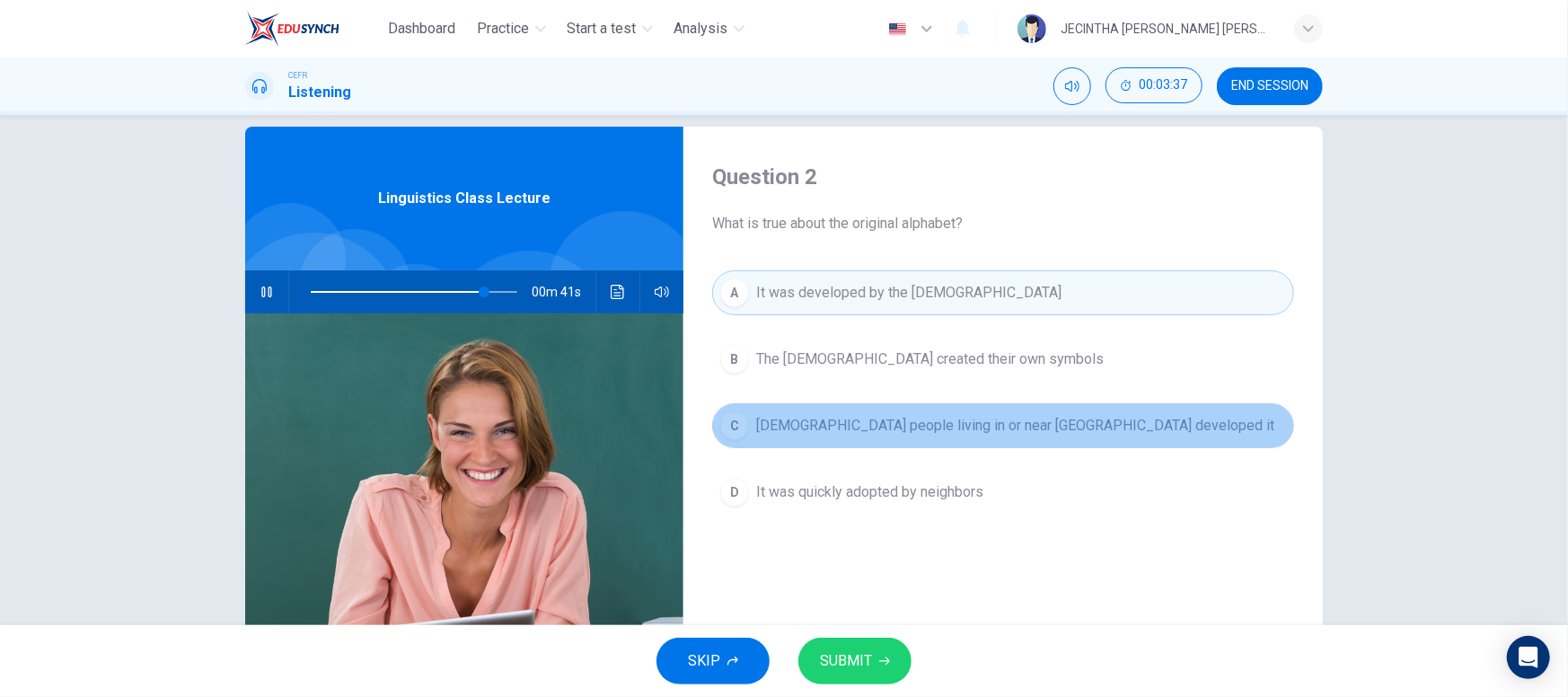click on "Semitic people living in or near Egypt developed it" at bounding box center (1015, 426) 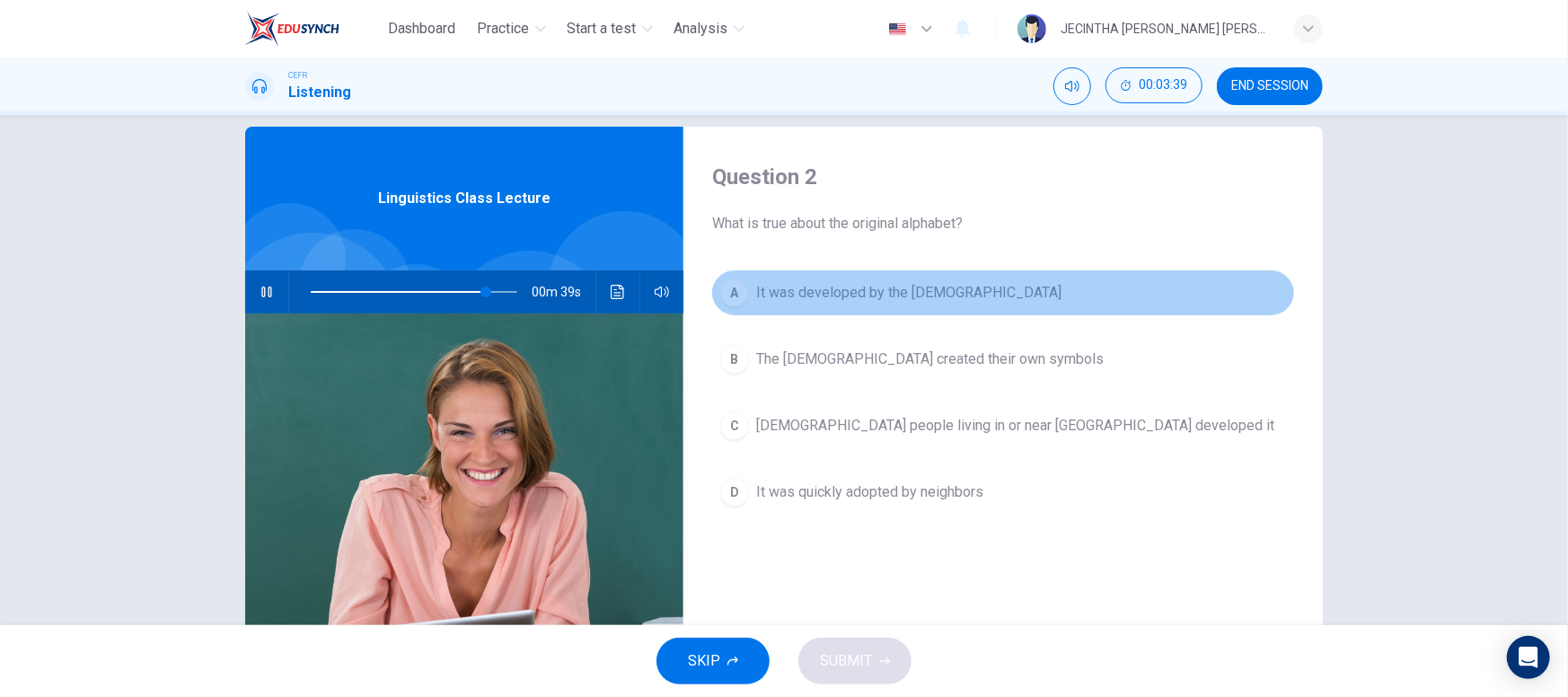 click on "It was developed by the Phoenicians" at bounding box center (909, 293) 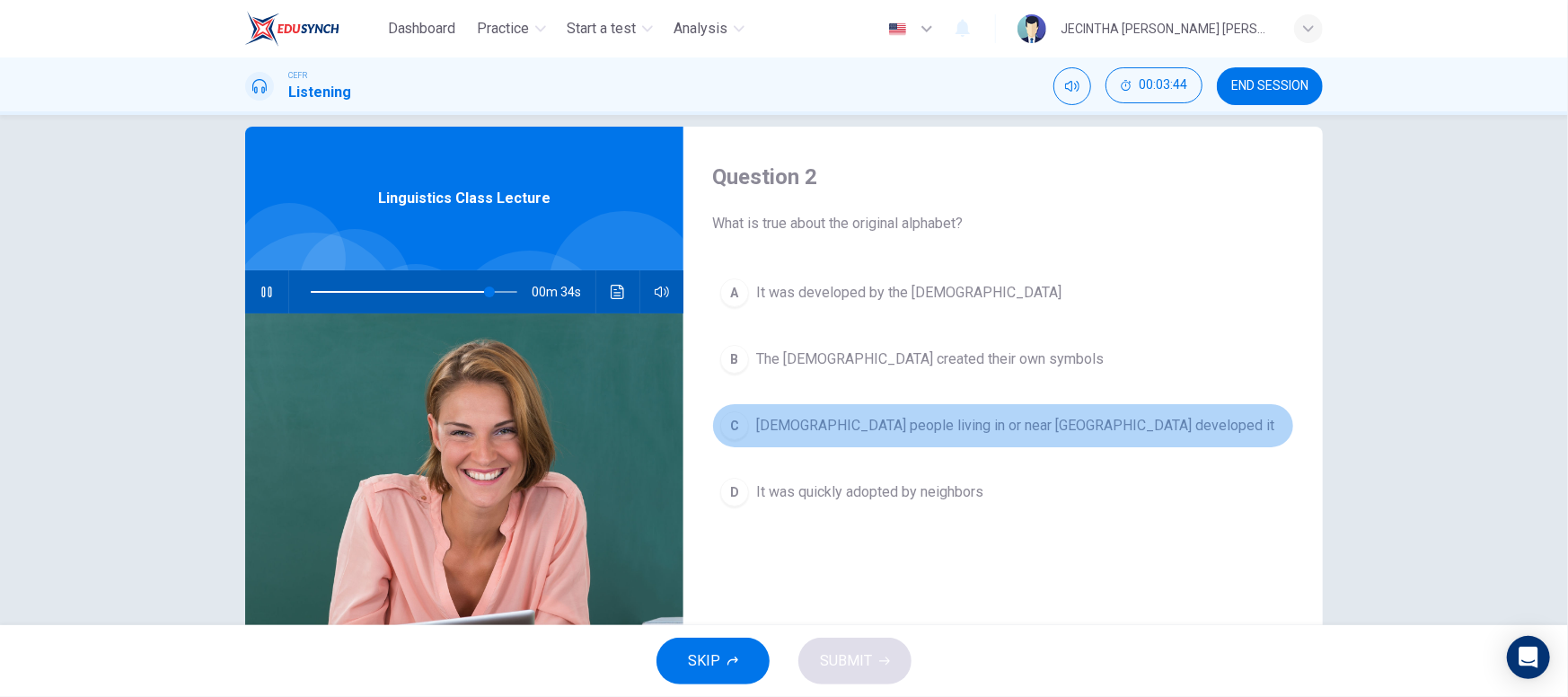 click on "Semitic people living in or near Egypt developed it" at bounding box center (1015, 426) 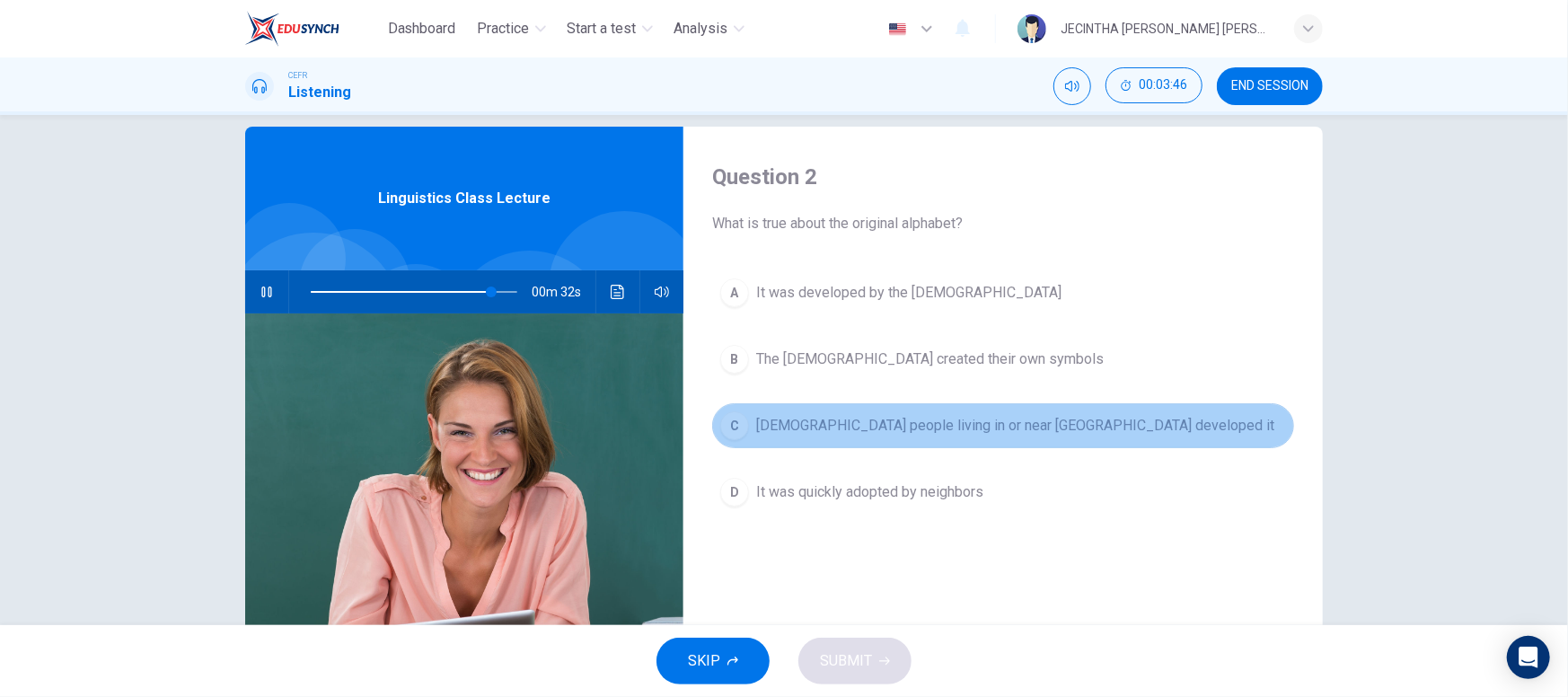 click on "C Semitic people living in or near Egypt developed it" at bounding box center [1003, 426] 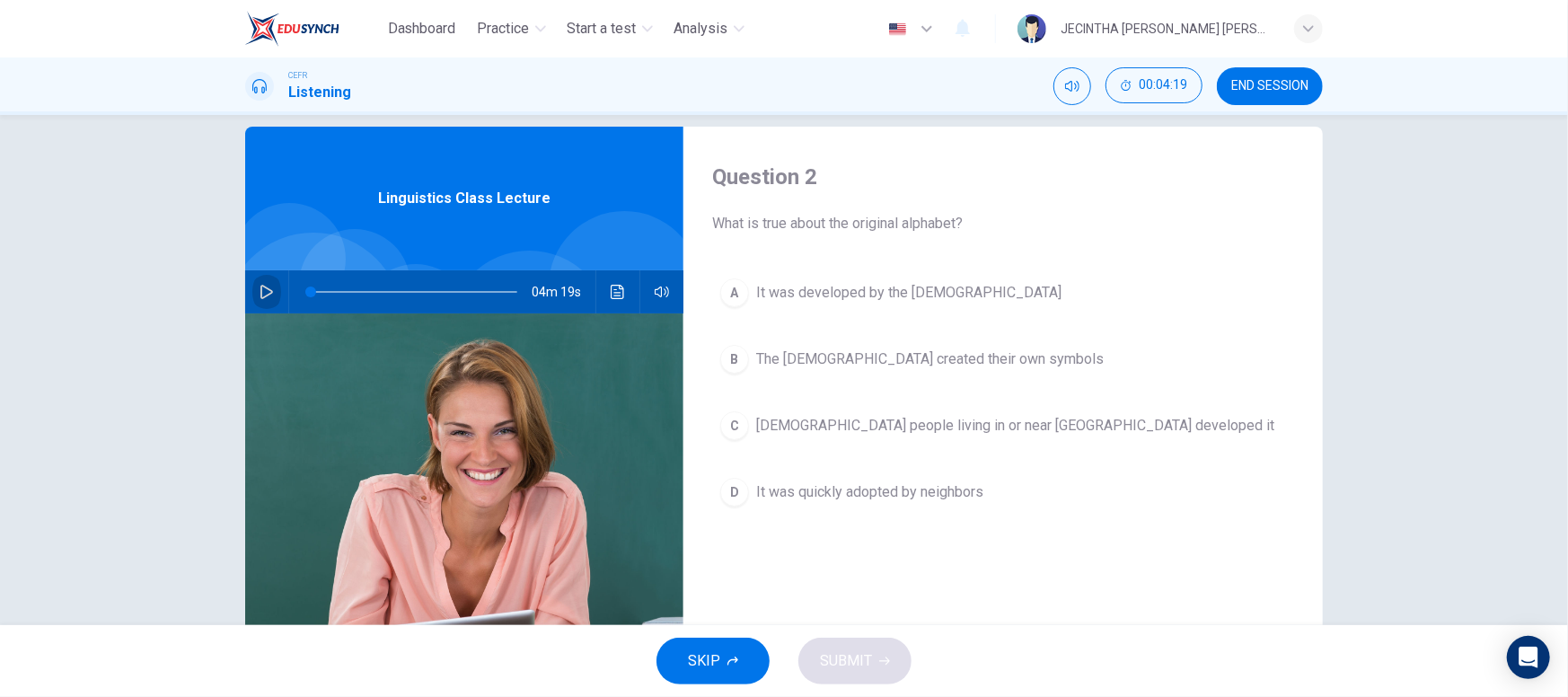 click 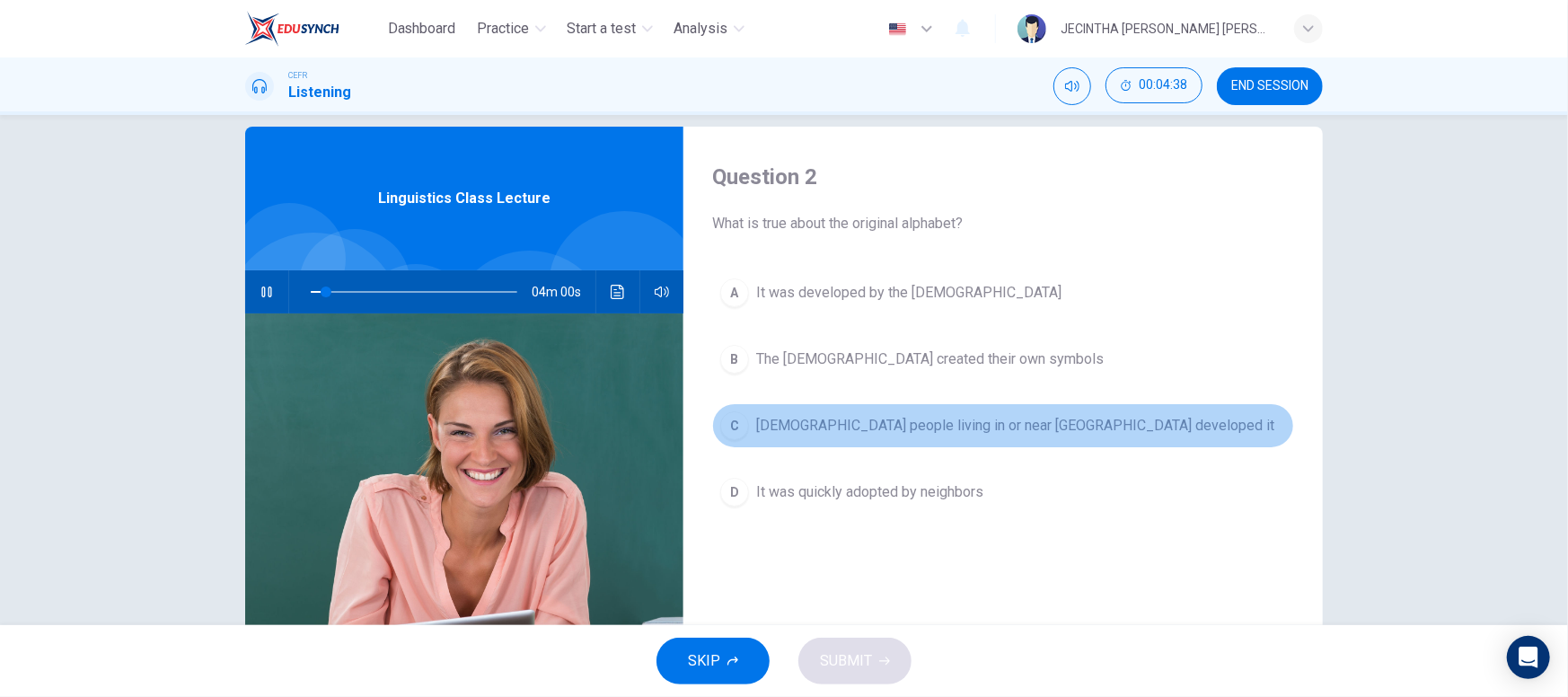 click on "Semitic people living in or near Egypt developed it" at bounding box center [1015, 426] 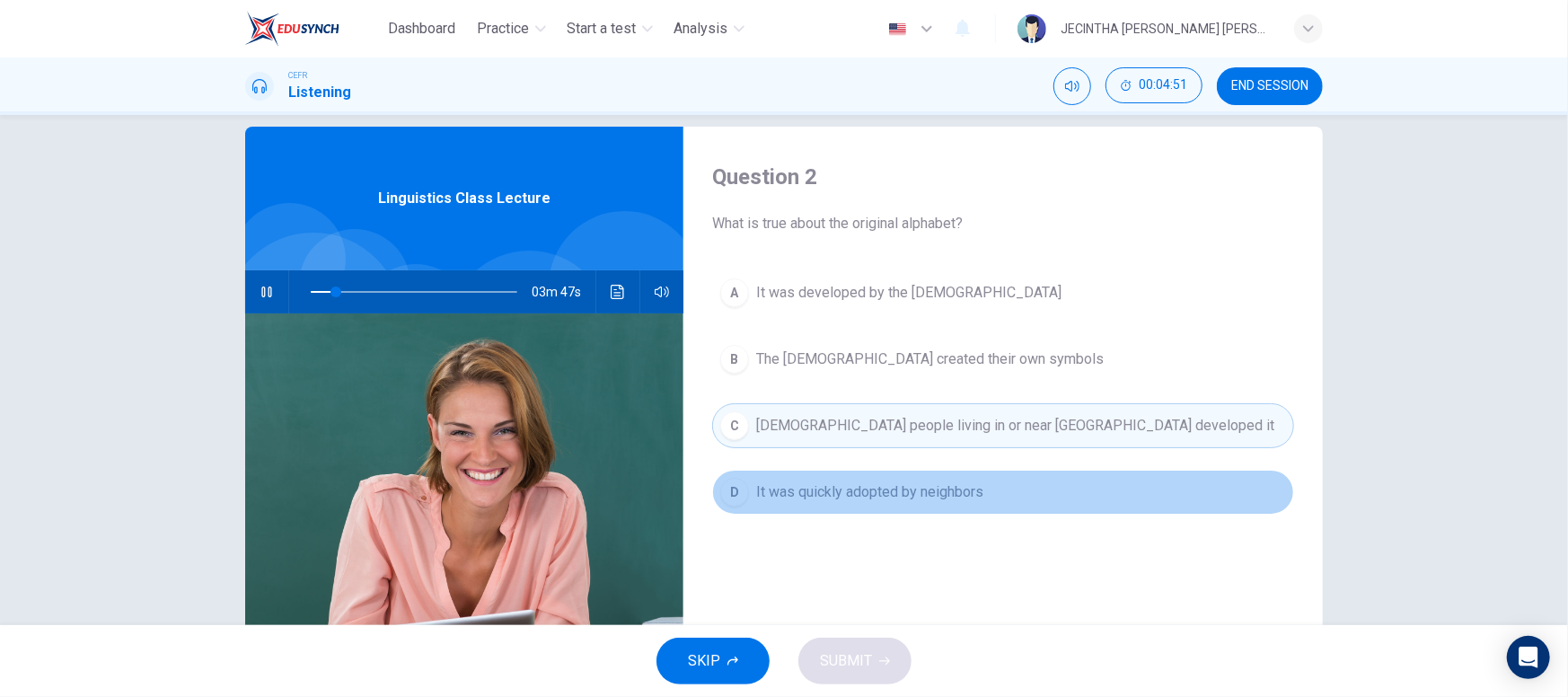 click on "D It was quickly adopted by neighbors" at bounding box center [1003, 492] 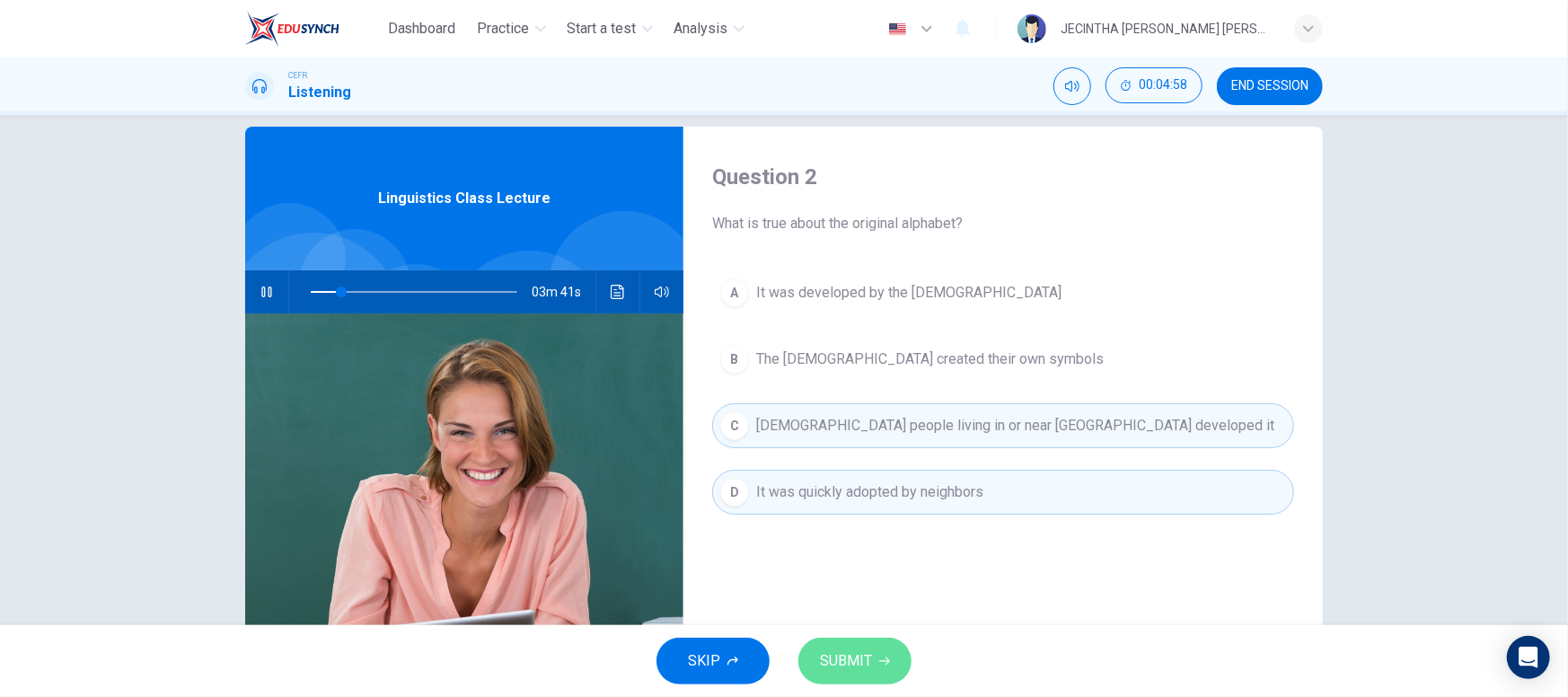 click on "SUBMIT" at bounding box center (846, 661) 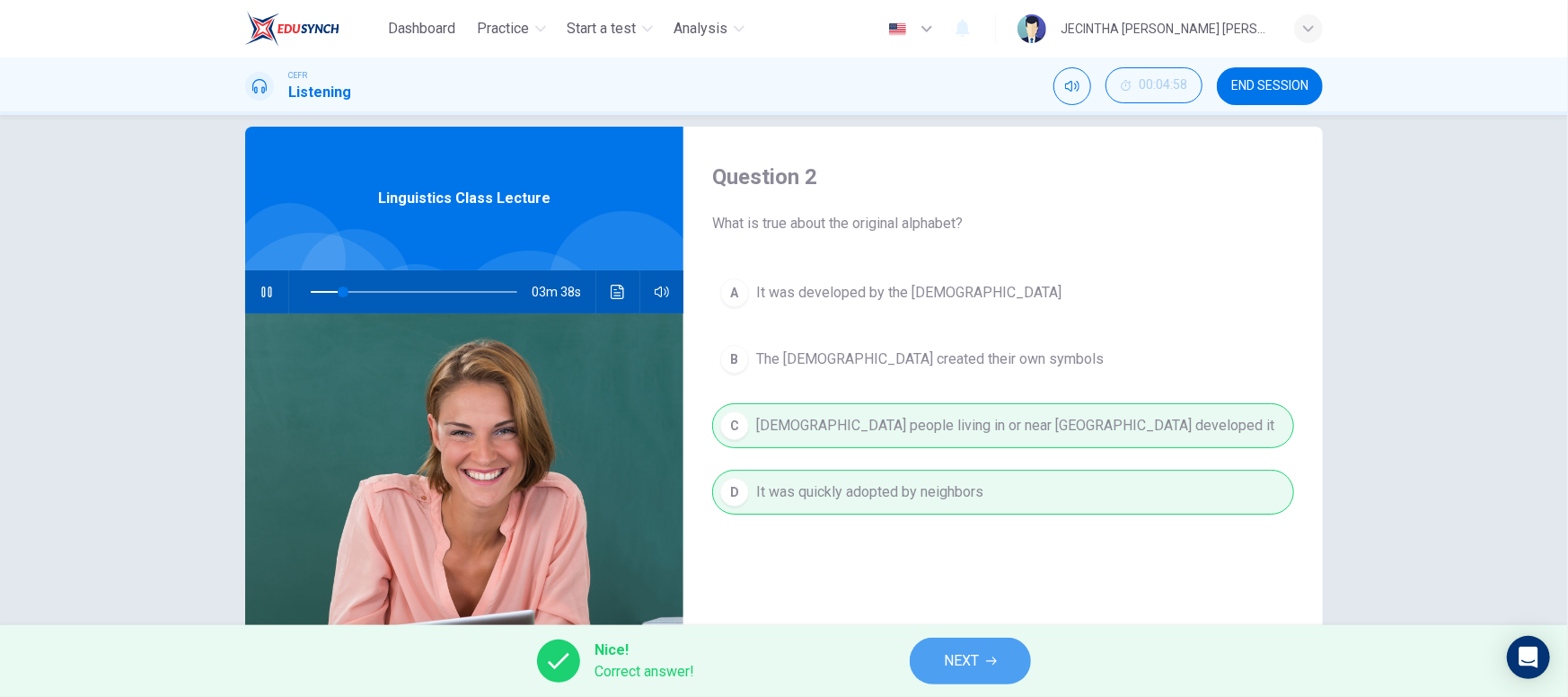 click on "NEXT" at bounding box center (961, 661) 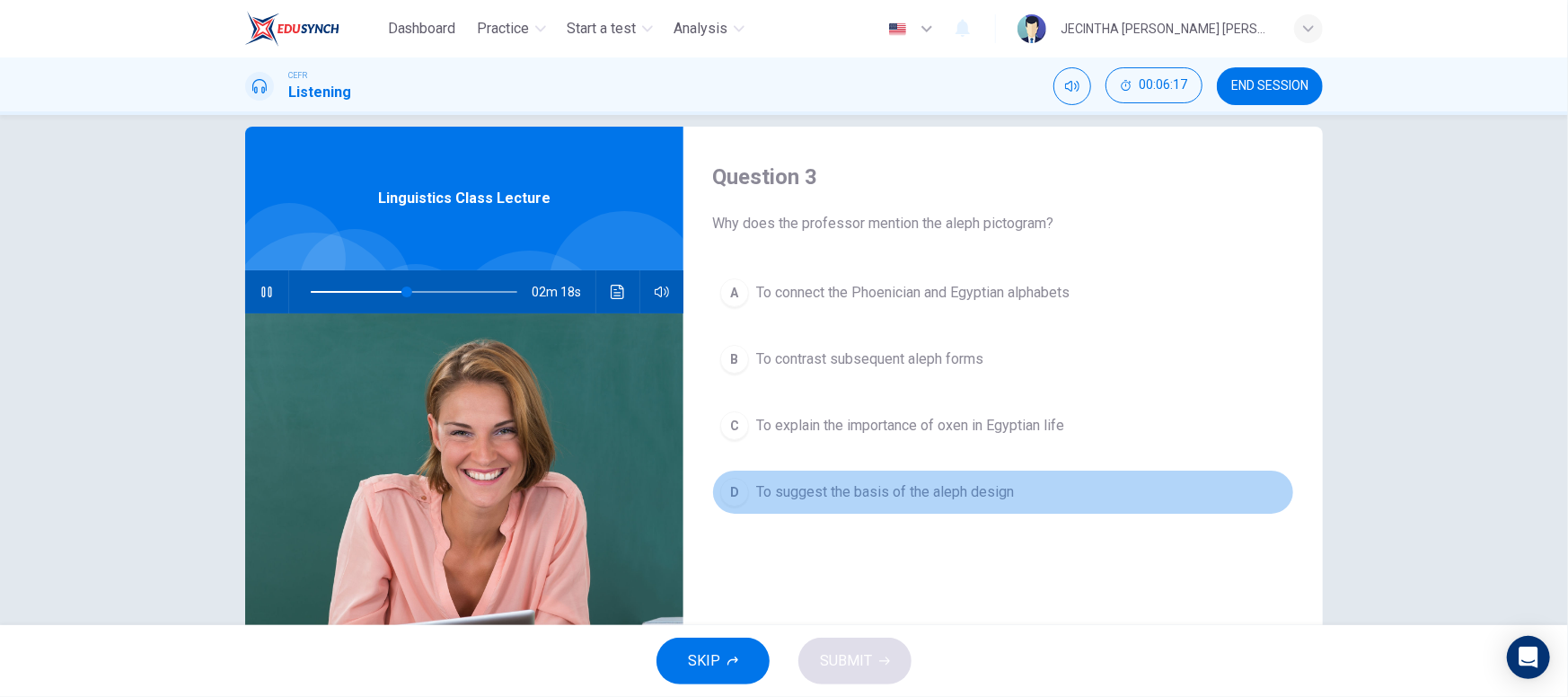 click on "D To suggest the basis of the aleph design" at bounding box center (1003, 492) 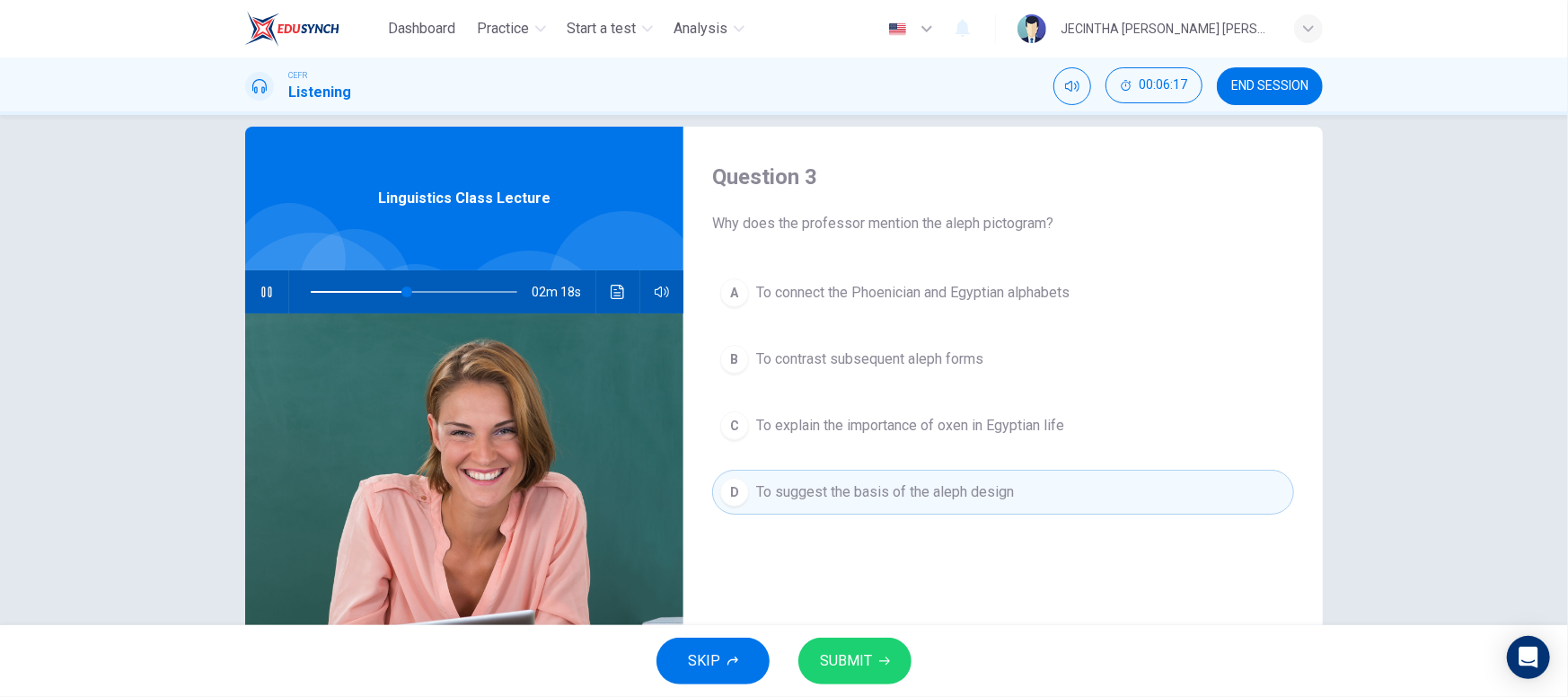 click on "D To suggest the basis of the aleph design" at bounding box center (1003, 492) 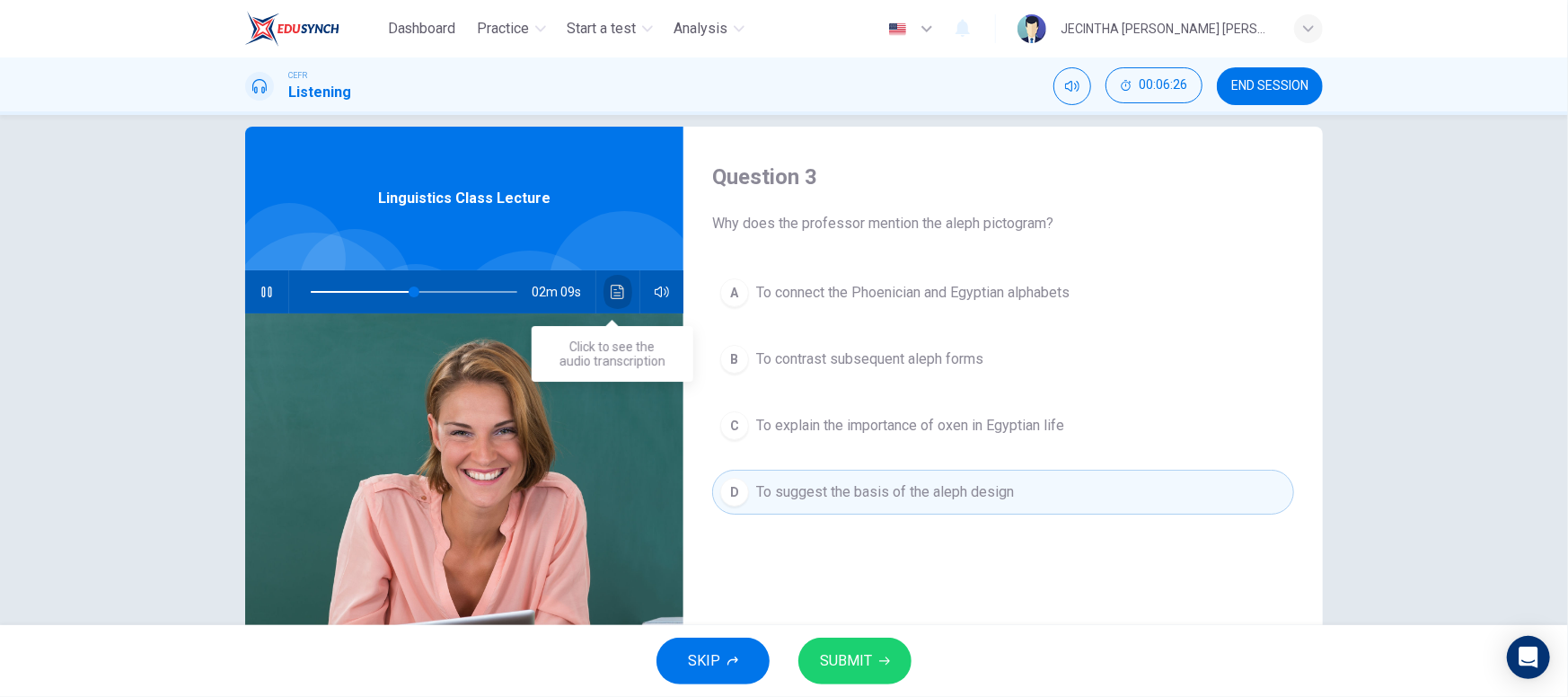 click 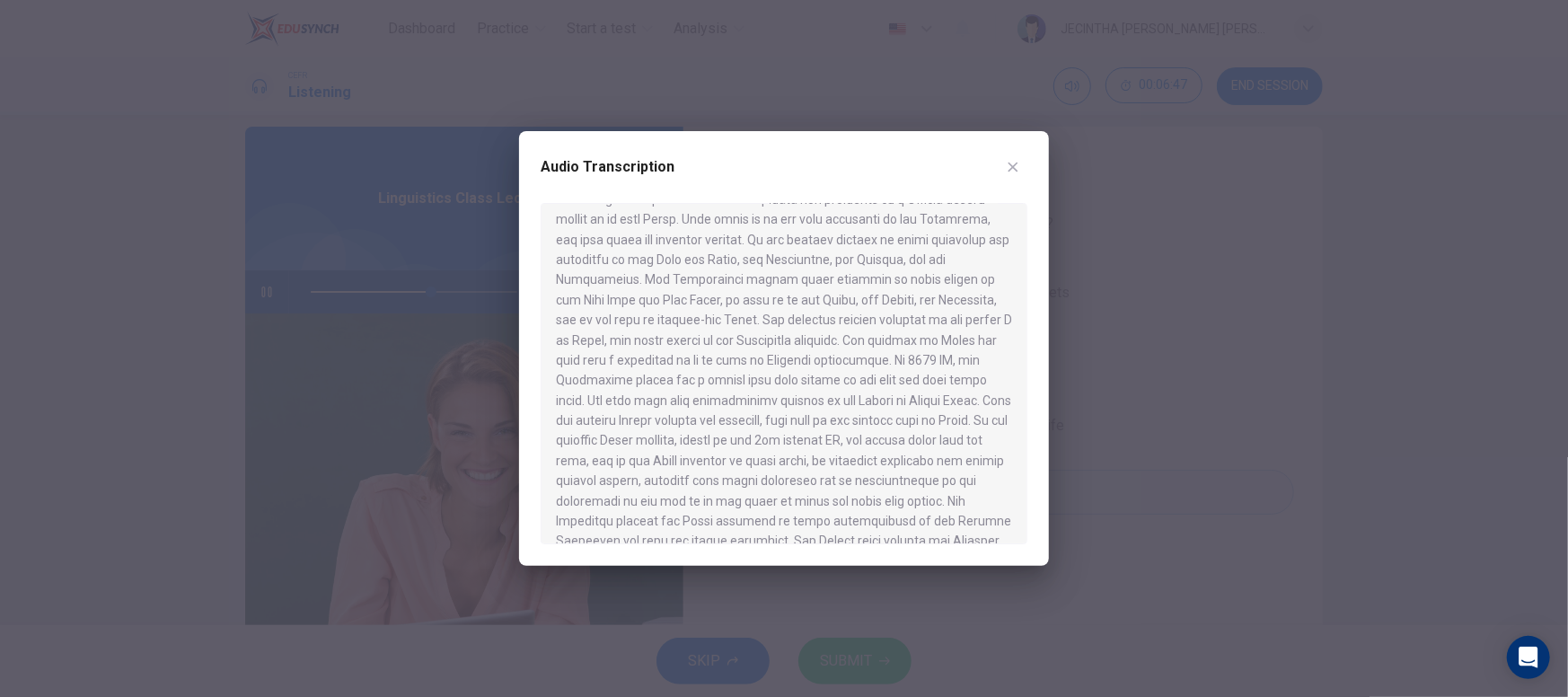 scroll, scrollTop: 72, scrollLeft: 0, axis: vertical 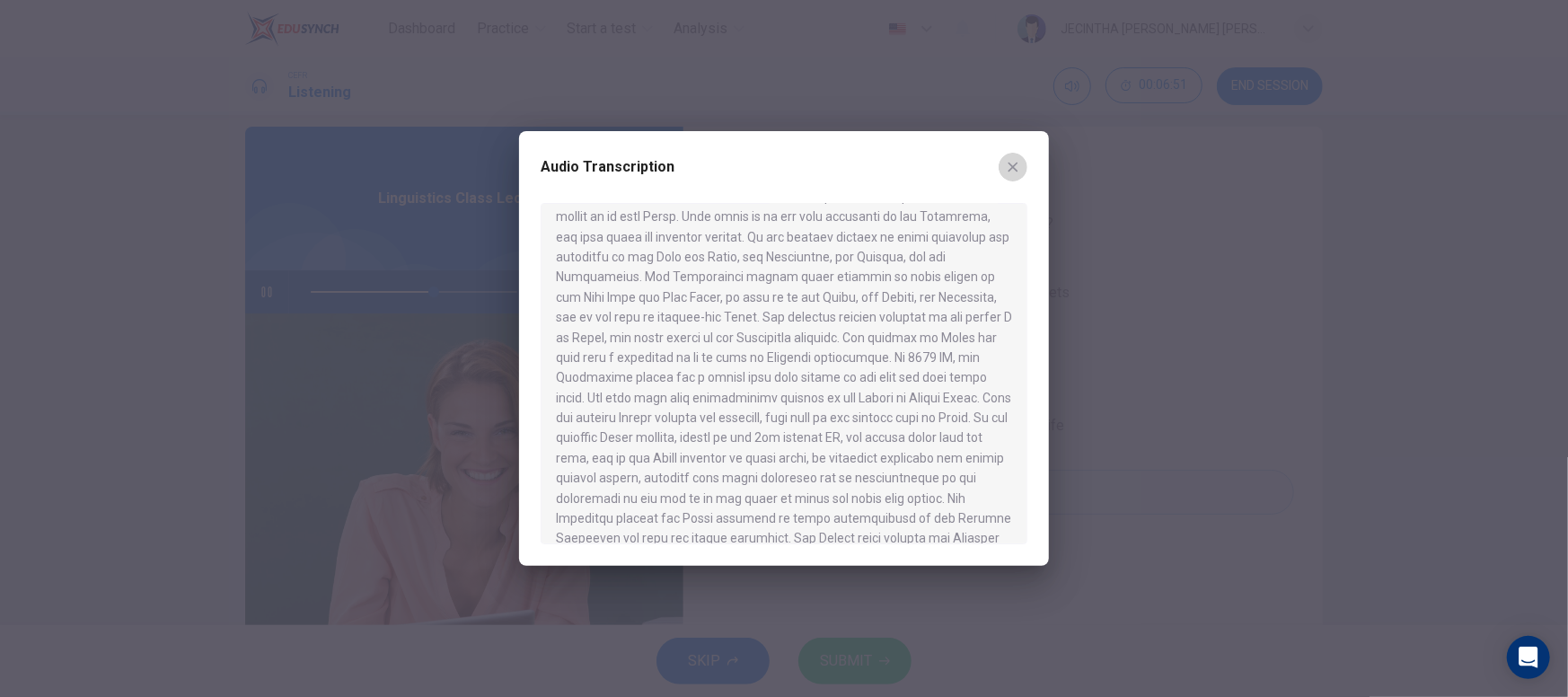 click 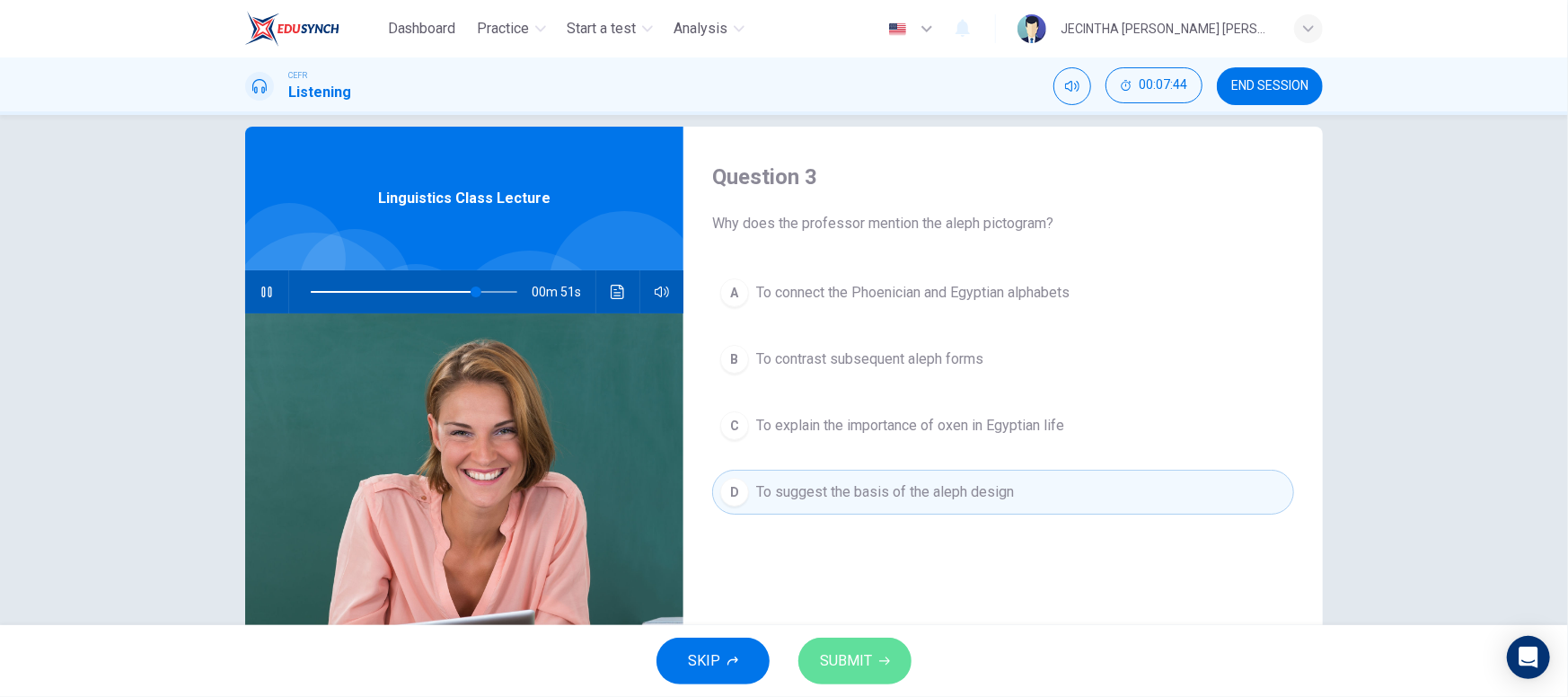 click on "SUBMIT" at bounding box center (846, 661) 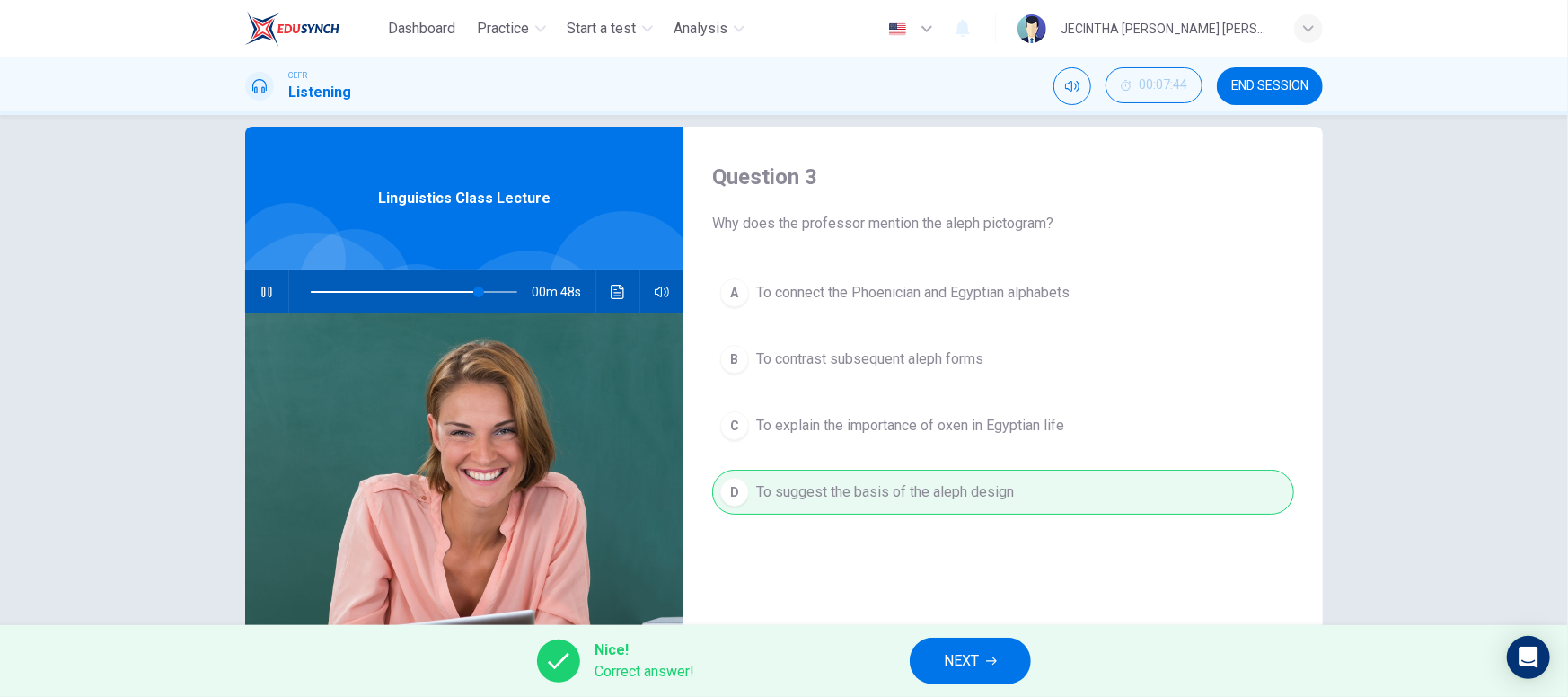 click on "NEXT" at bounding box center [970, 661] 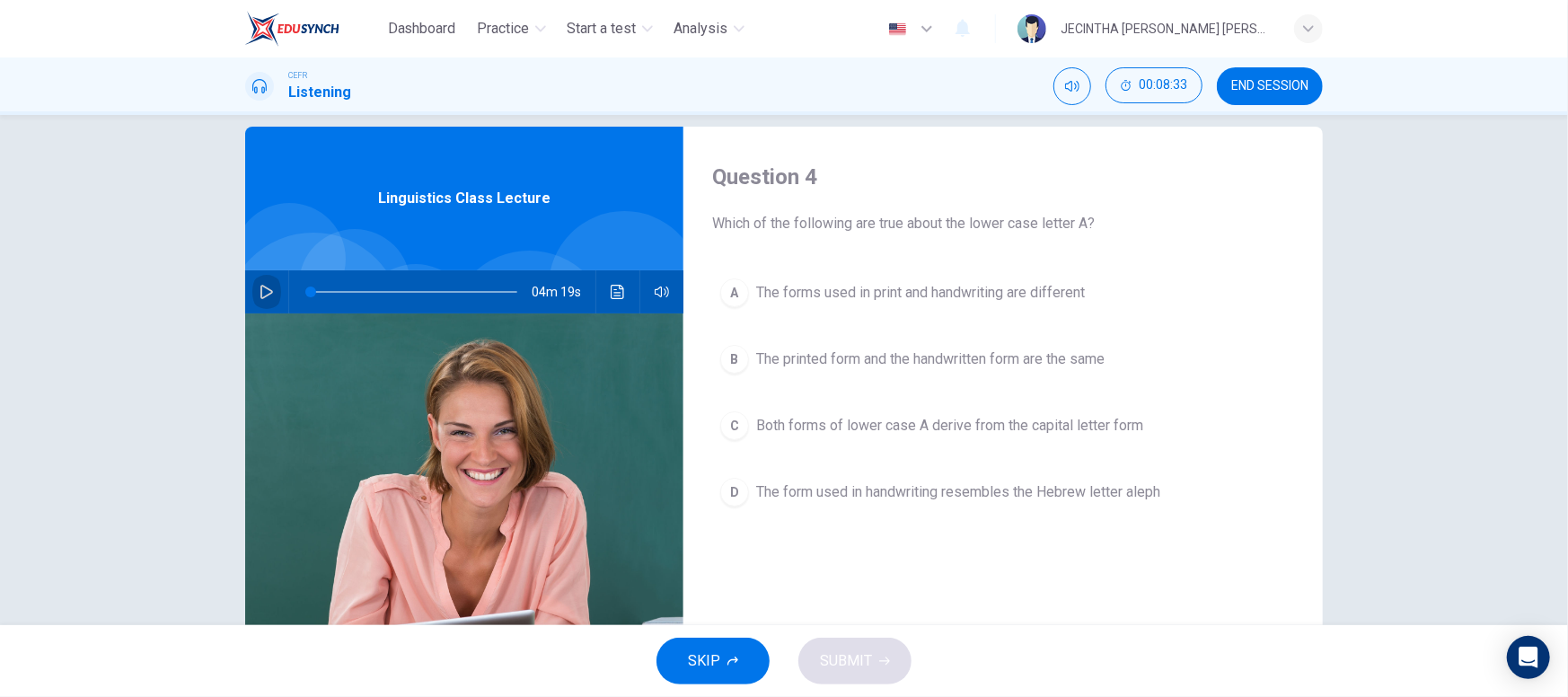 click 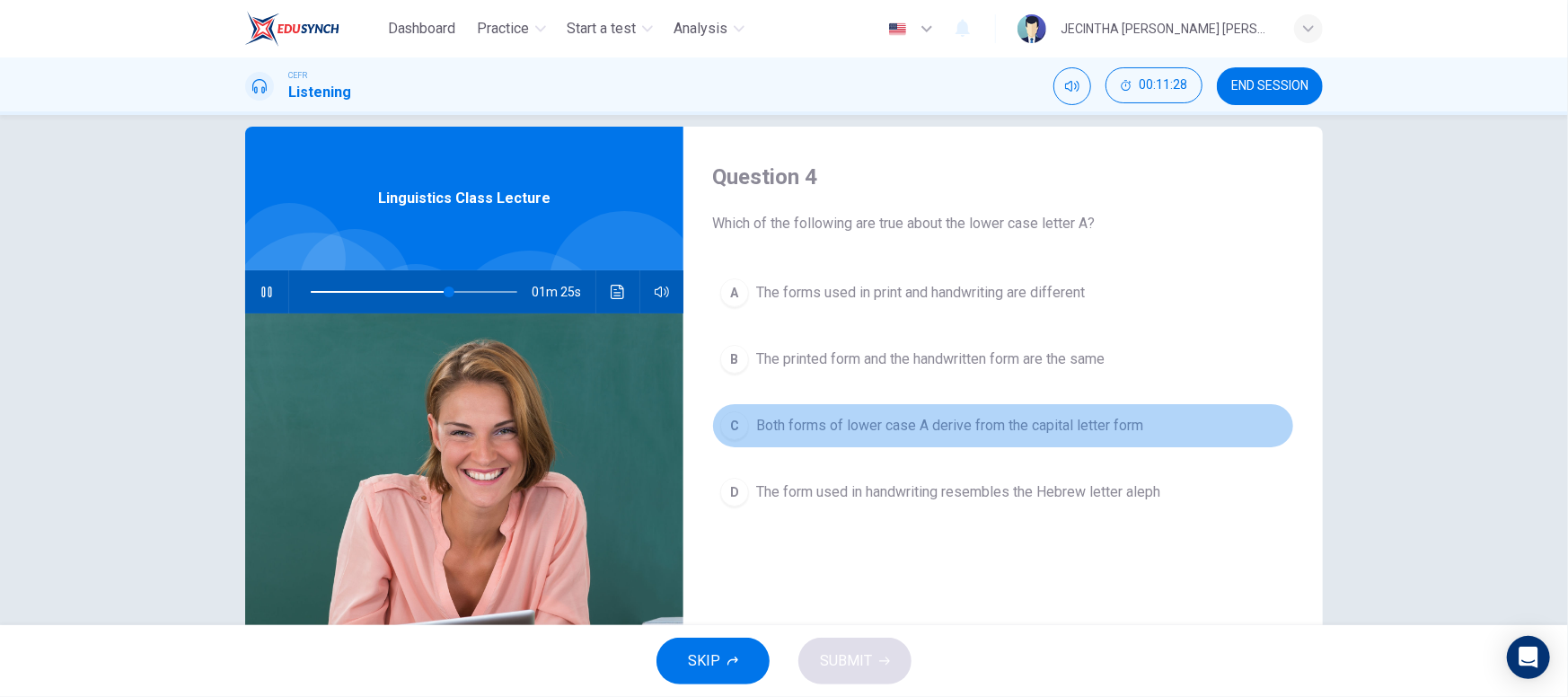 click on "Both forms of lower case A derive from the capital letter form" at bounding box center [949, 426] 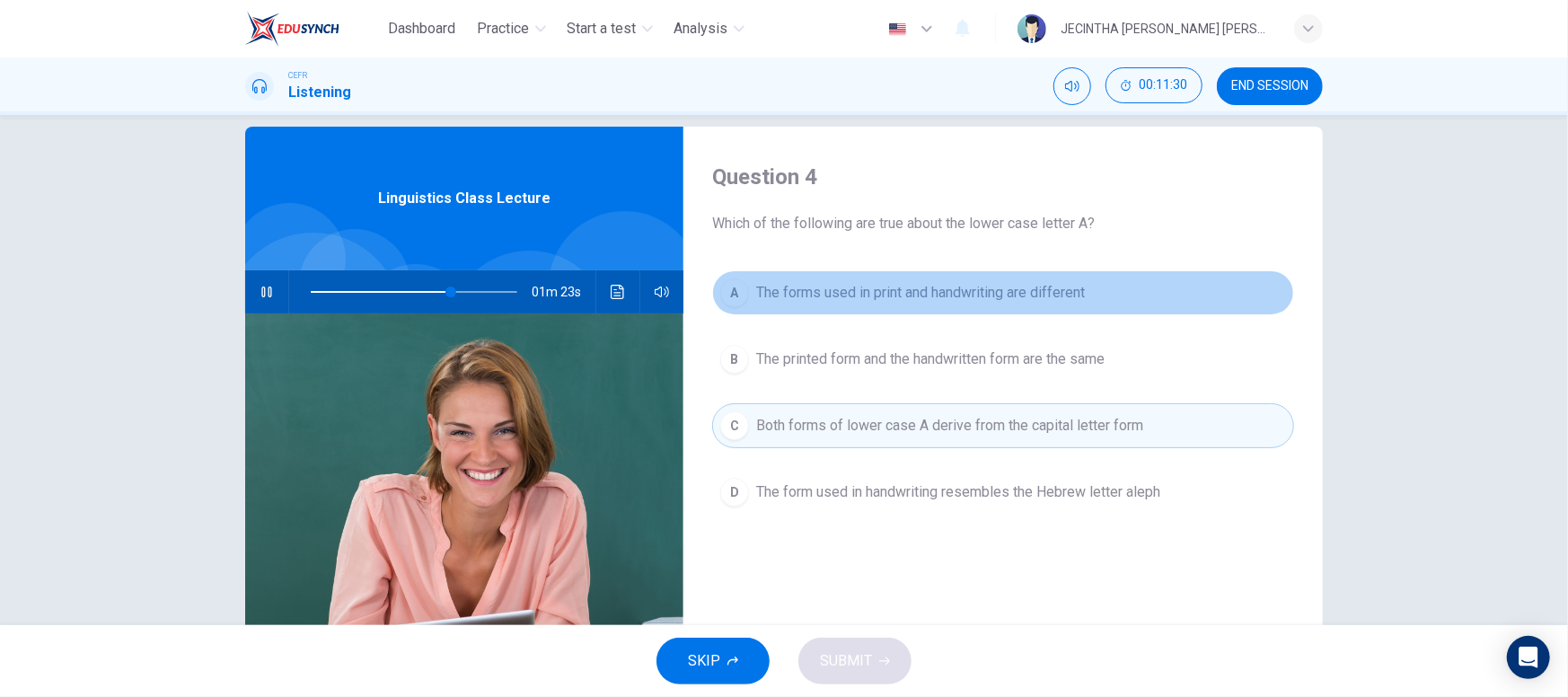 click on "The forms used in print and handwriting are different" at bounding box center (921, 293) 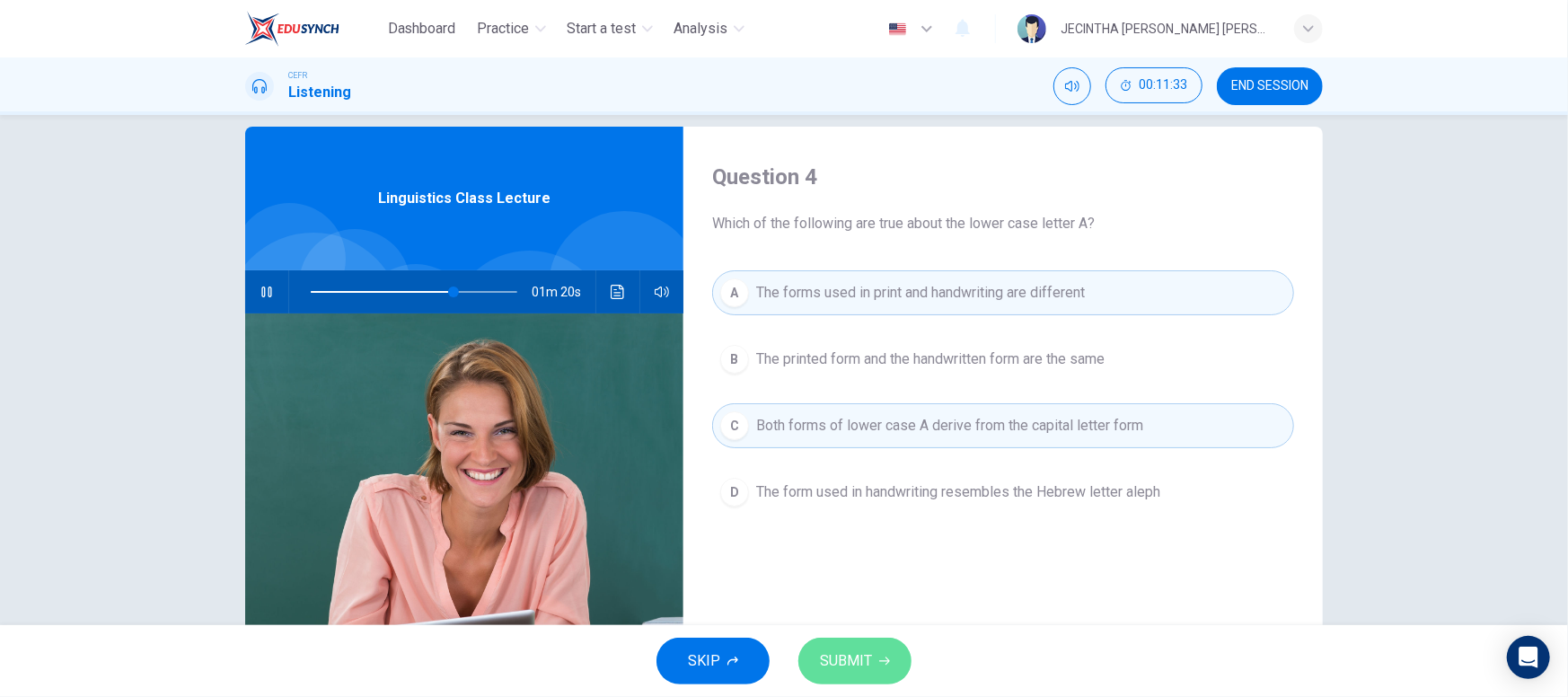 click on "SUBMIT" at bounding box center [855, 661] 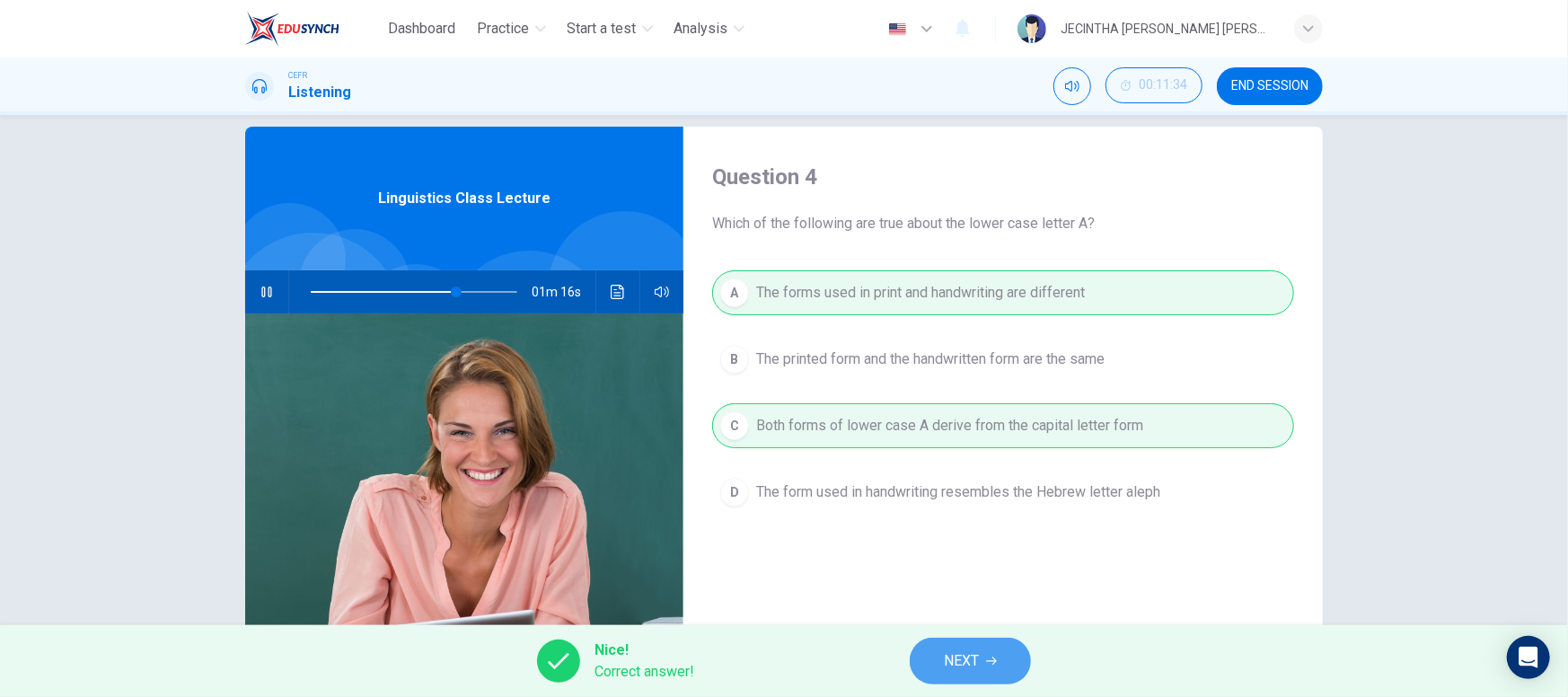 click on "NEXT" at bounding box center [961, 661] 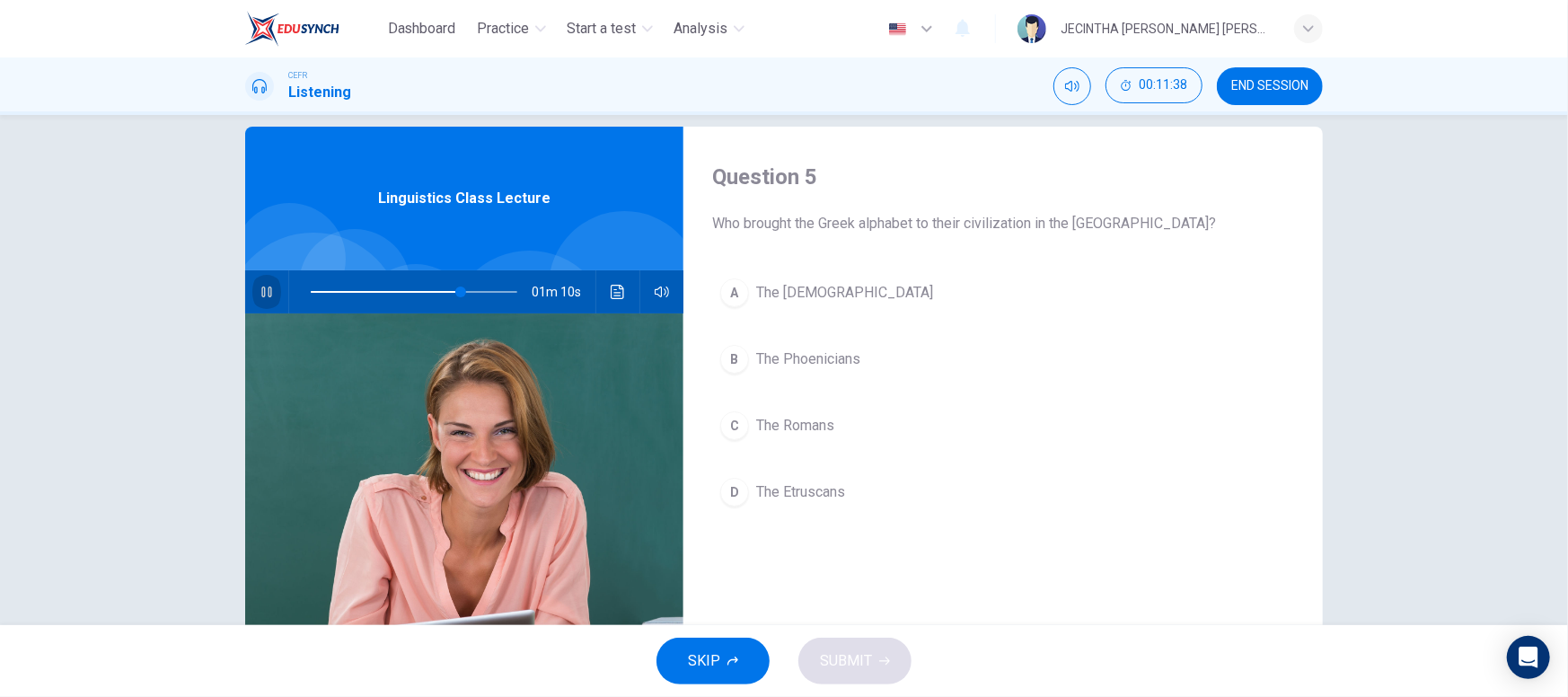 click 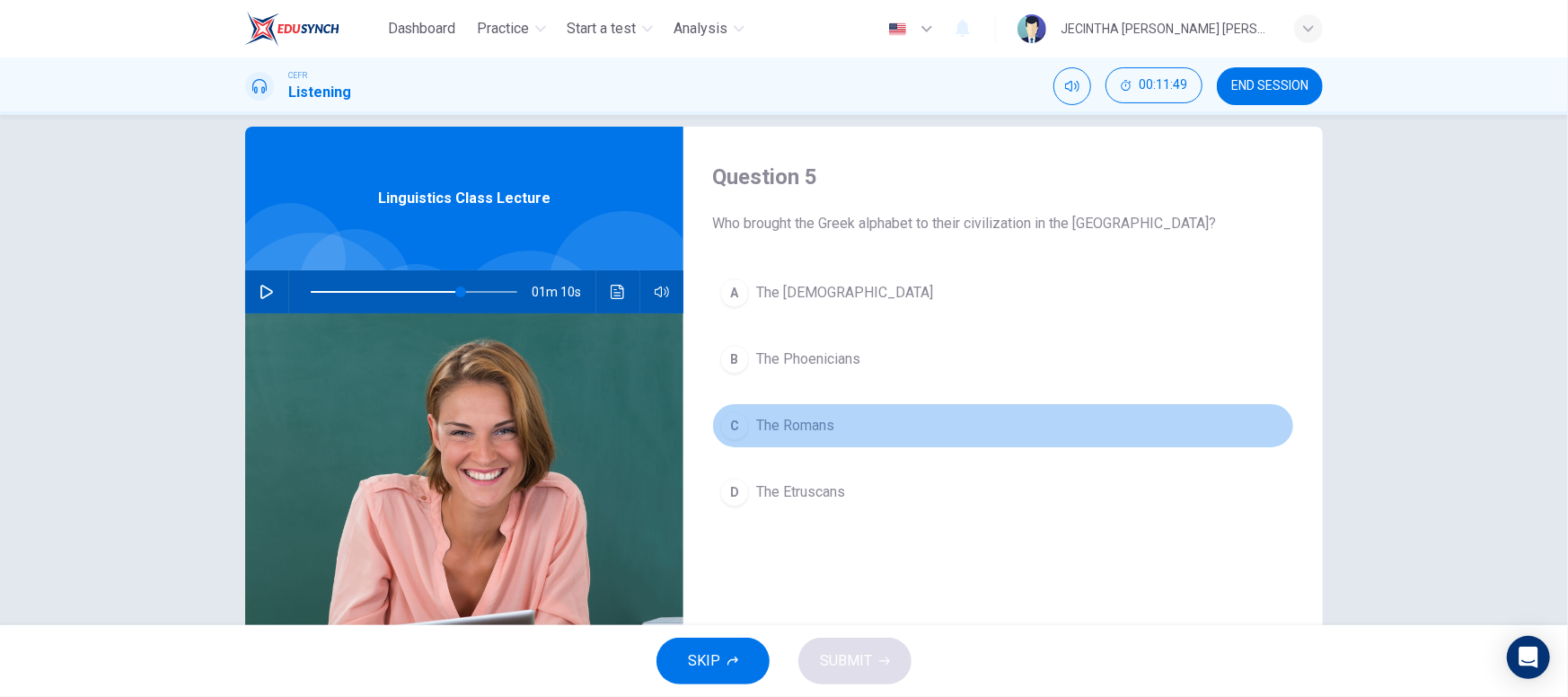 click on "C The Romans" at bounding box center [1003, 426] 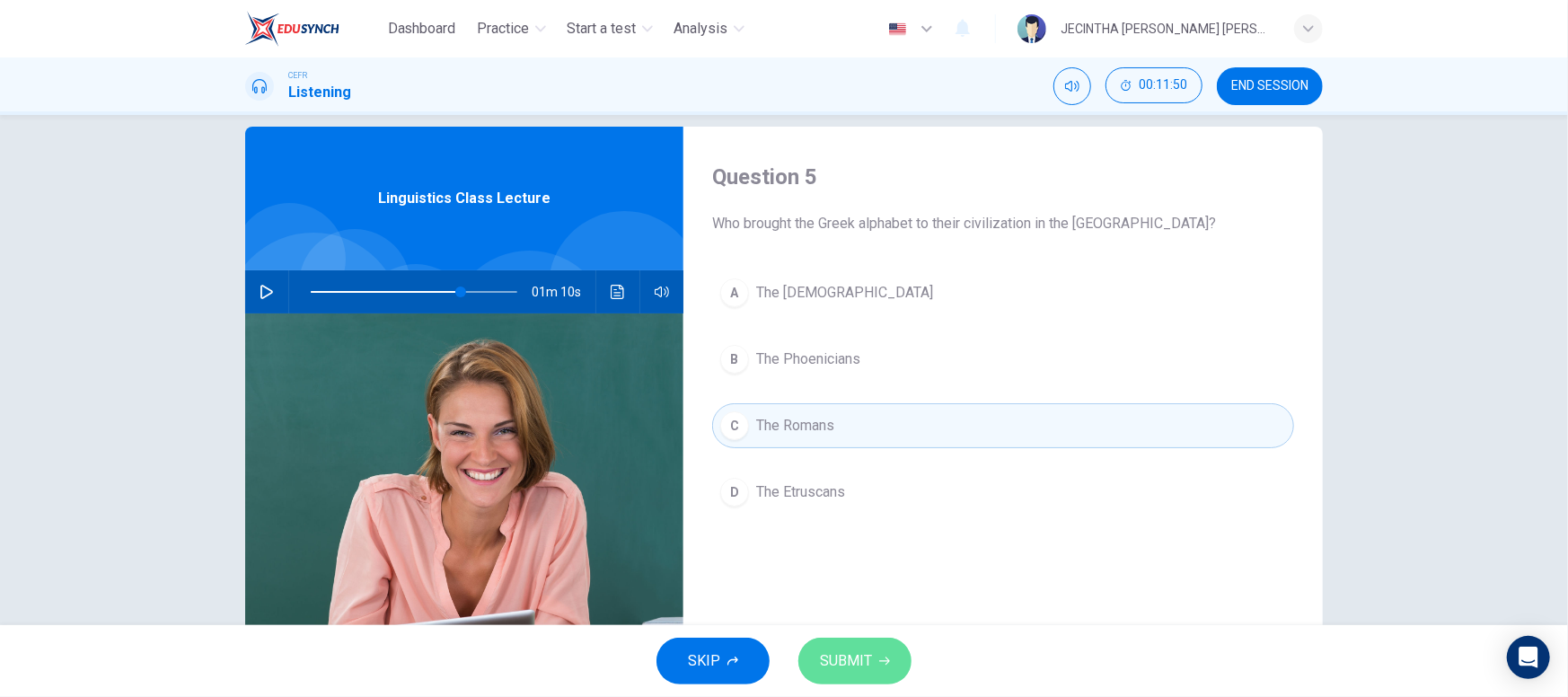 click on "SUBMIT" at bounding box center (846, 661) 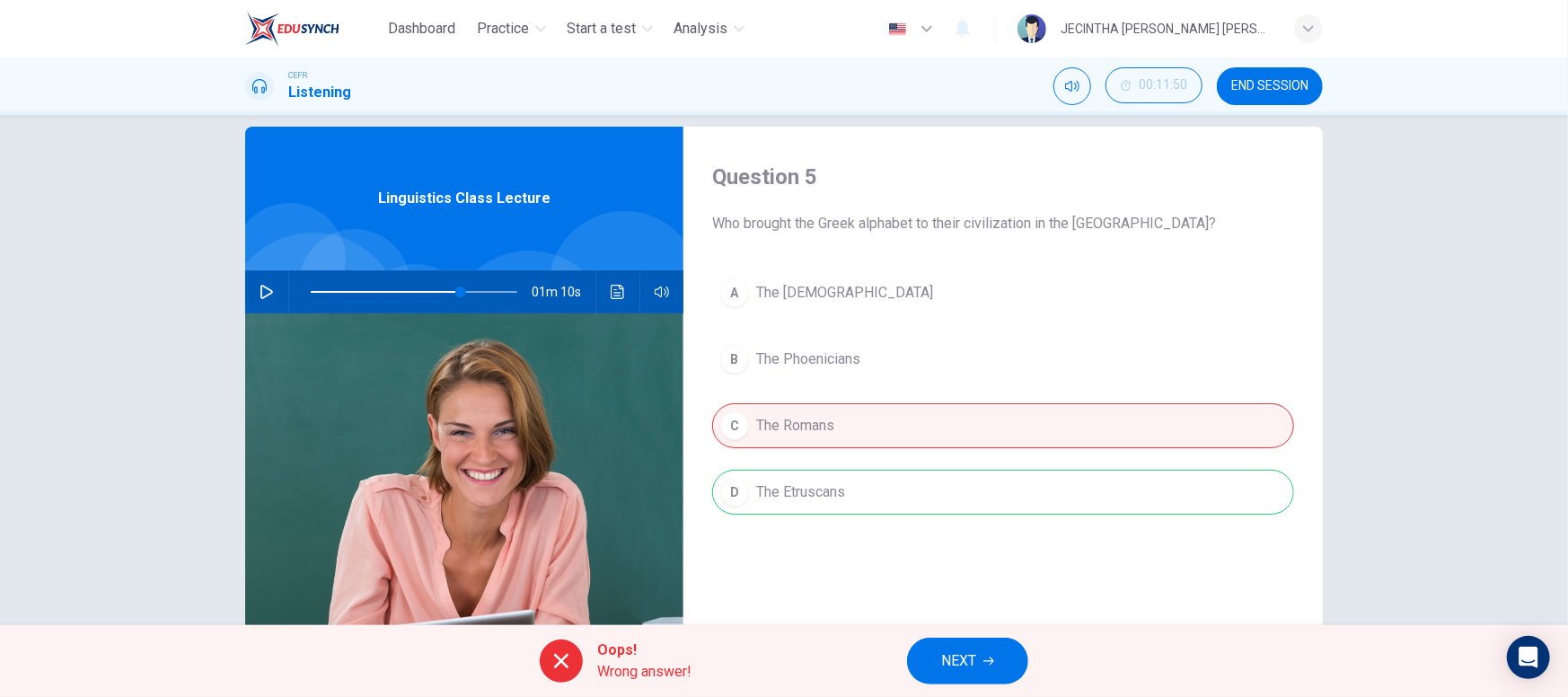 click on "NEXT" at bounding box center [958, 661] 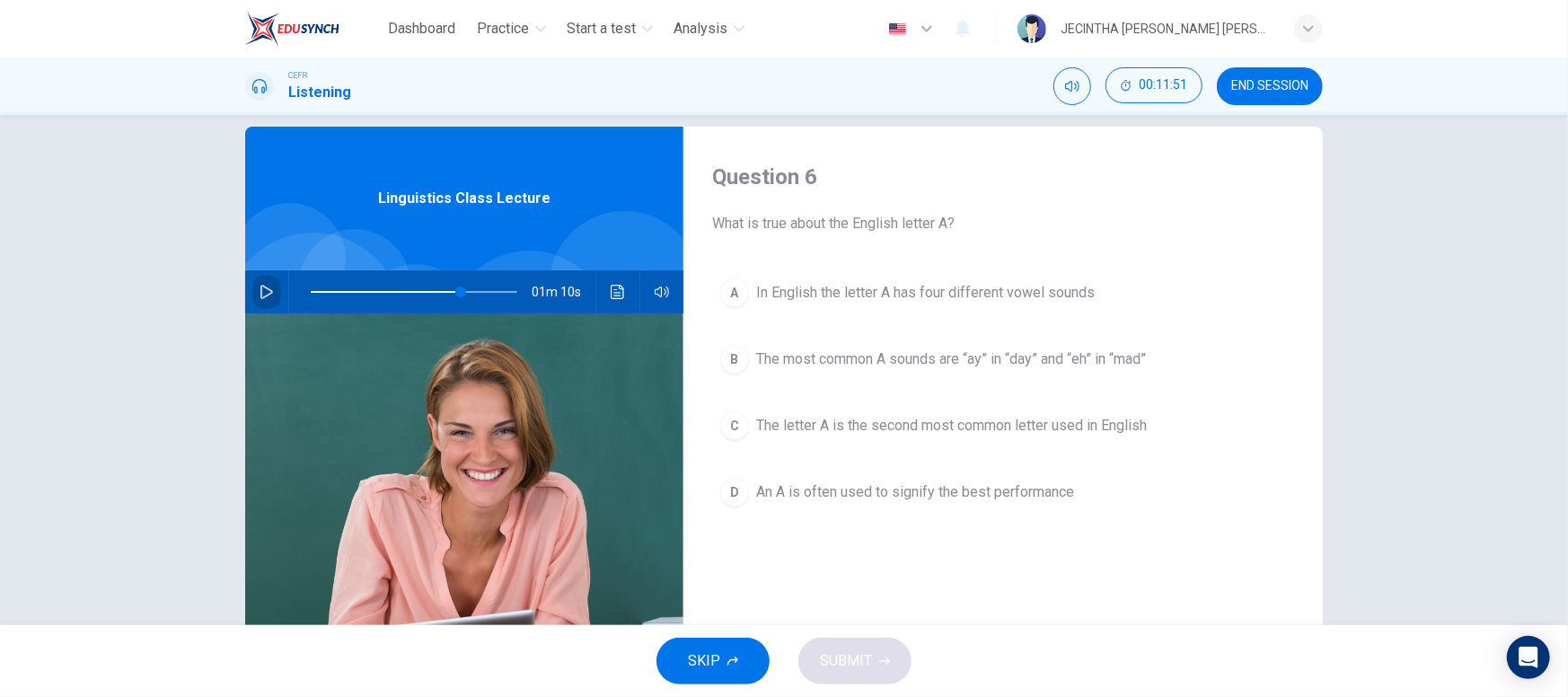 click 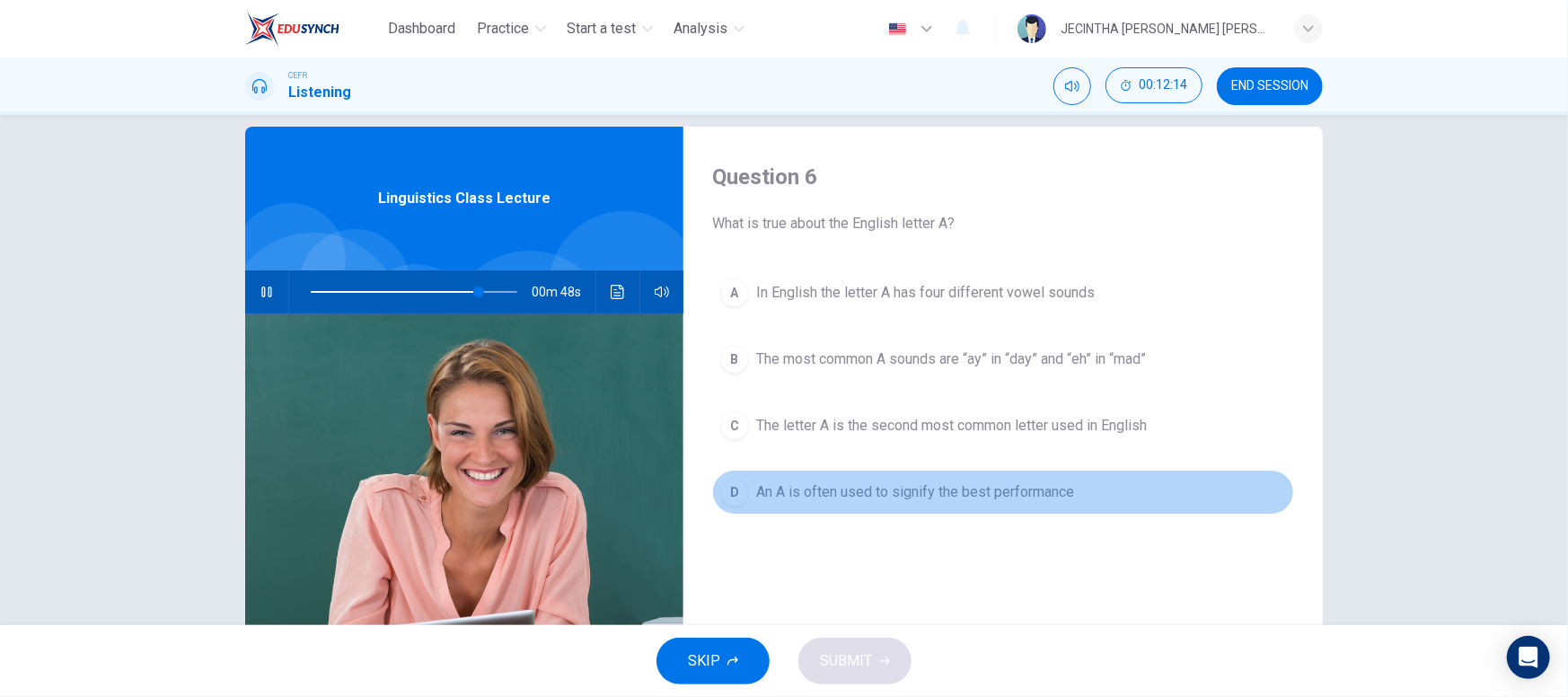 click on "An A is often used to signify the best performance" at bounding box center (915, 492) 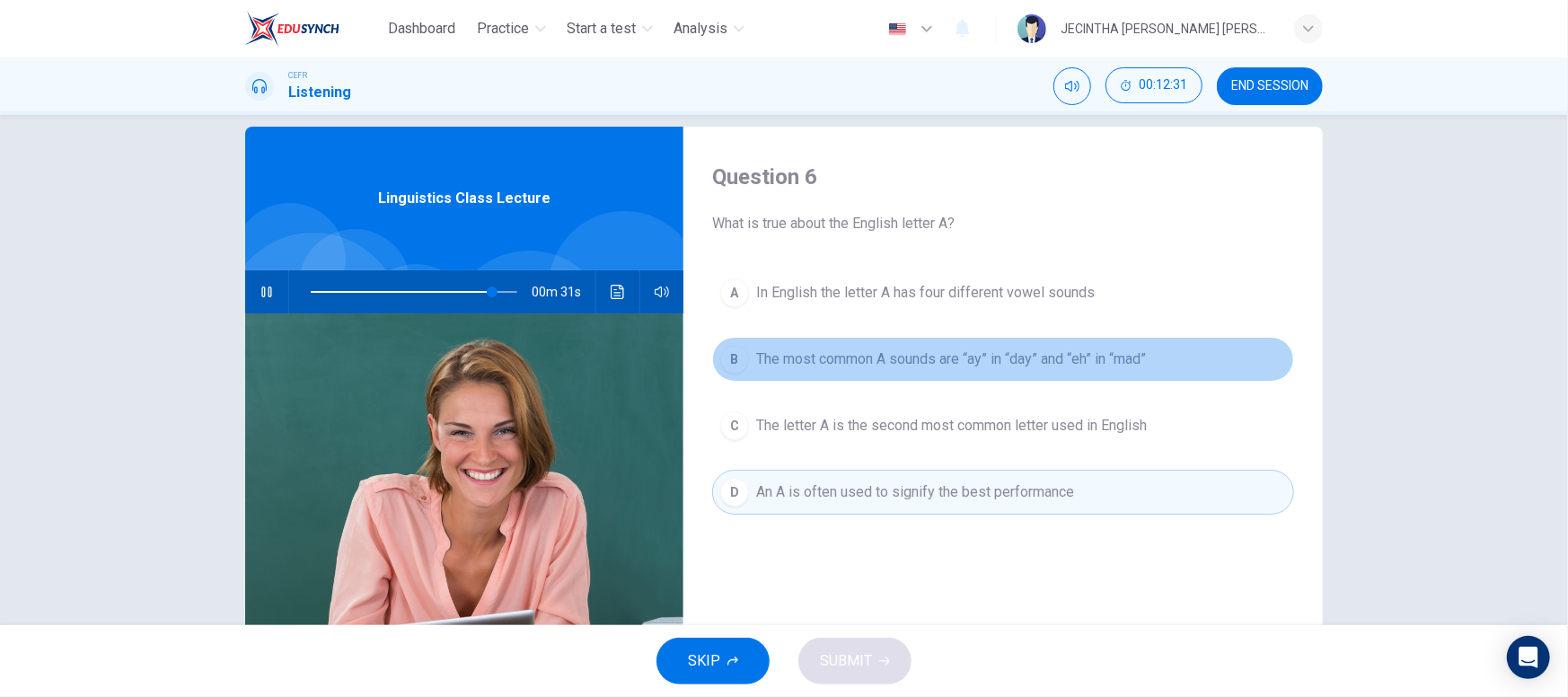 click on "The most common A sounds are “ay” in “day” and “eh” in “mad”" at bounding box center (951, 359) 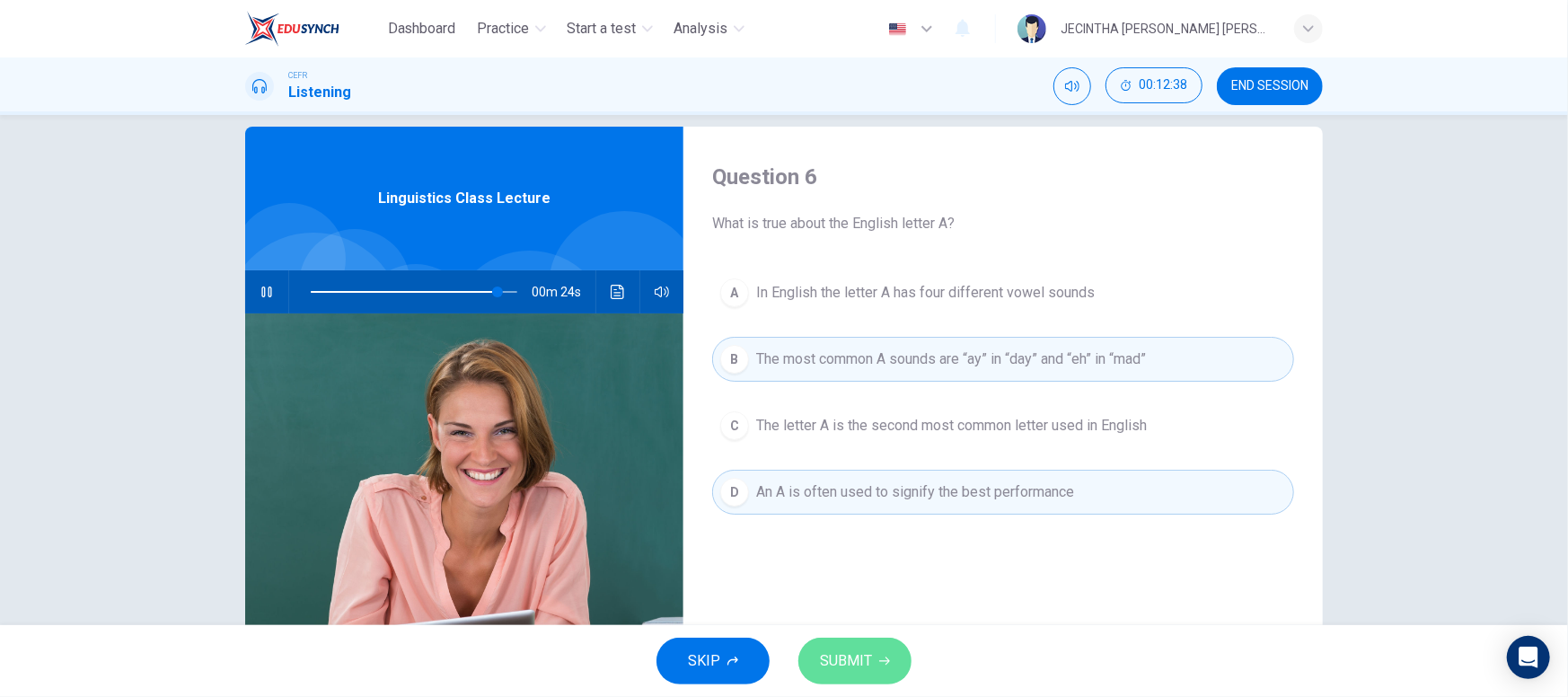 click on "SUBMIT" at bounding box center [855, 661] 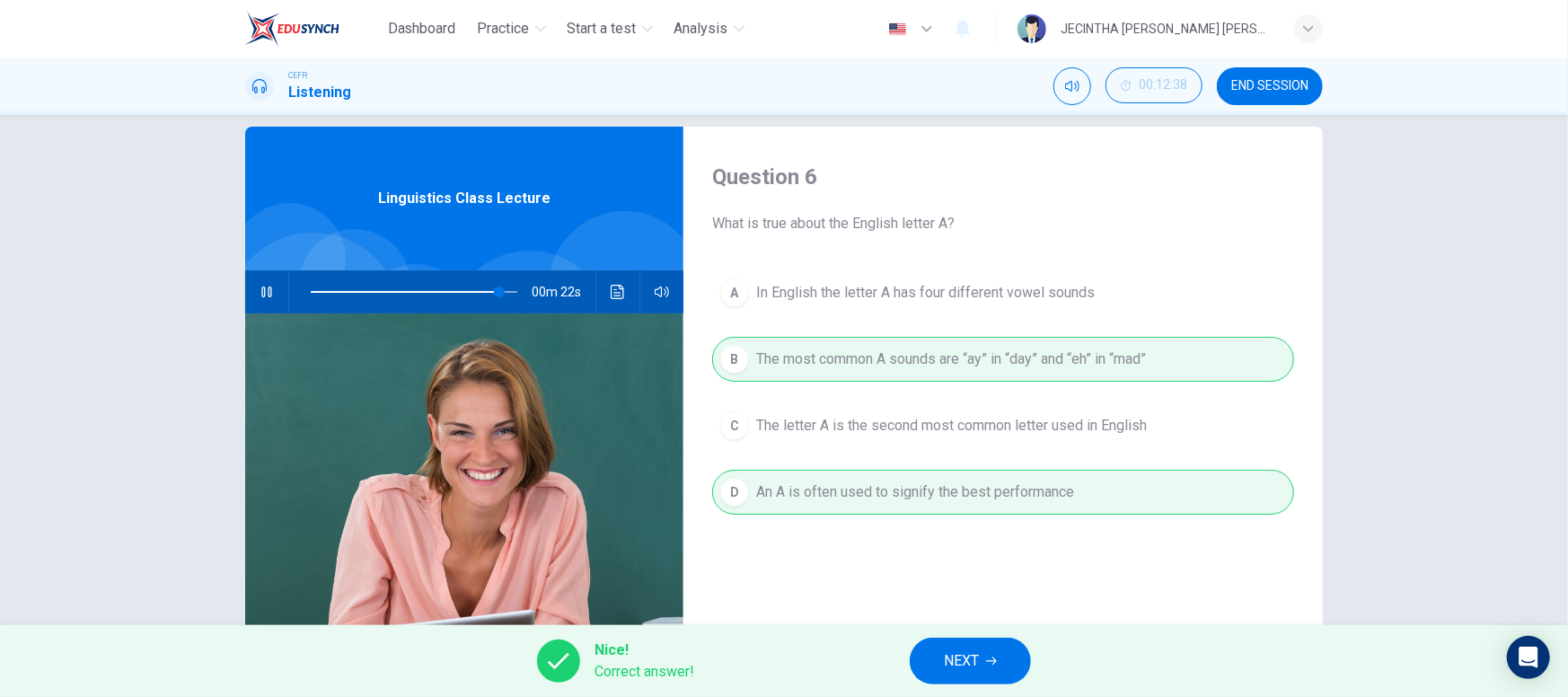 type on "92" 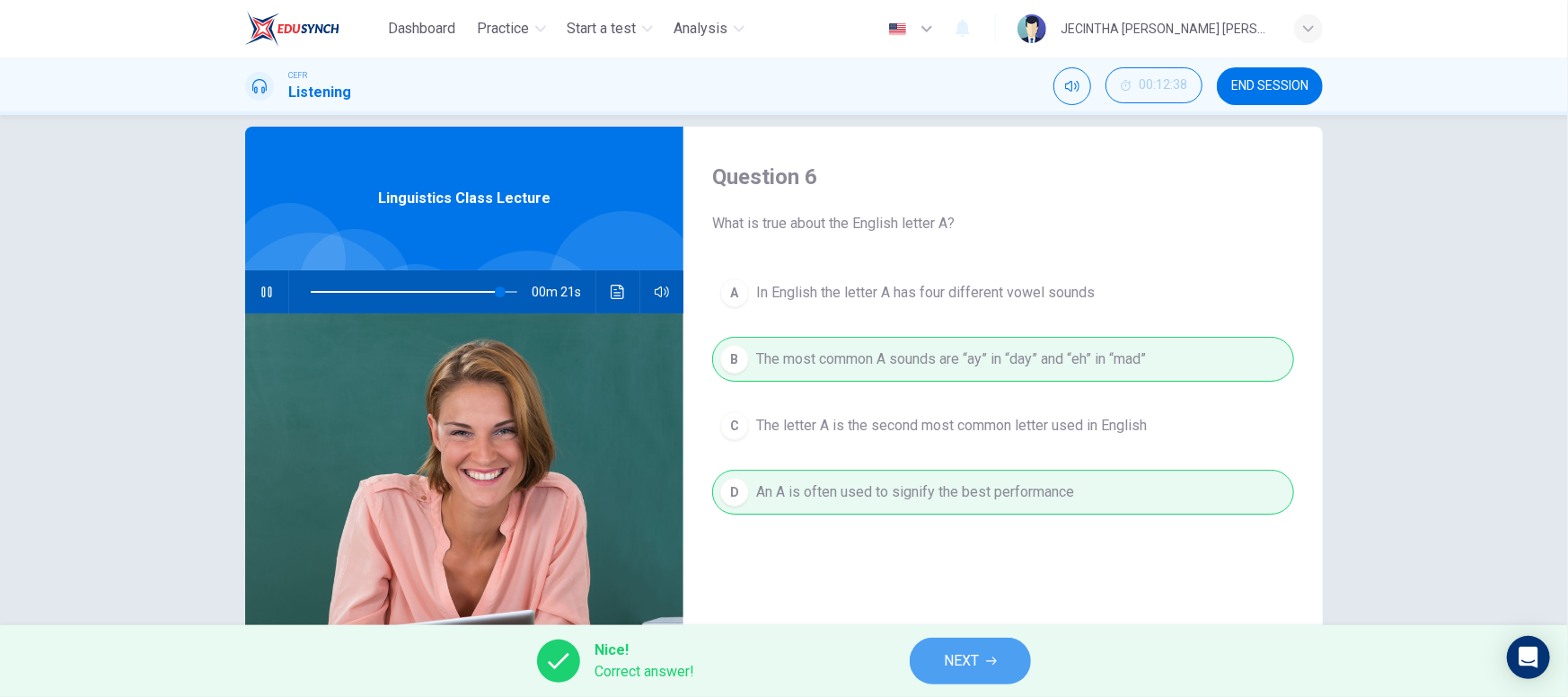 click on "NEXT" at bounding box center [970, 661] 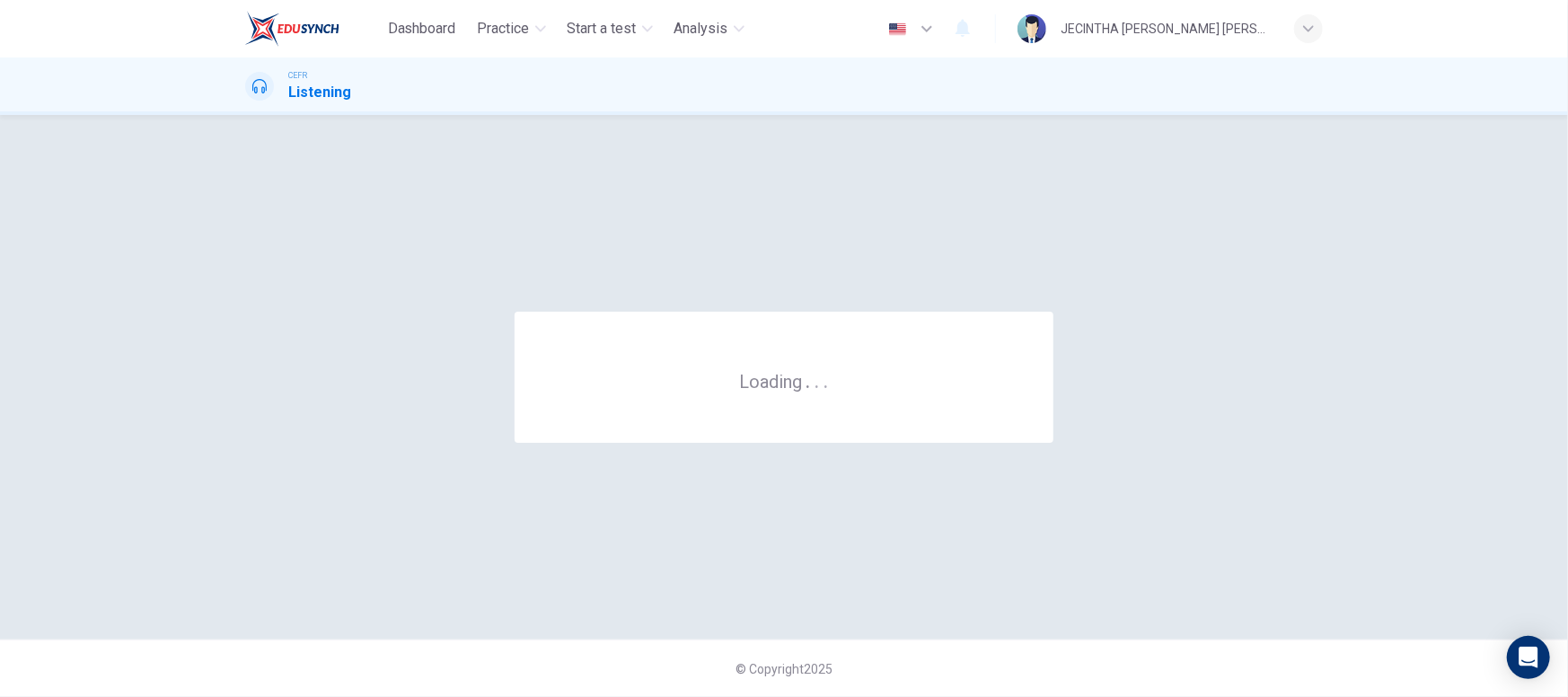 scroll, scrollTop: 0, scrollLeft: 0, axis: both 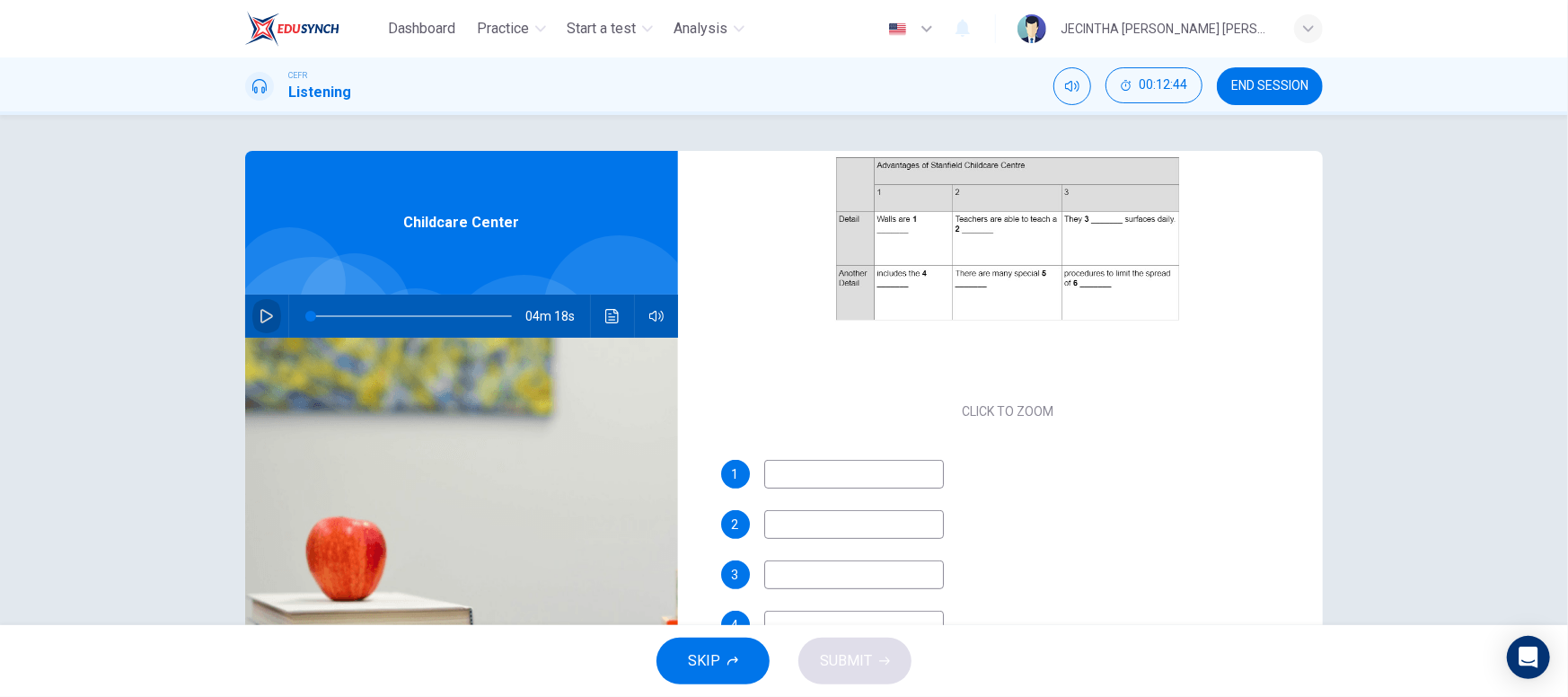 click at bounding box center (267, 316) 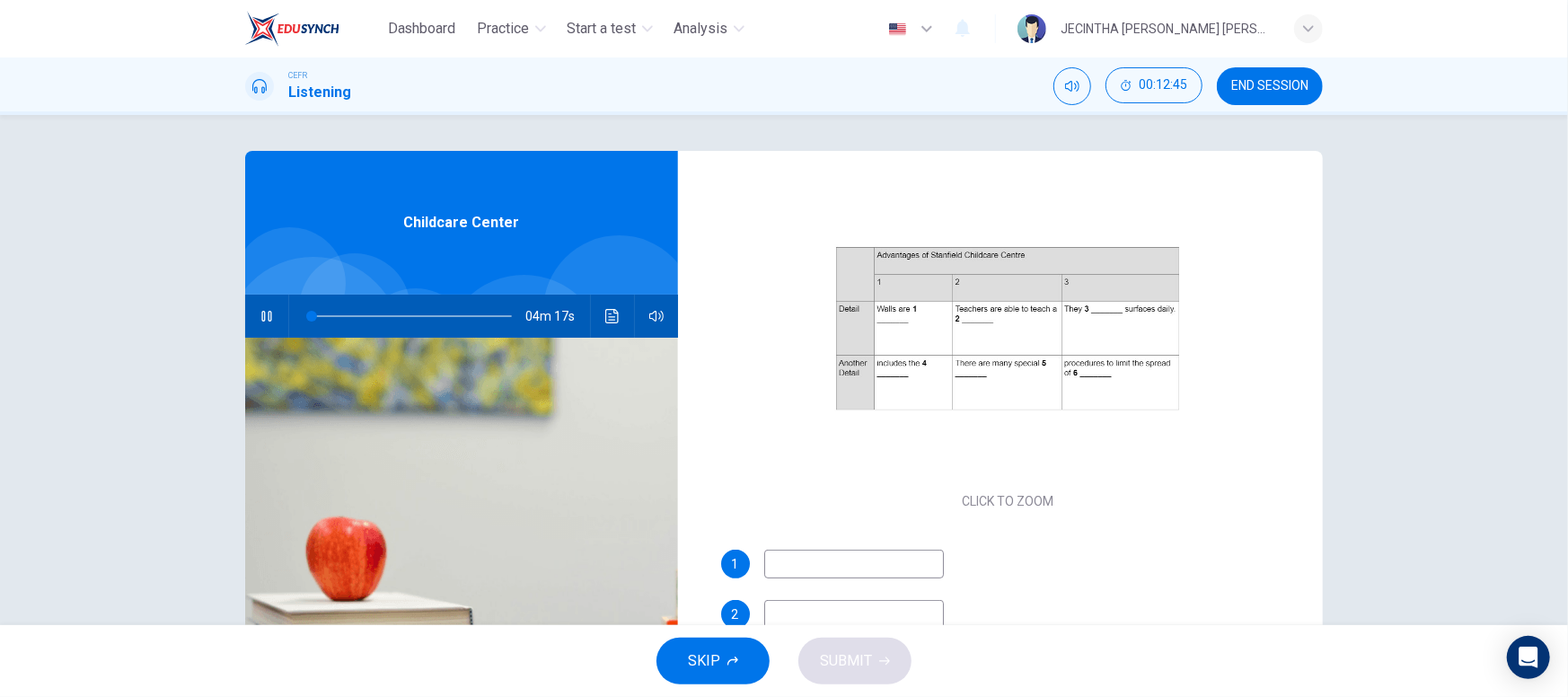 scroll, scrollTop: 256, scrollLeft: 0, axis: vertical 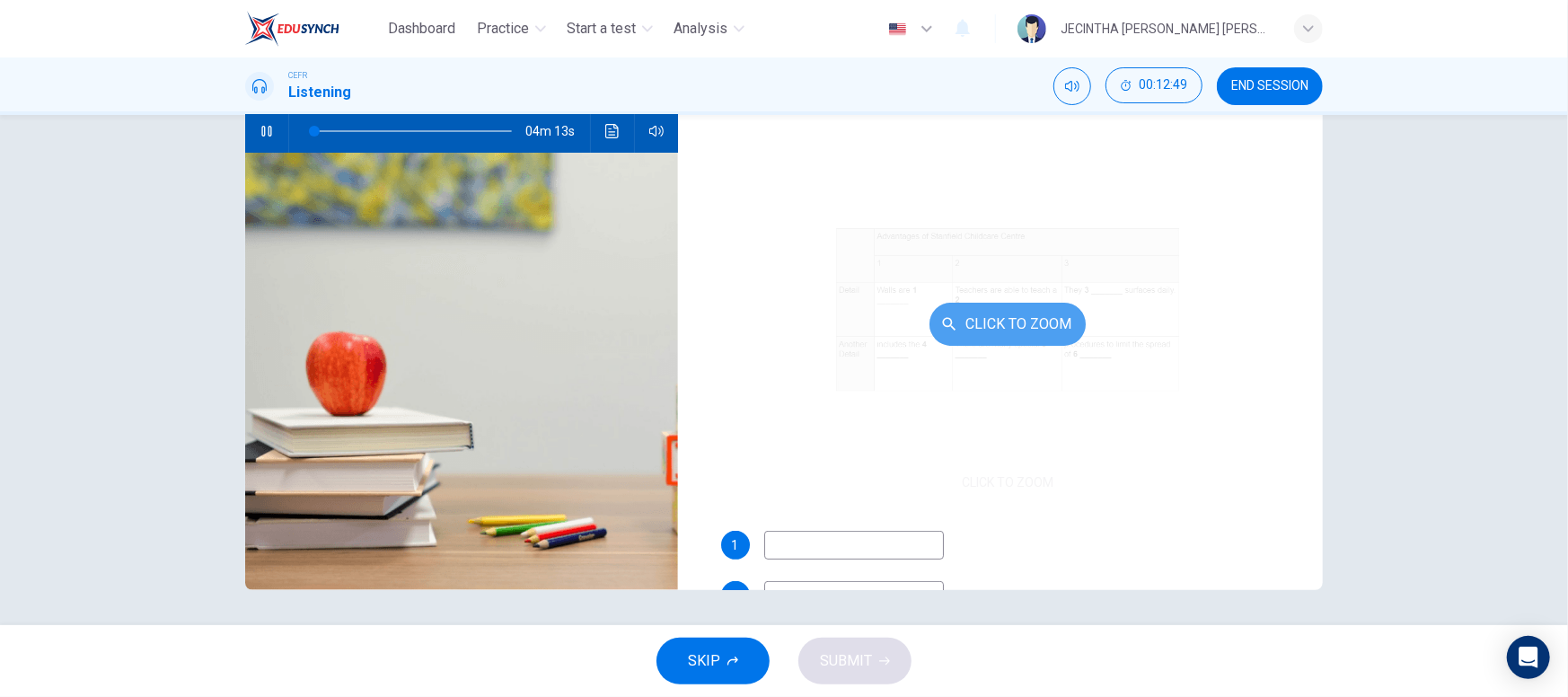 click on "Click to Zoom" at bounding box center (1008, 324) 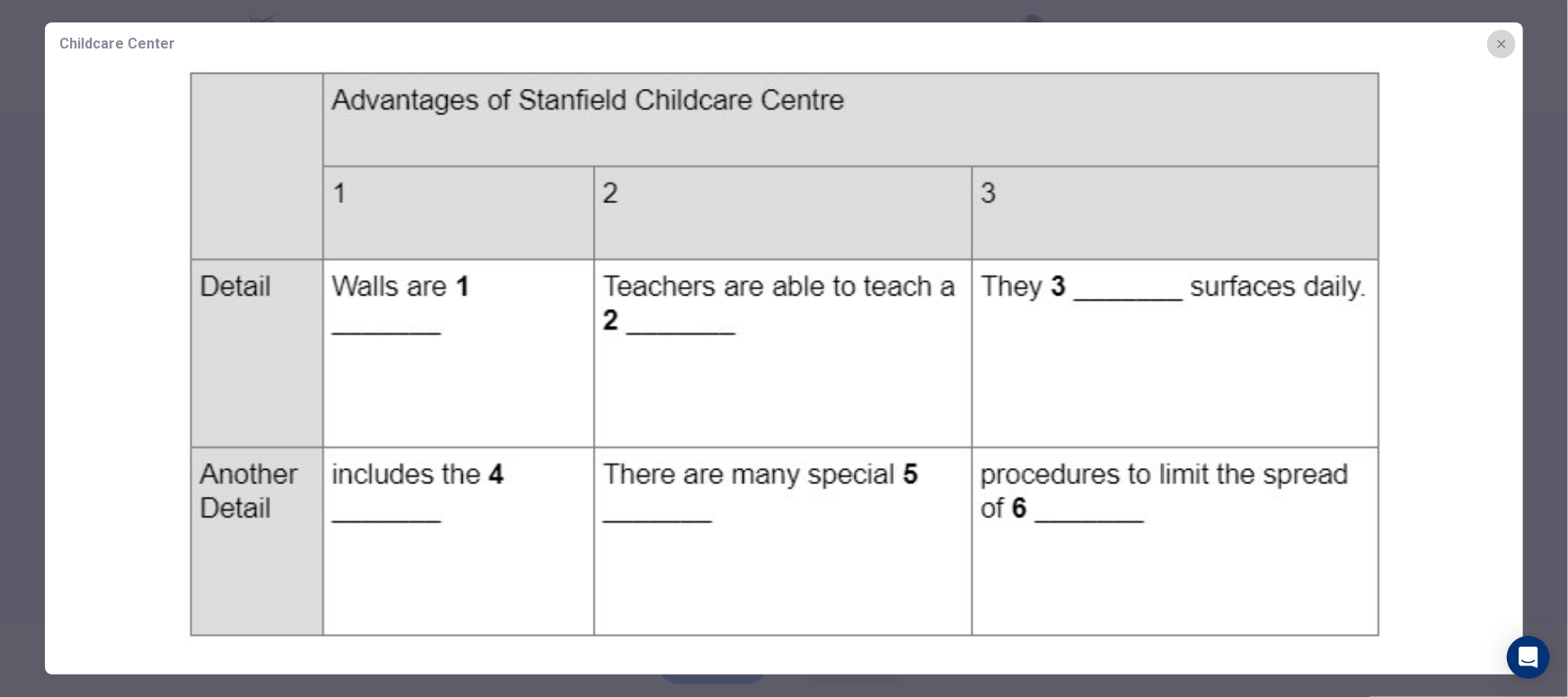 click 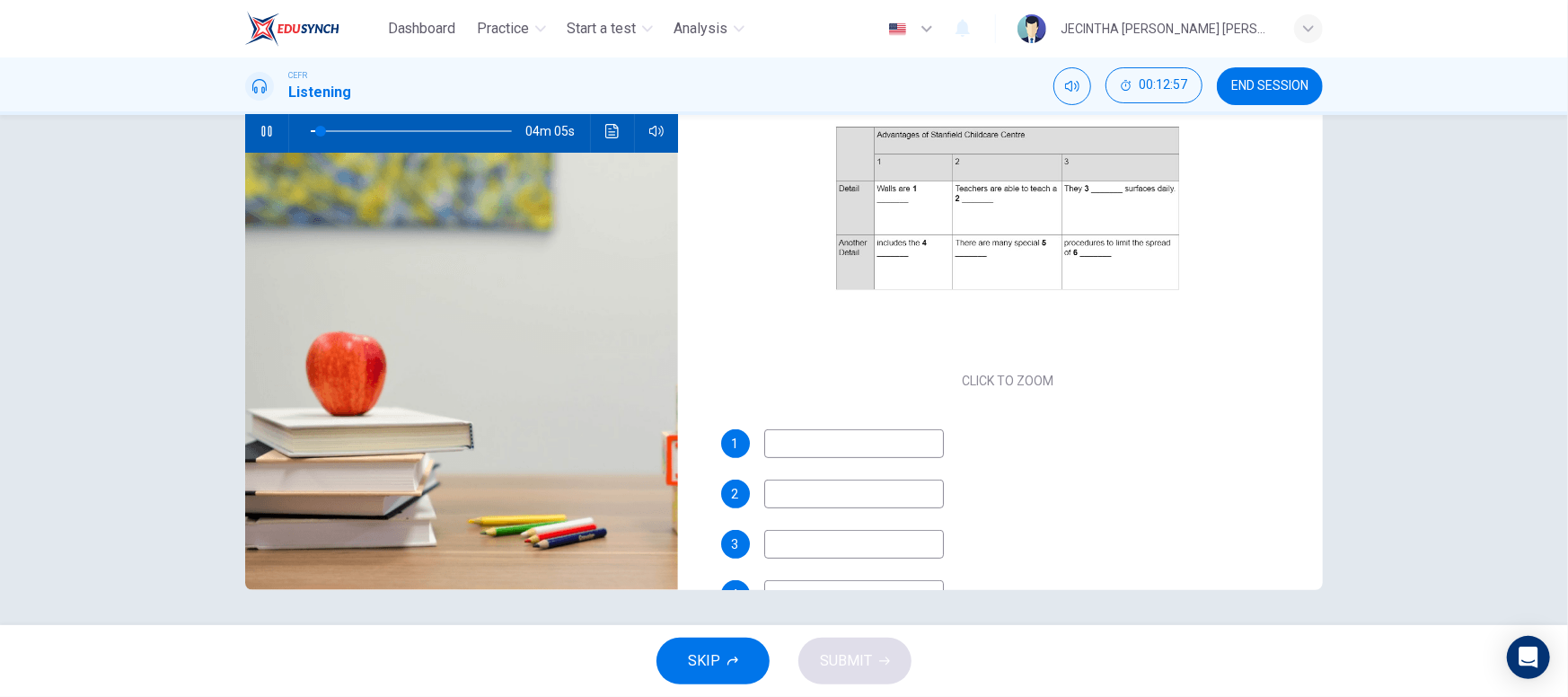 scroll, scrollTop: 99, scrollLeft: 0, axis: vertical 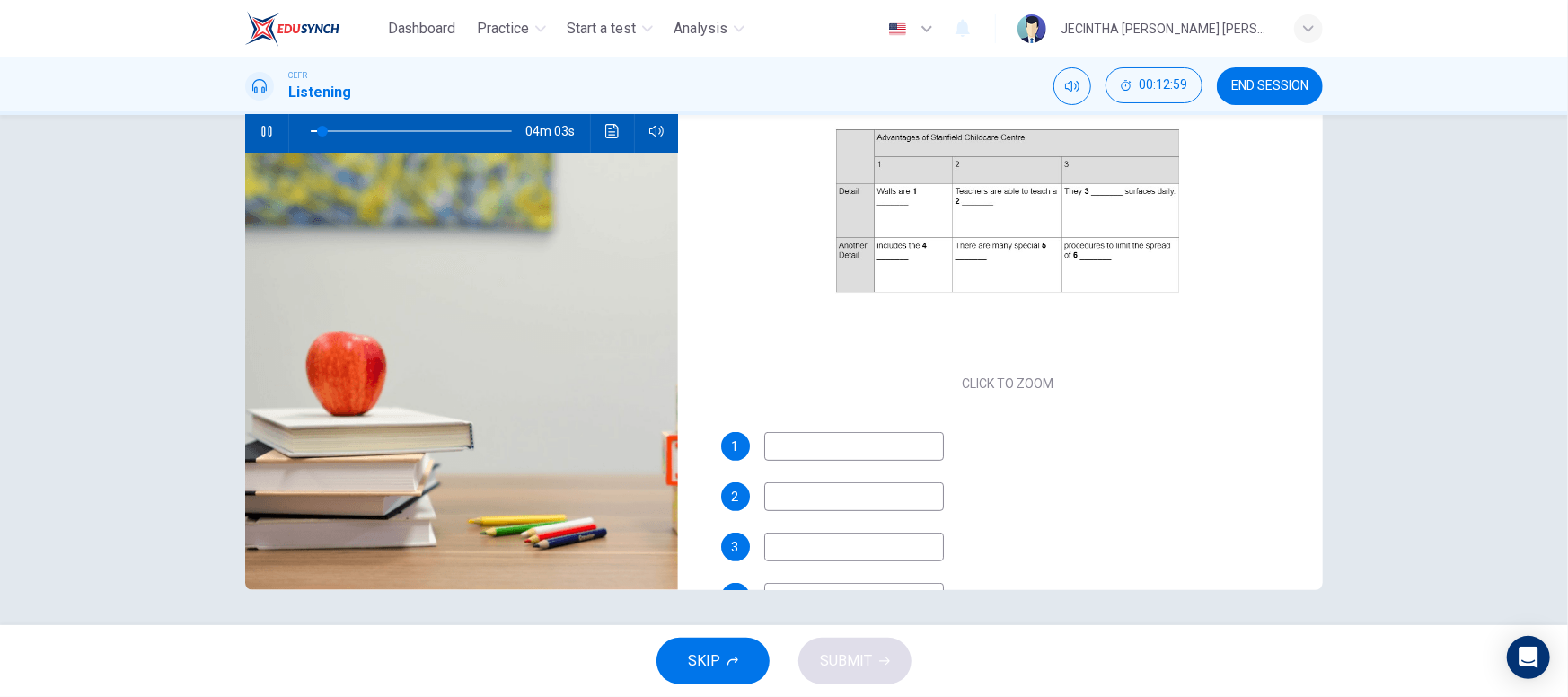 click at bounding box center (854, 446) 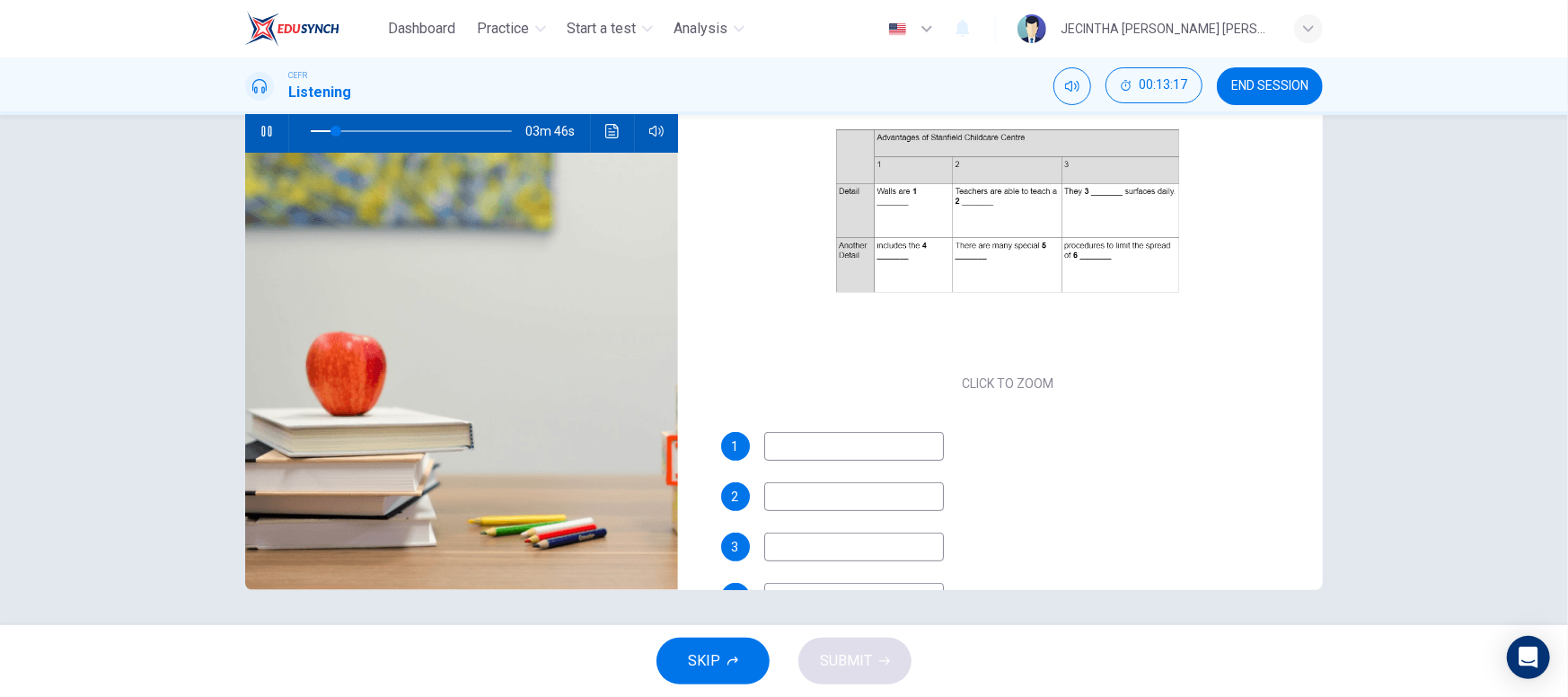type on "13" 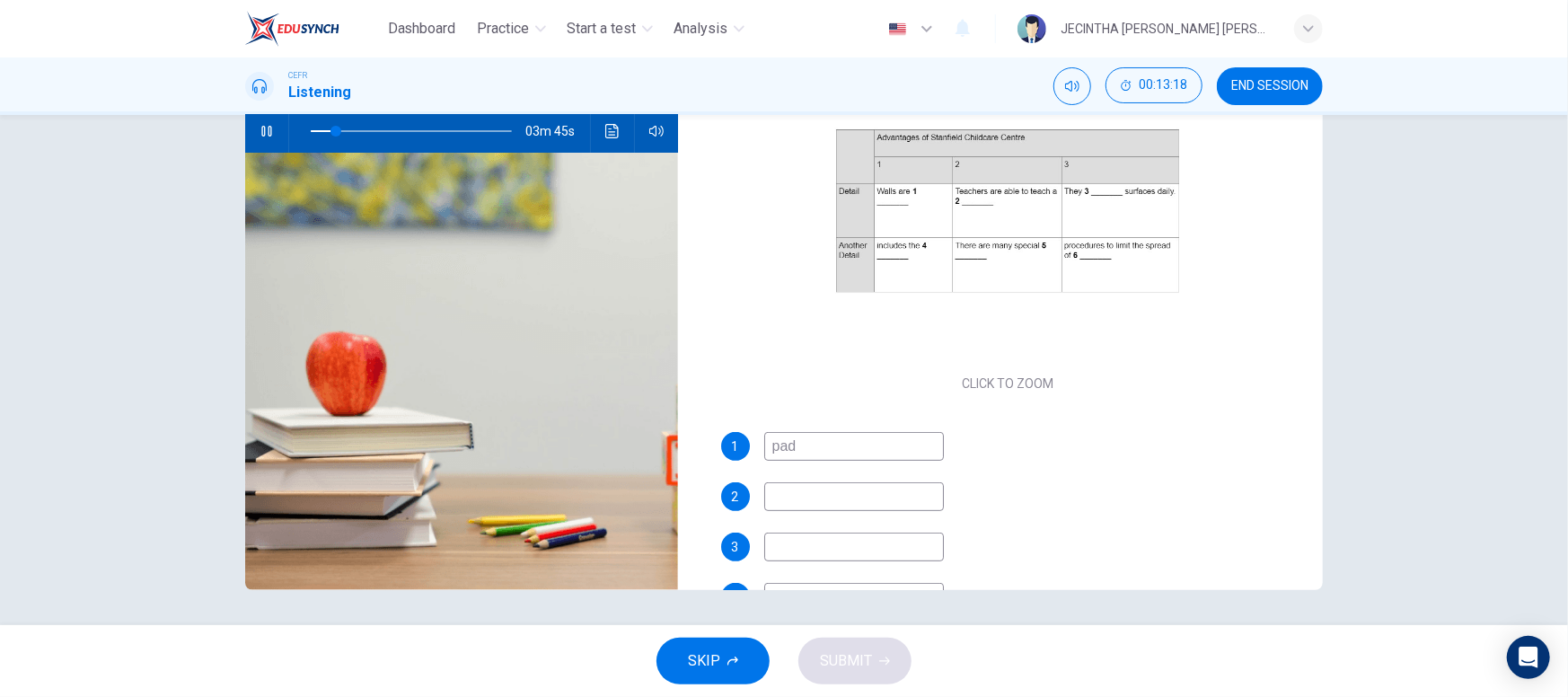 type on "padd" 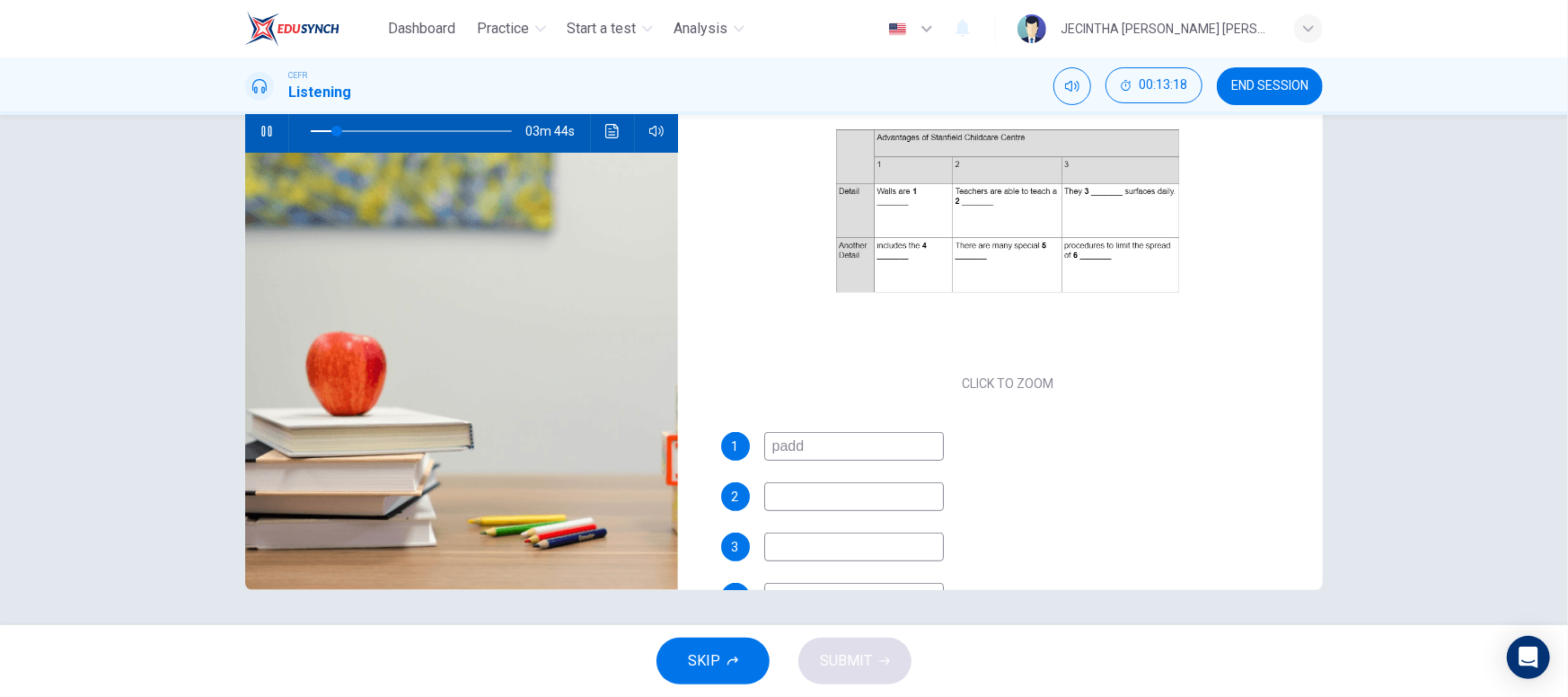 type on "13" 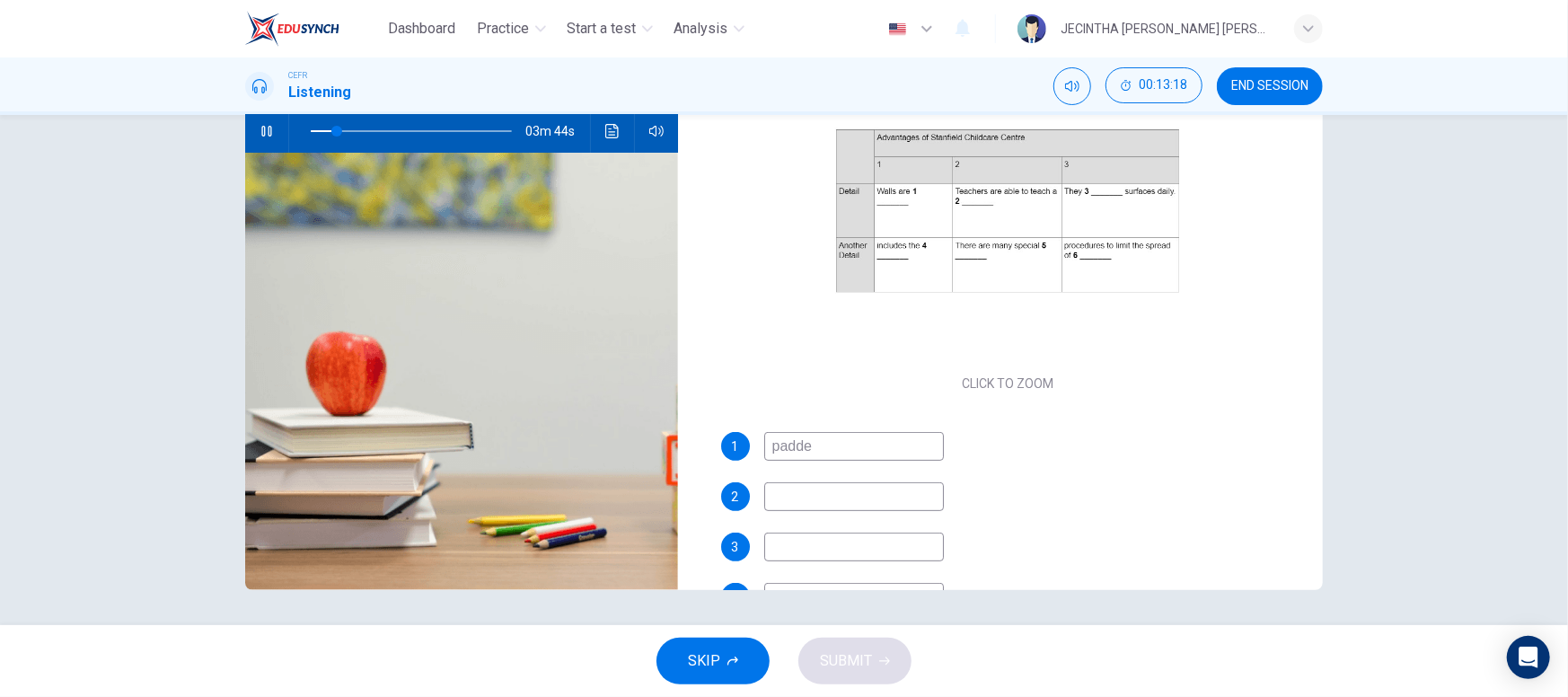 type on "padded" 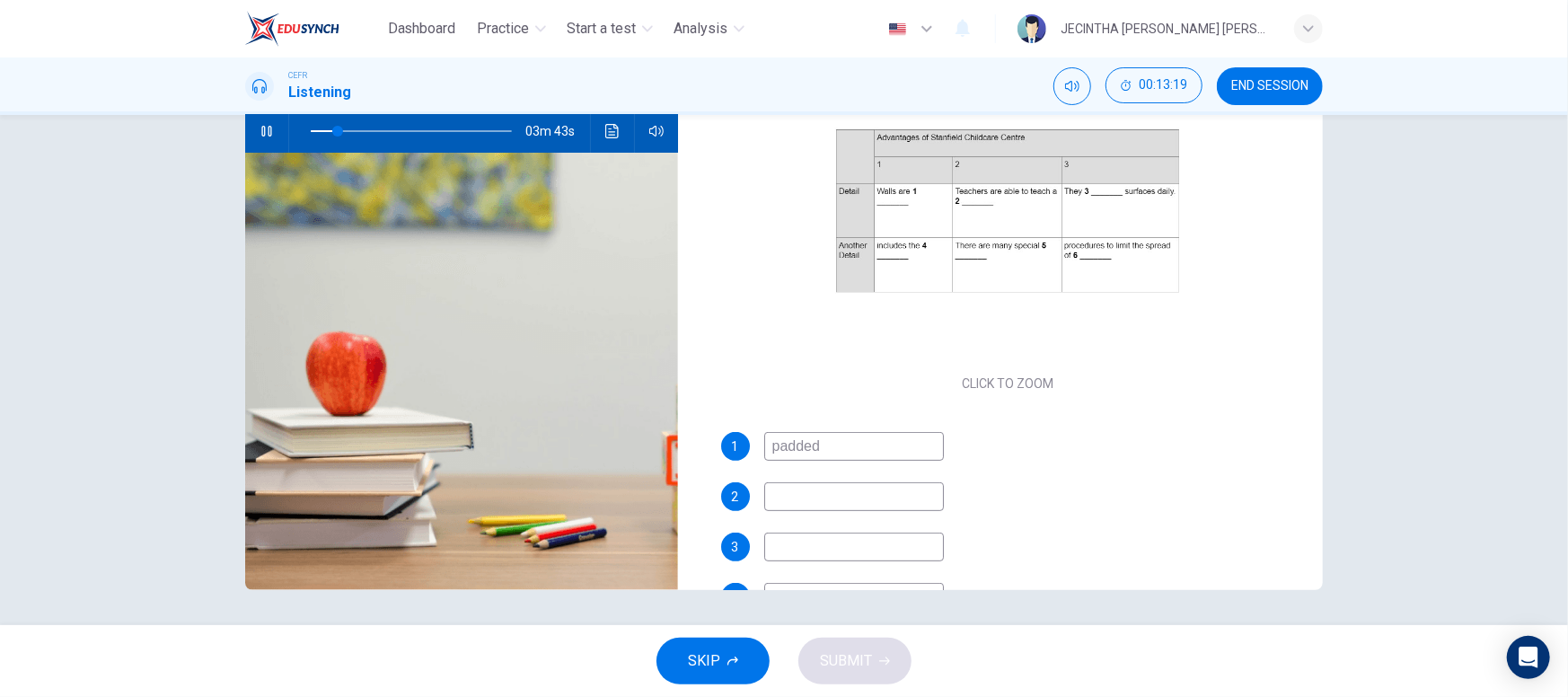 type on "14" 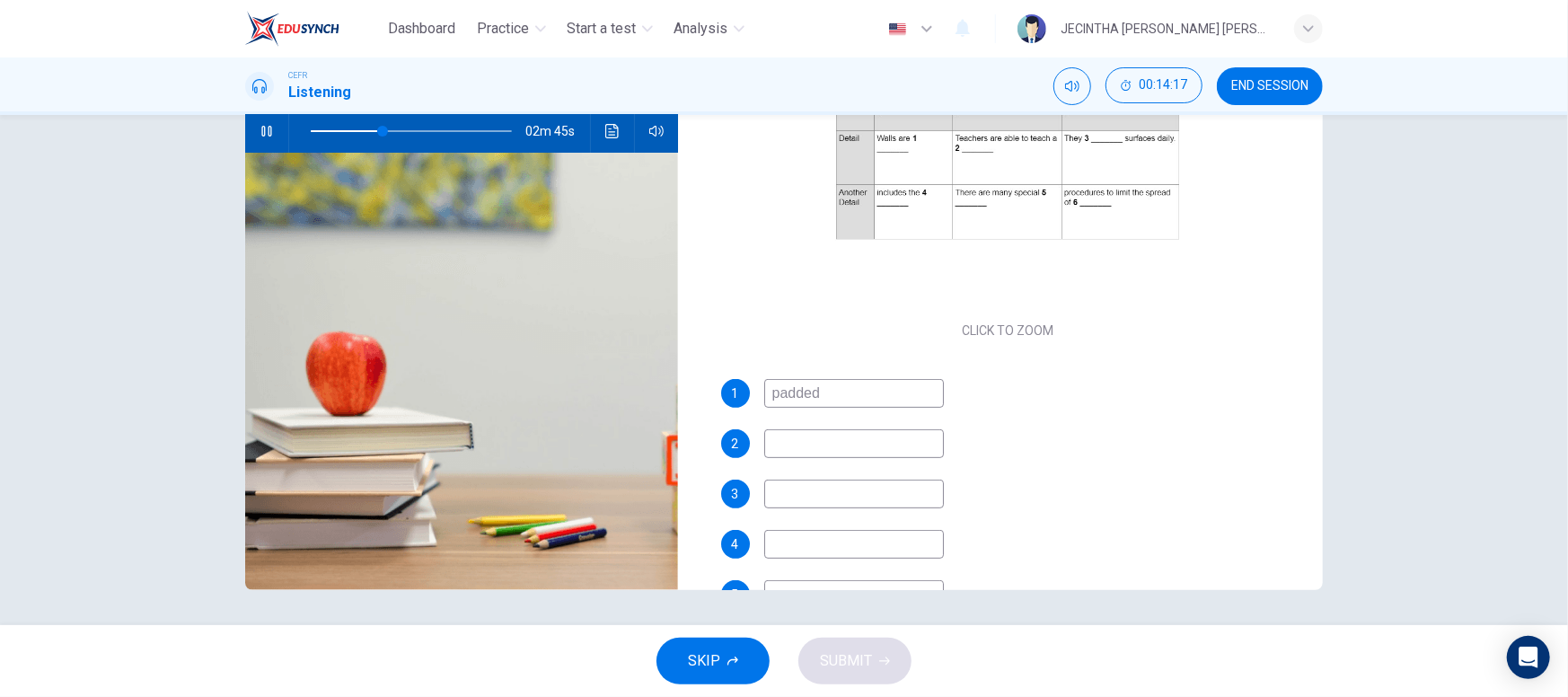 scroll, scrollTop: 150, scrollLeft: 0, axis: vertical 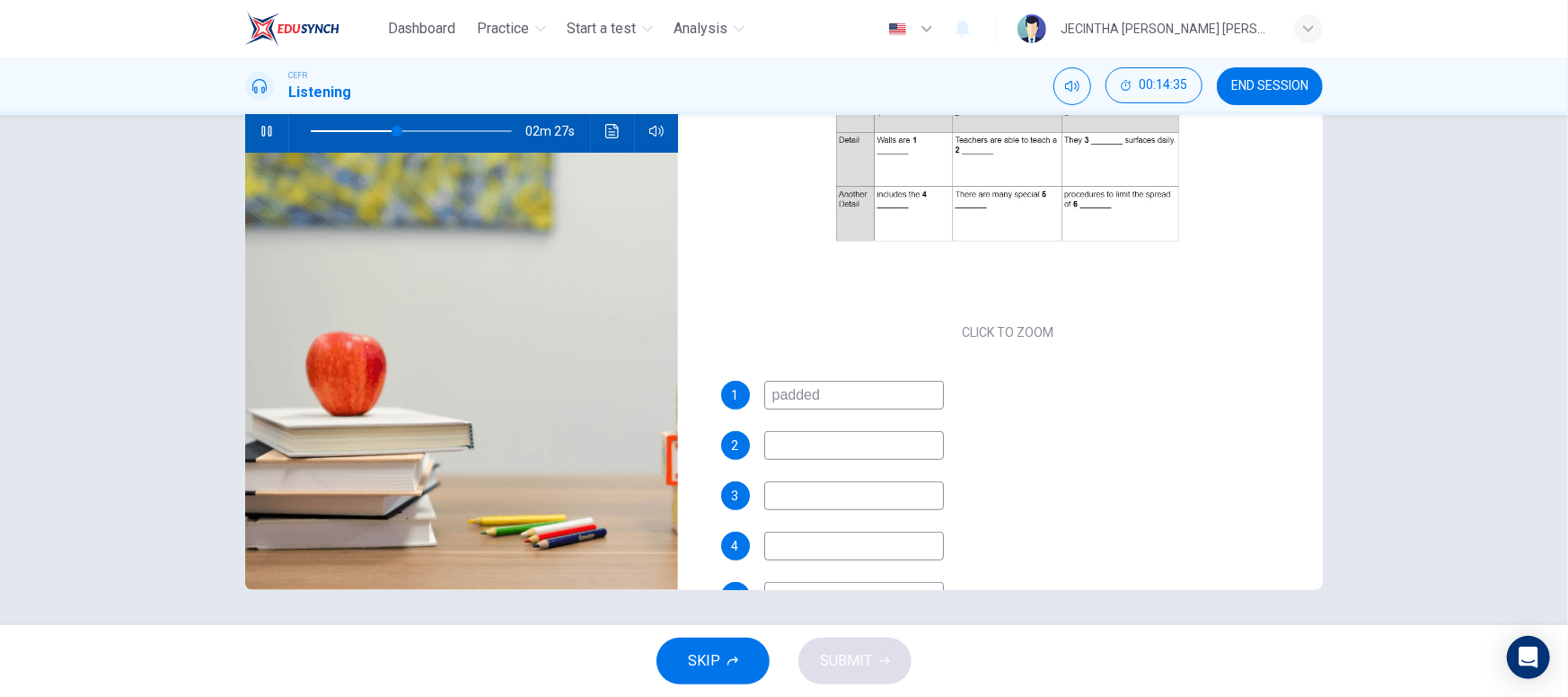 click at bounding box center [854, 496] 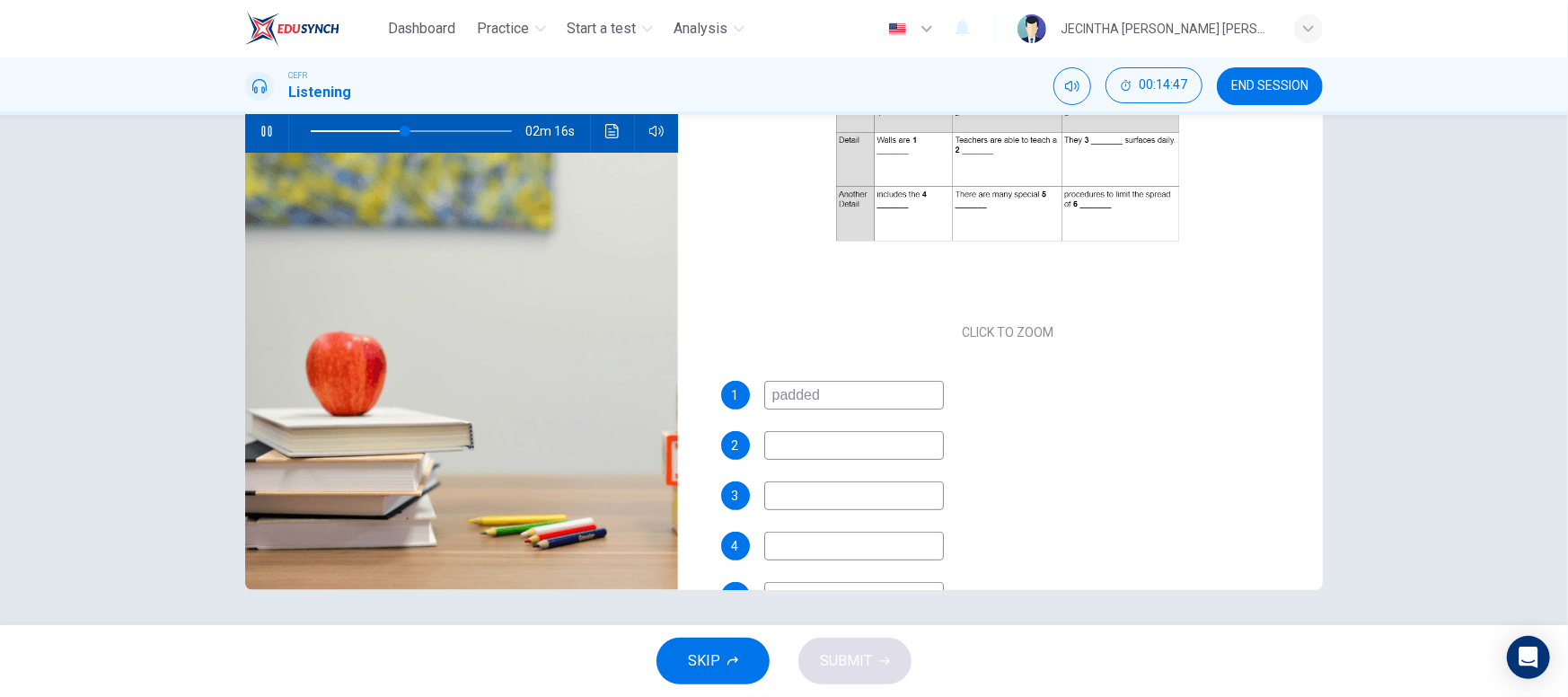 type on "48" 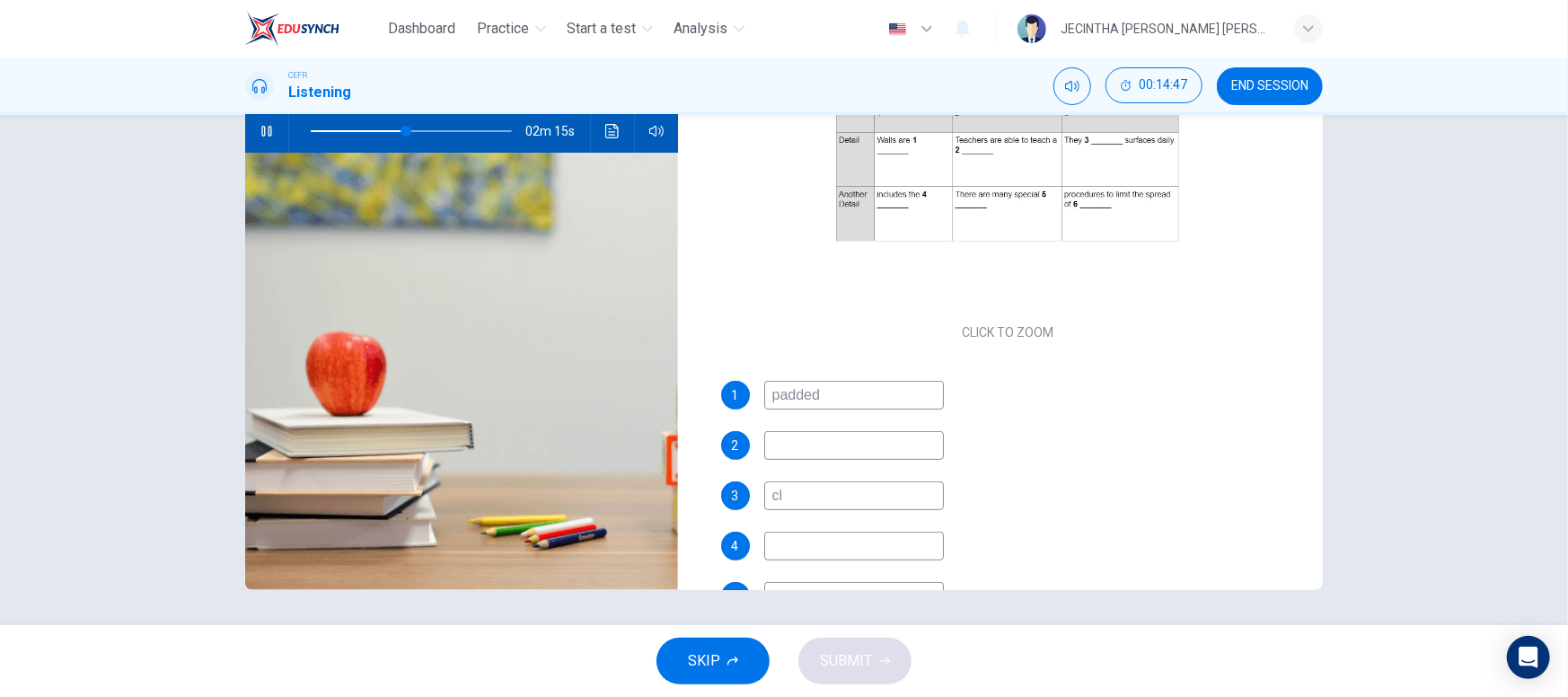 type on "cla" 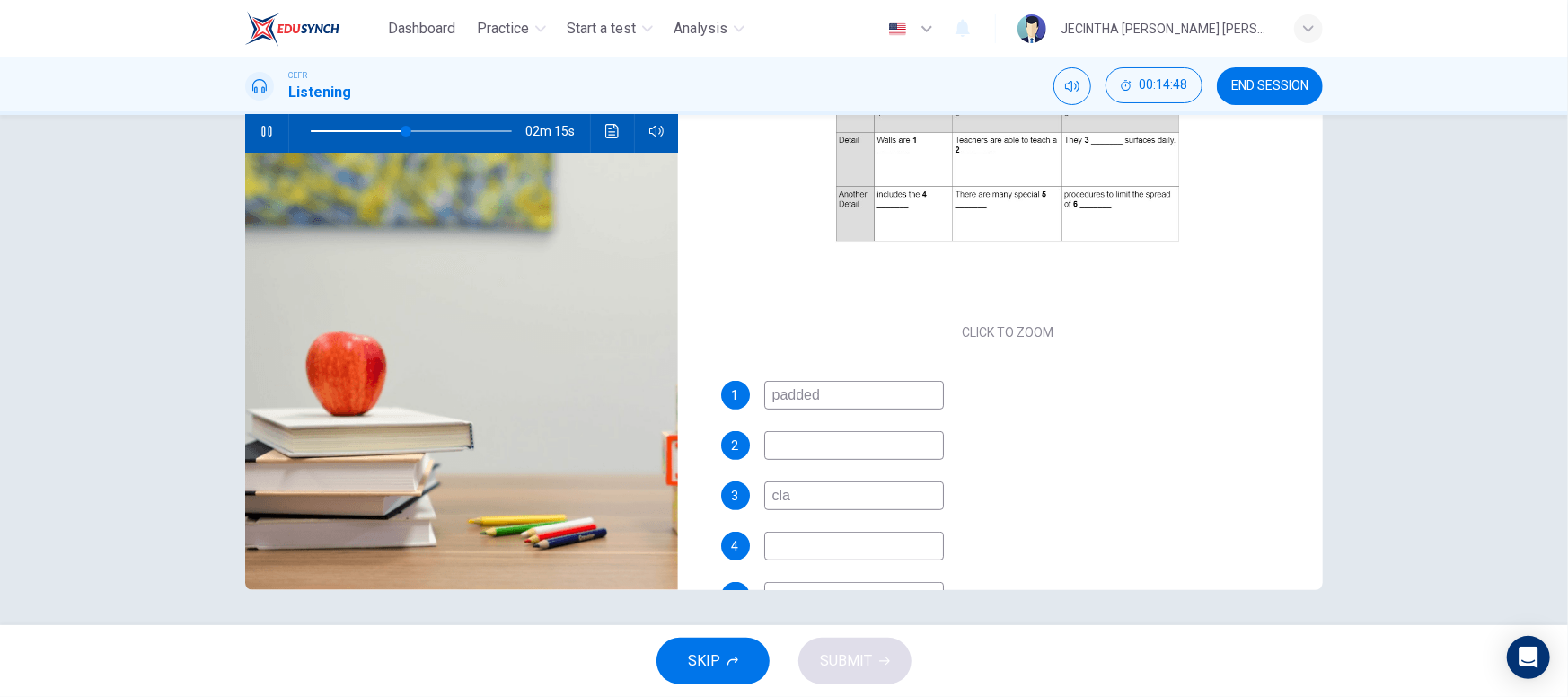 type on "48" 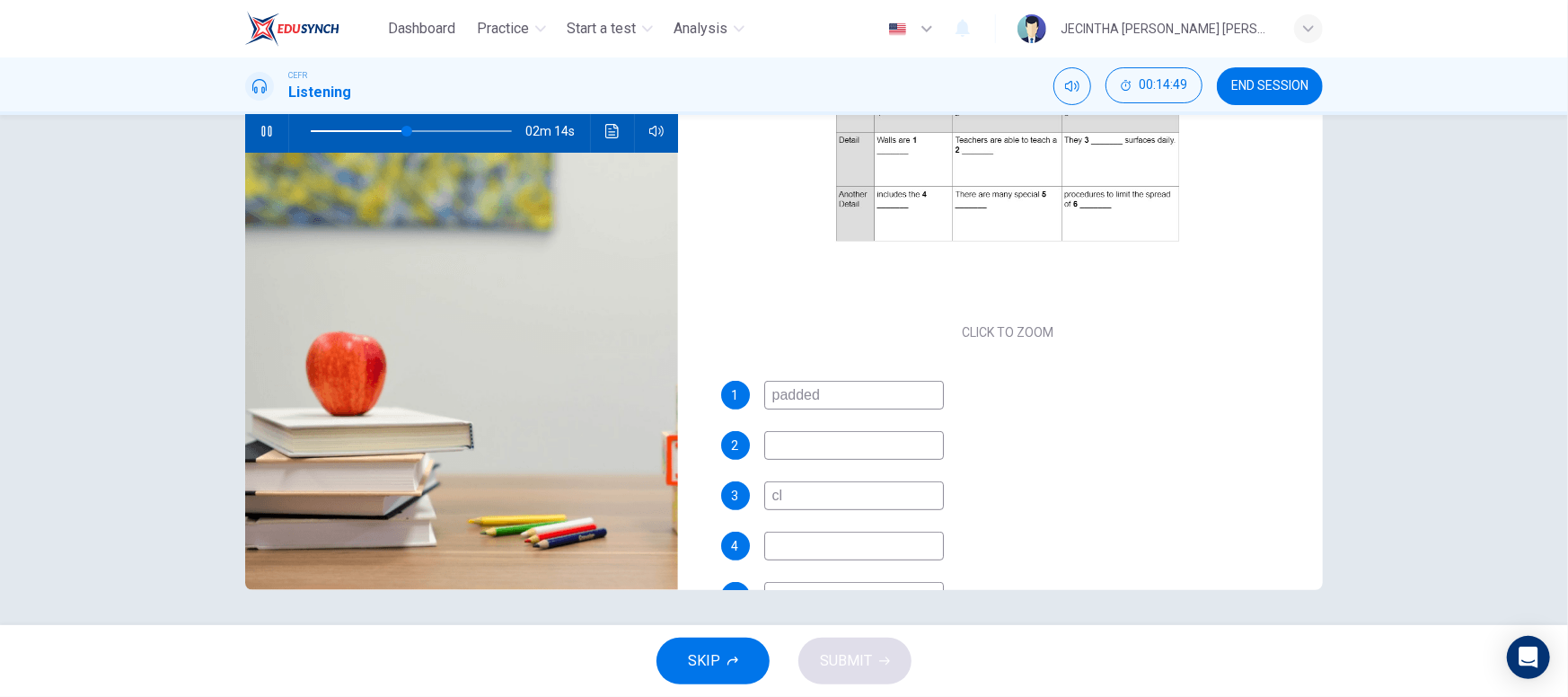 type on "cla" 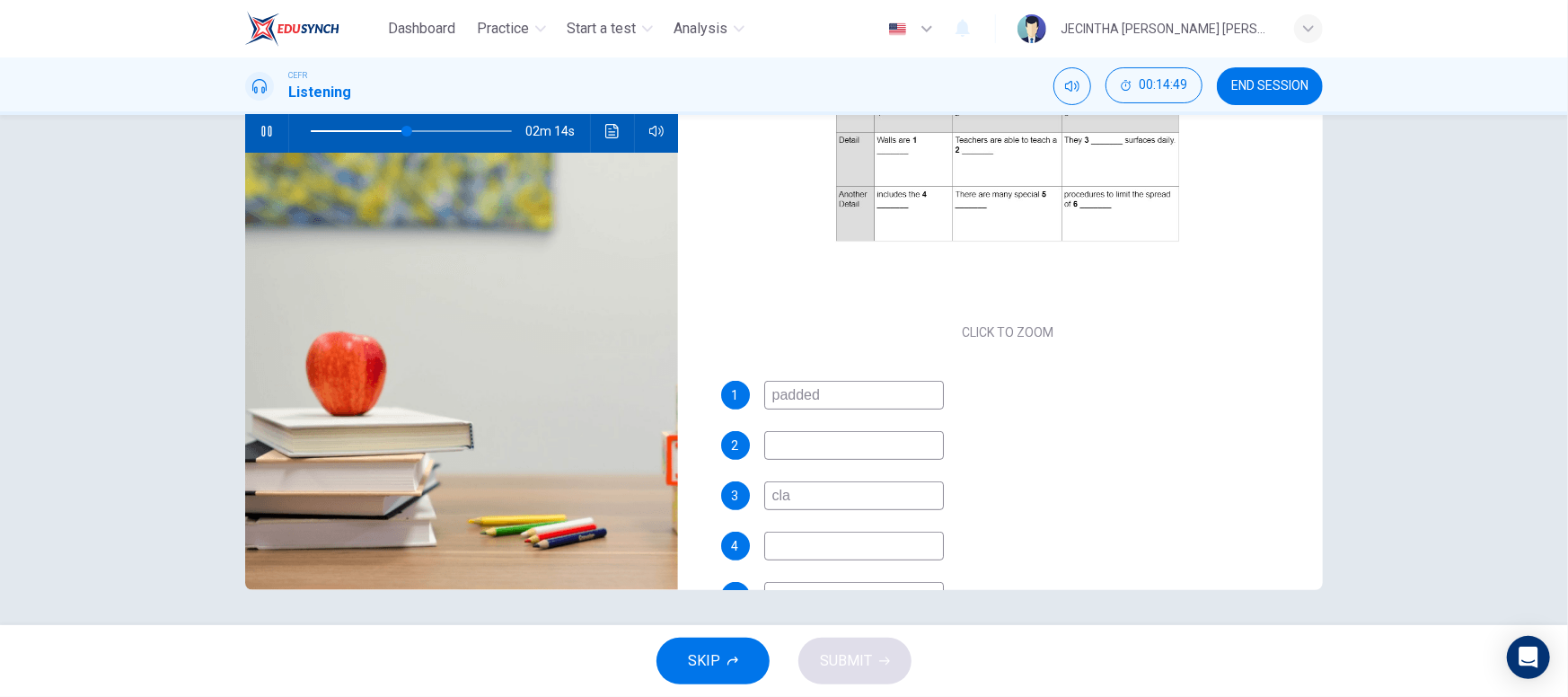 type on "48" 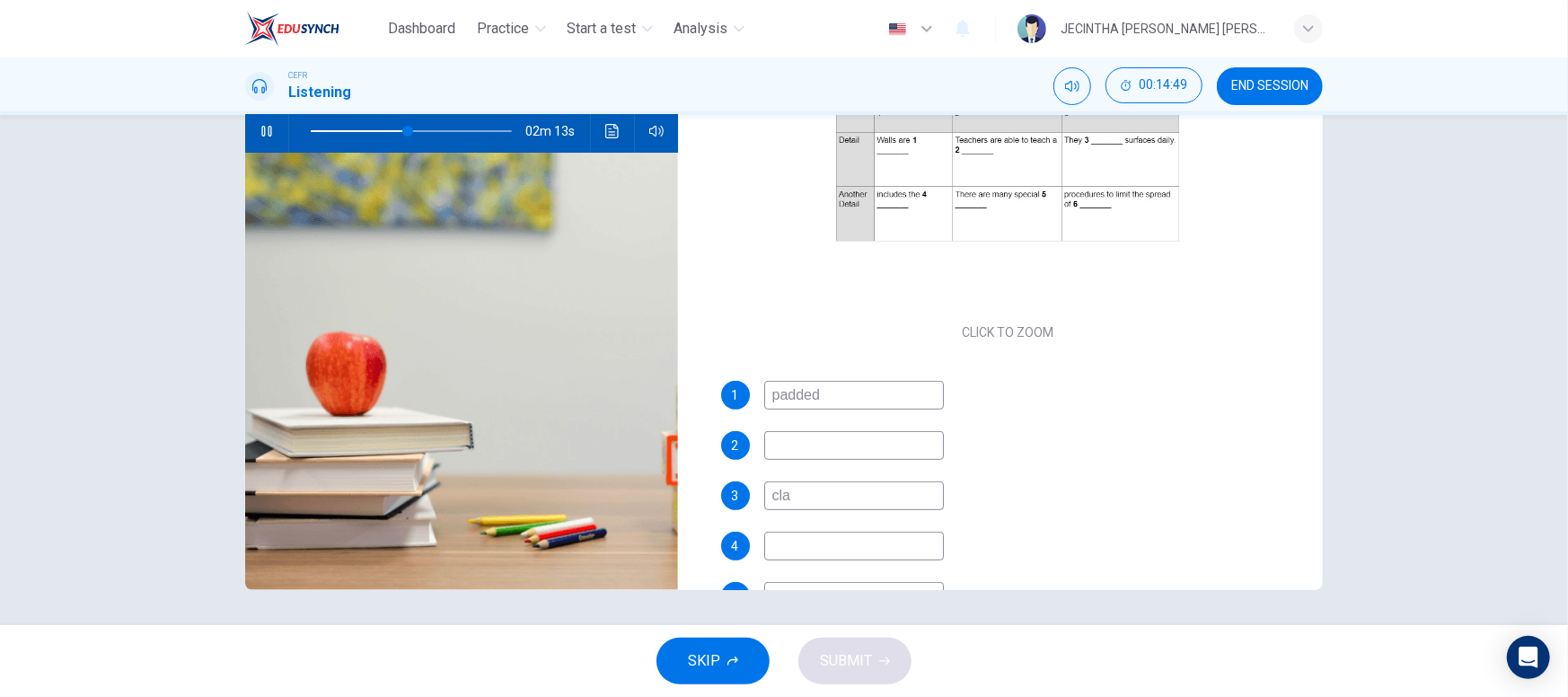 type on "cl" 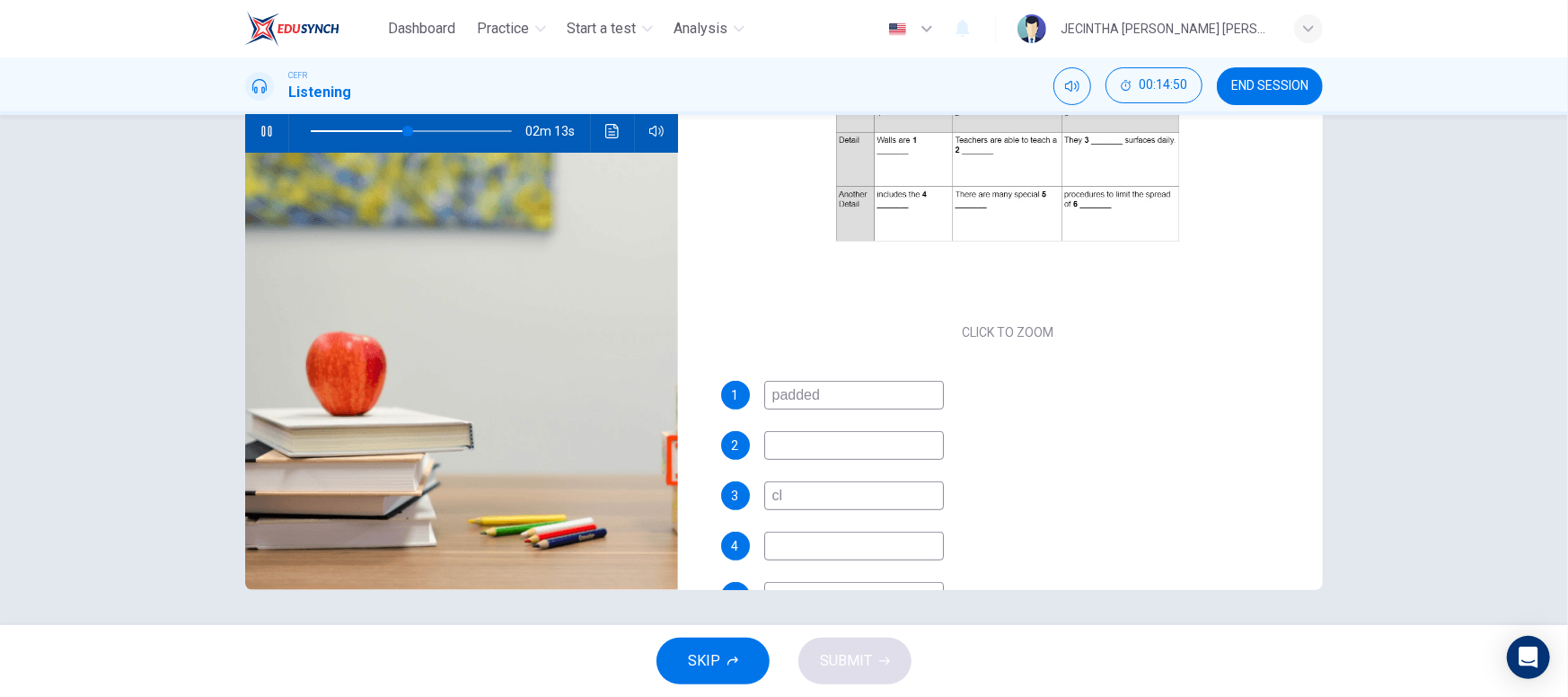 type on "49" 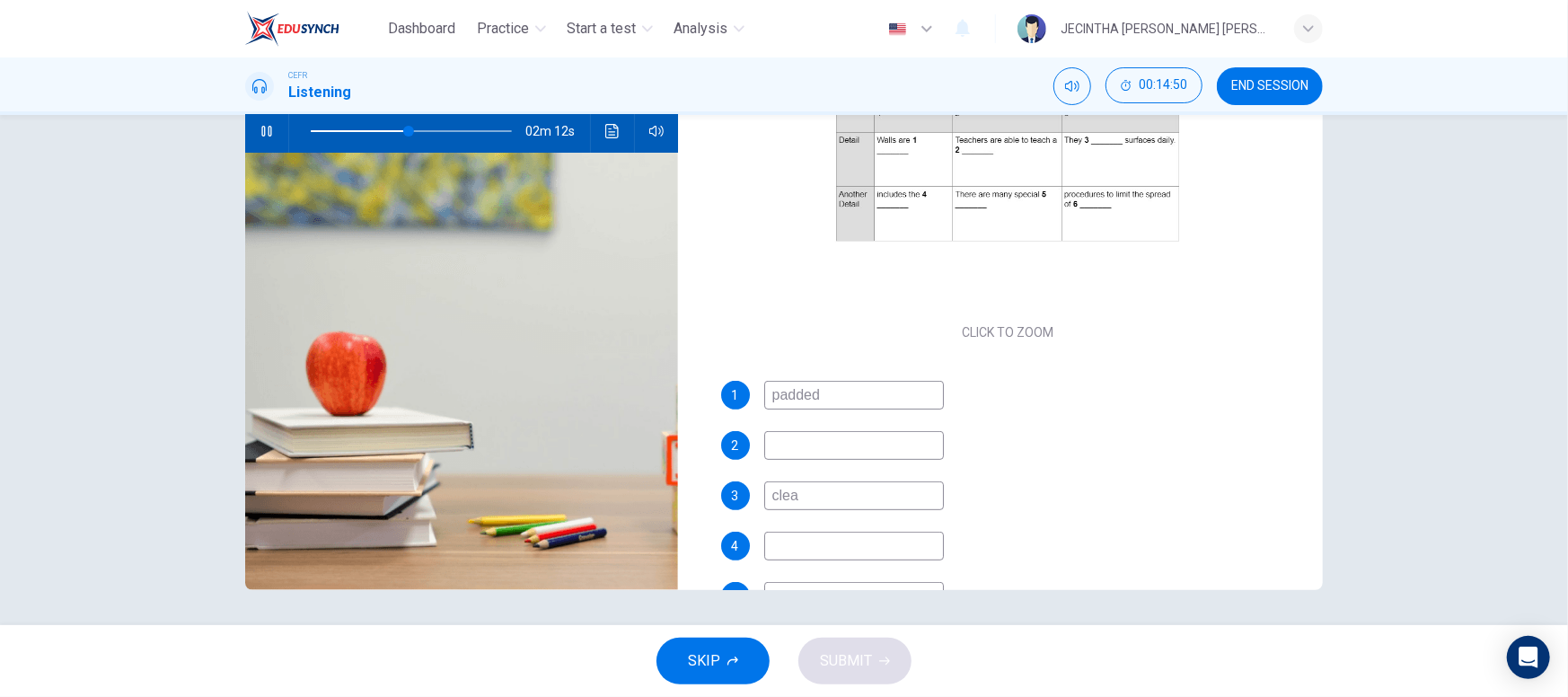type on "clean" 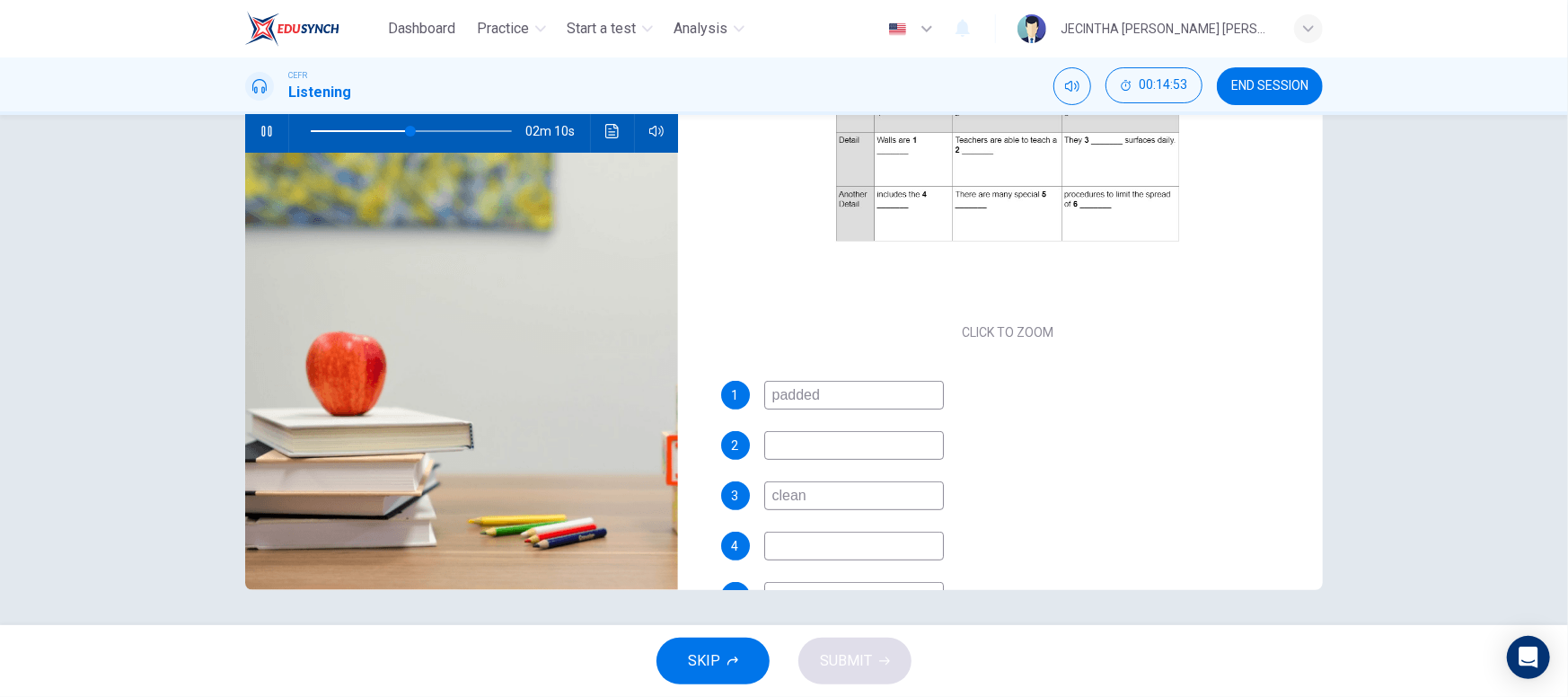 type on "50" 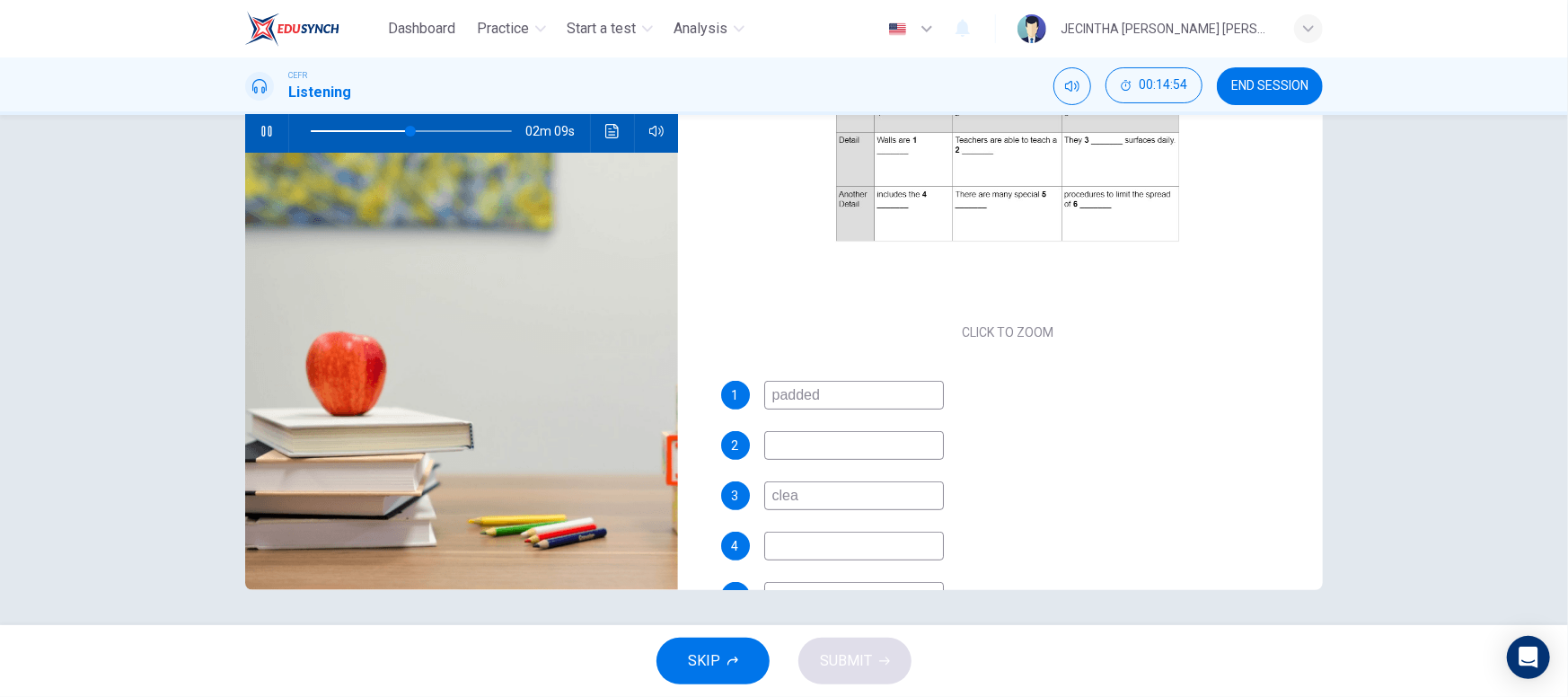 type on "cle" 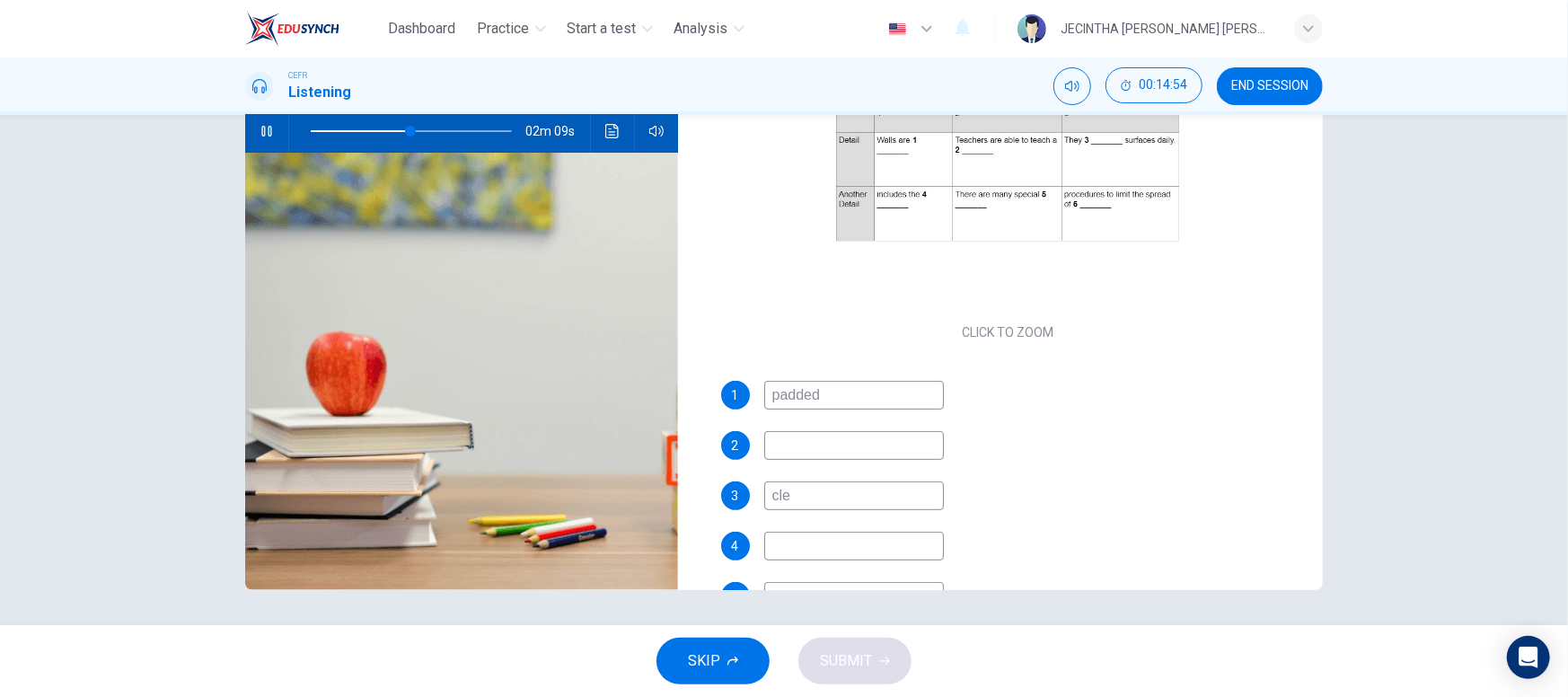 type on "50" 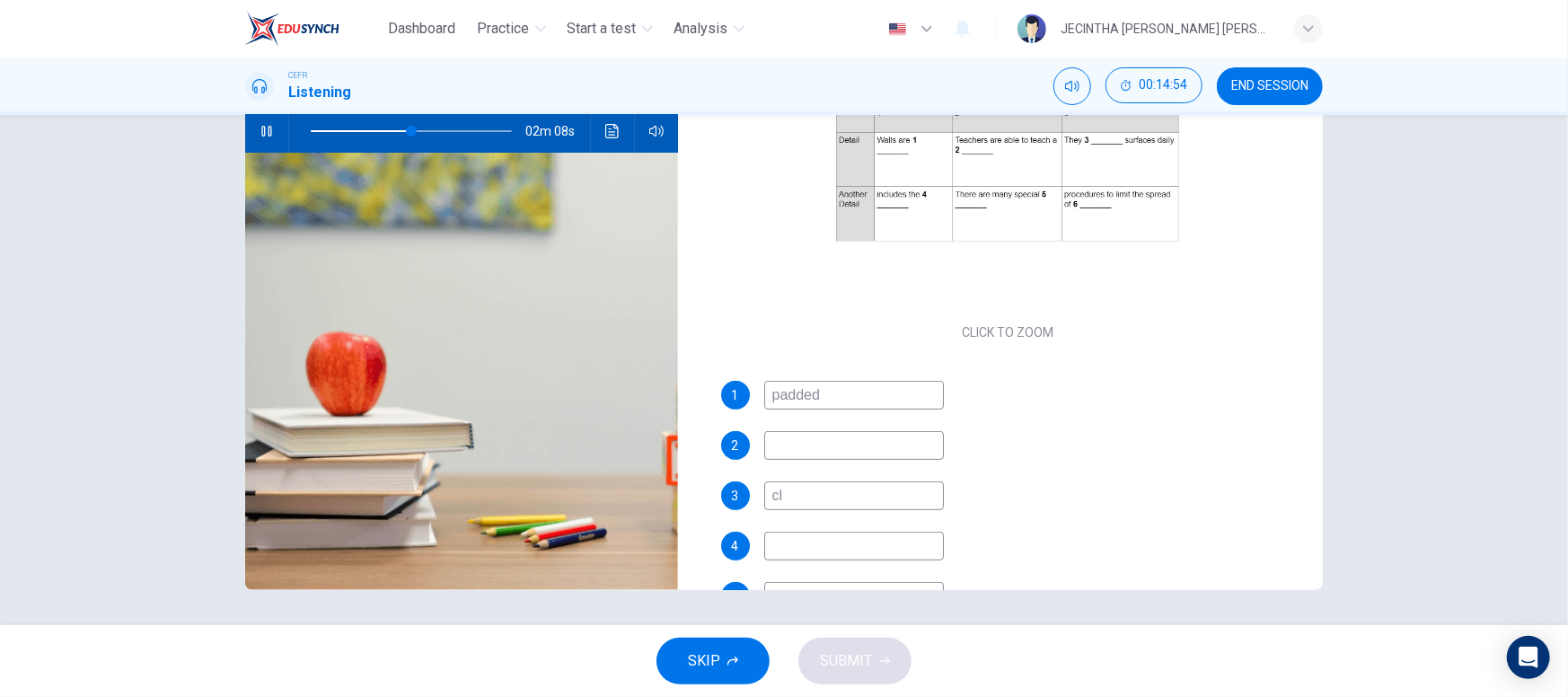 type on "c" 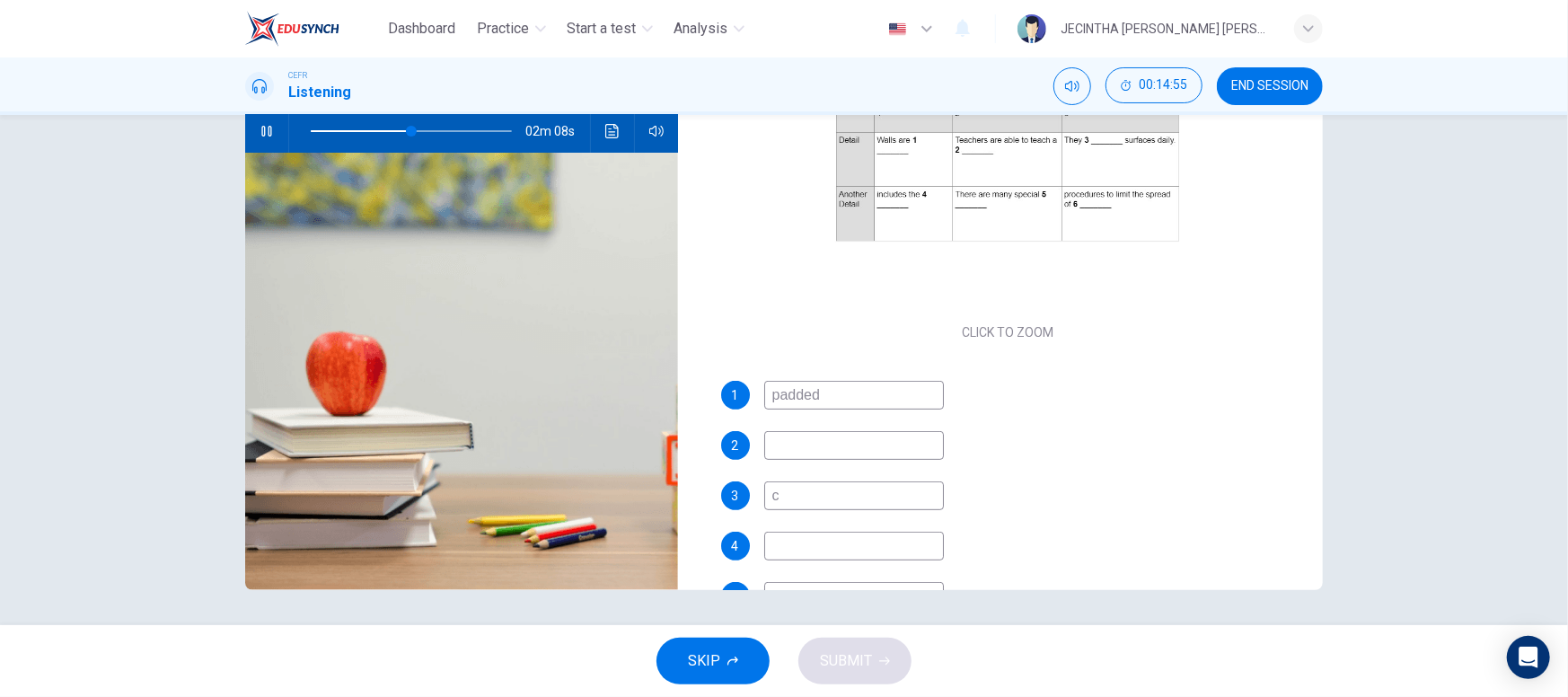 type 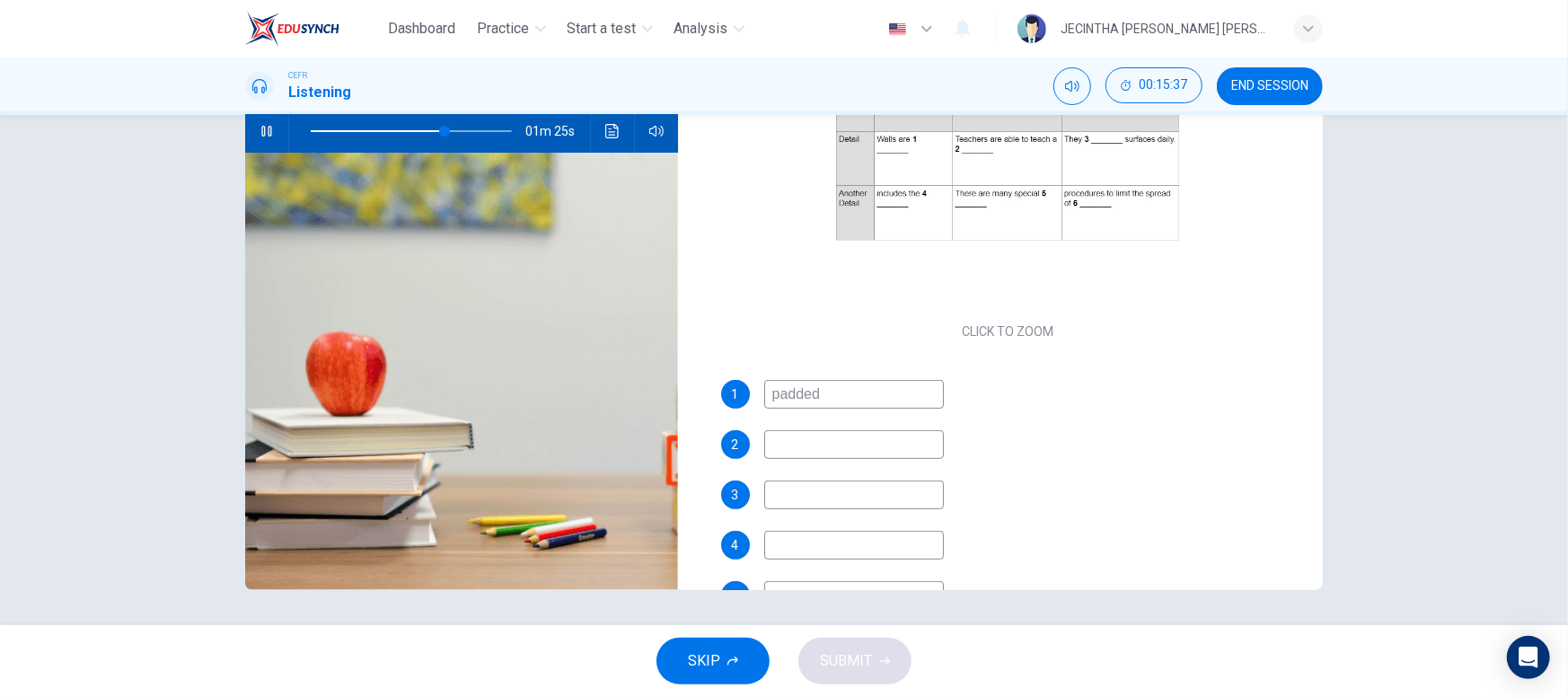 scroll, scrollTop: 256, scrollLeft: 0, axis: vertical 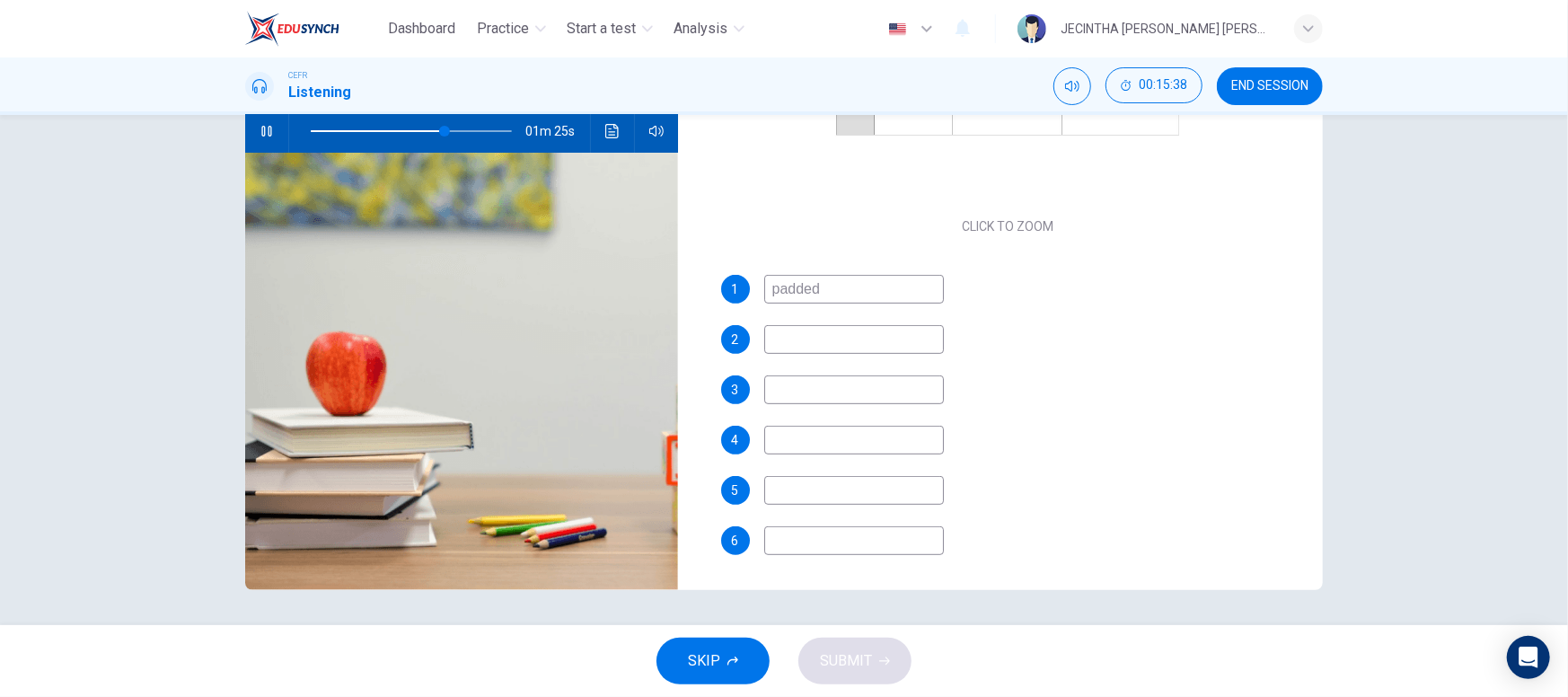 type on "67" 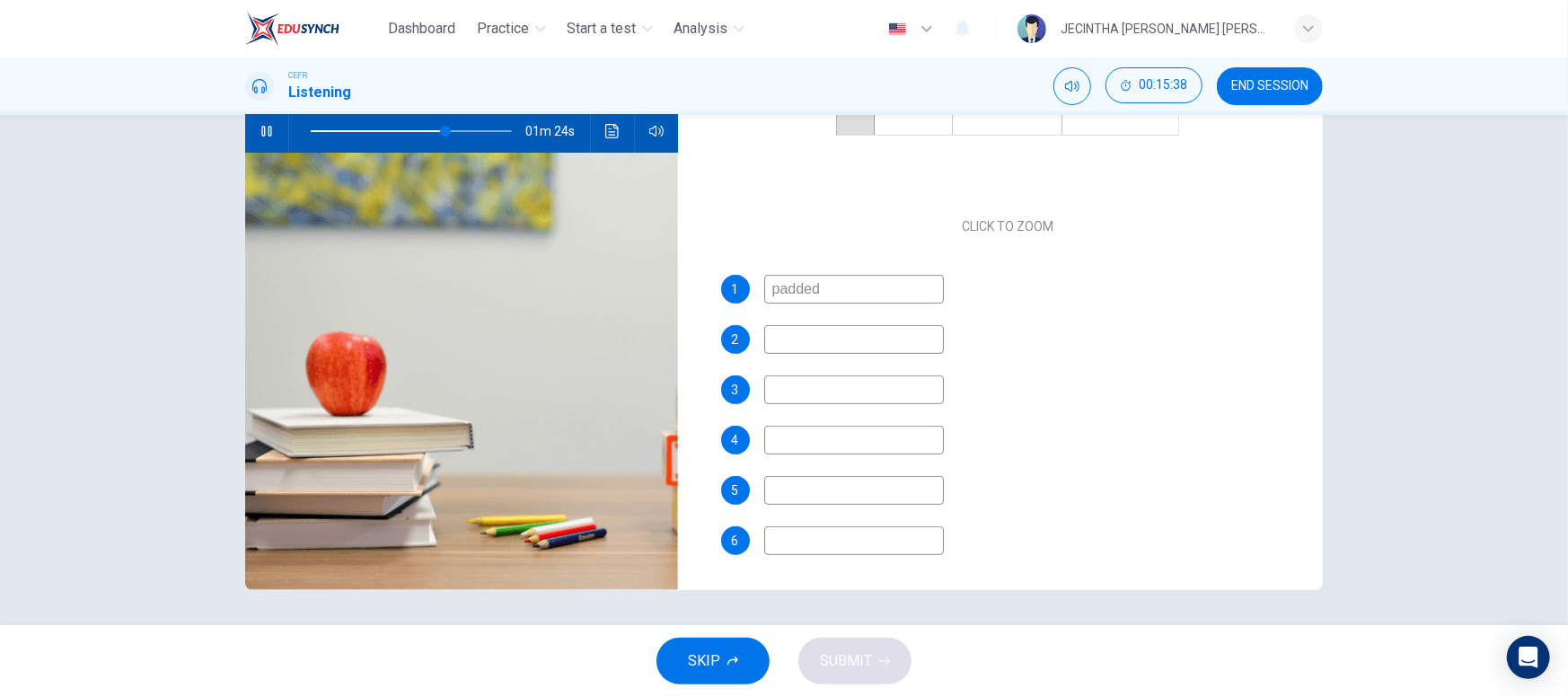 click at bounding box center [854, 541] 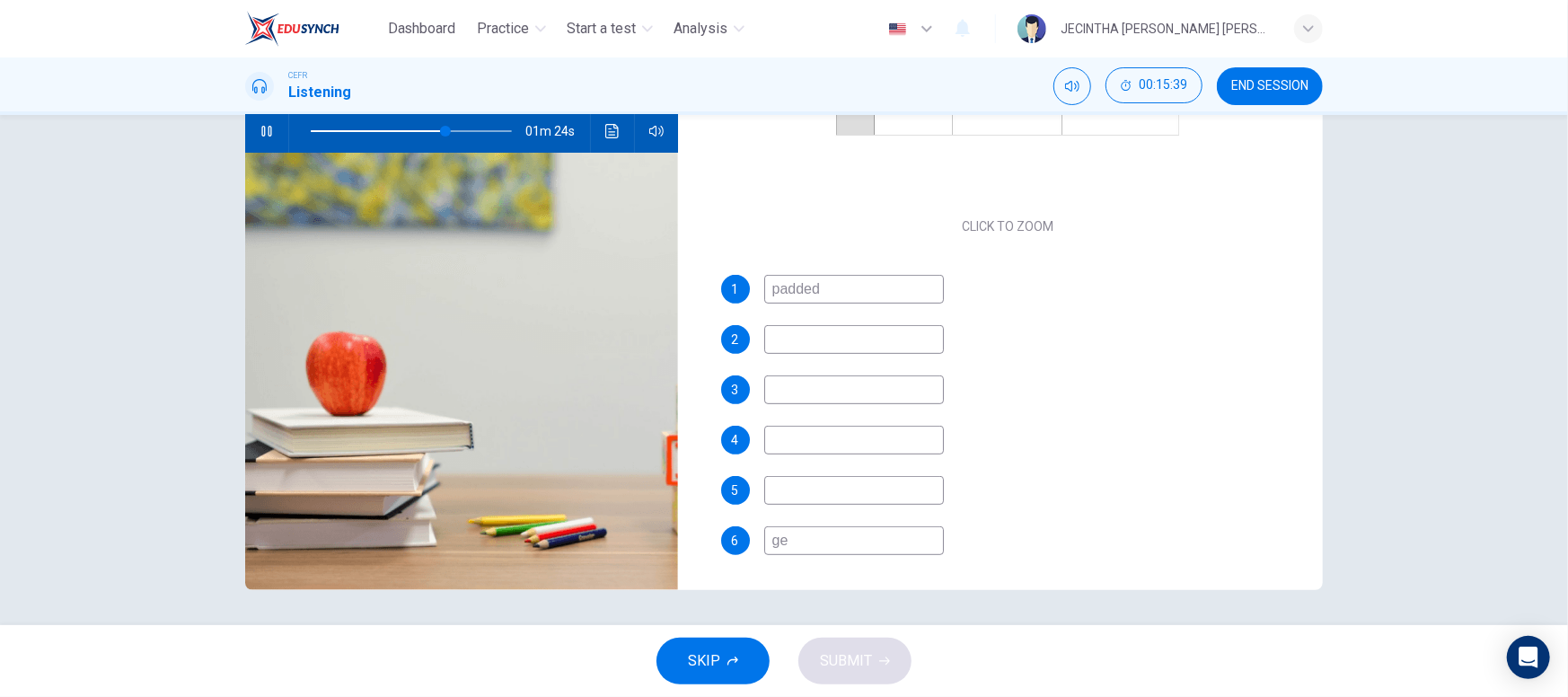 type on "ger" 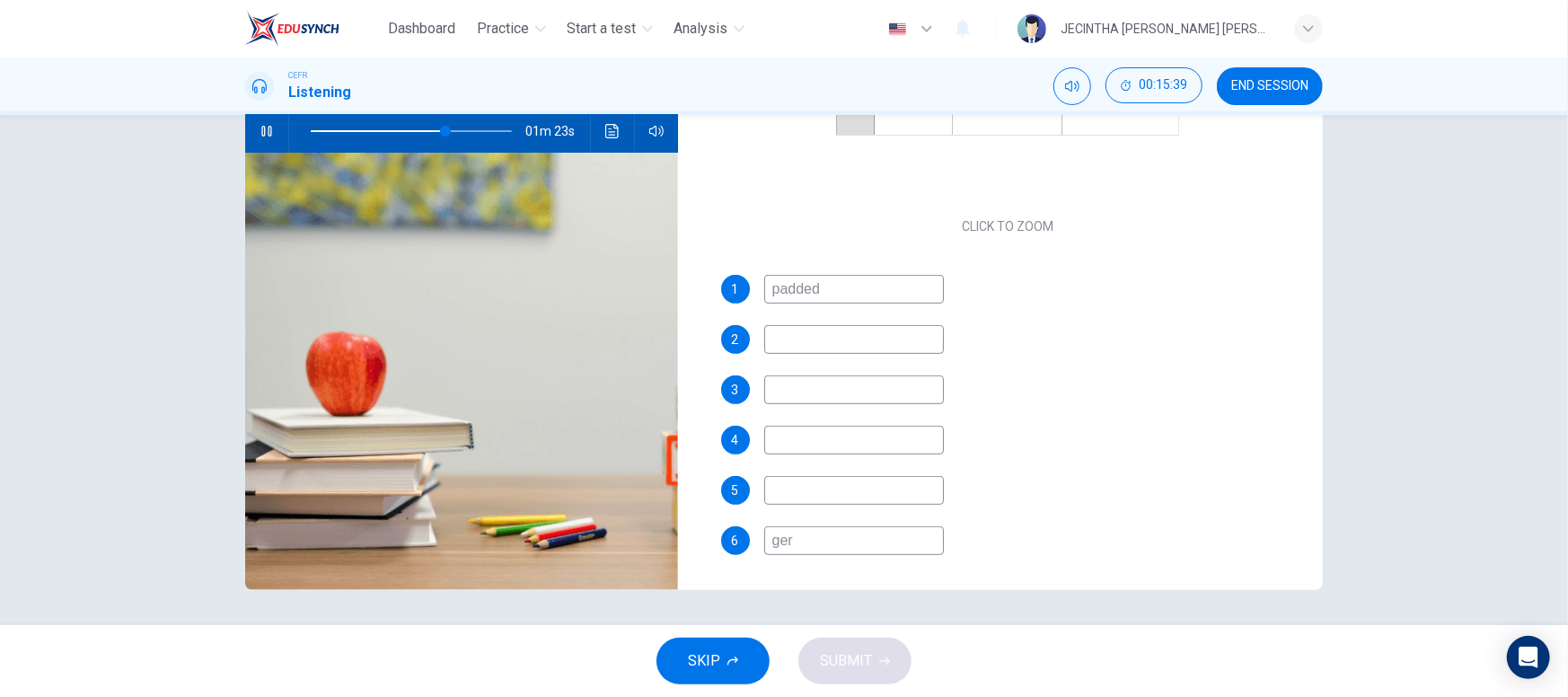 type on "68" 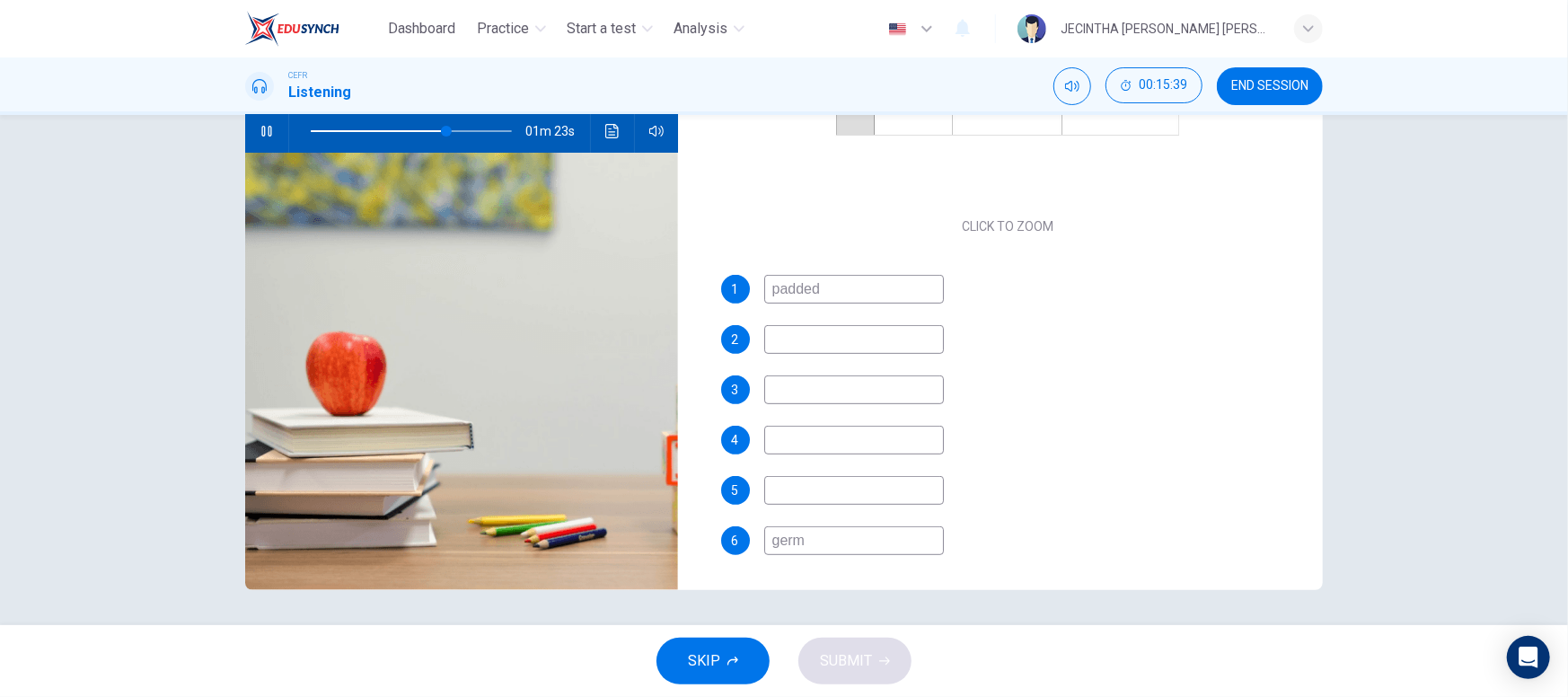 type on "germs" 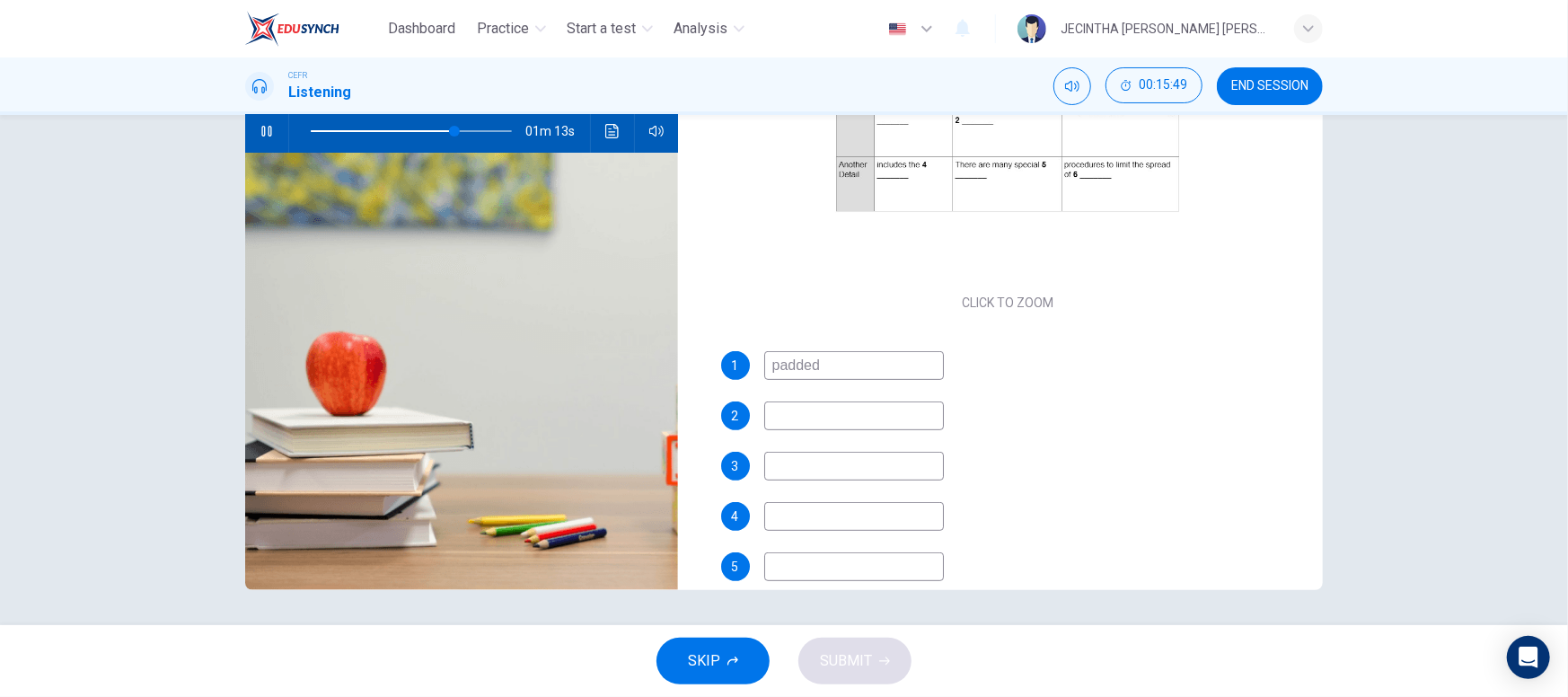 scroll, scrollTop: 190, scrollLeft: 0, axis: vertical 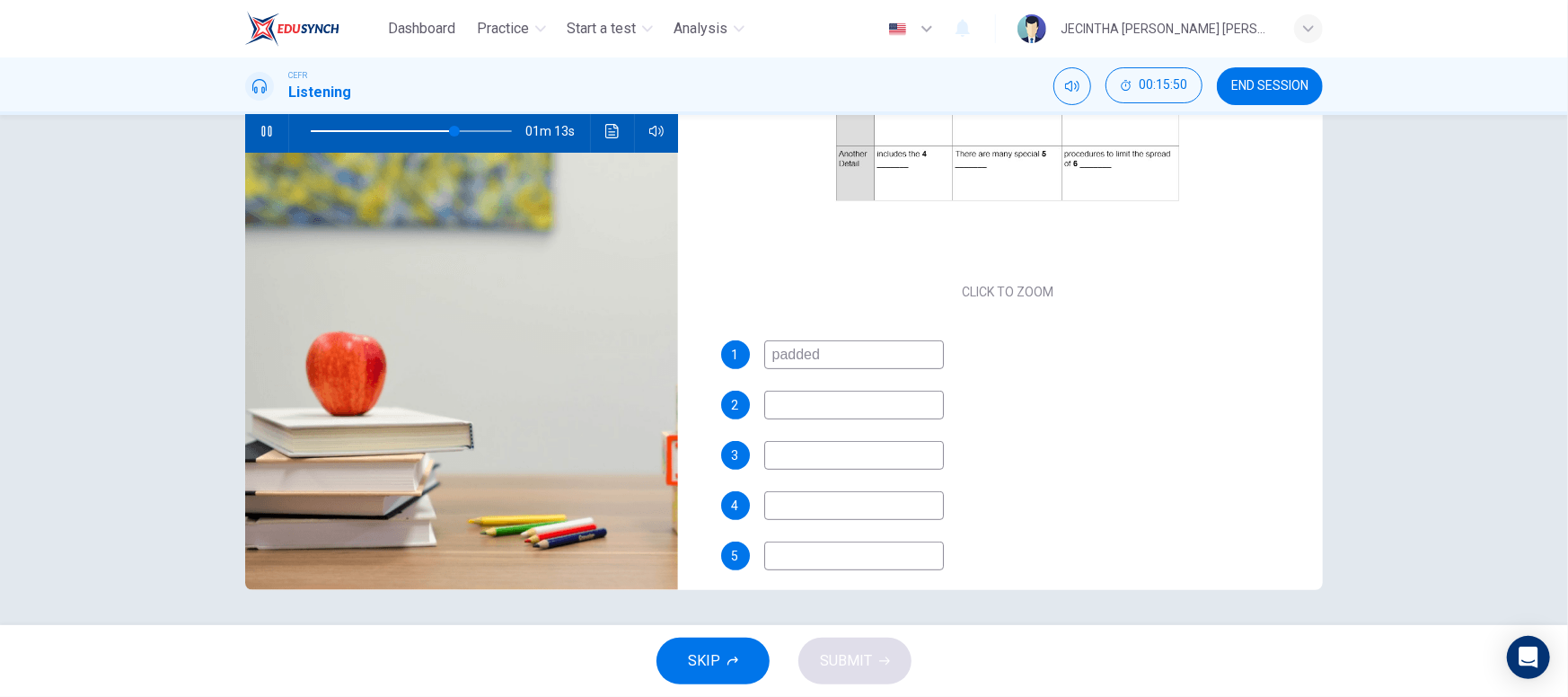 type on "72" 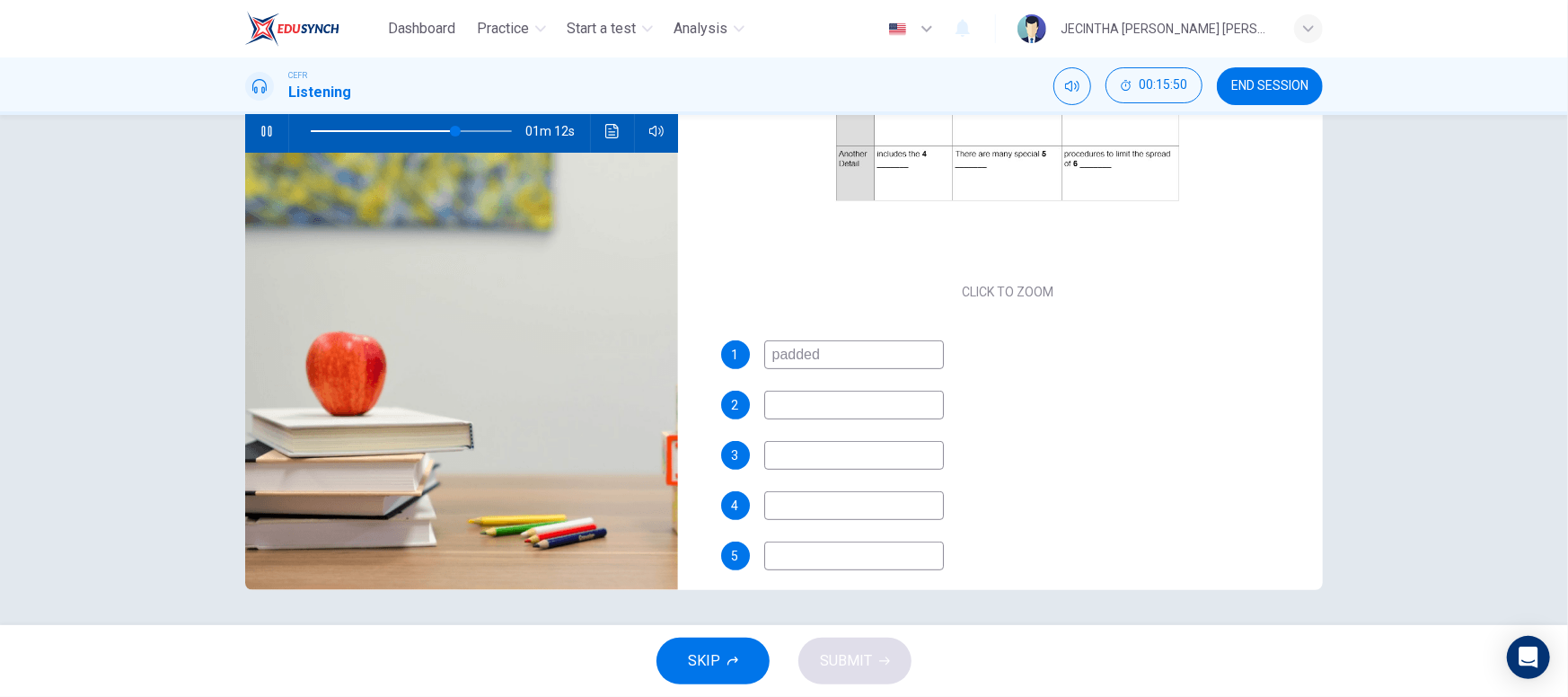 type on "germs" 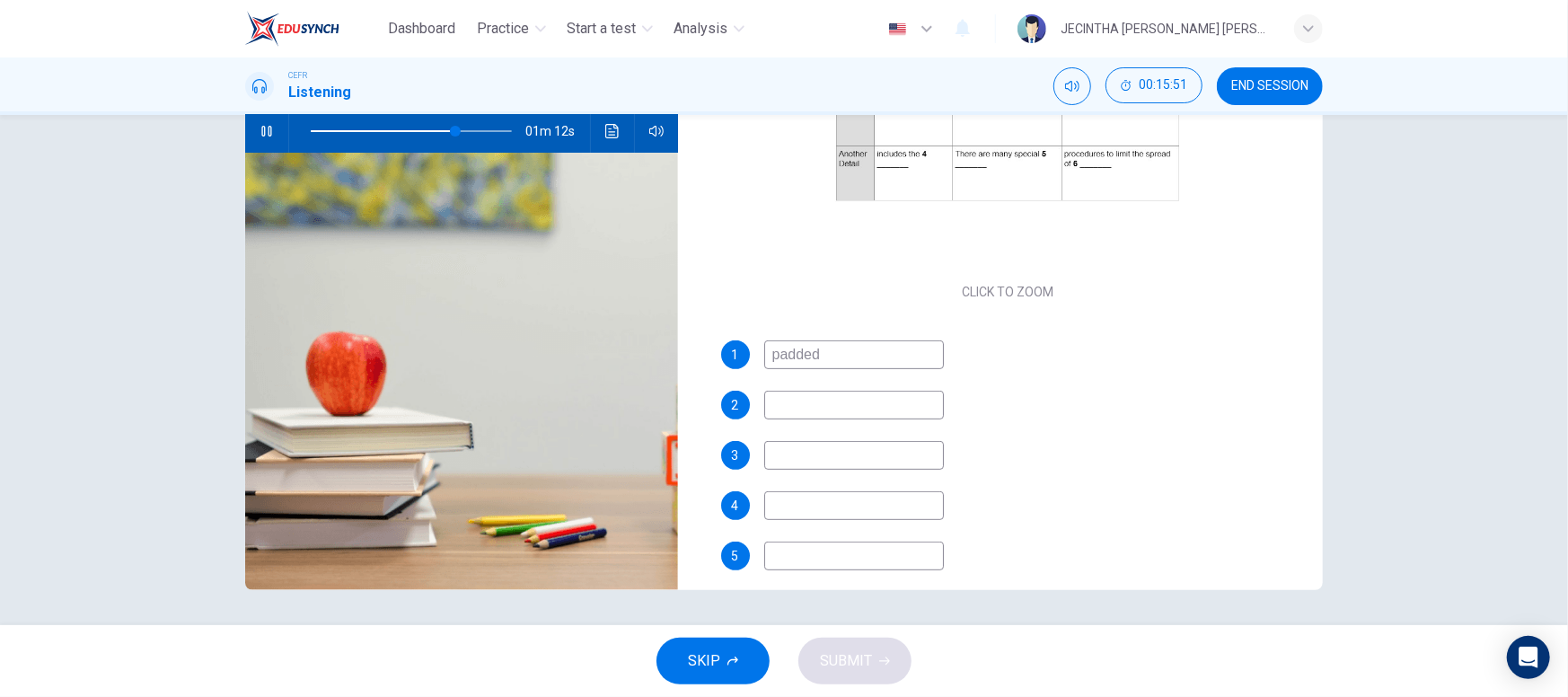 type on "72" 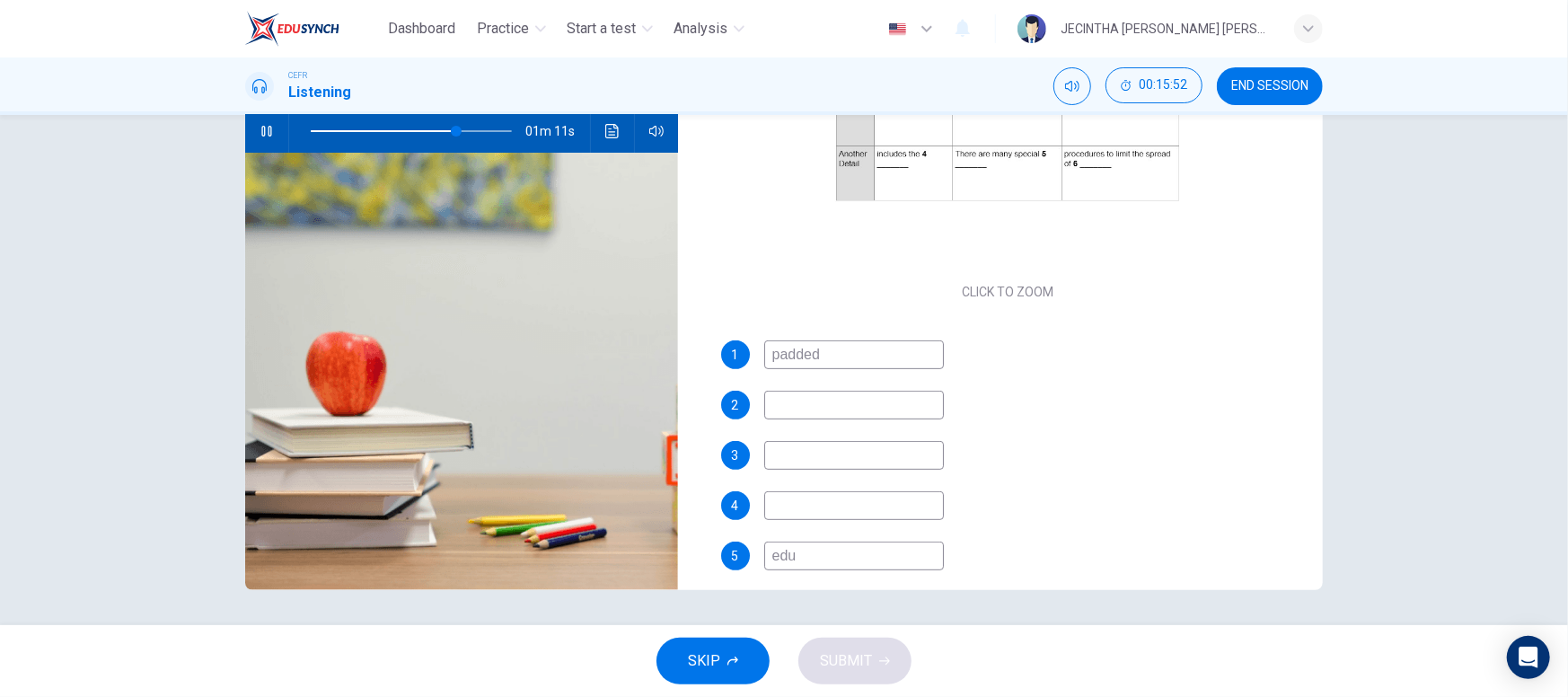 type on "educ" 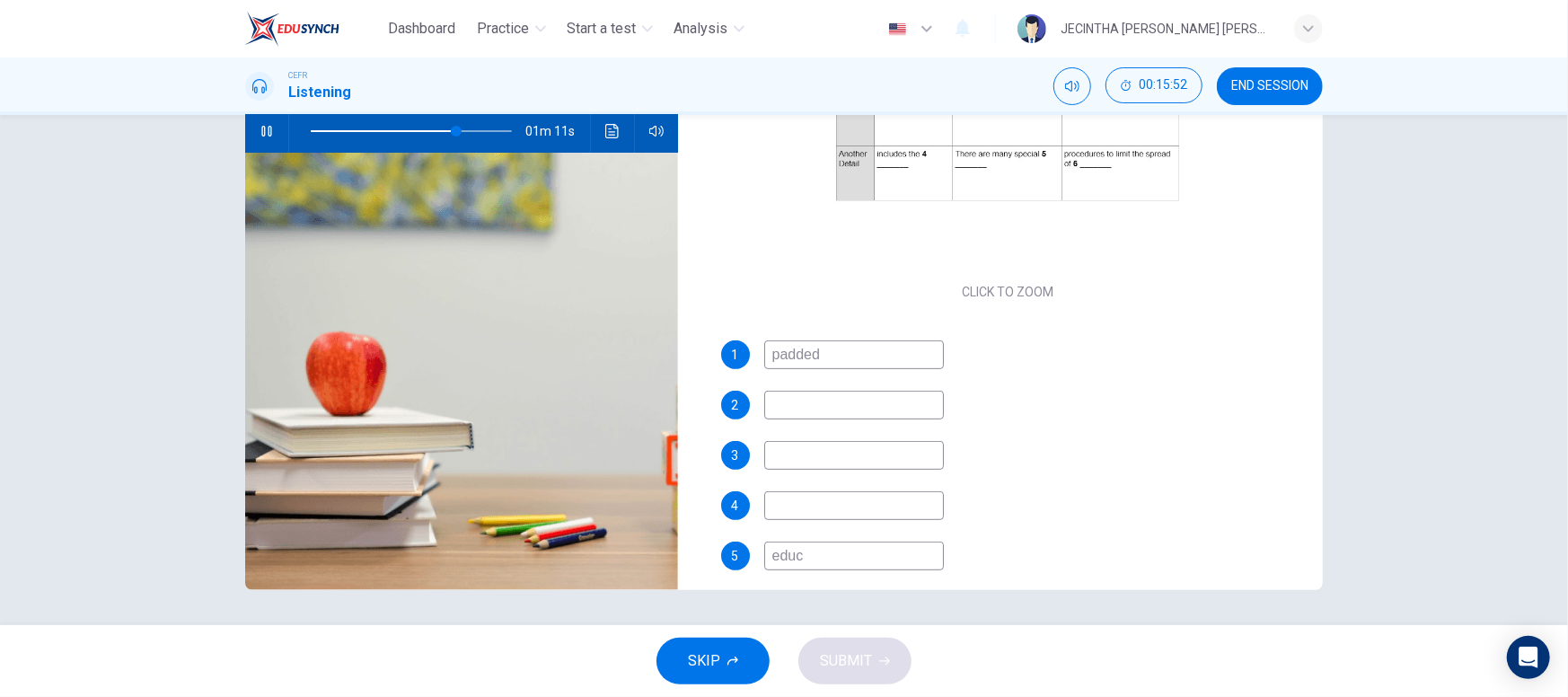 type on "72" 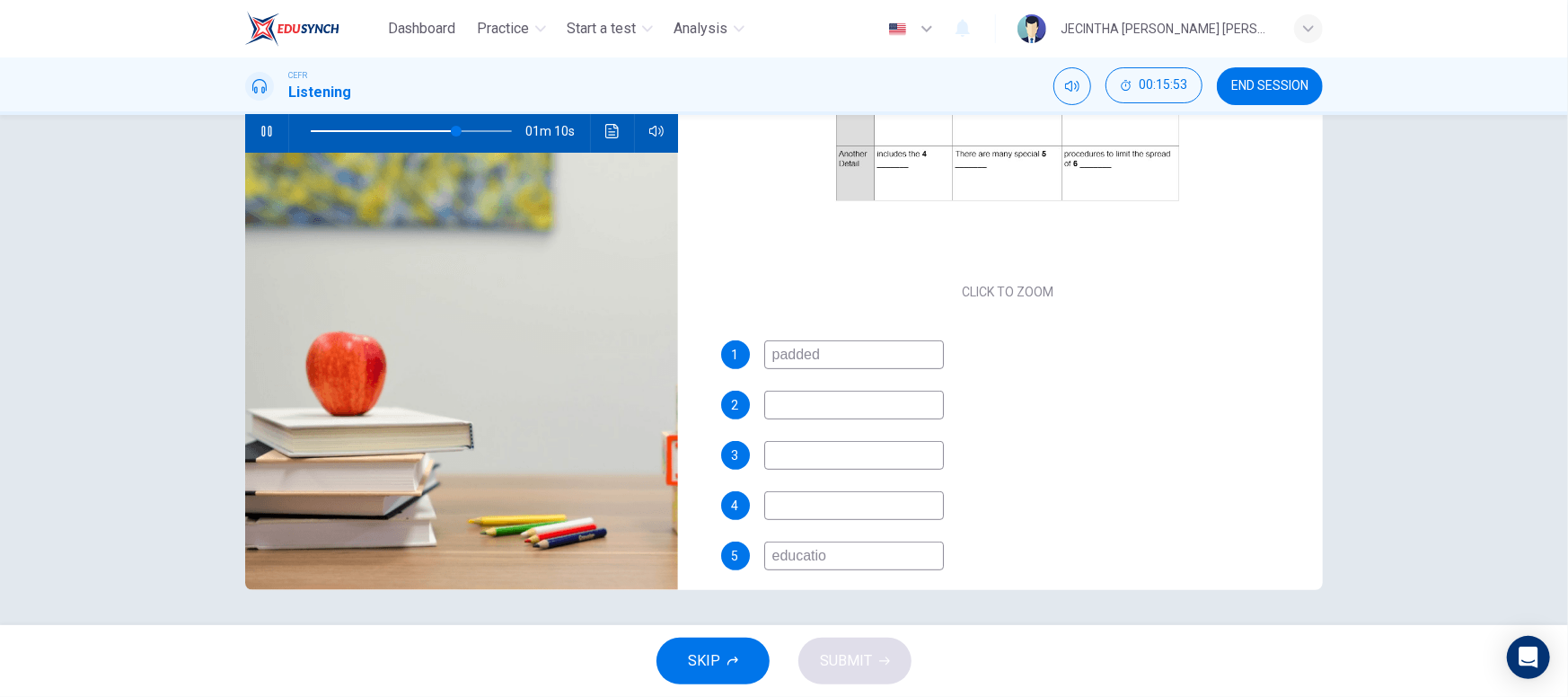 type on "education" 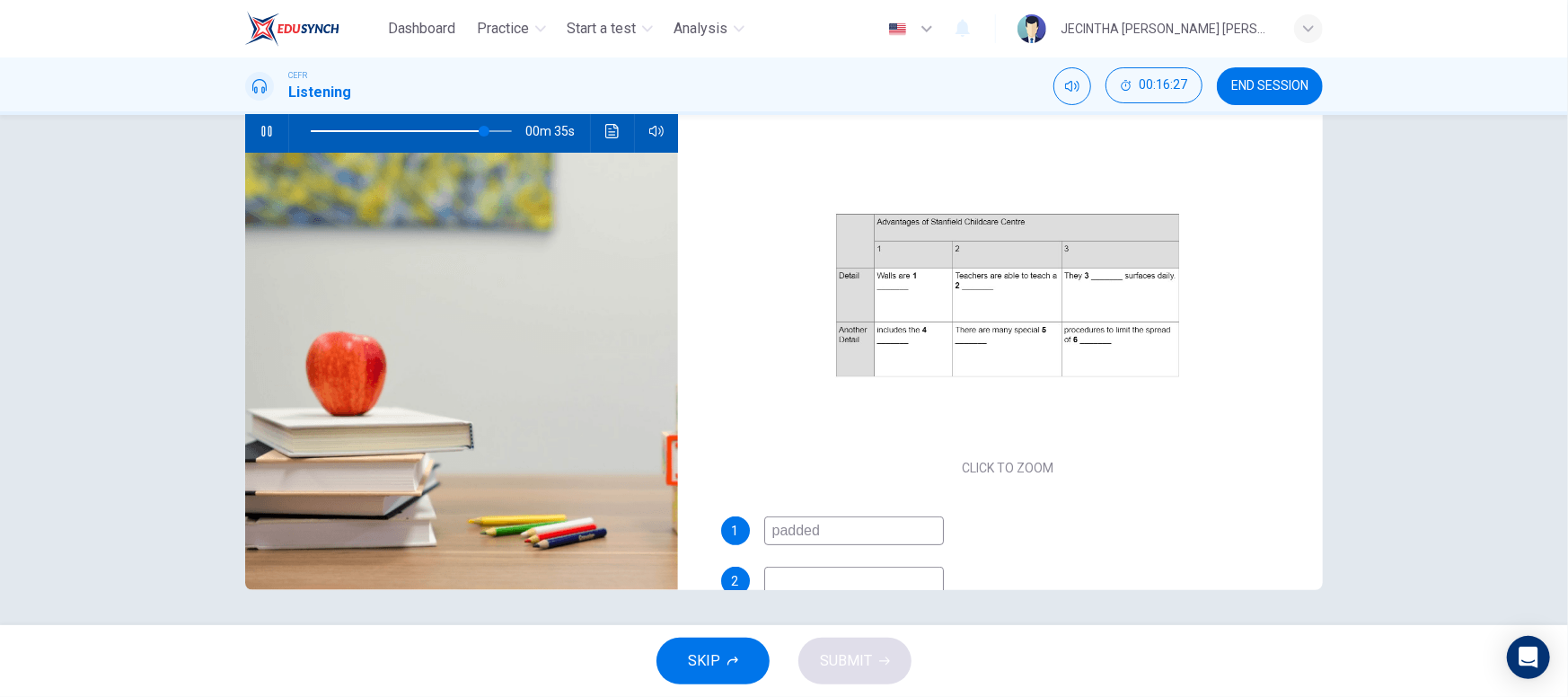 scroll, scrollTop: 98, scrollLeft: 0, axis: vertical 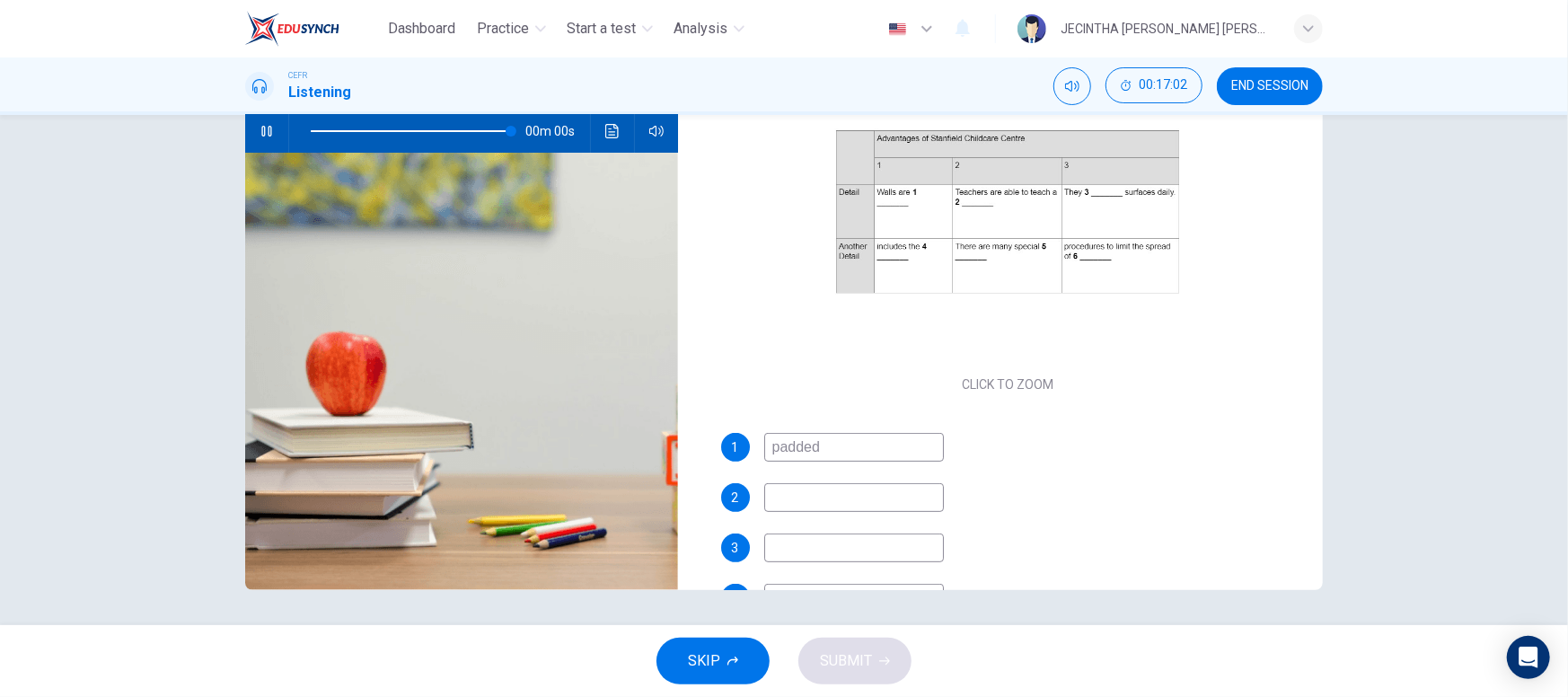 type on "0" 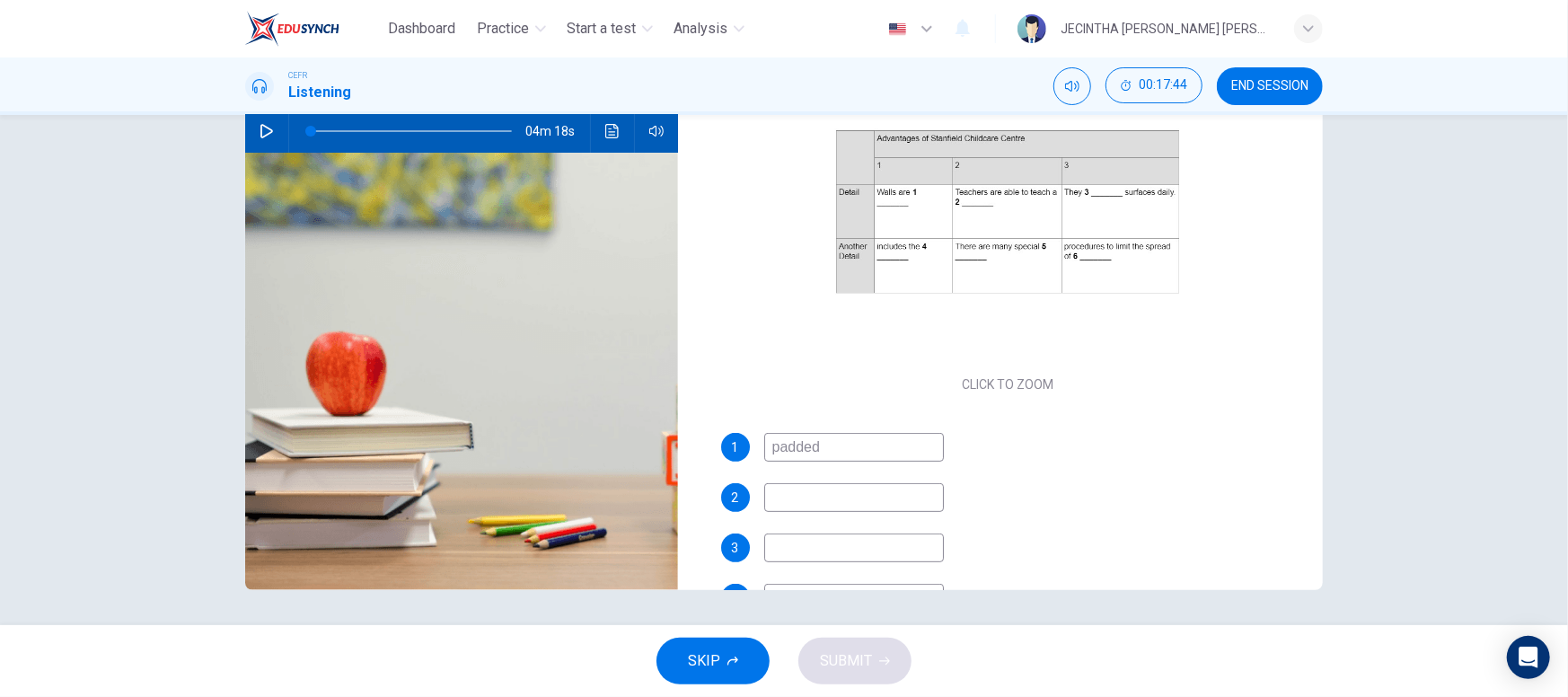scroll, scrollTop: 0, scrollLeft: 0, axis: both 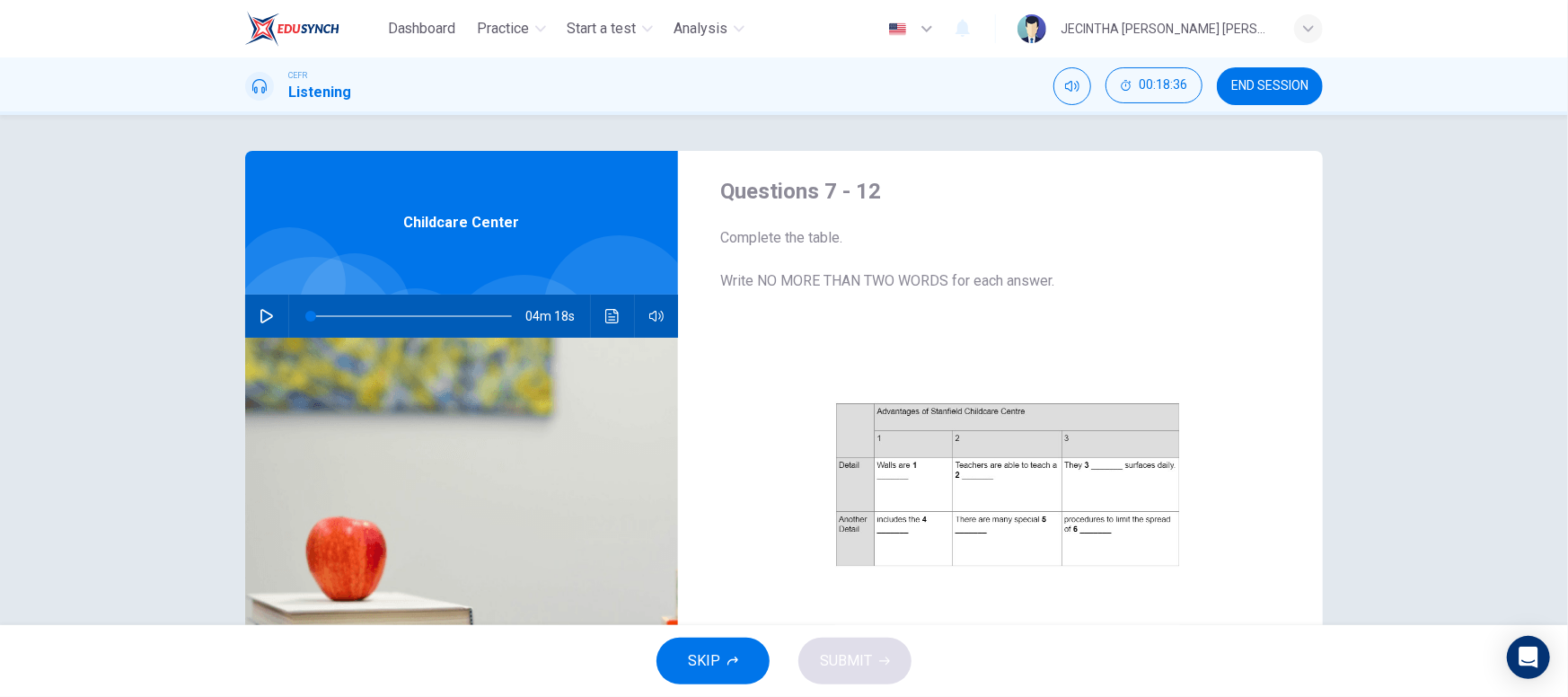 type on "education" 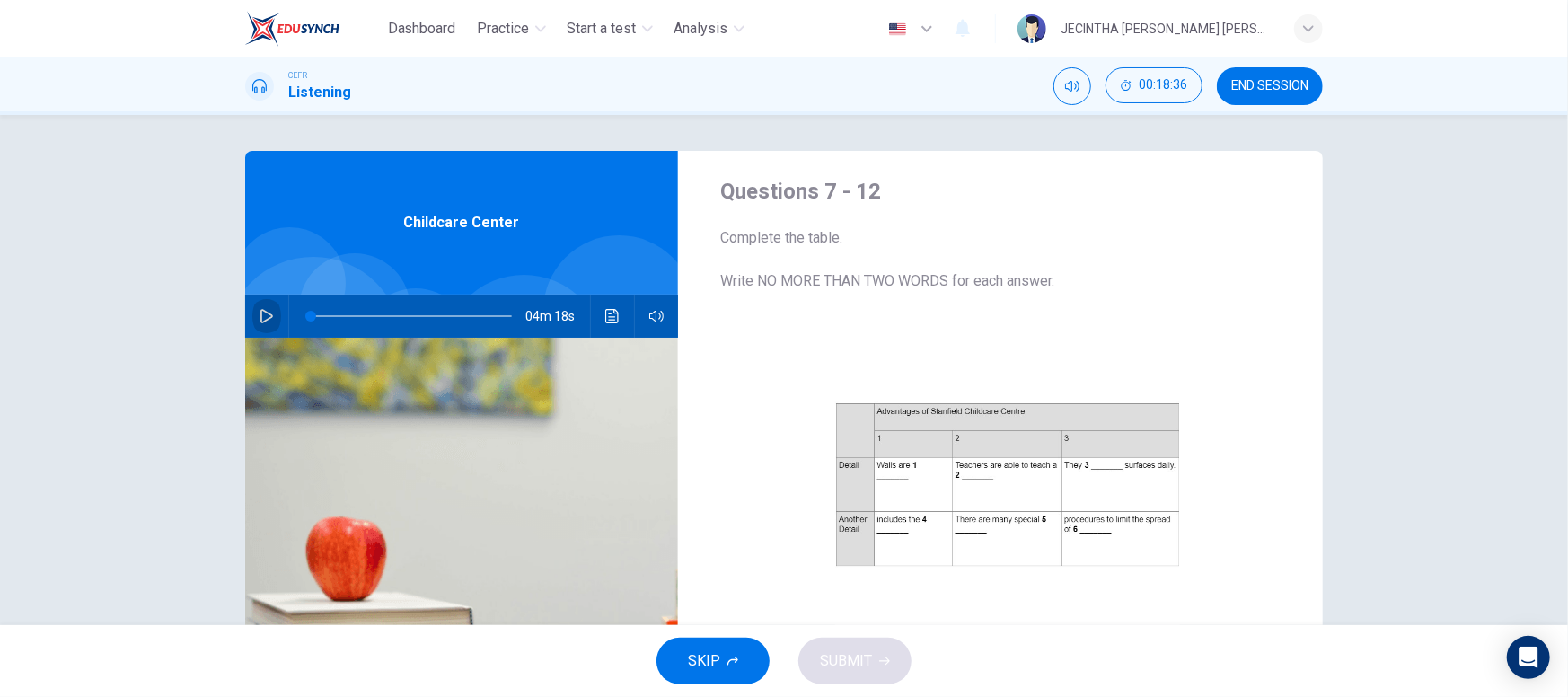click 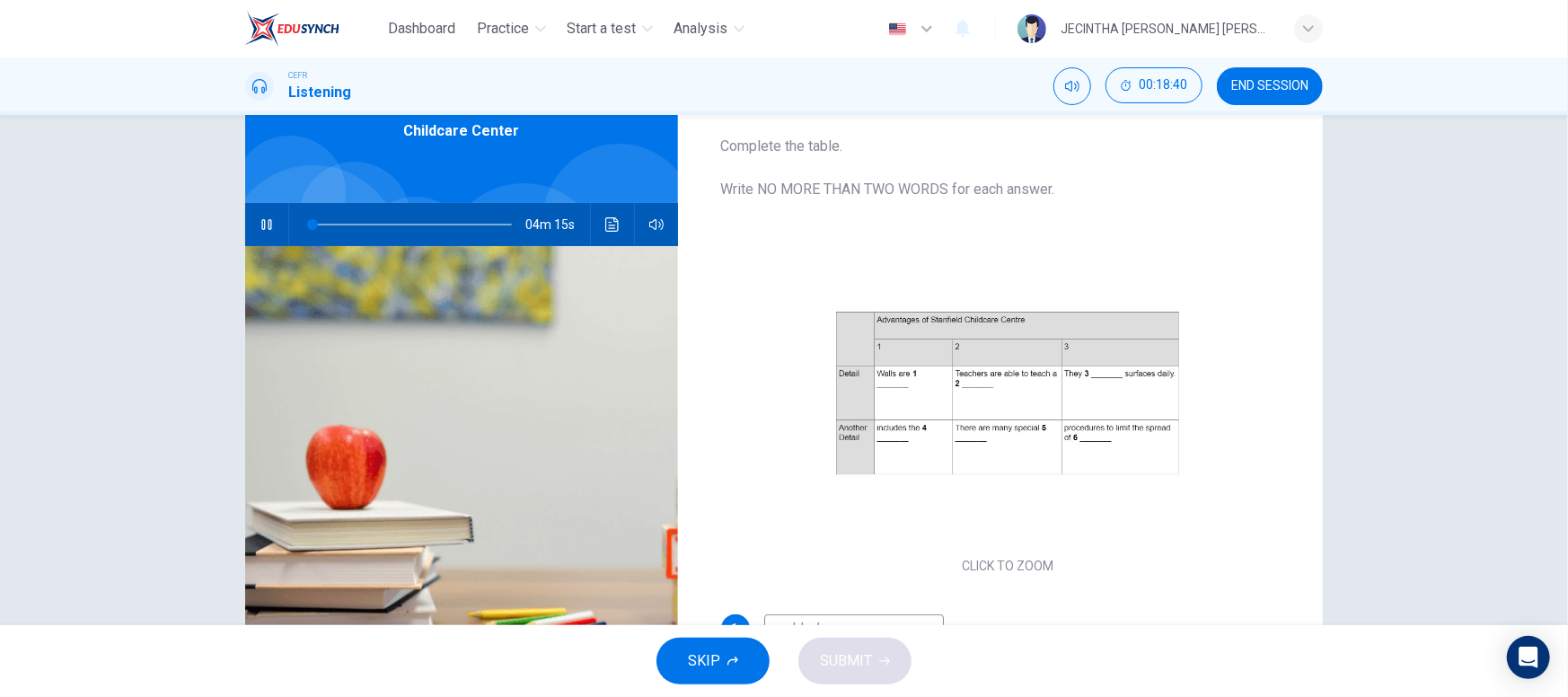 scroll, scrollTop: 185, scrollLeft: 0, axis: vertical 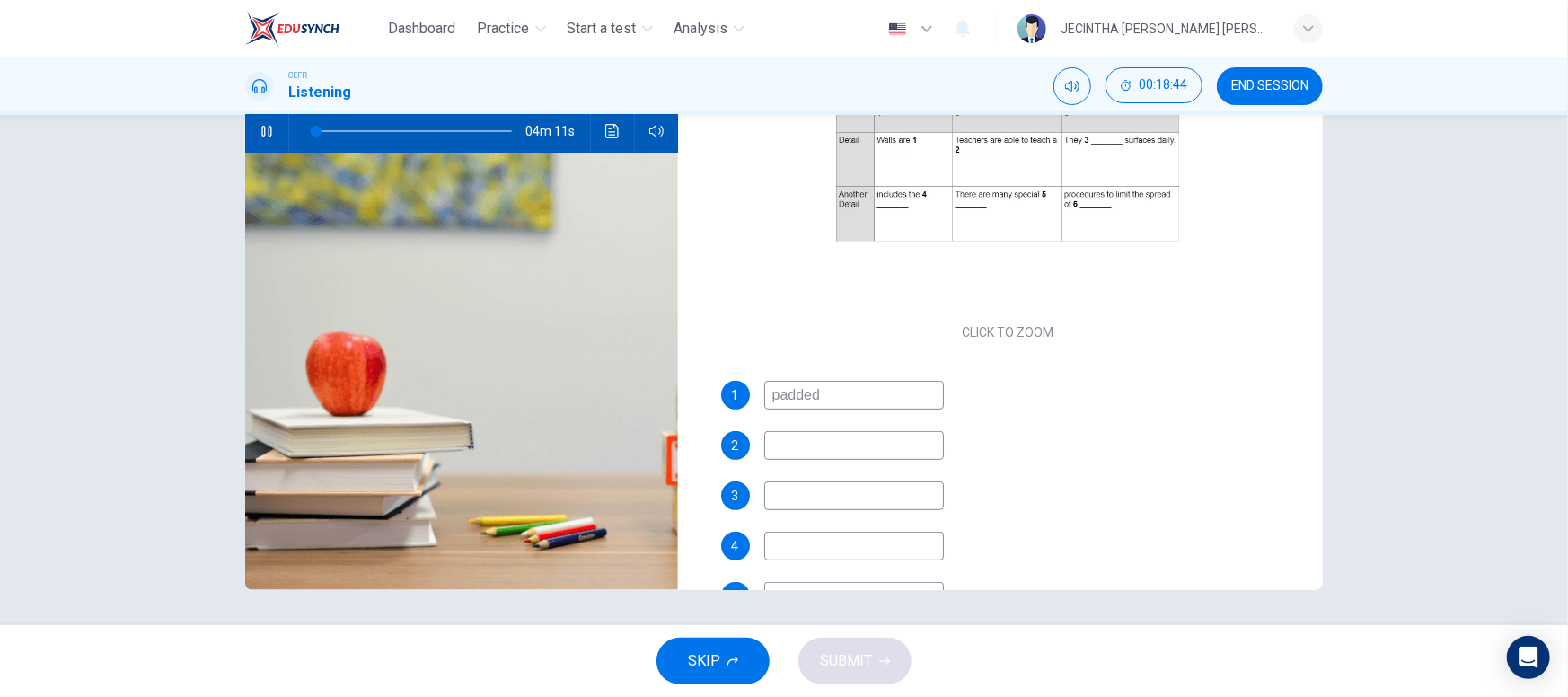 type on "3" 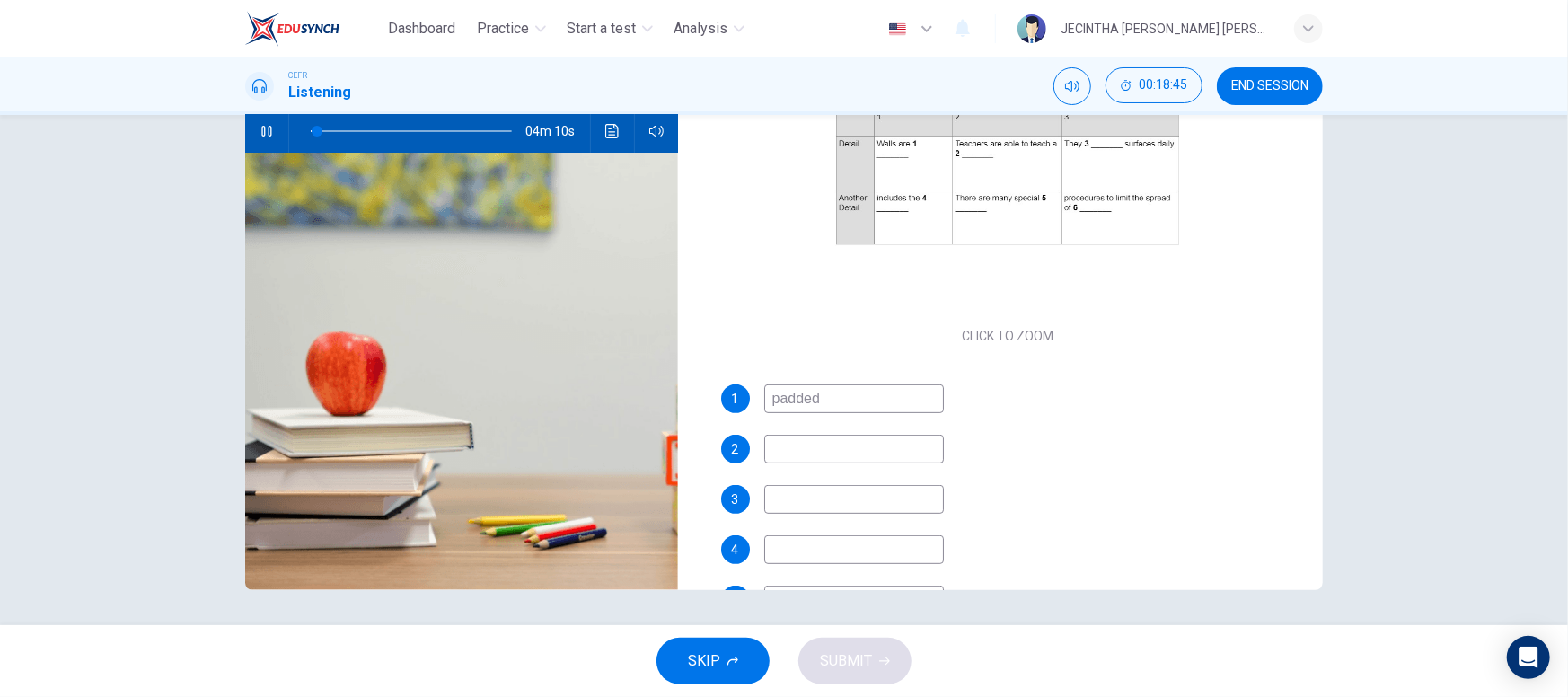 type 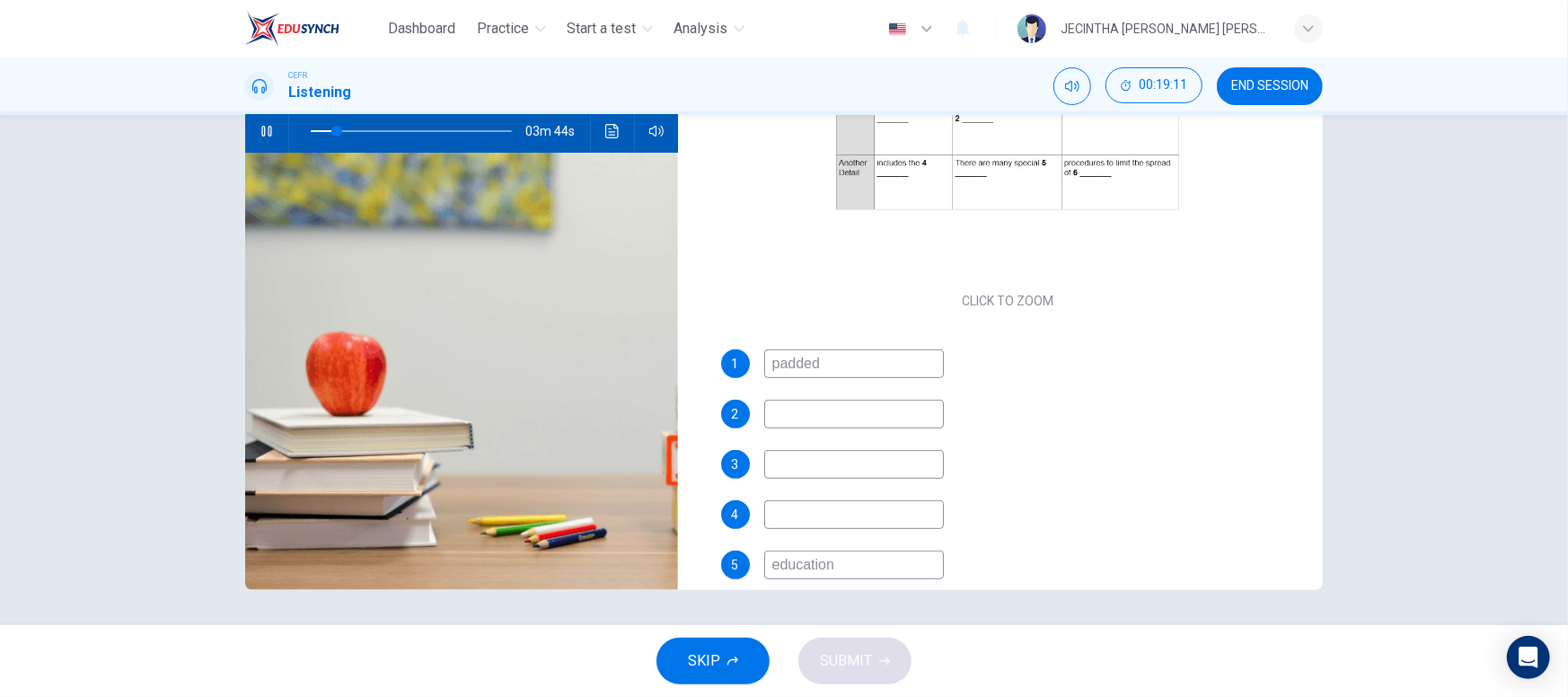 scroll, scrollTop: 182, scrollLeft: 0, axis: vertical 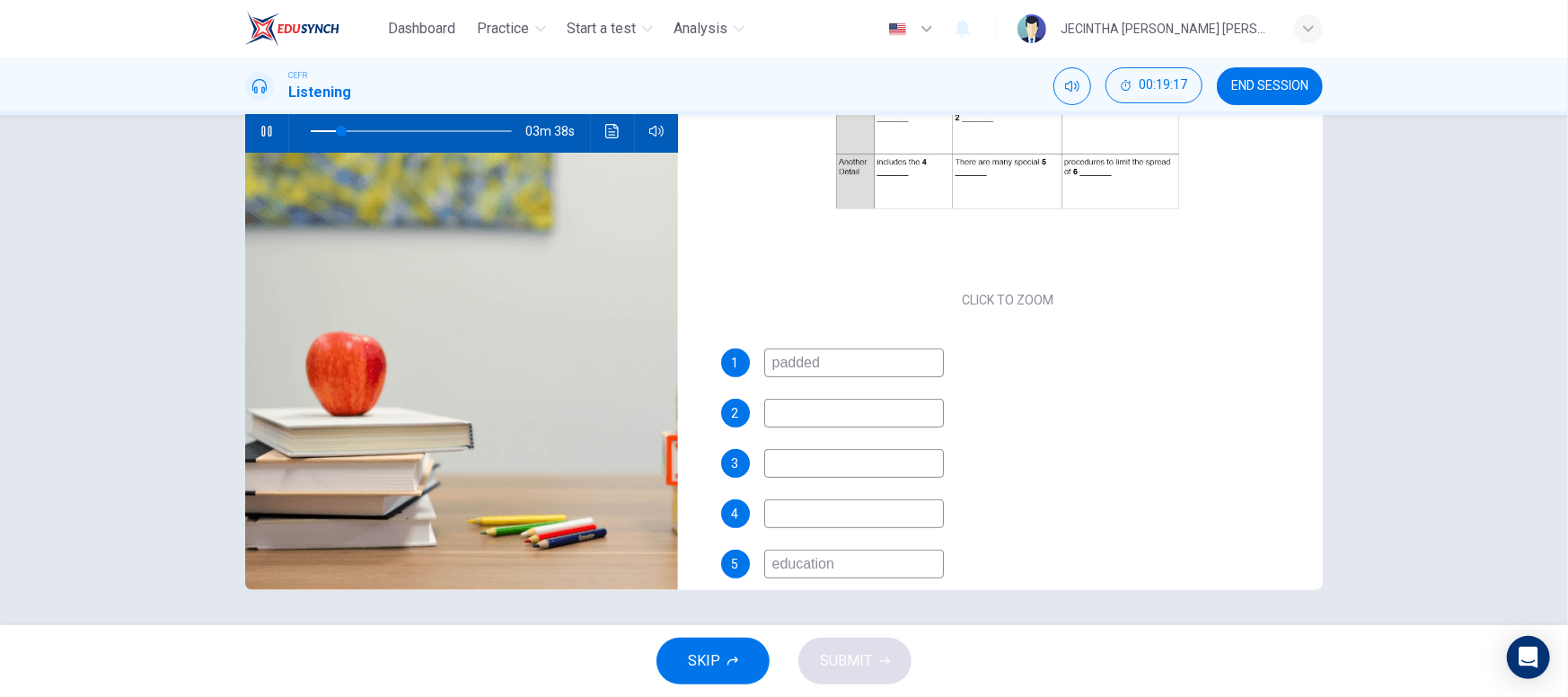 click at bounding box center [854, 514] 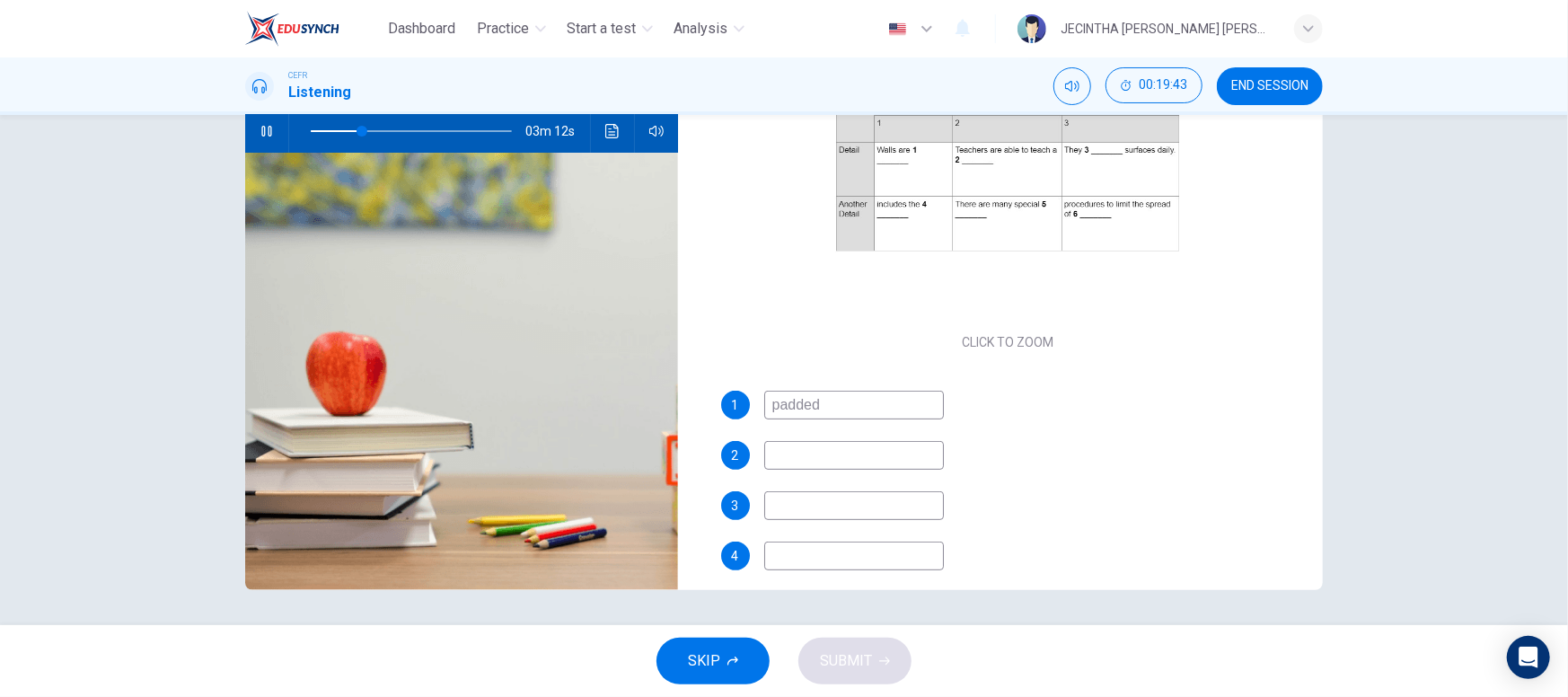 scroll, scrollTop: 139, scrollLeft: 0, axis: vertical 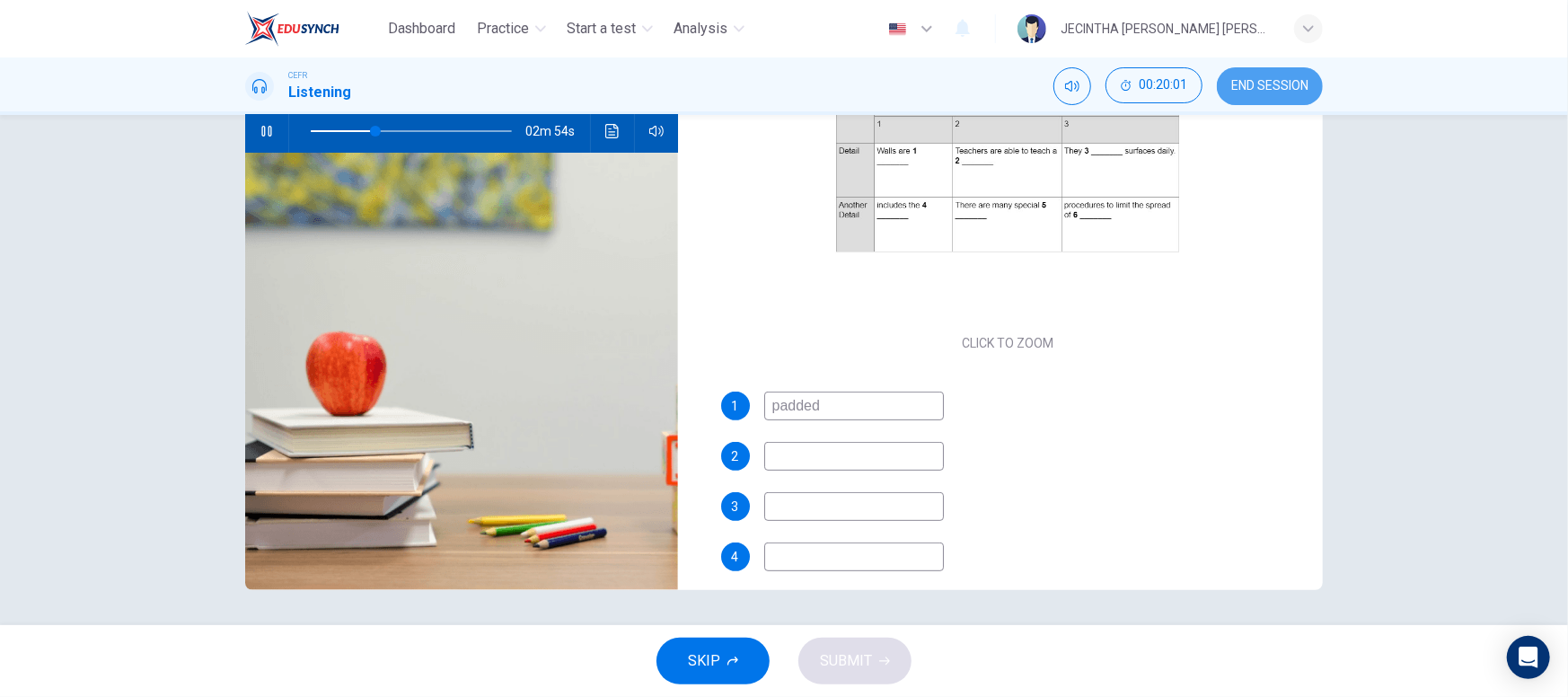 type on "32" 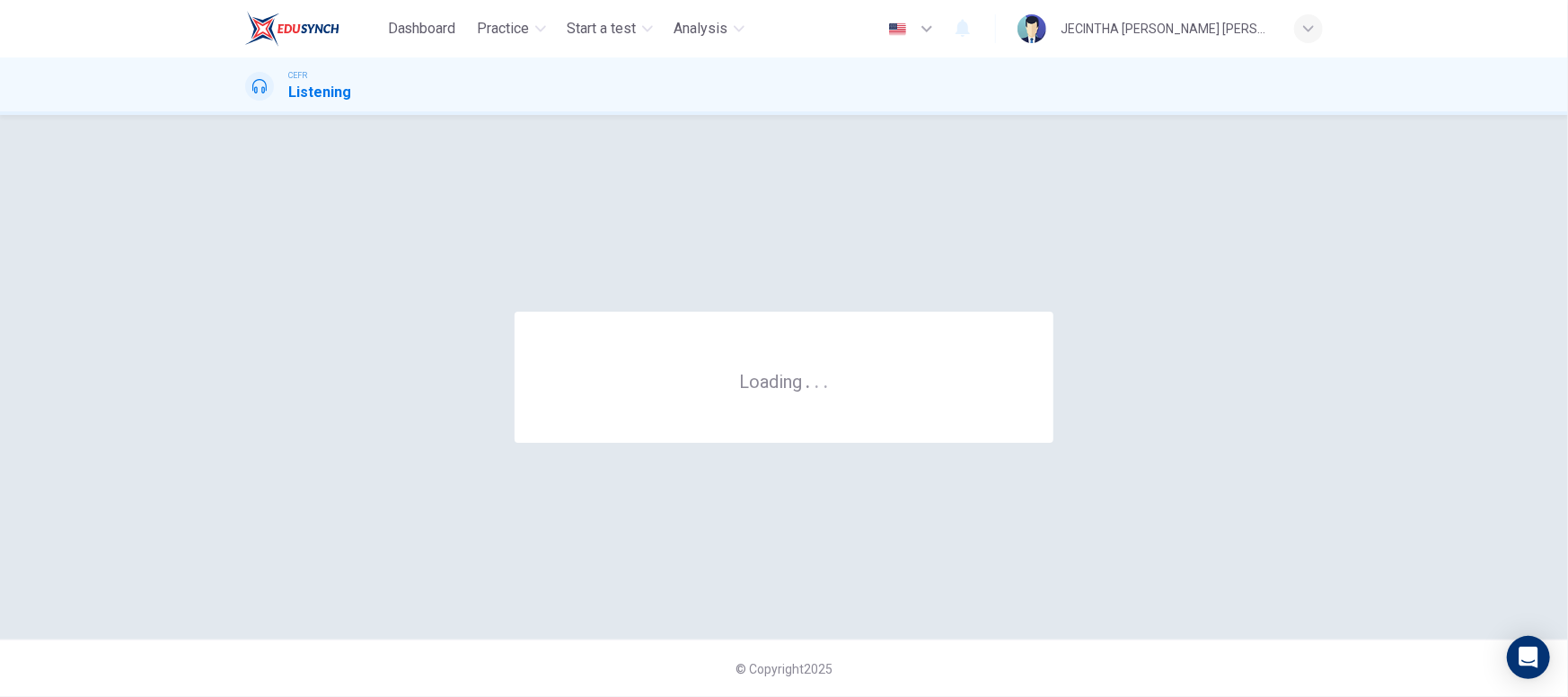scroll, scrollTop: 0, scrollLeft: 0, axis: both 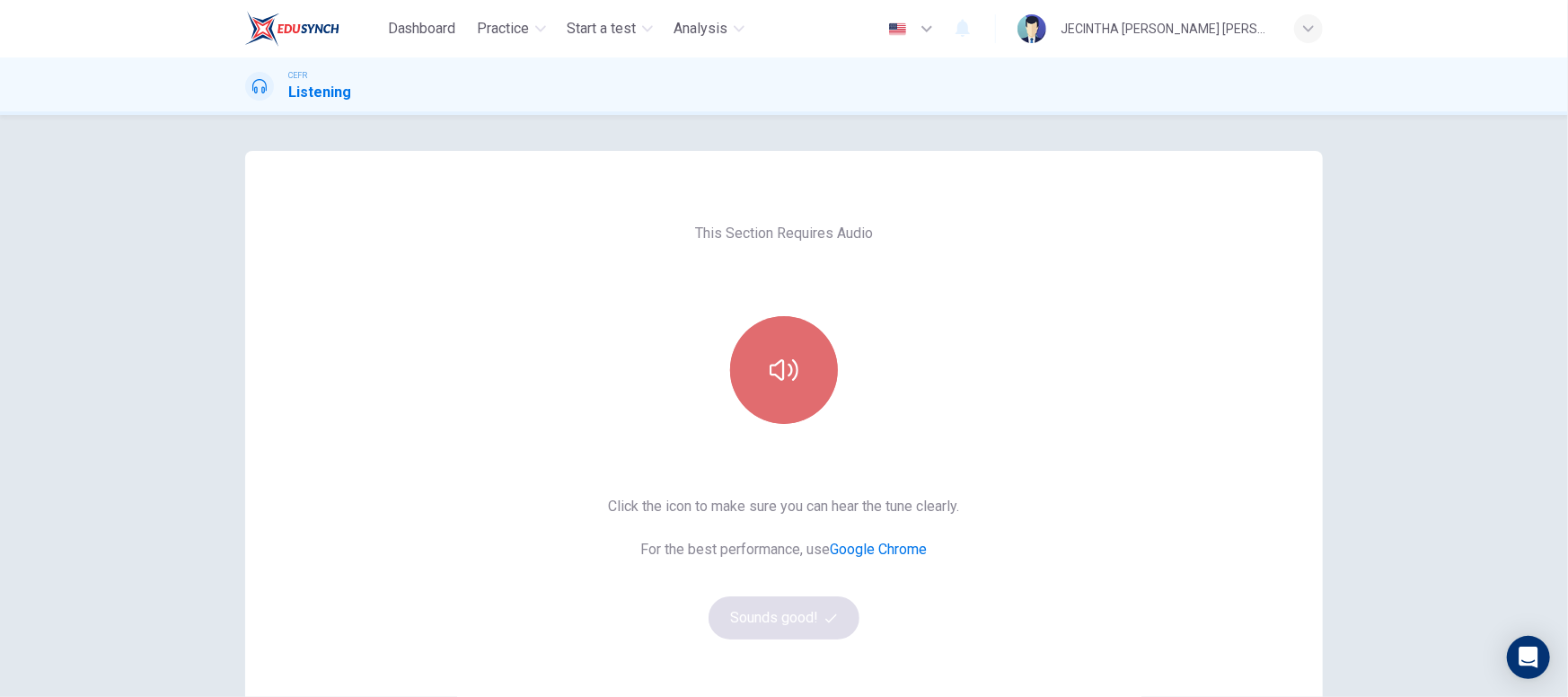 click 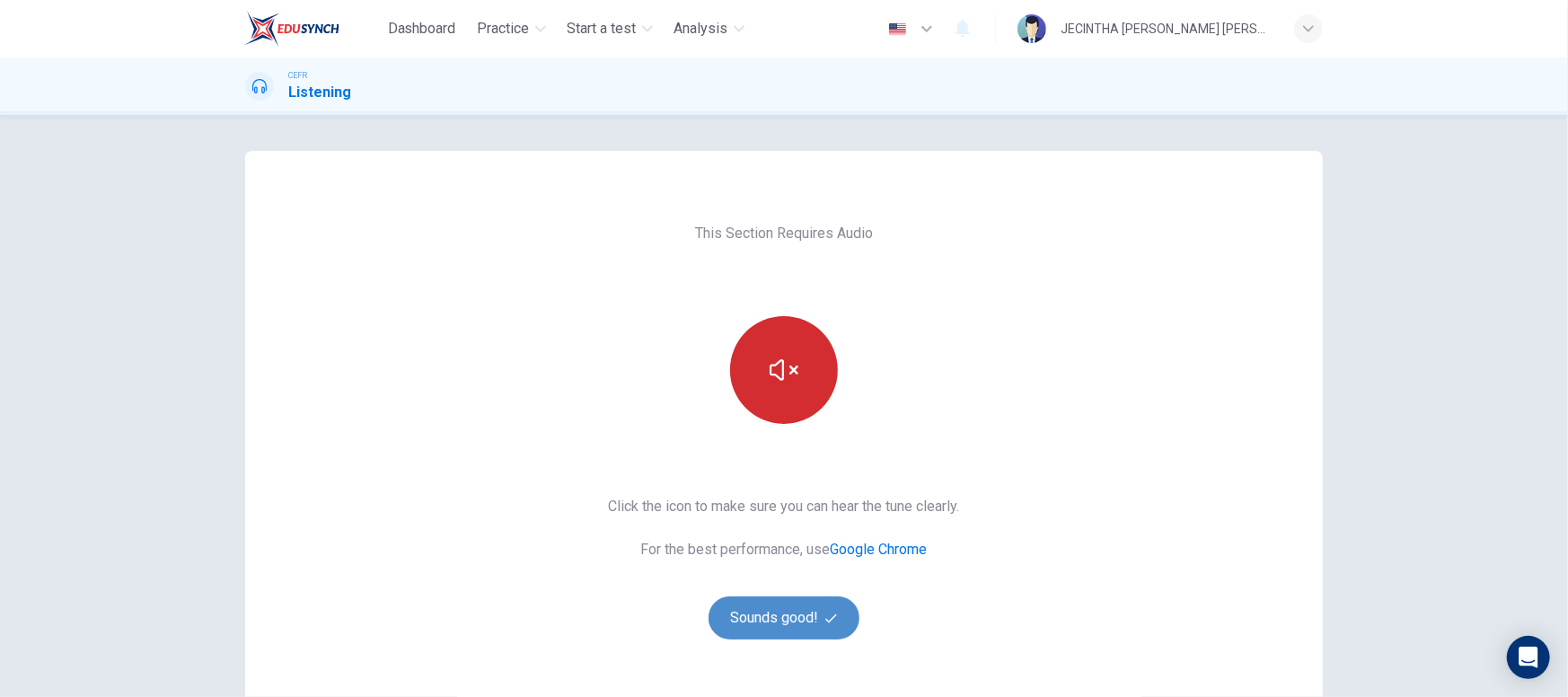 click on "Sounds good!" at bounding box center (784, 618) 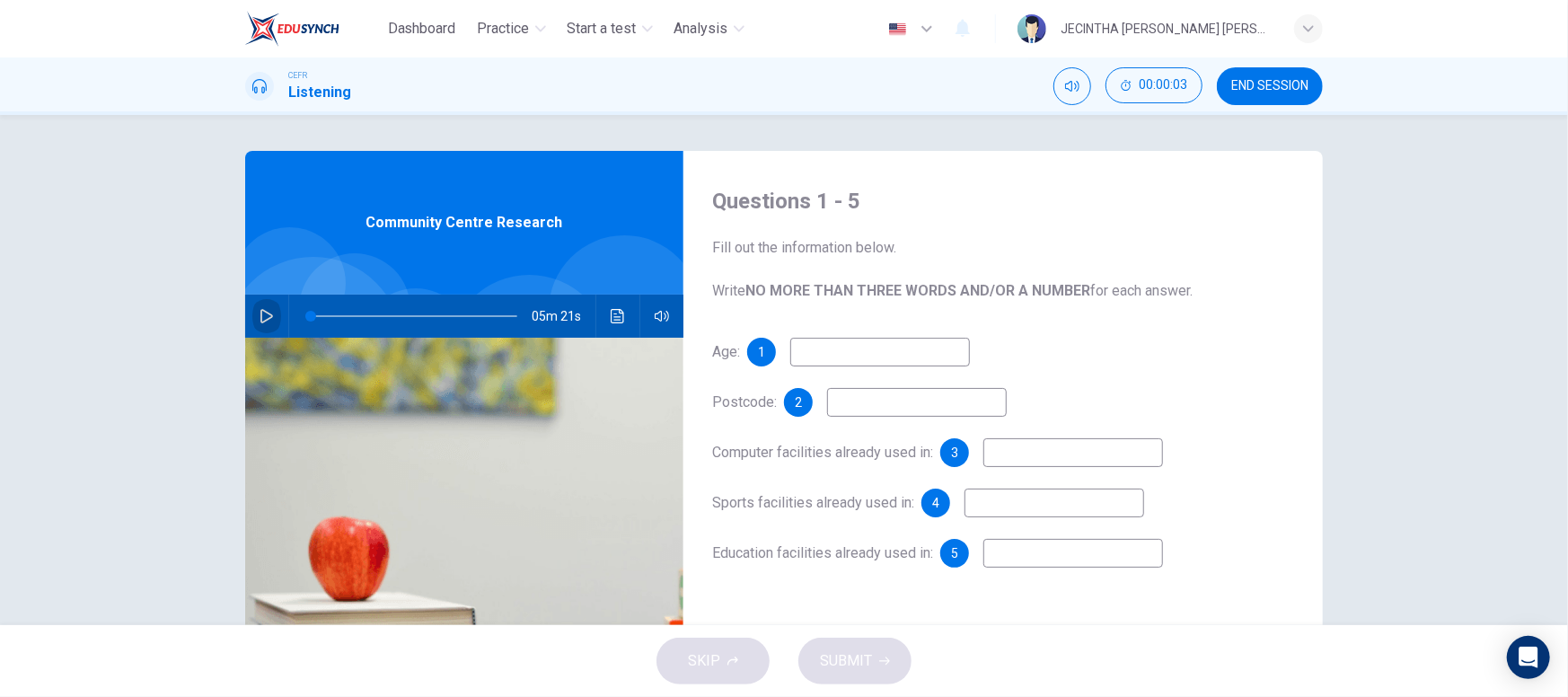 click at bounding box center [267, 316] 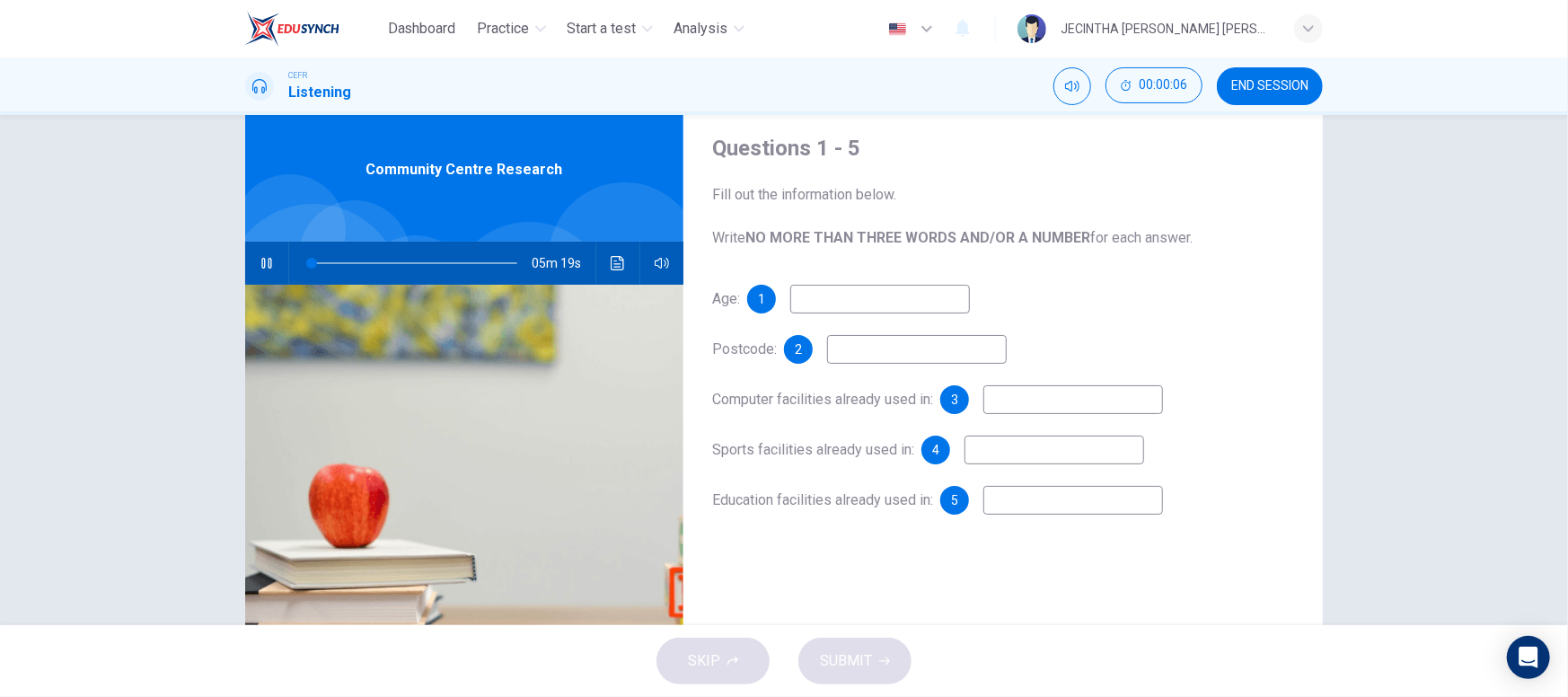scroll, scrollTop: 54, scrollLeft: 0, axis: vertical 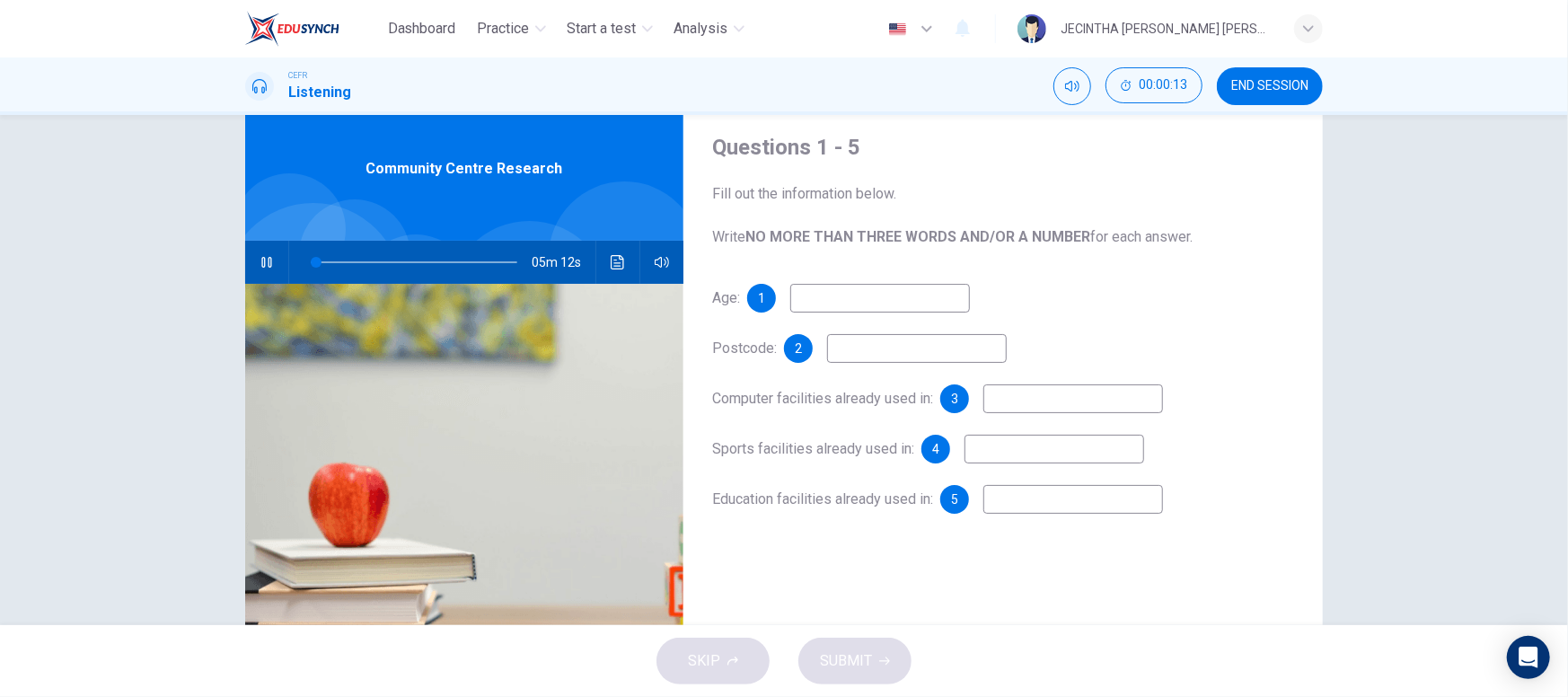click at bounding box center (880, 298) 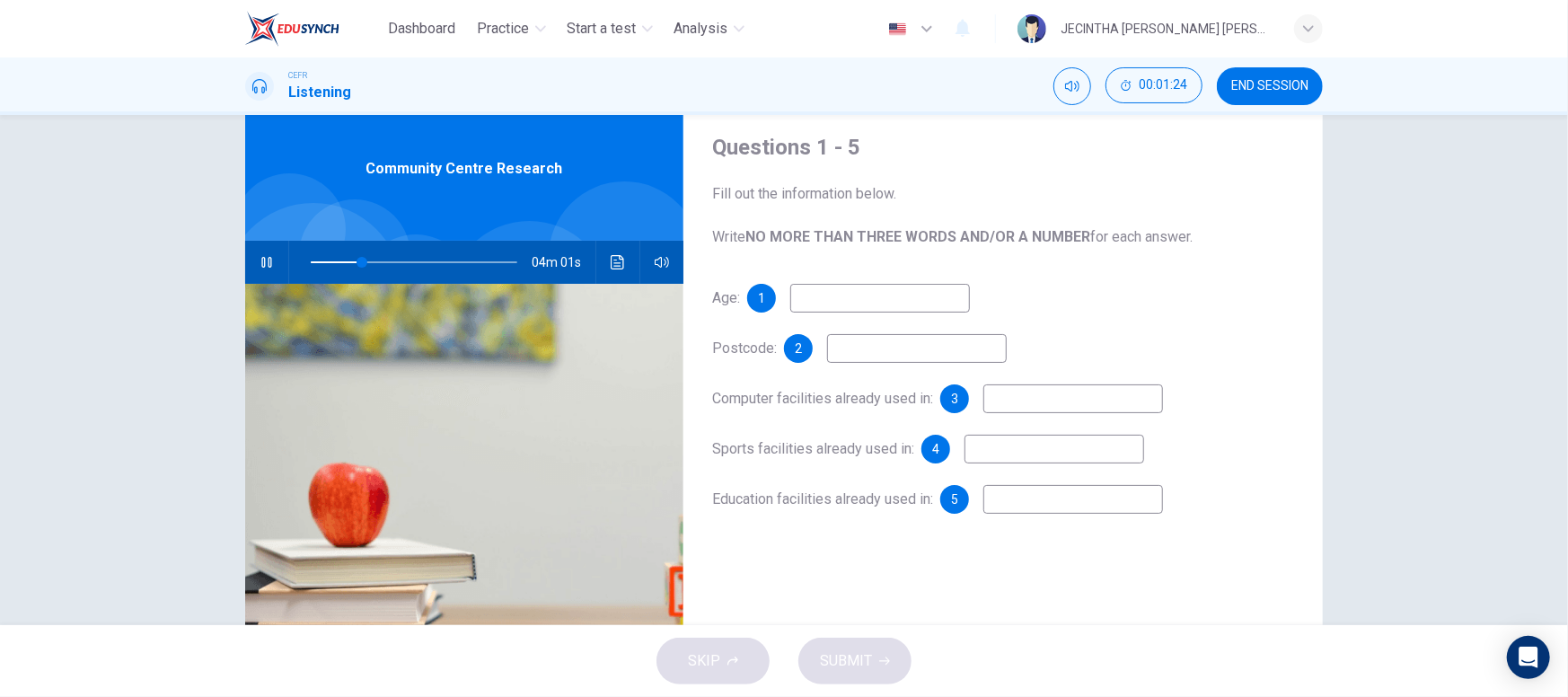 type on "25" 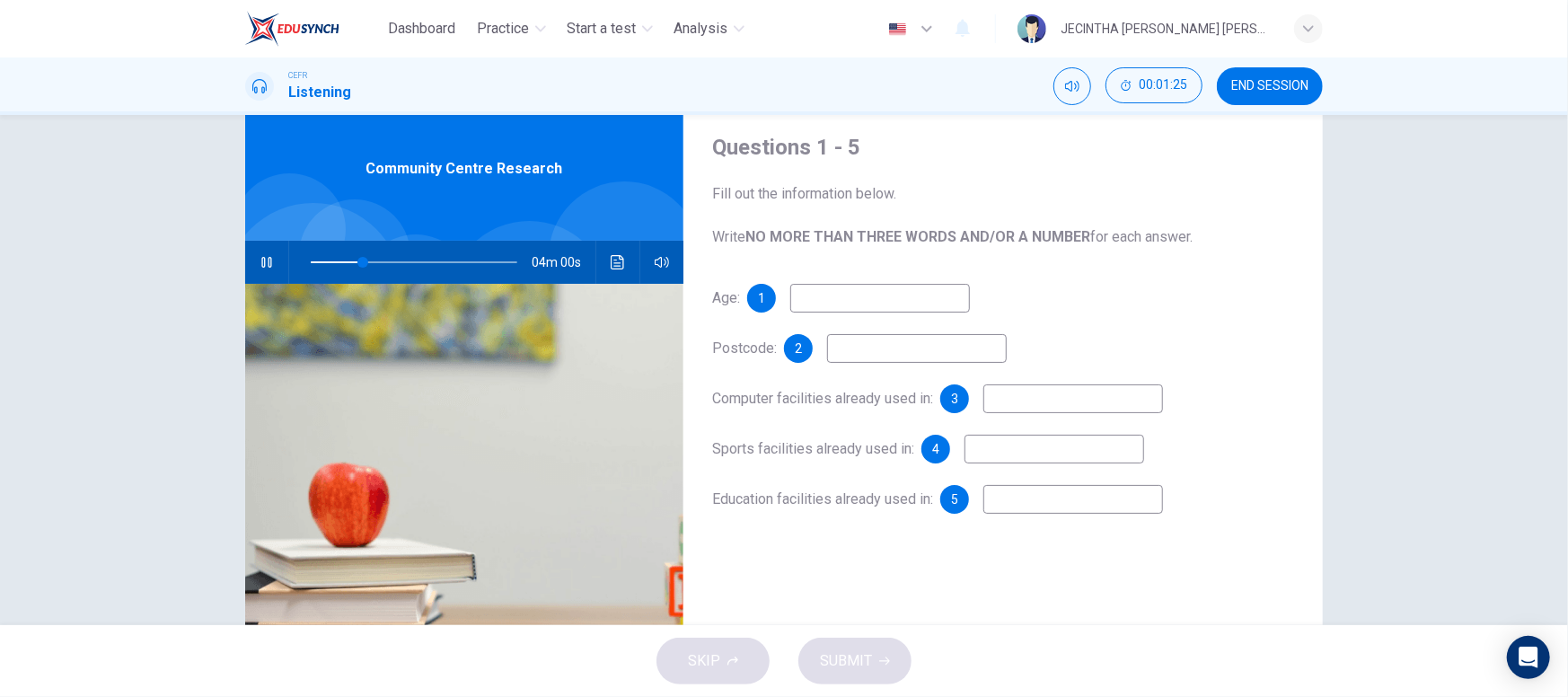 type on "6" 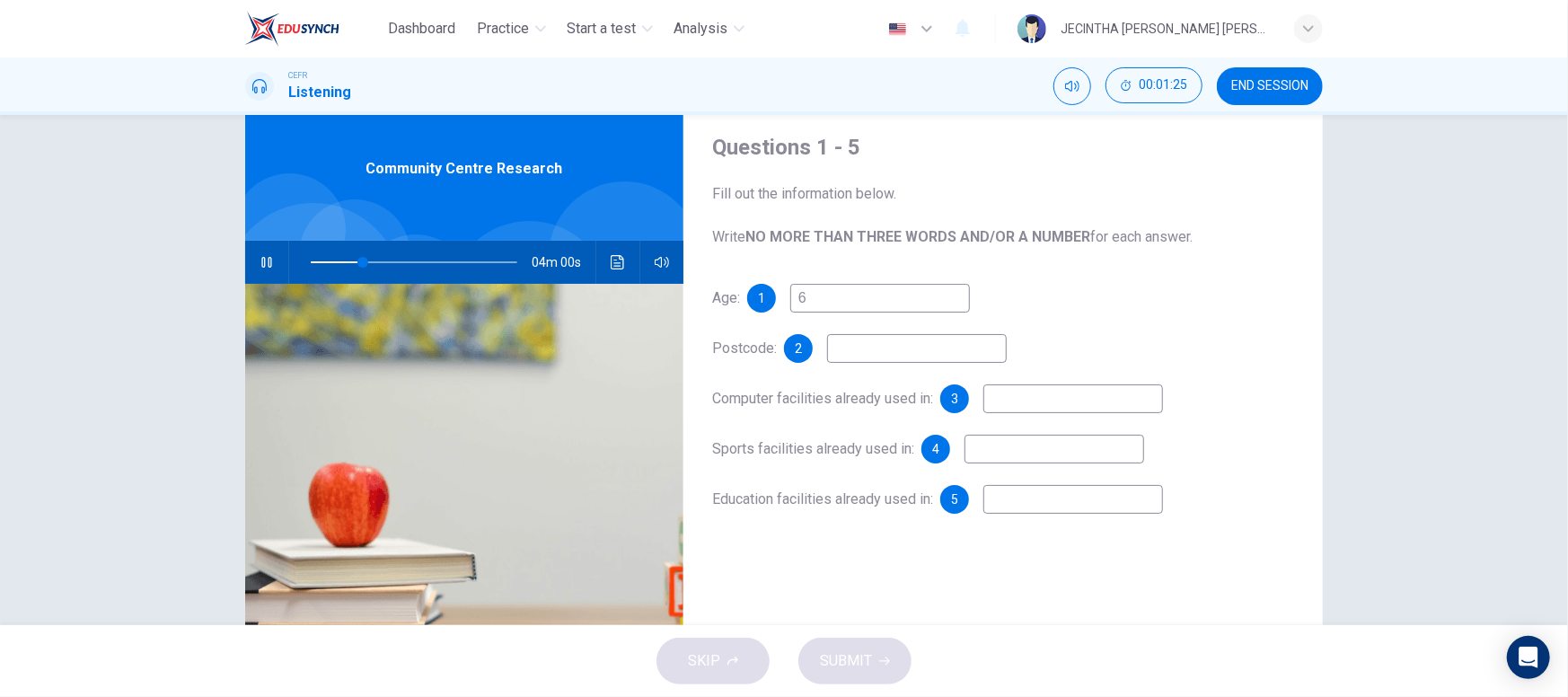 type on "26" 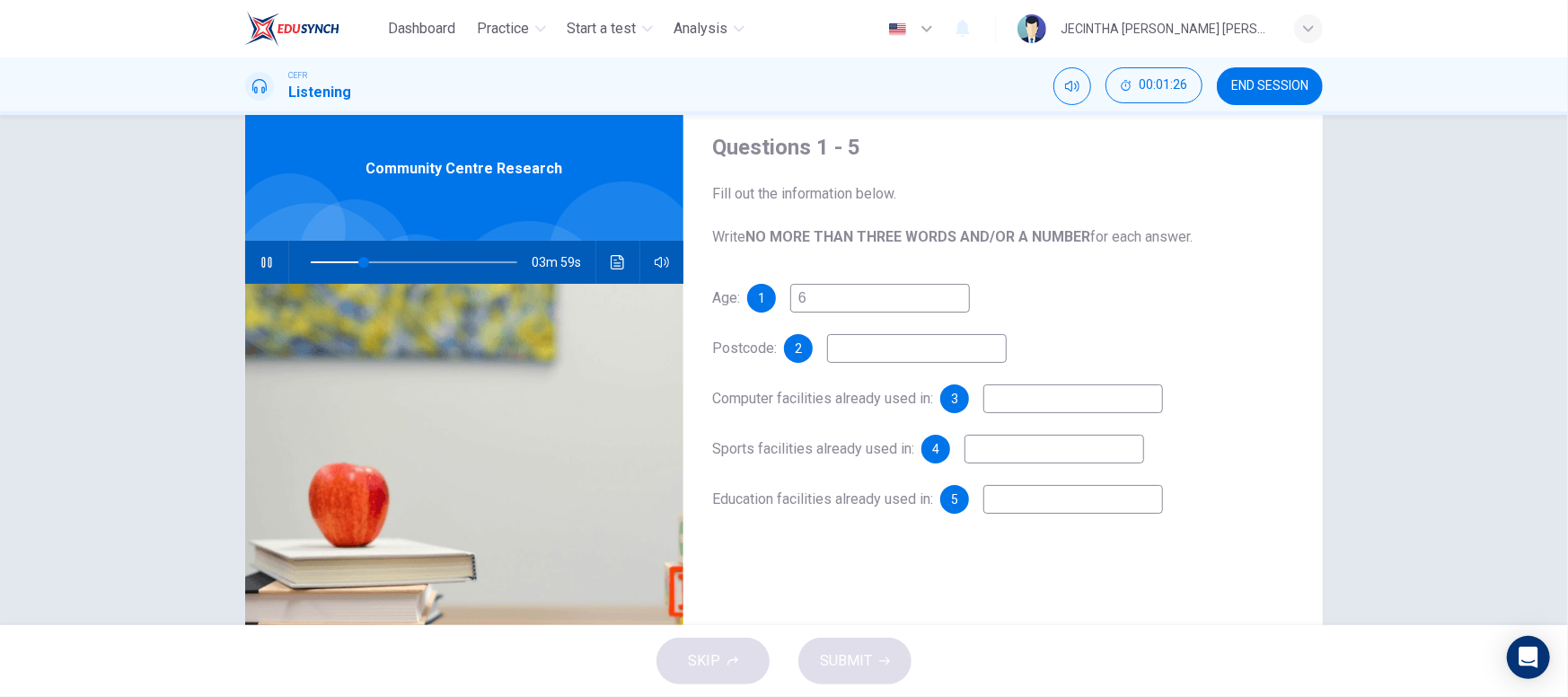 type on "60" 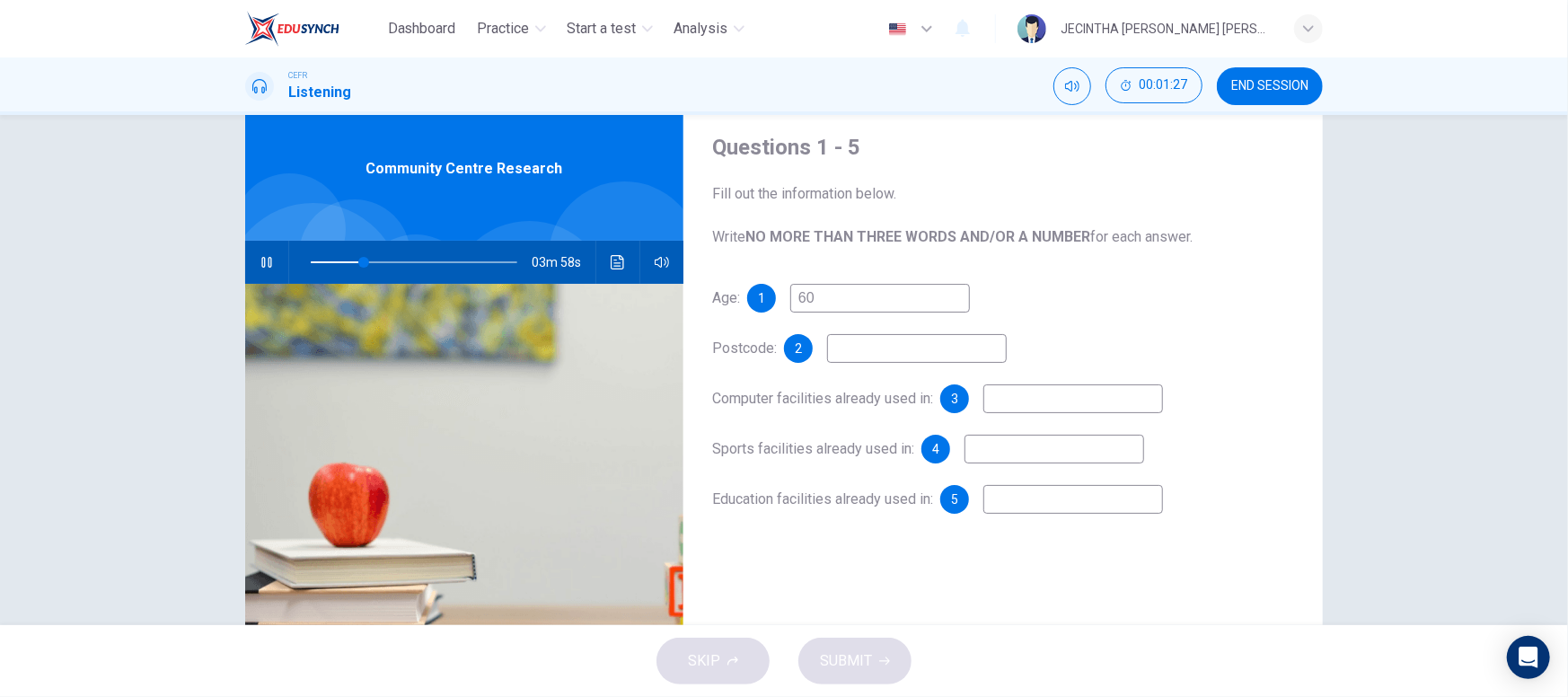 type on "26" 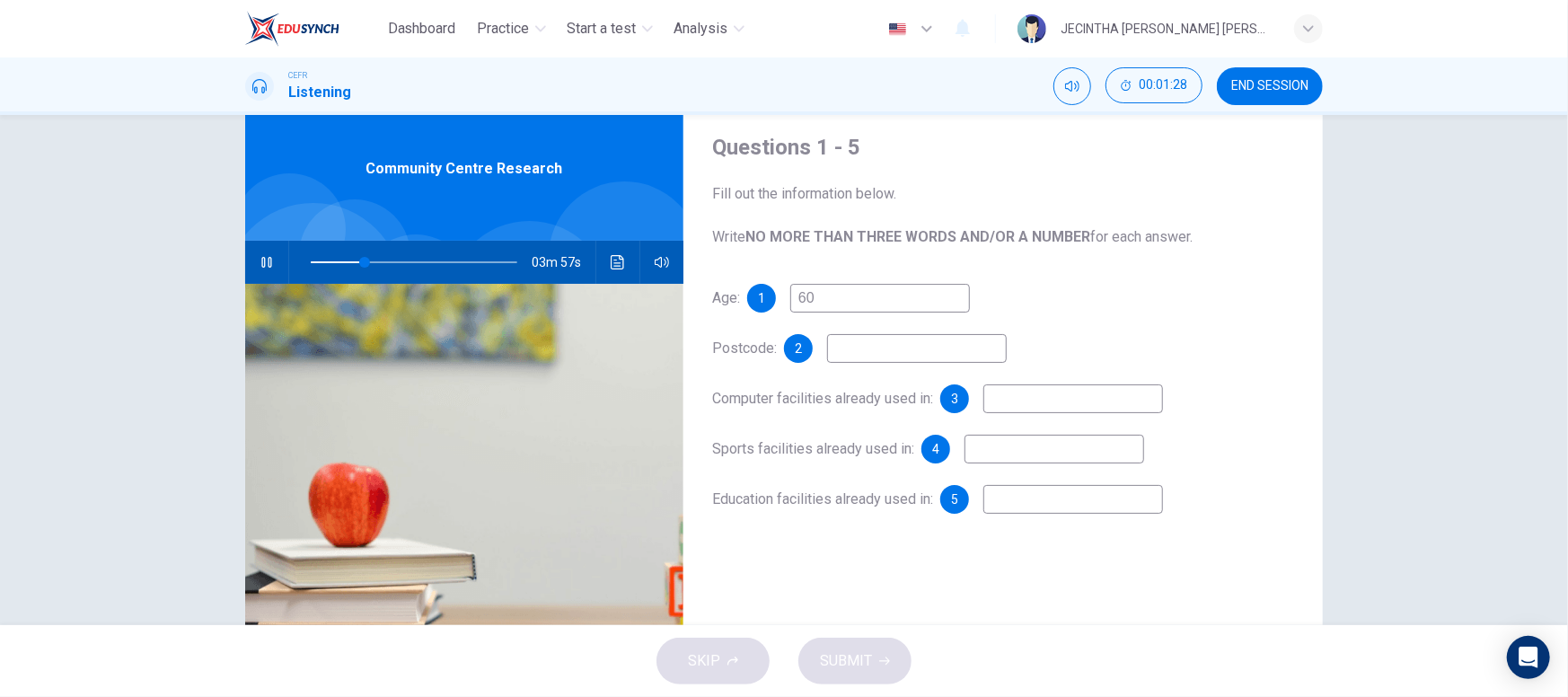 type on "60" 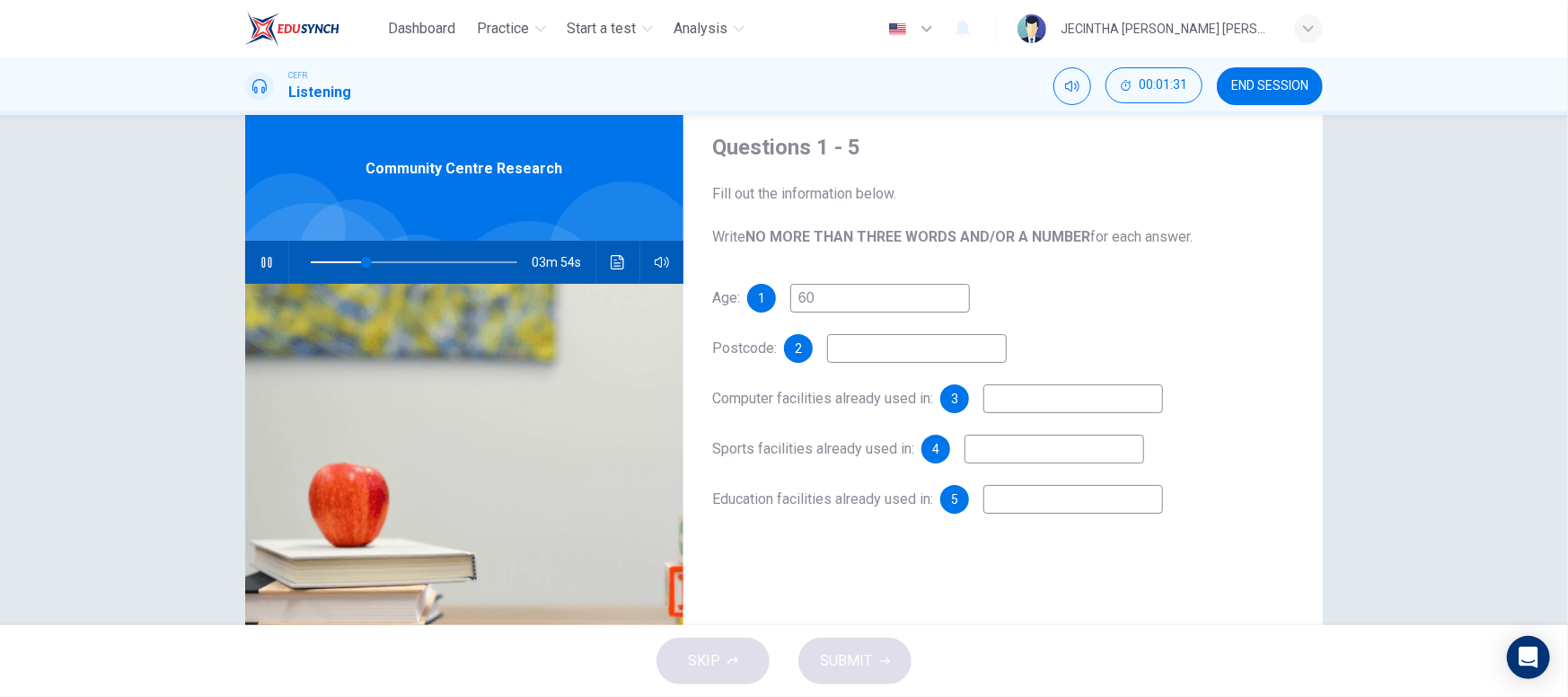 type on "27" 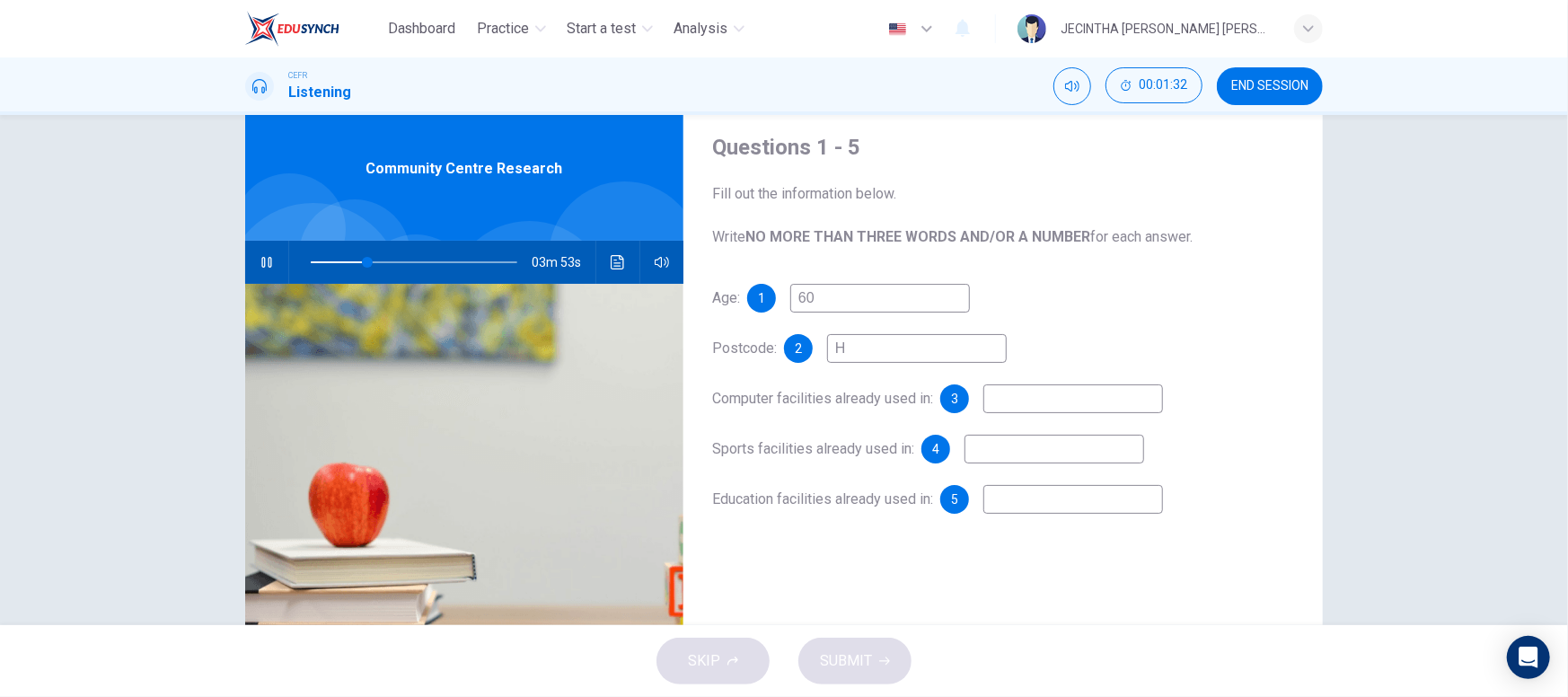 type on "HA" 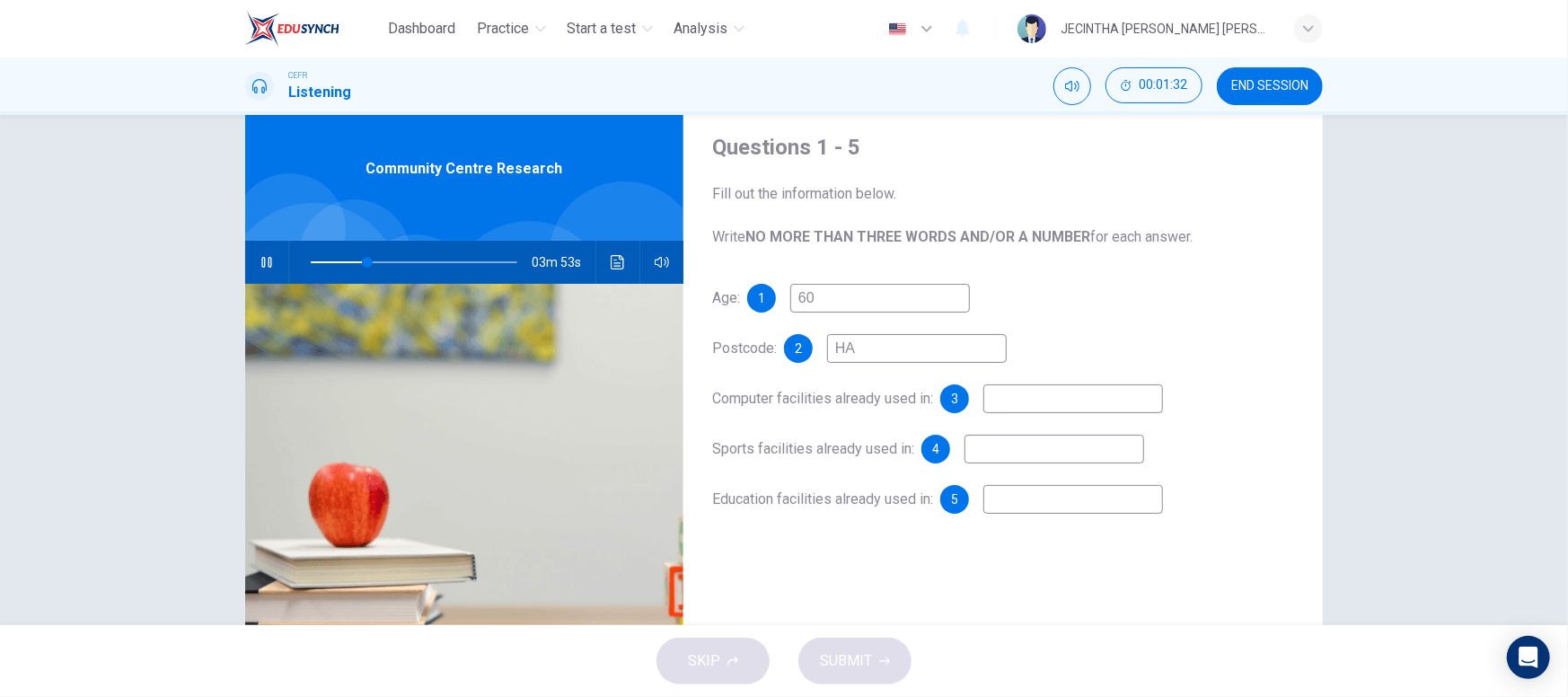 type on "28" 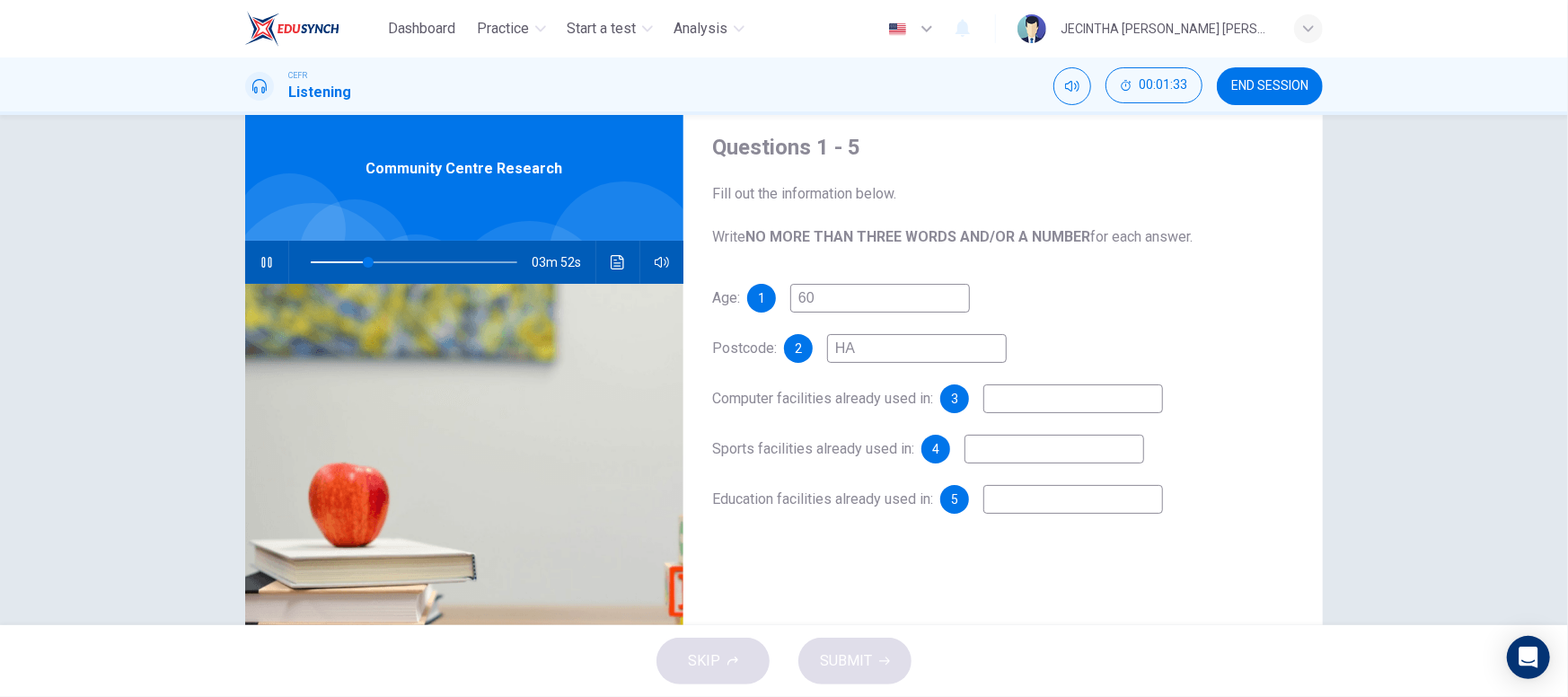 type on "HA8" 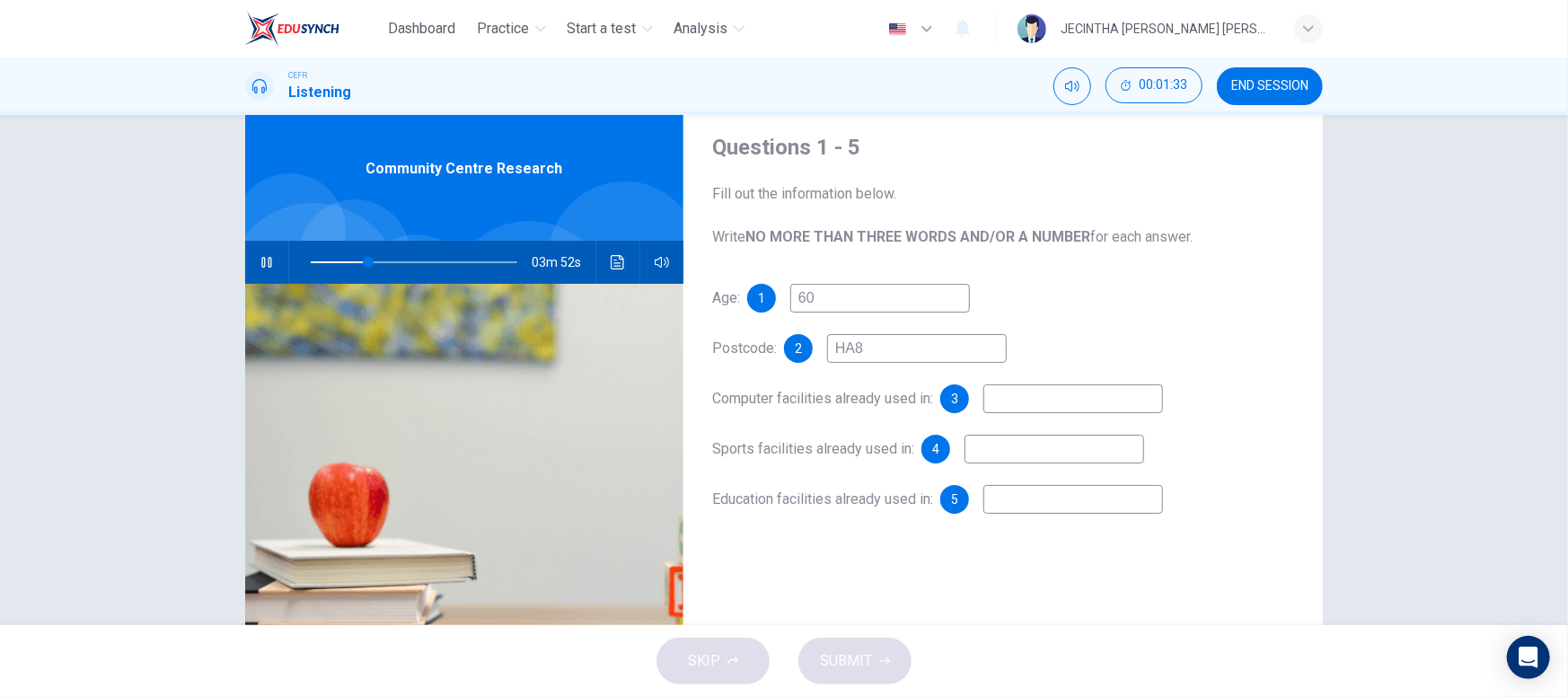 type on "28" 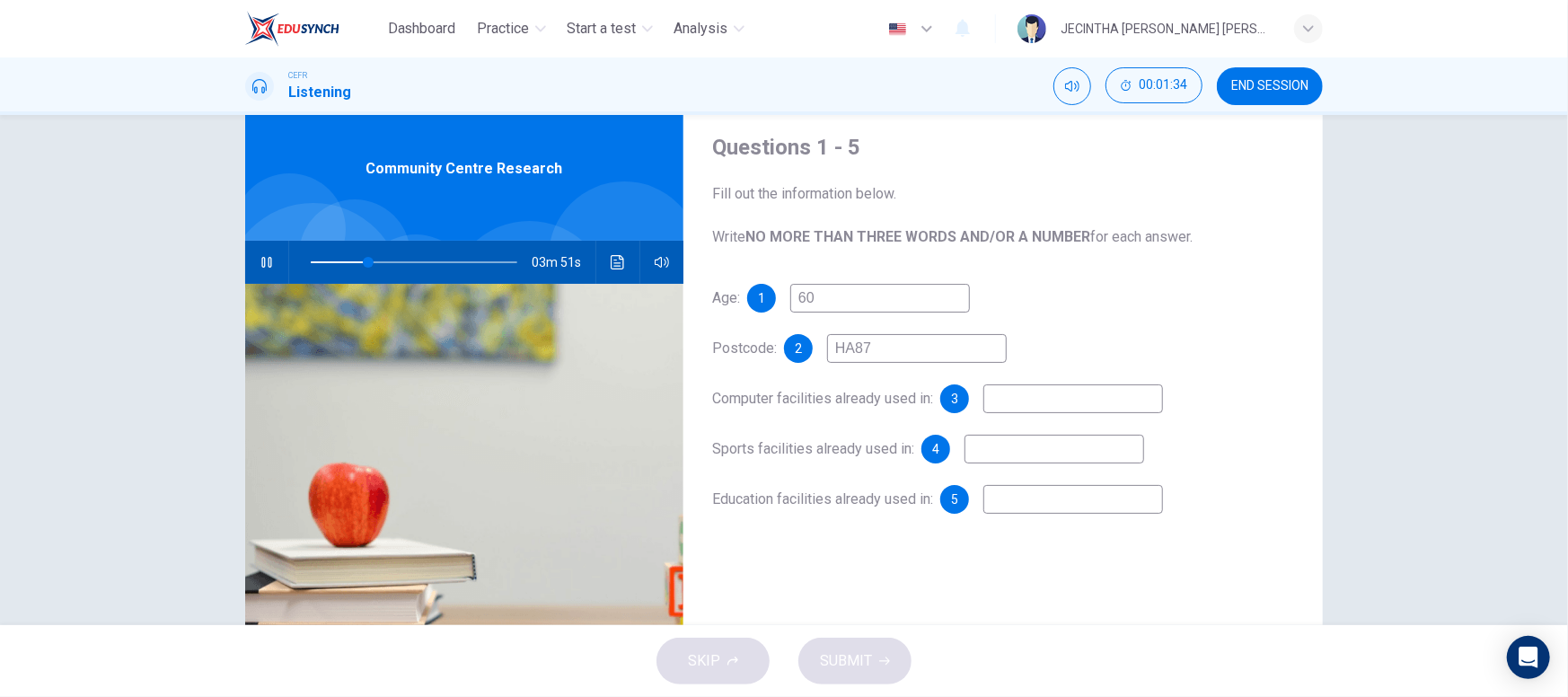 type on "HA87U" 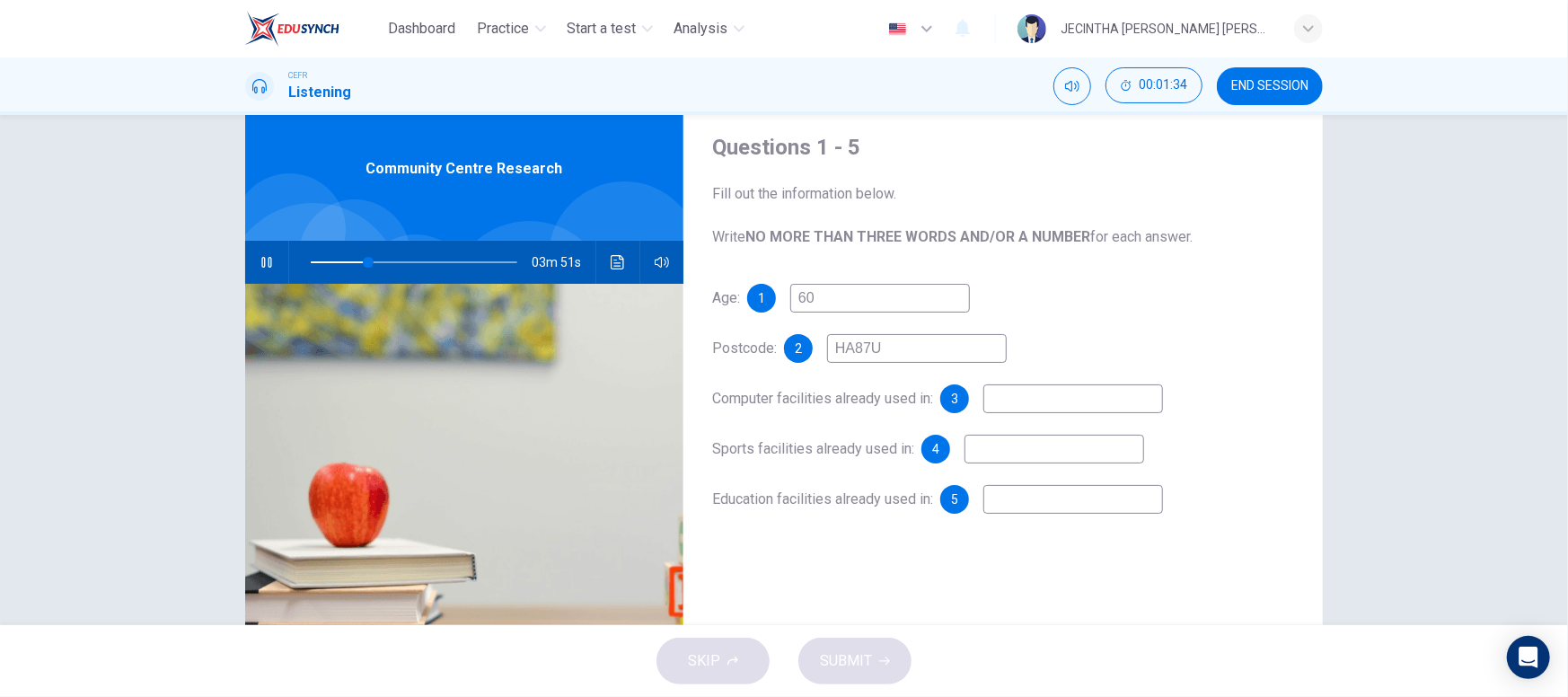type on "28" 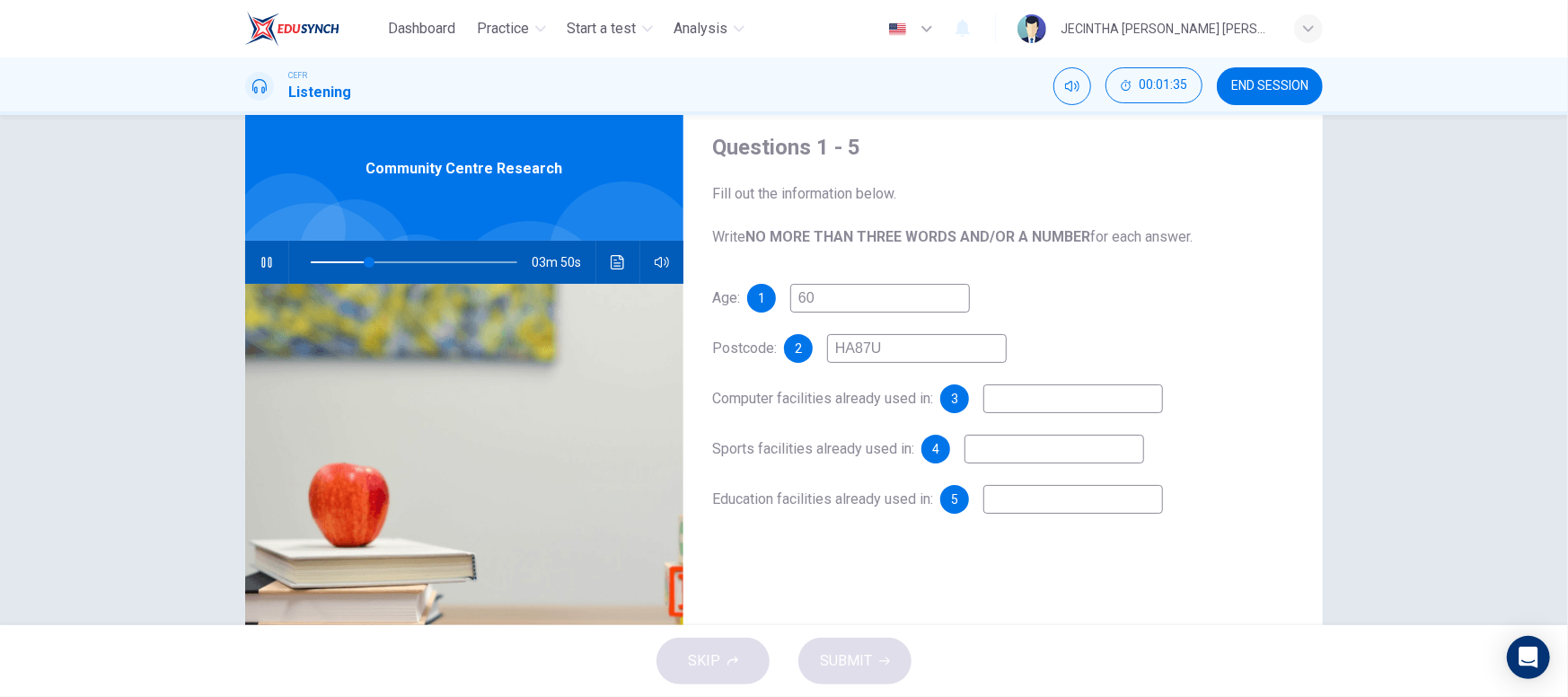 type on "HA87UP" 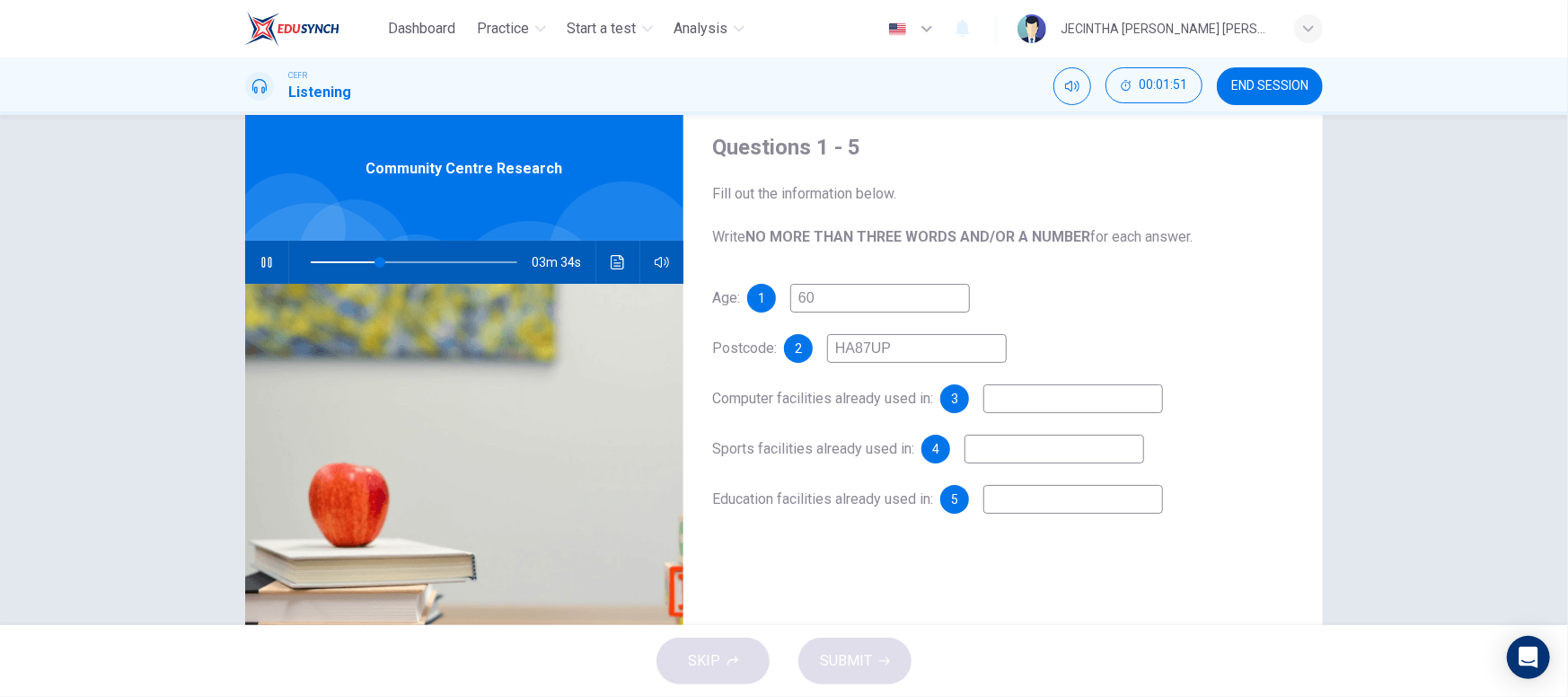 type on "34" 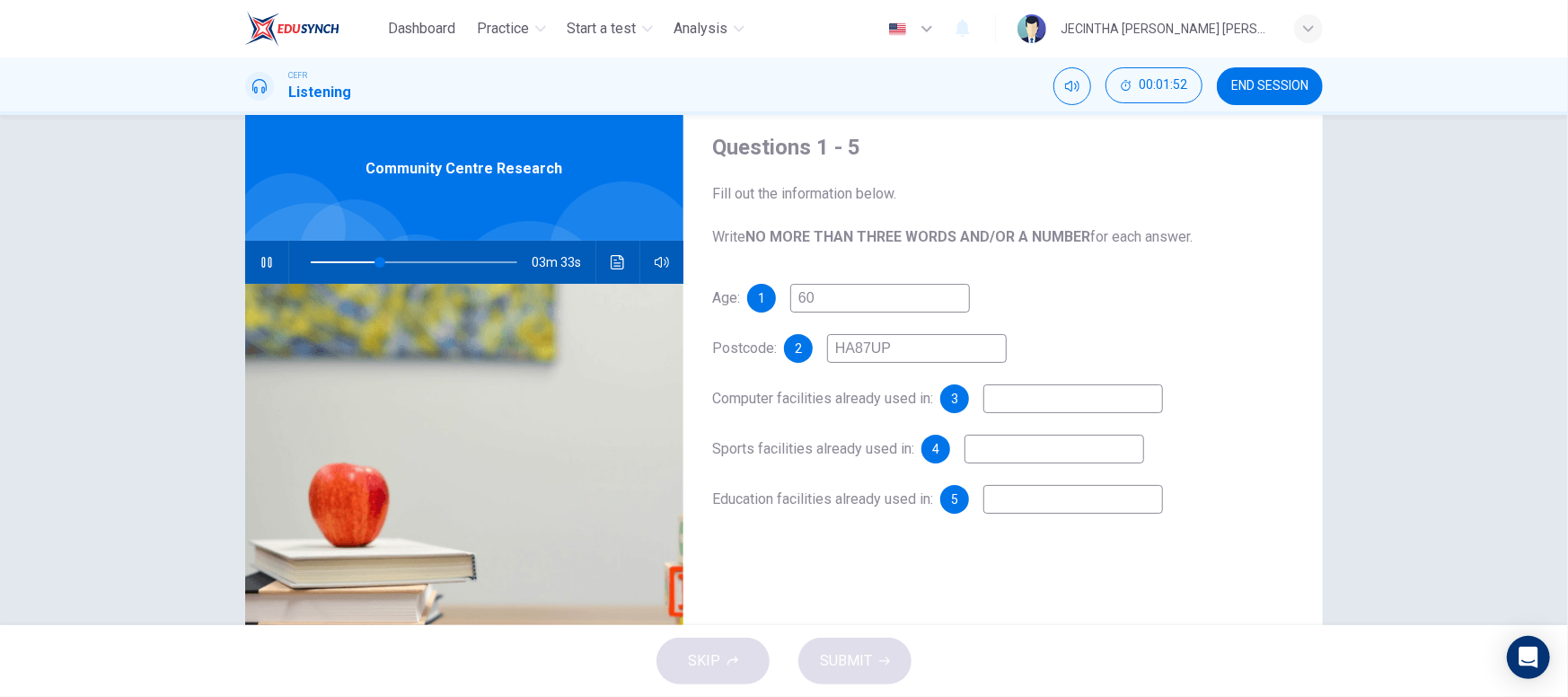 type on "HA87UP" 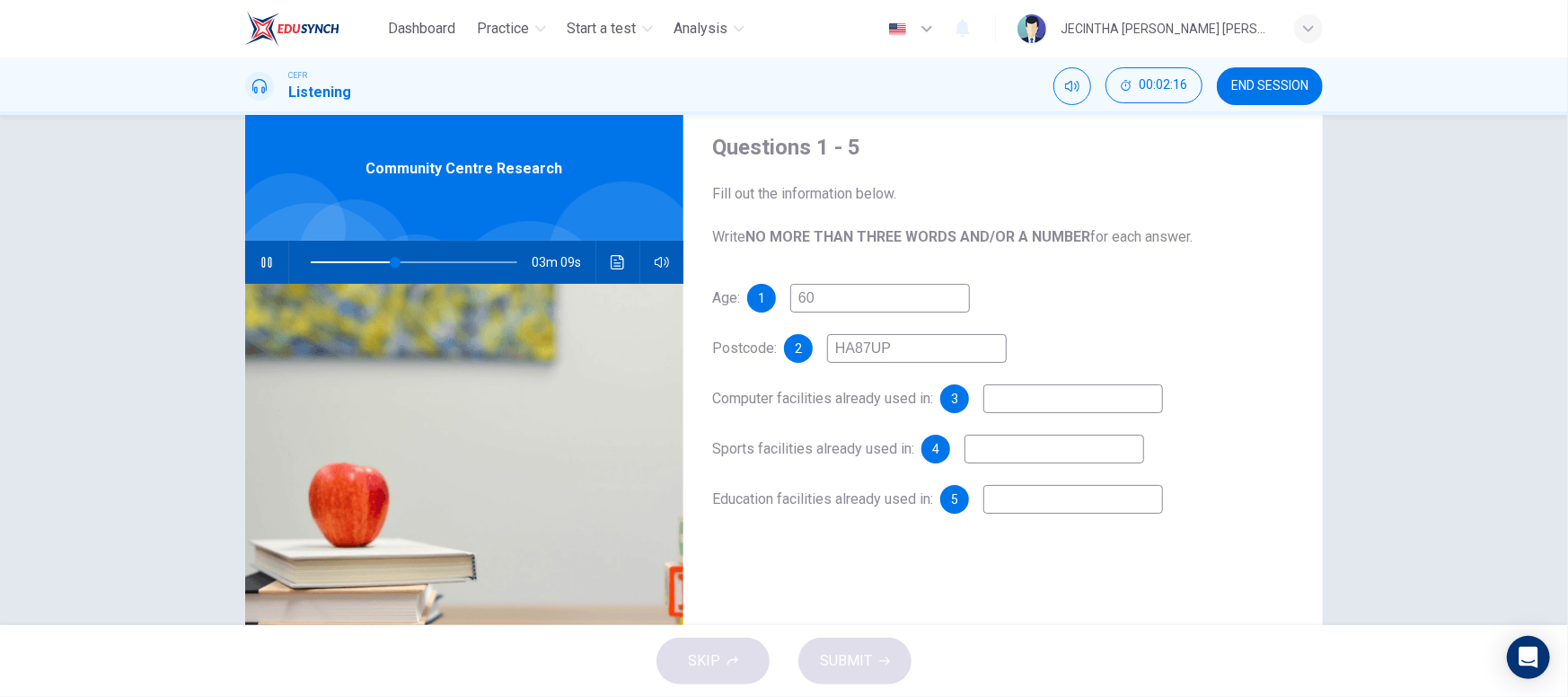 type on "41" 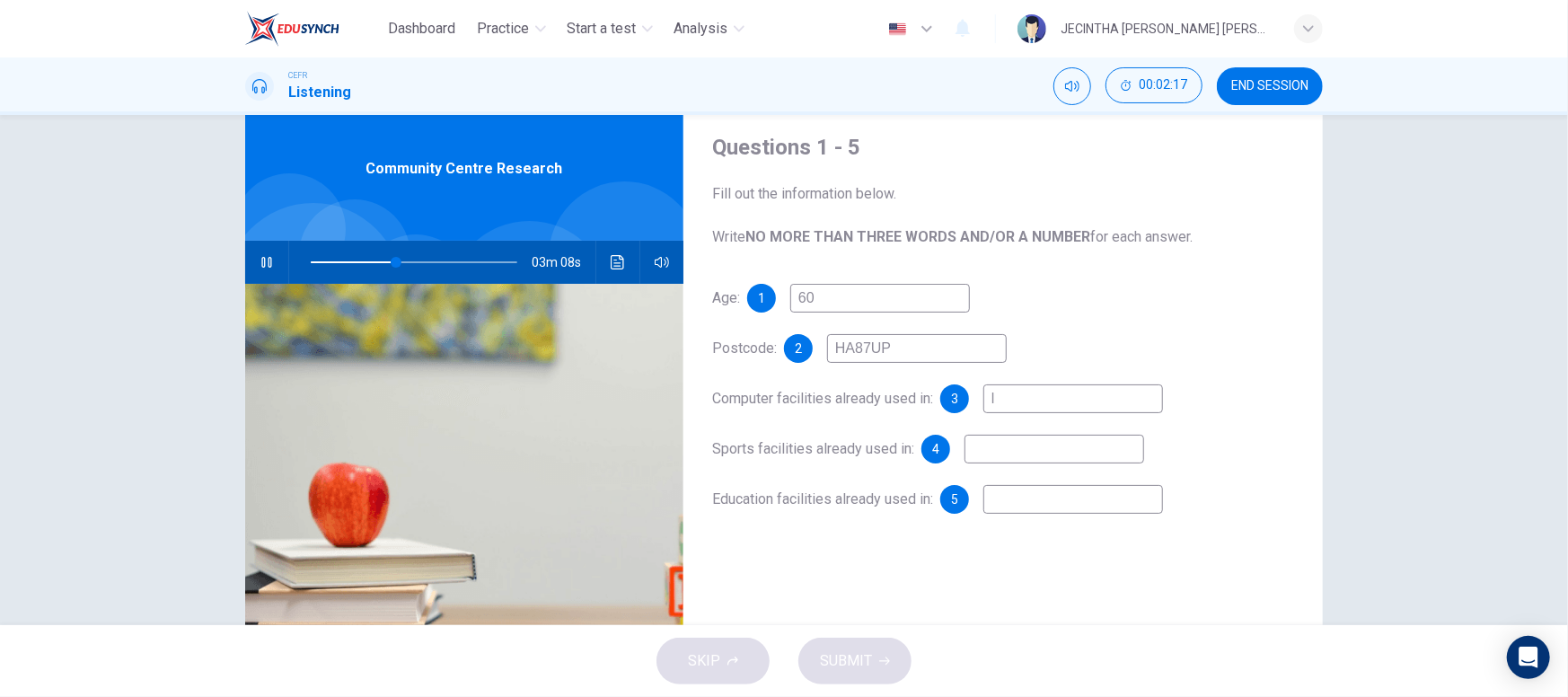 type on "lo" 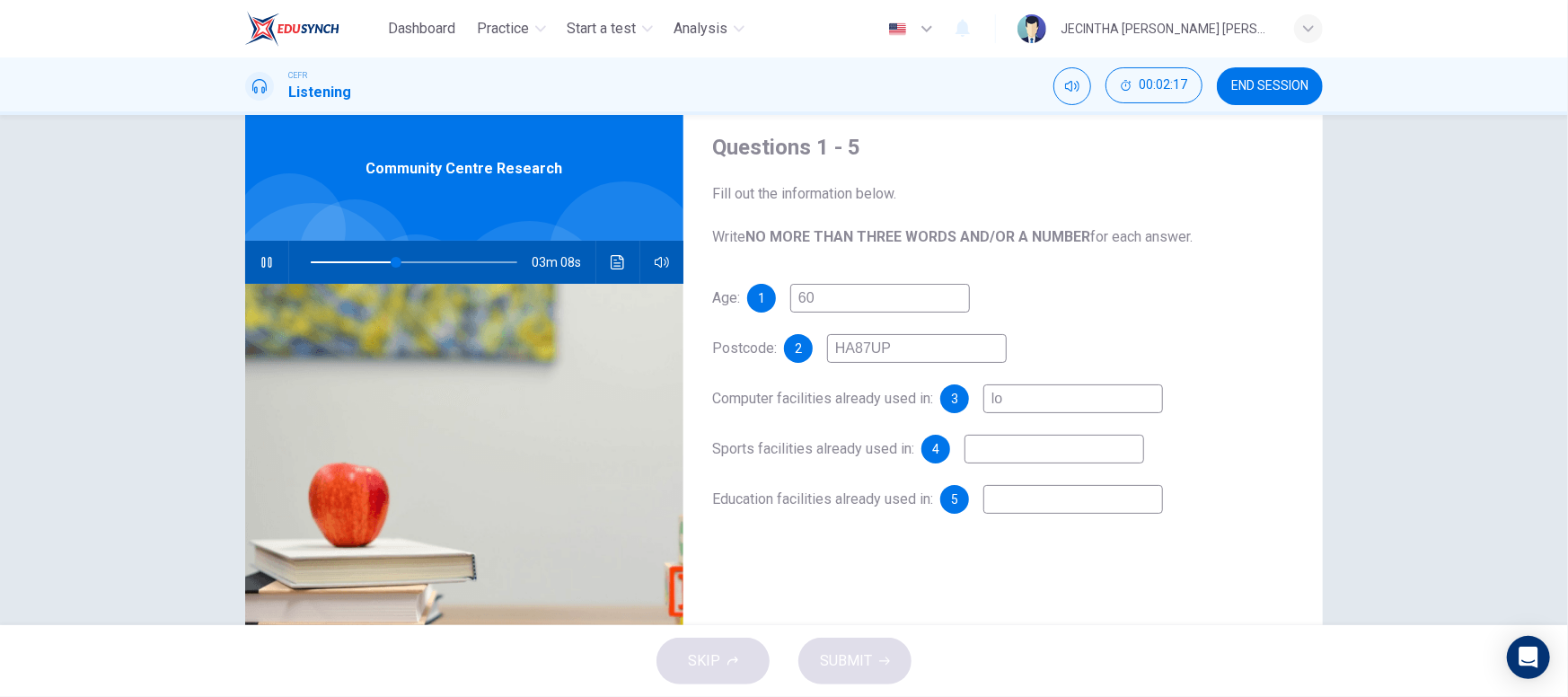 type on "41" 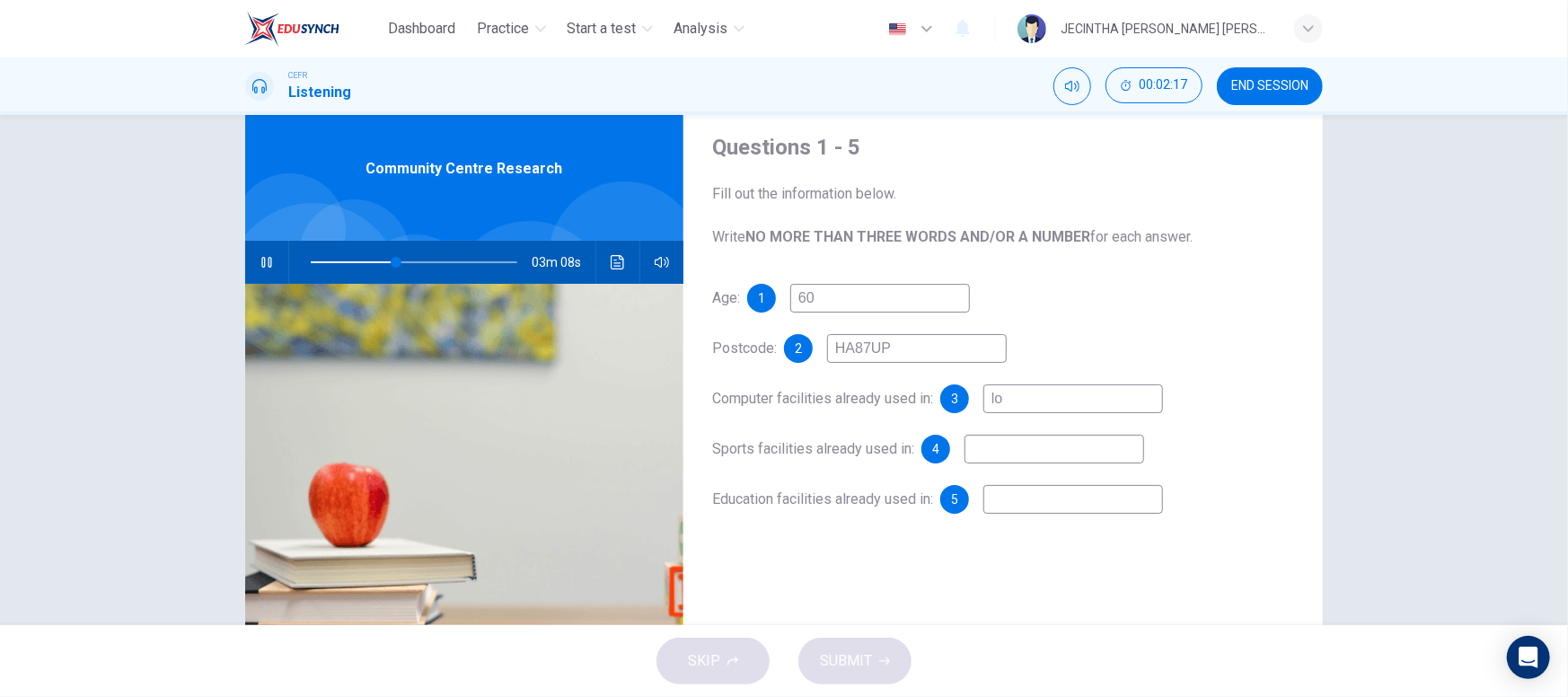 type on "loc" 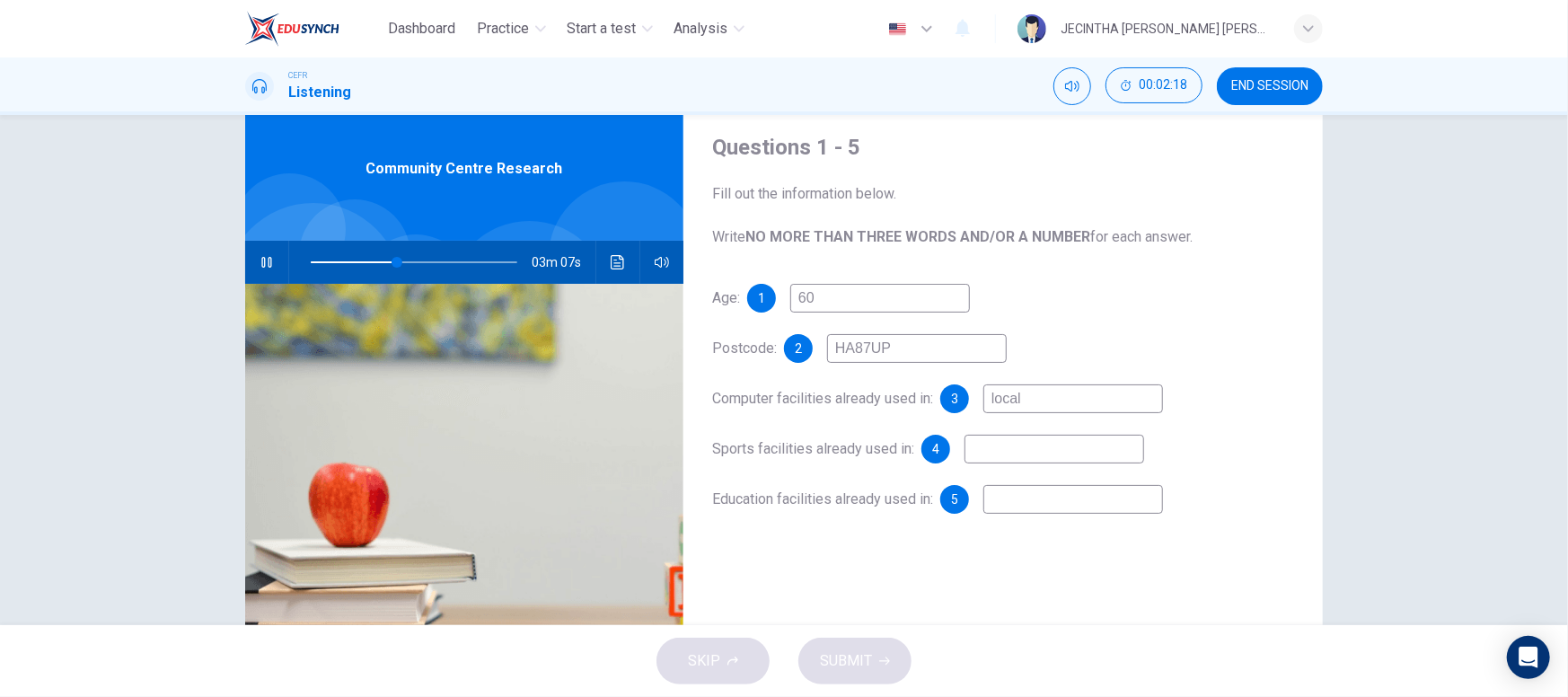 type on "local l" 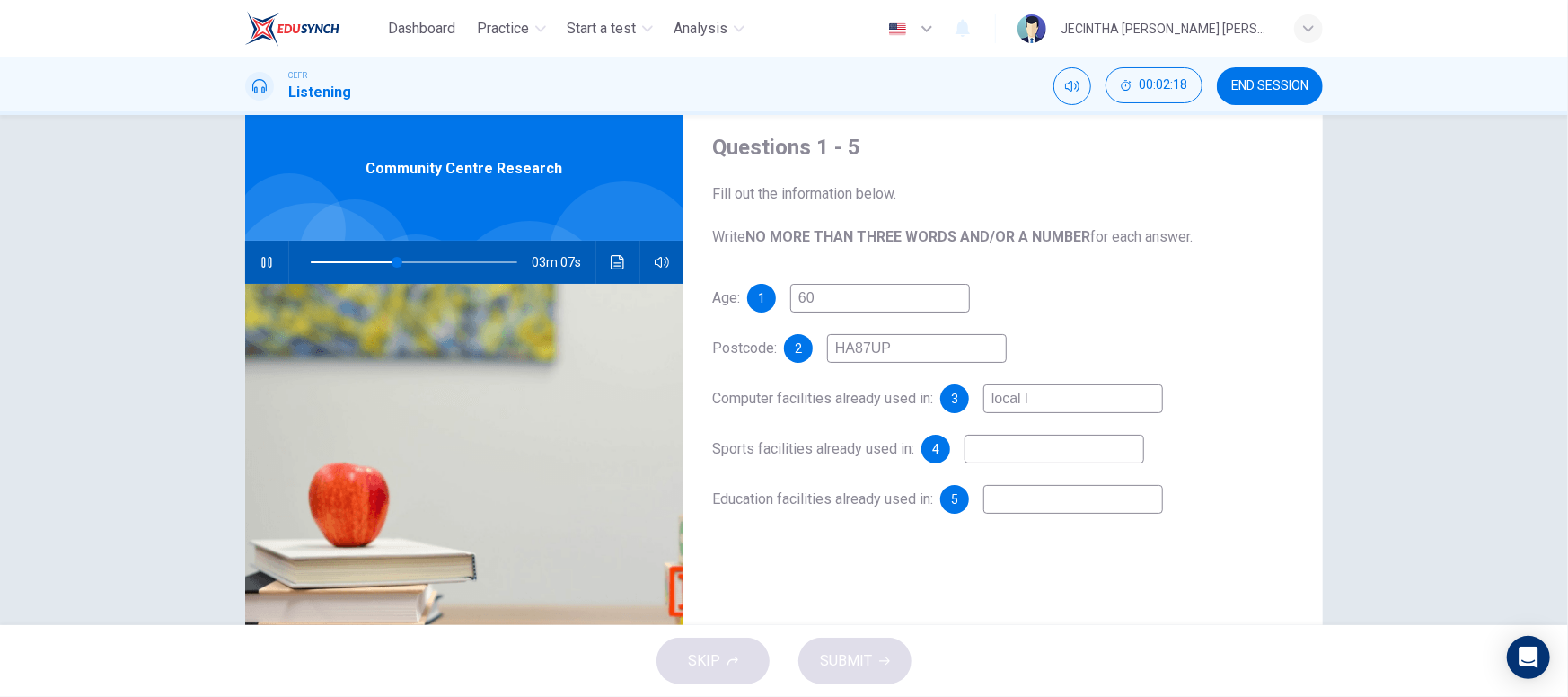type on "42" 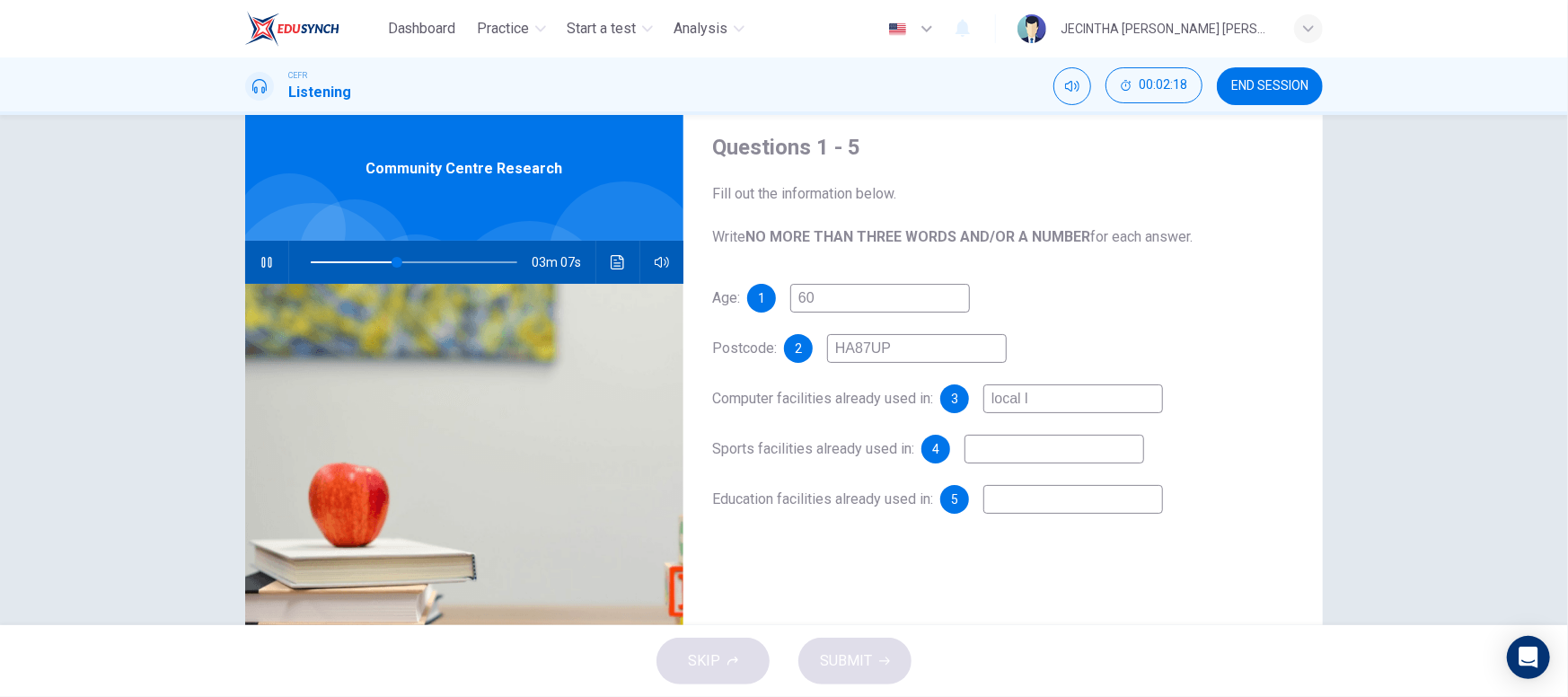 type on "local lo" 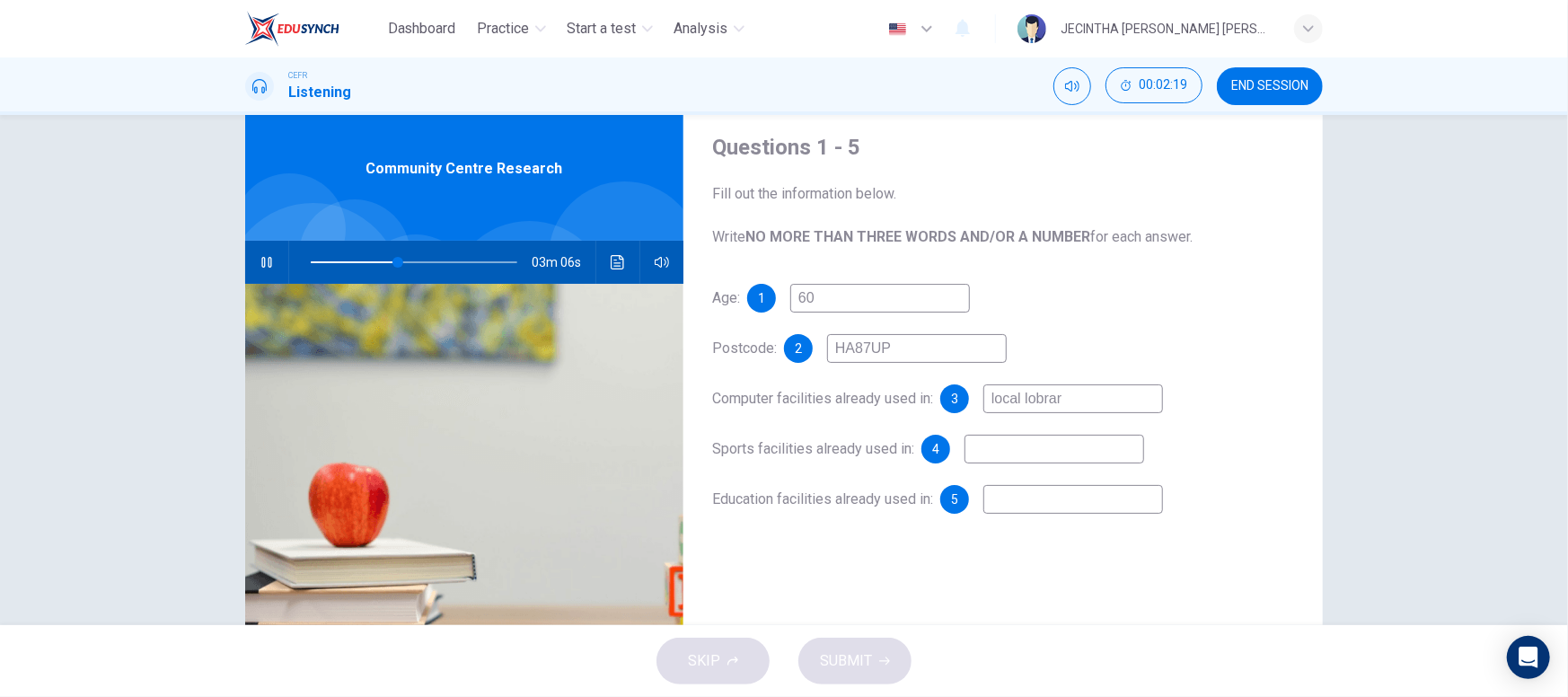 type on "local lobrary" 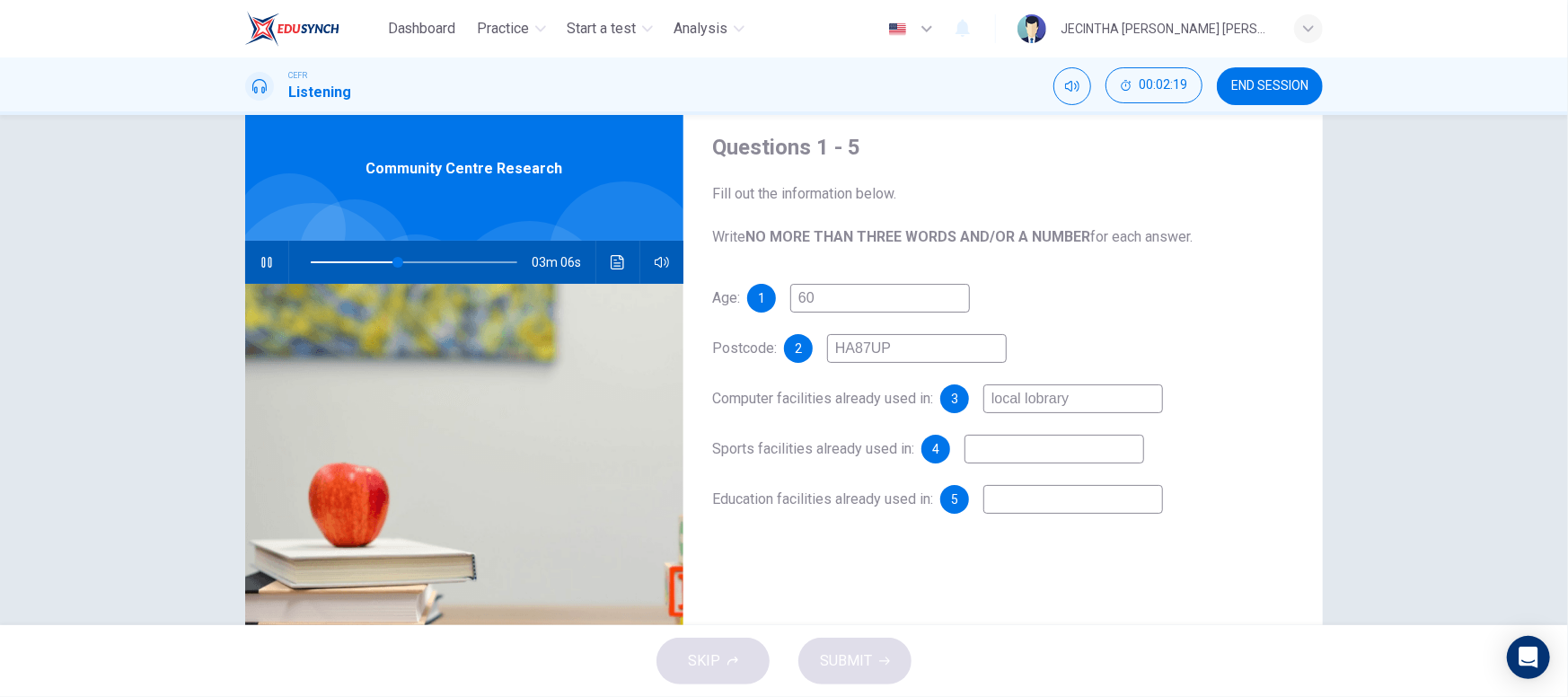 type on "42" 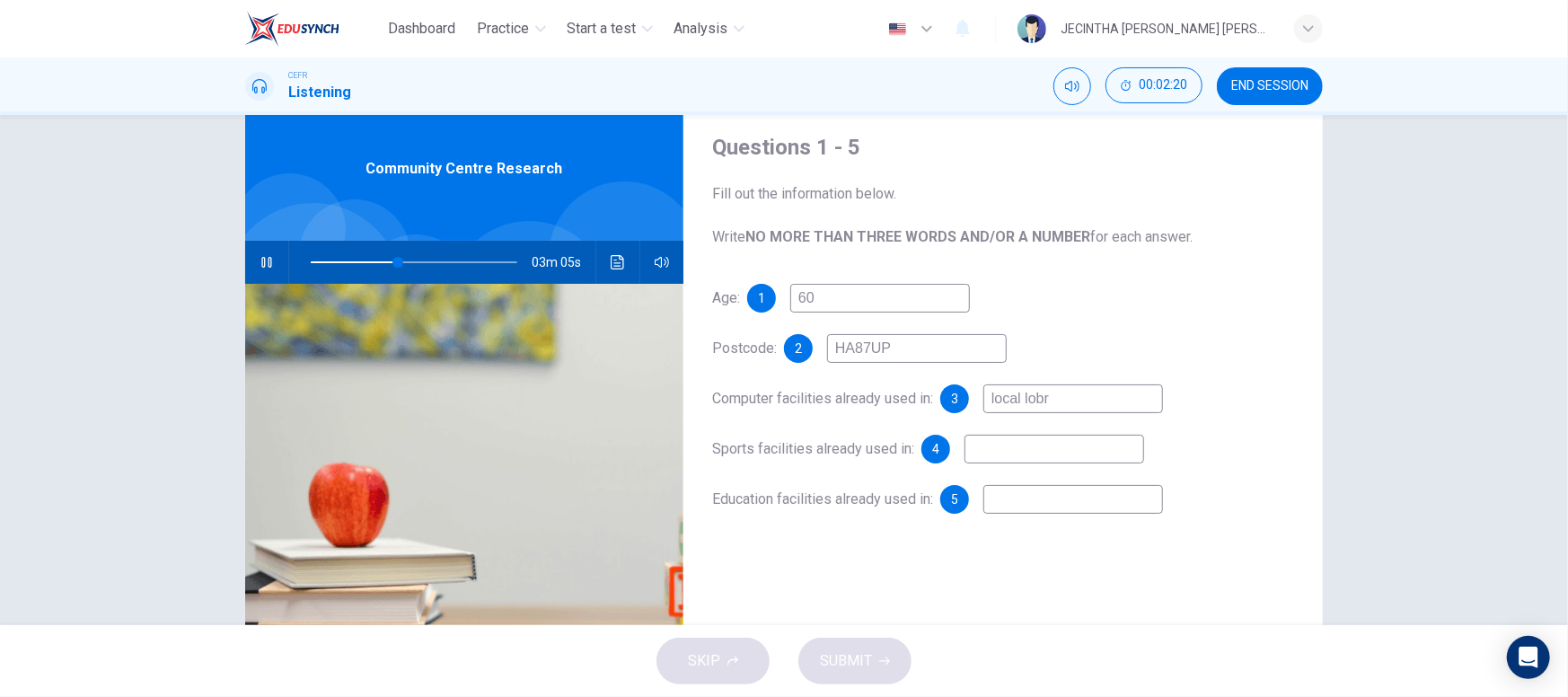 type on "local lob" 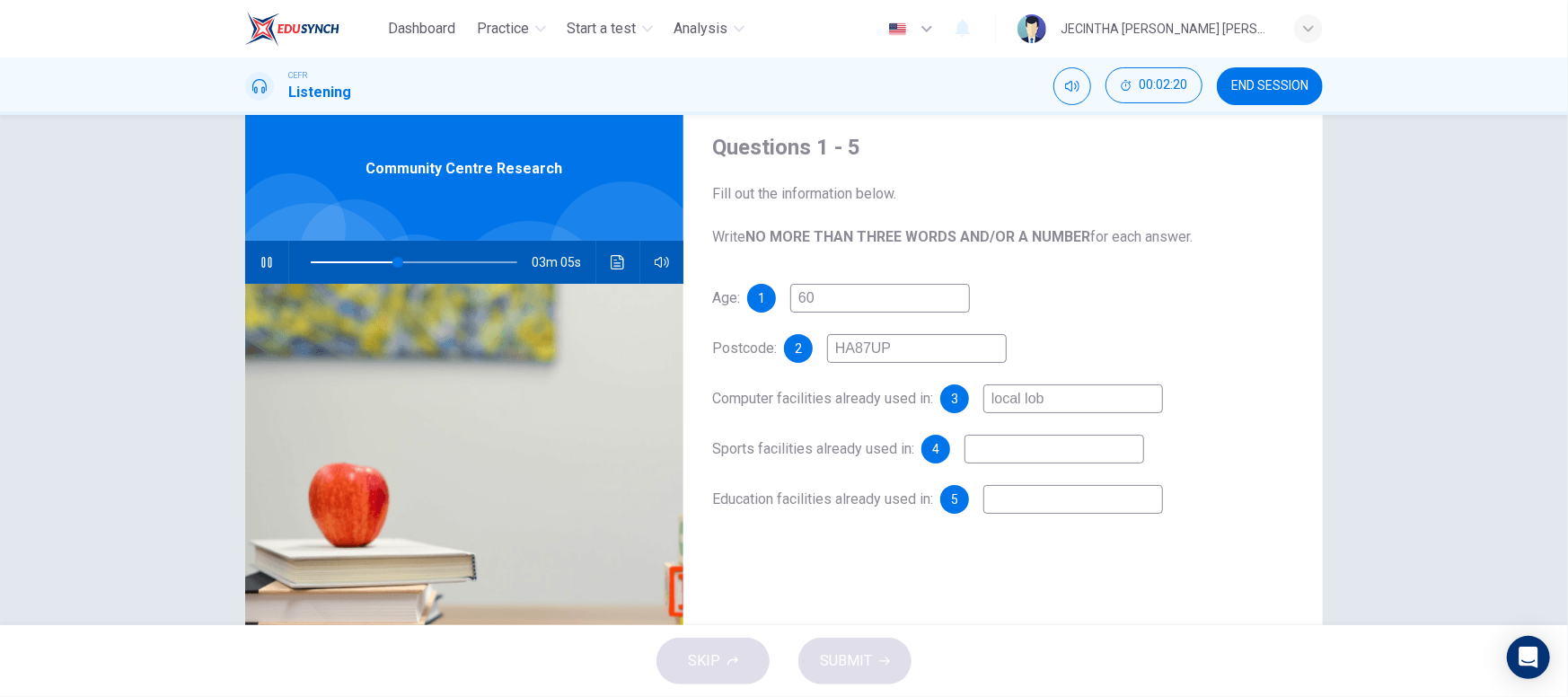 type on "42" 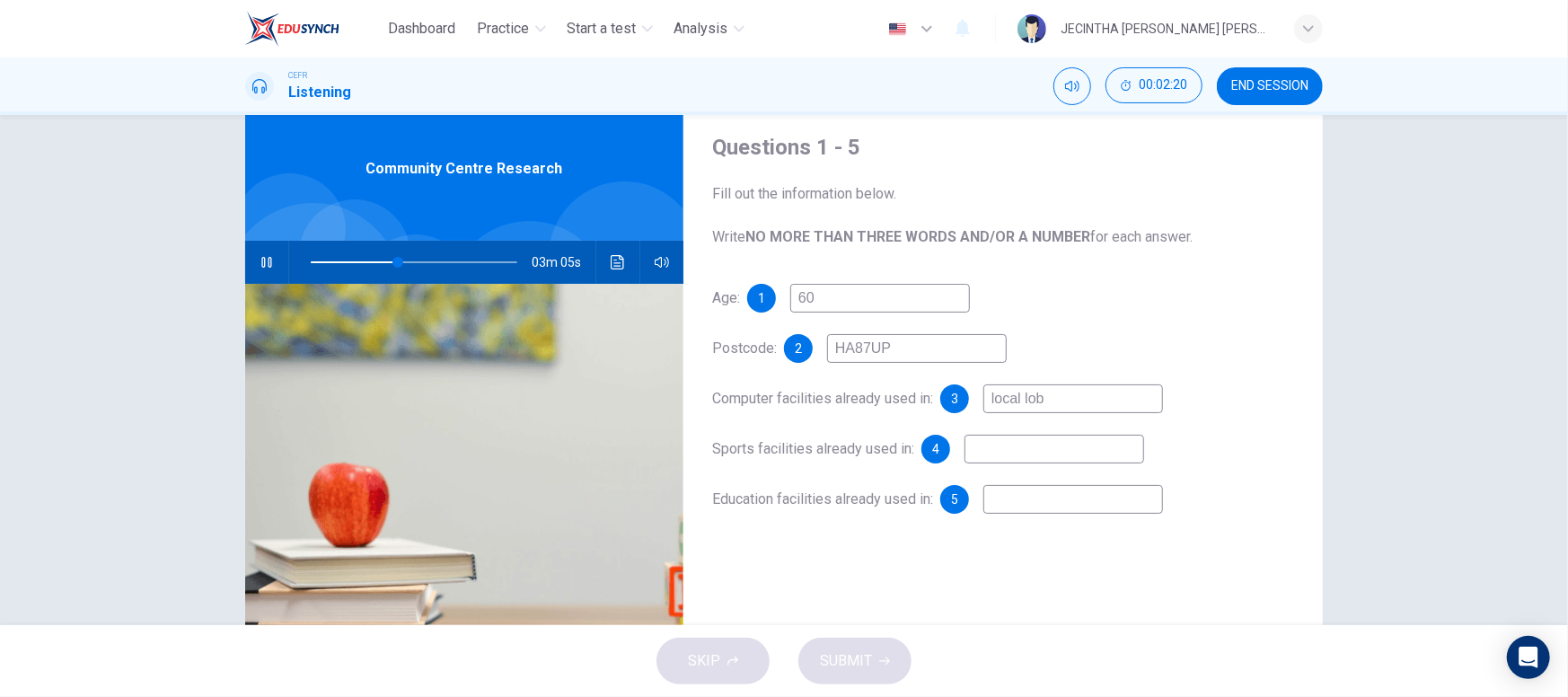 type on "local lo" 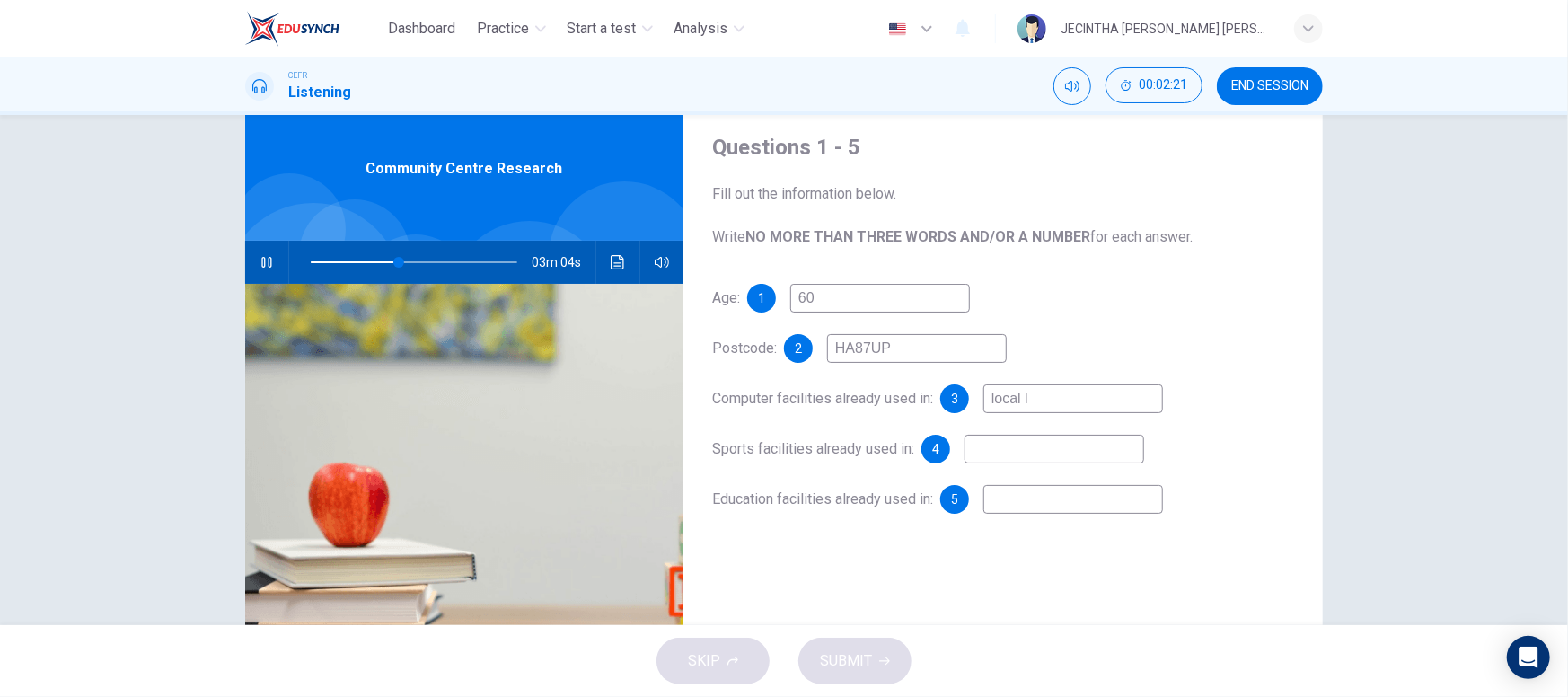 type on "local li" 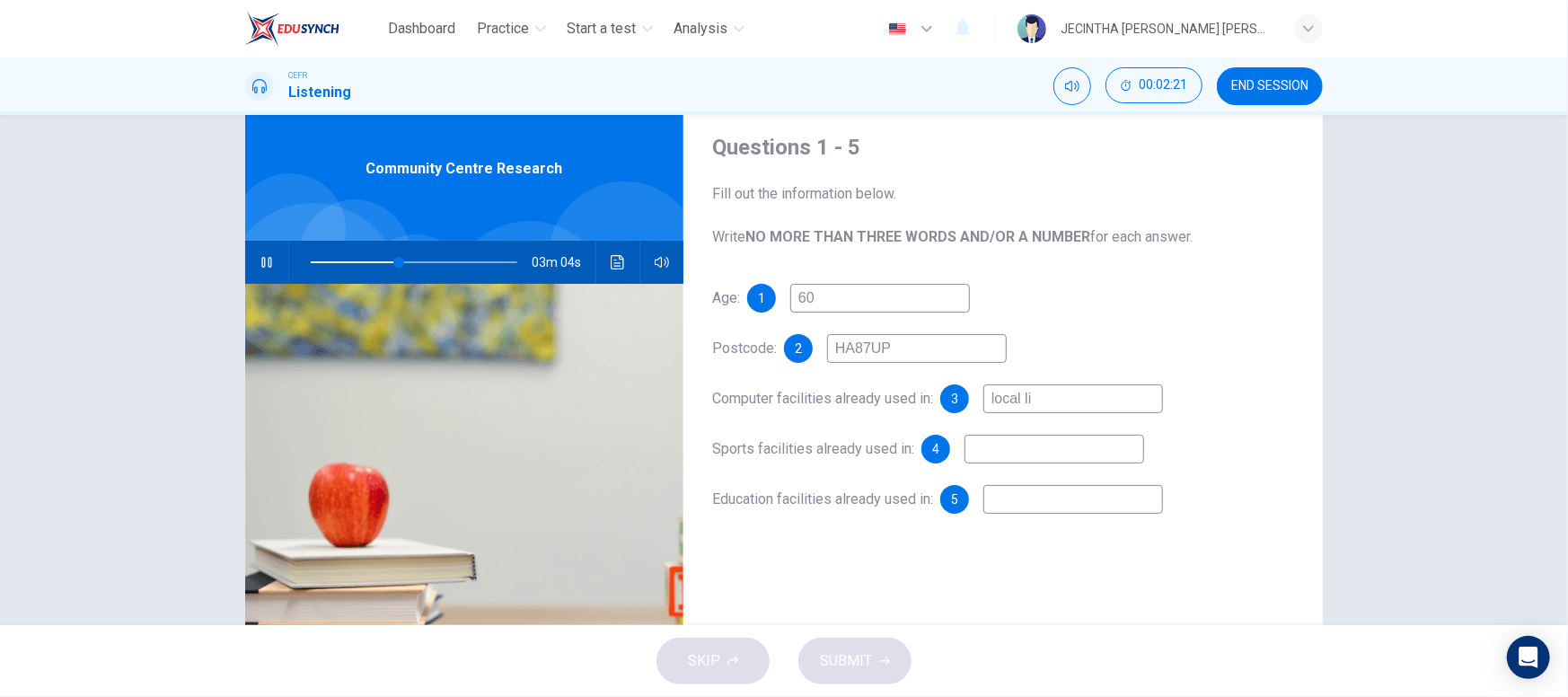 type on "43" 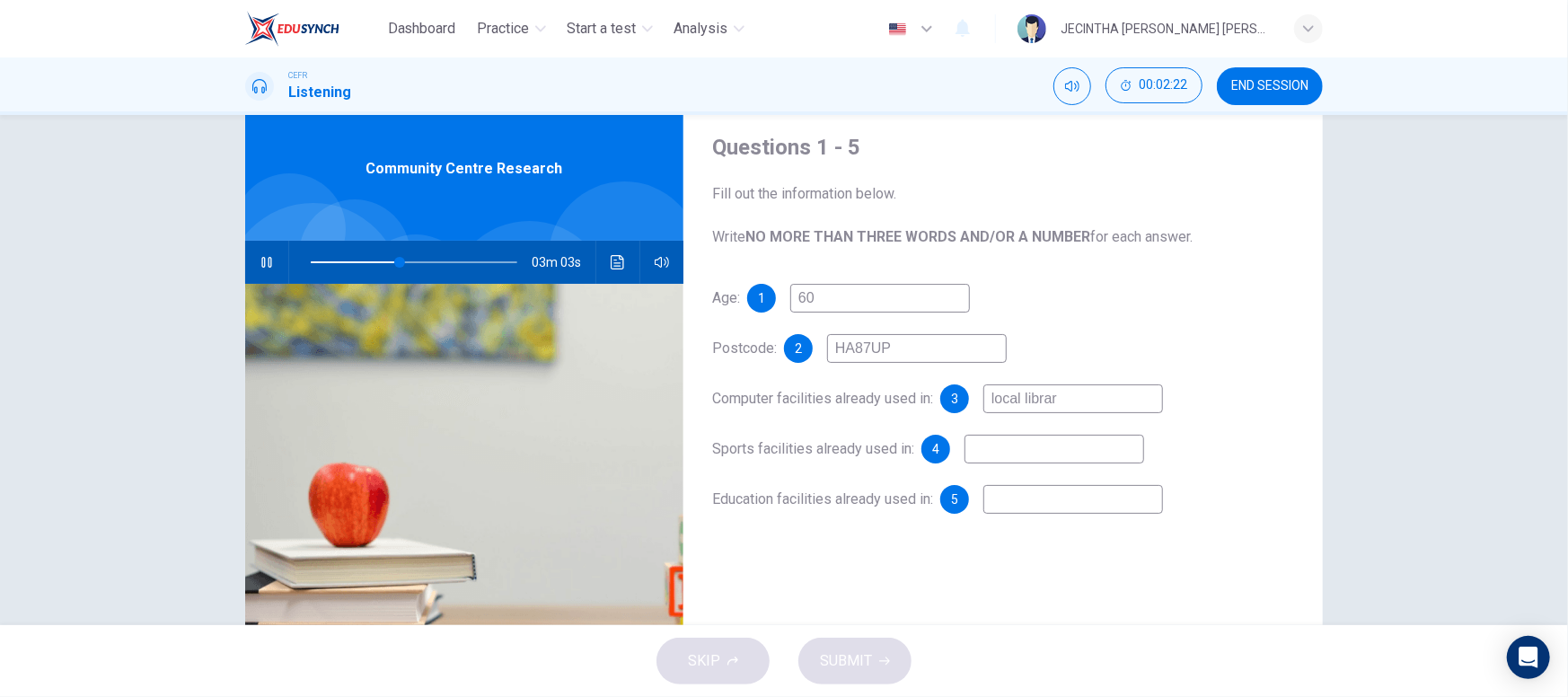 type on "local library" 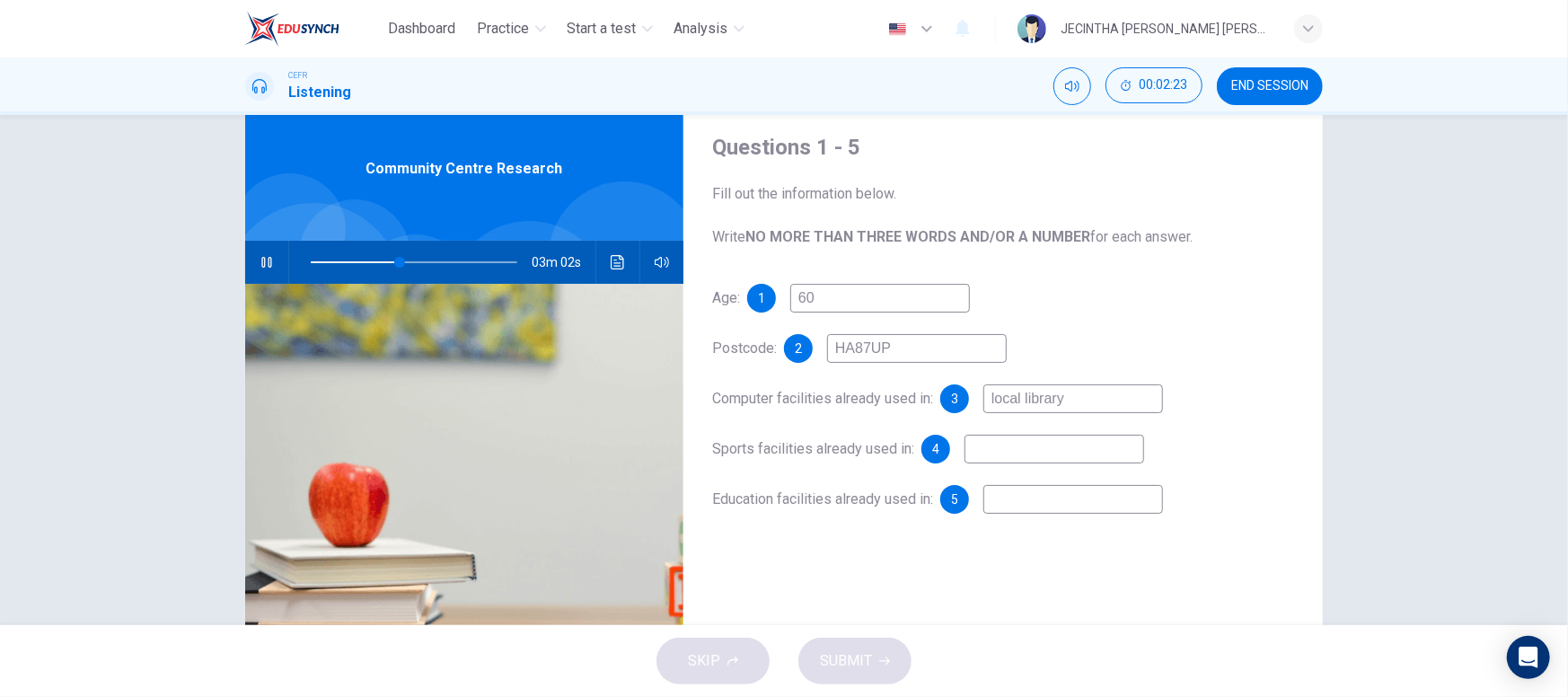 type on "44" 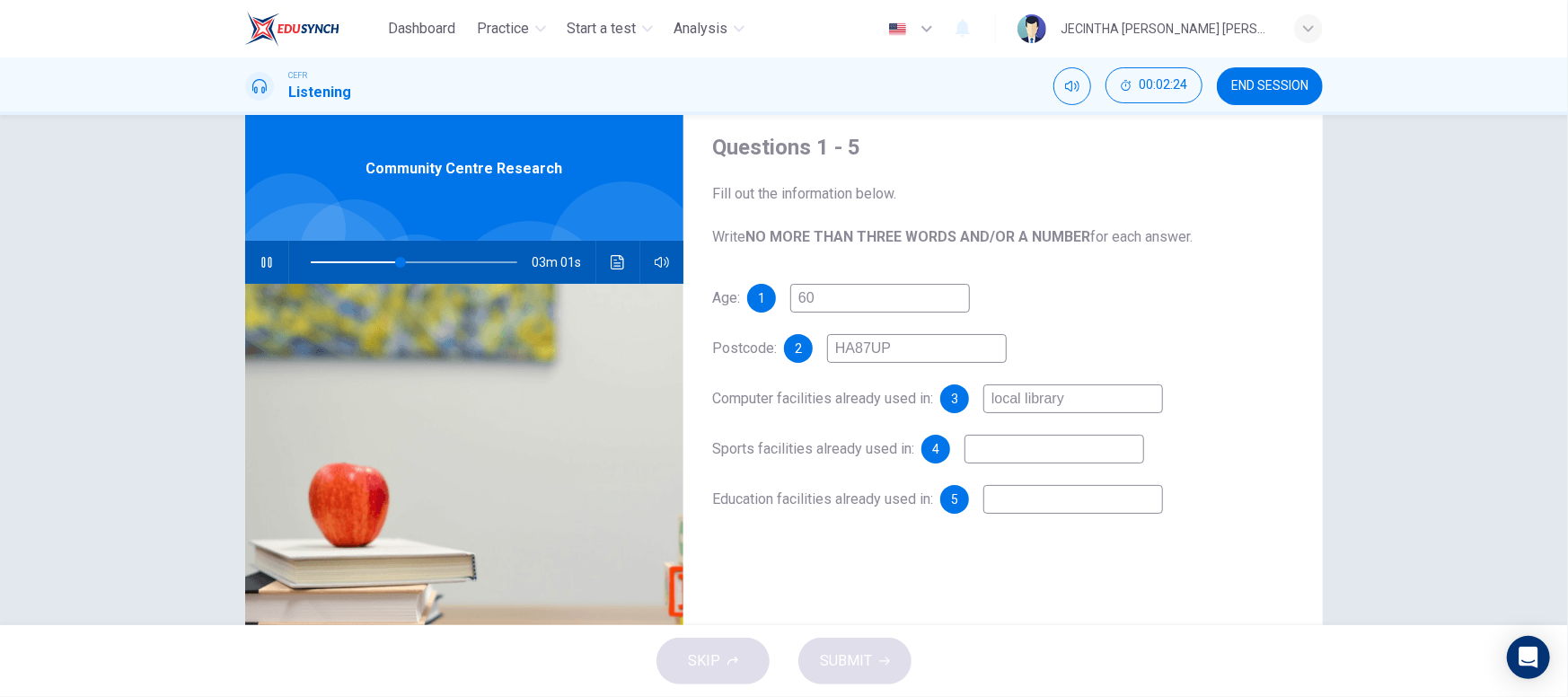 type on "local library" 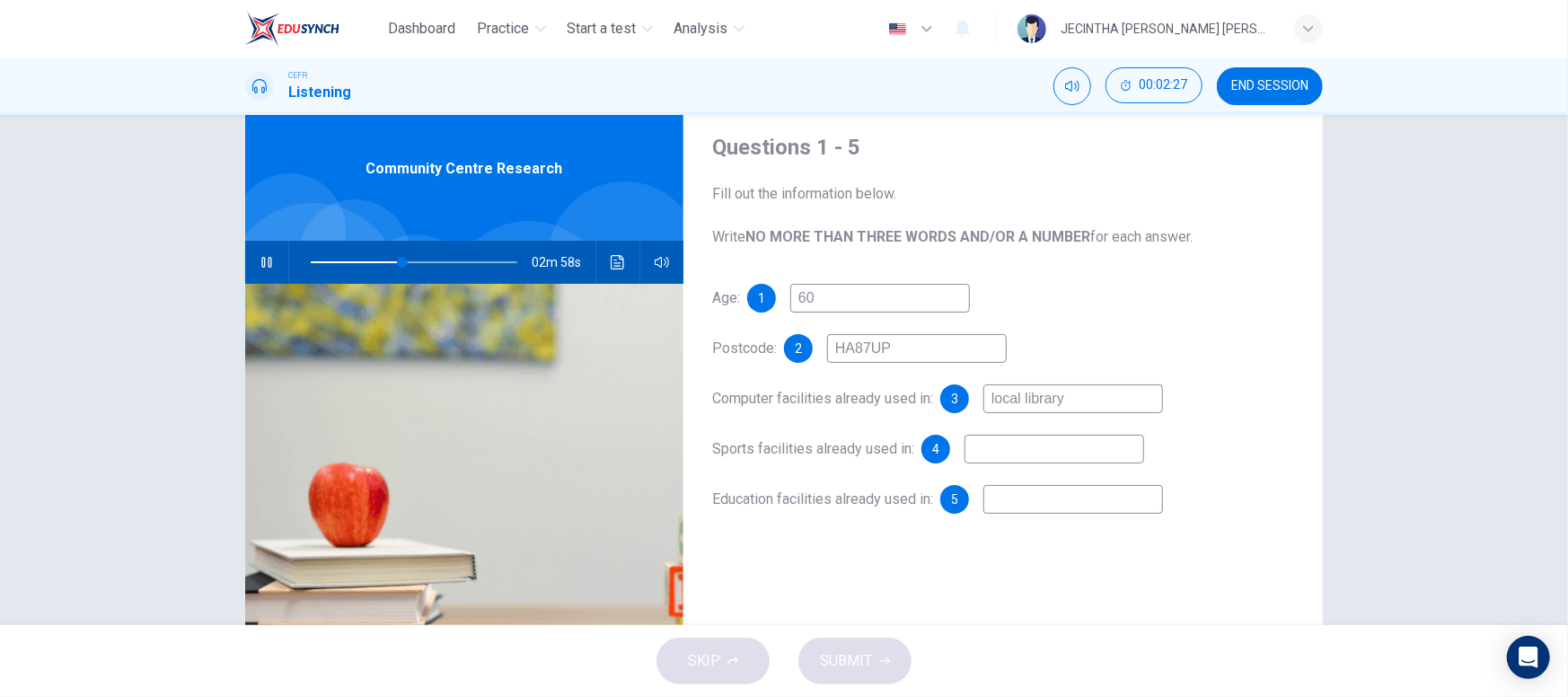 type on "45" 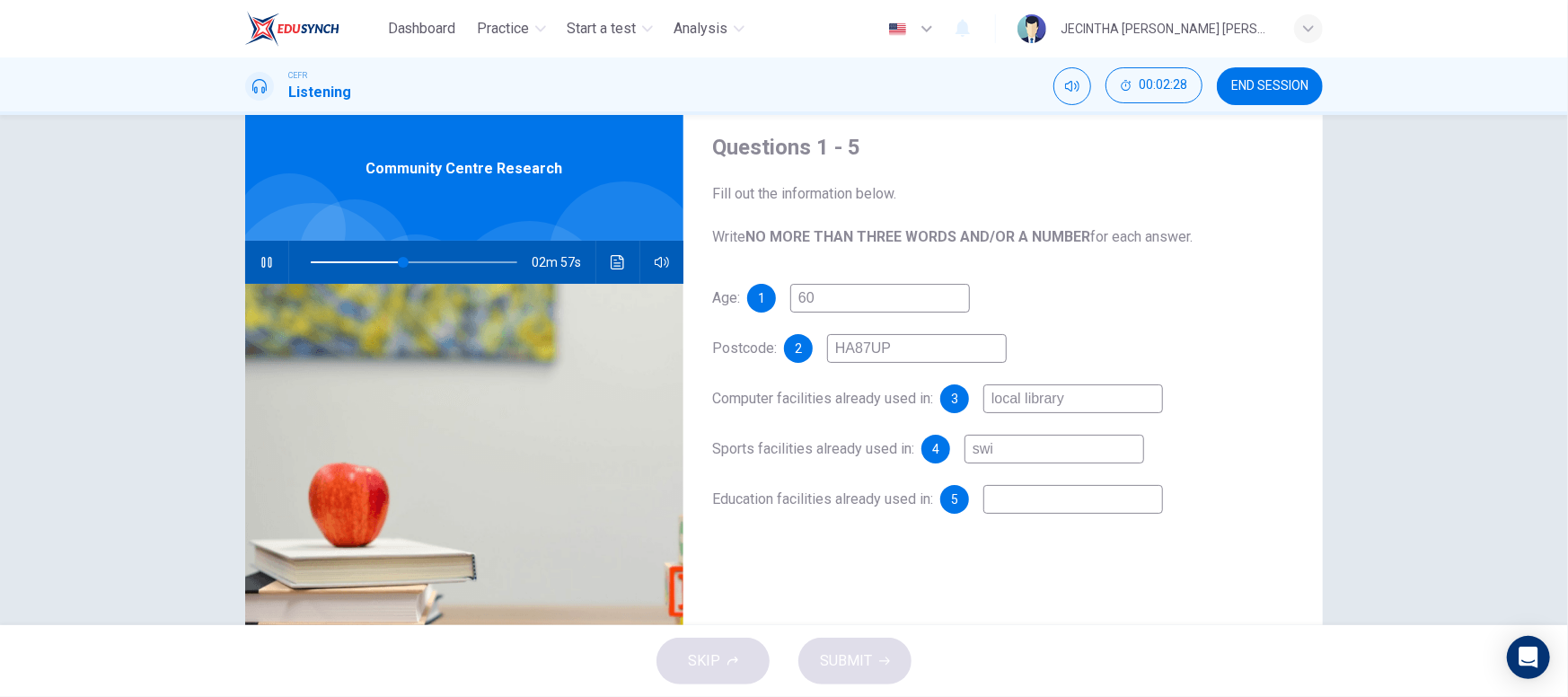type on "swim" 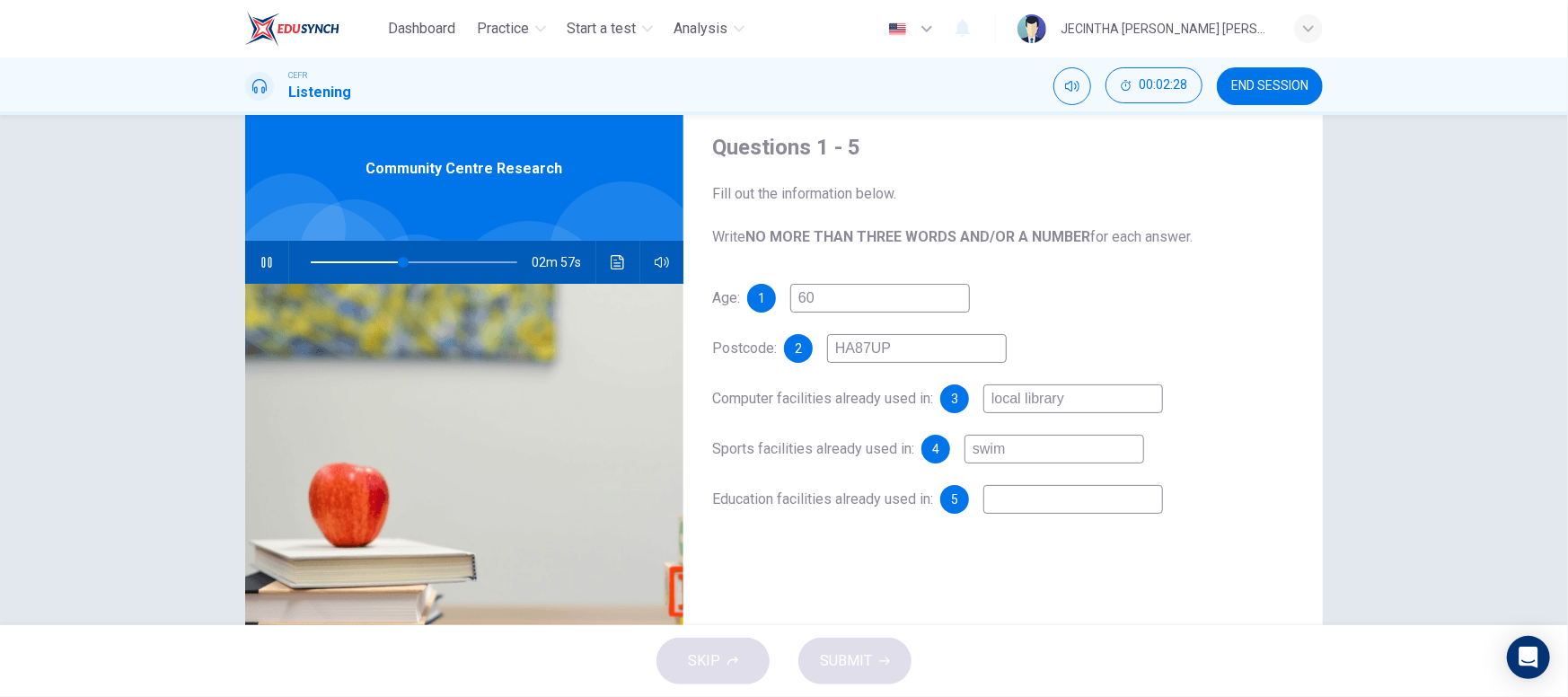 type on "45" 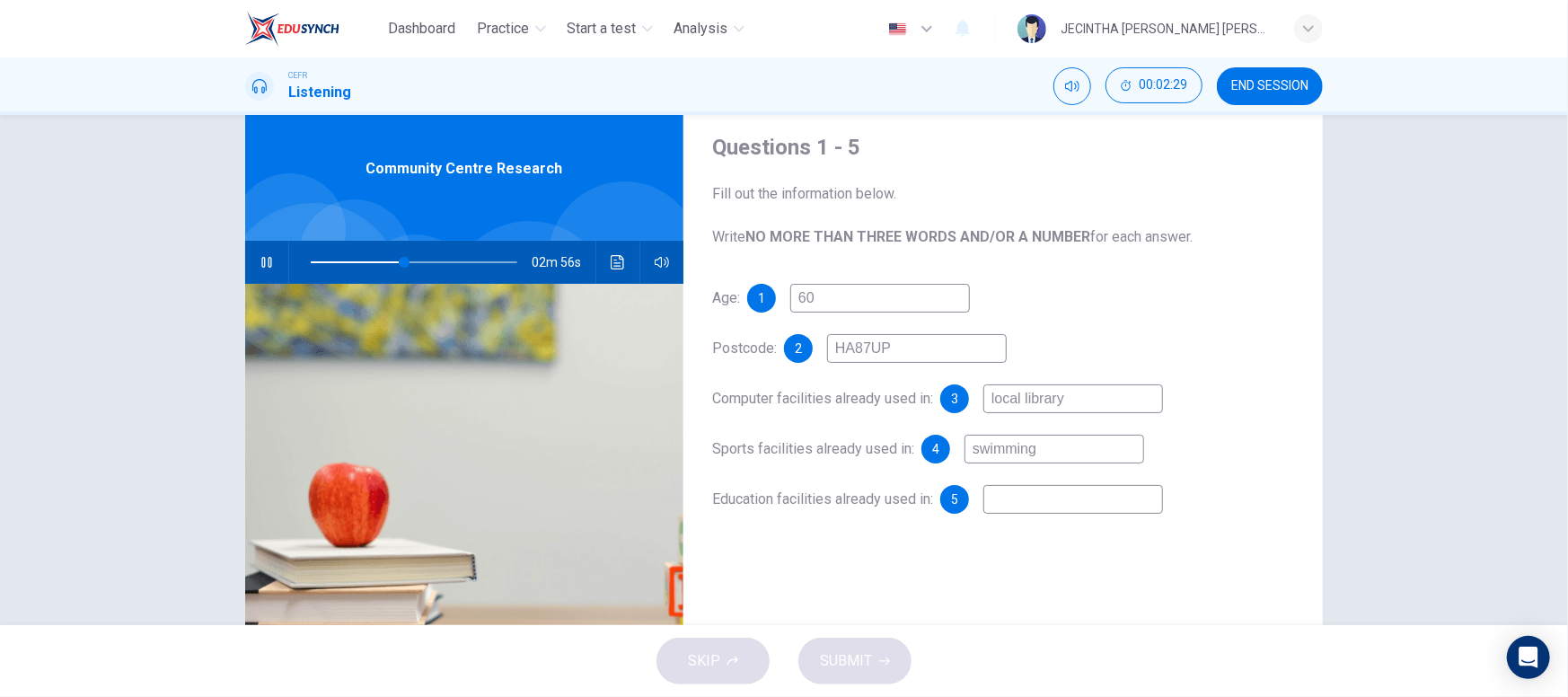 type on "swimming" 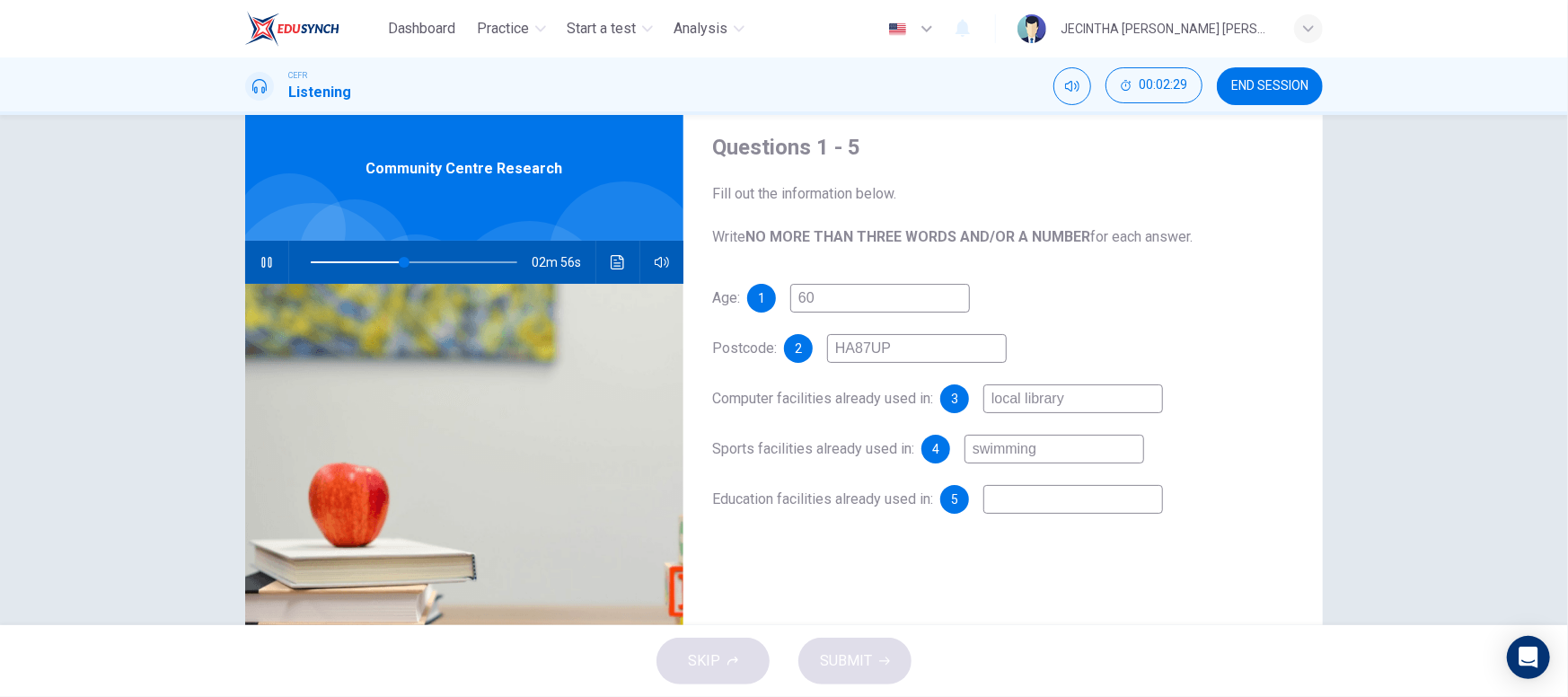 type on "45" 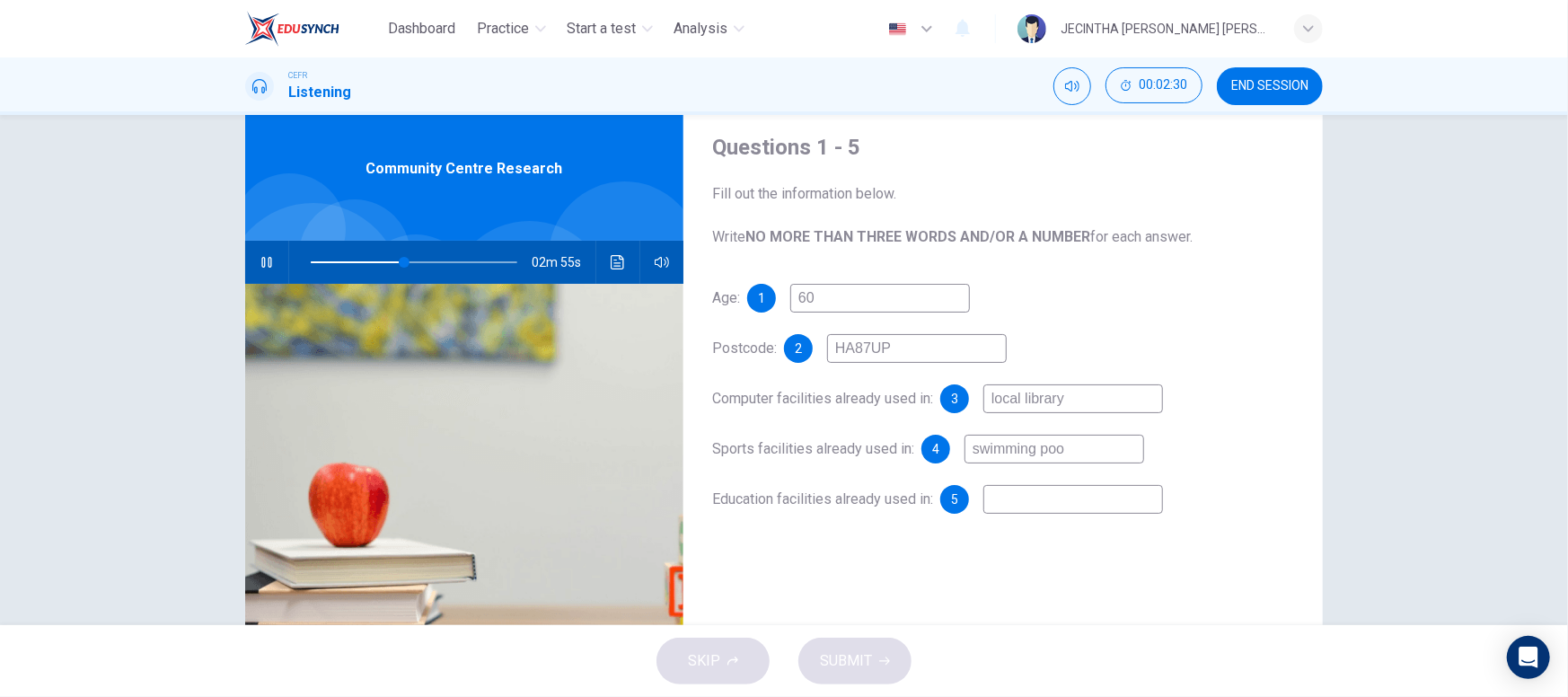 type on "swimming pool" 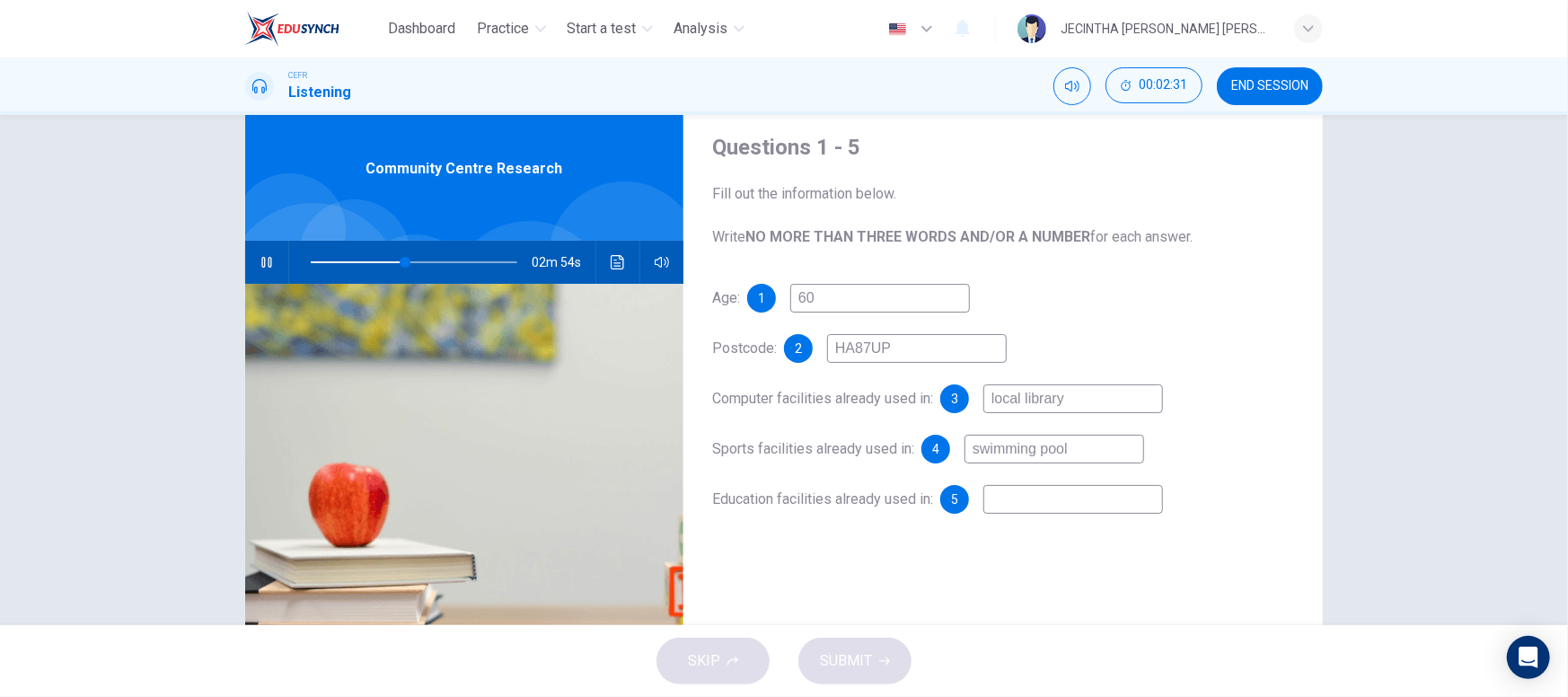 type on "46" 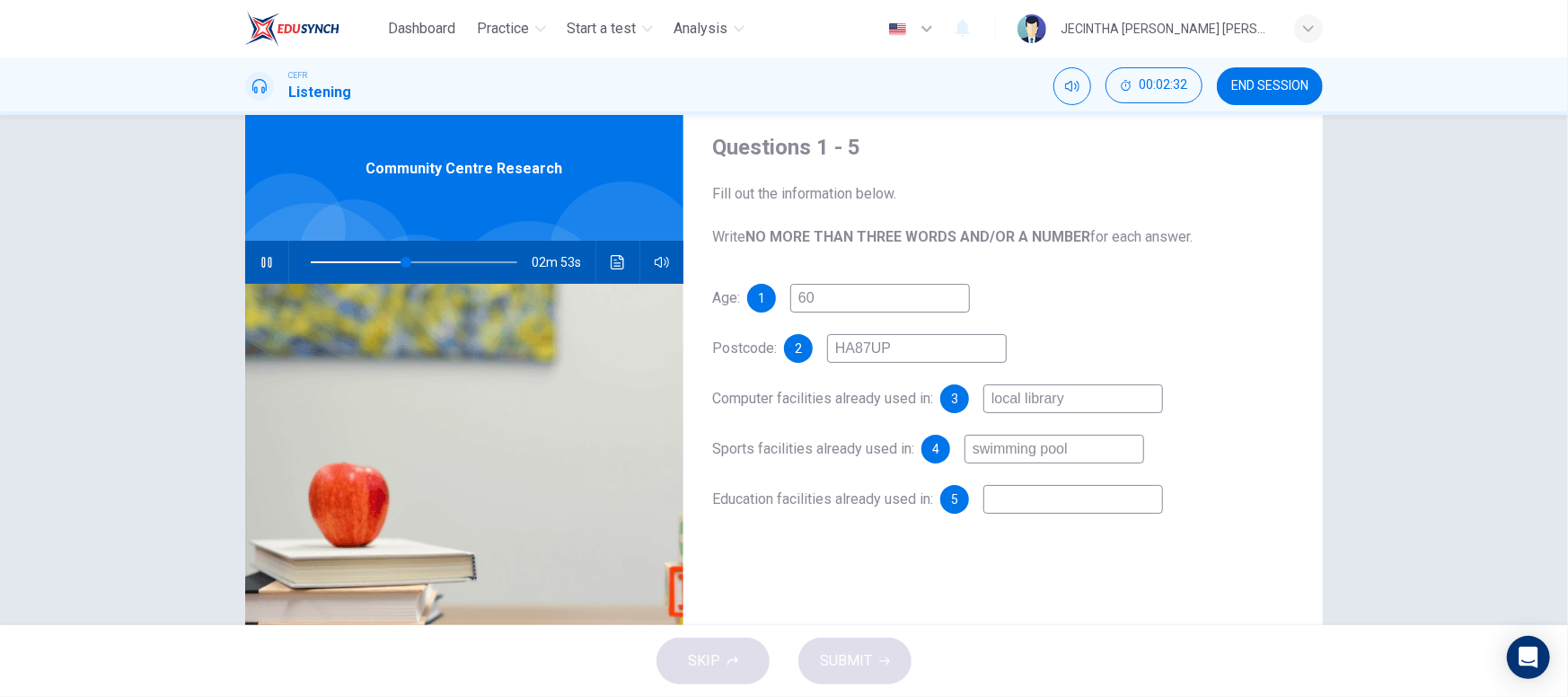 type on "swimming pool" 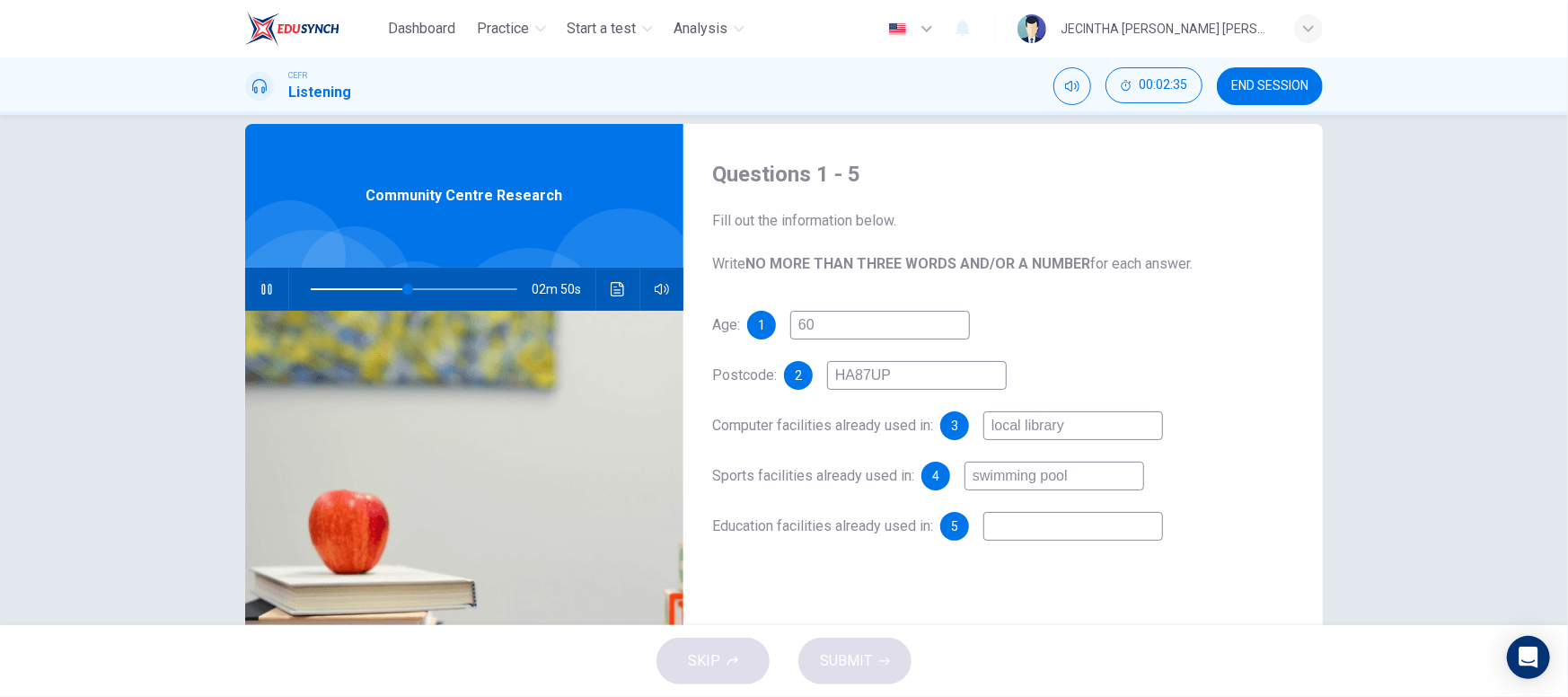 scroll, scrollTop: 21, scrollLeft: 0, axis: vertical 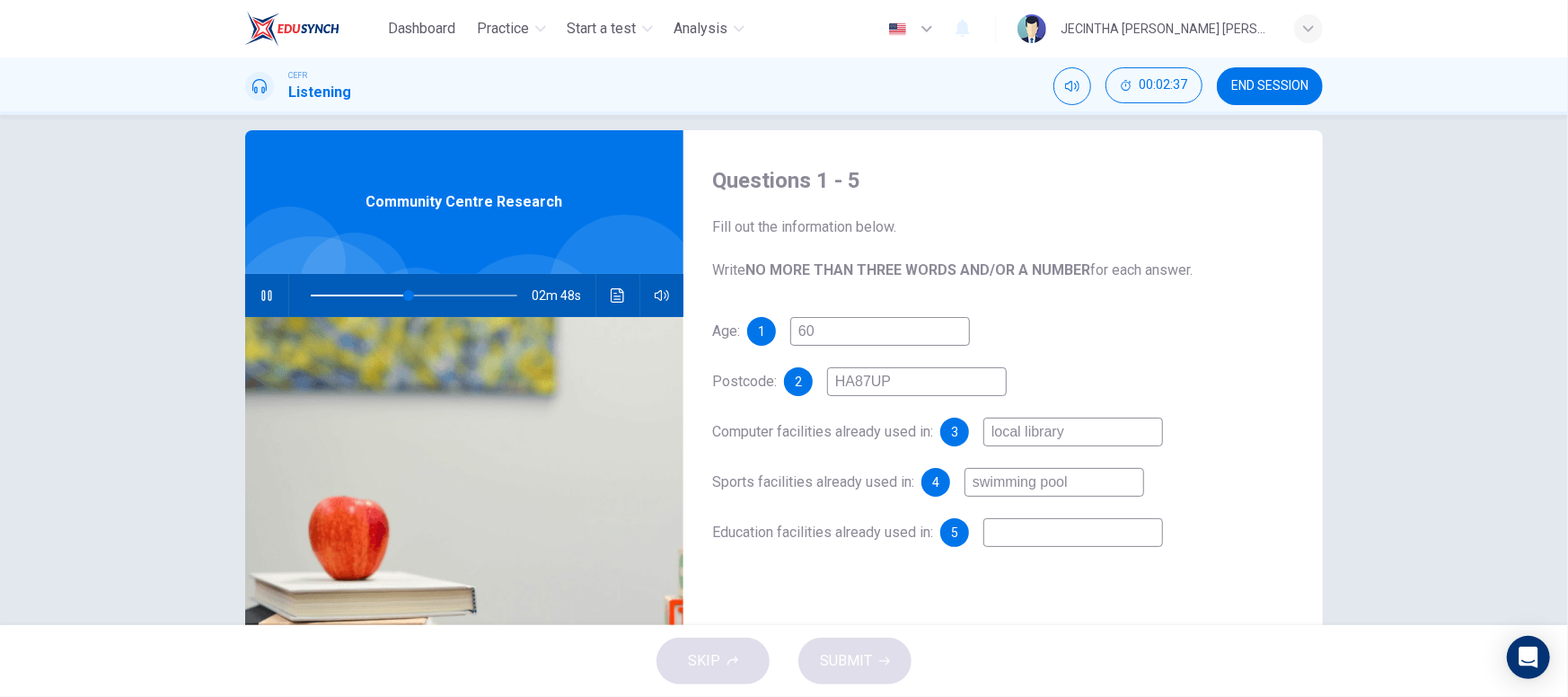 type on "48" 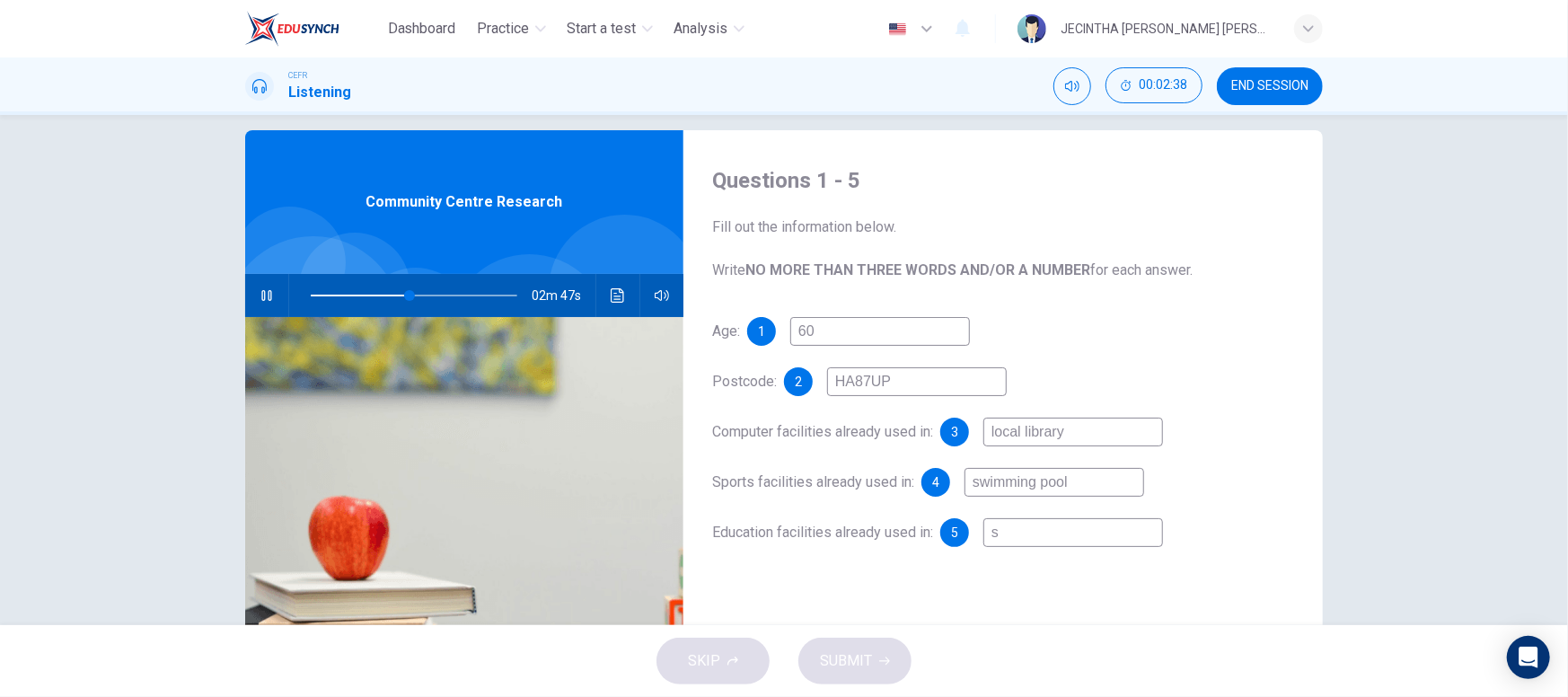type on "sp" 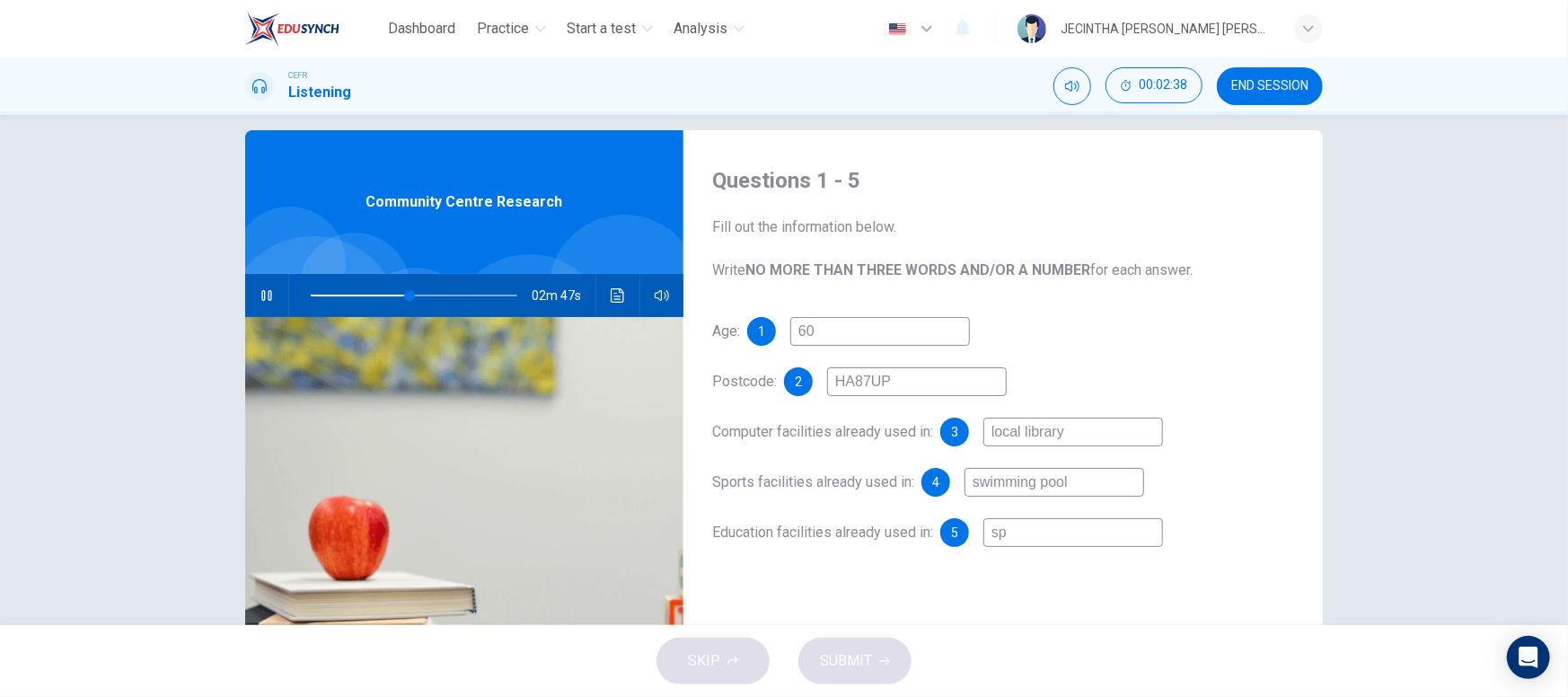 type on "48" 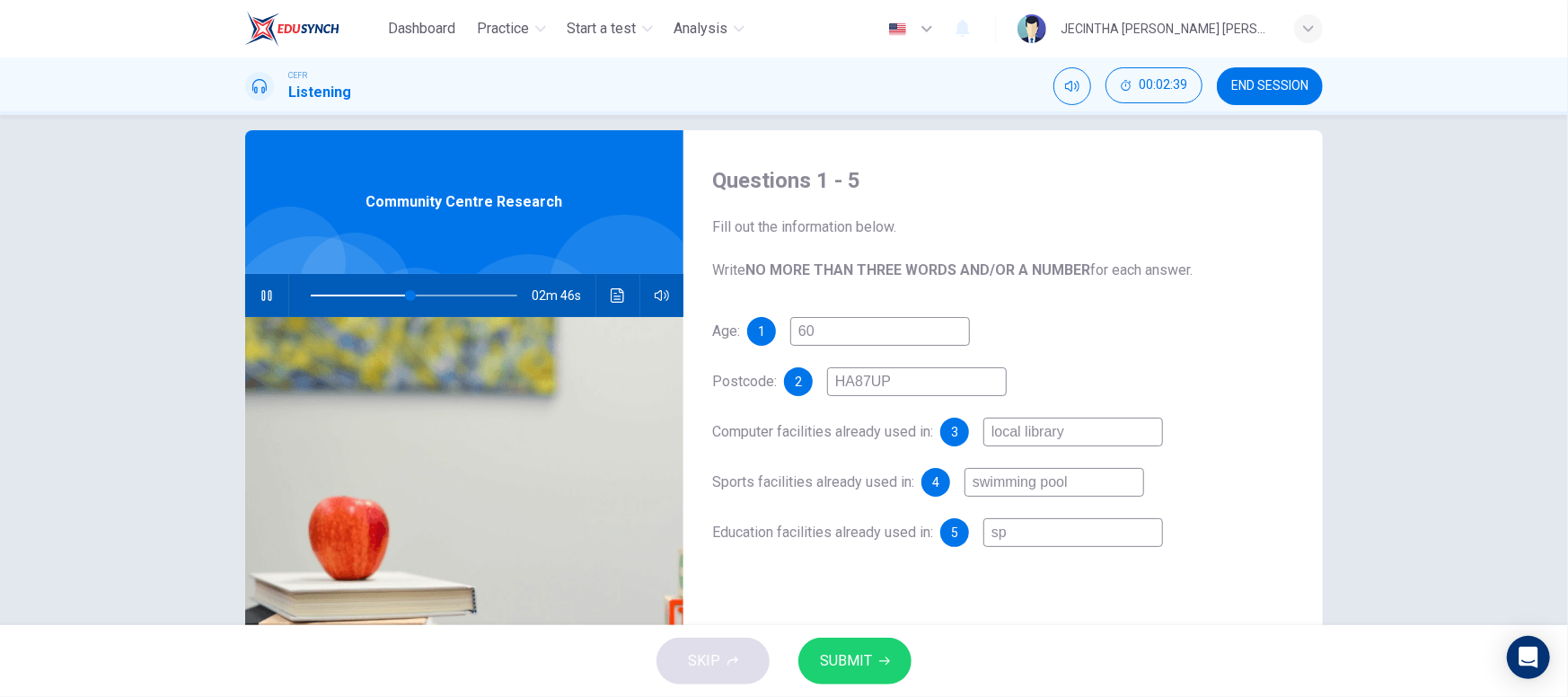 type on "spa" 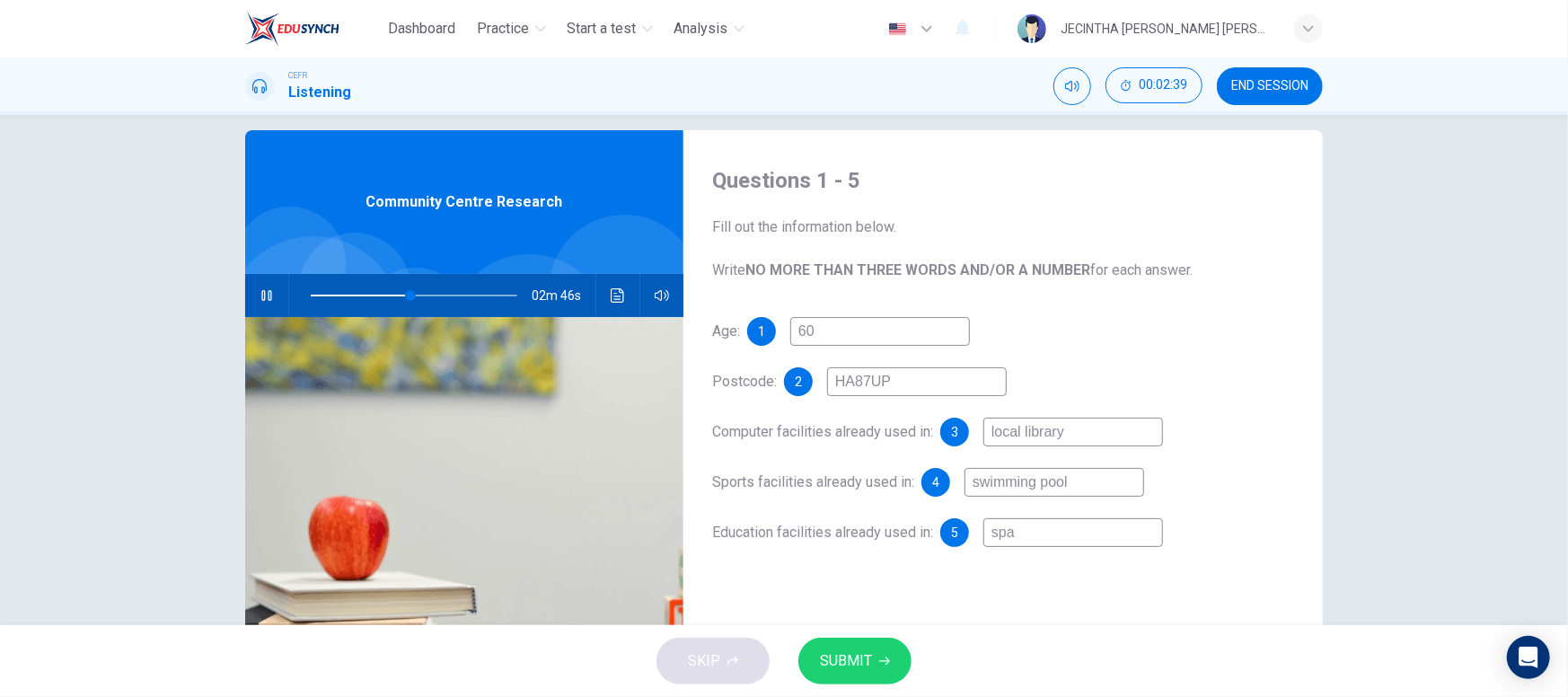 type on "48" 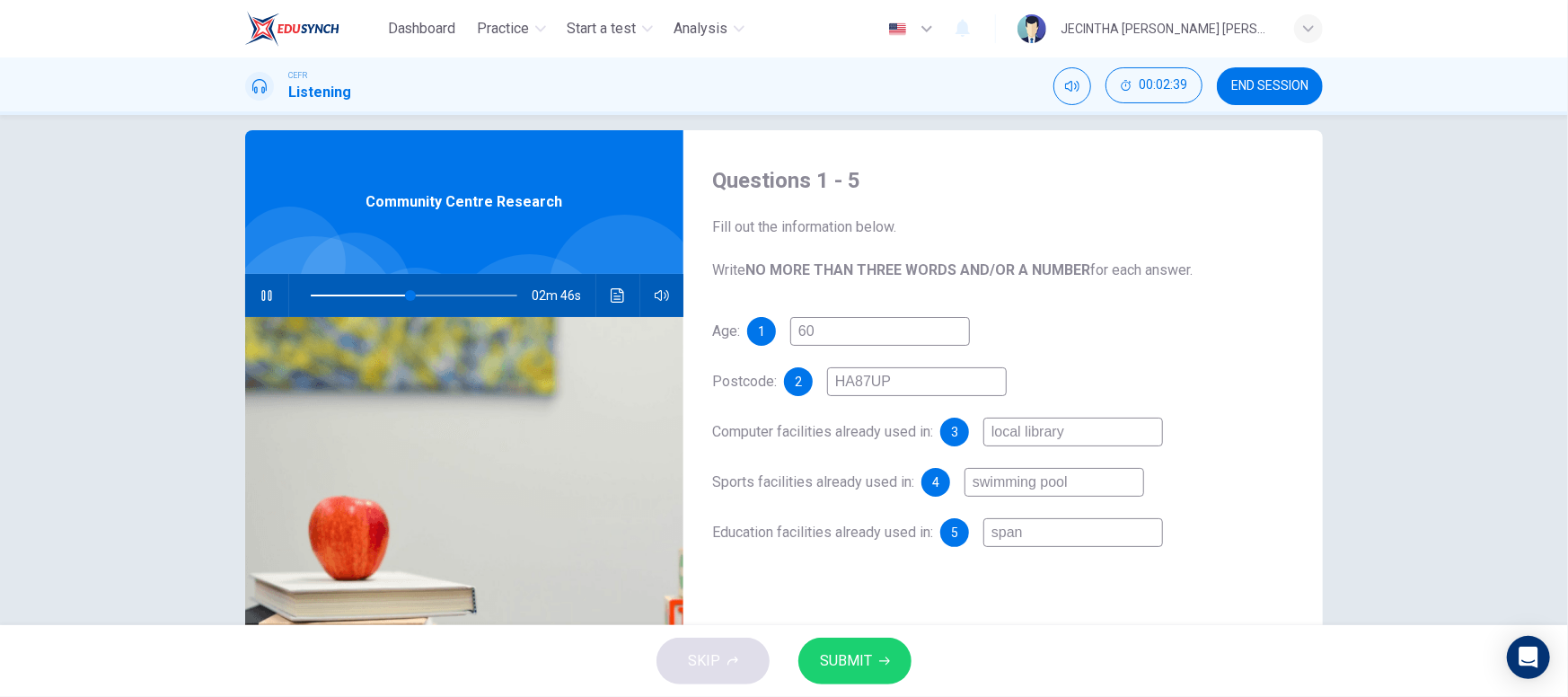 type on "48" 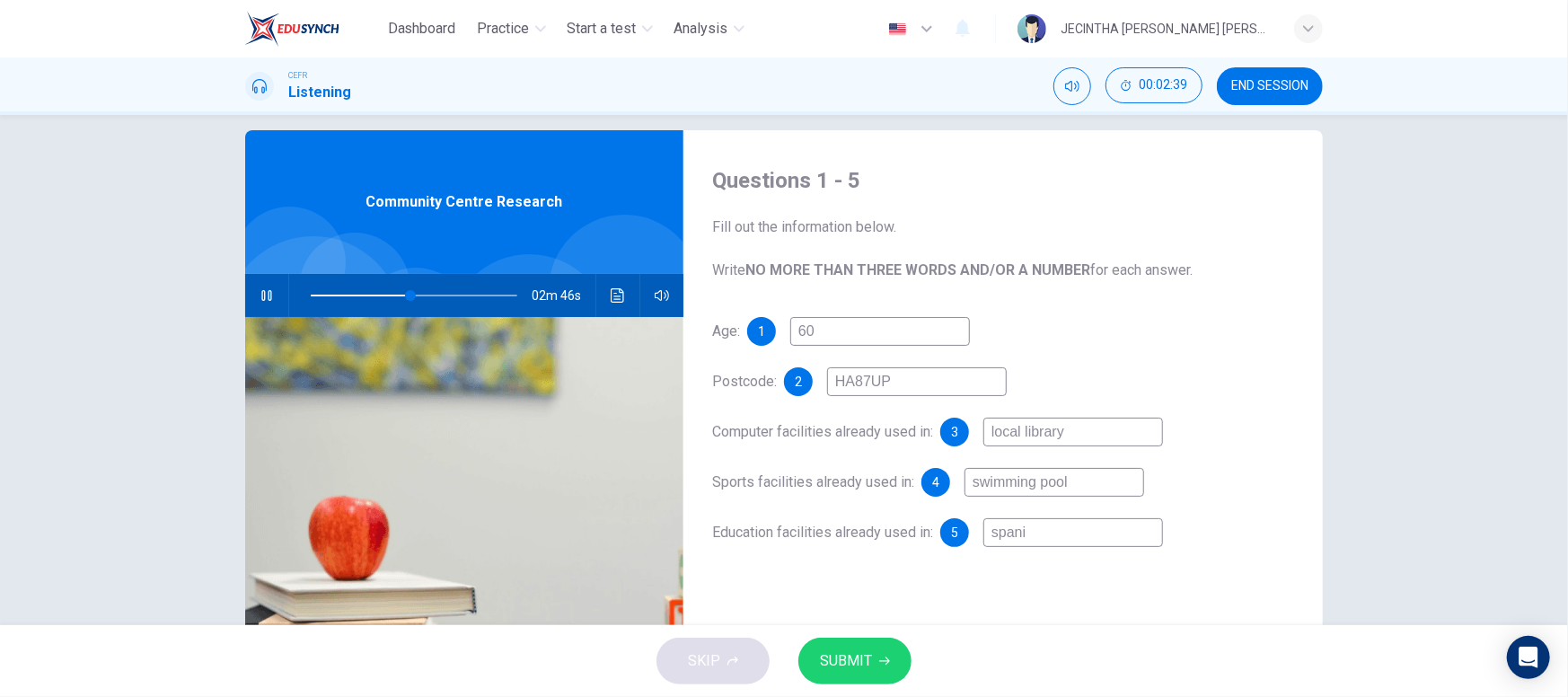 type on "48" 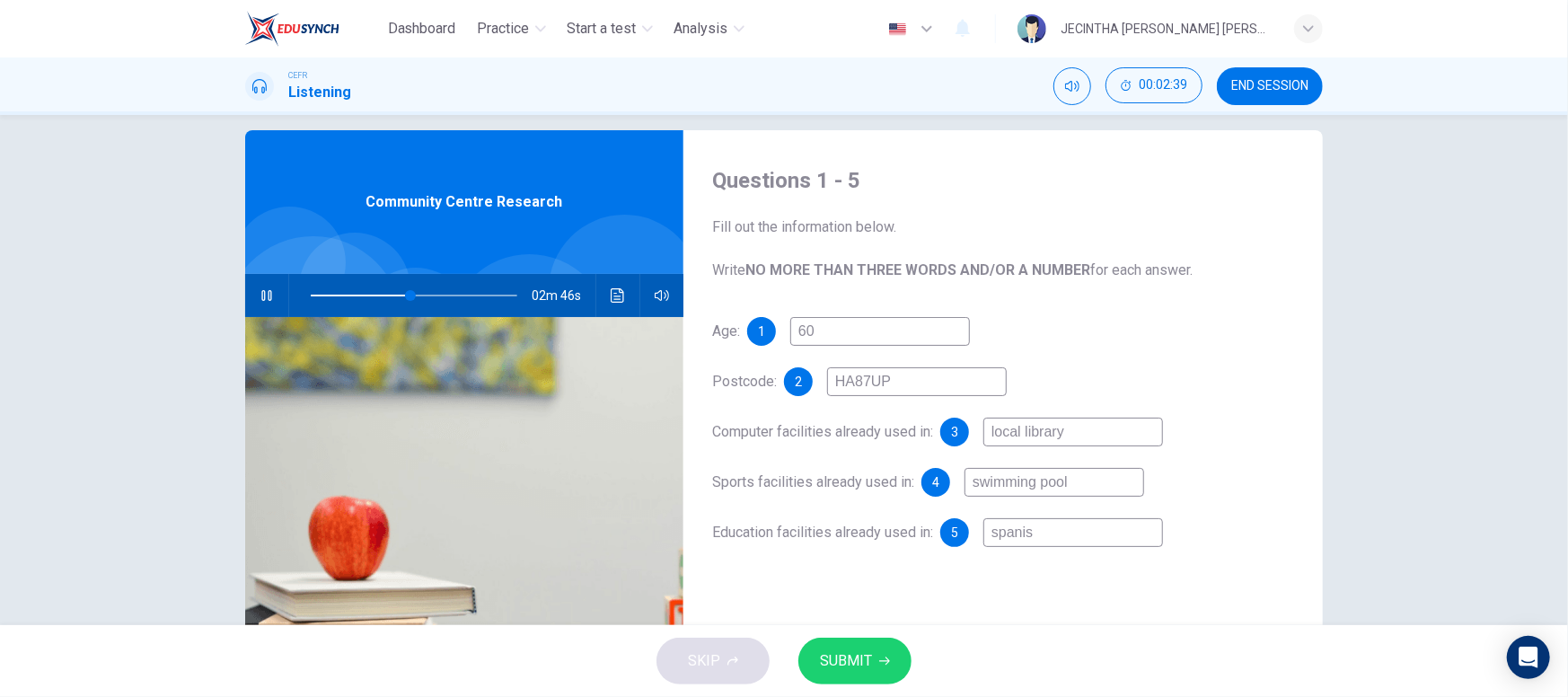 type on "49" 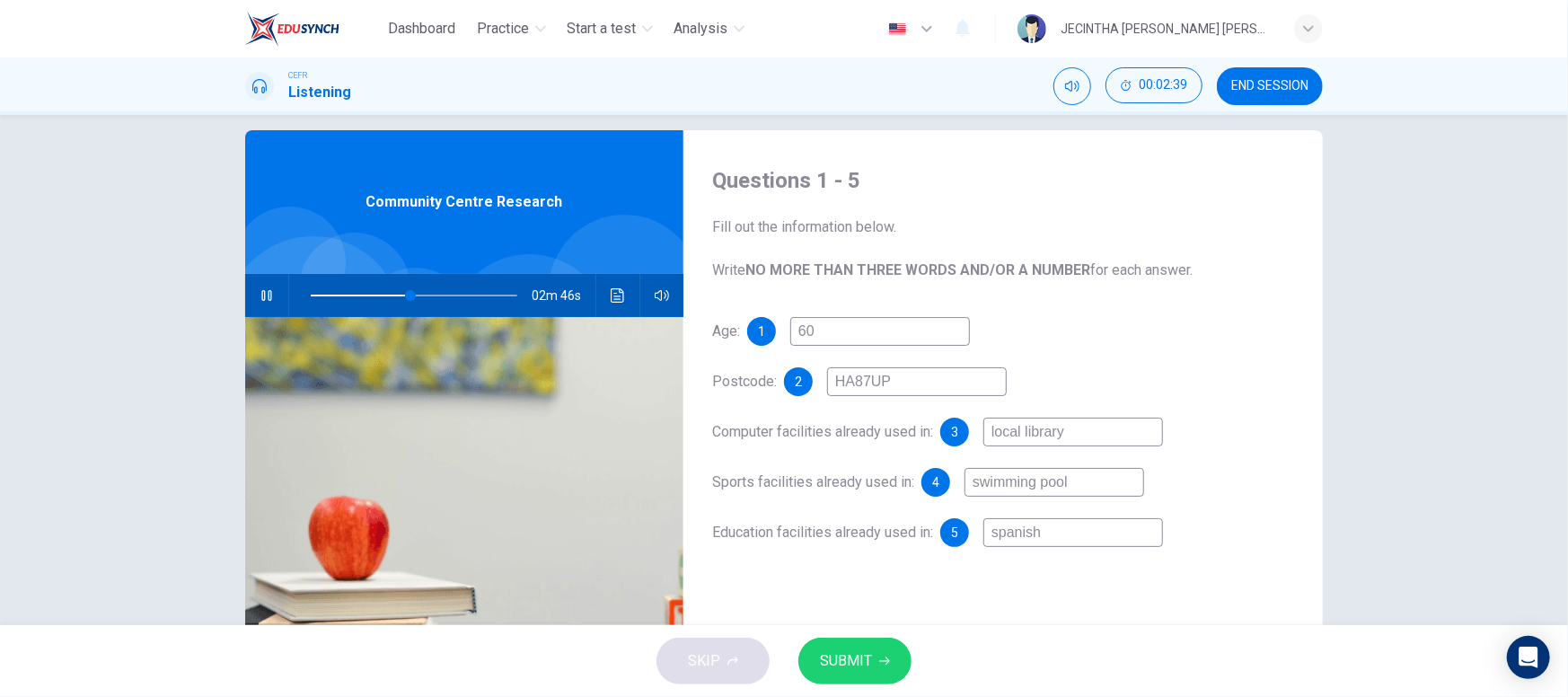 type on "49" 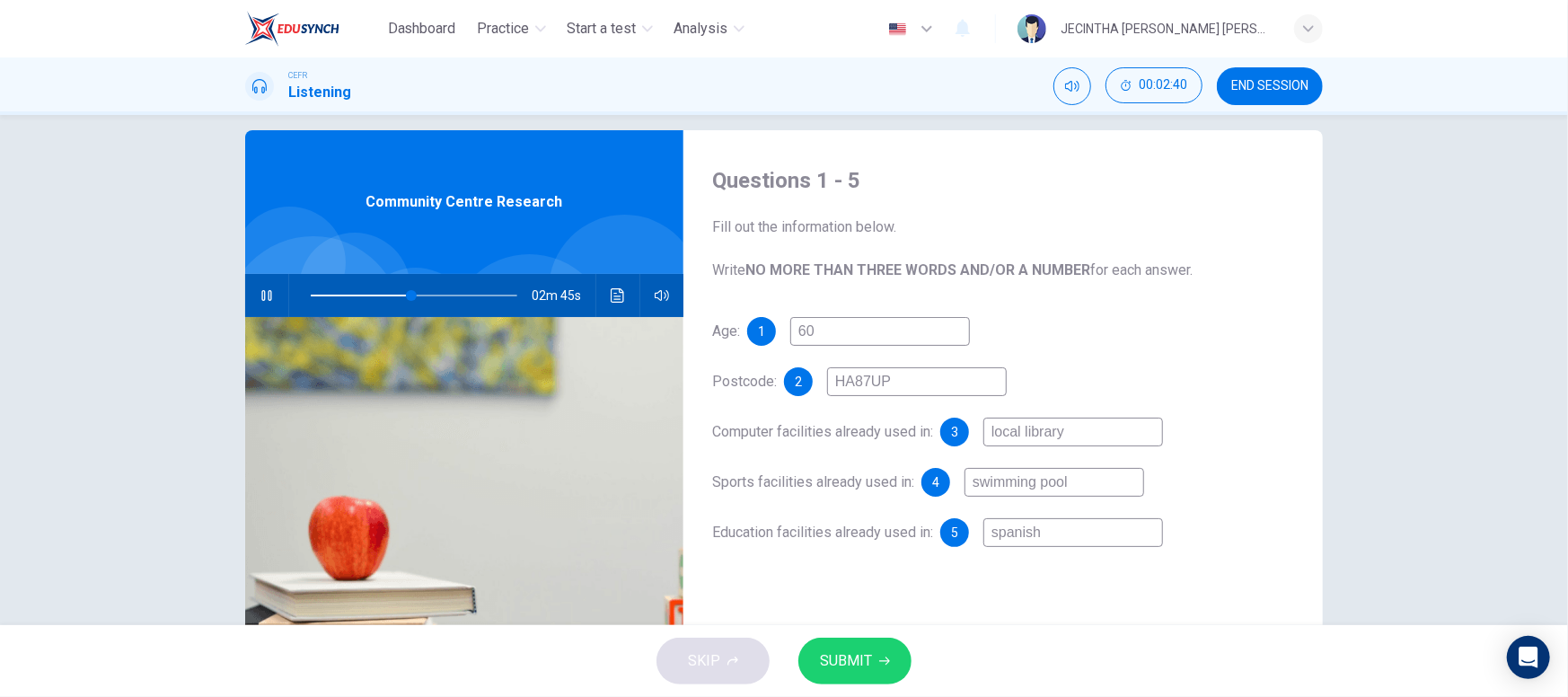 type on "spanish" 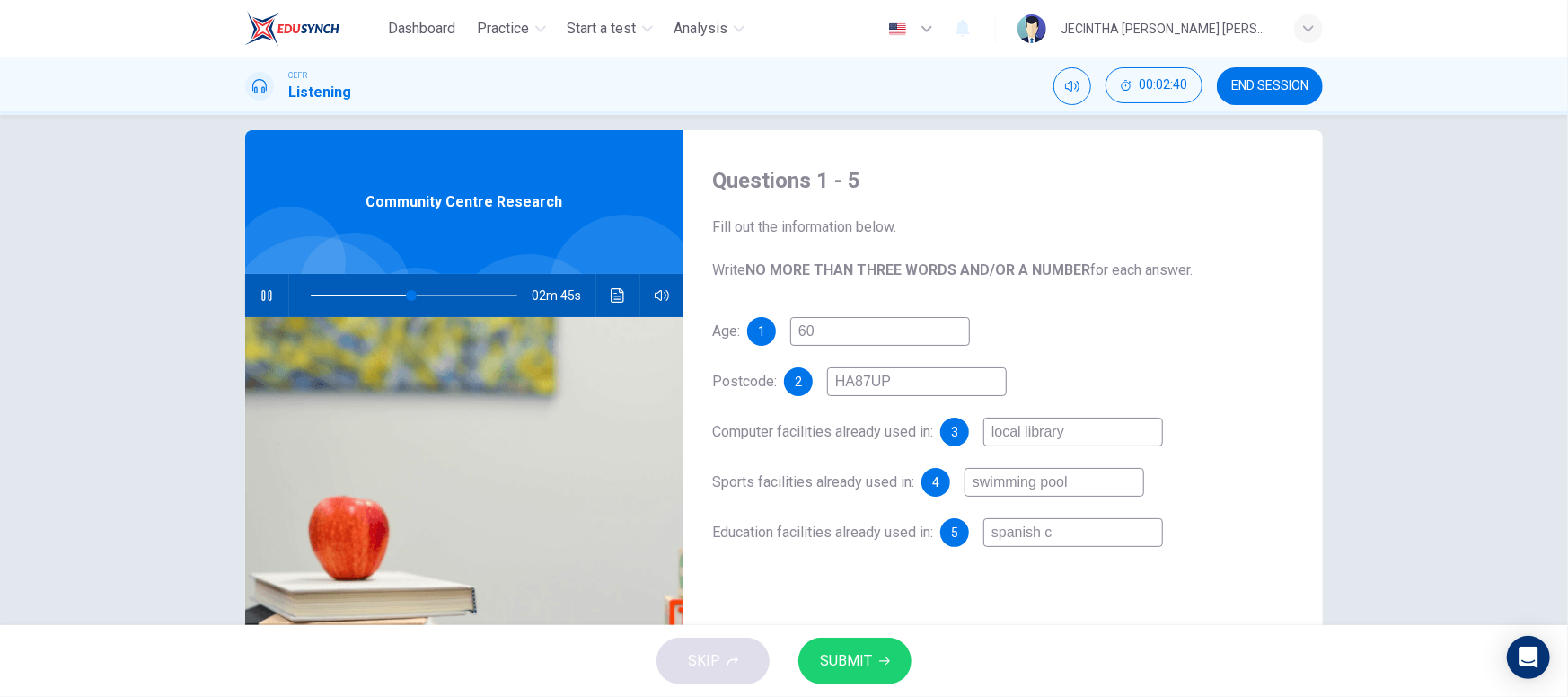 type on "49" 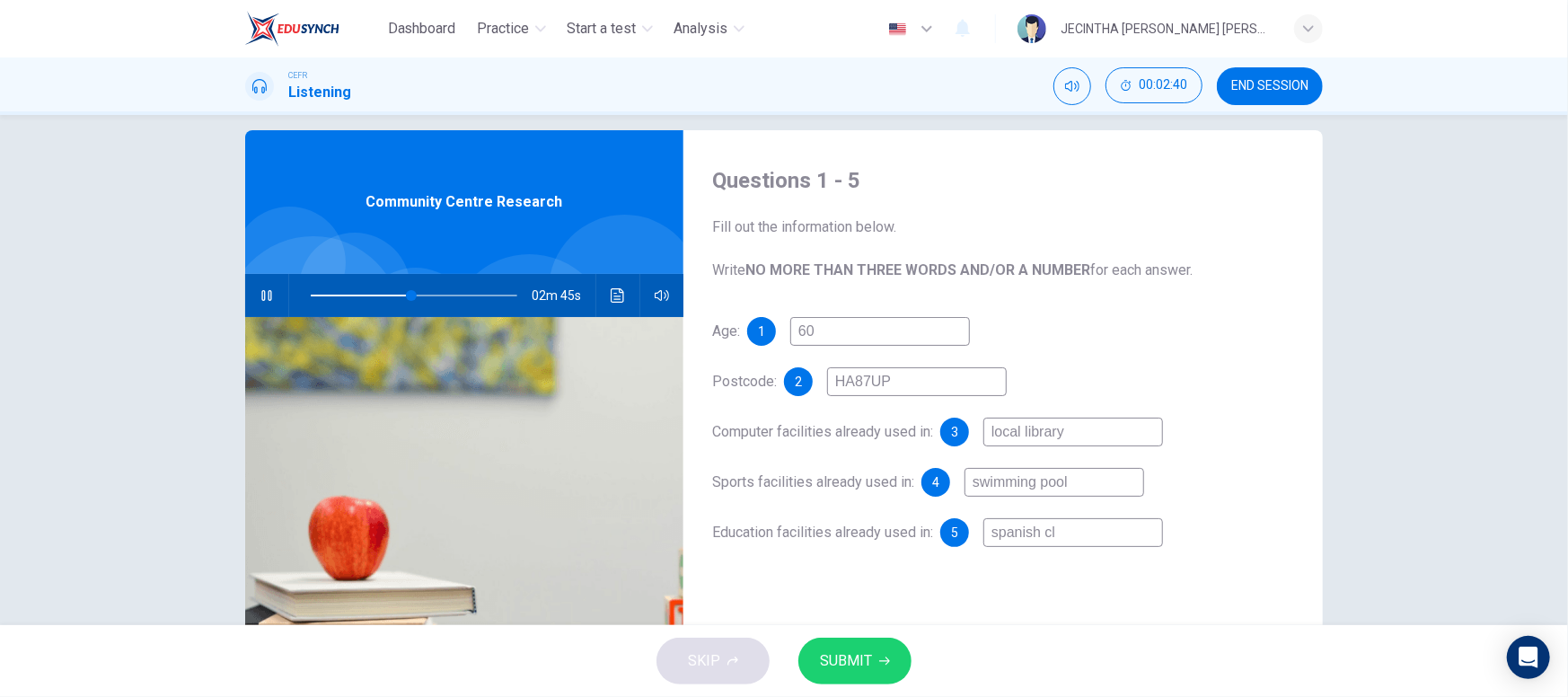 type on "49" 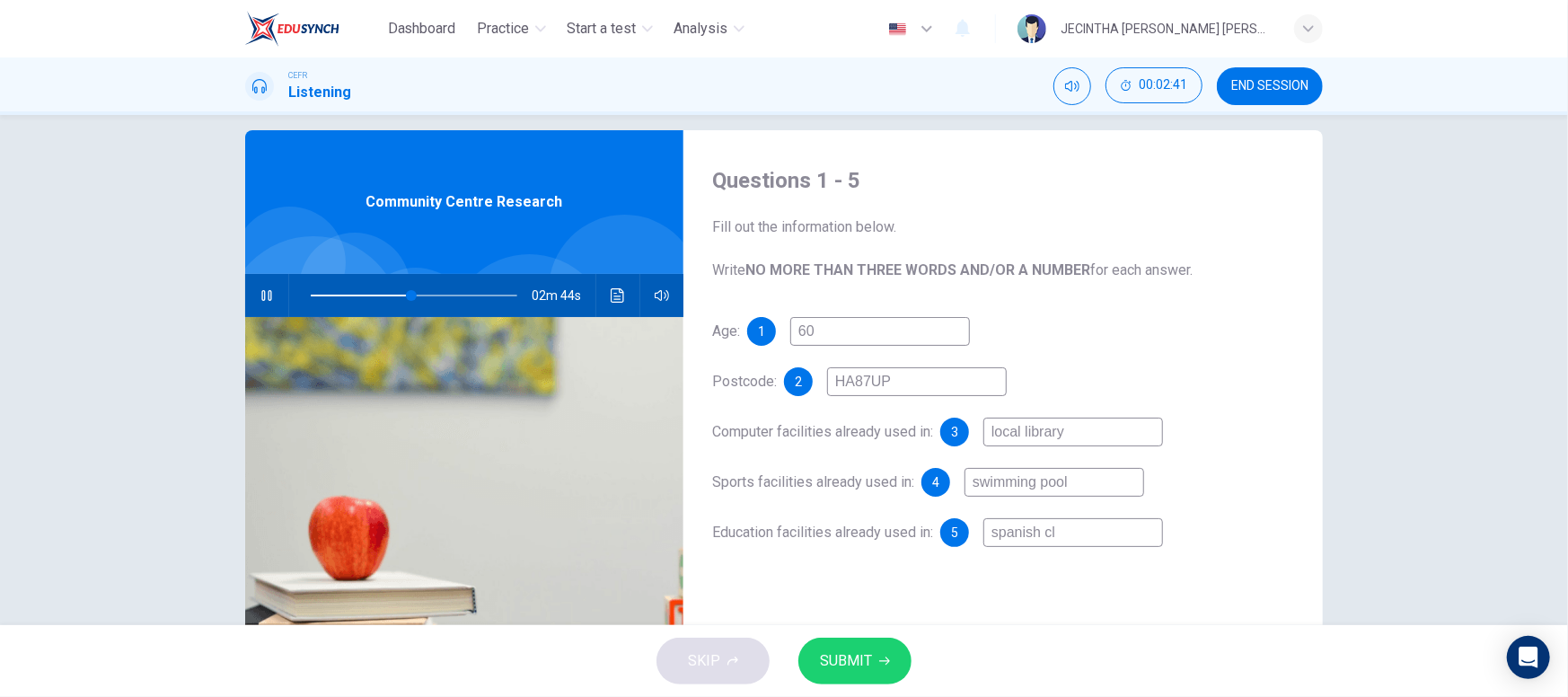 type on "spanish cla" 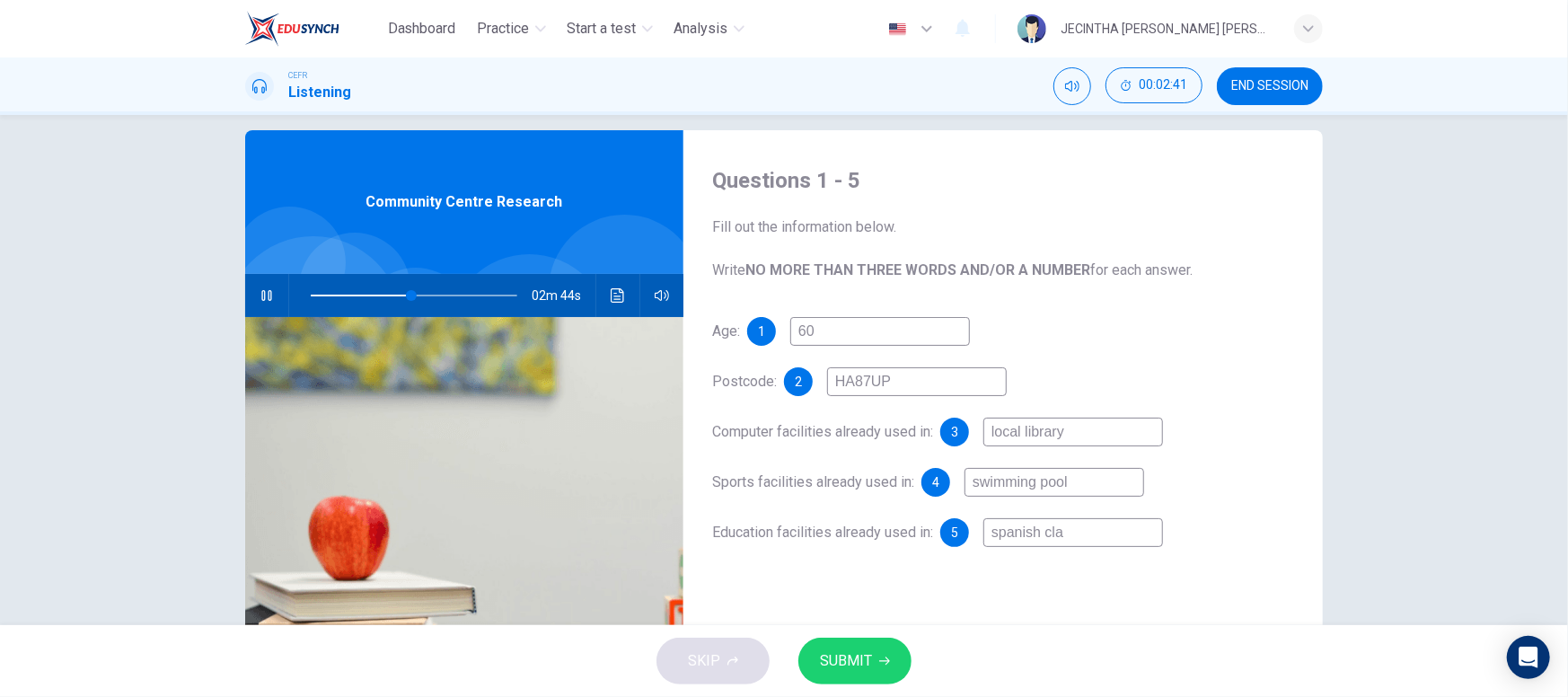 type on "49" 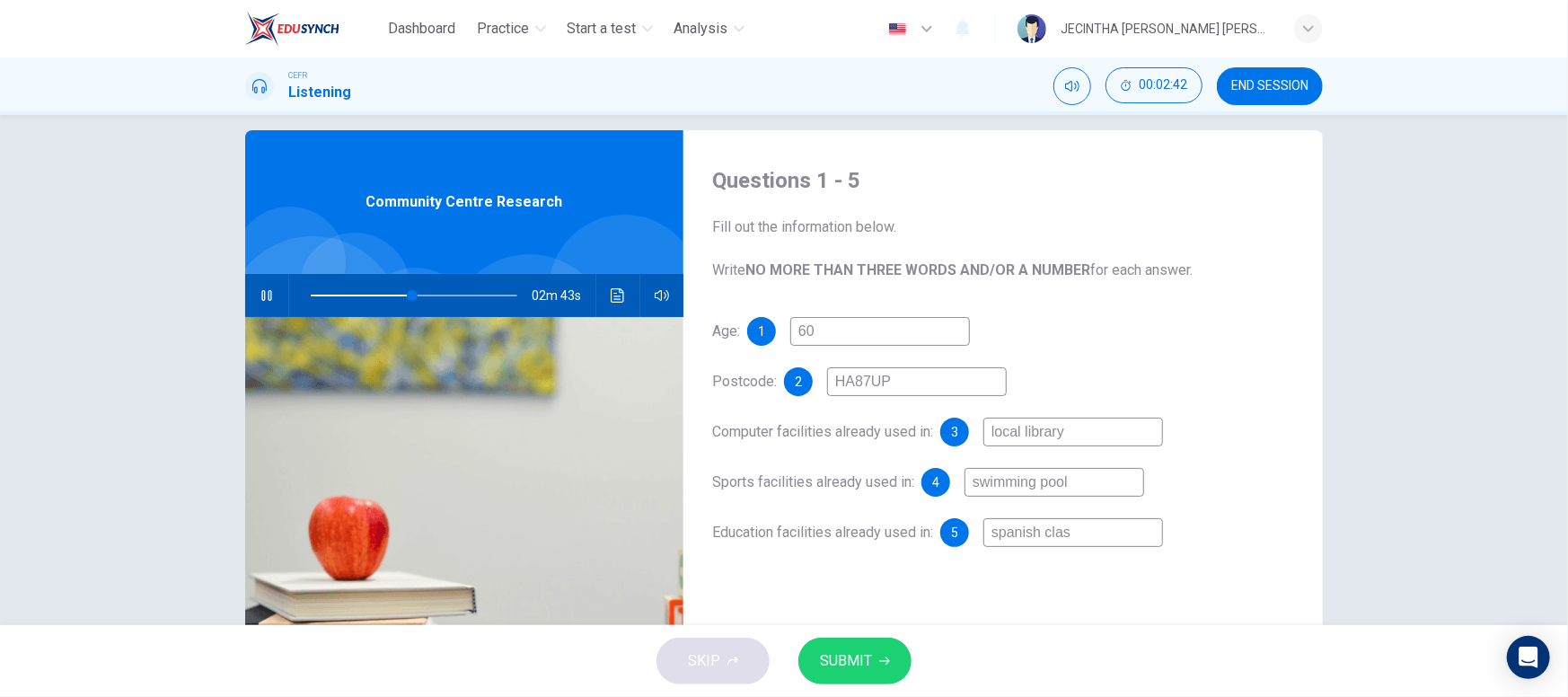 type on "spanish class" 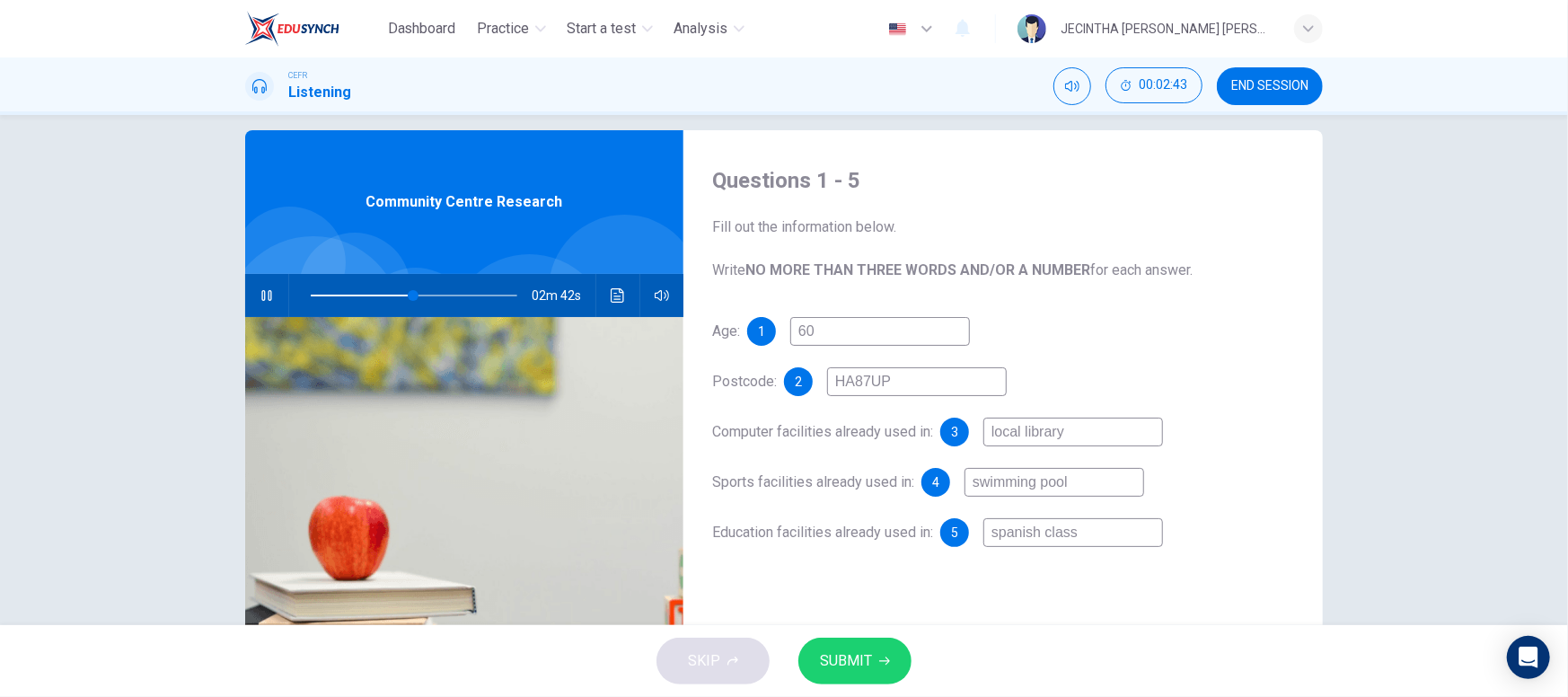 type on "50" 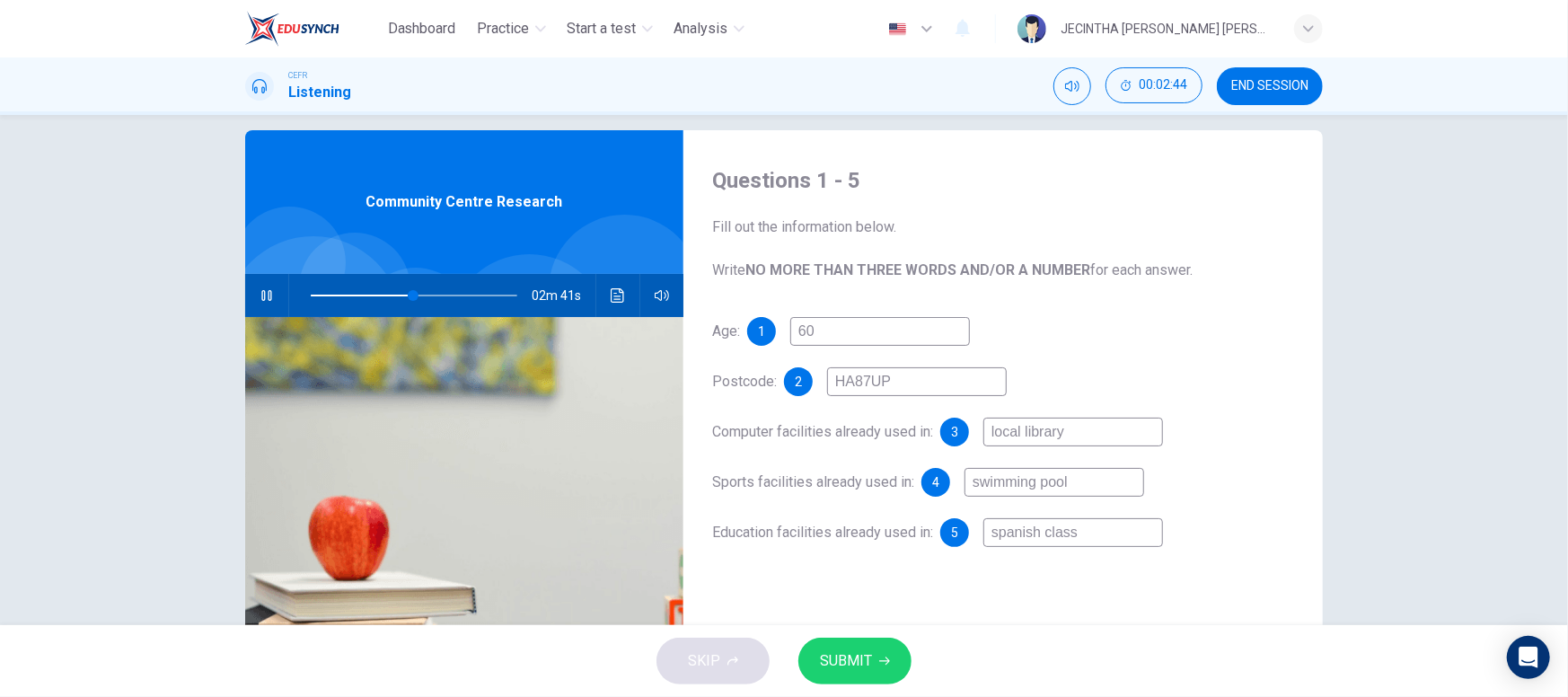 click on "spanish class" at bounding box center (1073, 533) 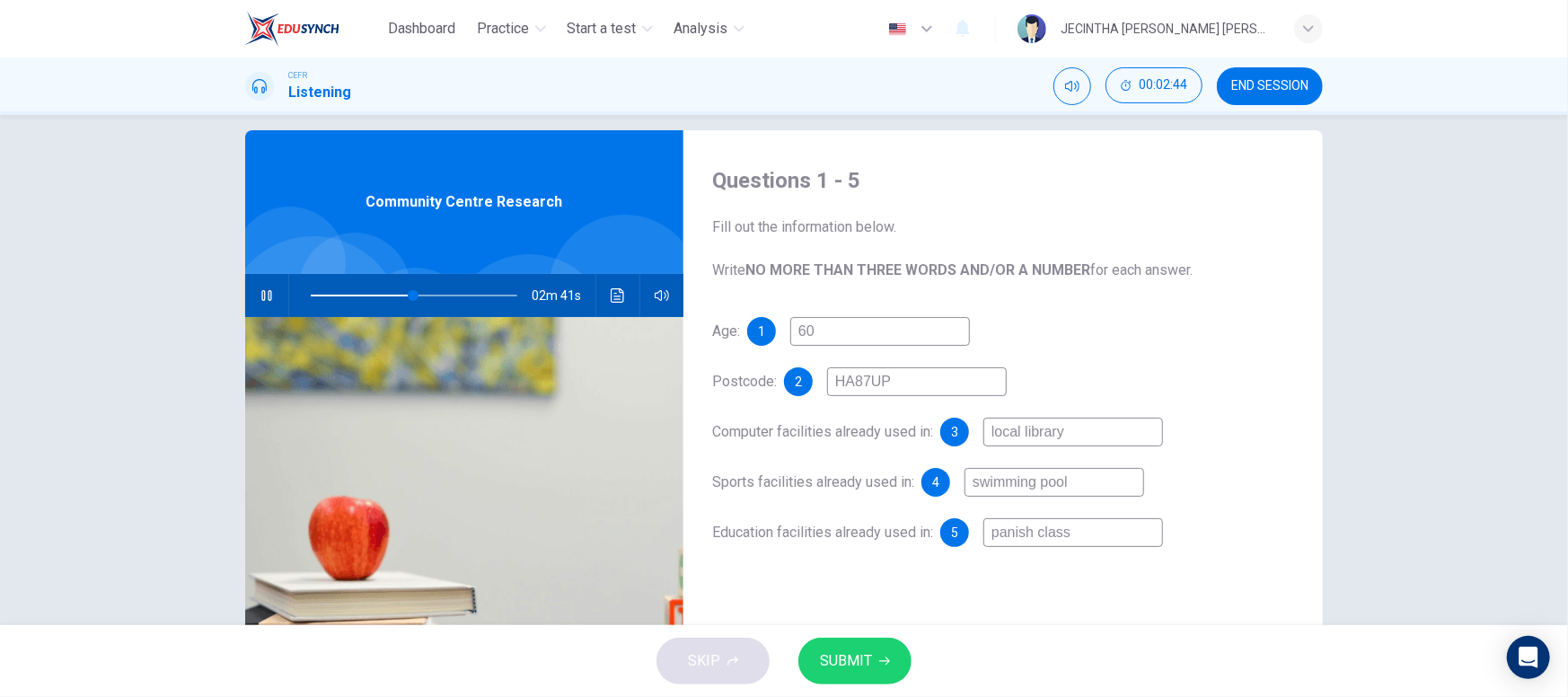 type on "50" 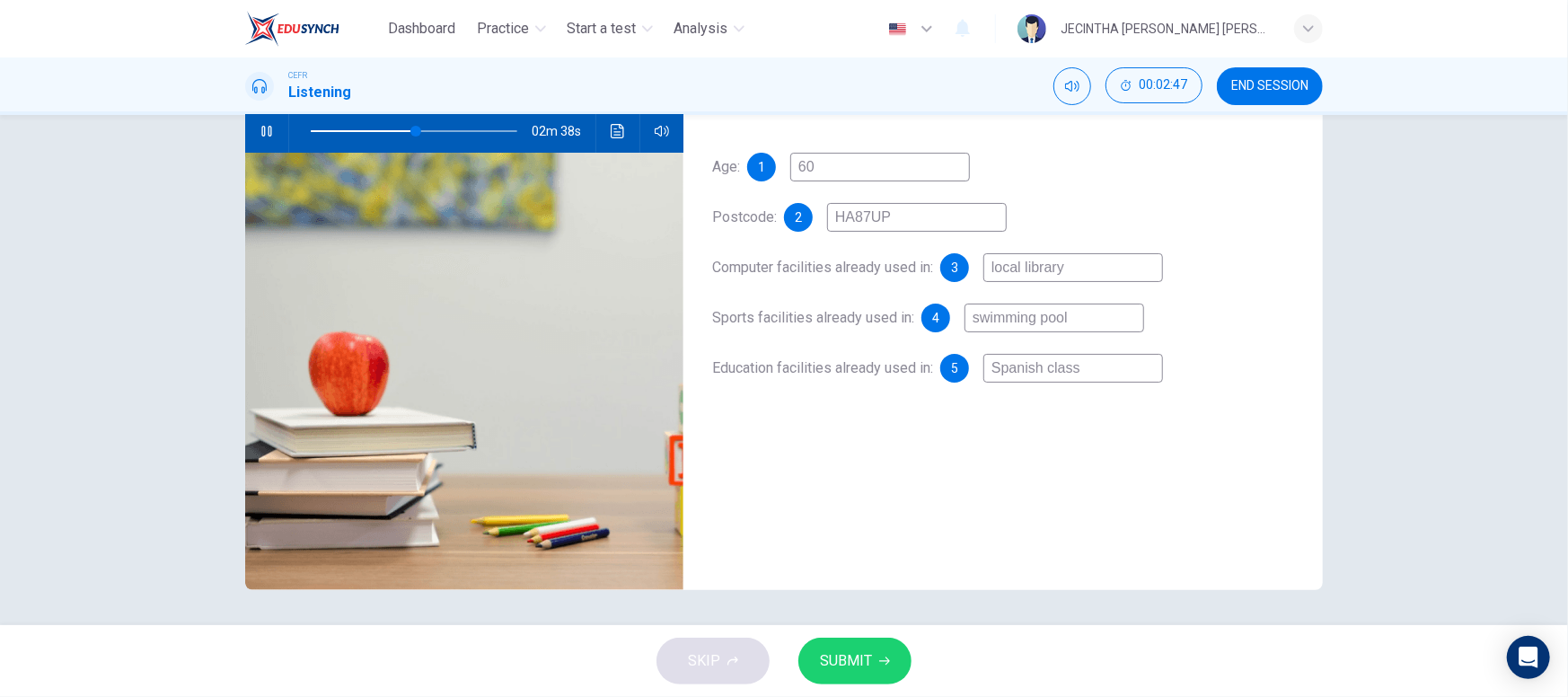 type on "51" 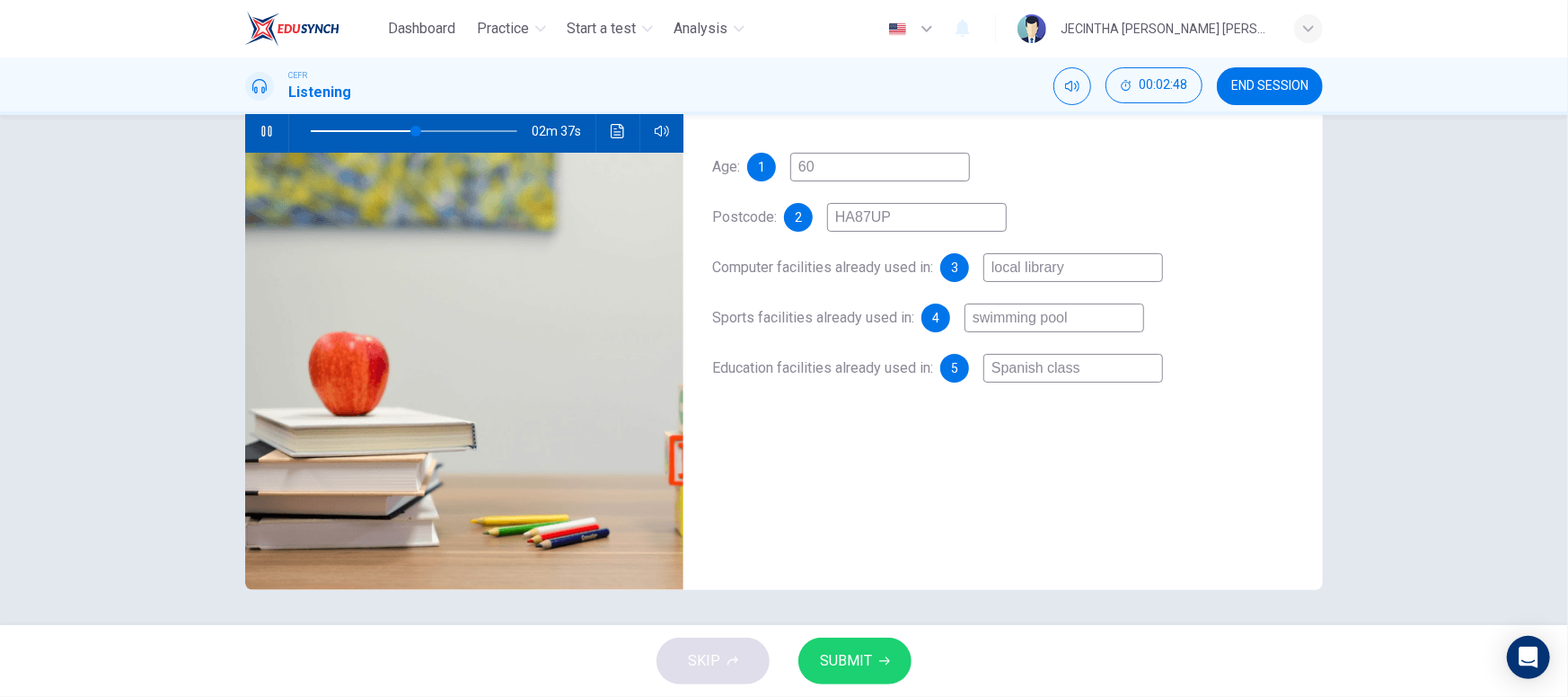 scroll, scrollTop: 185, scrollLeft: 0, axis: vertical 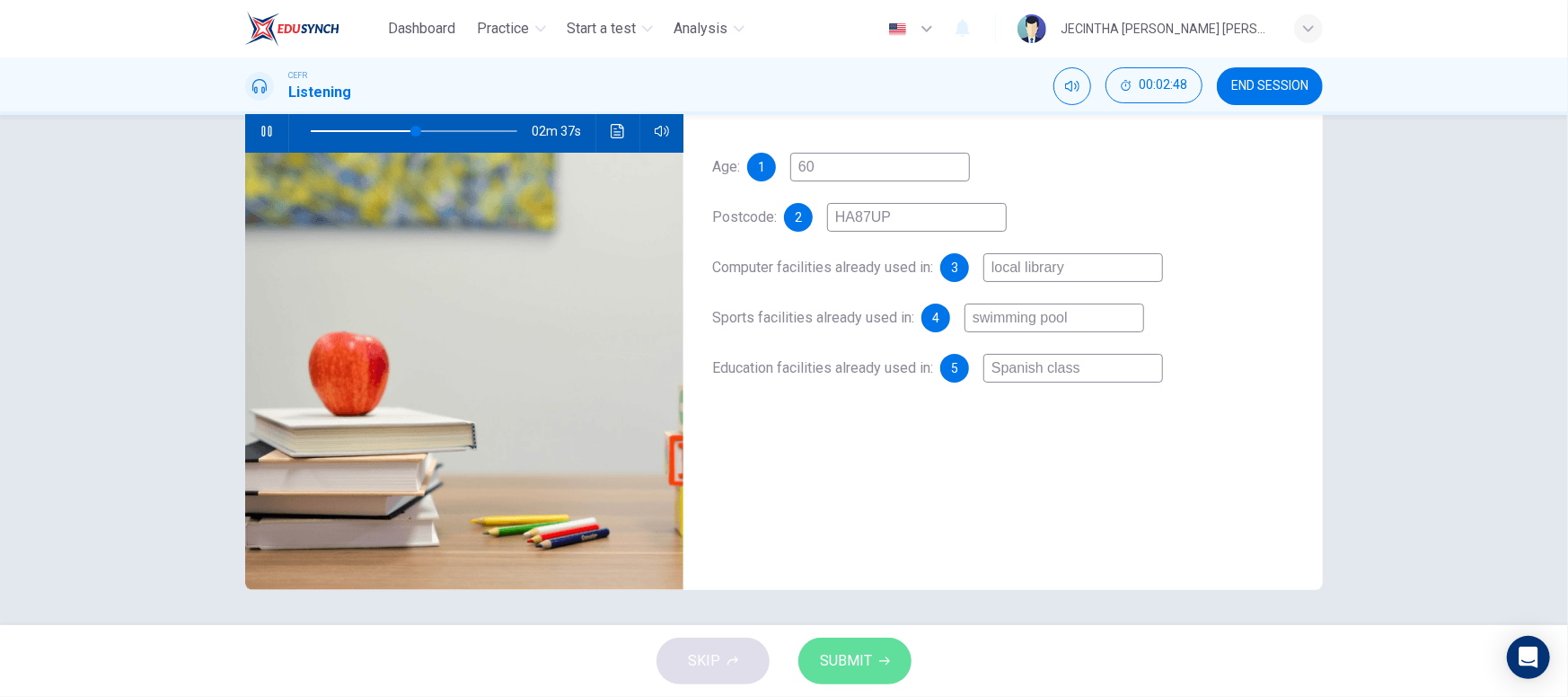 click on "SUBMIT" at bounding box center (846, 661) 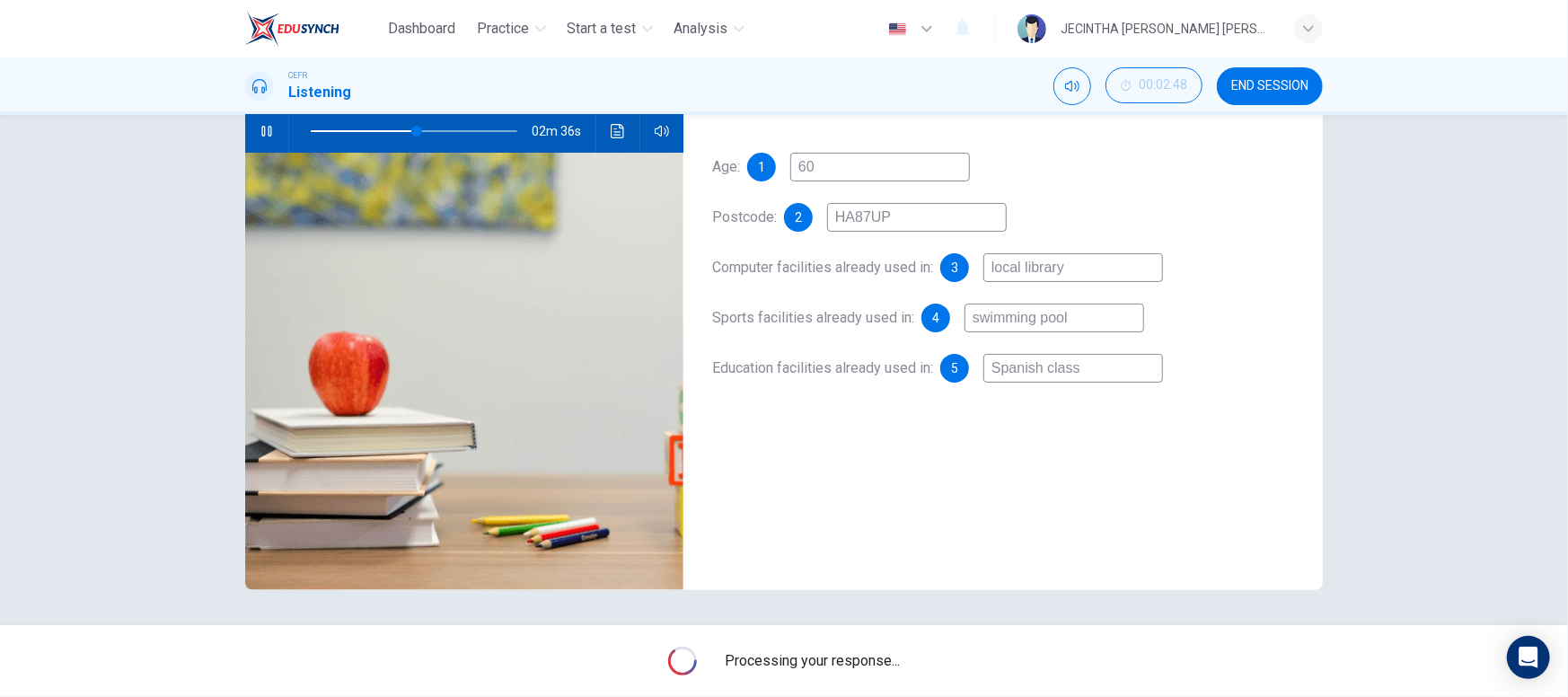 scroll, scrollTop: 104, scrollLeft: 0, axis: vertical 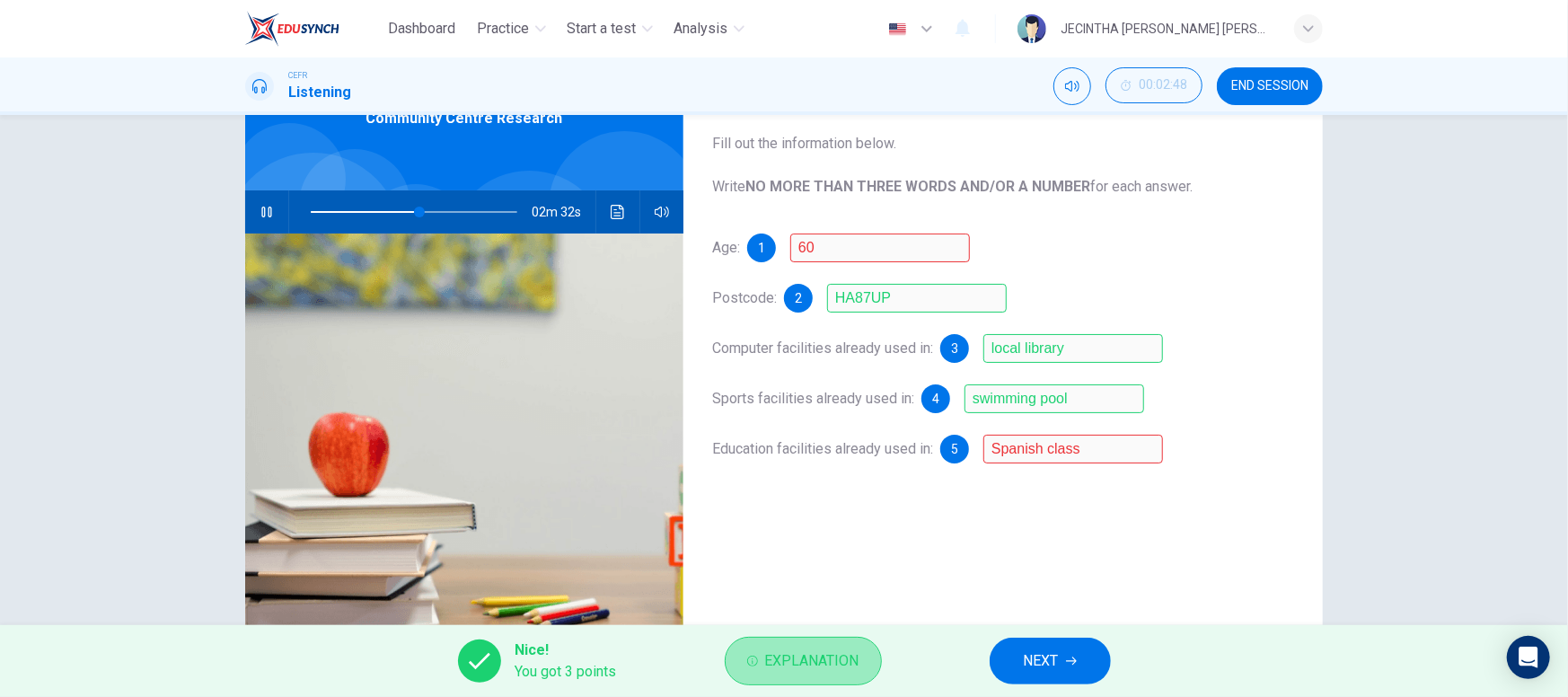 click on "Explanation" at bounding box center (812, 661) 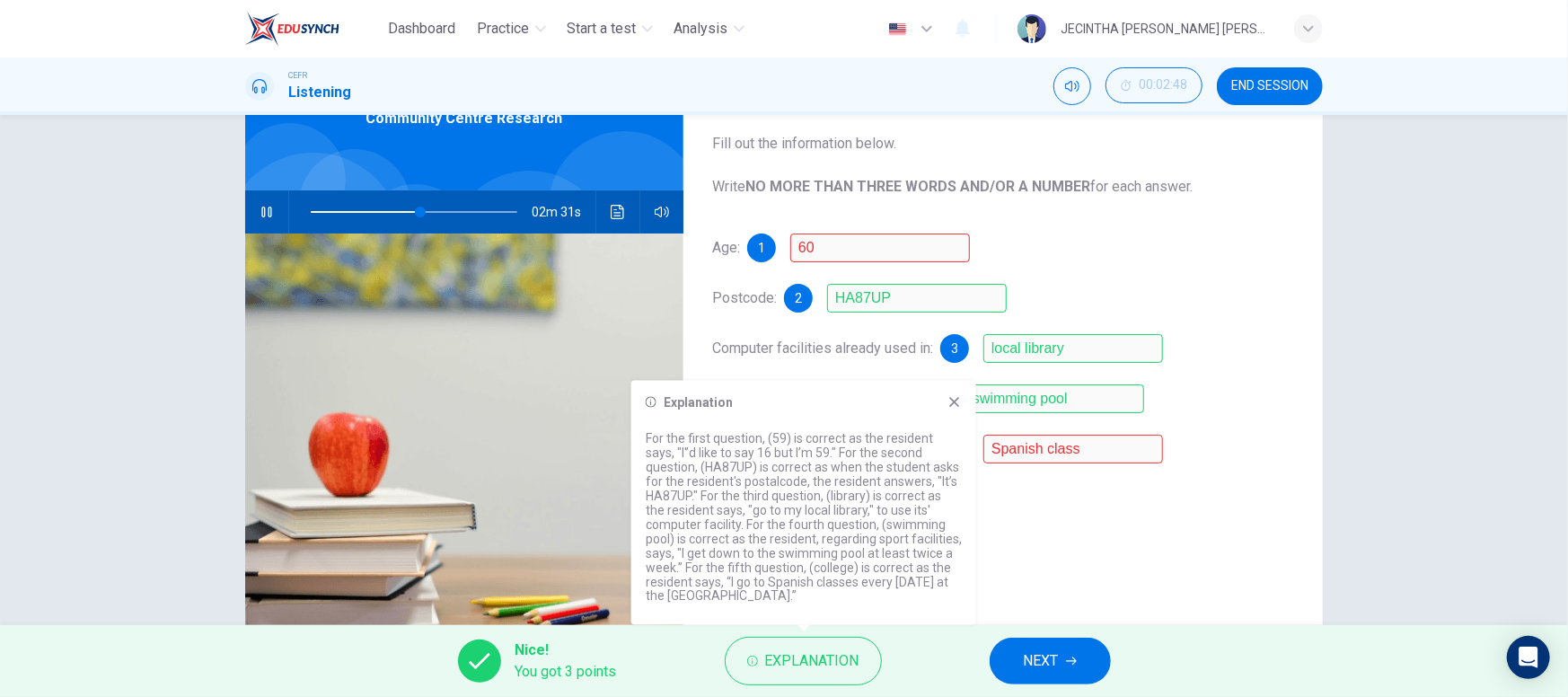 click at bounding box center [267, 212] 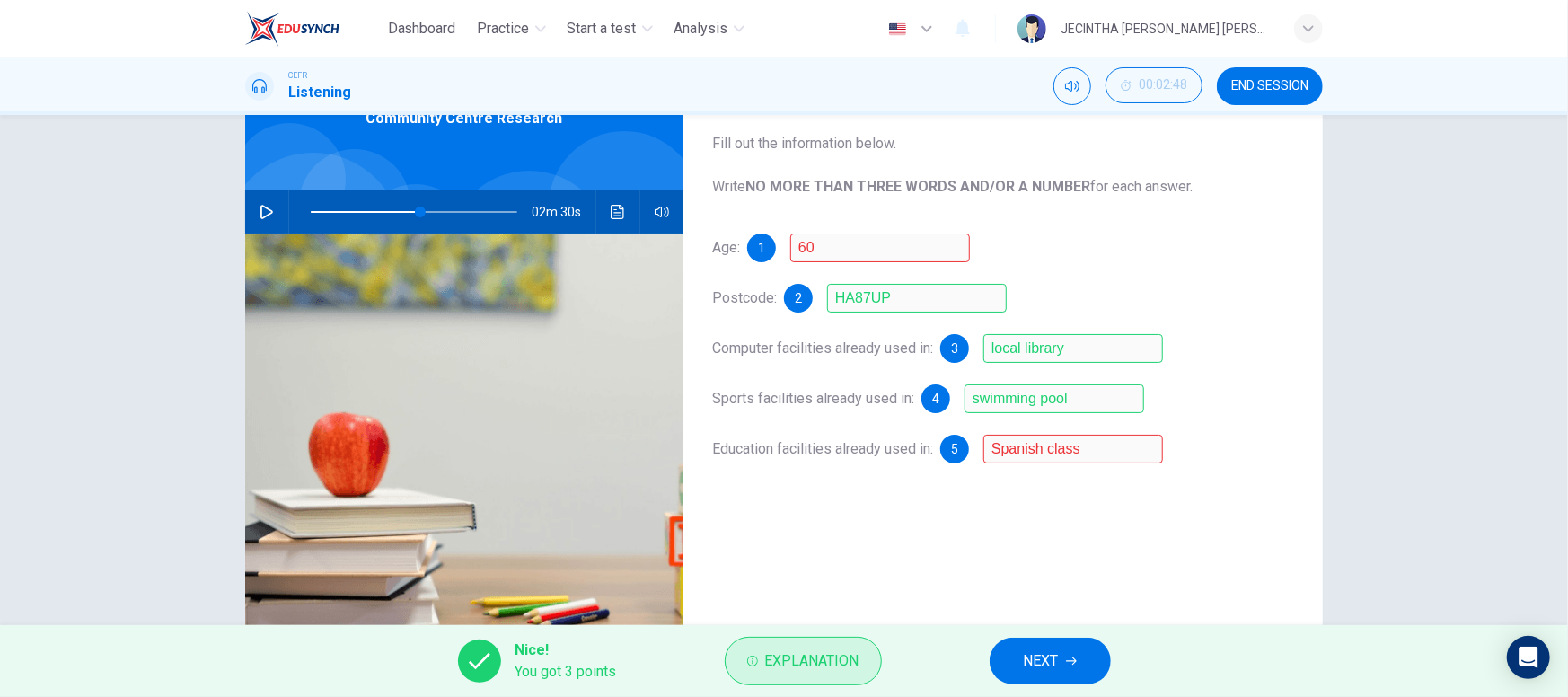 click on "Explanation" at bounding box center (812, 661) 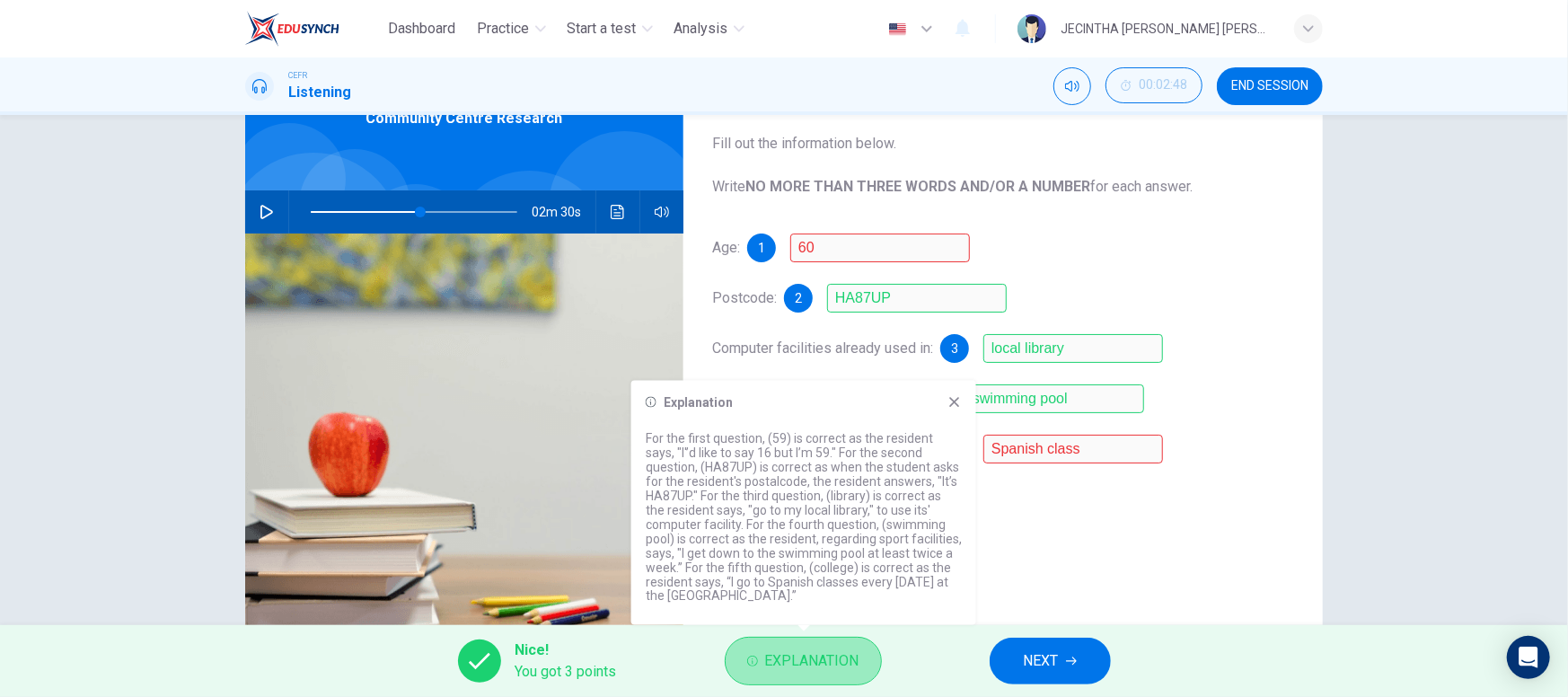click on "Explanation" at bounding box center [812, 661] 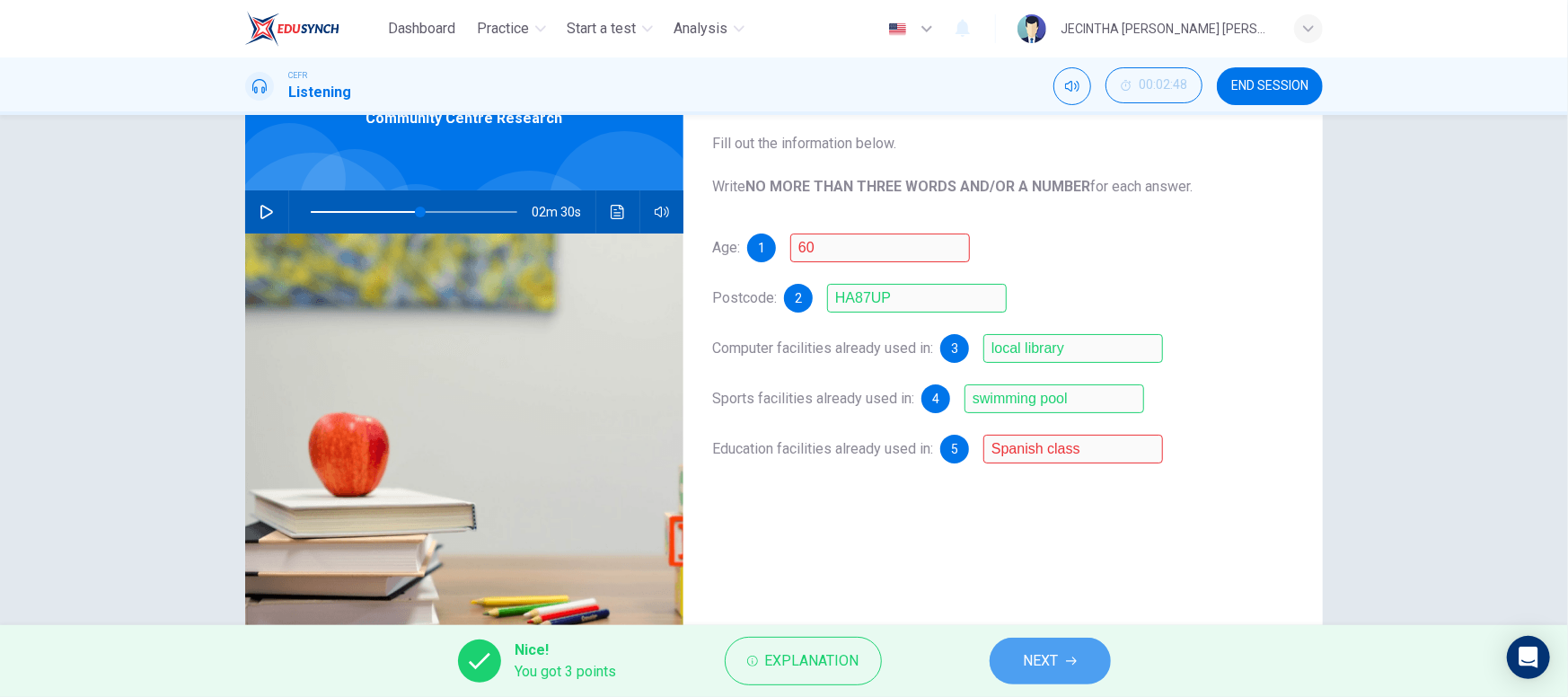 click on "NEXT" at bounding box center (1041, 661) 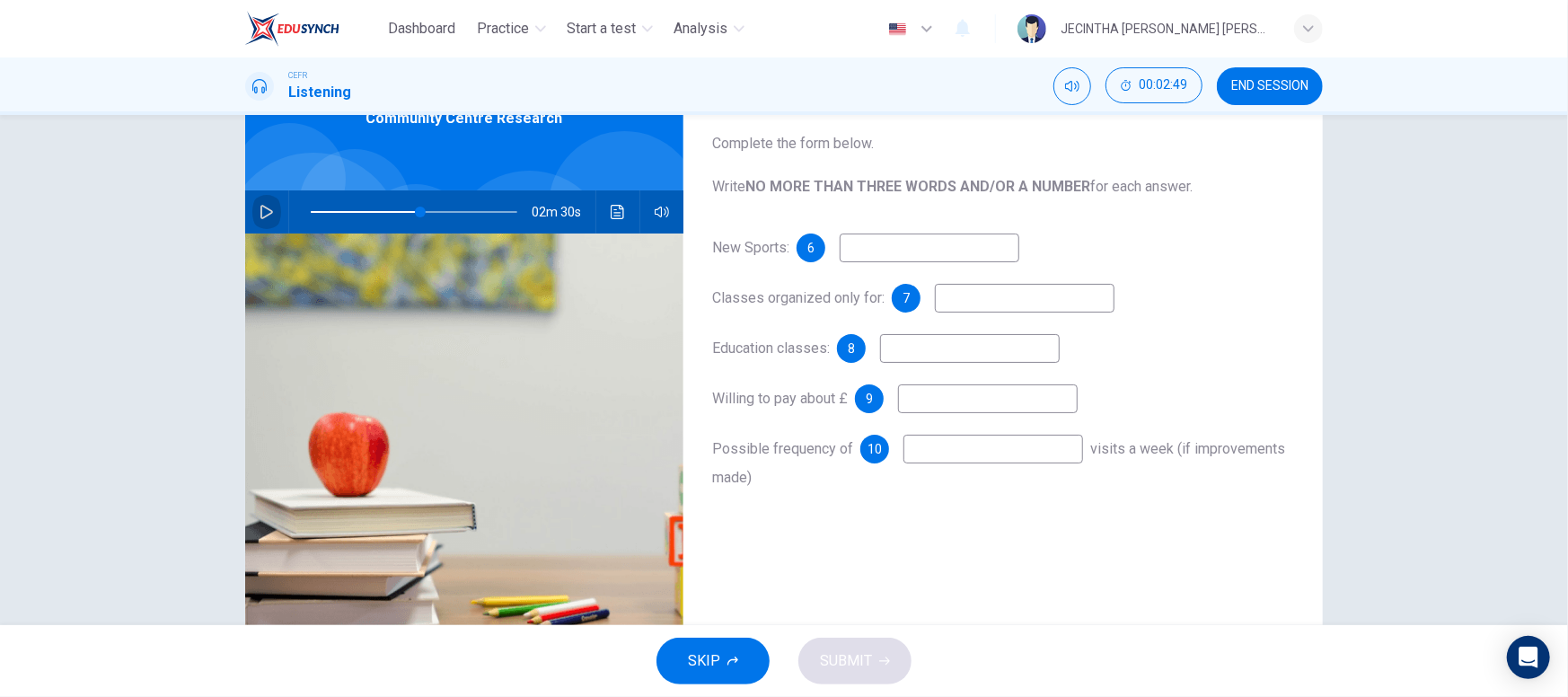 click 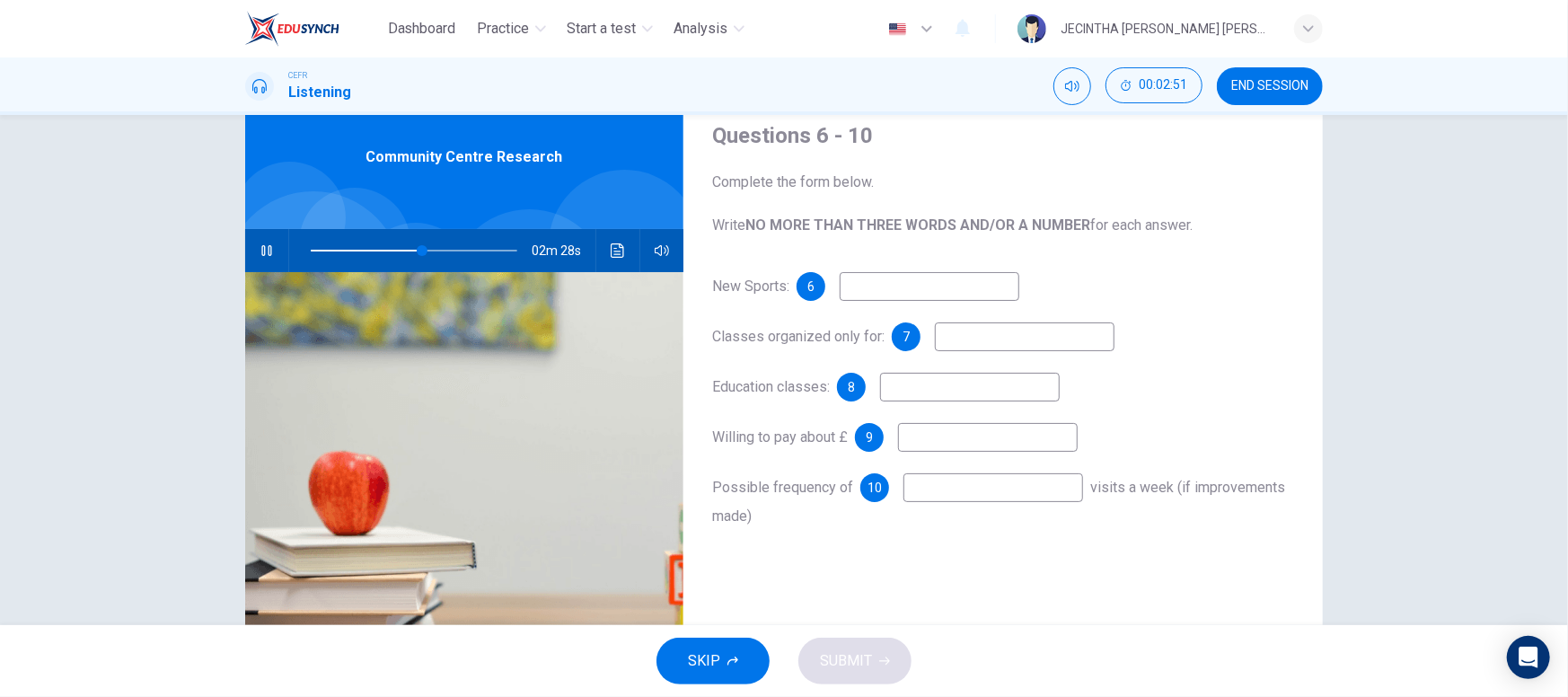 scroll, scrollTop: 68, scrollLeft: 0, axis: vertical 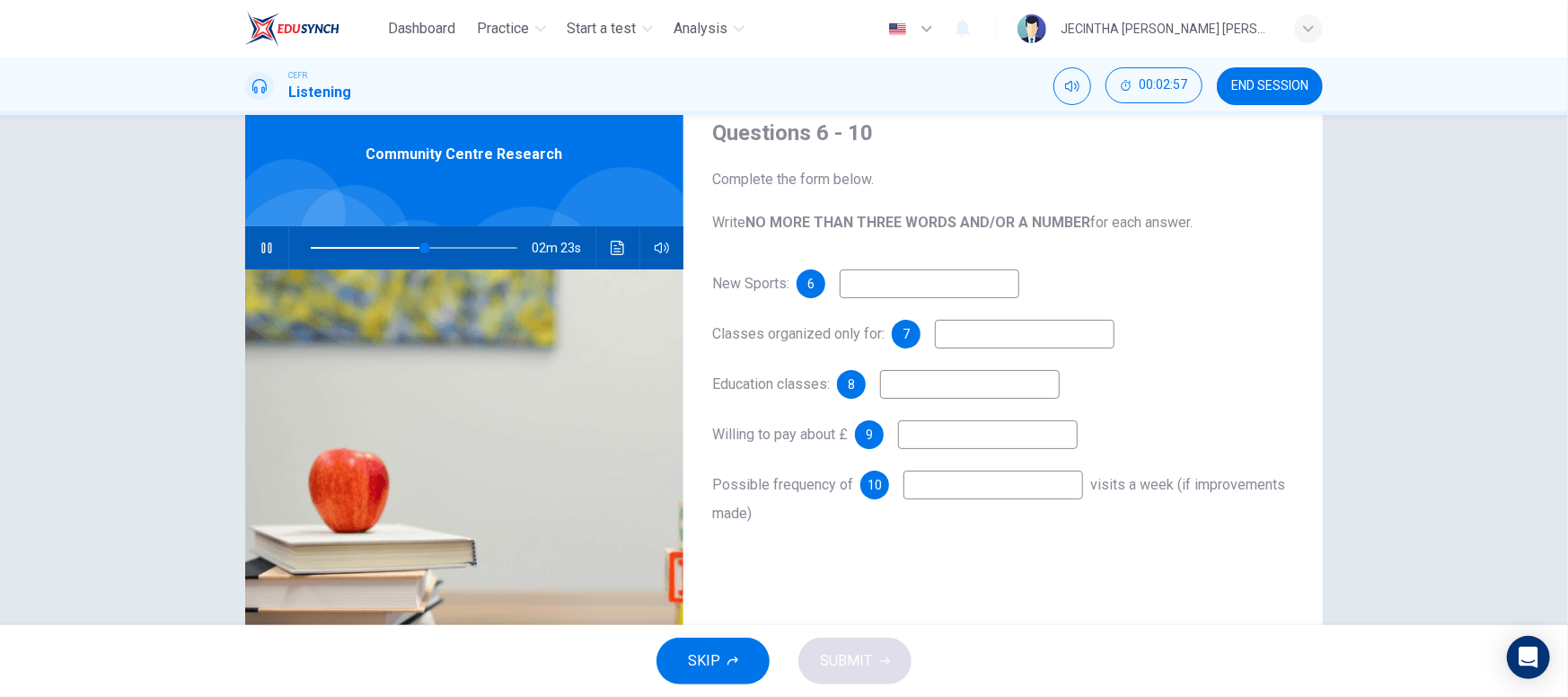 click at bounding box center [929, 284] 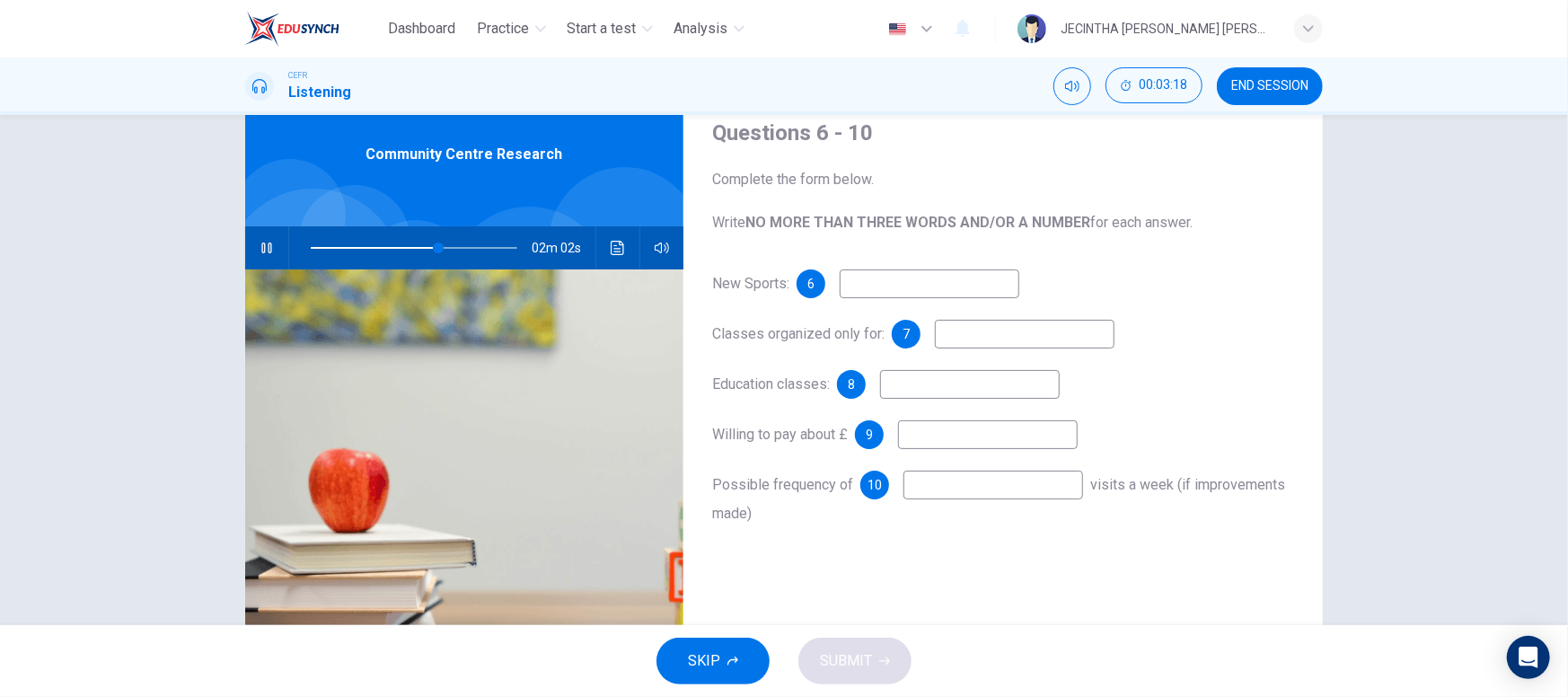 type on "62" 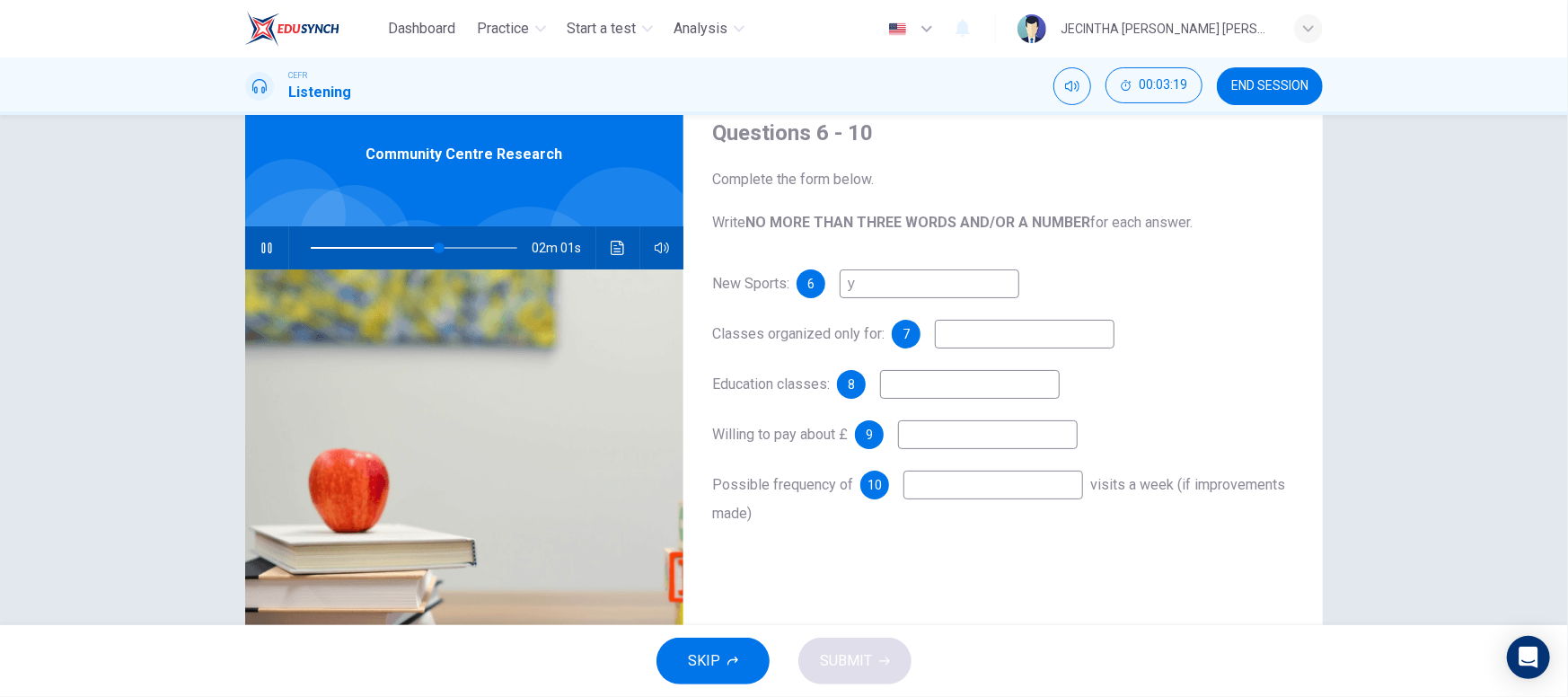 type on "yo" 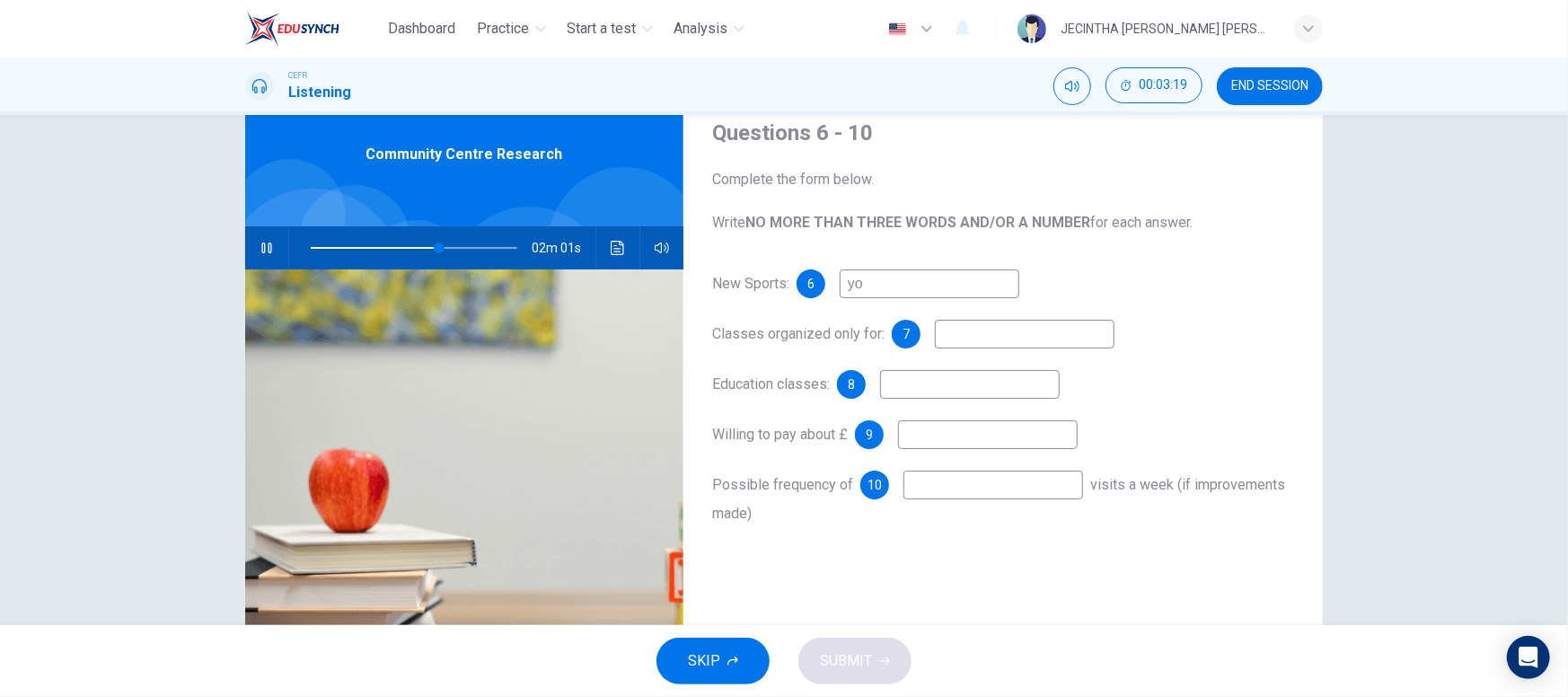 type on "63" 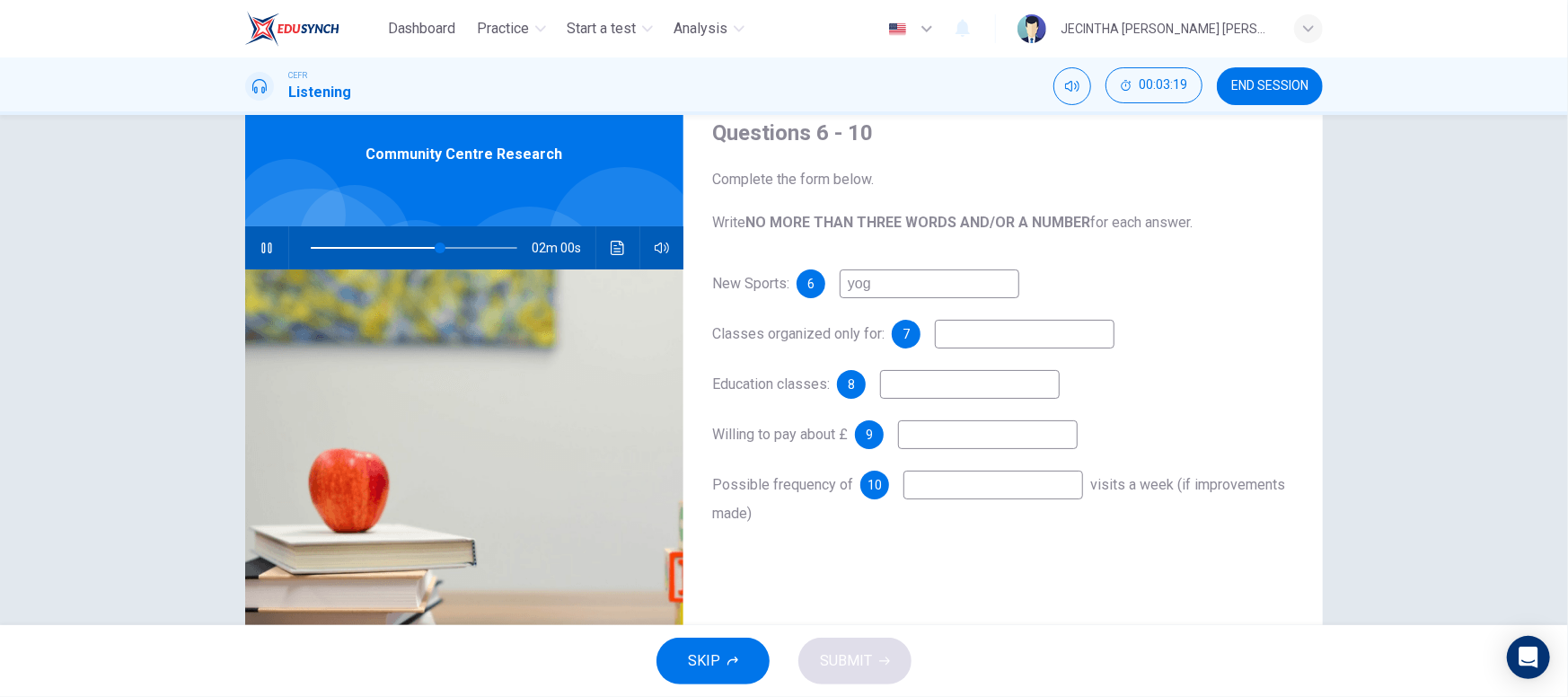 type on "yoga" 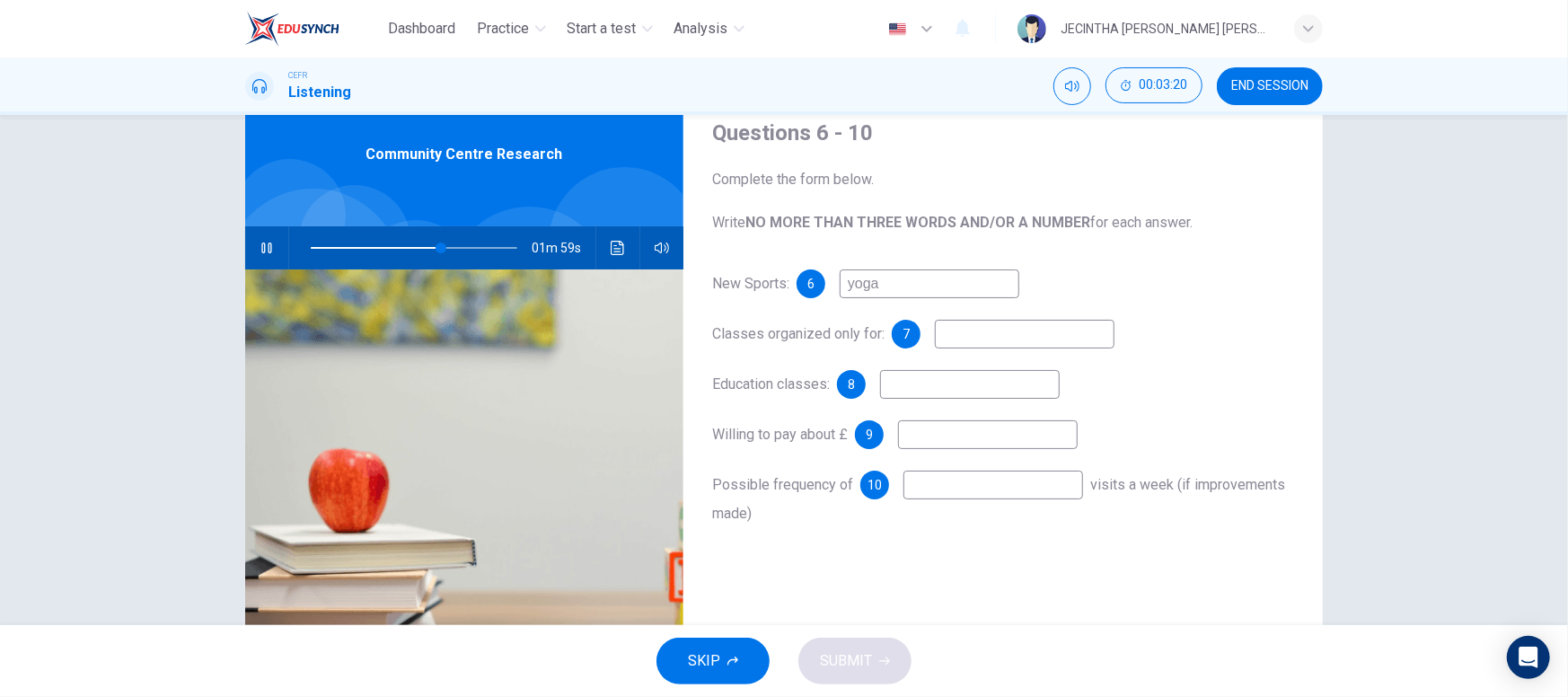 type on "63" 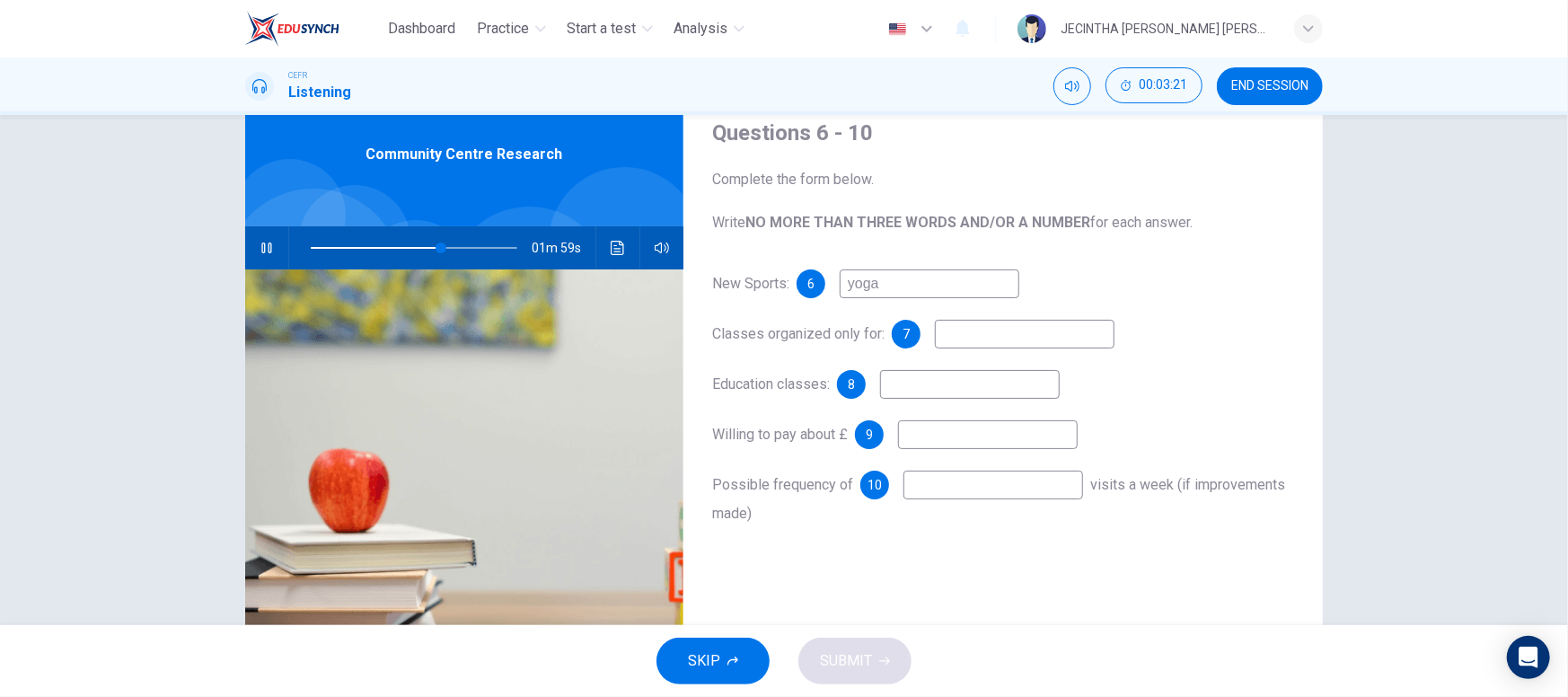 type on "yoga" 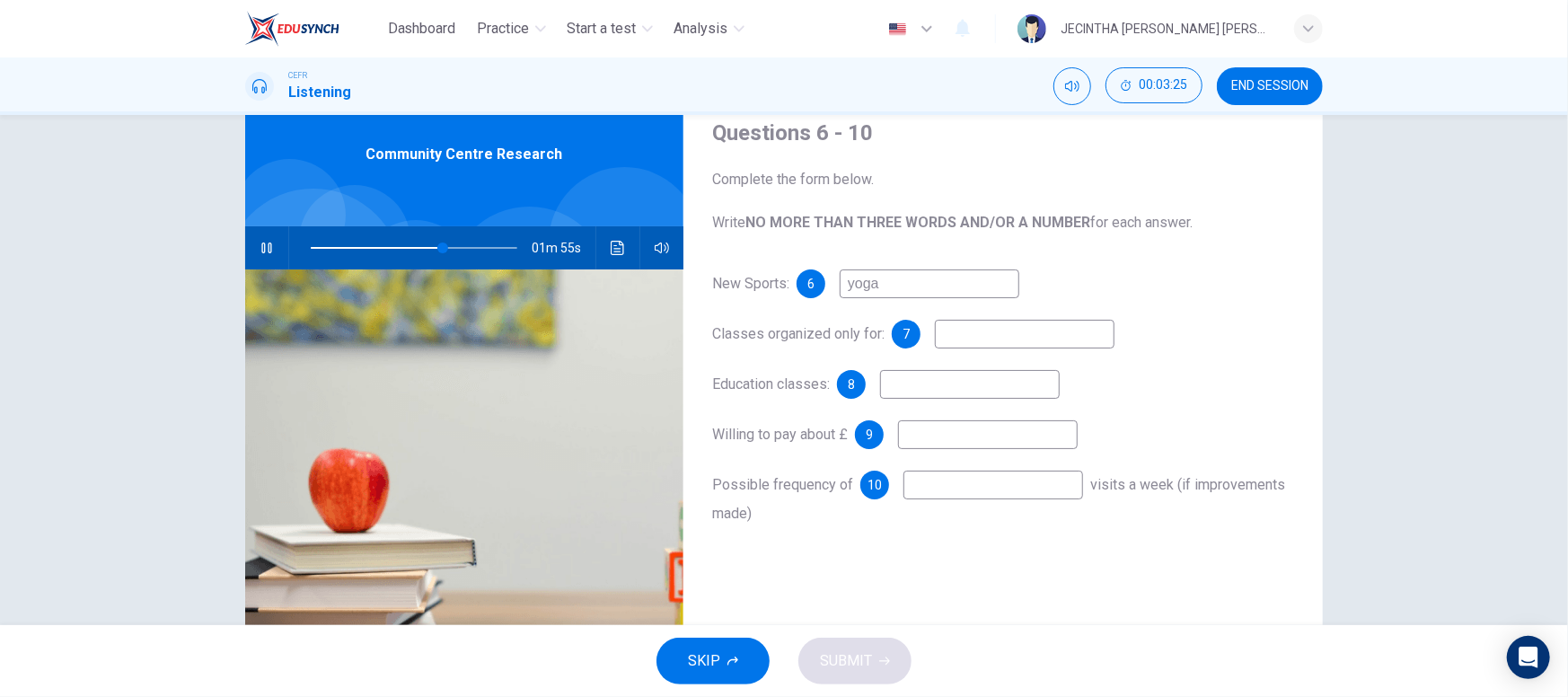 type on "64" 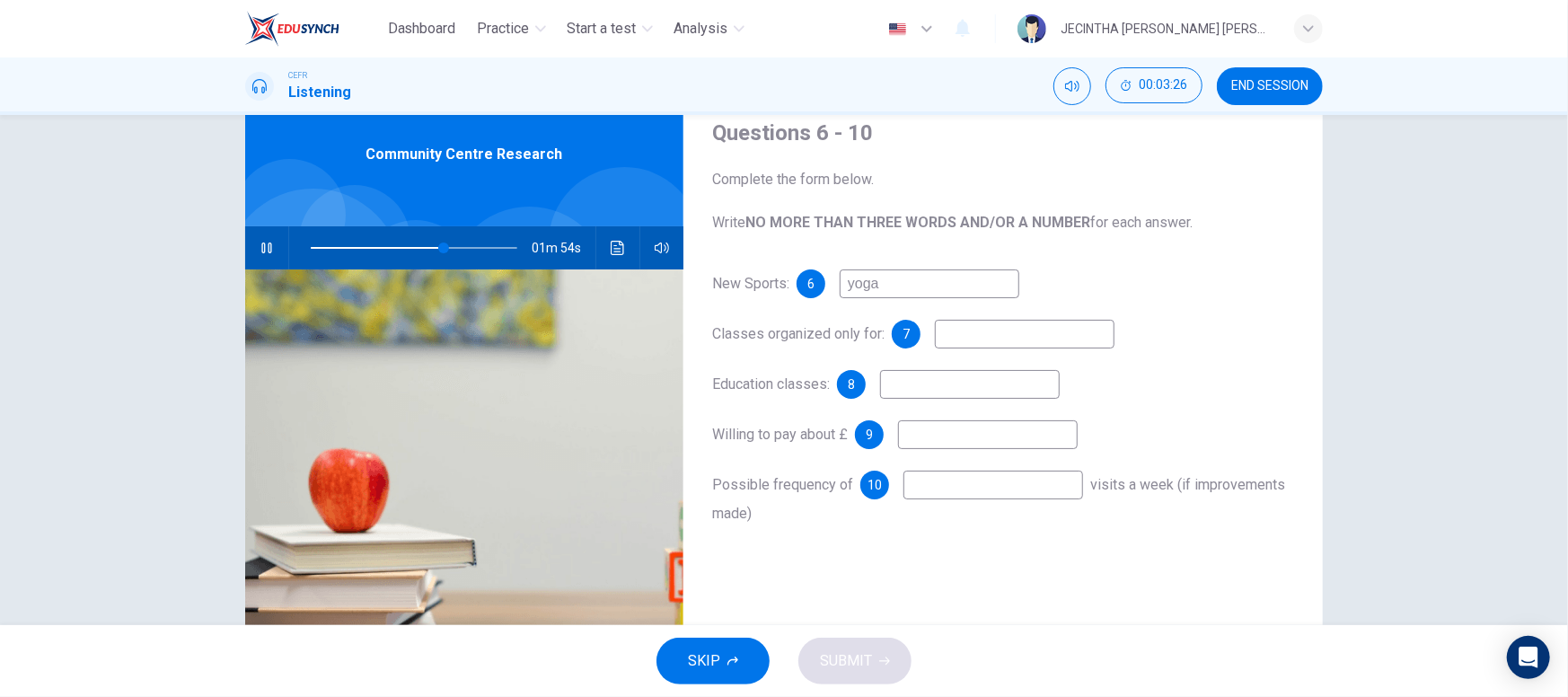 type on "yoga N" 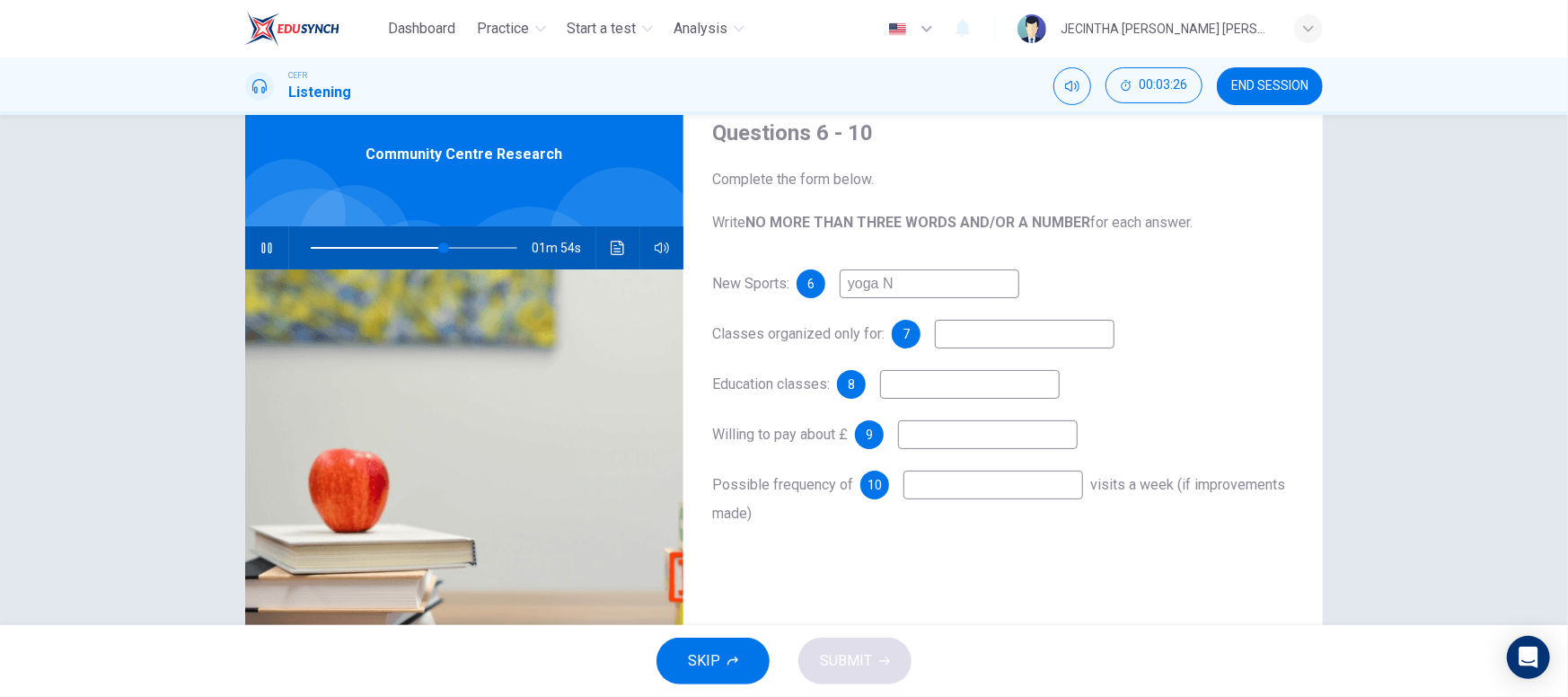 type on "65" 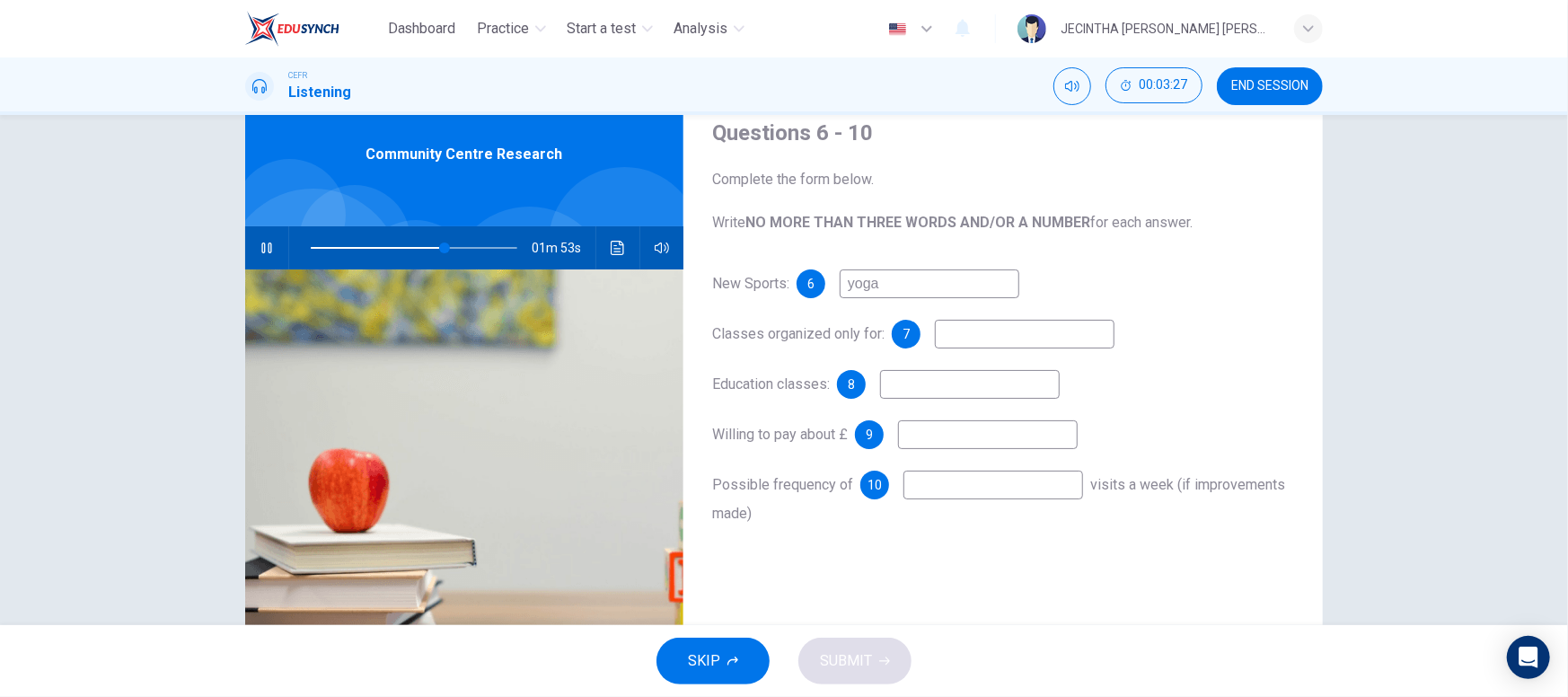 type on "yoga" 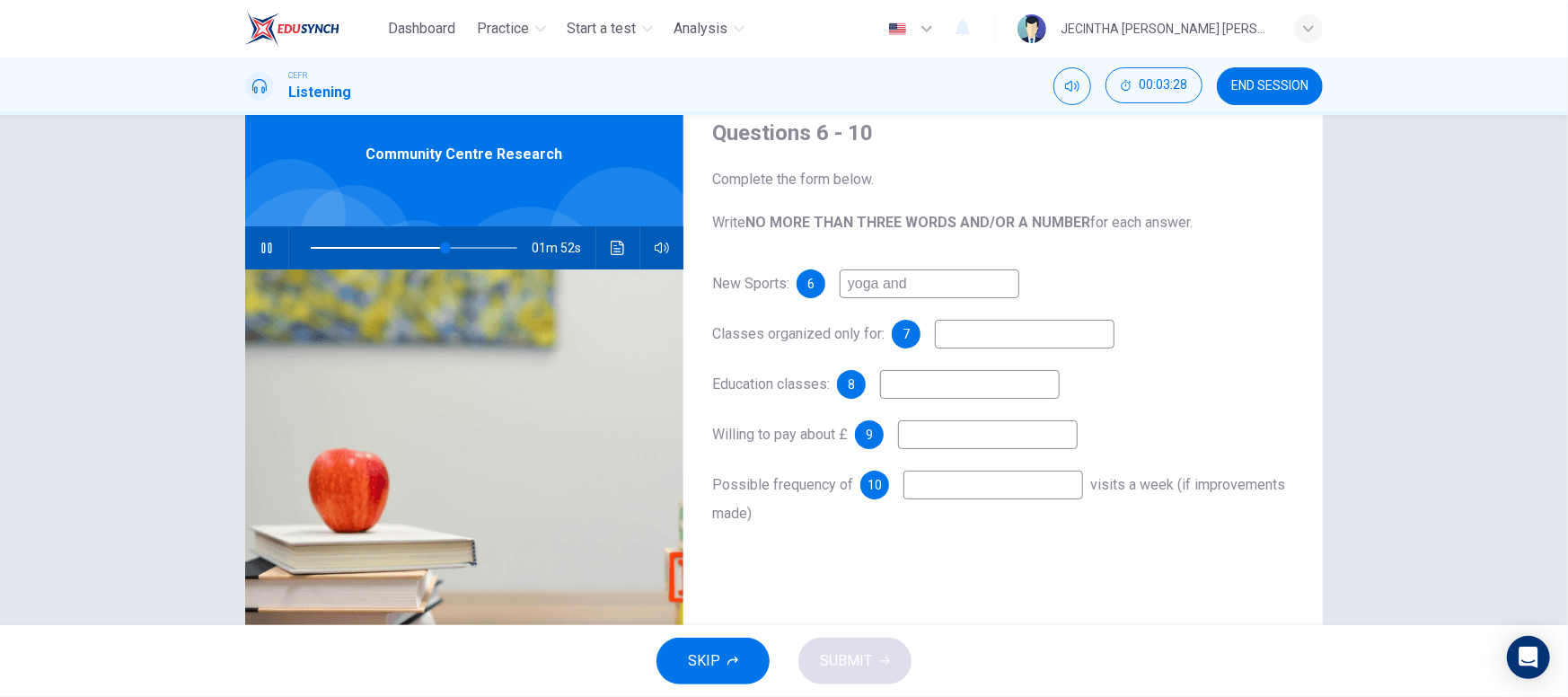 type on "yoga and b" 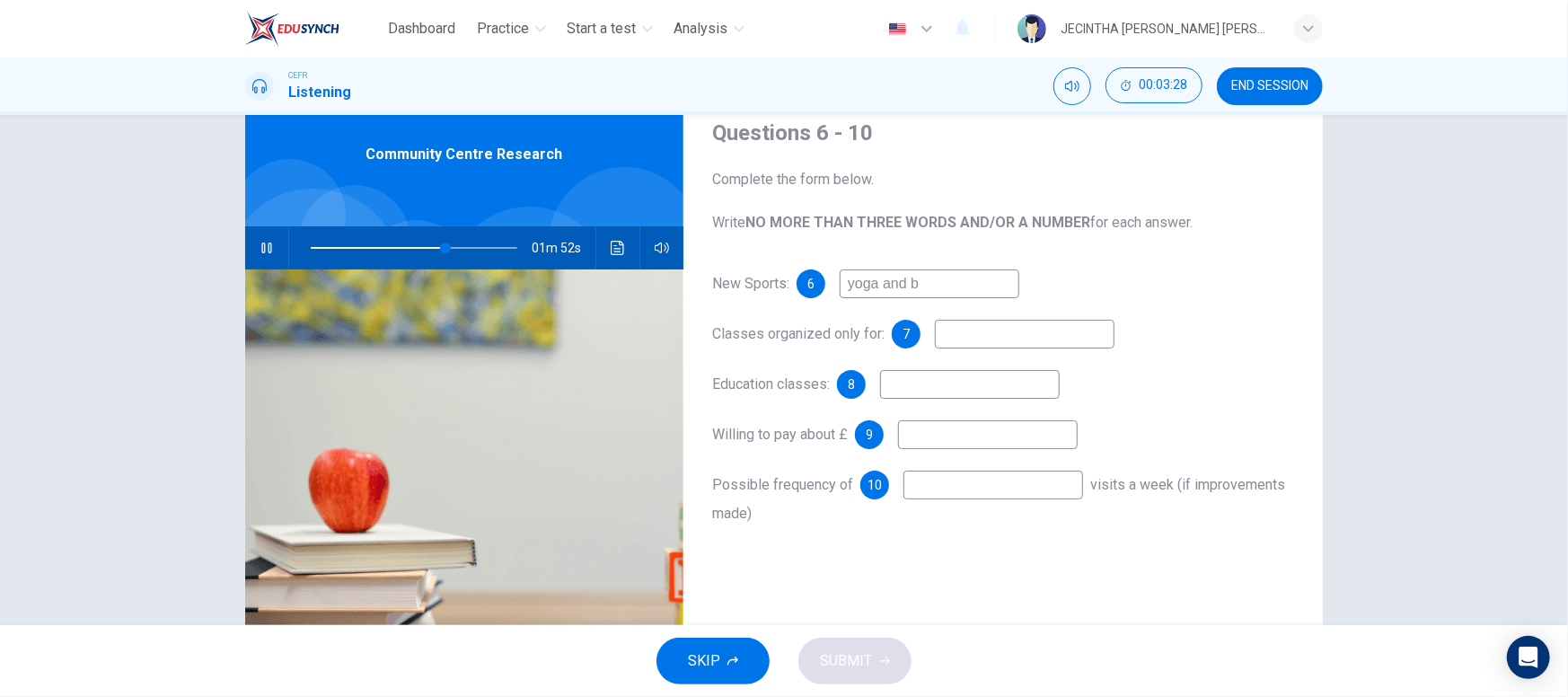 type on "65" 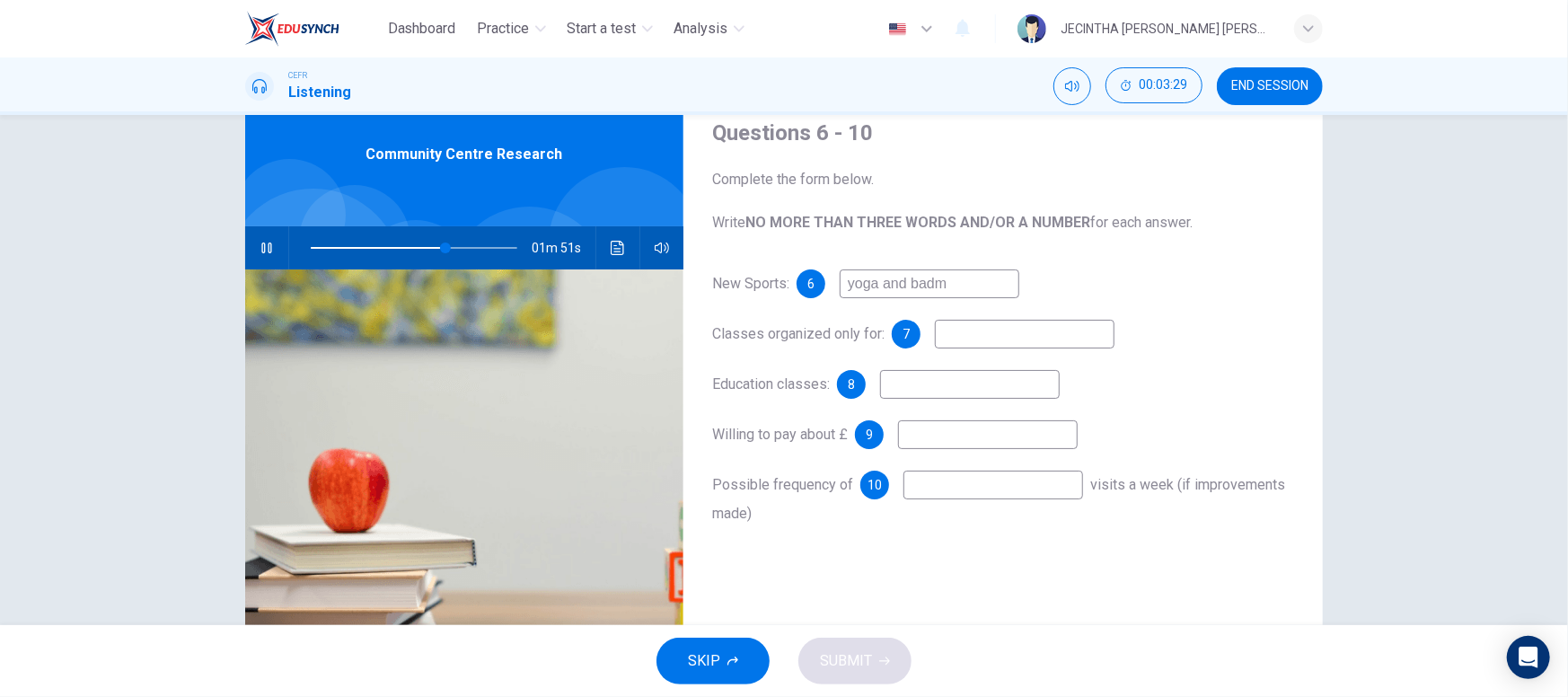 type on "yoga and badmi" 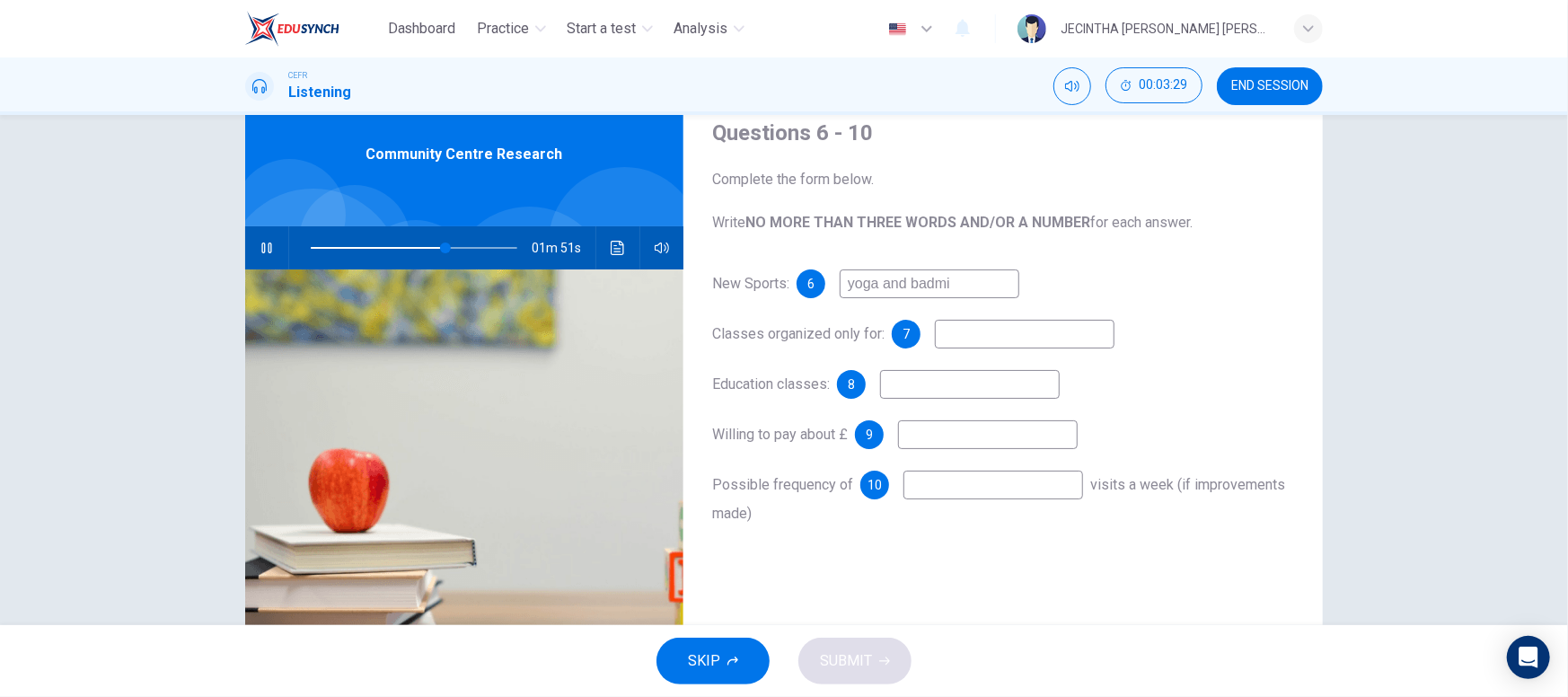 type on "65" 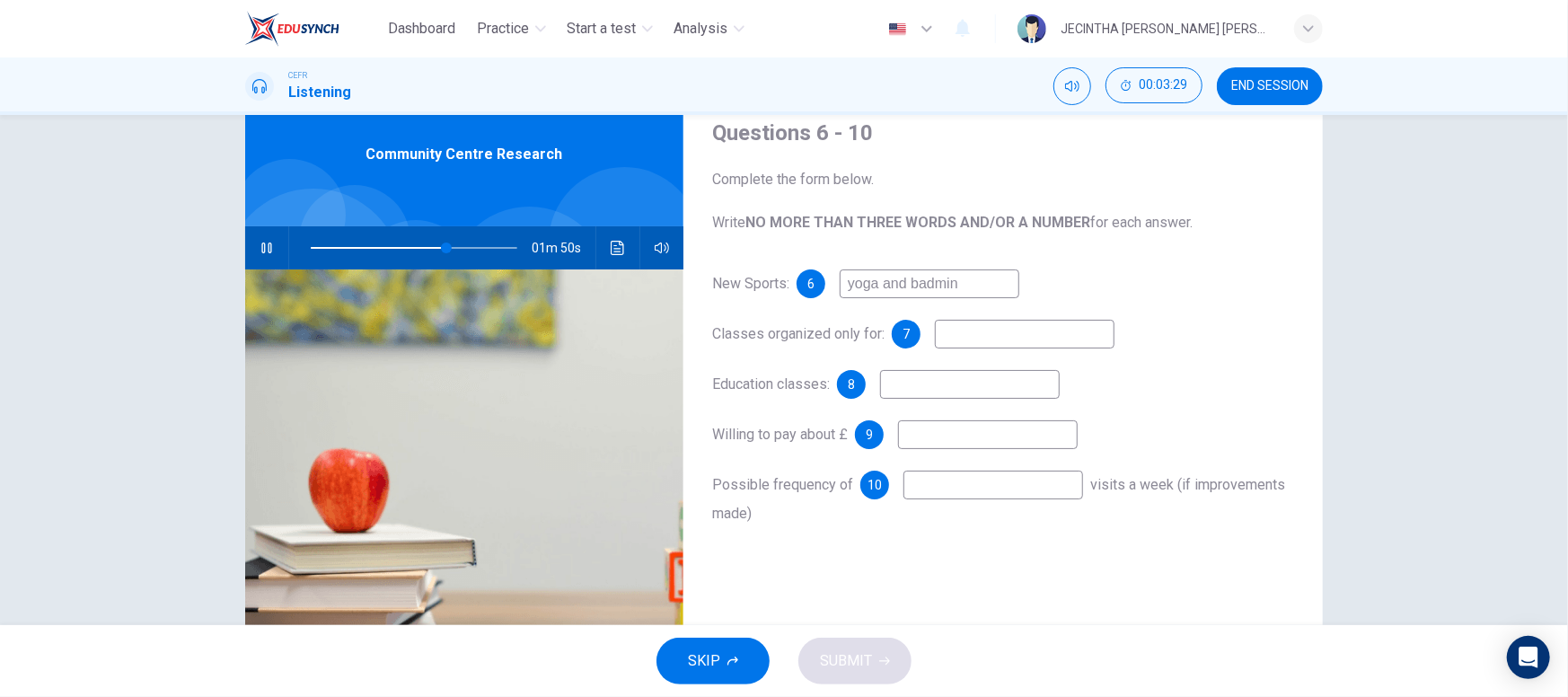 type on "66" 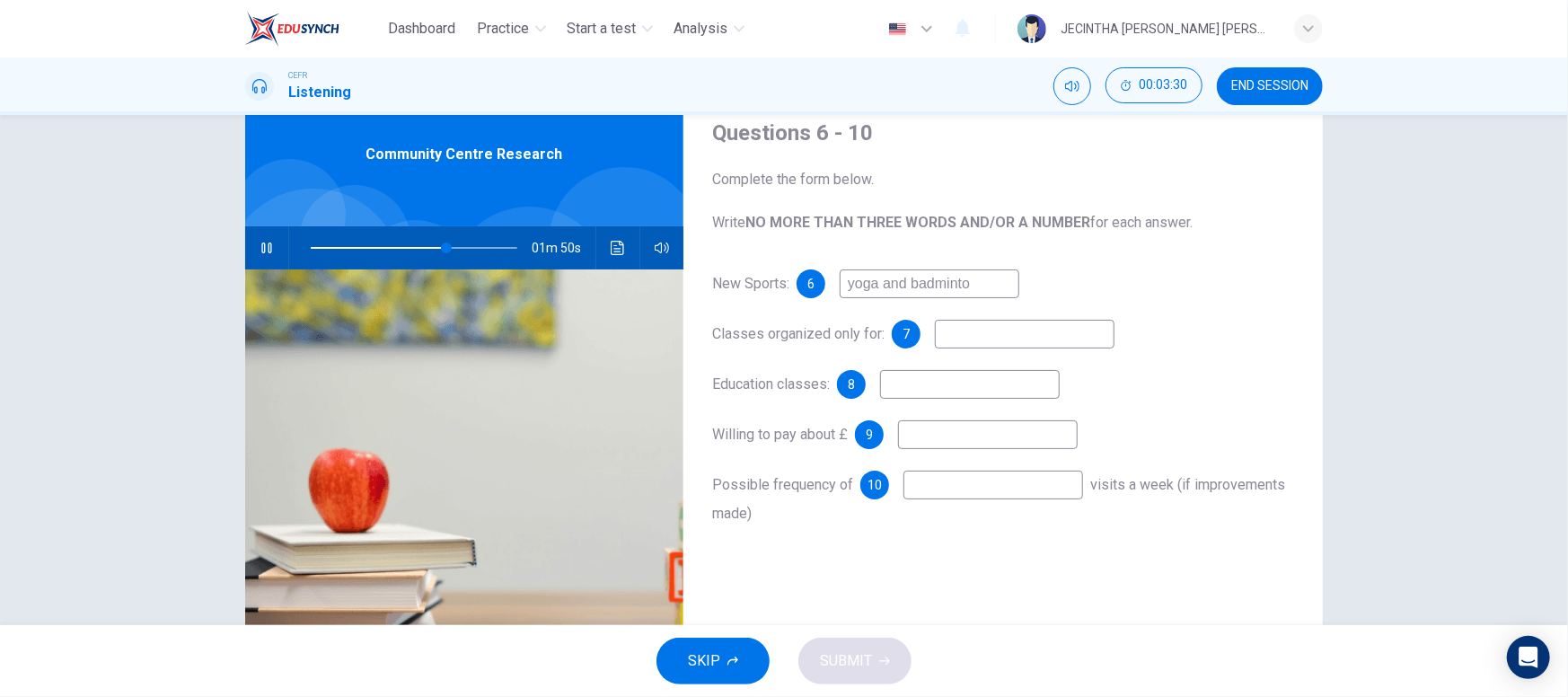 type on "yoga and badminton" 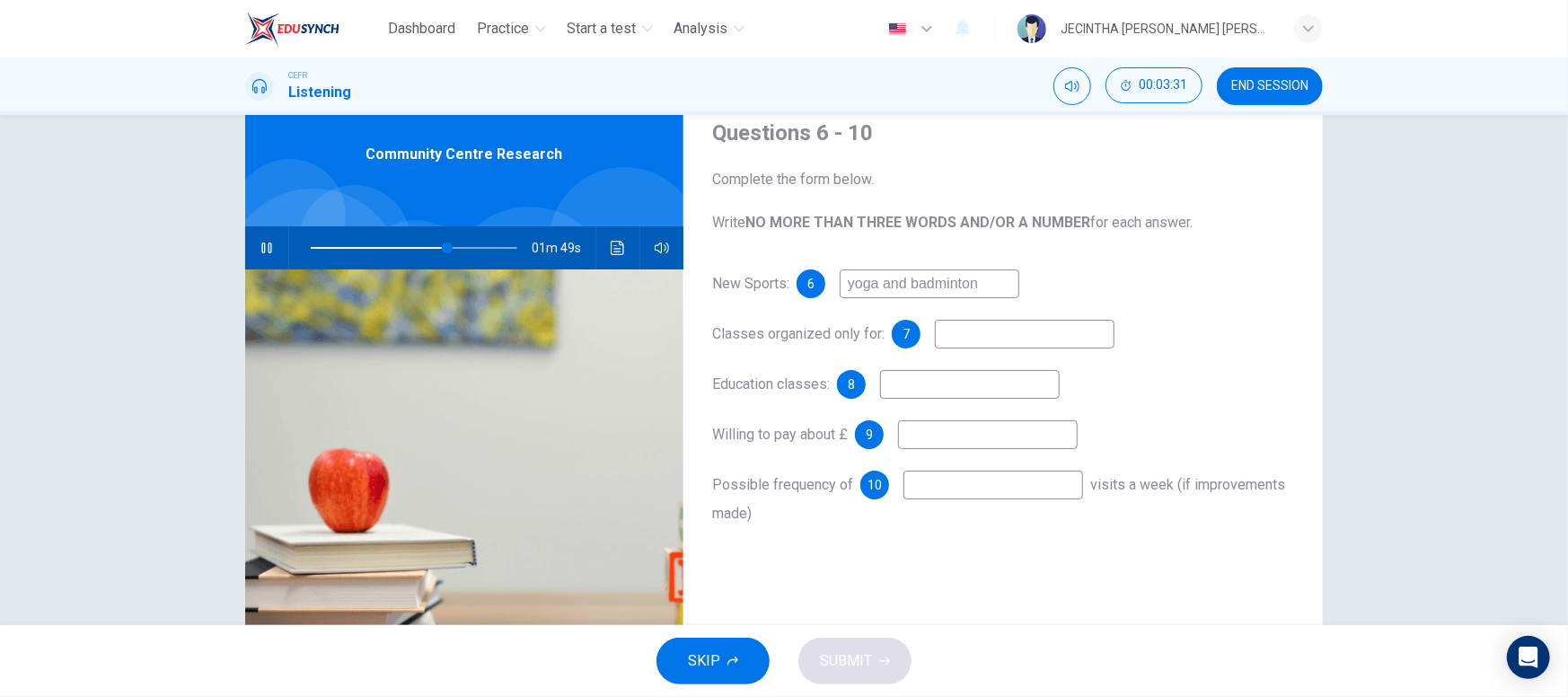 type on "66" 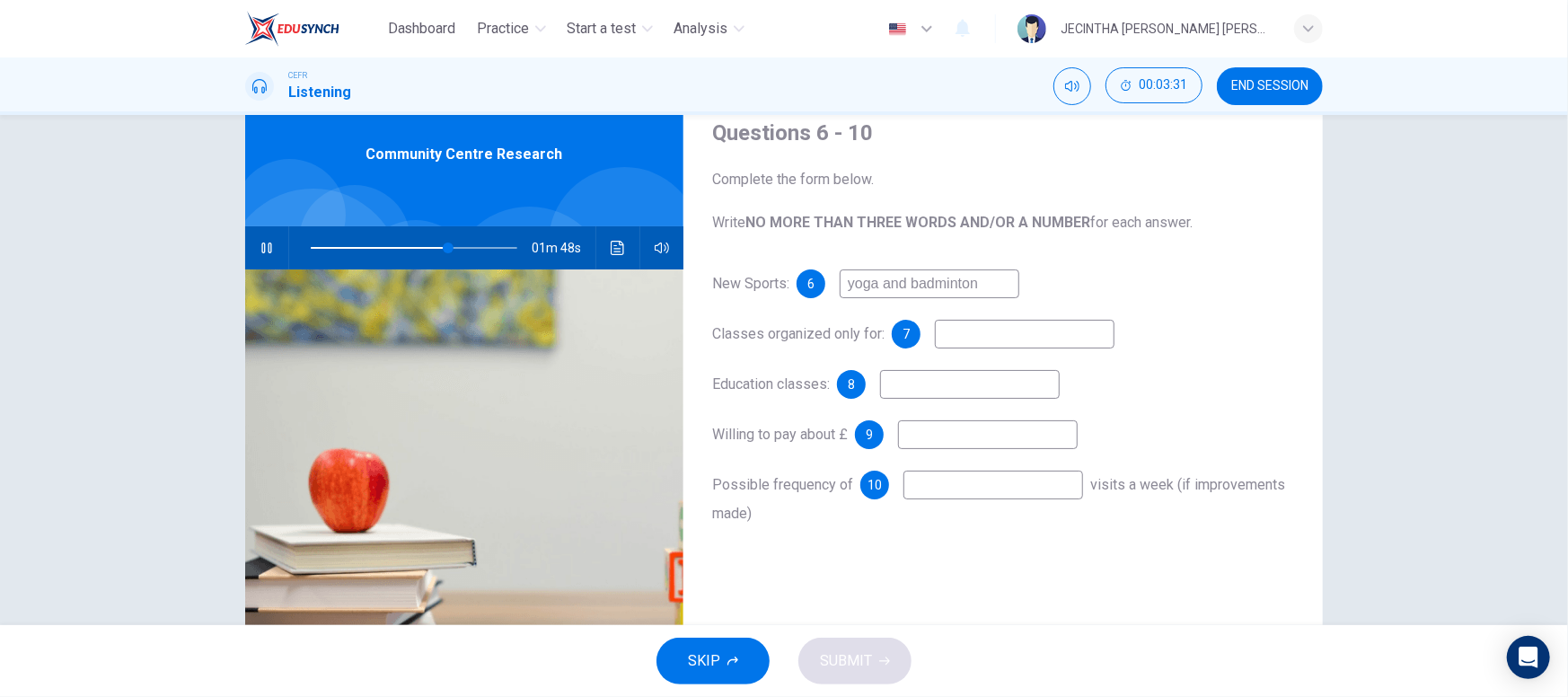type on "yoga and badminton" 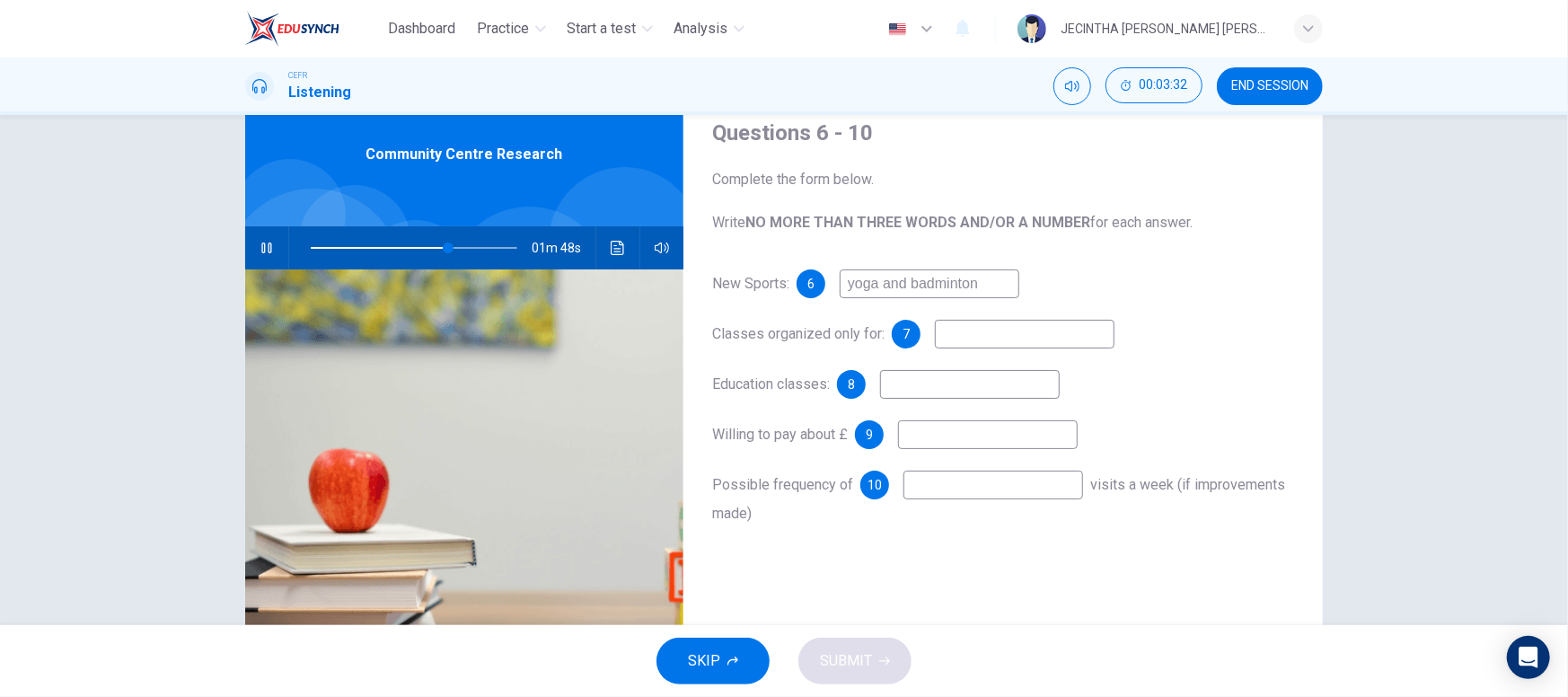 click at bounding box center (1025, 334) 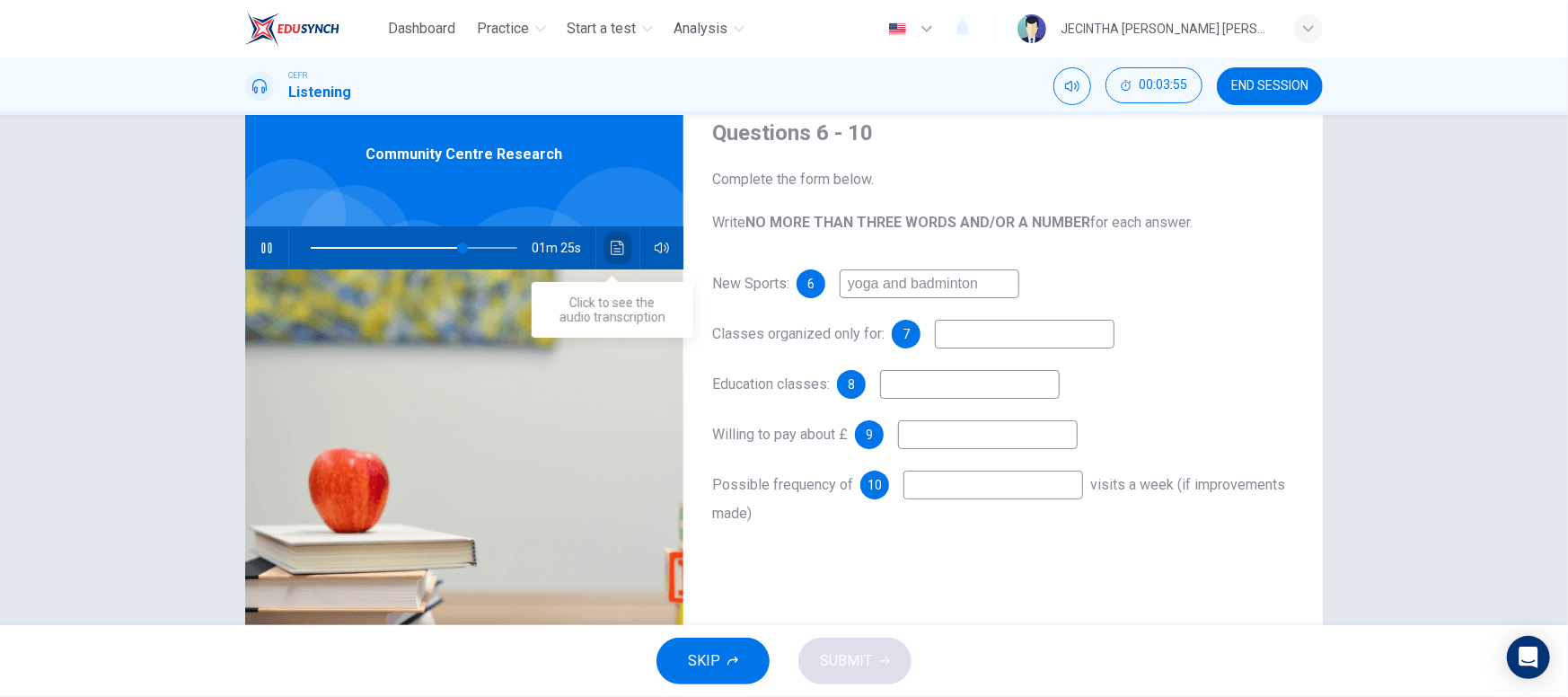 click at bounding box center [618, 248] 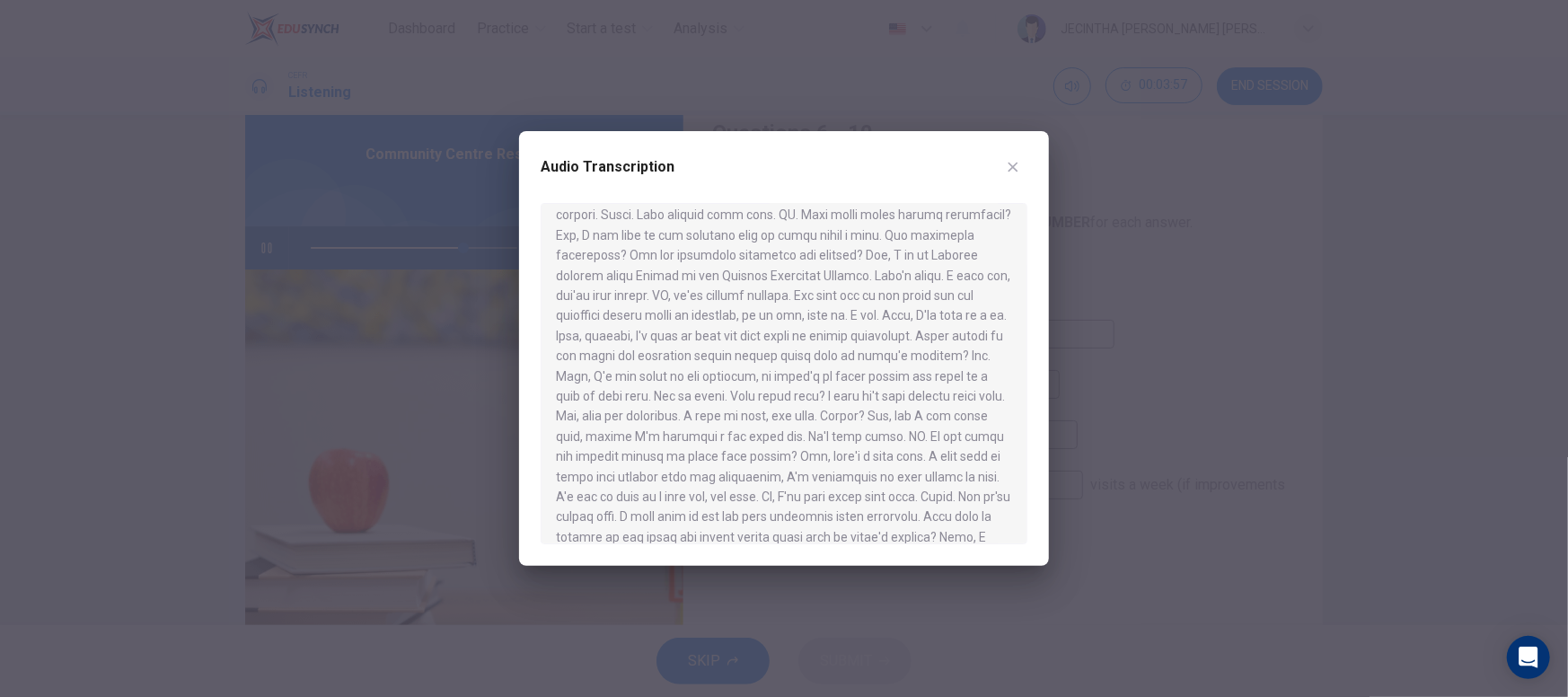 scroll, scrollTop: 694, scrollLeft: 0, axis: vertical 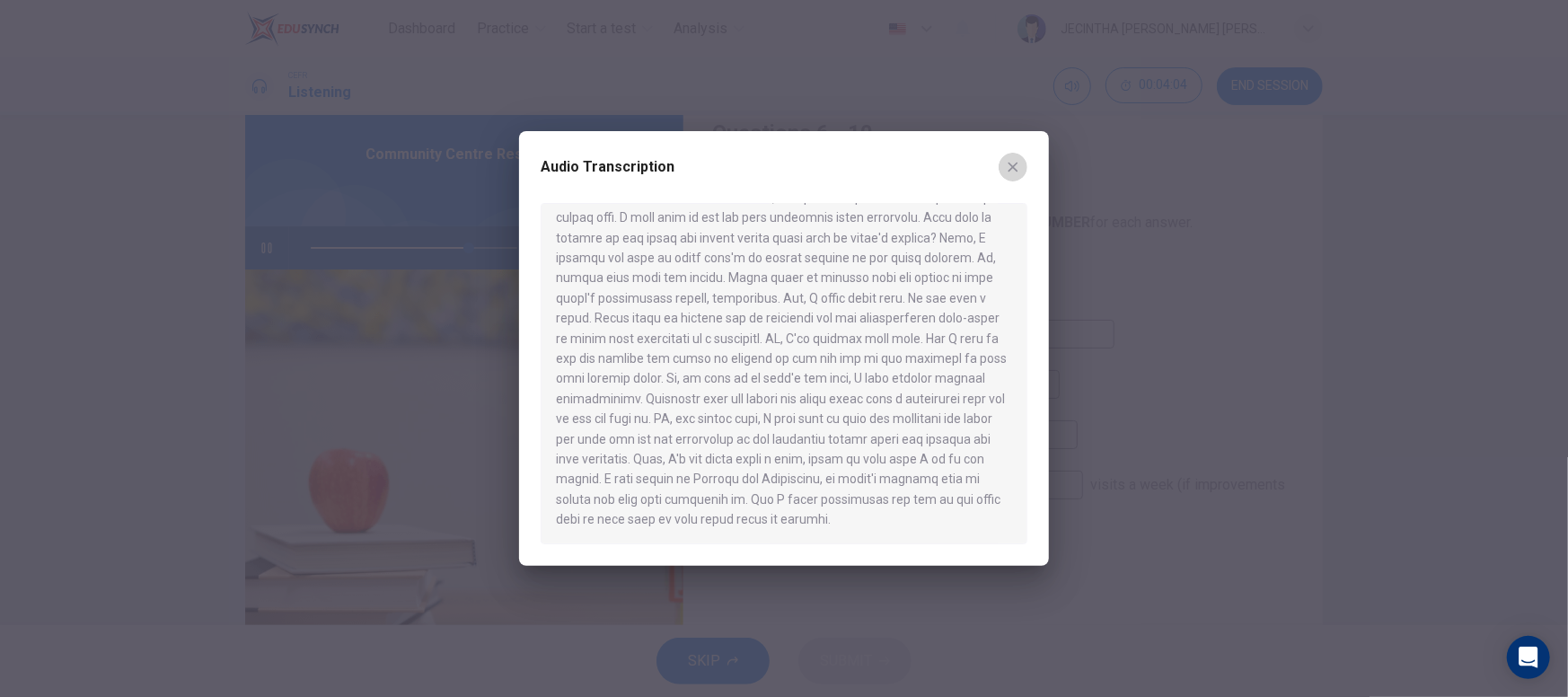click 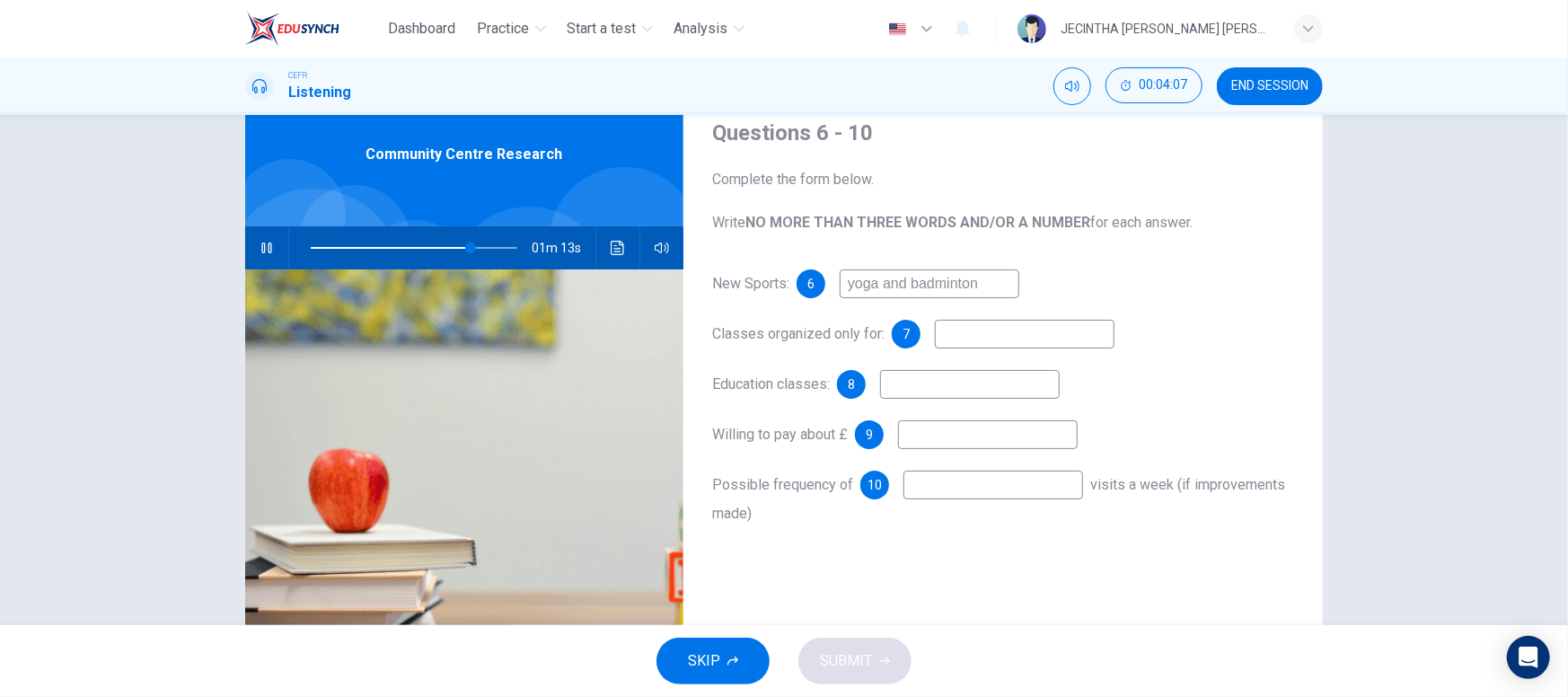 click at bounding box center (970, 384) 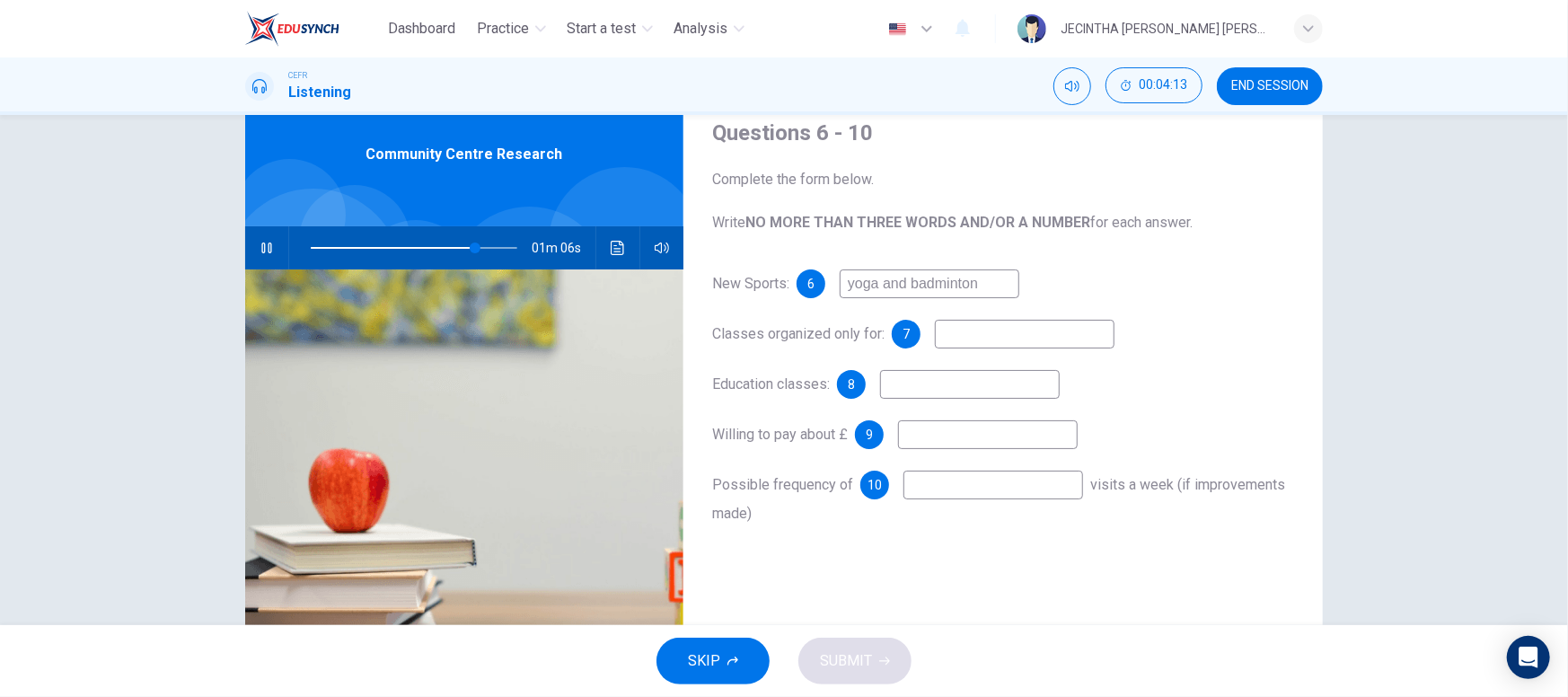 type on "79" 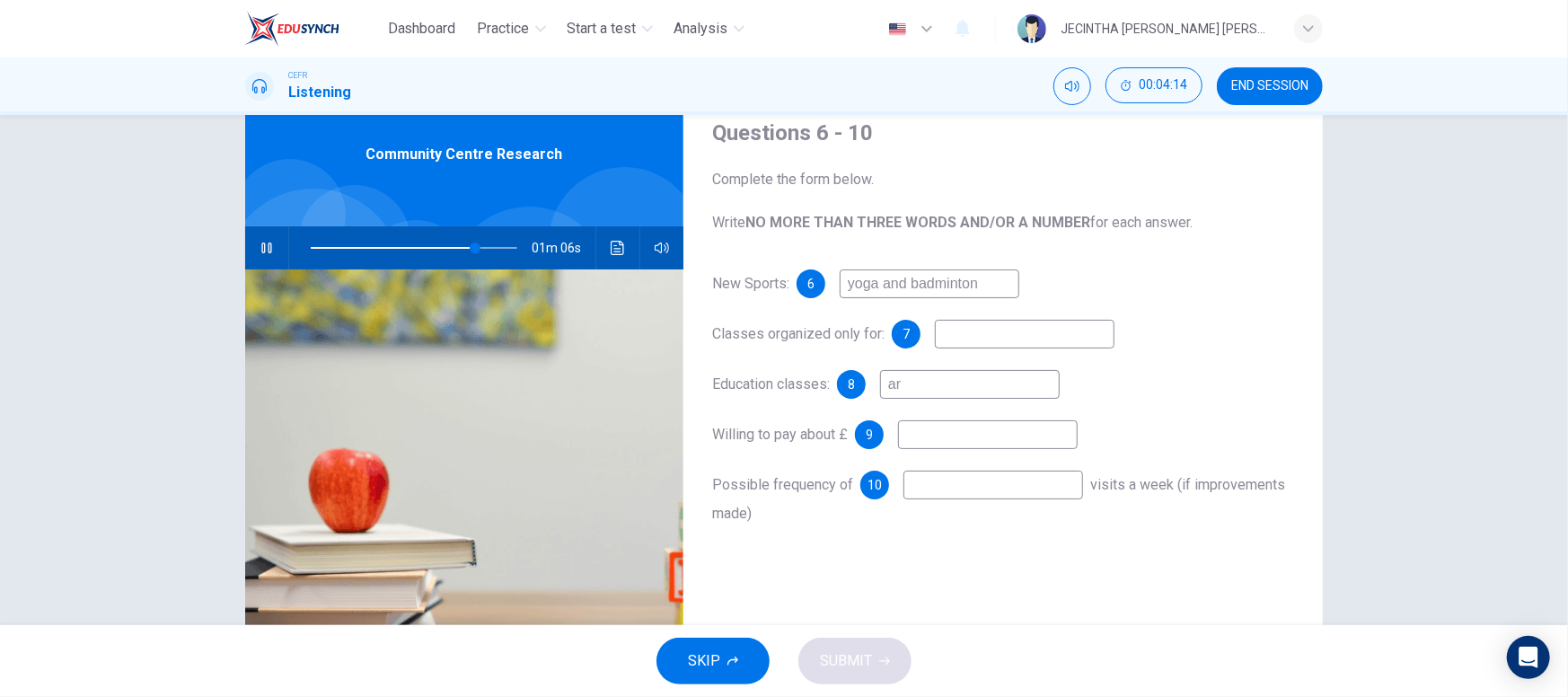 type on "art" 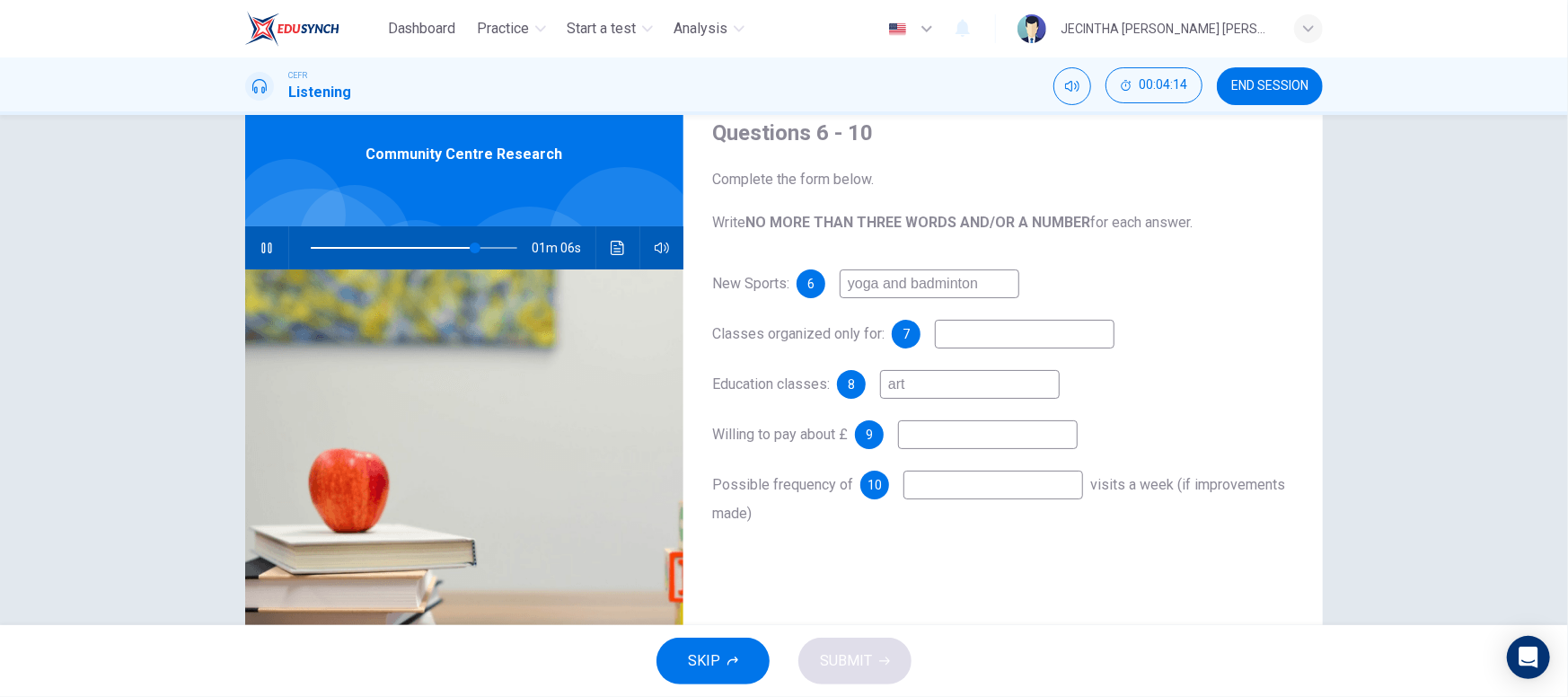 type on "80" 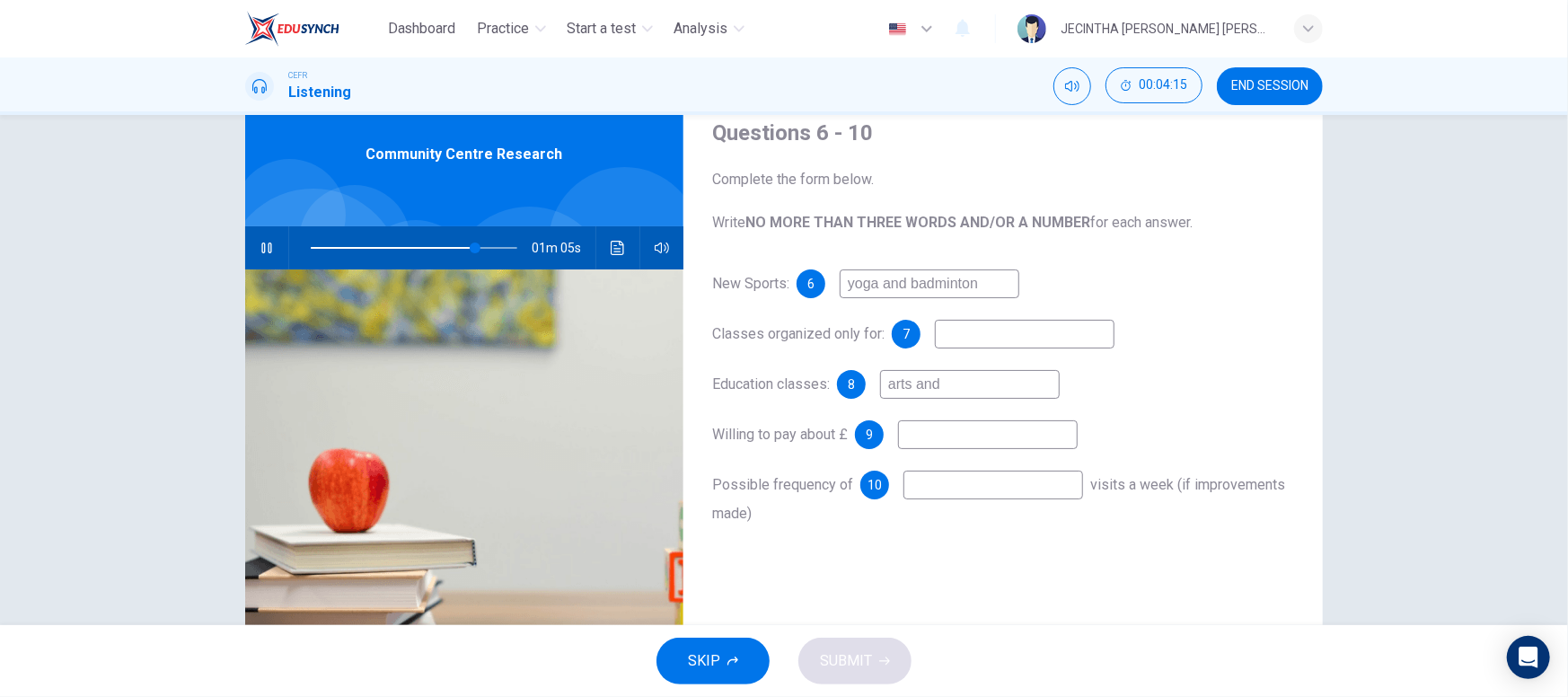 type on "arts and" 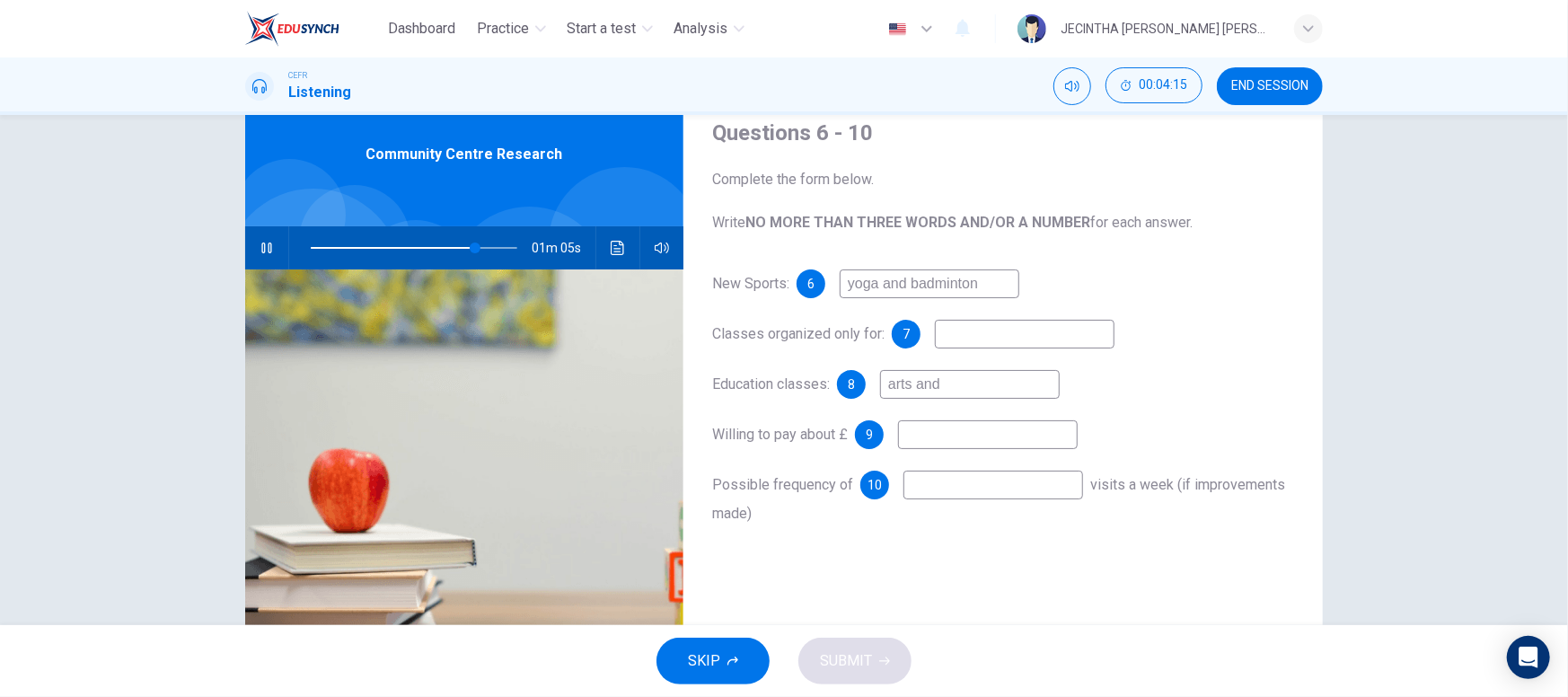 type on "80" 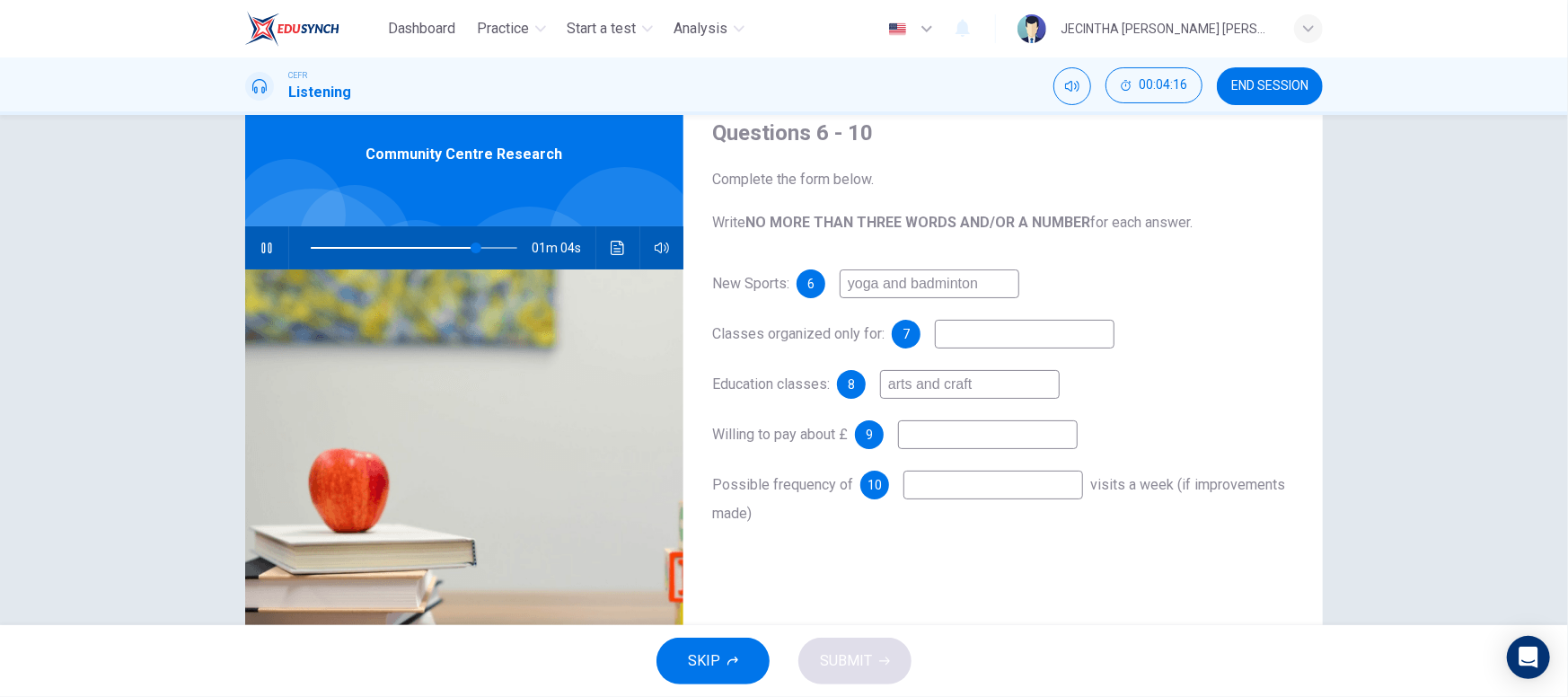 type on "arts and crafts" 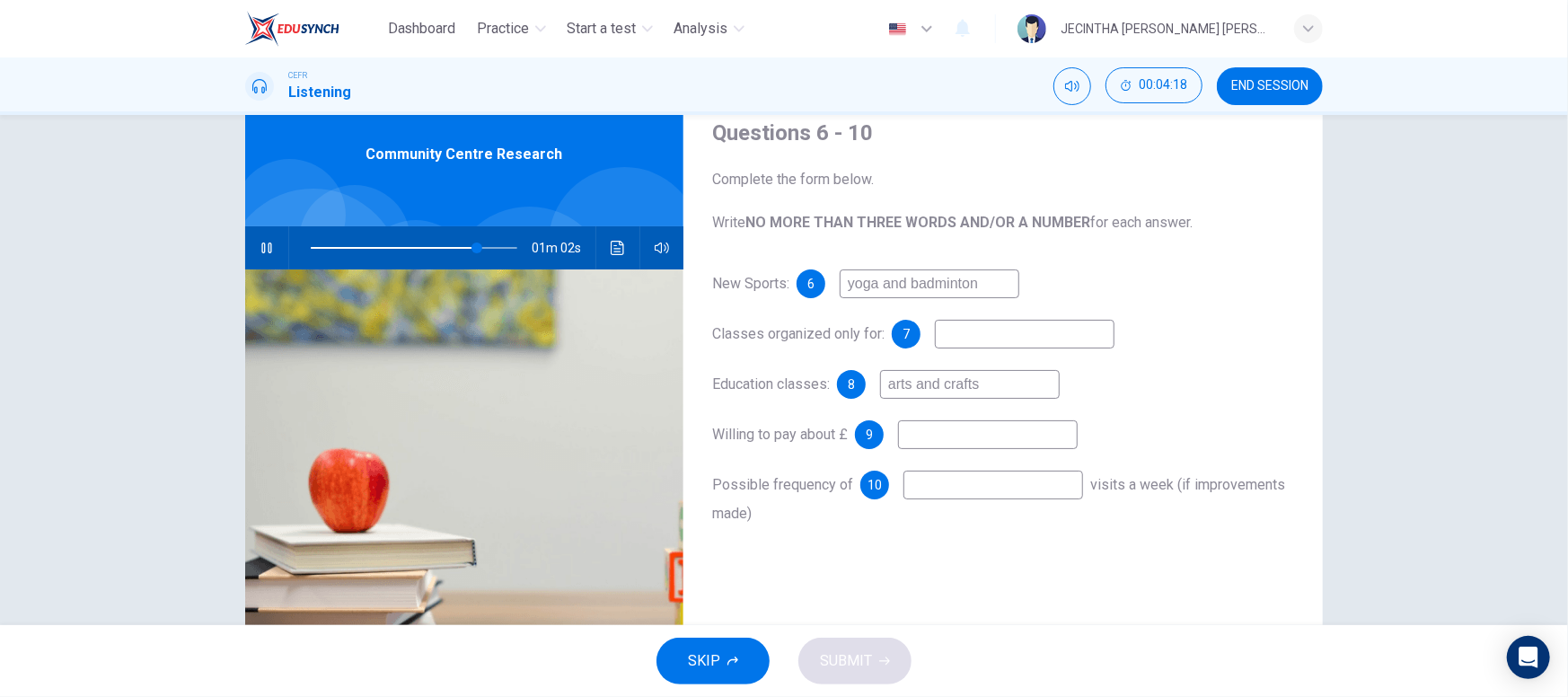type on "81" 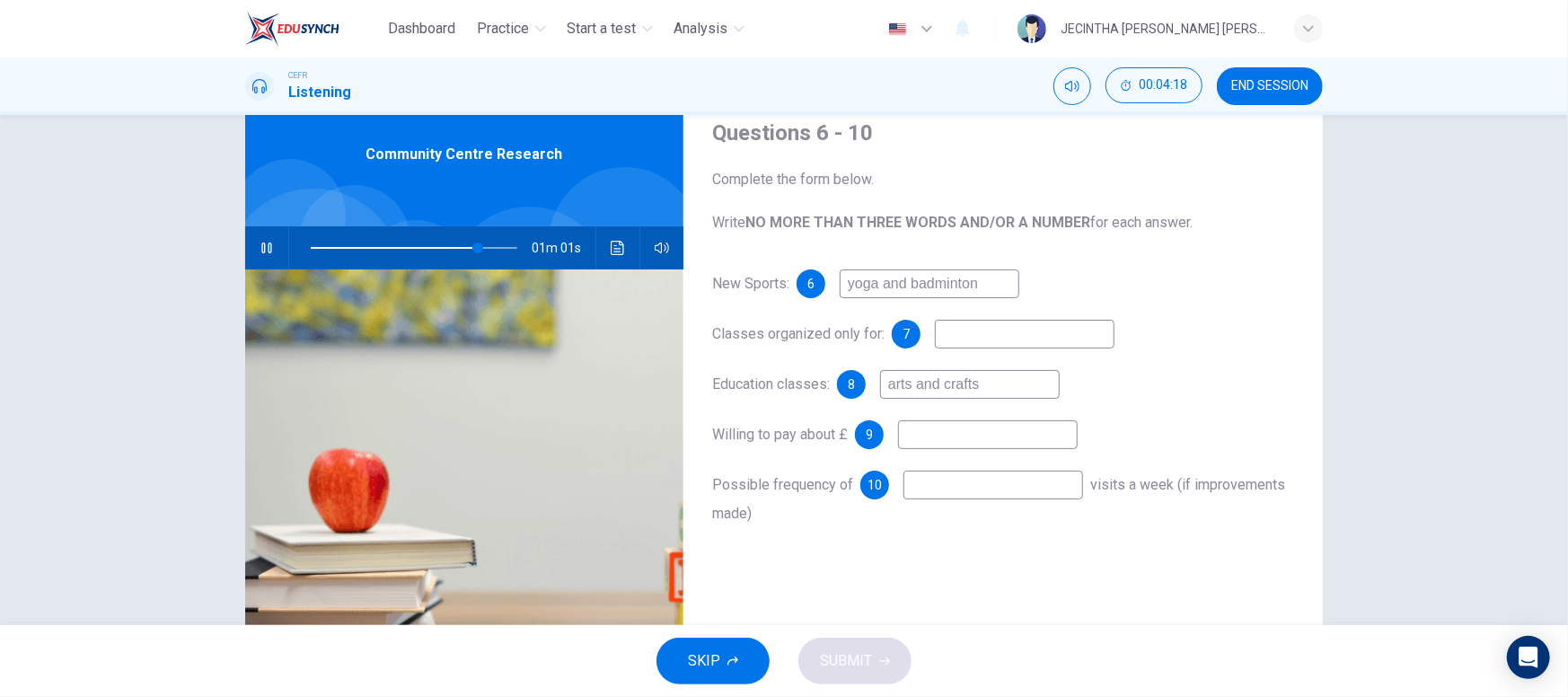 type on "arts and crafts" 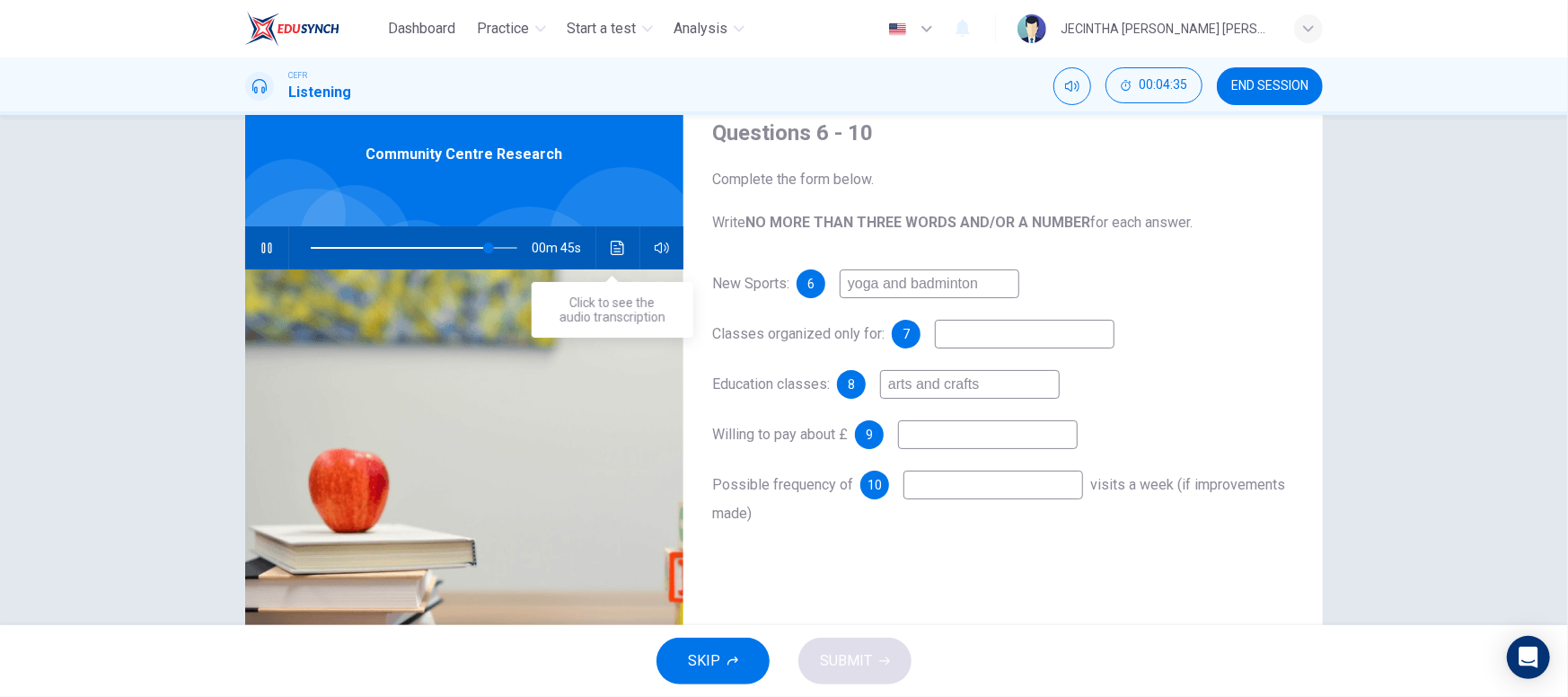 click 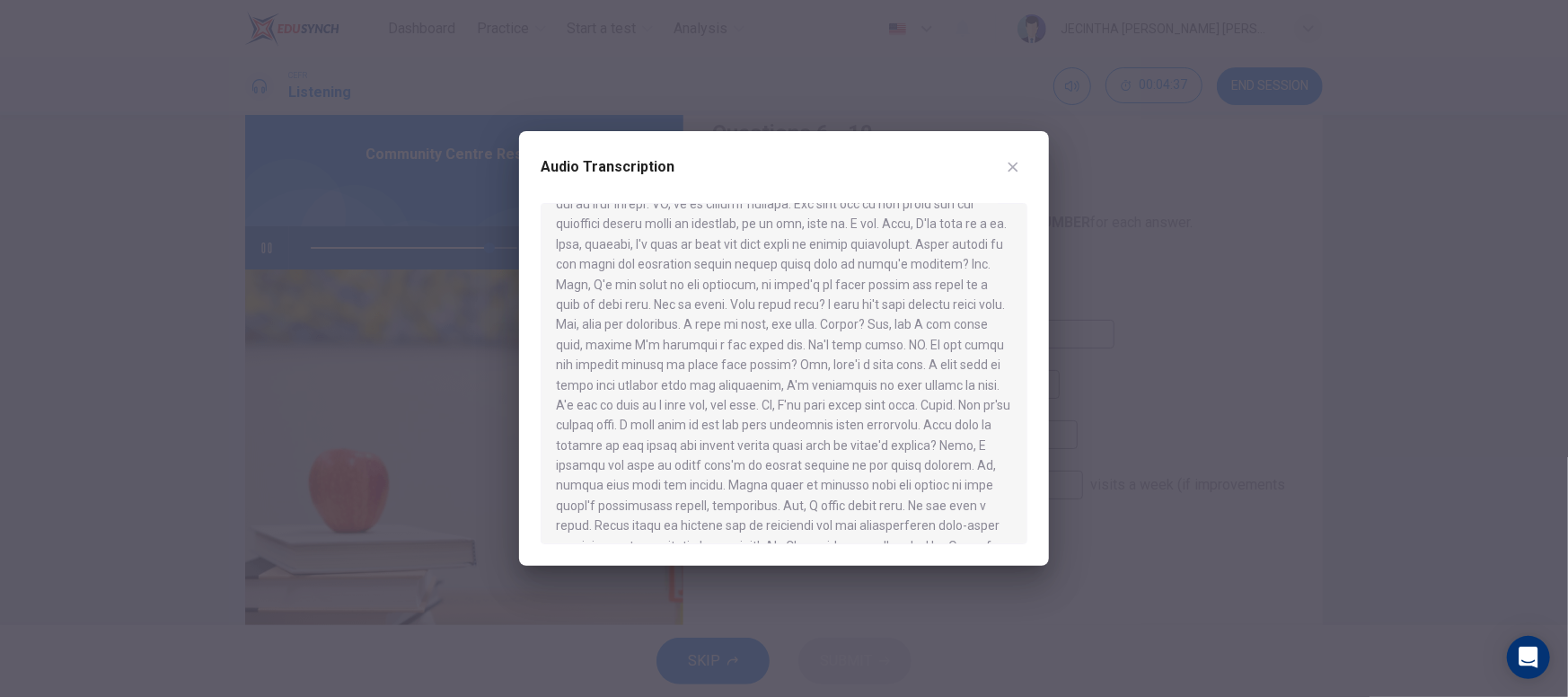 scroll, scrollTop: 487, scrollLeft: 0, axis: vertical 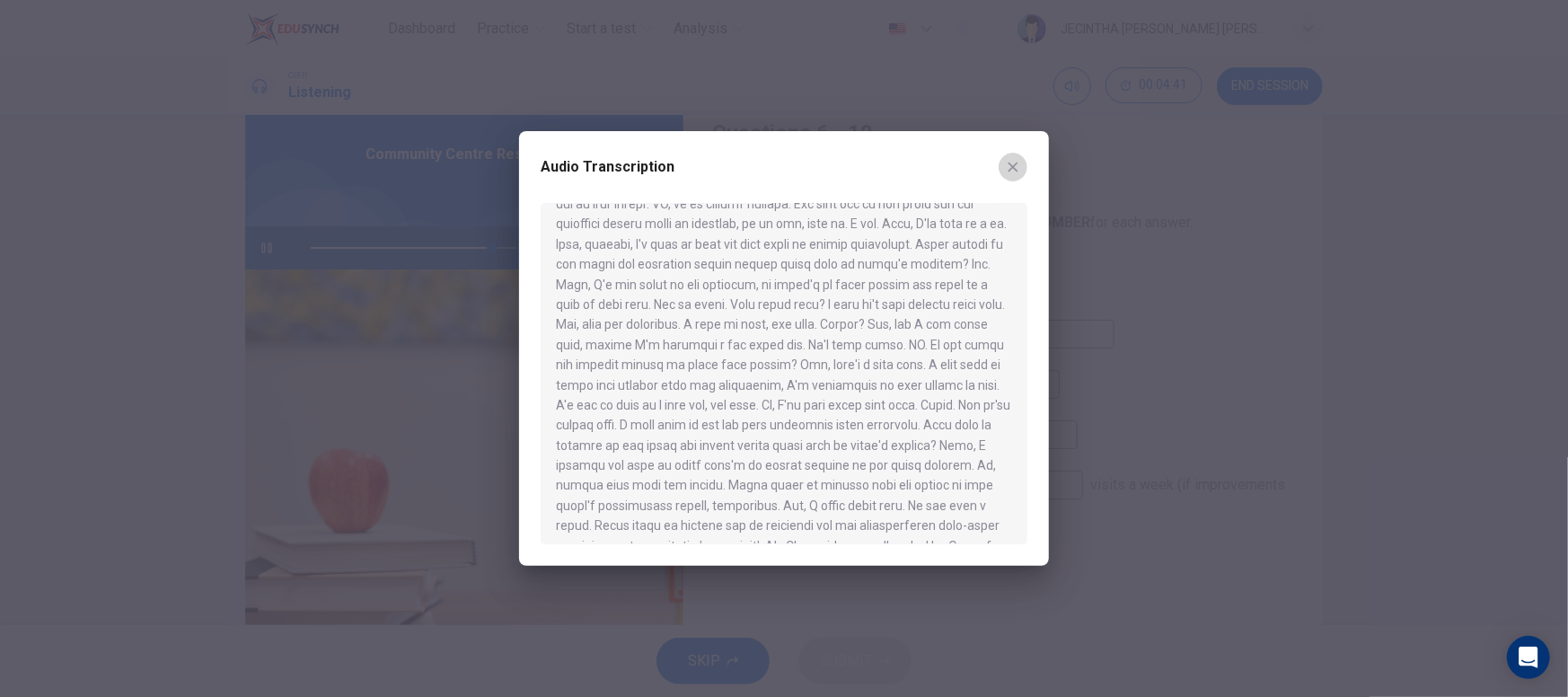 click at bounding box center (1013, 167) 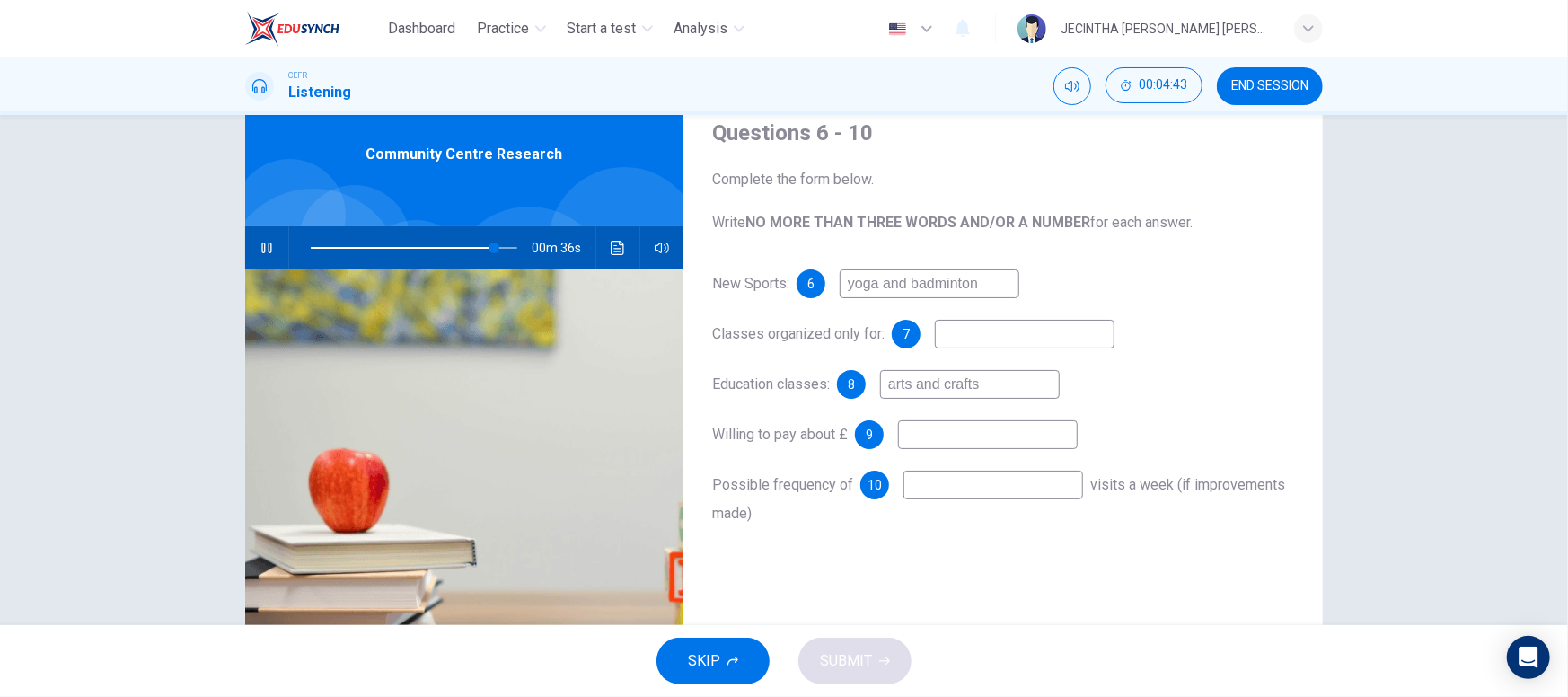 click at bounding box center (988, 435) 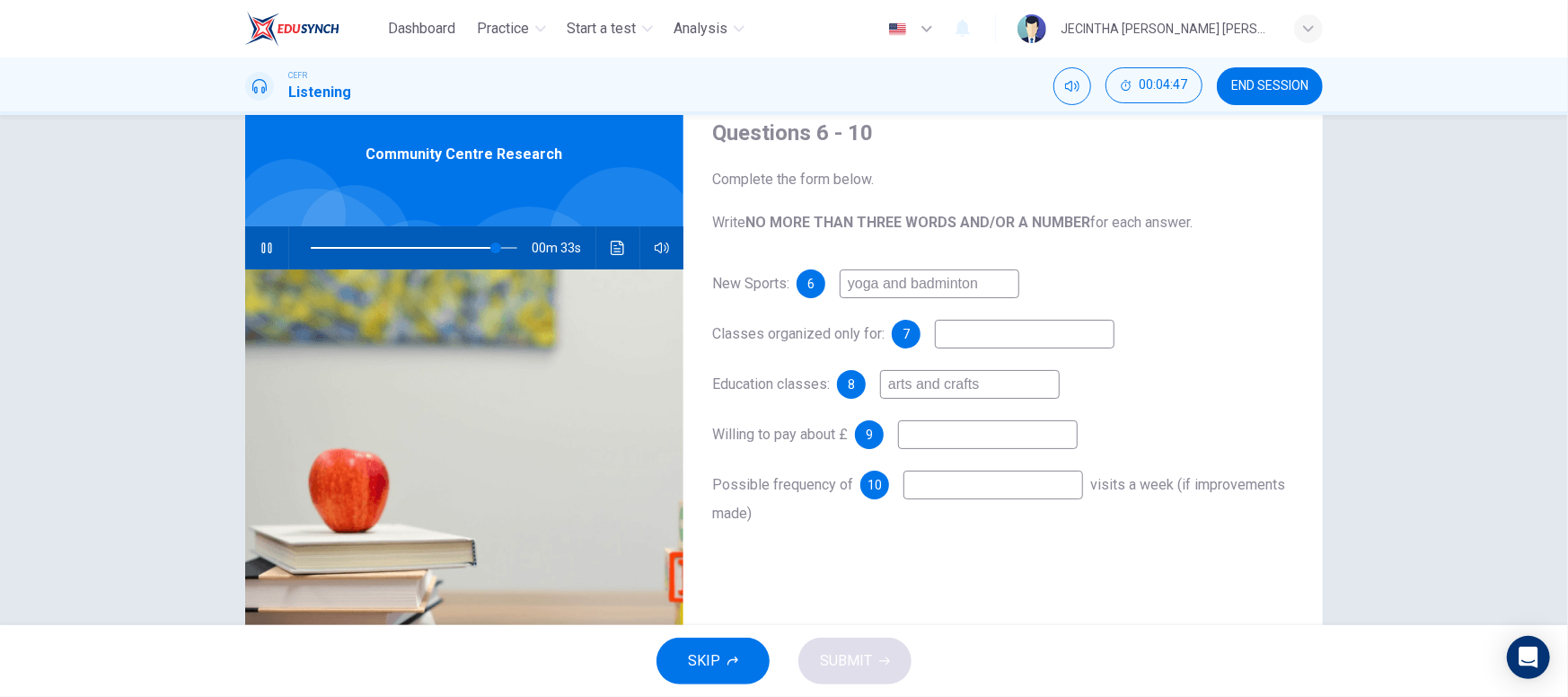 type on "90" 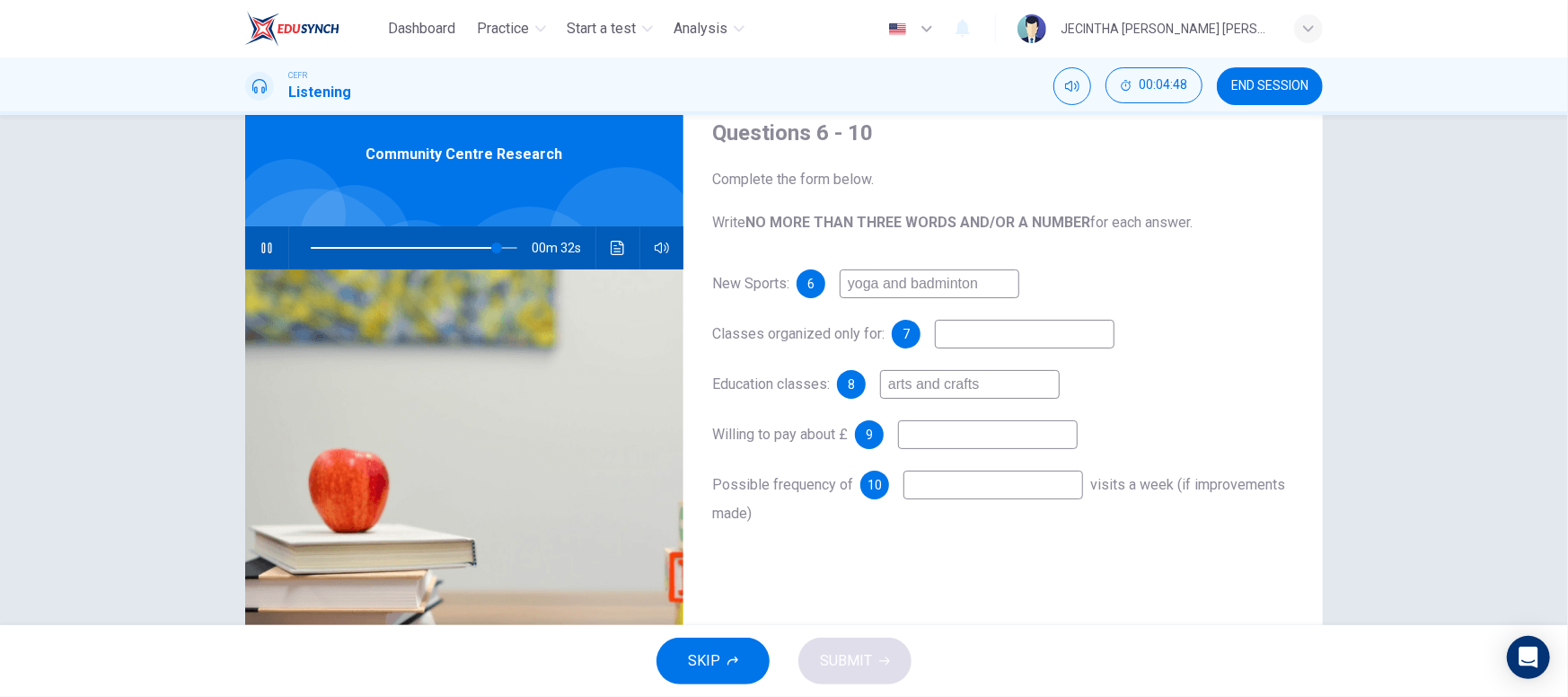 type on "2" 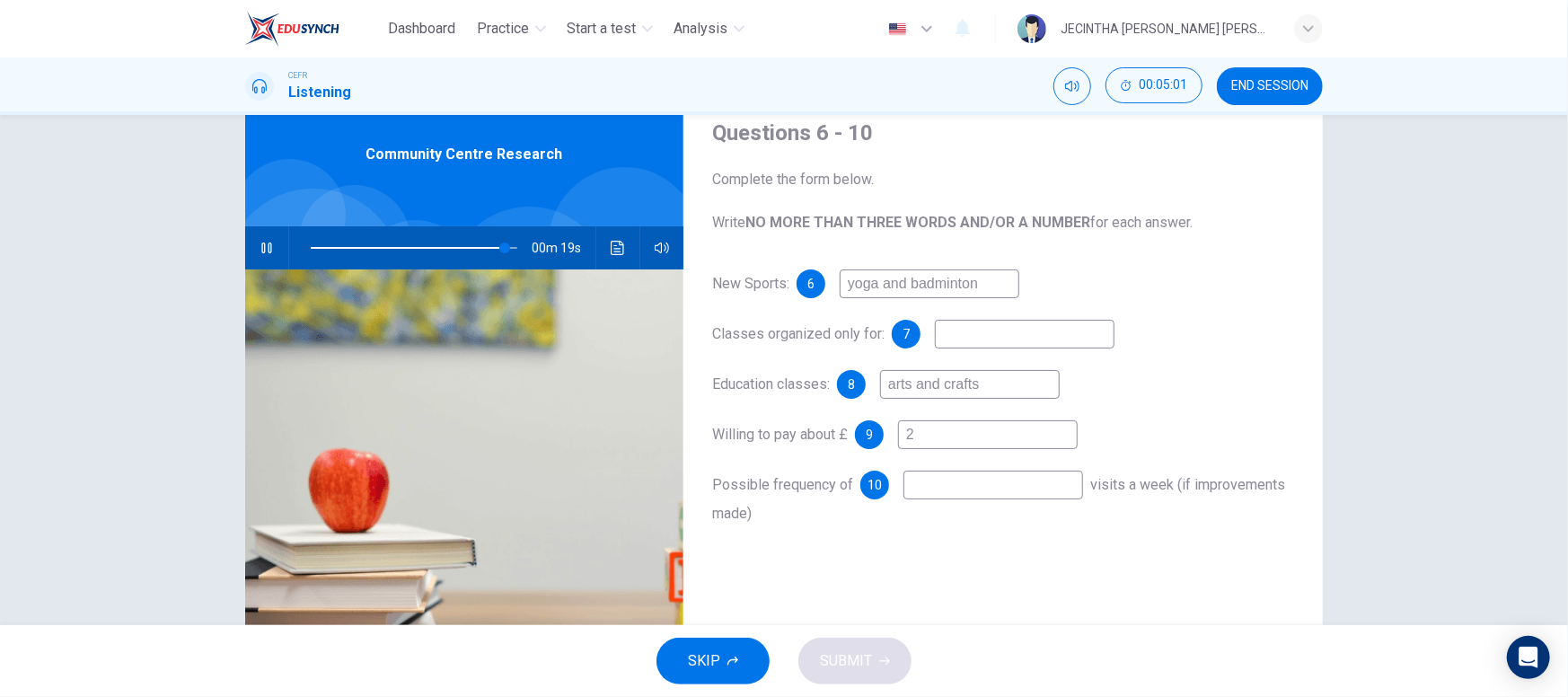 type on "94" 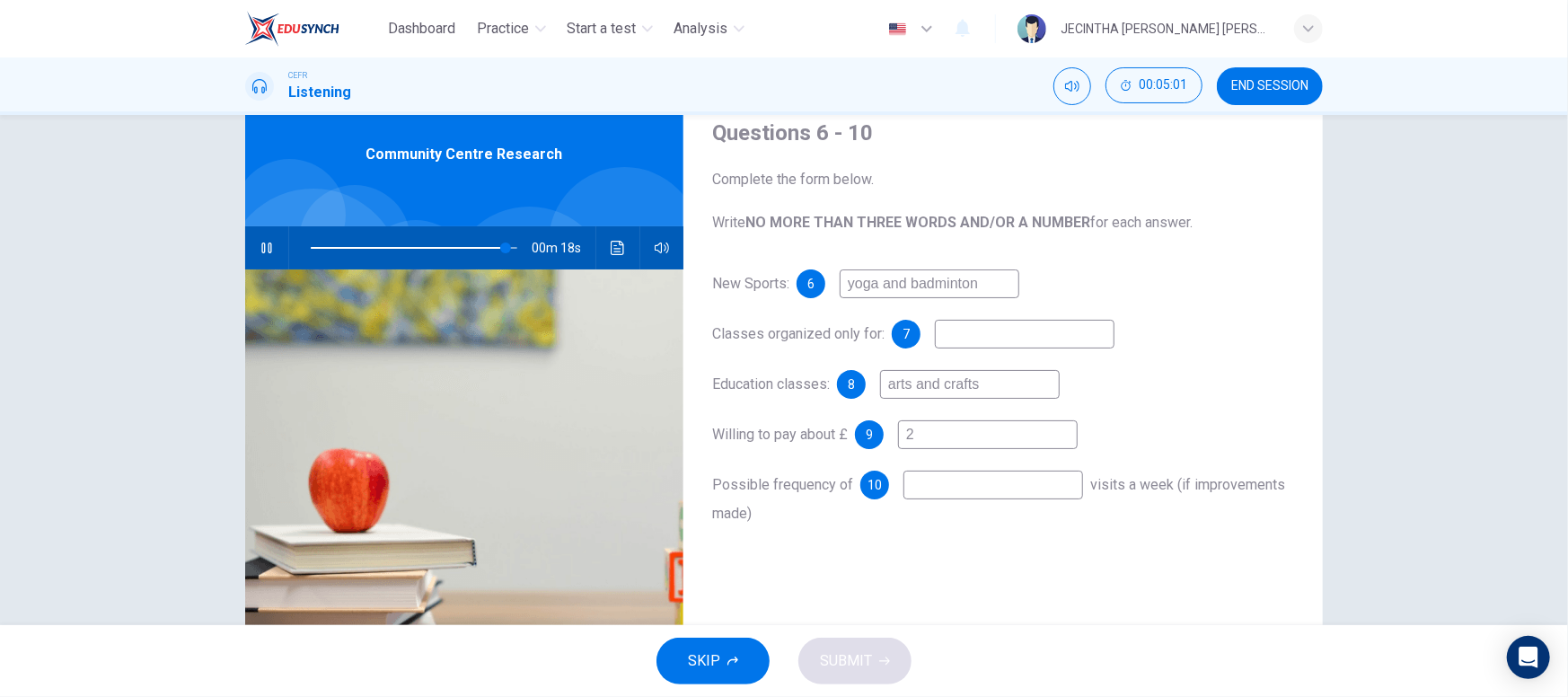 type on "2" 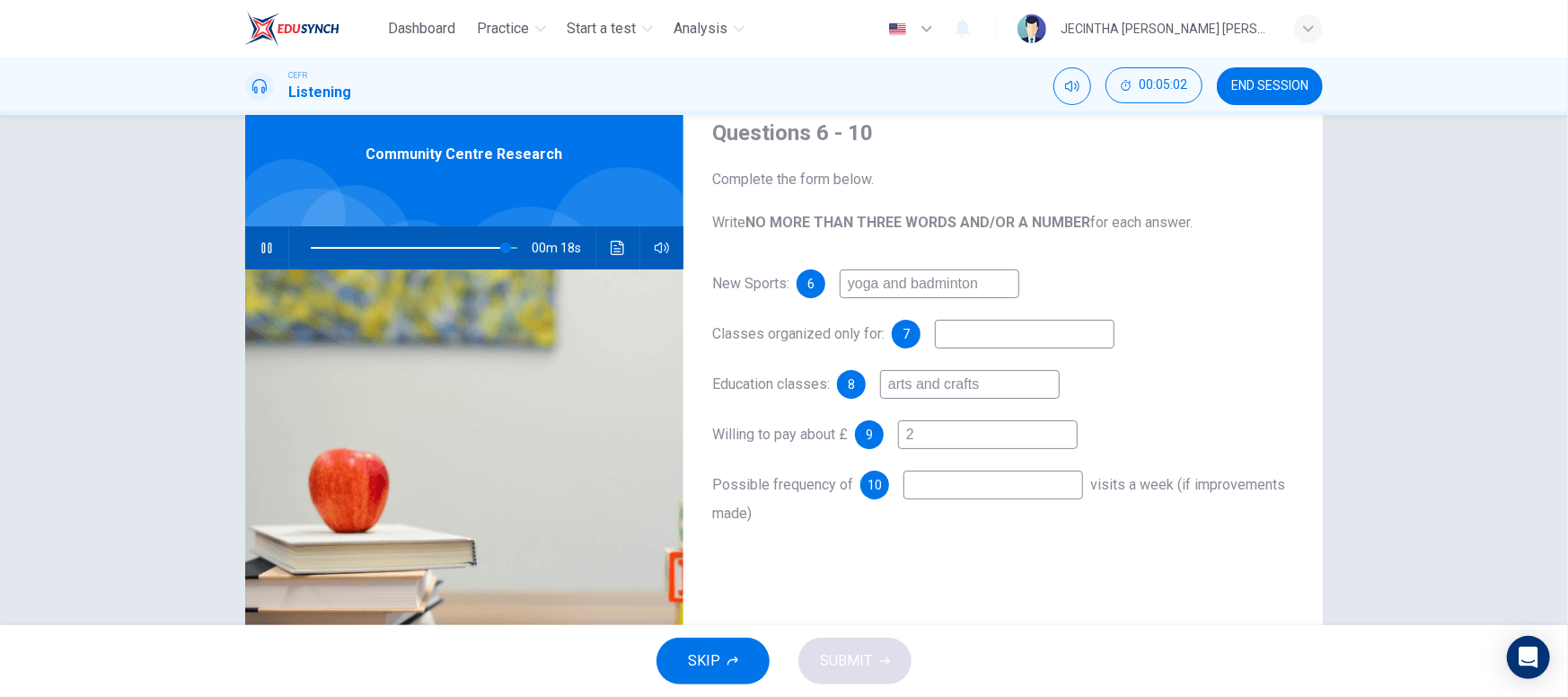 click at bounding box center [993, 485] 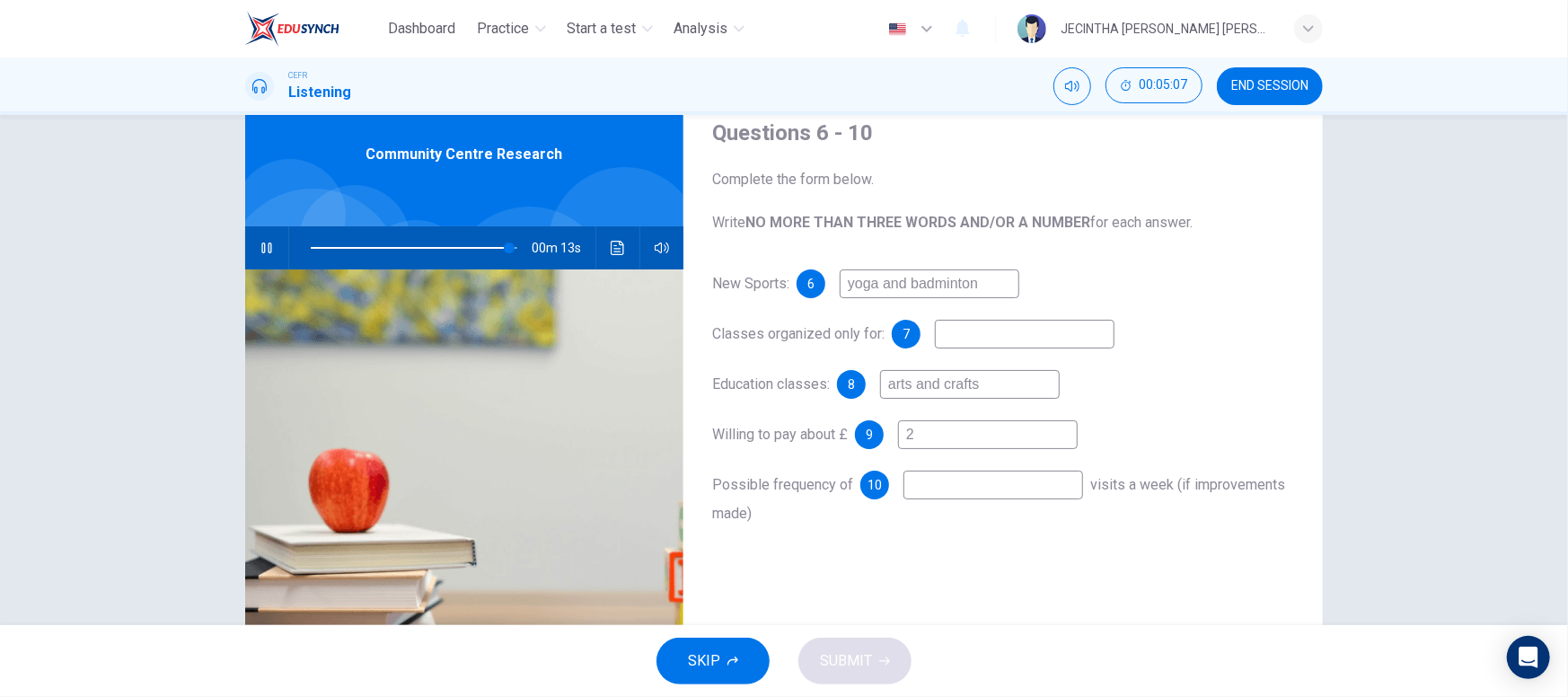type on "96" 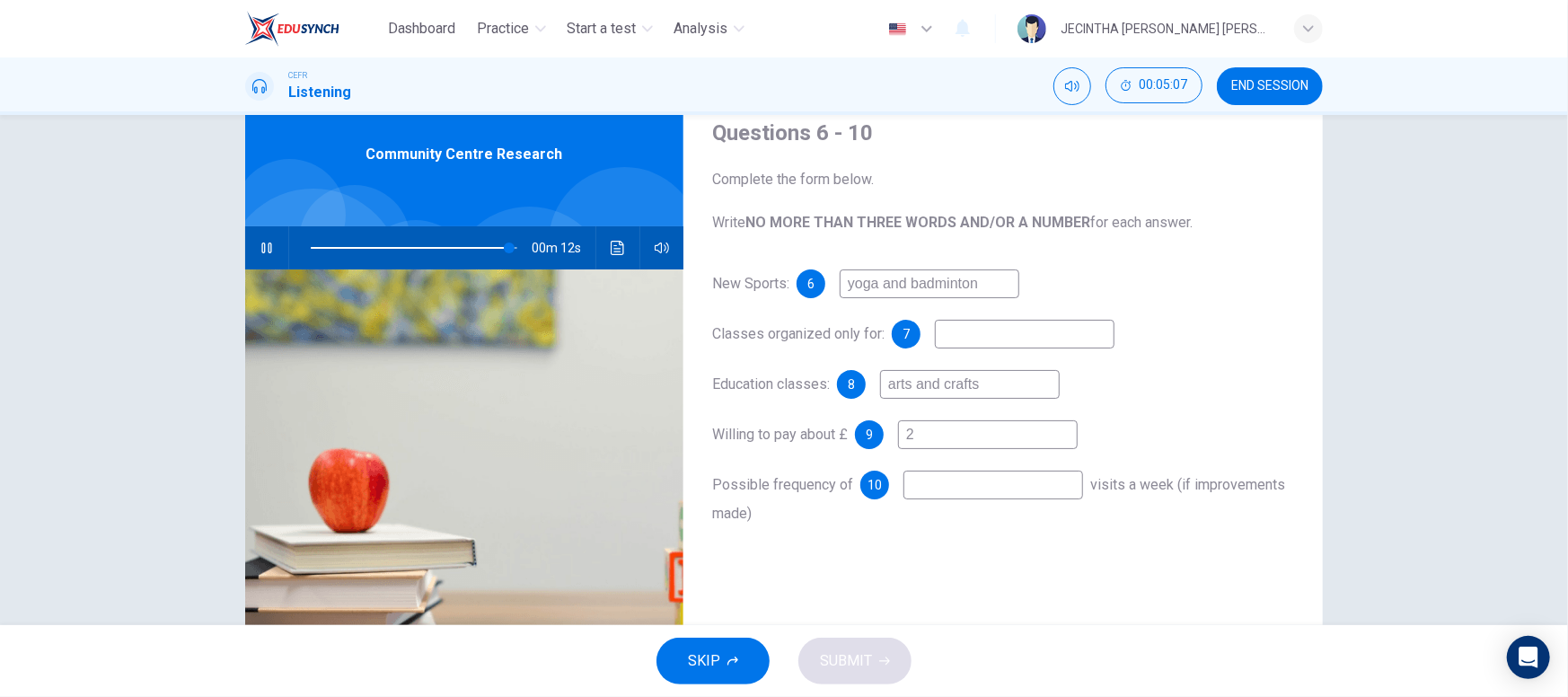 type on "3" 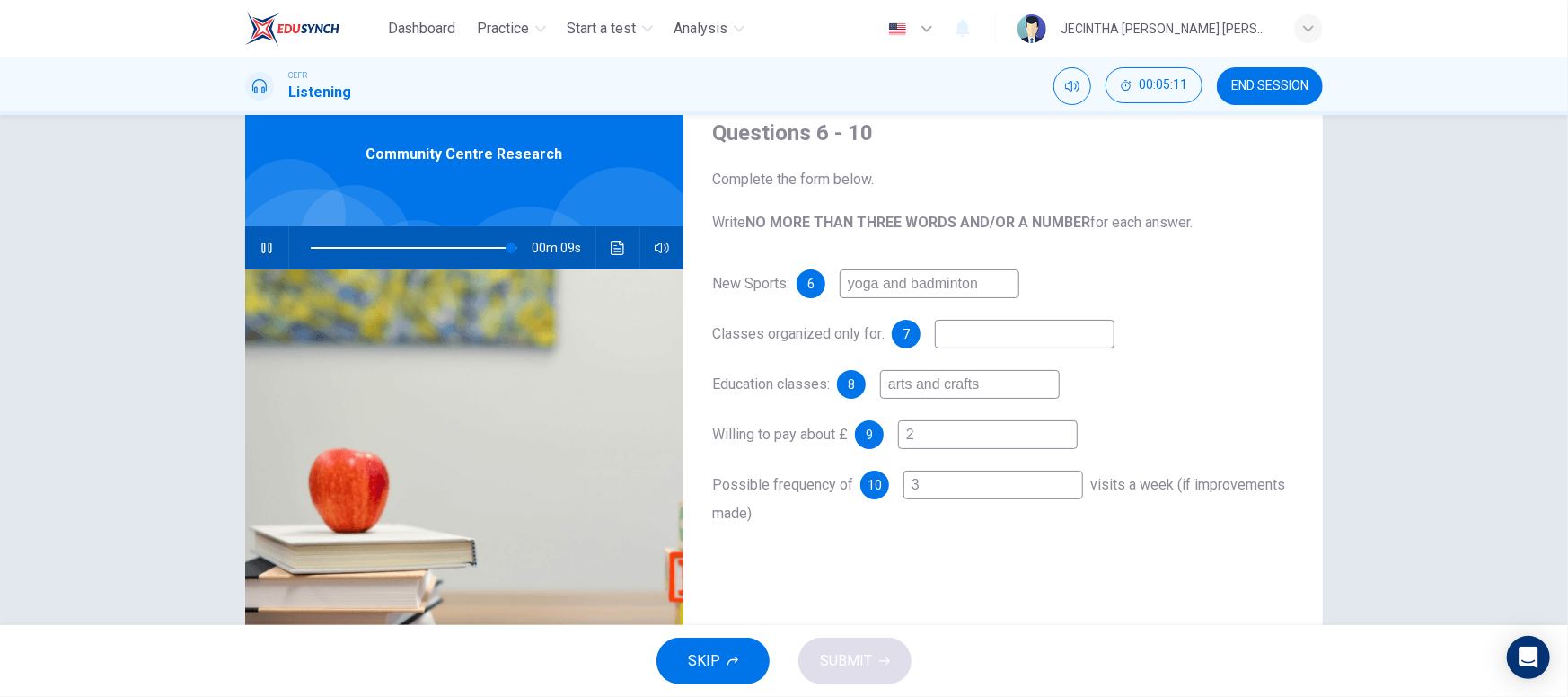 type on "97" 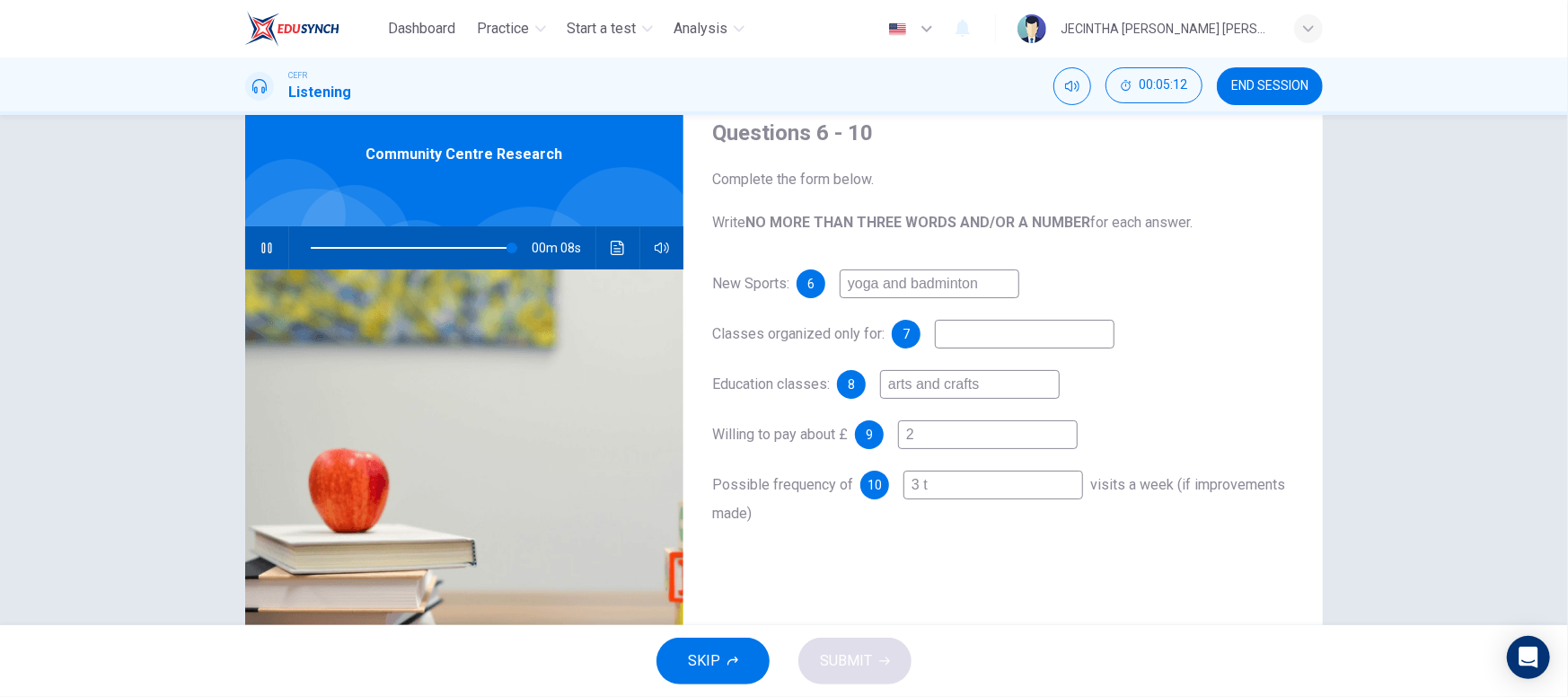 type on "3 ti" 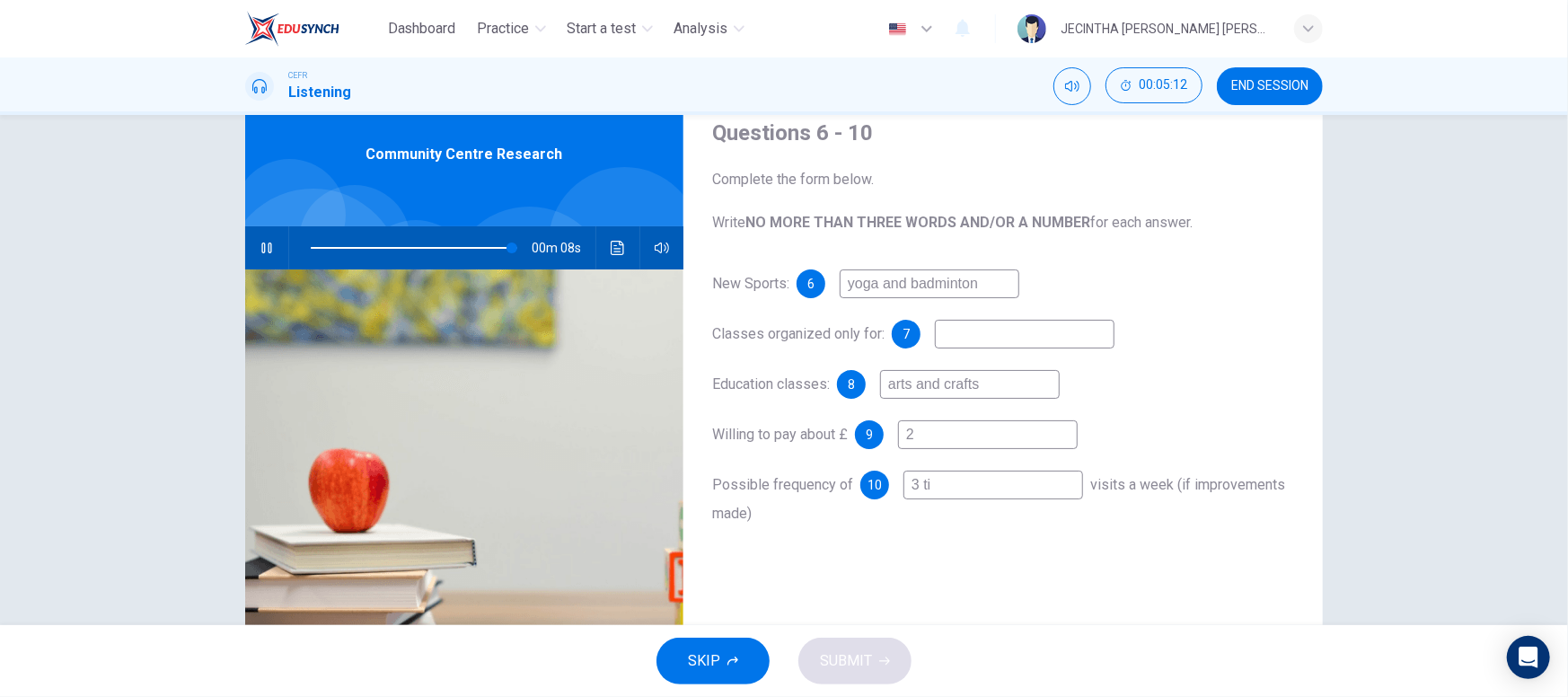 type on "97" 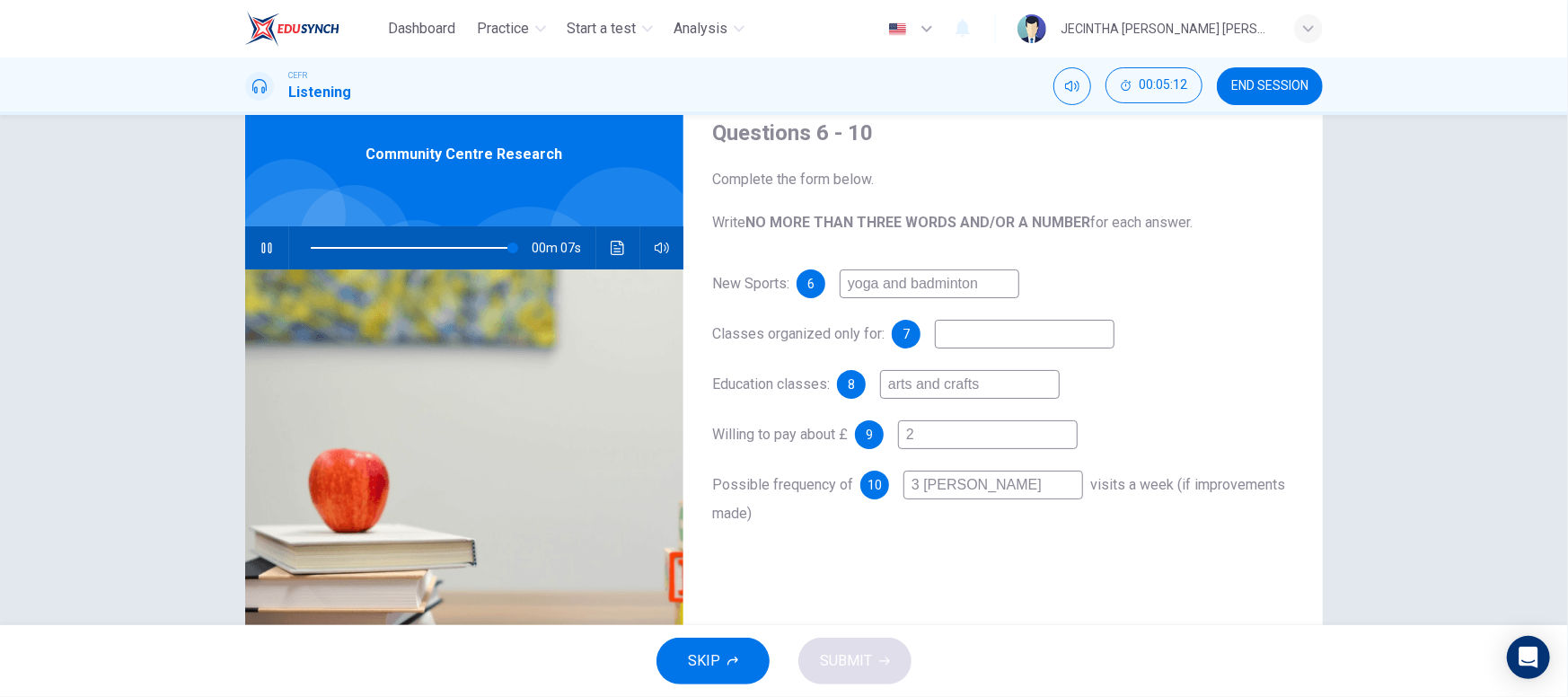 type on "98" 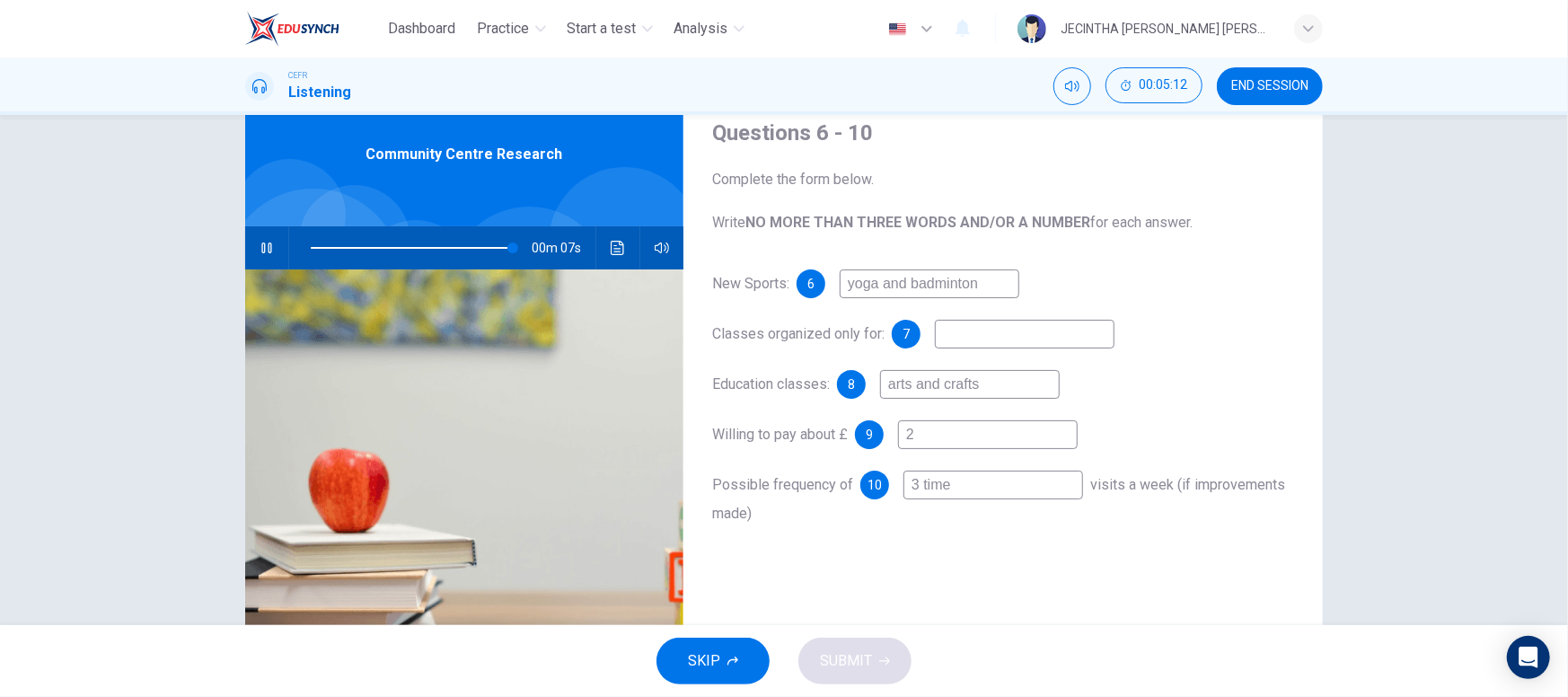 type on "3 times" 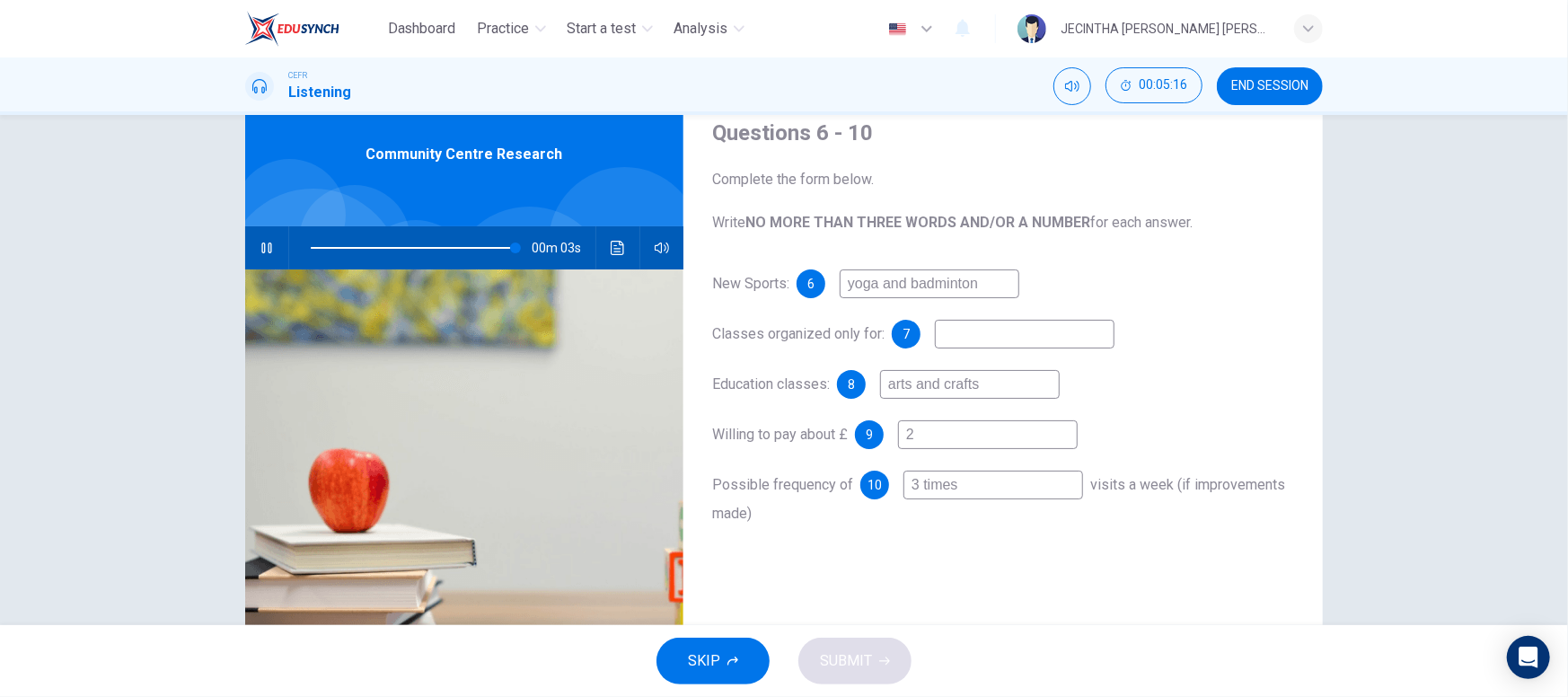 type on "99" 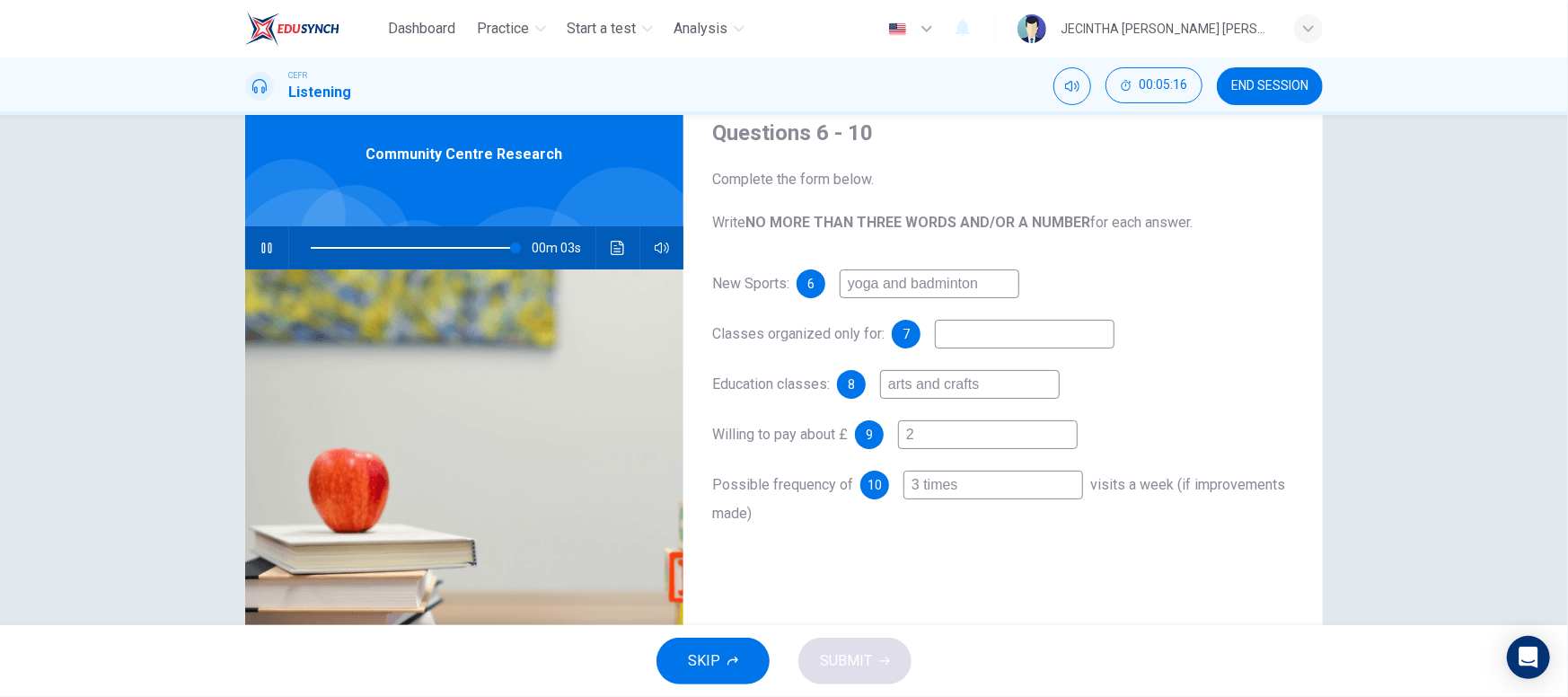type on "3 times" 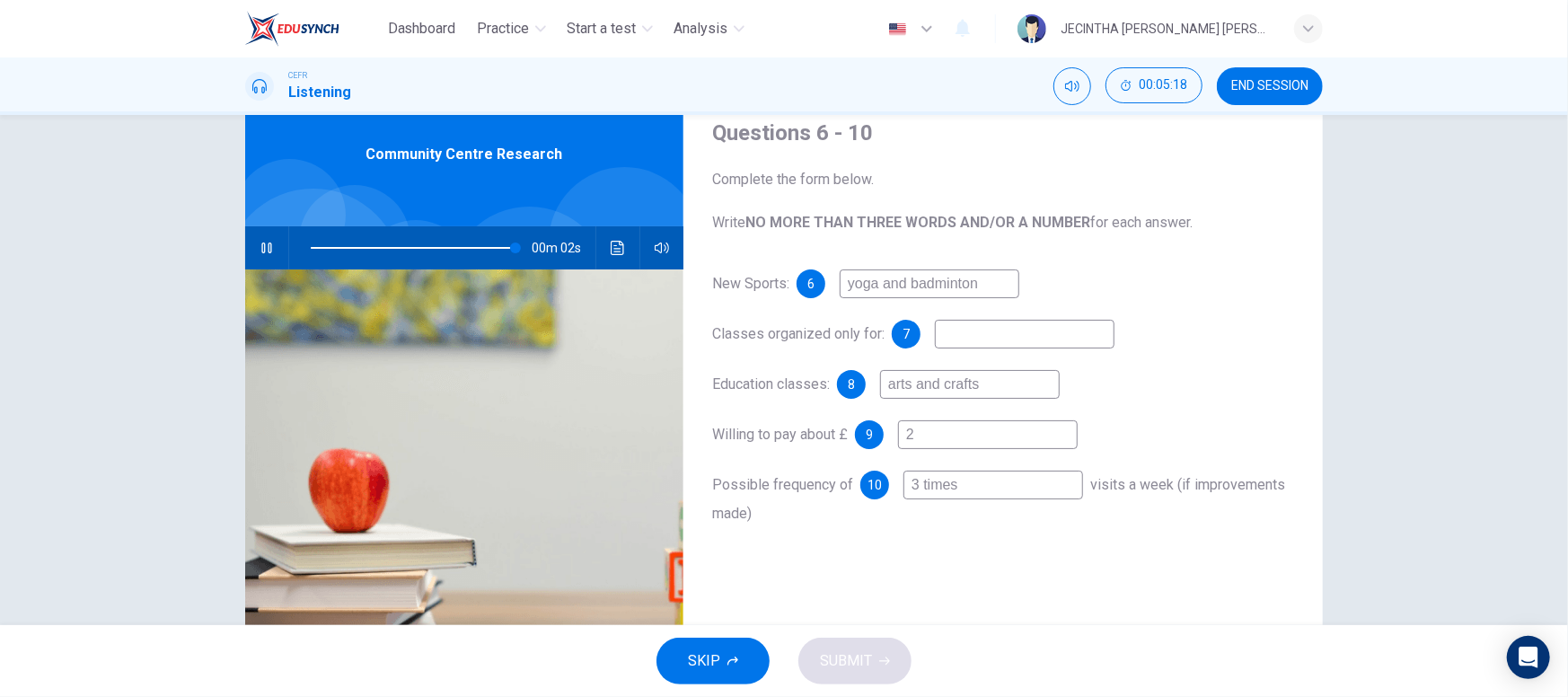 type on "99" 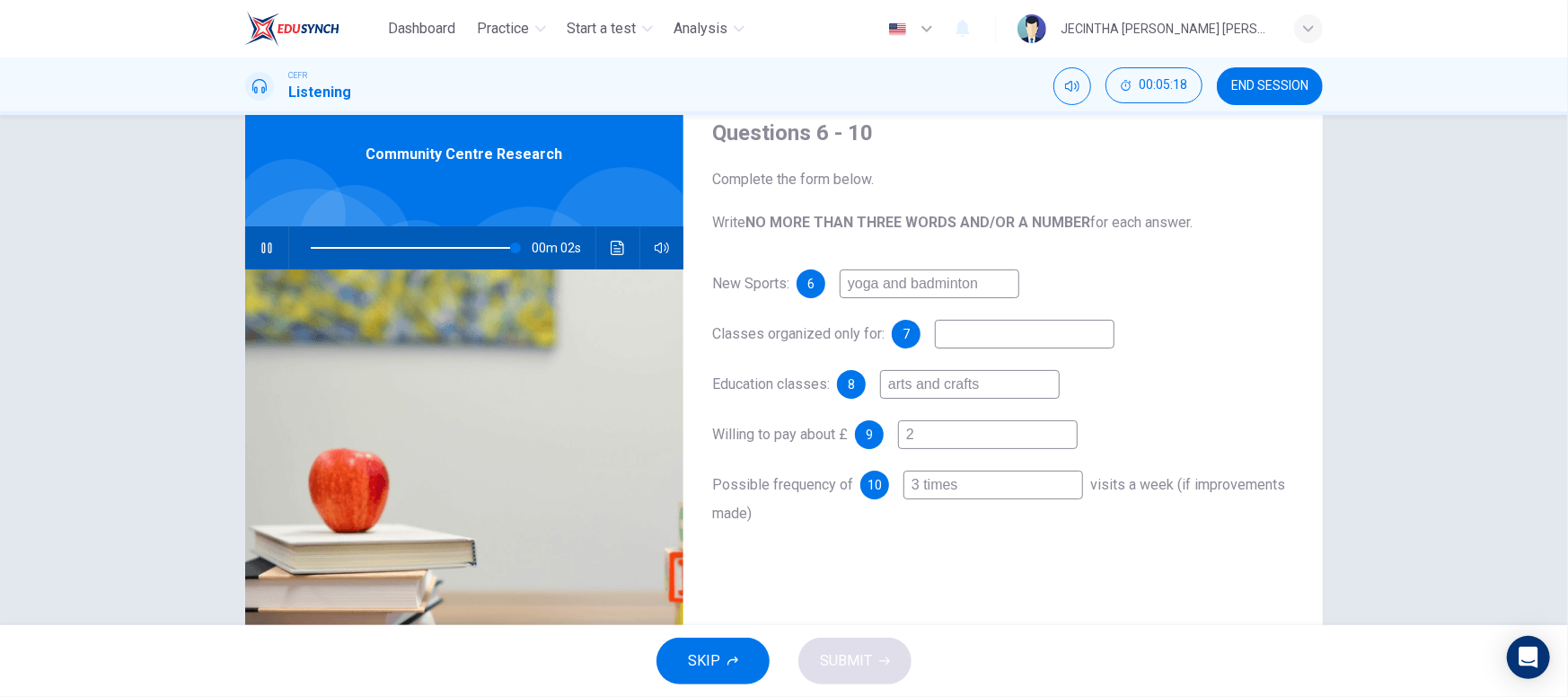 type on "p" 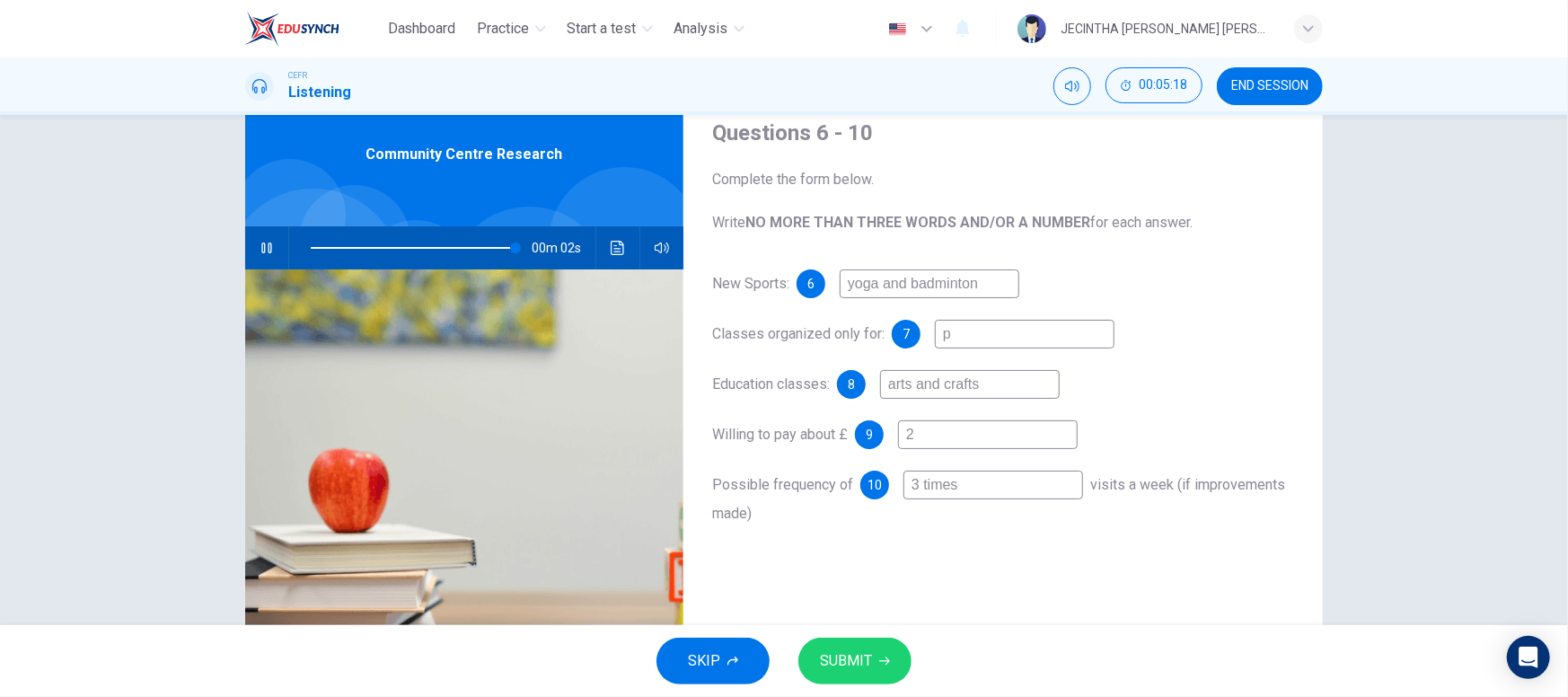 type on "100" 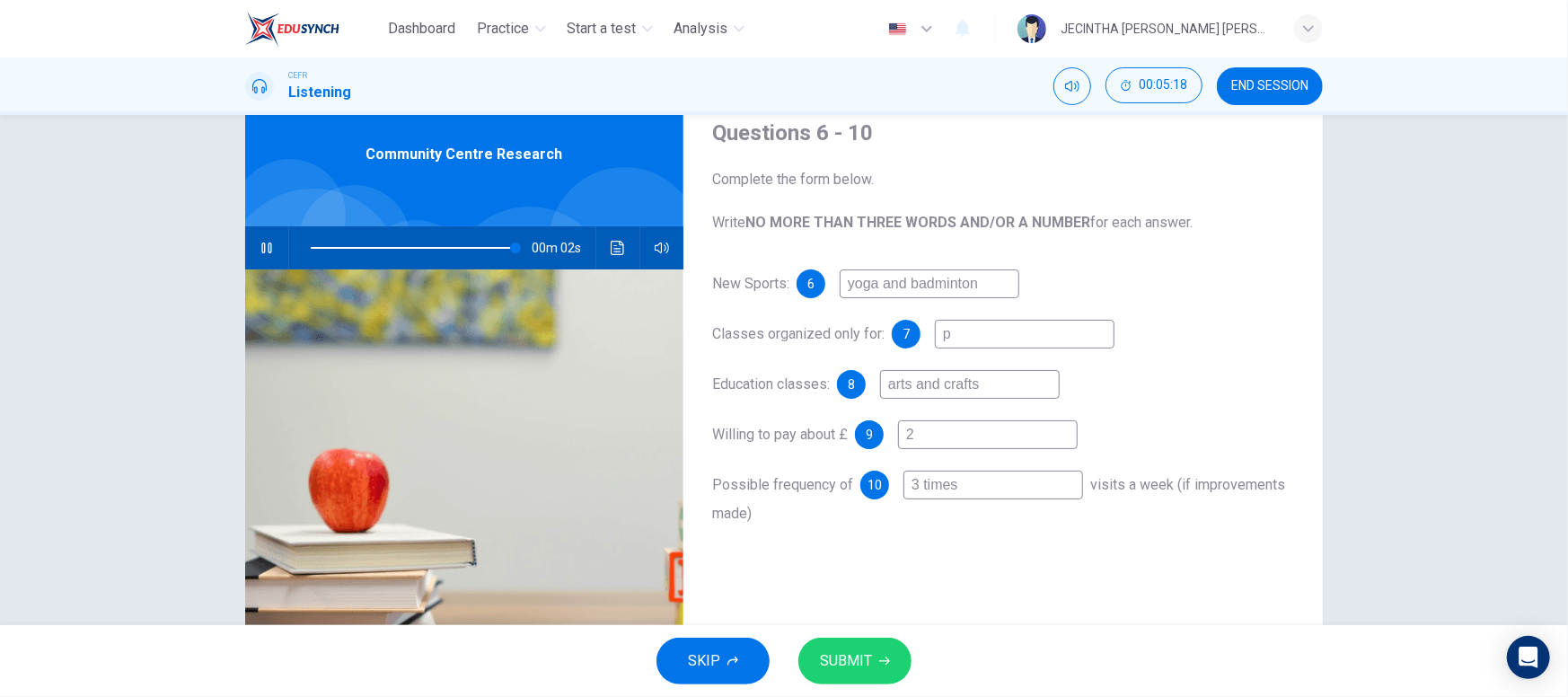 type on "pe" 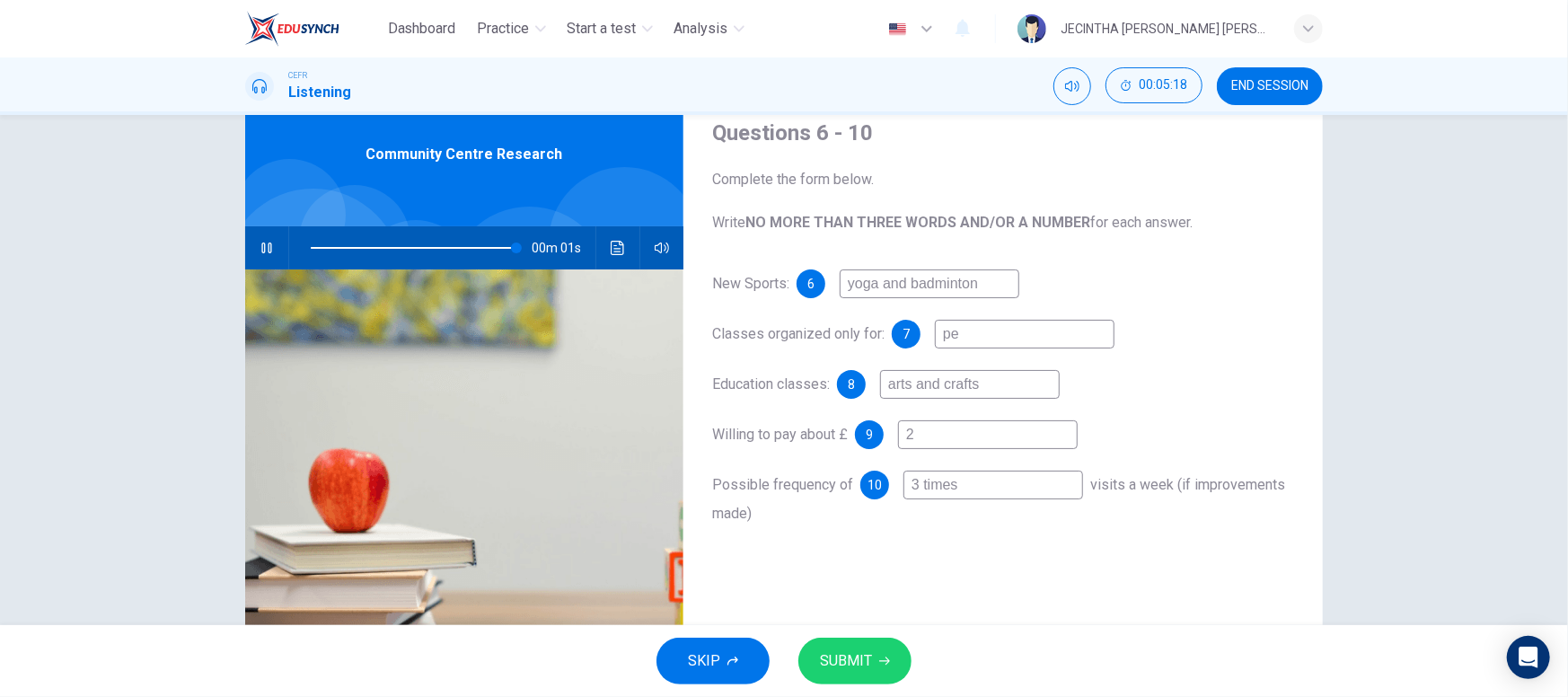 type on "100" 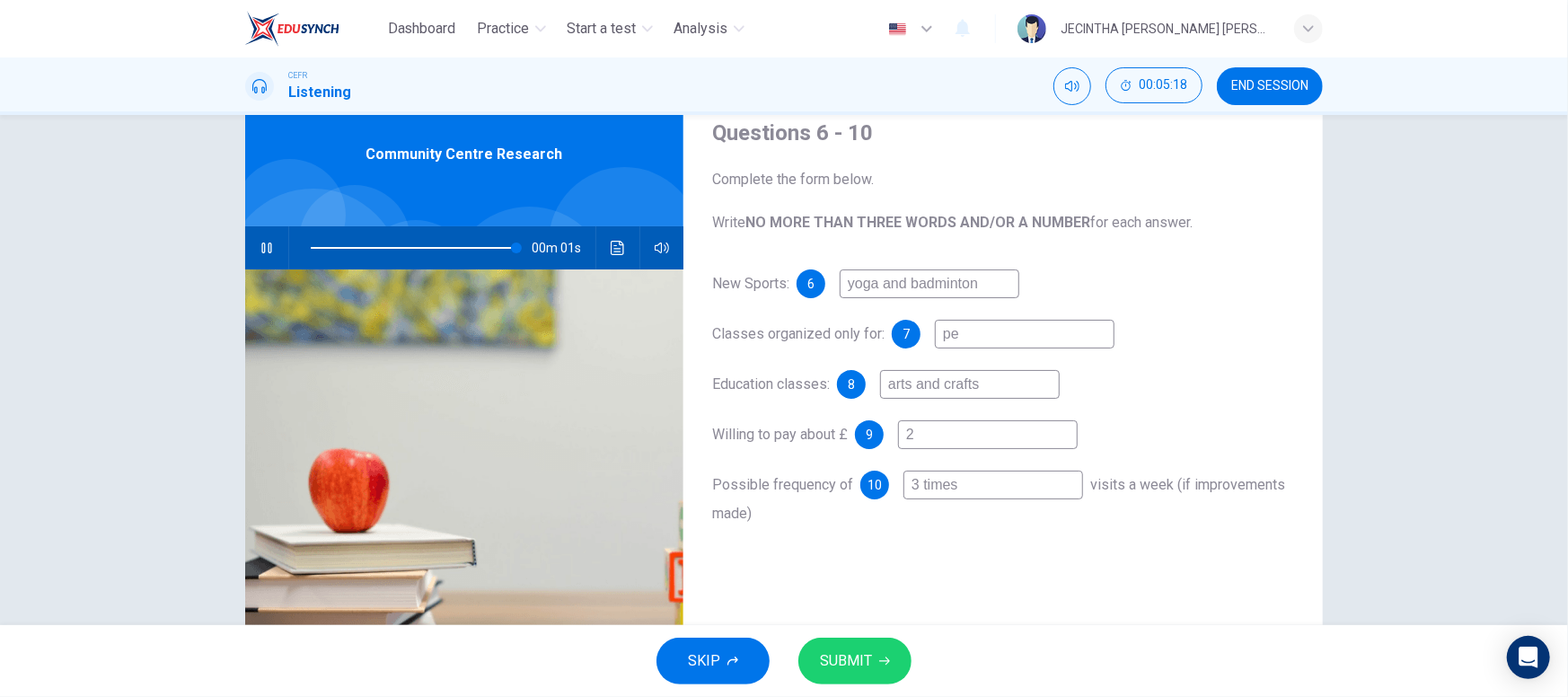 type on "pen" 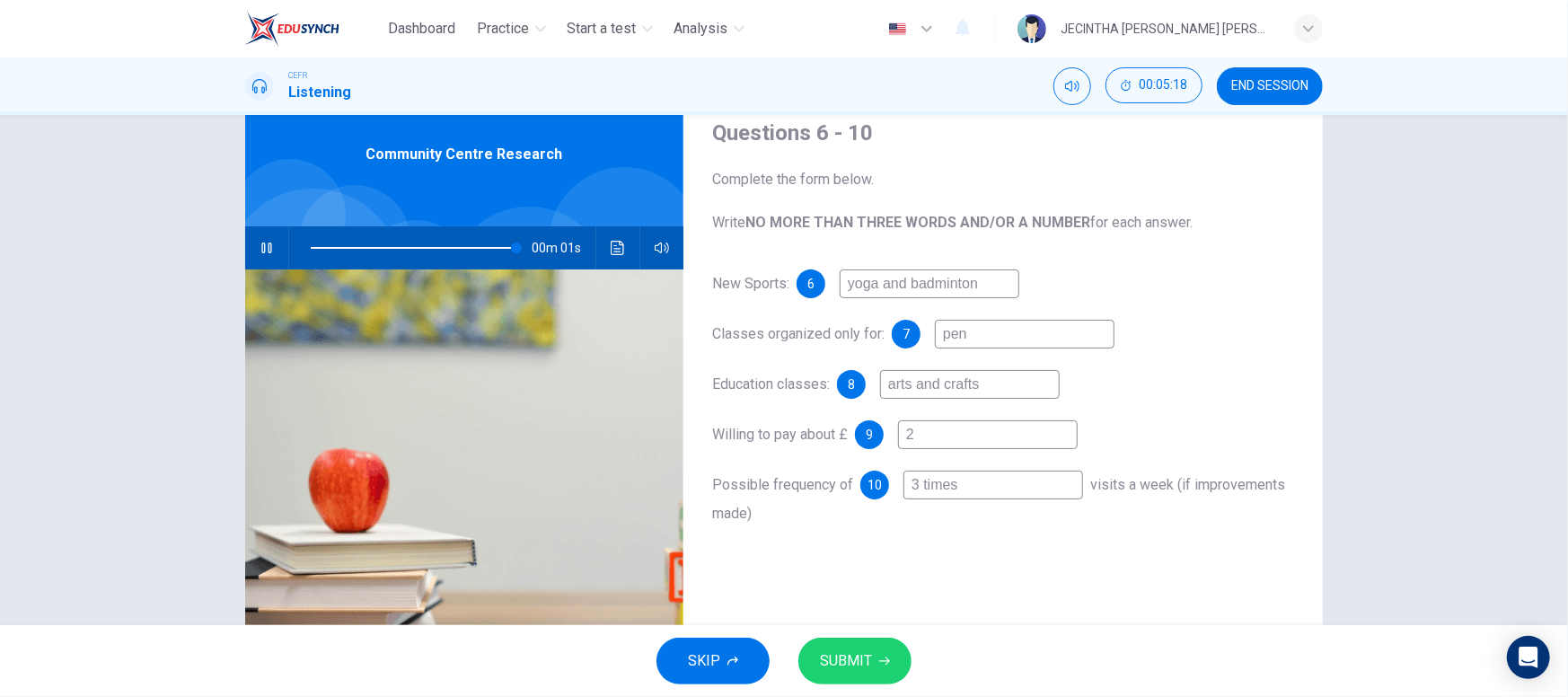 type on "100" 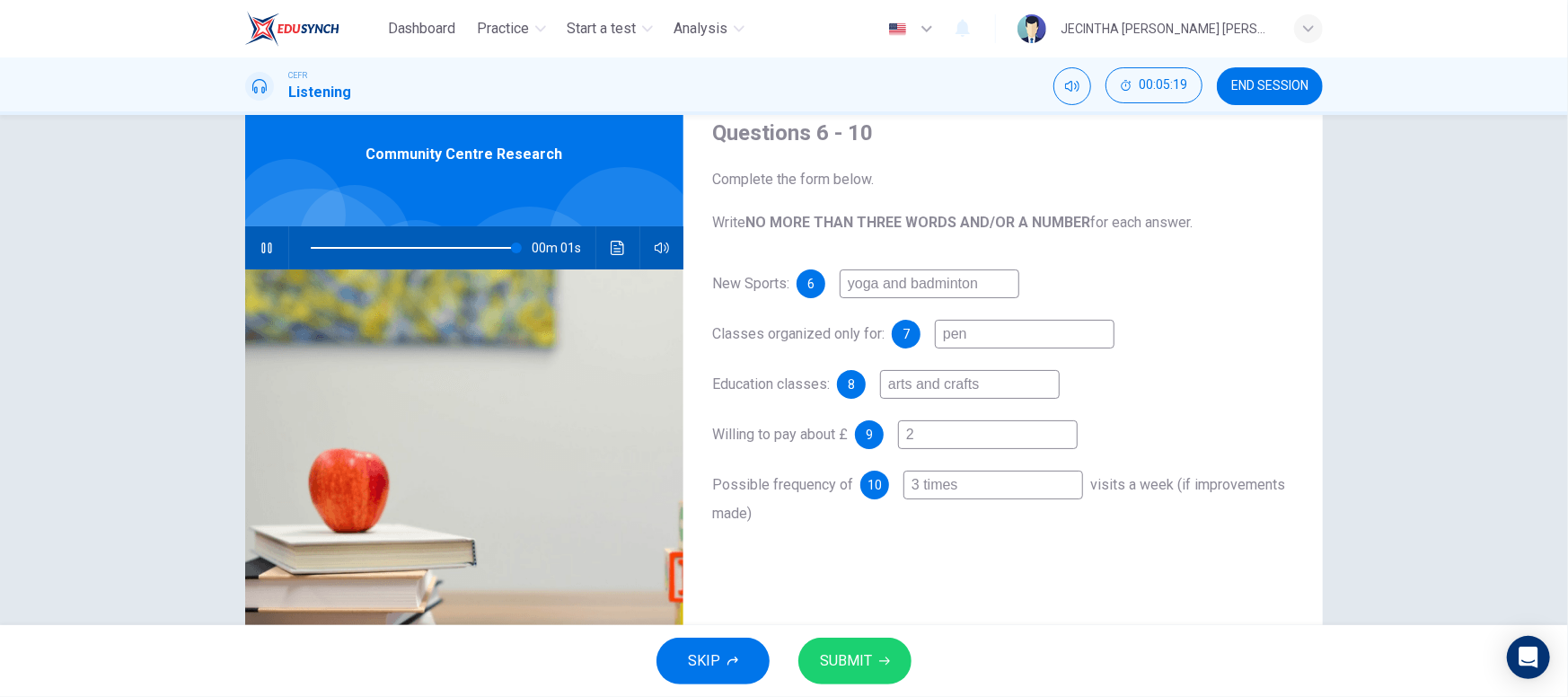 type on "pens" 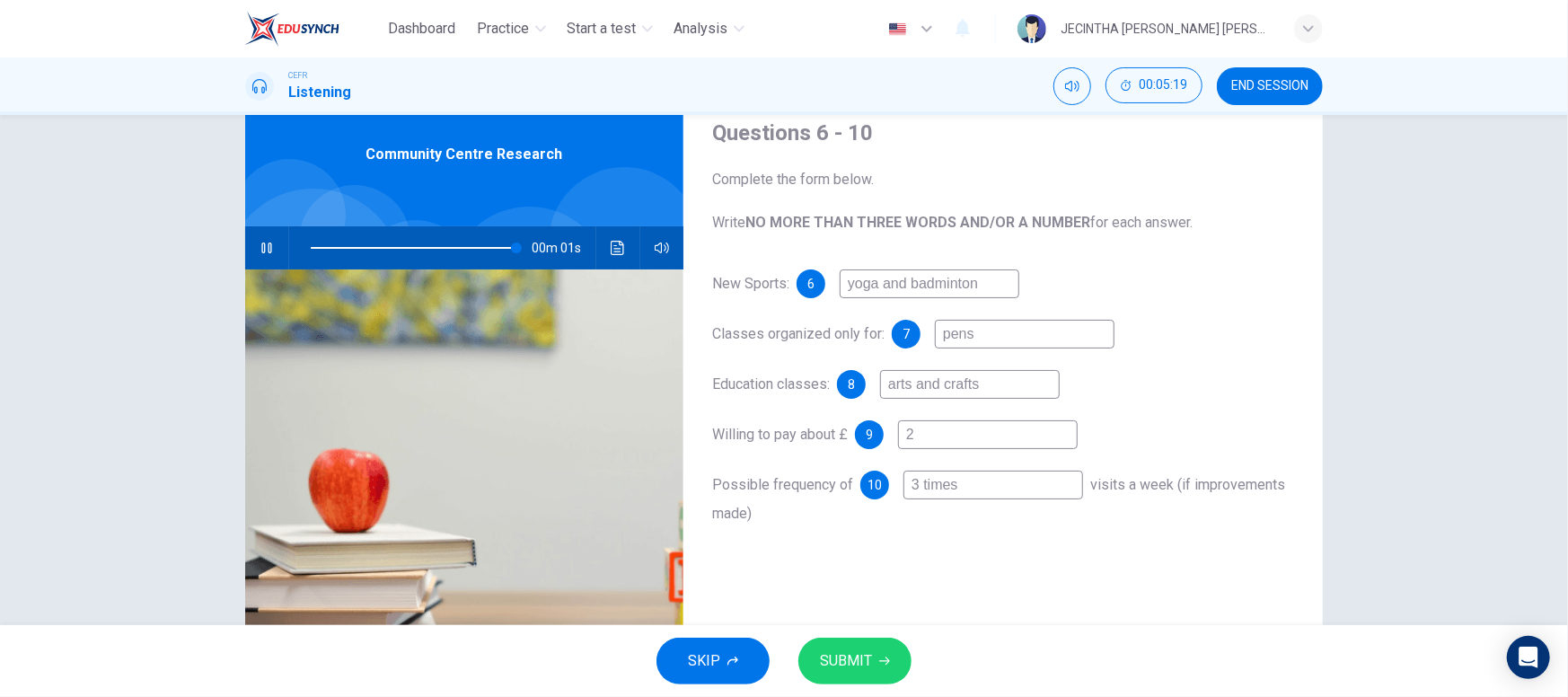 type on "100" 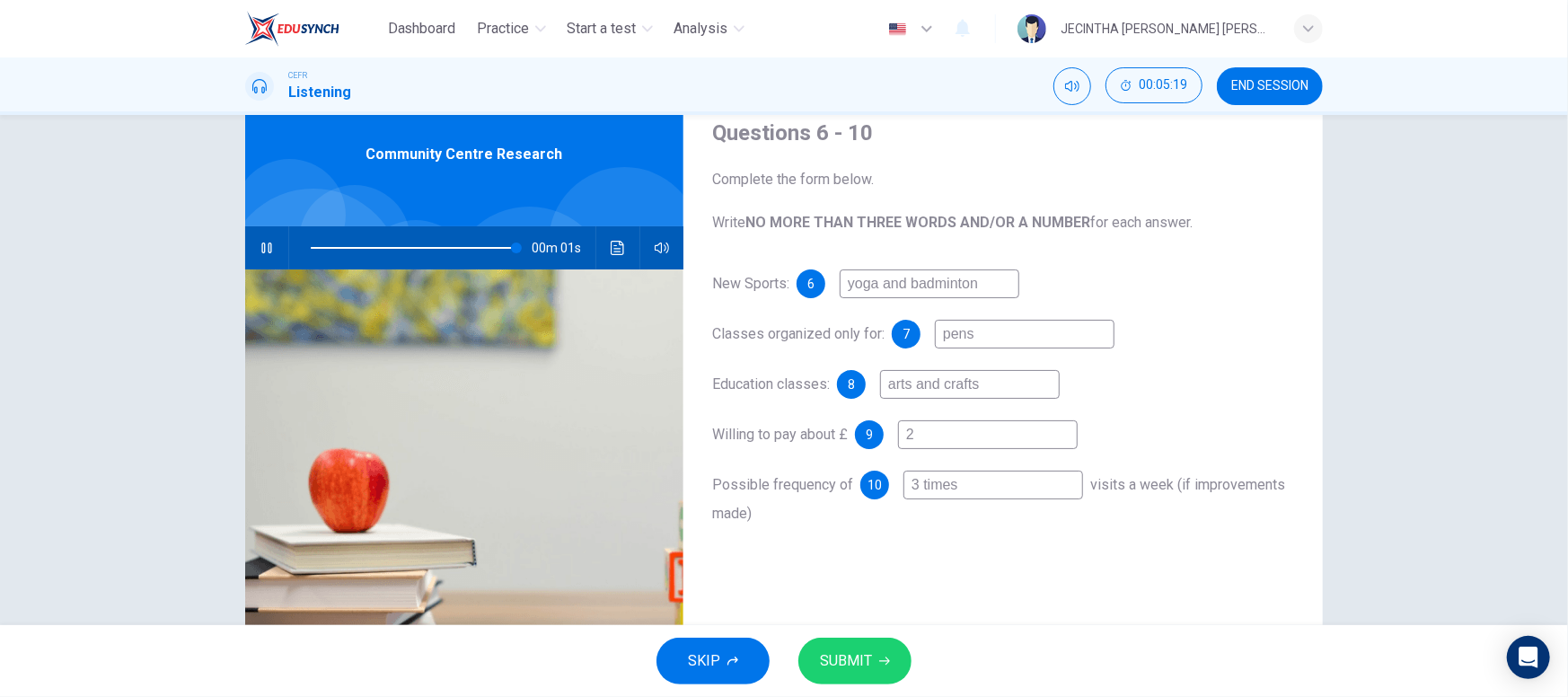 type on "pensi" 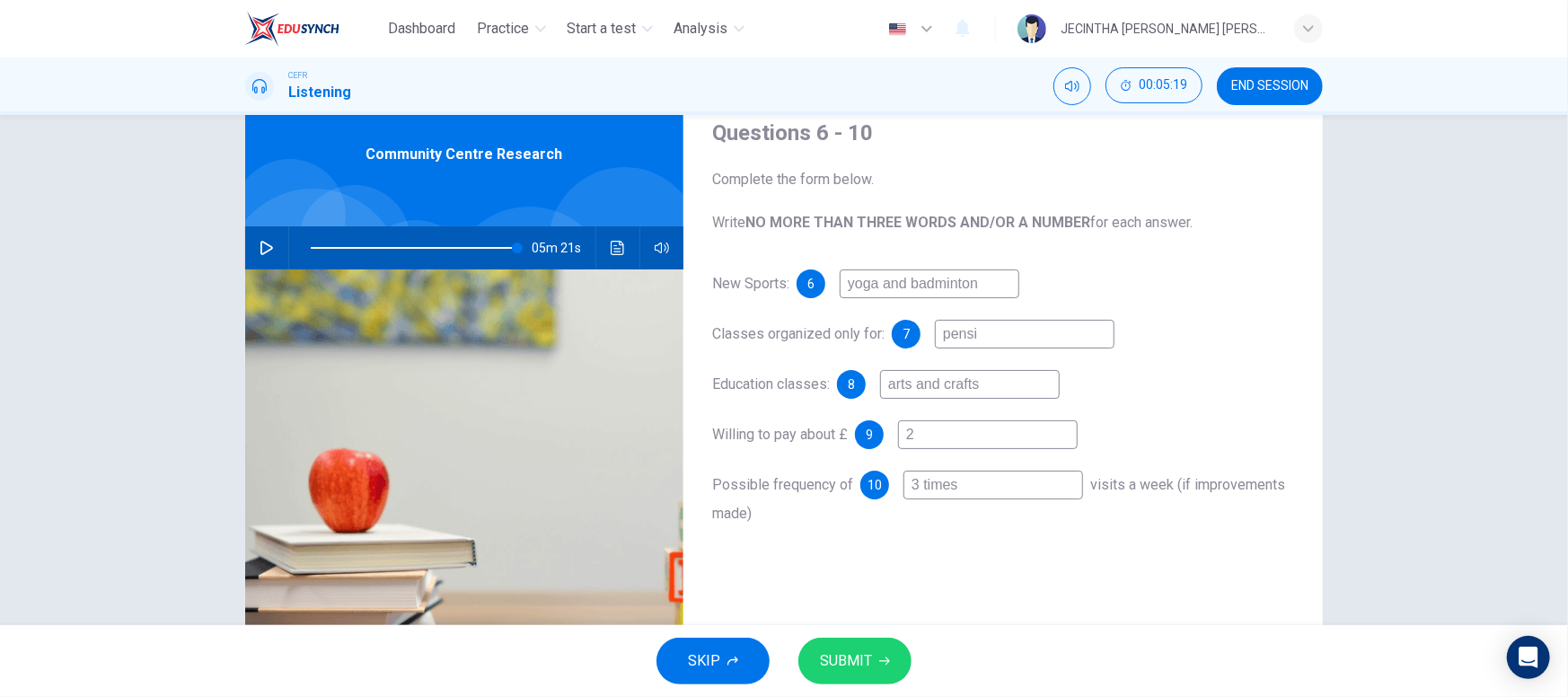 type on "0" 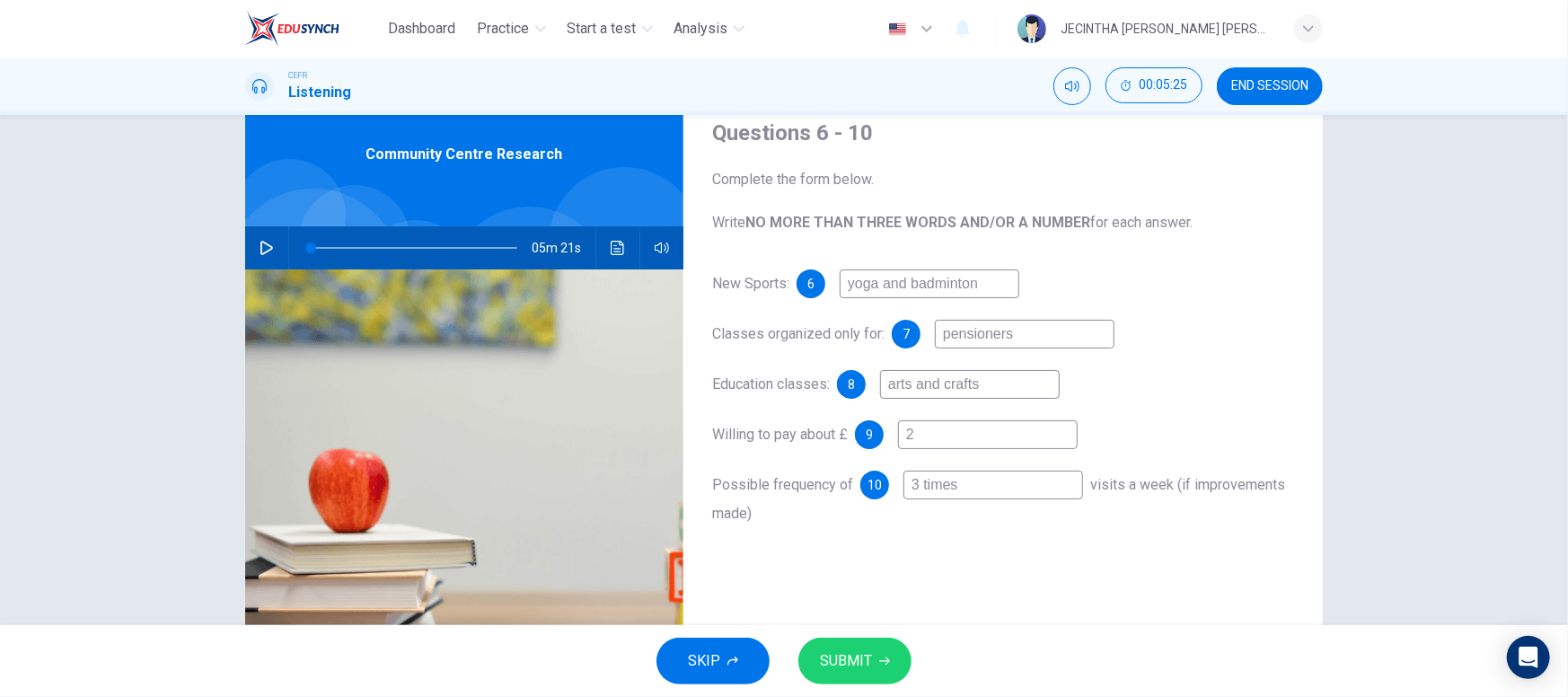 type on "pensioners" 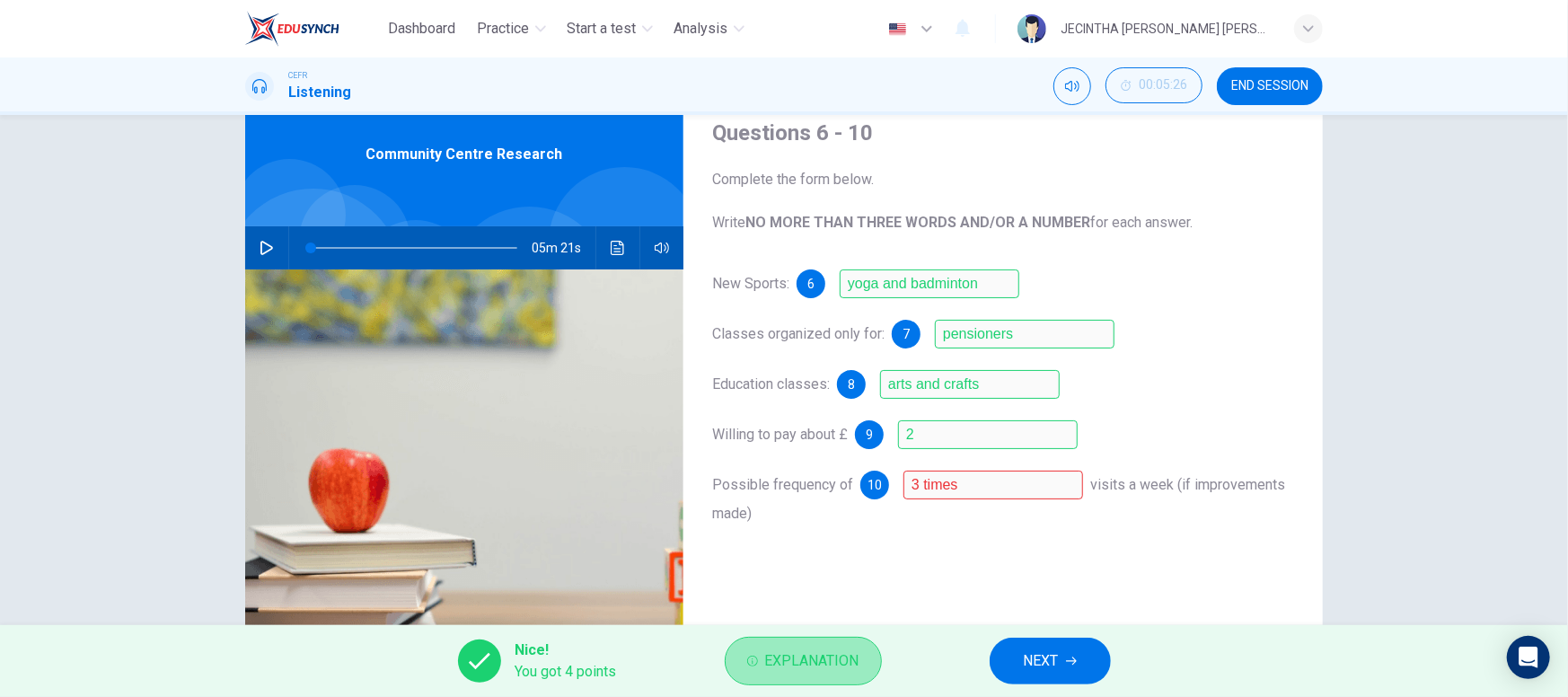 click on "Explanation" at bounding box center (812, 661) 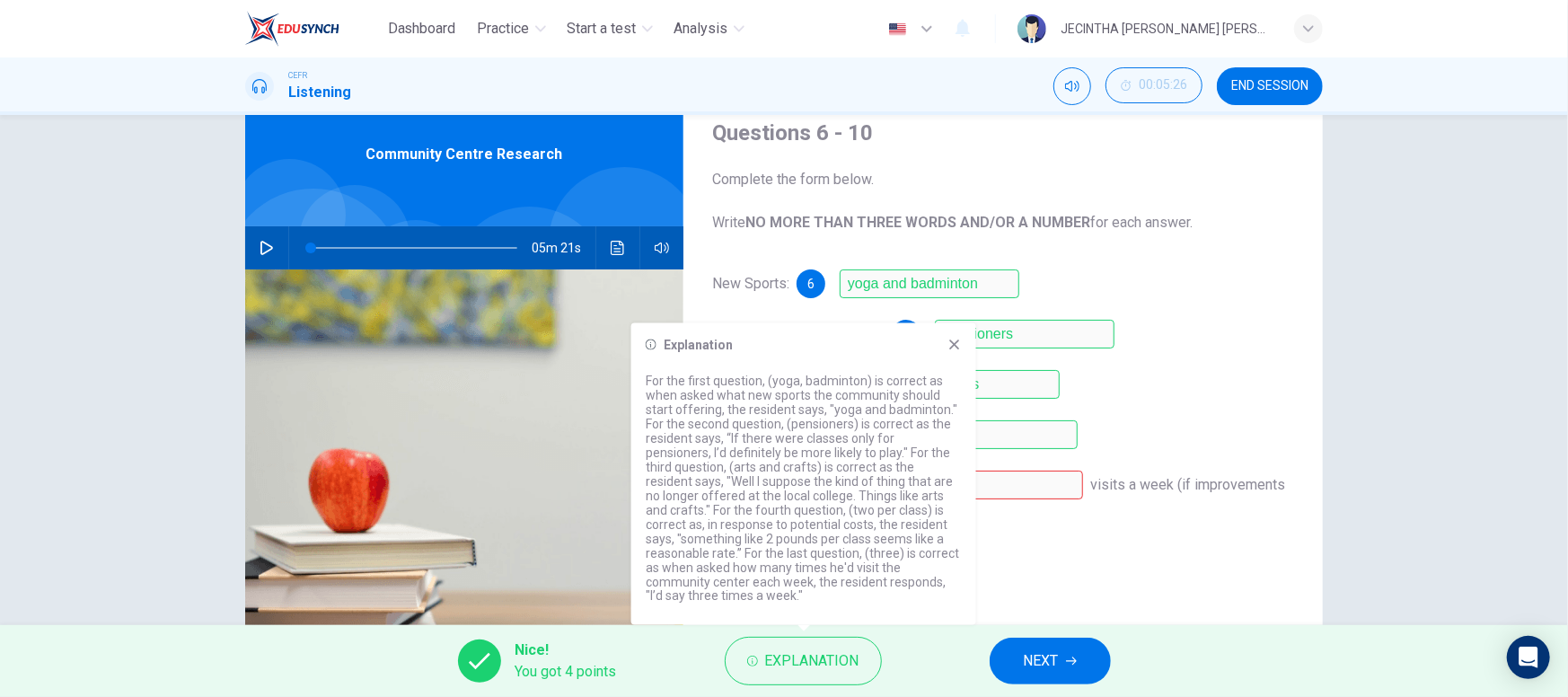 click 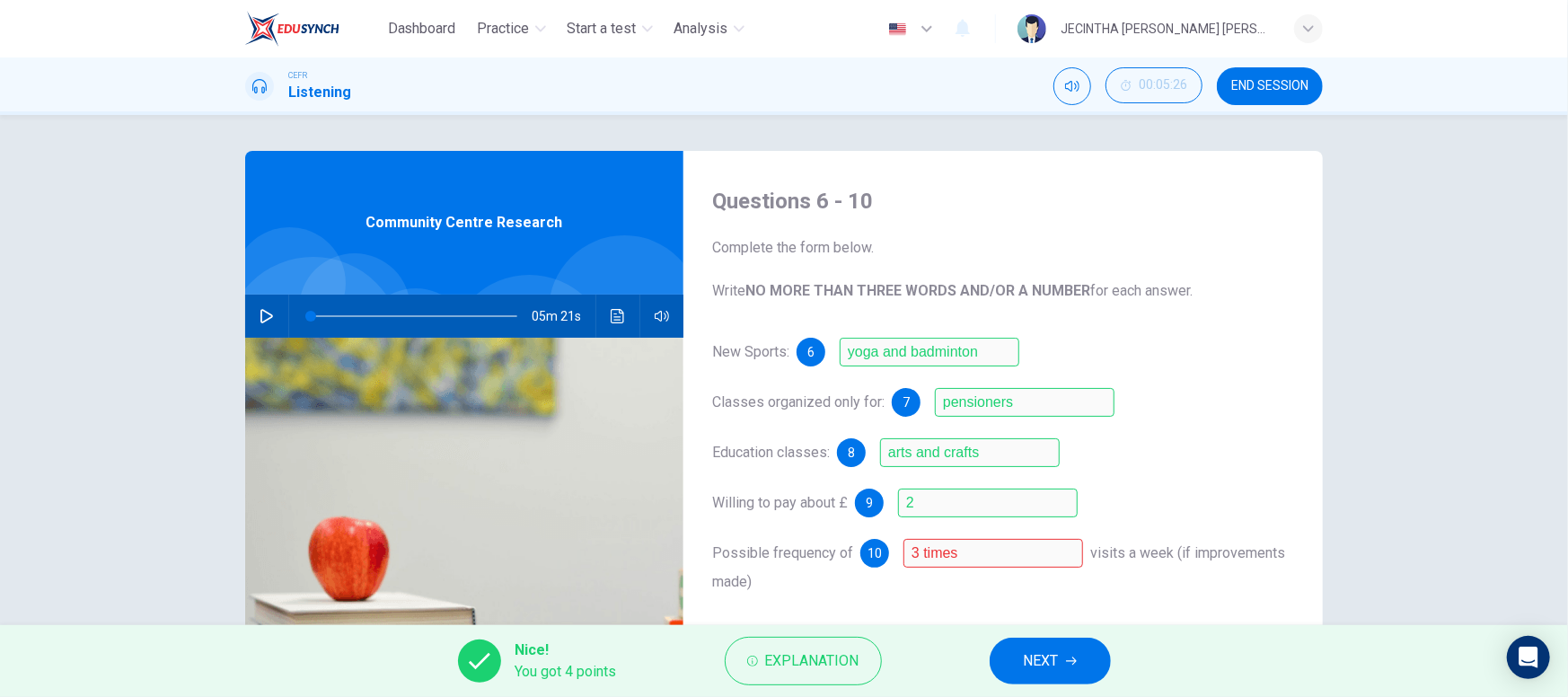 scroll, scrollTop: 185, scrollLeft: 0, axis: vertical 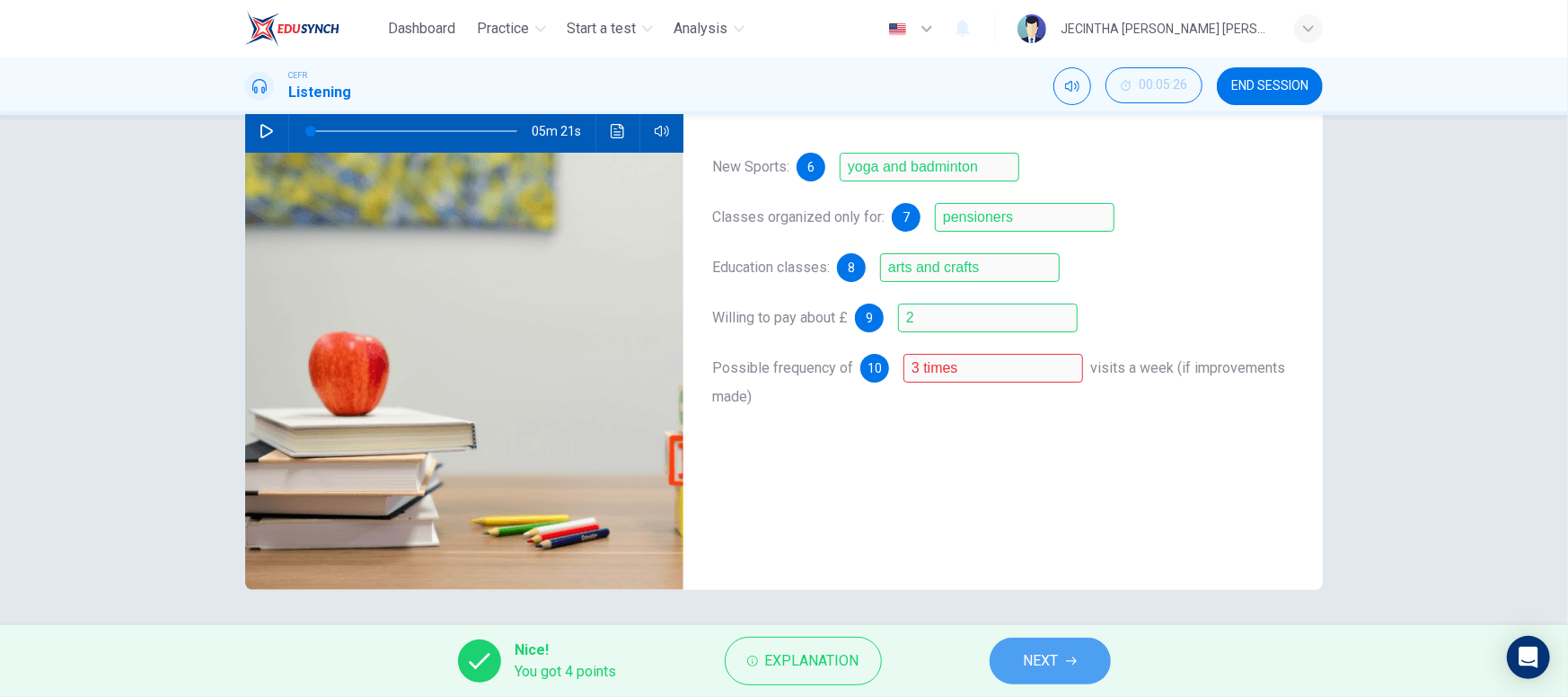 click on "NEXT" at bounding box center [1041, 661] 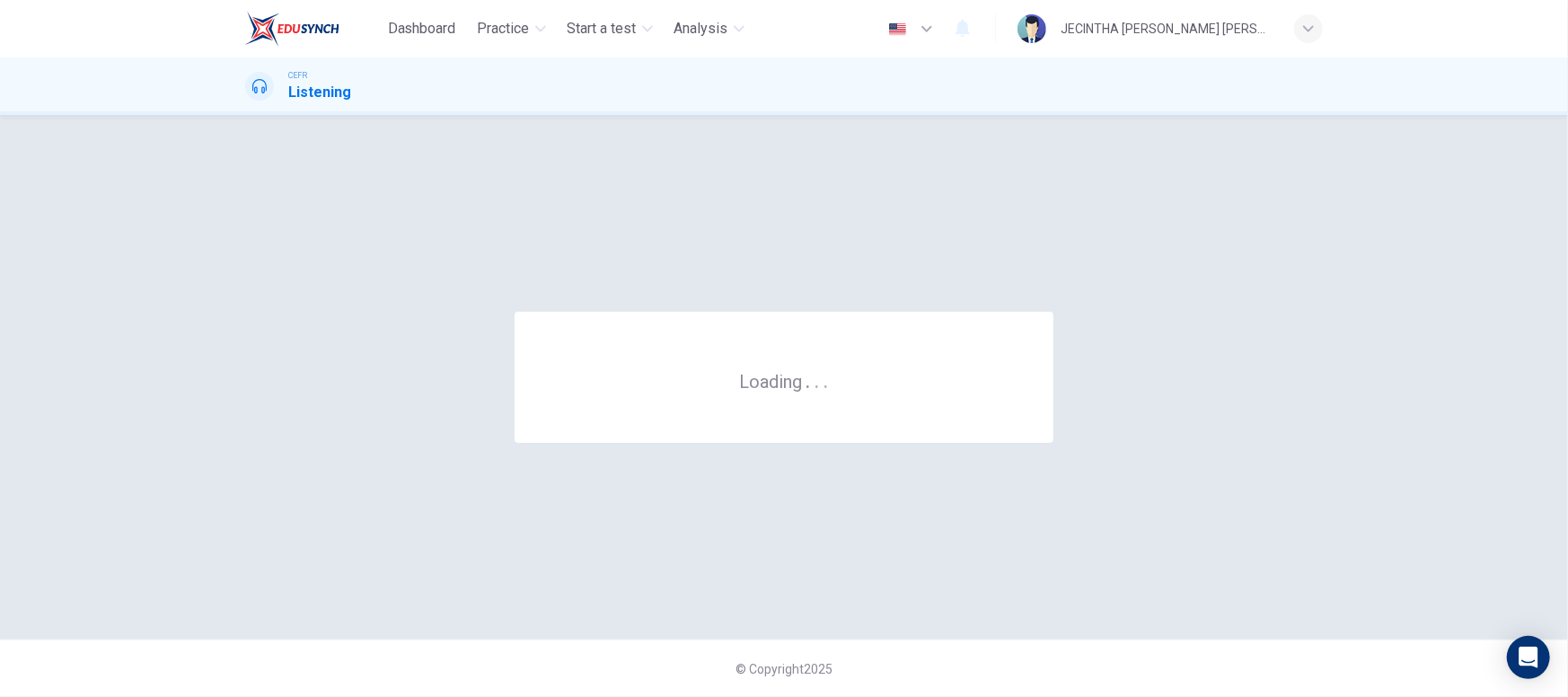 scroll, scrollTop: 0, scrollLeft: 0, axis: both 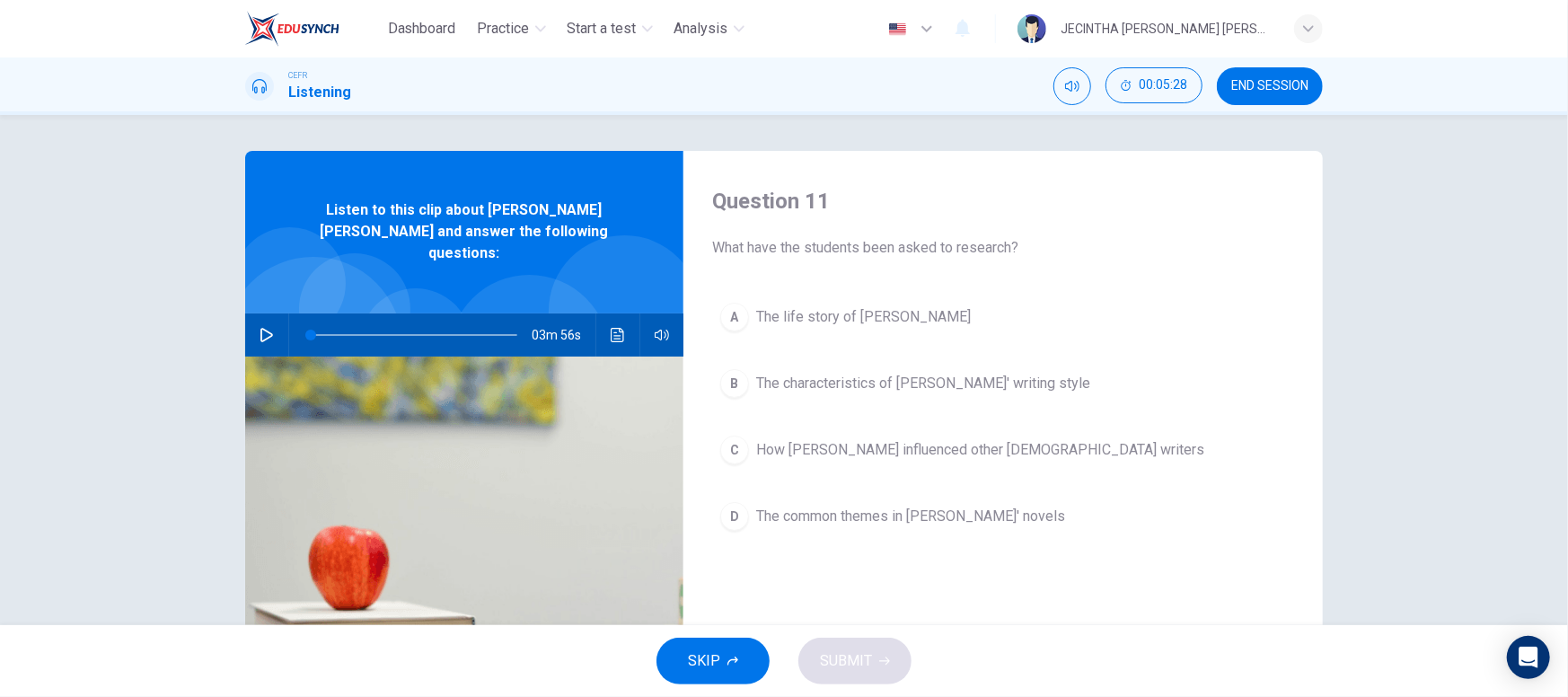 click on "END SESSION" at bounding box center [1270, 86] 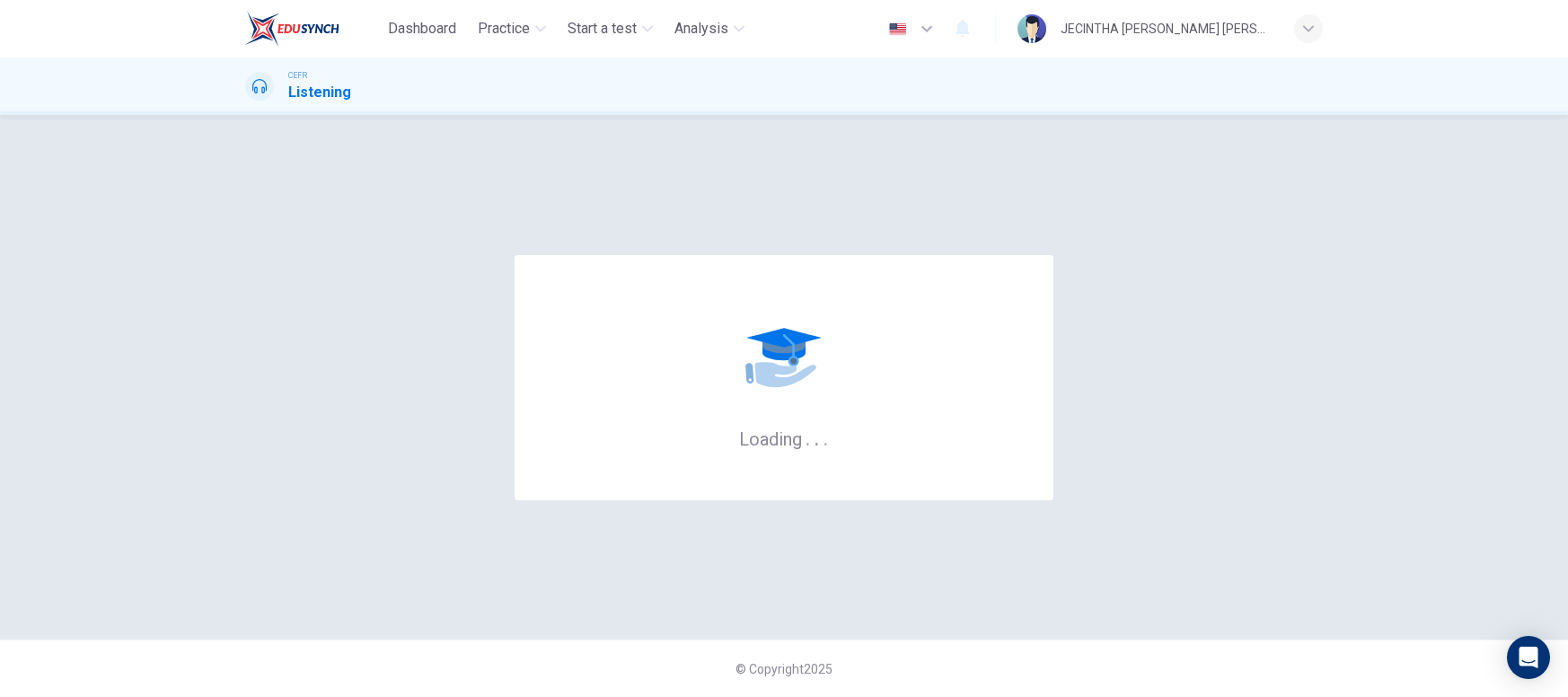 scroll, scrollTop: 0, scrollLeft: 0, axis: both 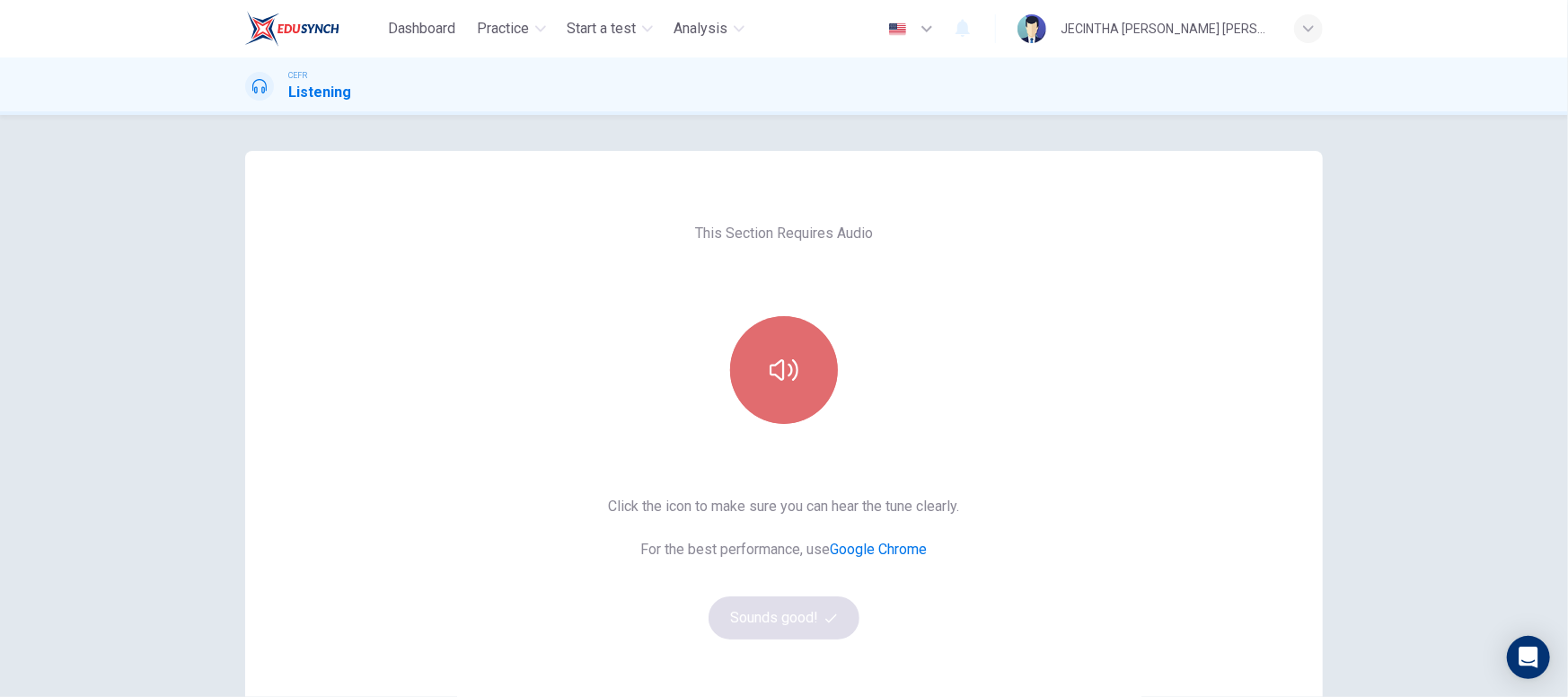click at bounding box center [784, 370] 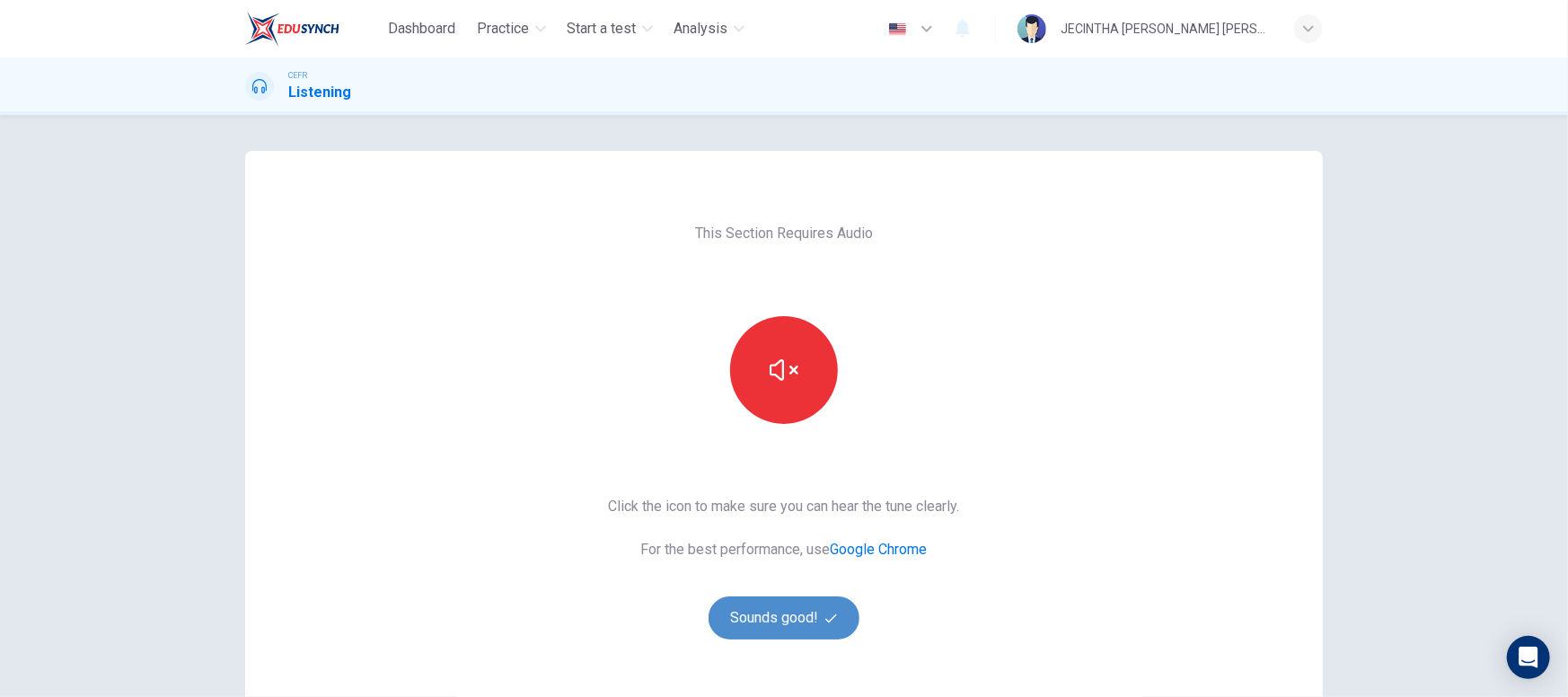 click on "Sounds good!" at bounding box center [784, 618] 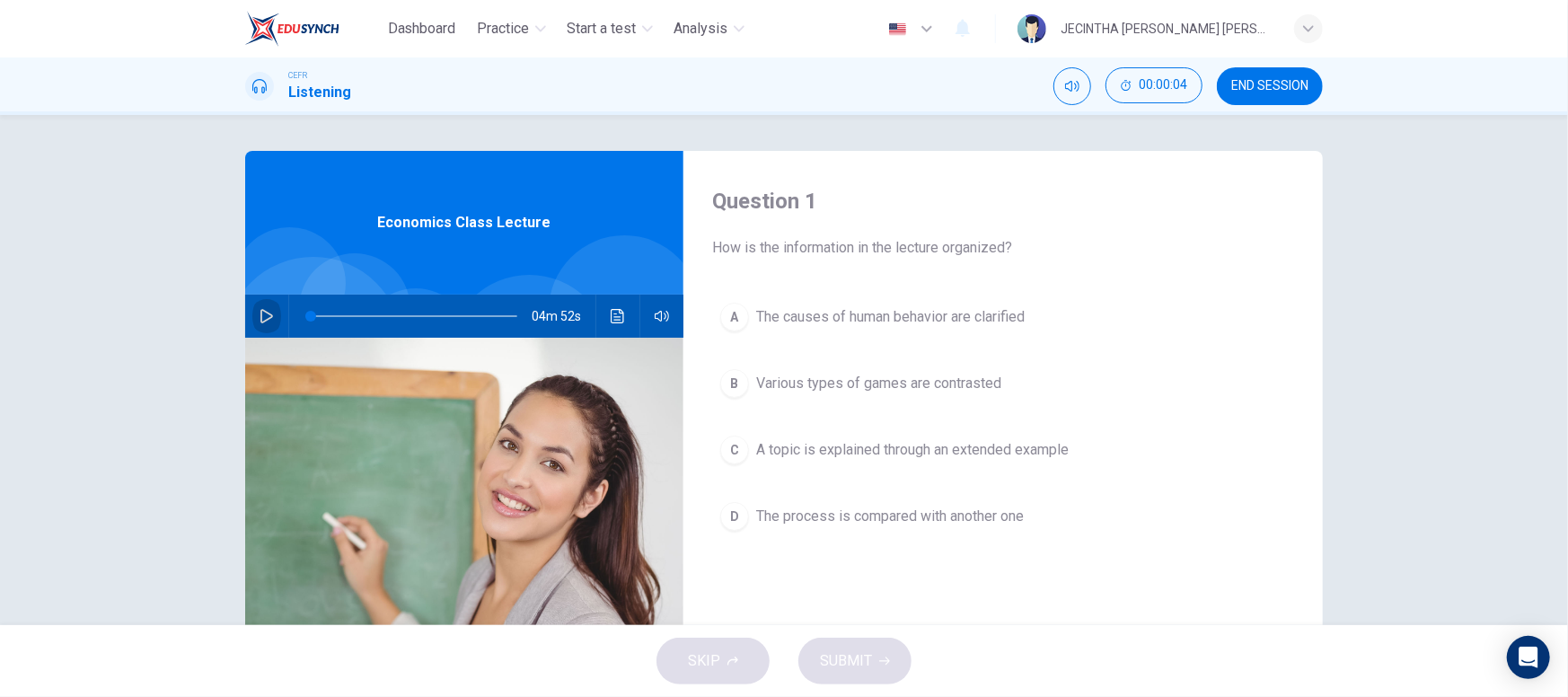 click 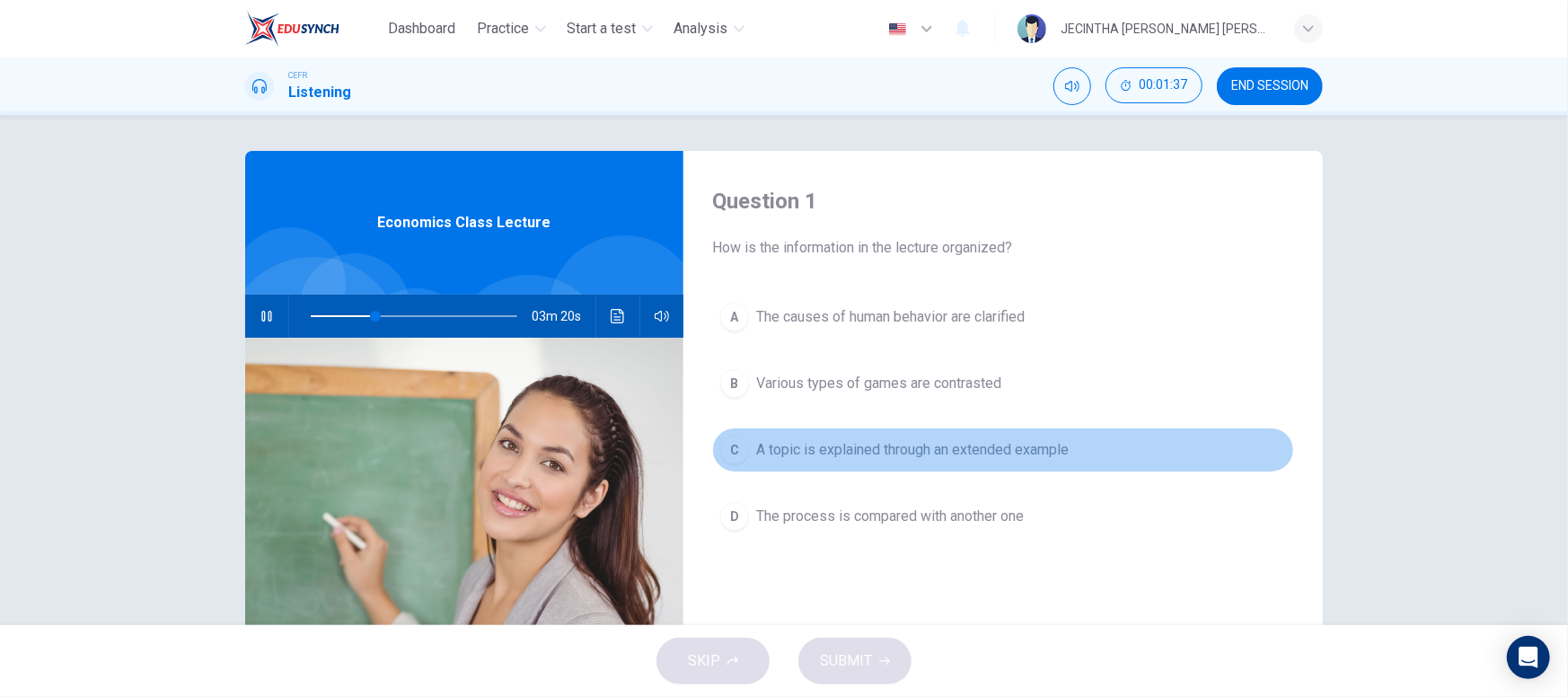 click on "A topic is explained through an extended example" at bounding box center [912, 450] 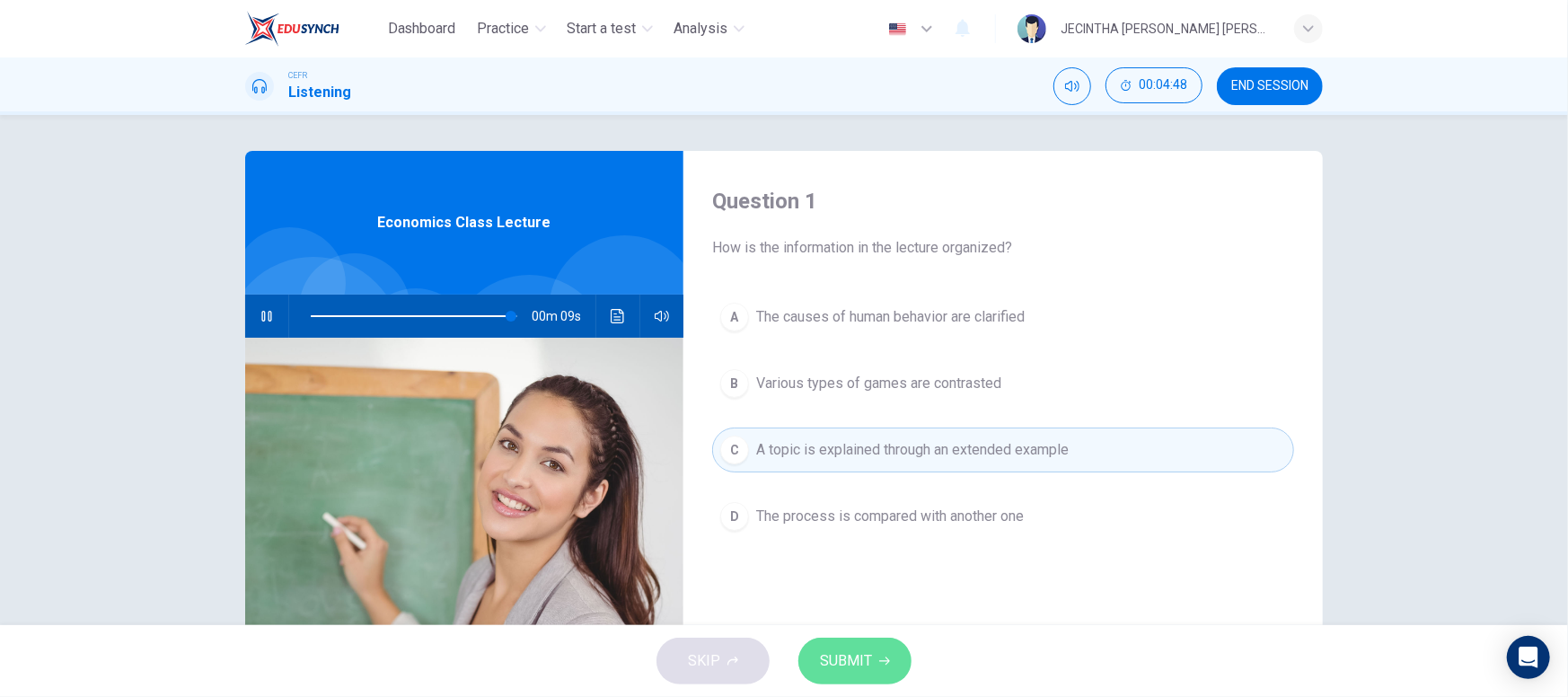 click on "SUBMIT" at bounding box center [846, 661] 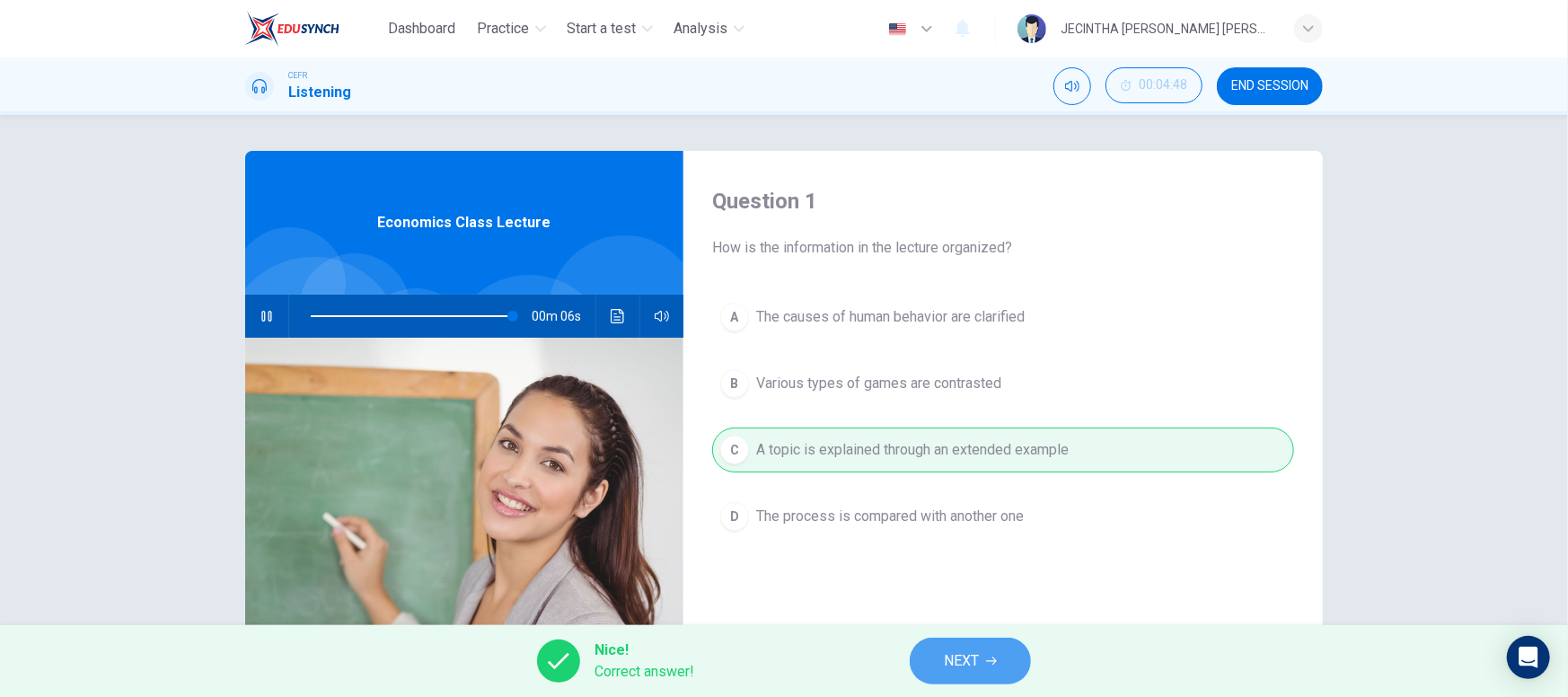 click on "NEXT" at bounding box center [970, 661] 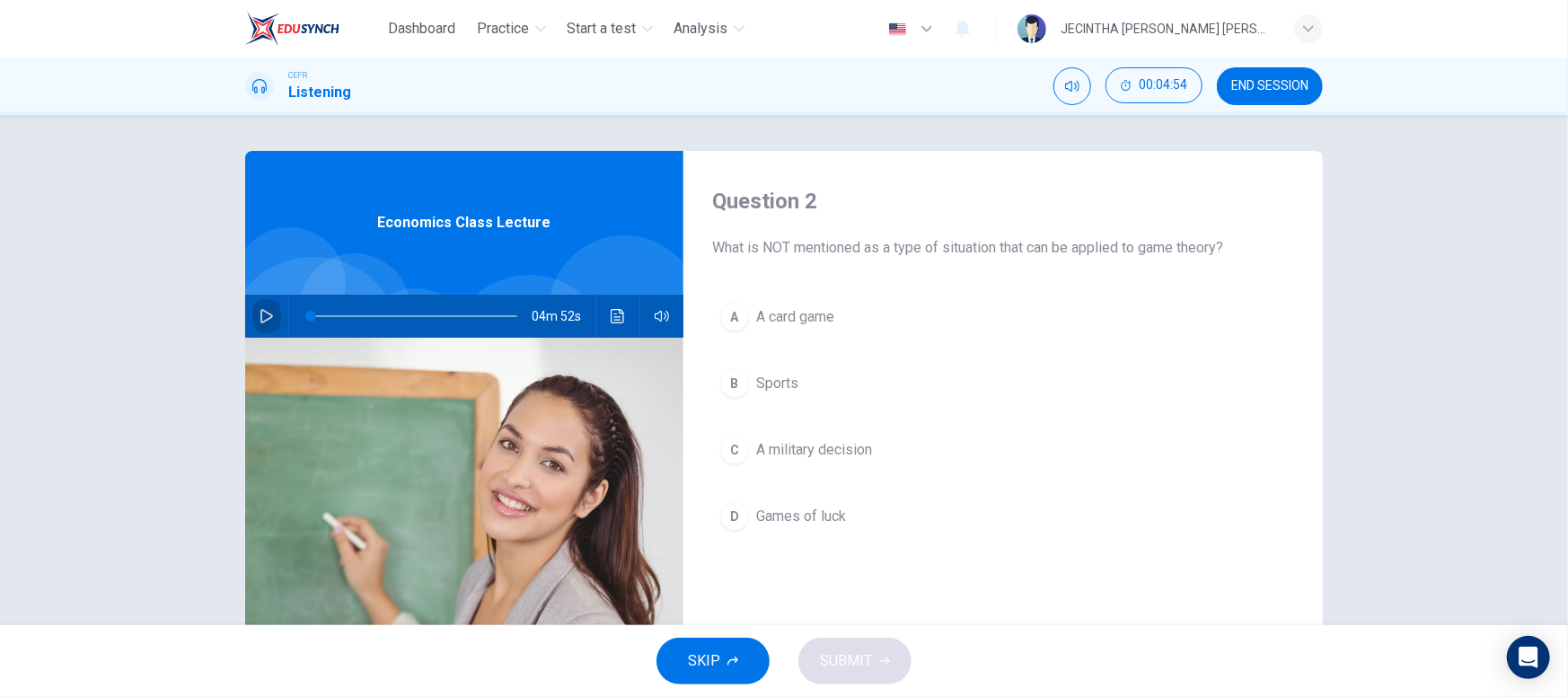 click at bounding box center [267, 316] 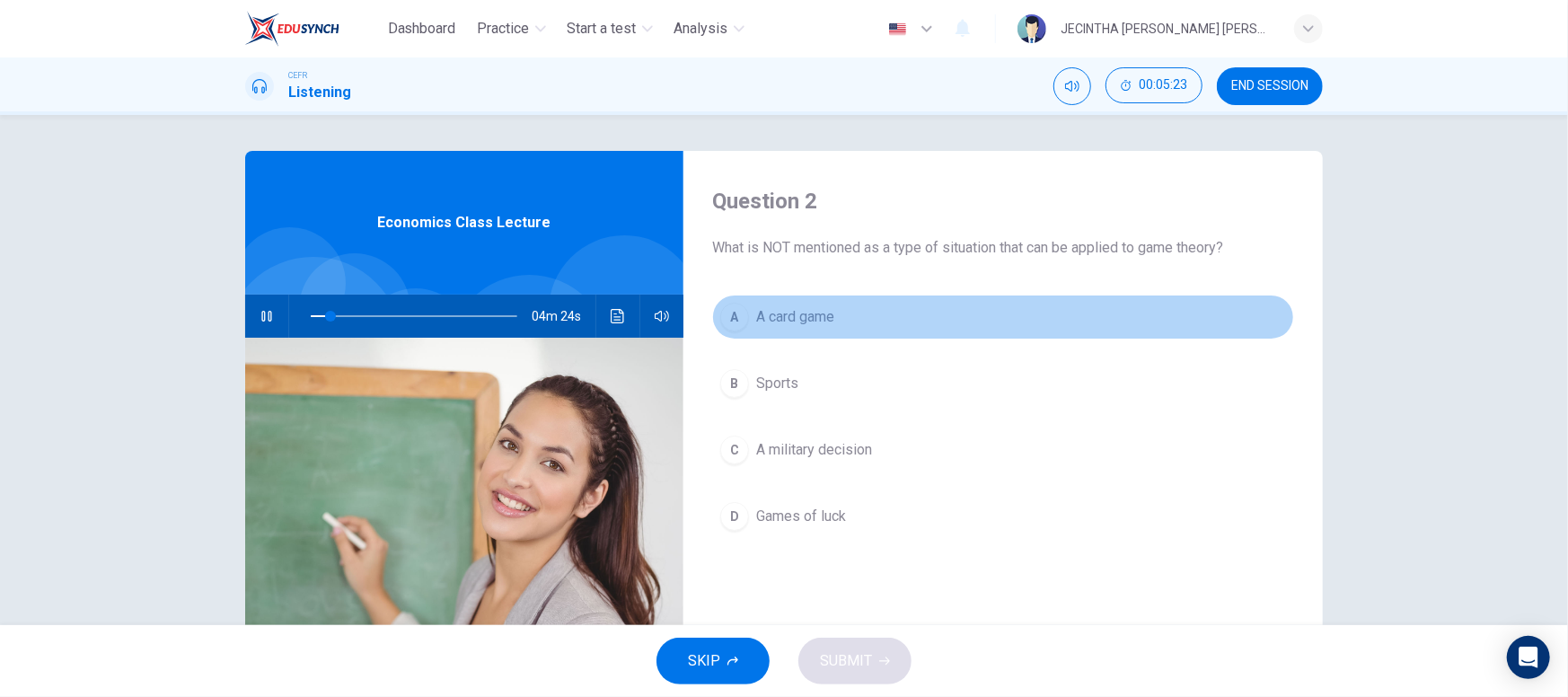 click on "A card game" at bounding box center [795, 317] 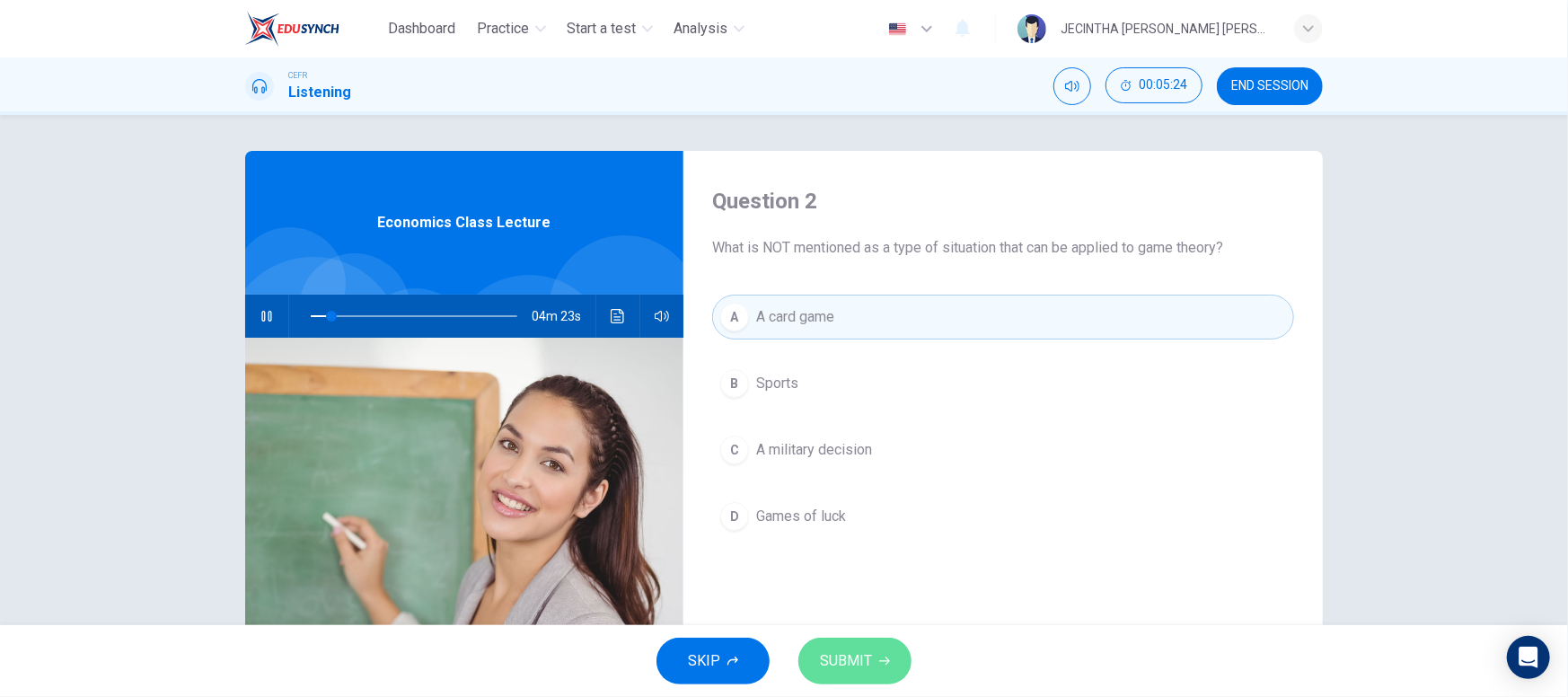 click on "SUBMIT" at bounding box center (846, 661) 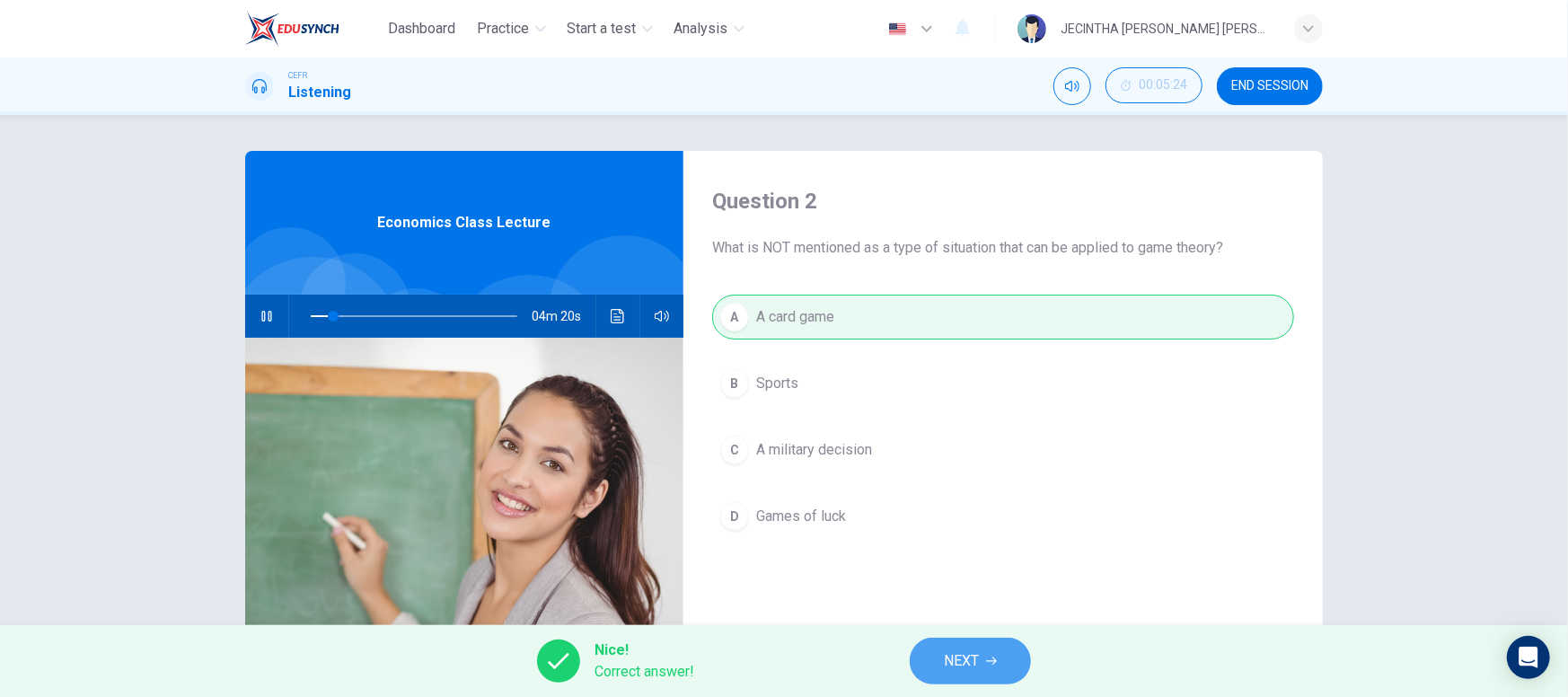 click on "NEXT" at bounding box center (961, 661) 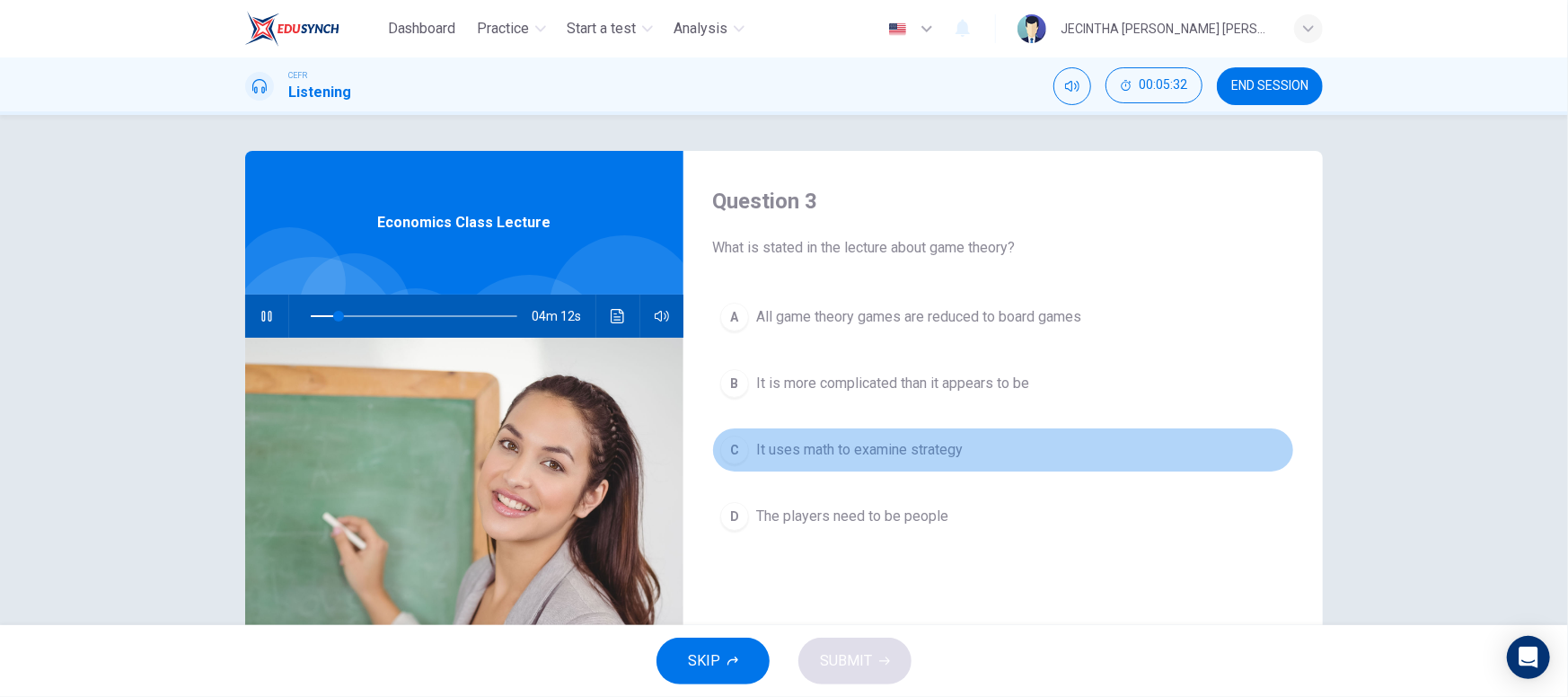 click on "It uses math to examine strategy" at bounding box center (859, 450) 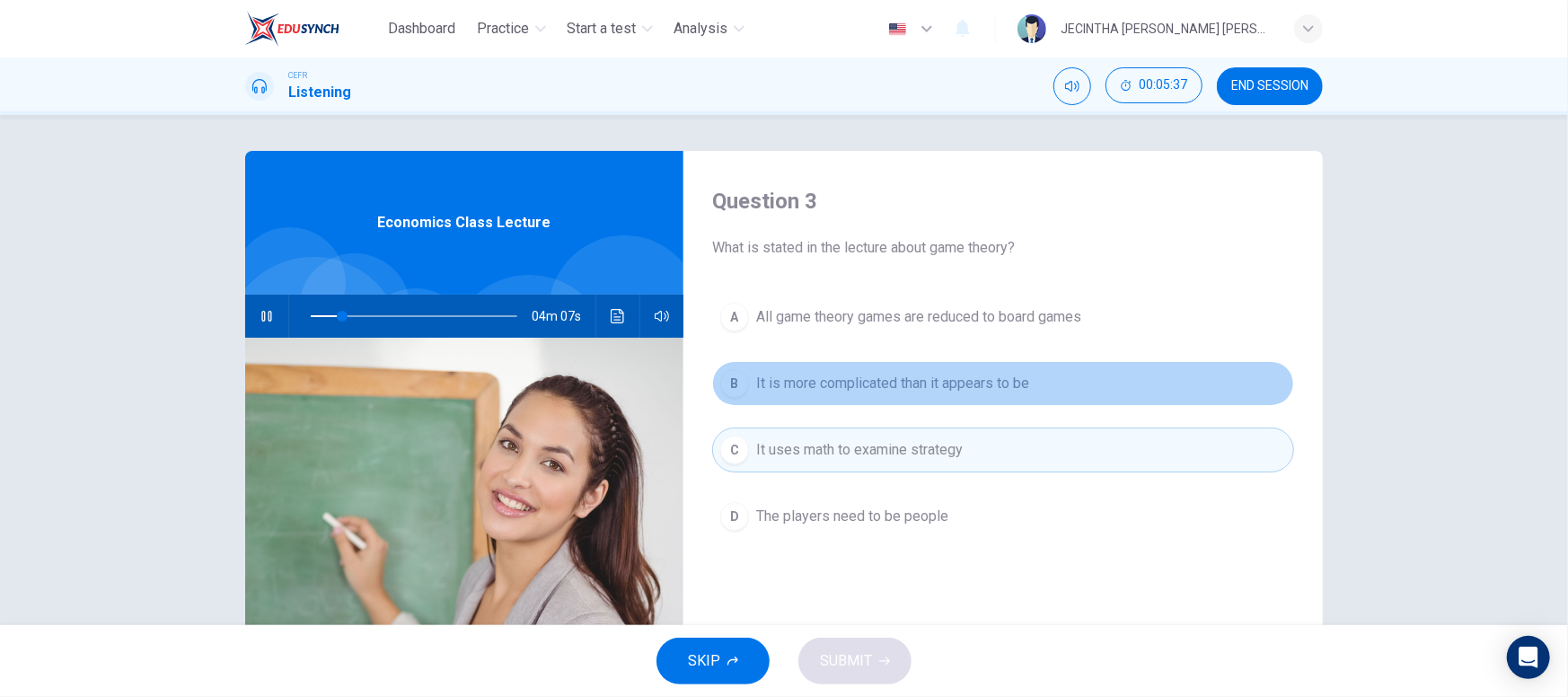 click on "It is more complicated than it appears to be" at bounding box center [893, 384] 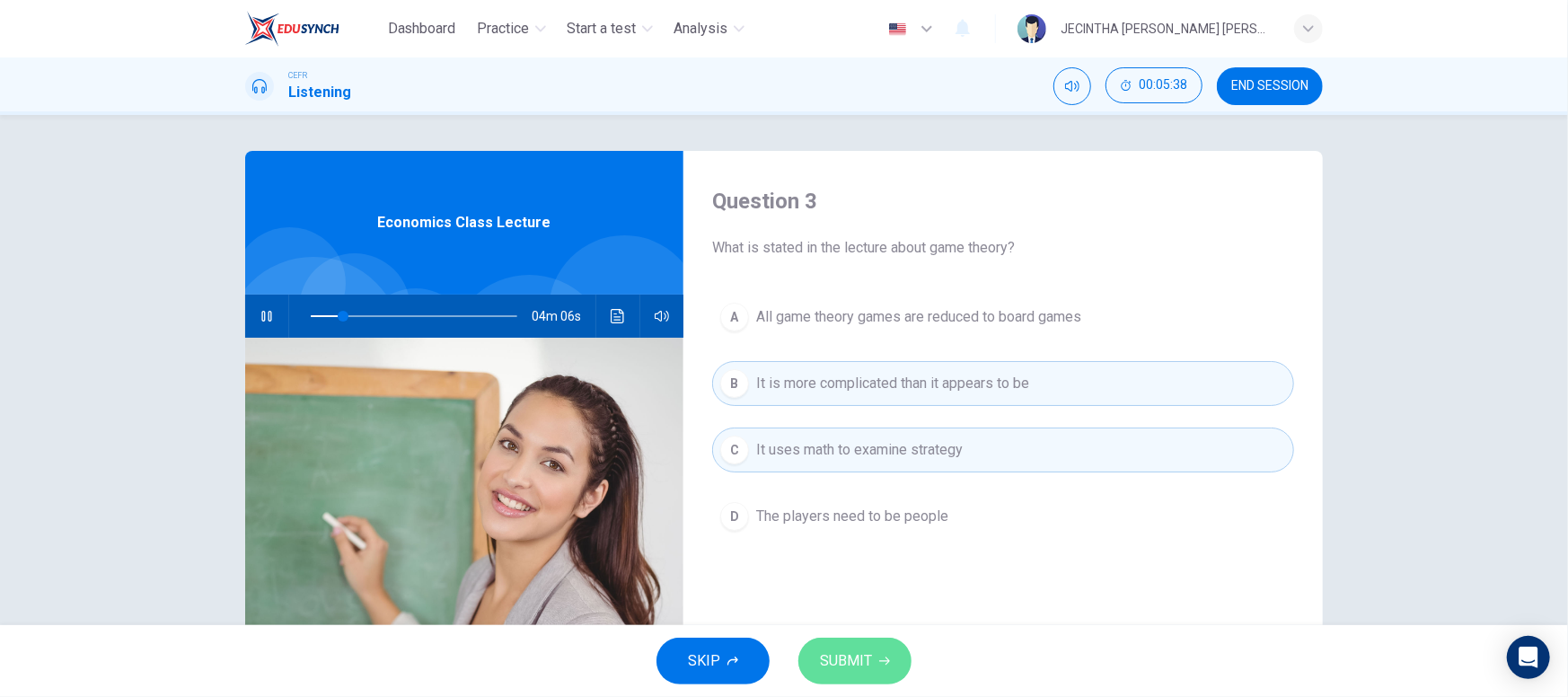 click on "SUBMIT" at bounding box center (846, 661) 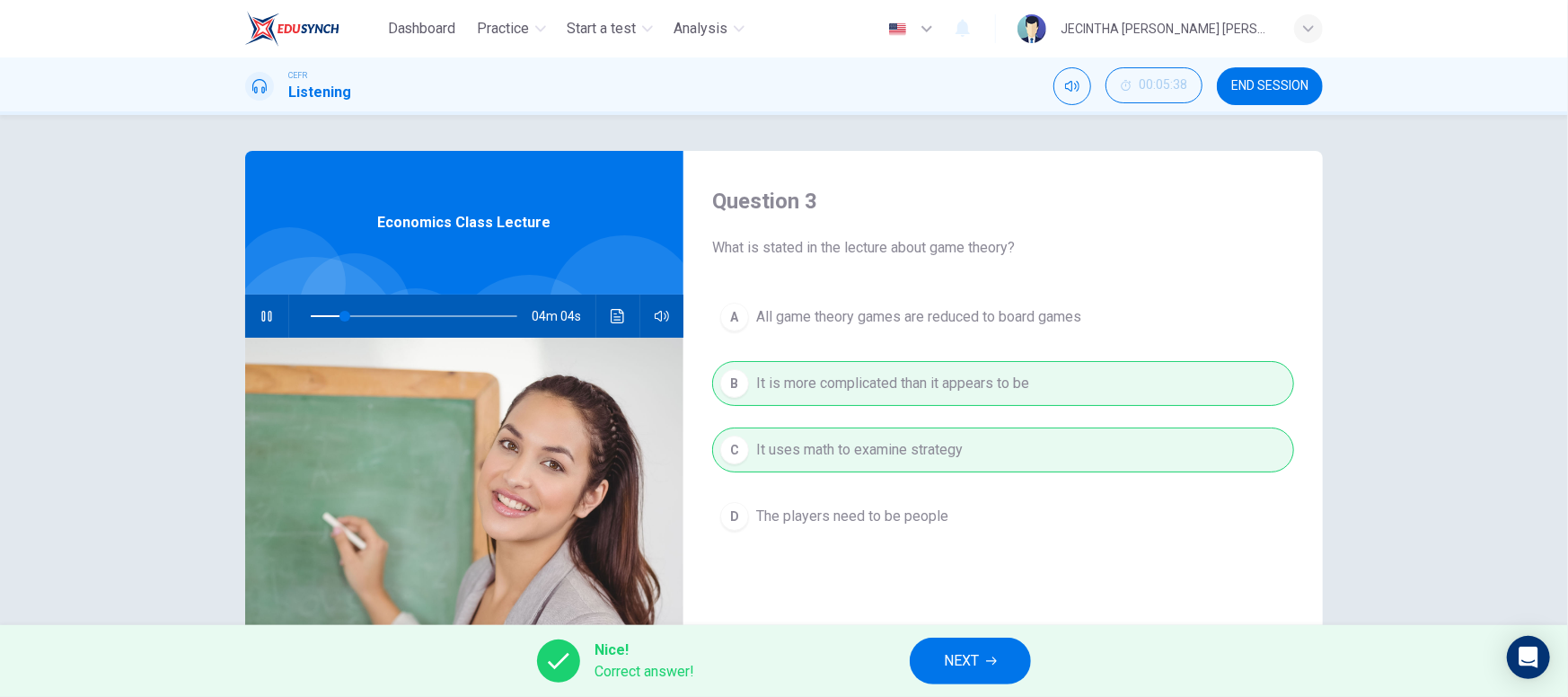 type on "17" 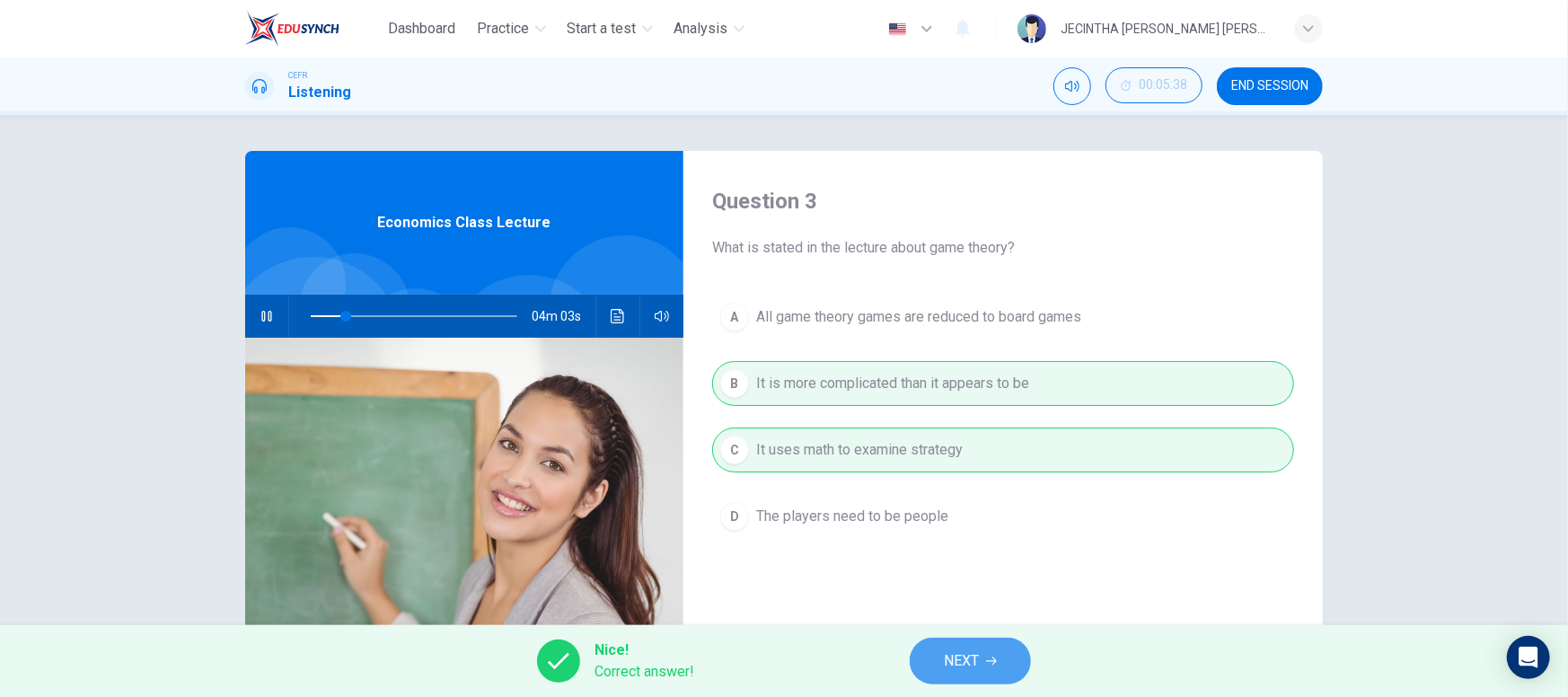 click on "NEXT" at bounding box center (961, 661) 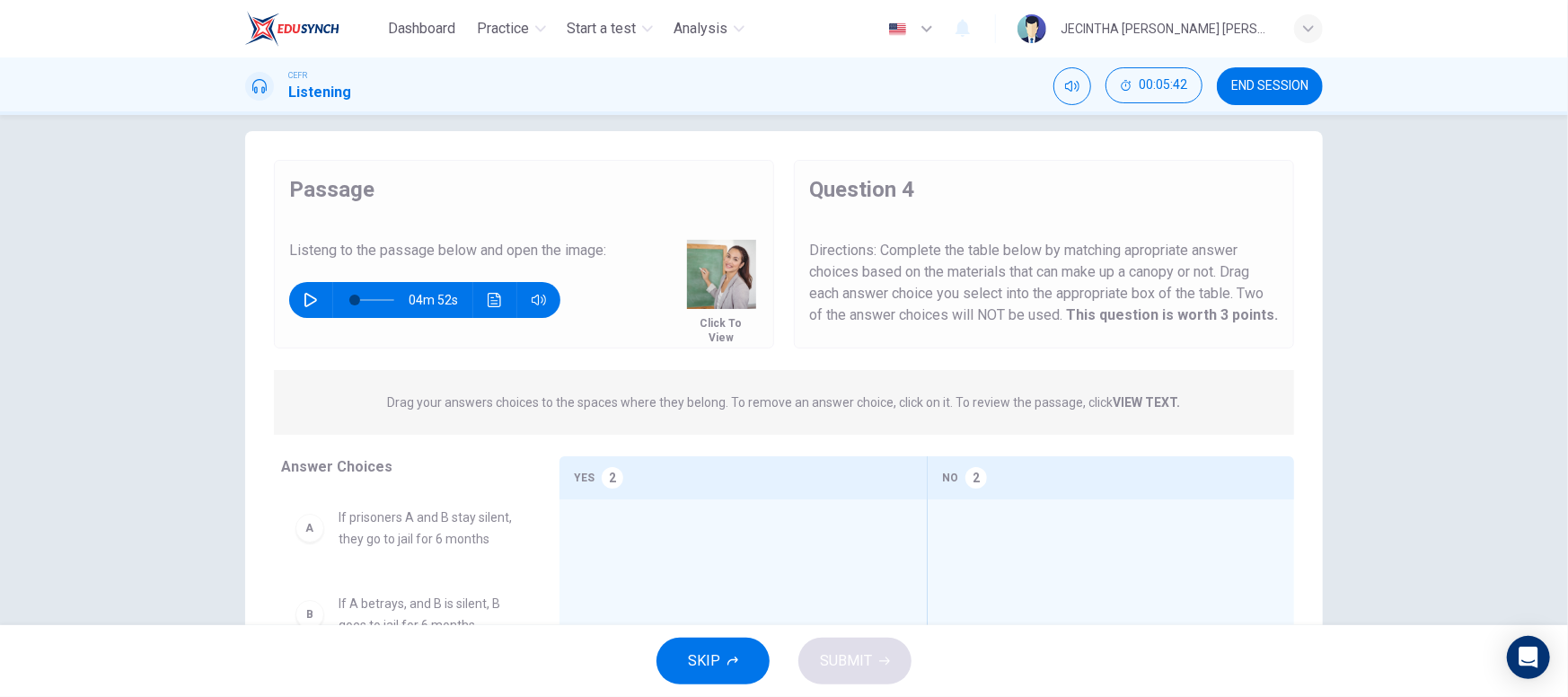 scroll, scrollTop: 0, scrollLeft: 0, axis: both 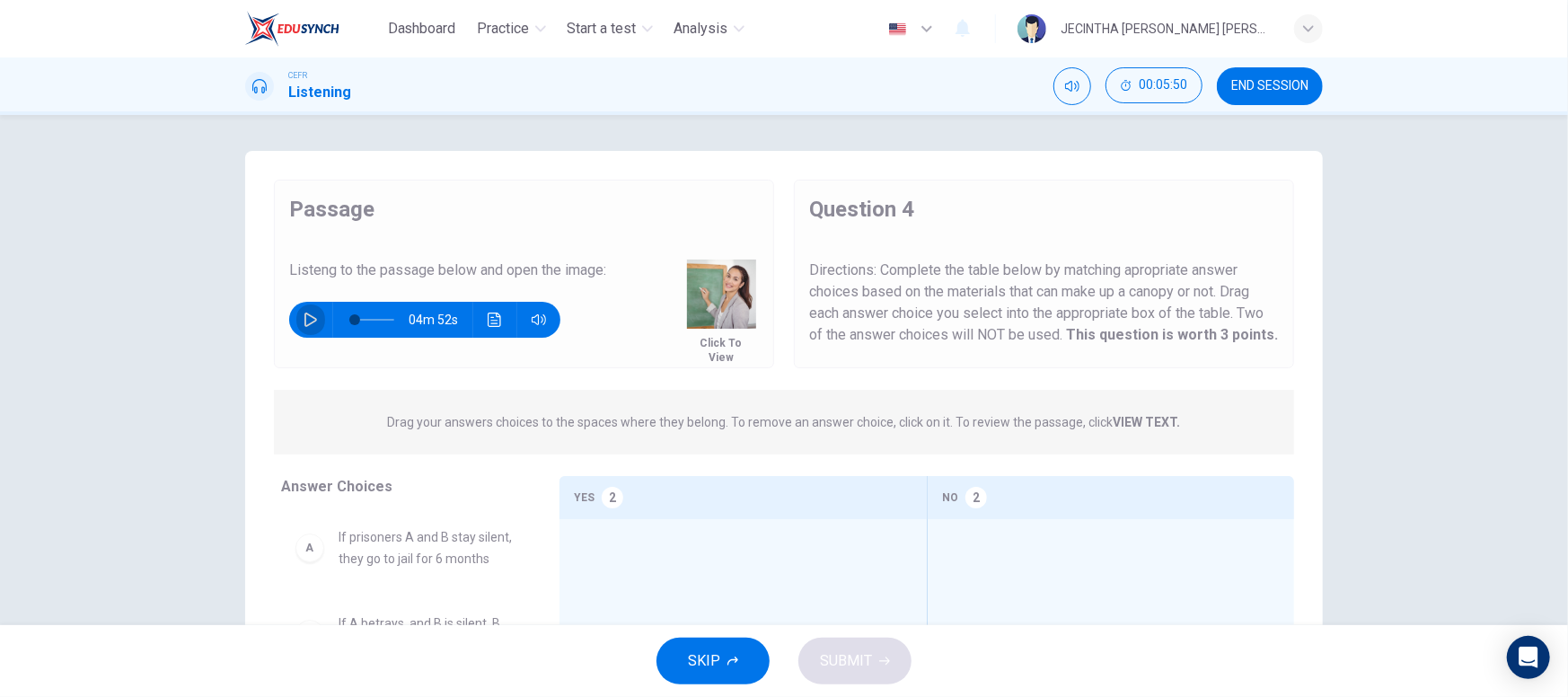 click 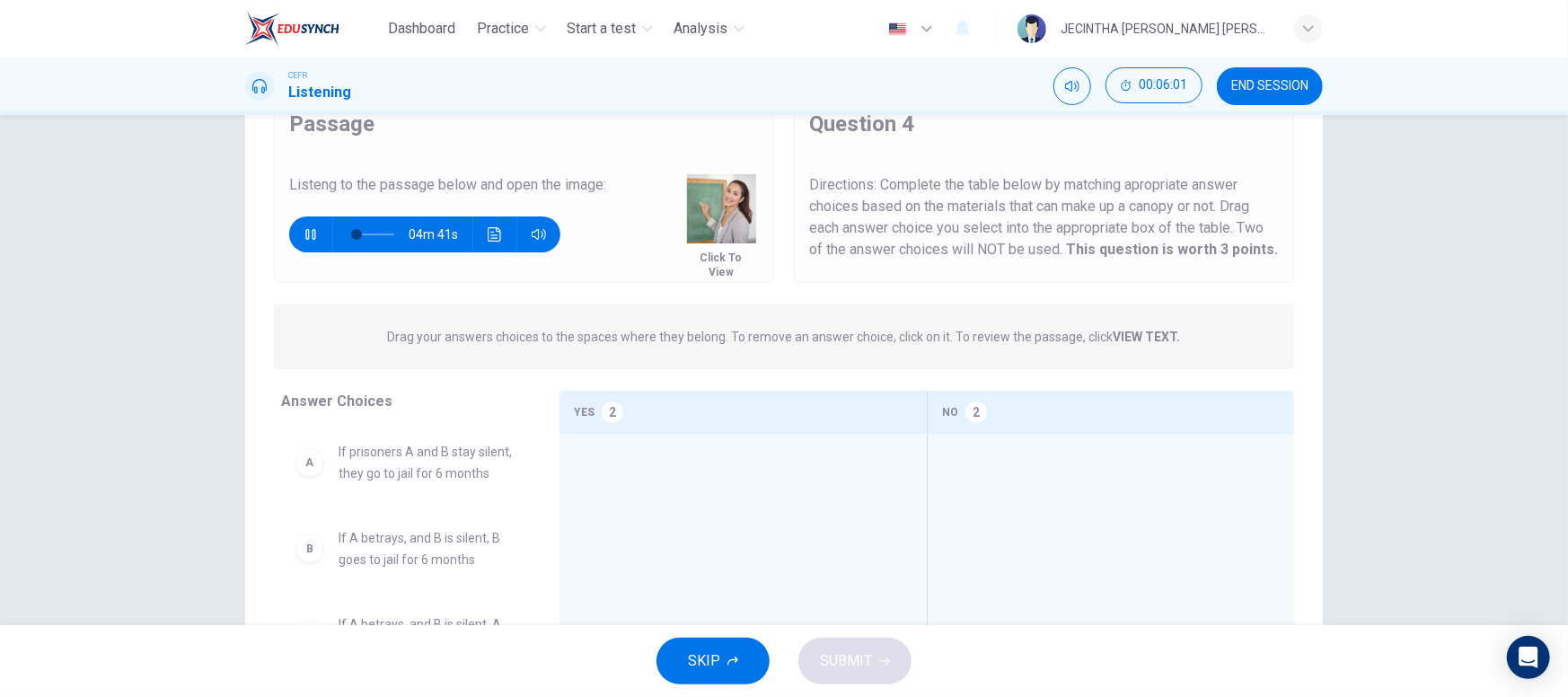 scroll, scrollTop: 234, scrollLeft: 0, axis: vertical 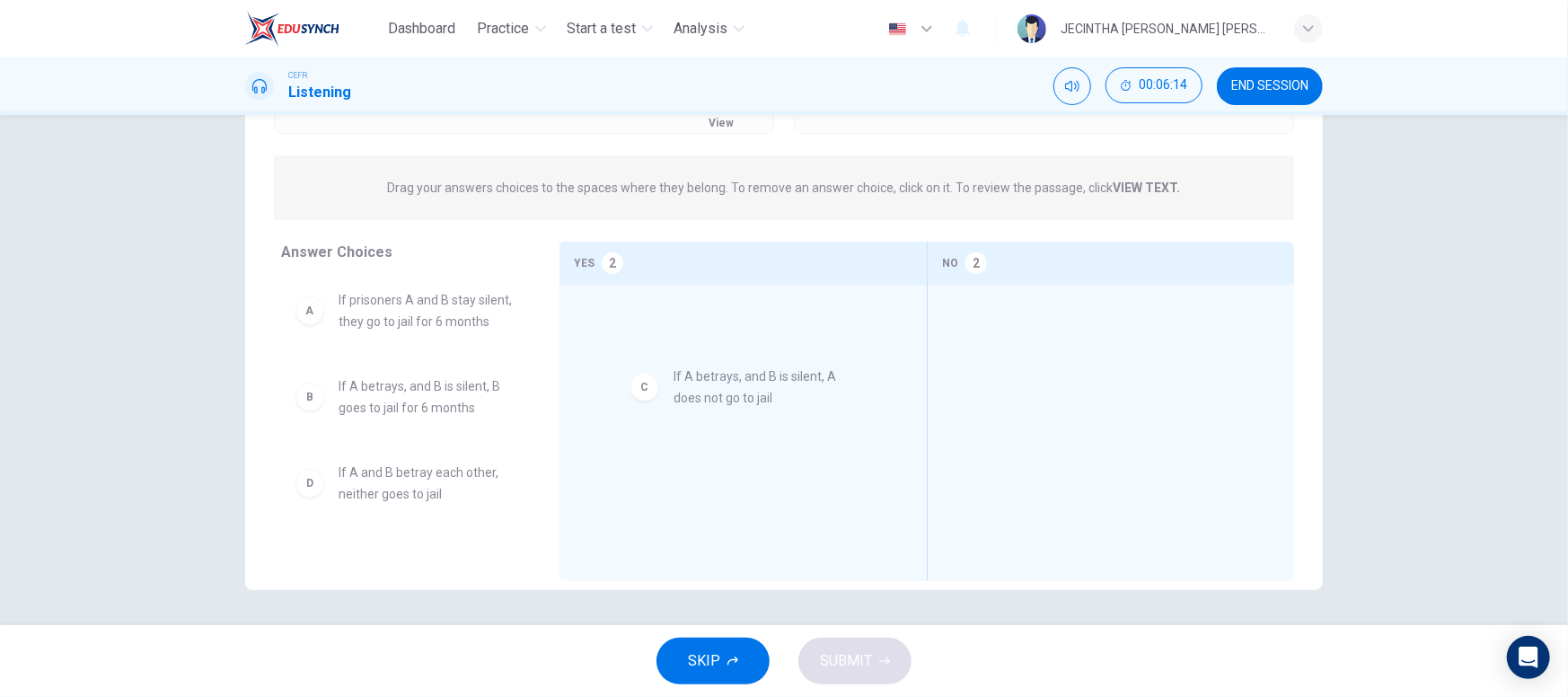 drag, startPoint x: 314, startPoint y: 516, endPoint x: 670, endPoint y: 392, distance: 376.97745 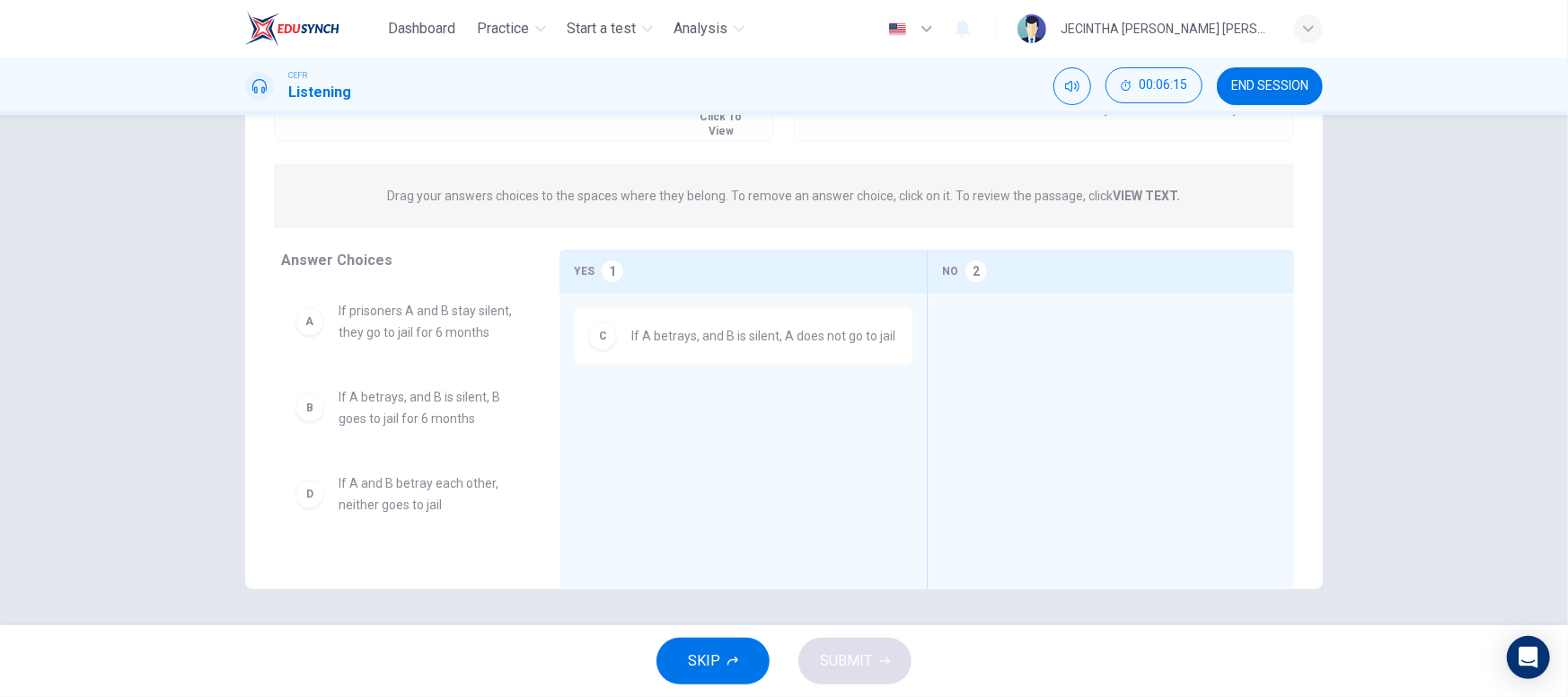 scroll, scrollTop: 0, scrollLeft: 0, axis: both 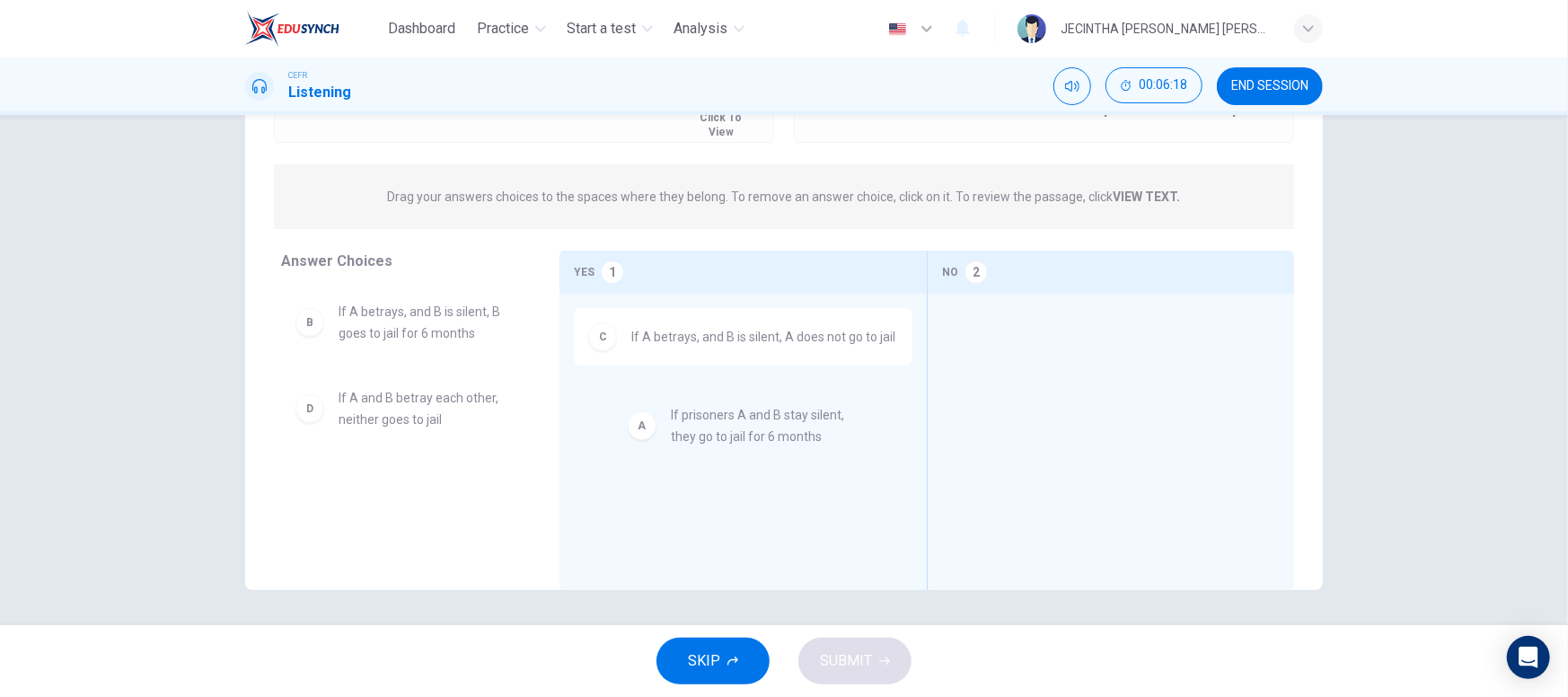 drag, startPoint x: 366, startPoint y: 326, endPoint x: 710, endPoint y: 431, distance: 359.6679 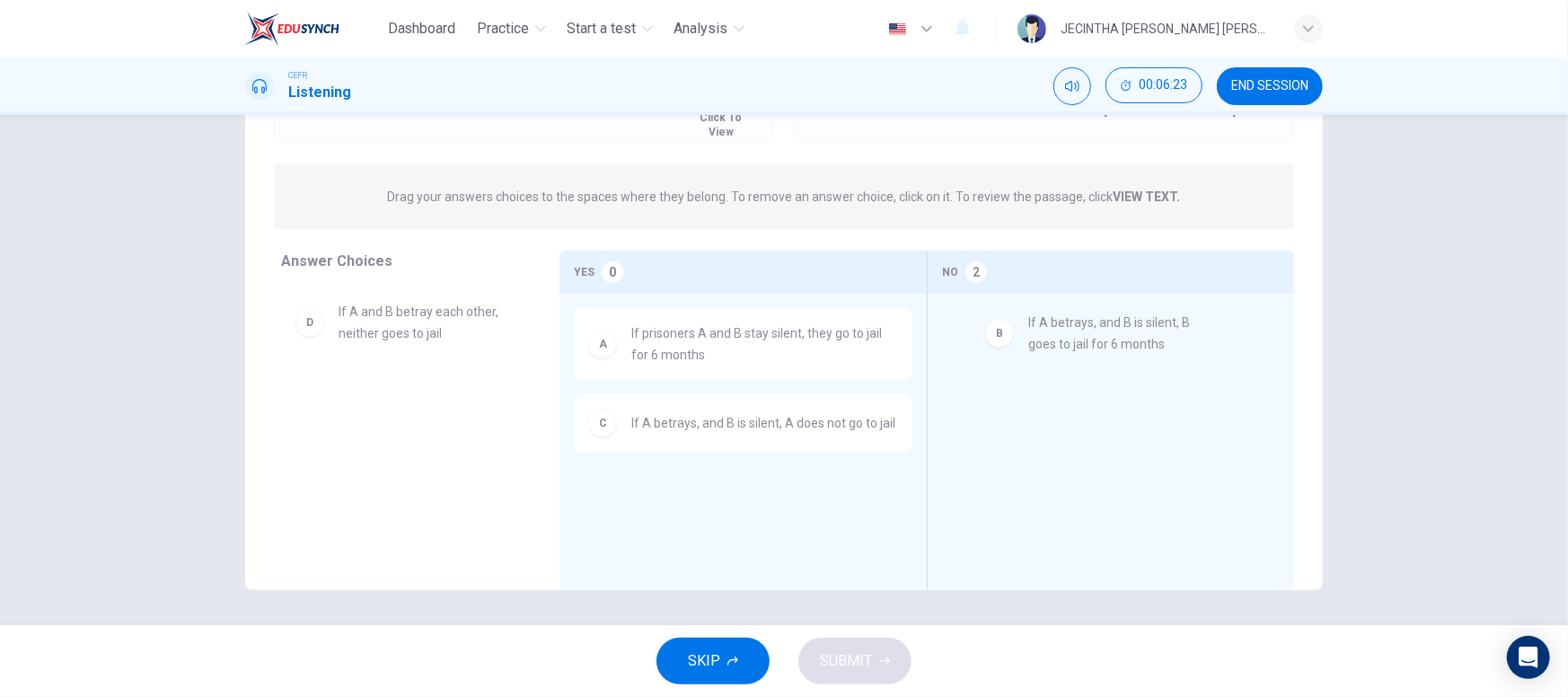 drag, startPoint x: 374, startPoint y: 303, endPoint x: 1077, endPoint y: 331, distance: 703.5574 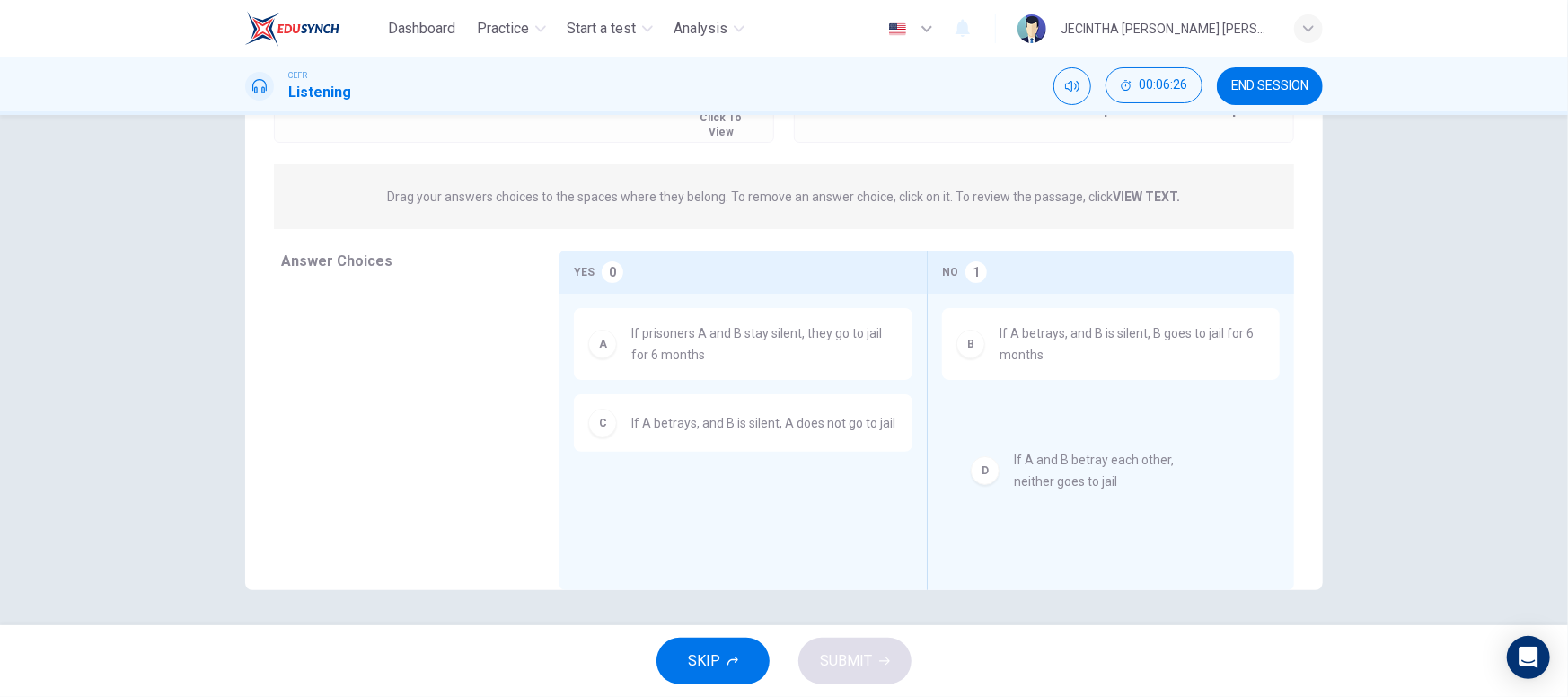 drag, startPoint x: 372, startPoint y: 329, endPoint x: 1065, endPoint y: 478, distance: 708.8371 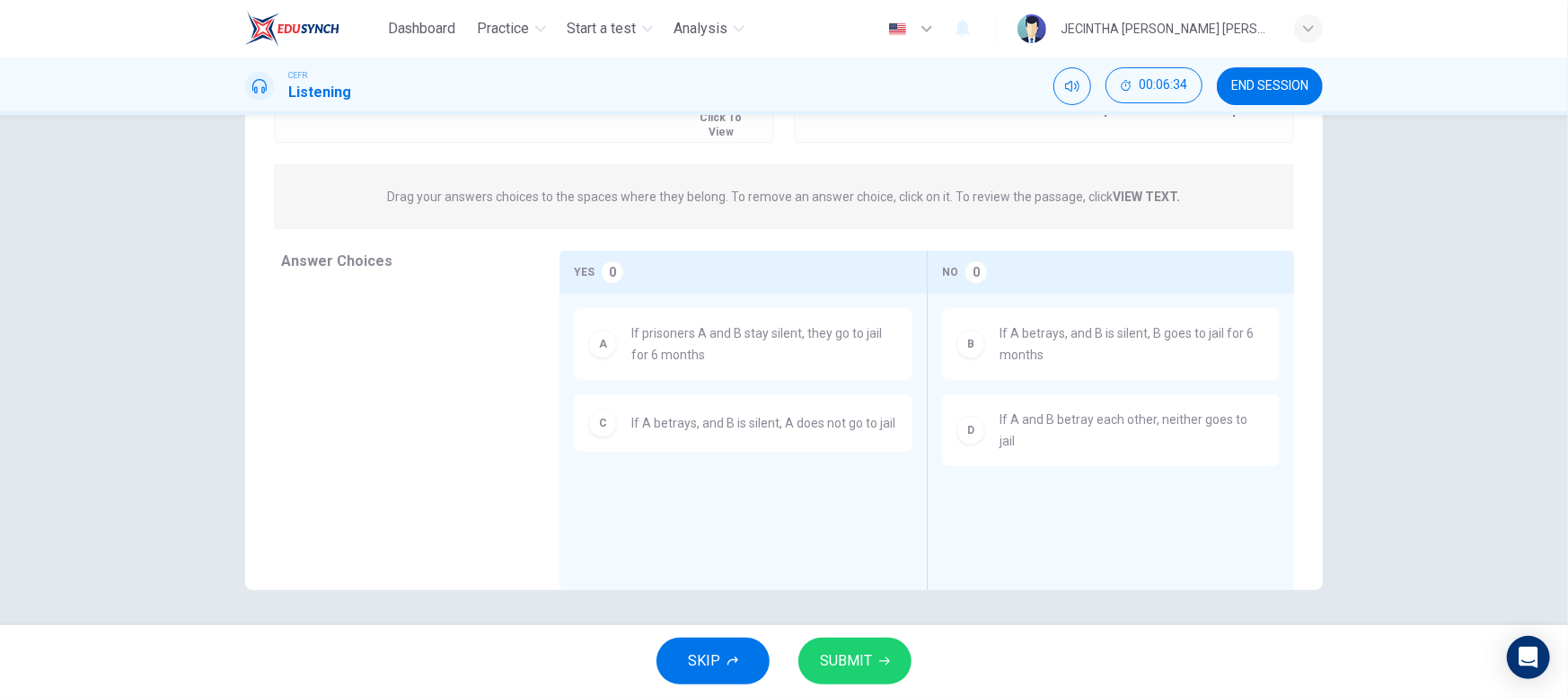 click on "SUBMIT" at bounding box center (846, 661) 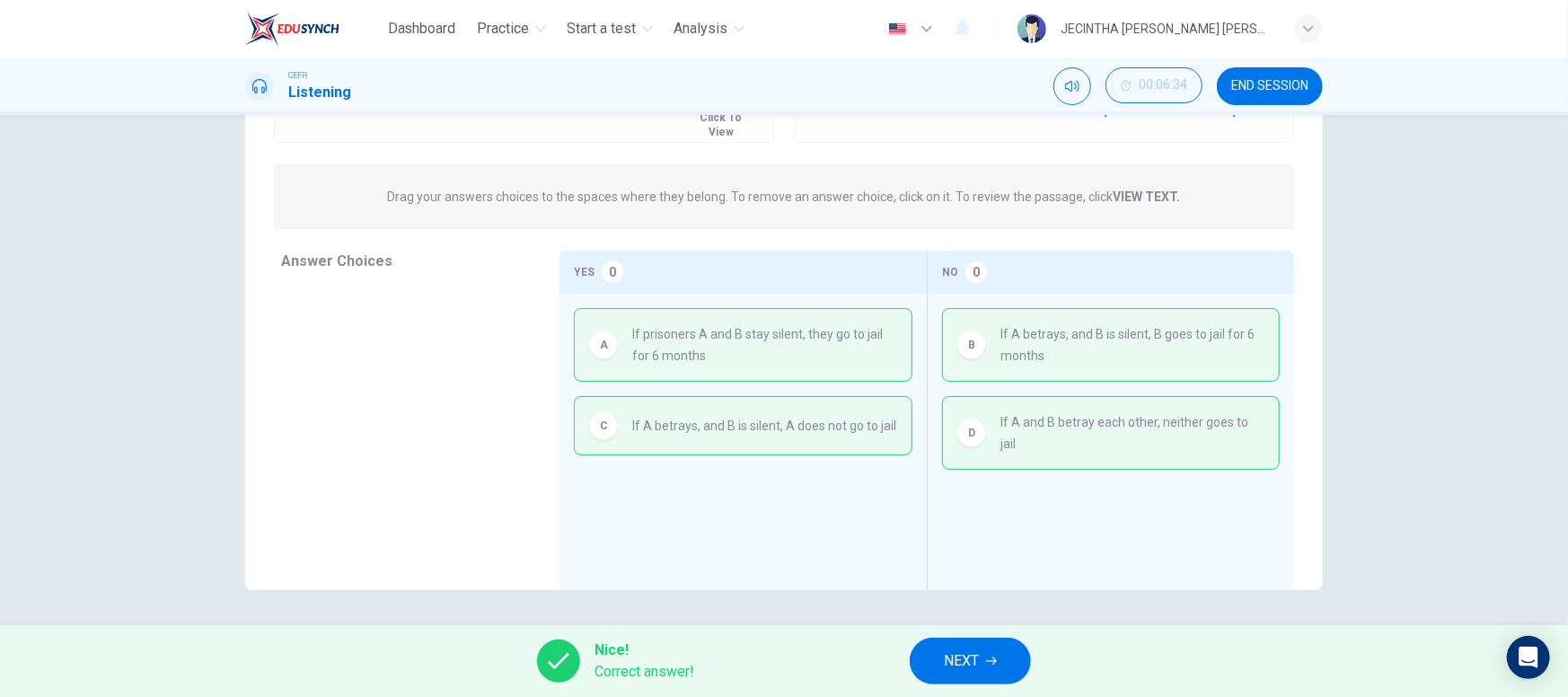 type on "16" 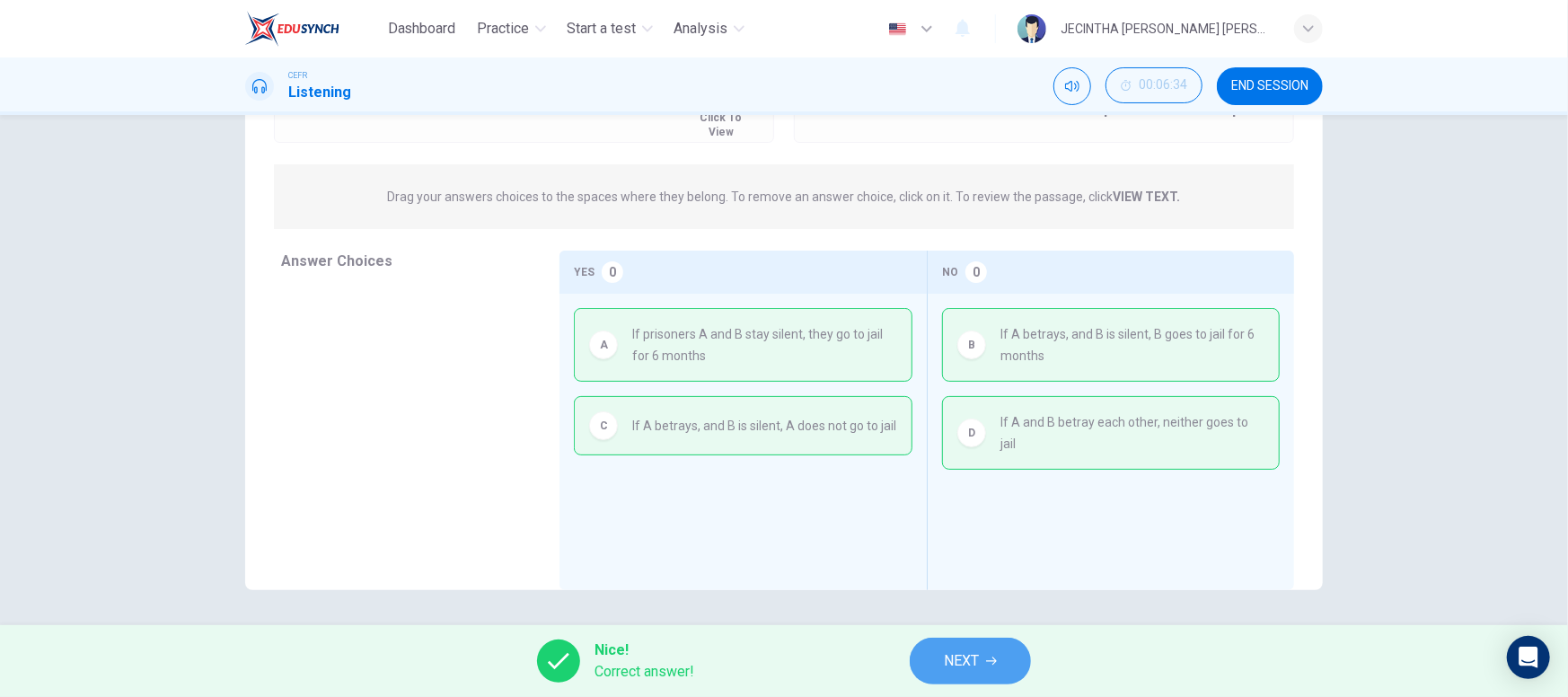 click on "NEXT" at bounding box center (961, 661) 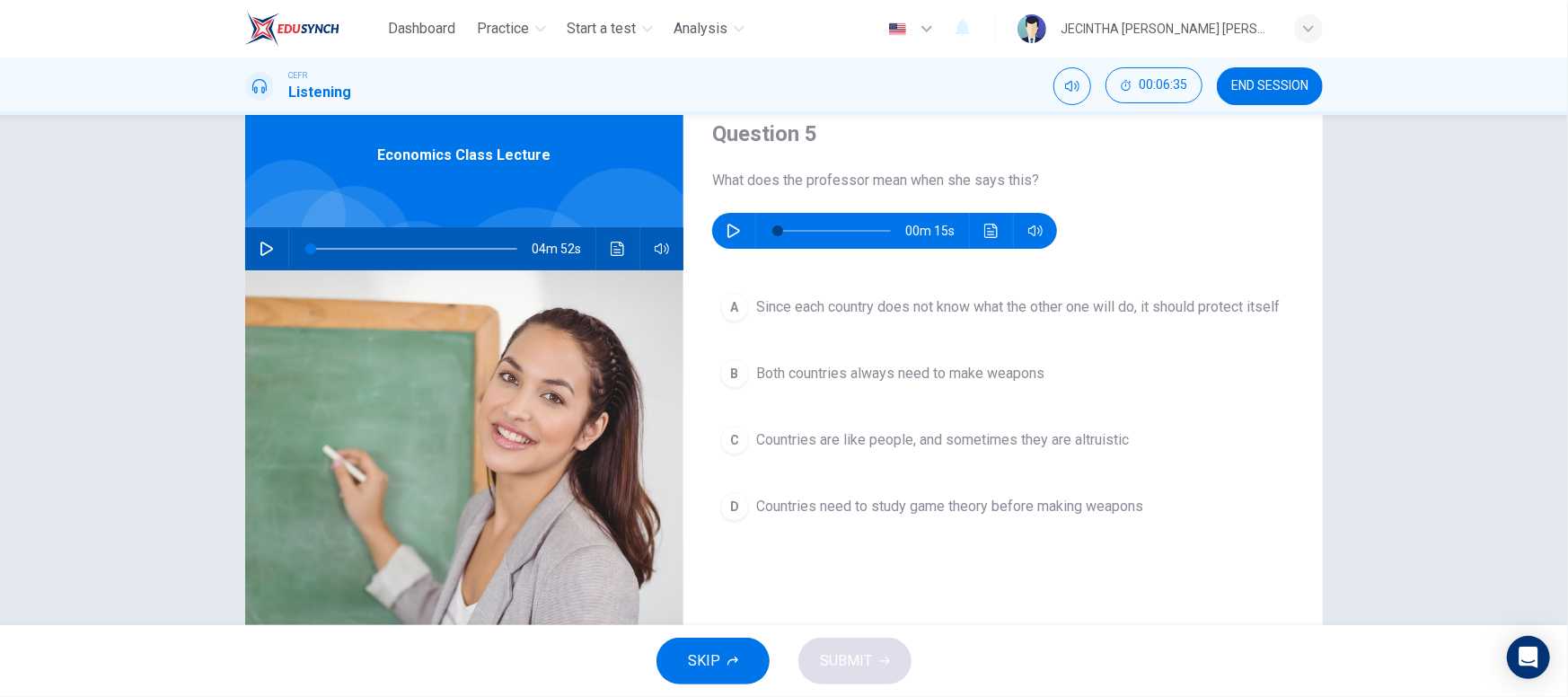 scroll, scrollTop: 66, scrollLeft: 0, axis: vertical 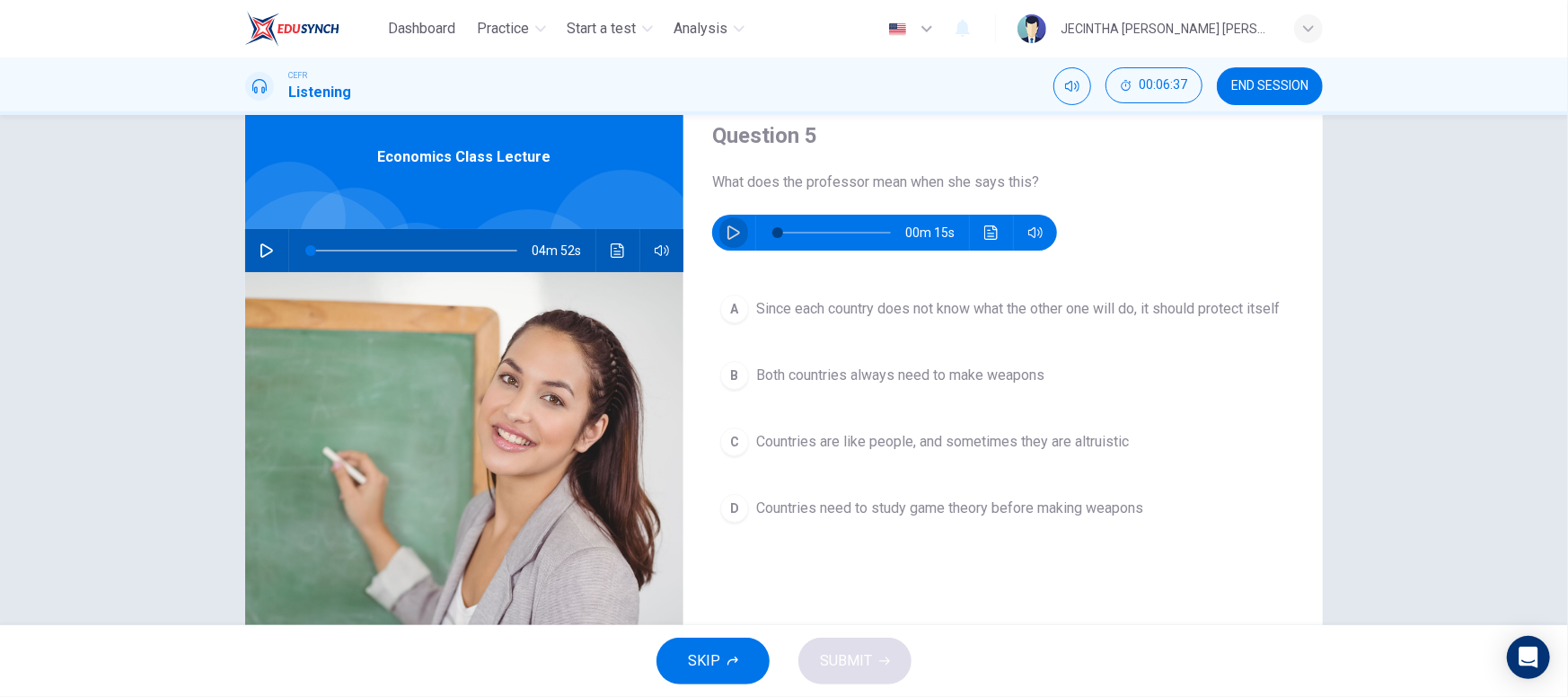 click 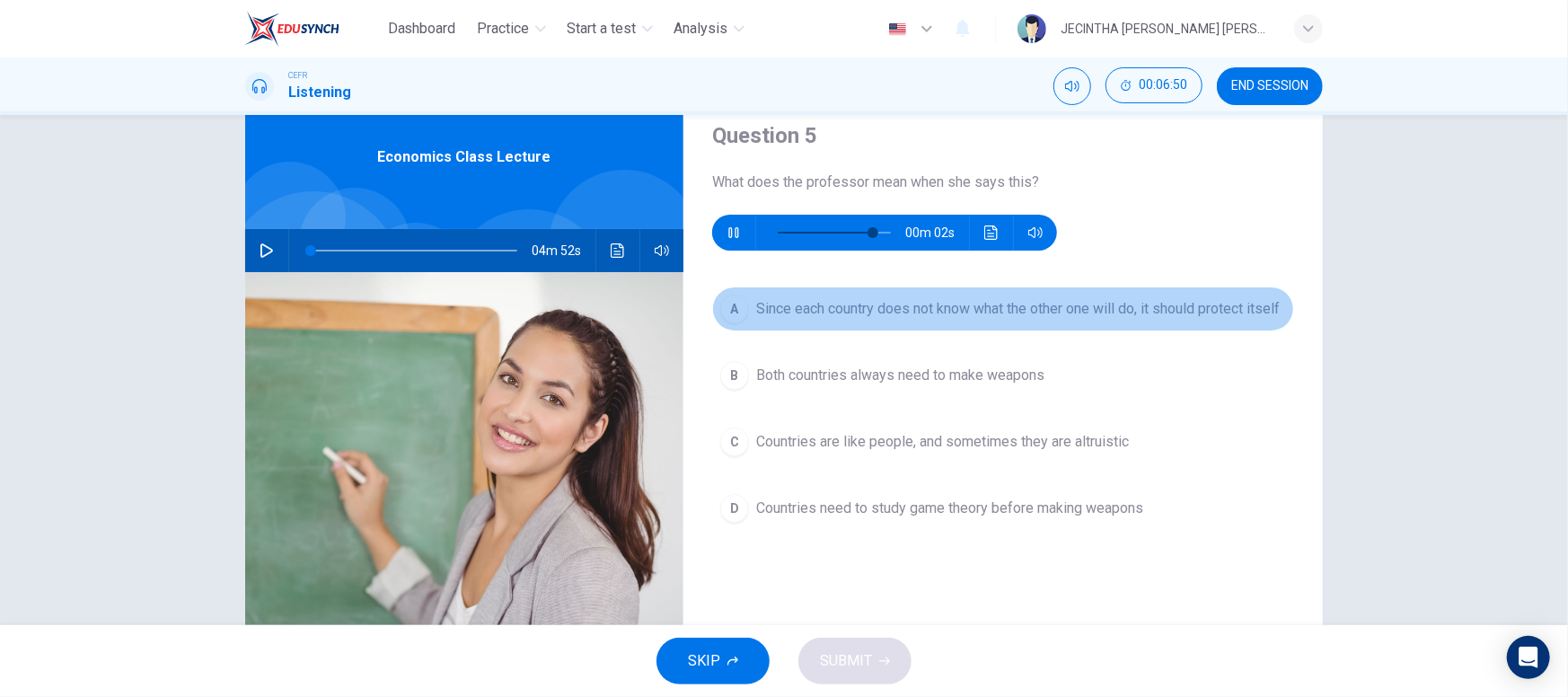click on "Since each country does not know what the other one will do, it should protect itself" at bounding box center (1017, 309) 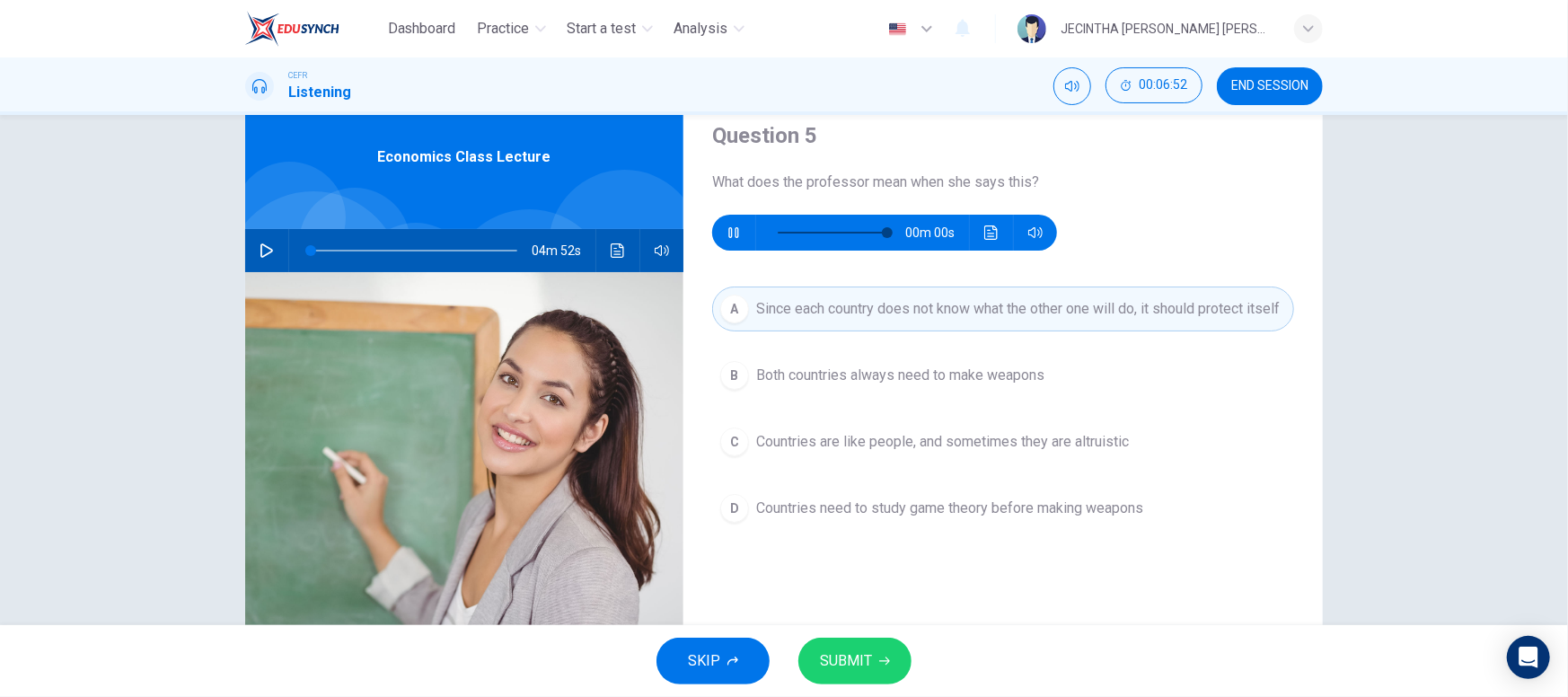 type on "0" 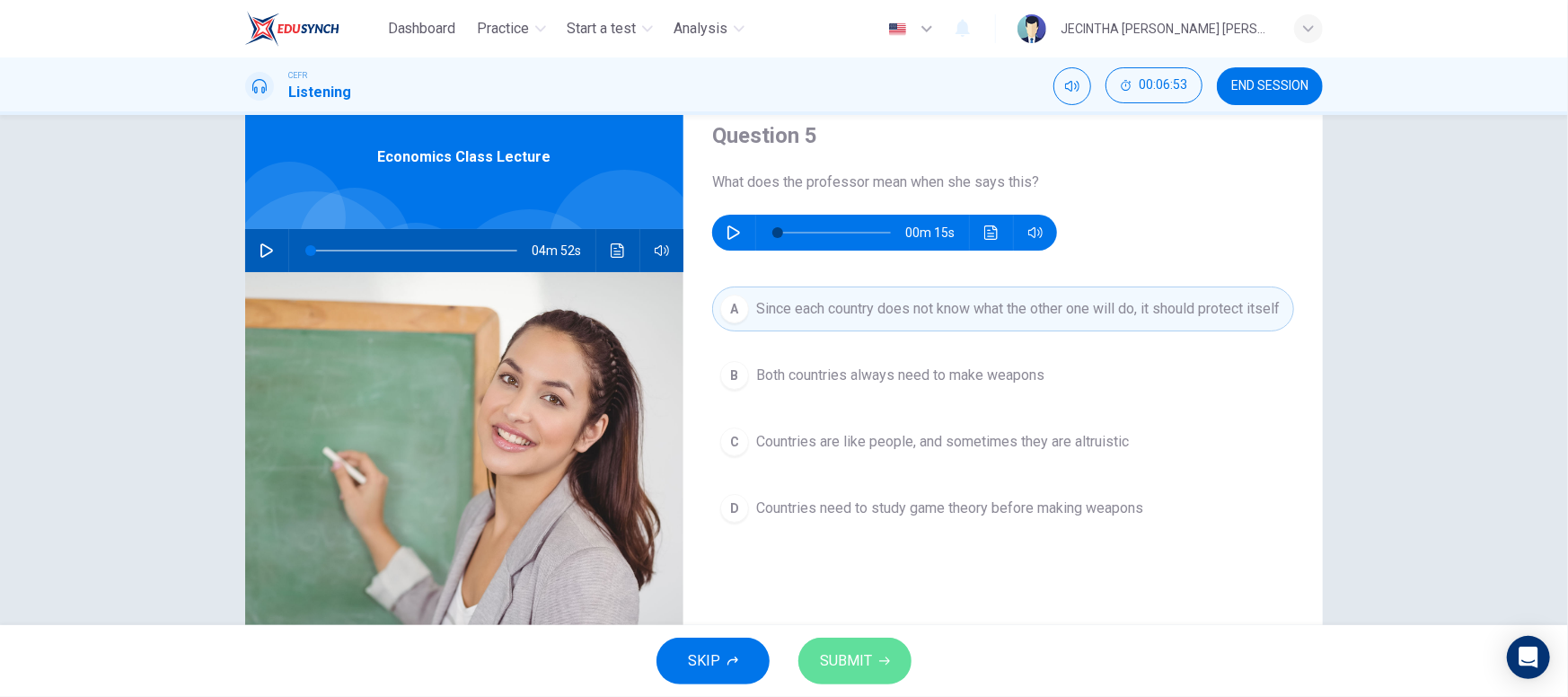 click on "SUBMIT" at bounding box center (846, 661) 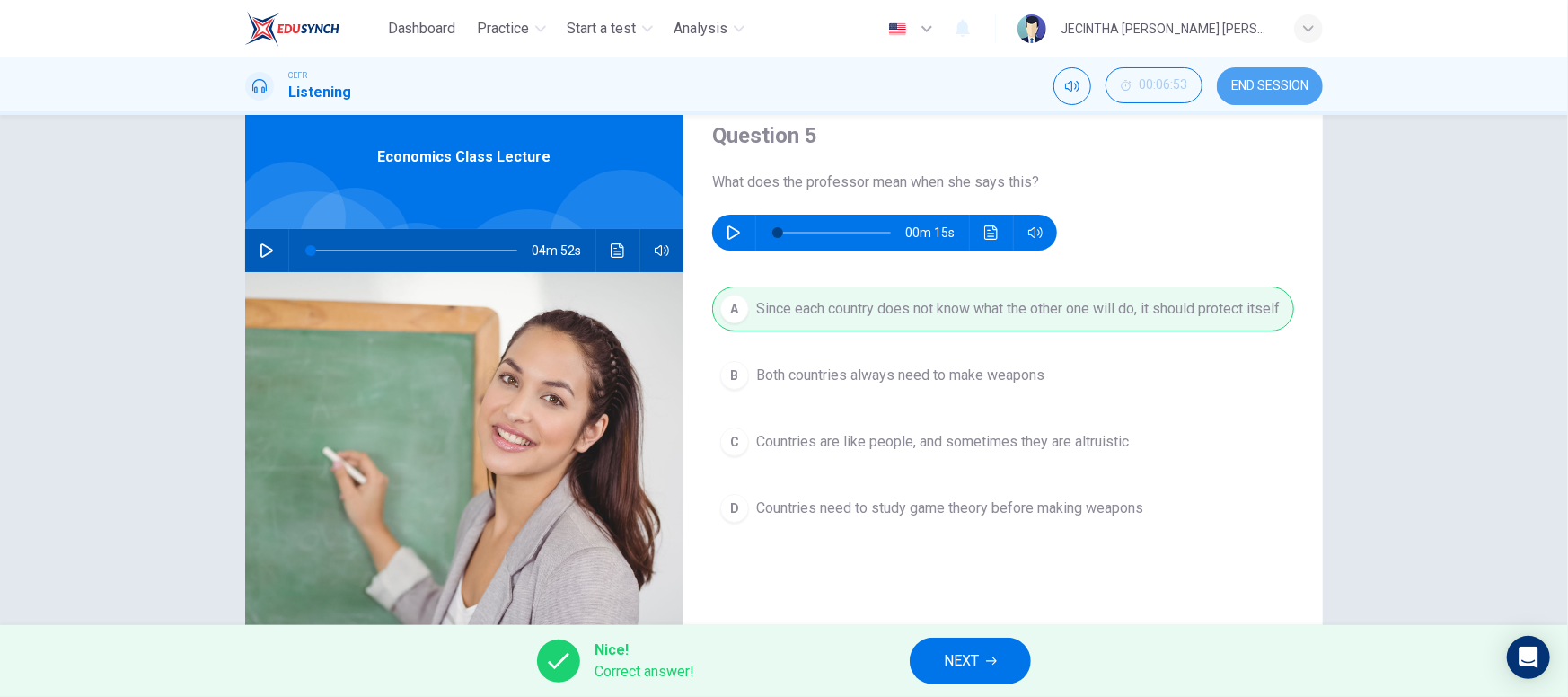 click on "END SESSION" at bounding box center [1270, 86] 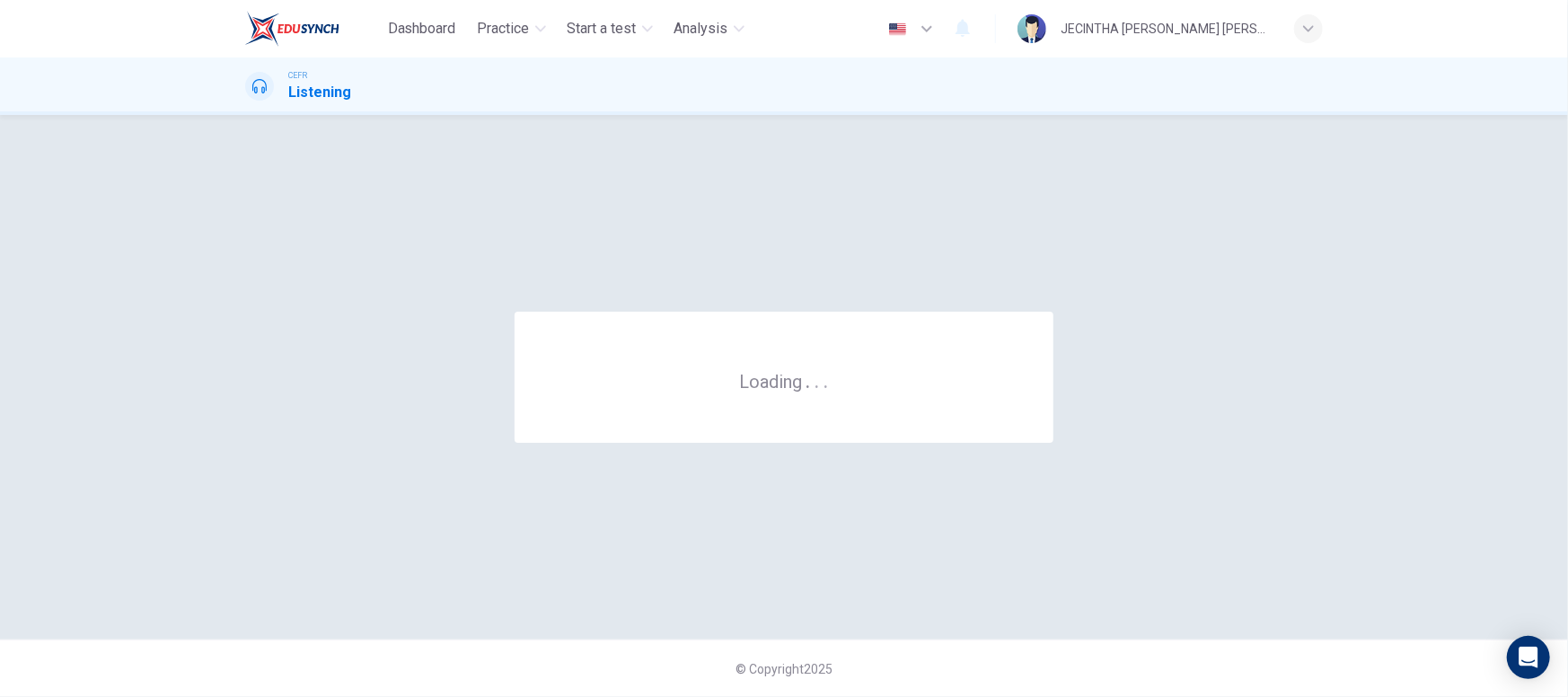 scroll, scrollTop: 0, scrollLeft: 0, axis: both 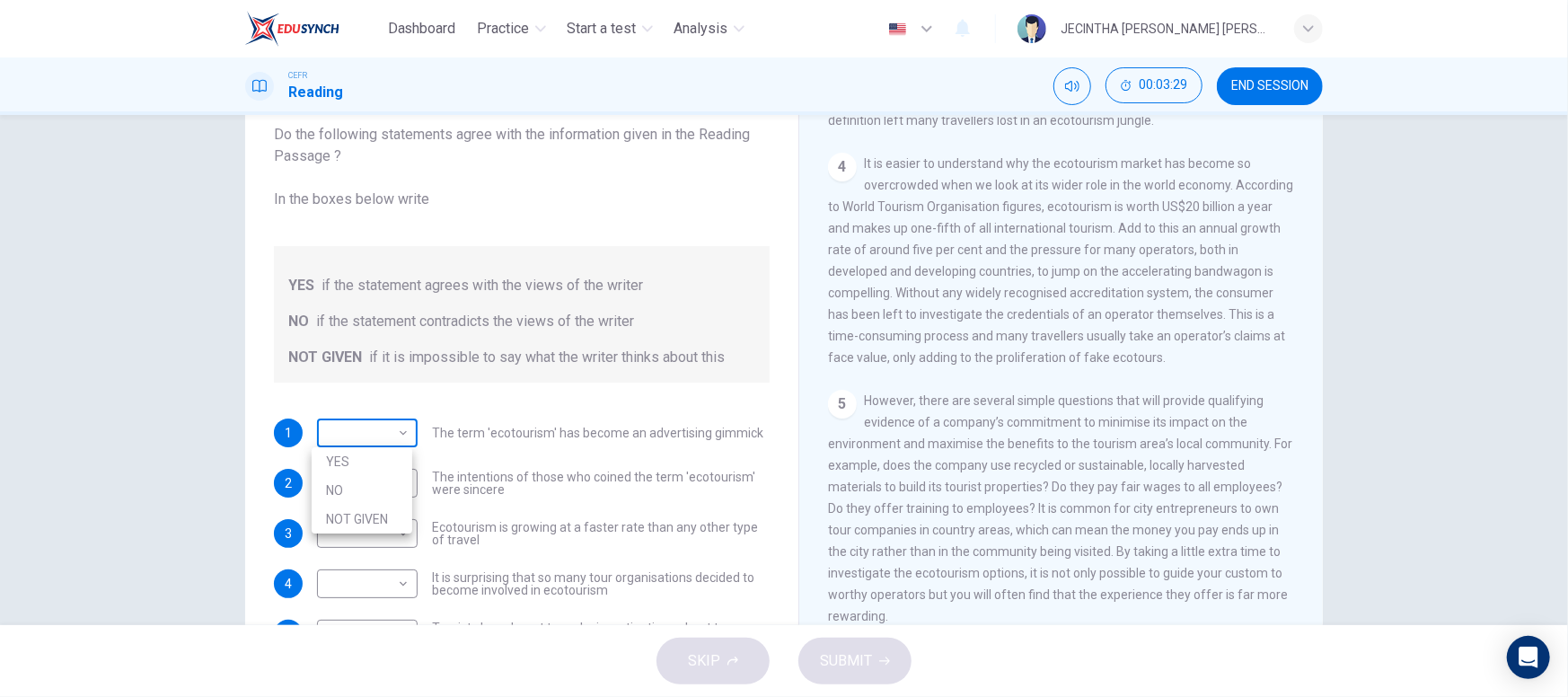 click on "Dashboard Practice Start a test Analysis English en ​ JECINTHA [PERSON_NAME] [PERSON_NAME] CEFR Reading 00:03:29 END SESSION Questions 1 - 6 Do the following statements agree with the information given in the Reading Passage ?
In the boxes below write YES if the statement agrees with the views of the writer NO if the statement contradicts the views of the writer NOT GIVEN if it is impossible to say what the writer thinks about this 1 ​ ​ The term 'ecotourism' has become an advertising gimmick 2 ​ ​ The intentions of those who coined the term 'ecotourism' were sincere 3 ​ ​ Ecotourism is growing at a faster rate than any other type of travel 4 ​ ​ It is surprising that so many tour organisations decided to become involved in ecotourism 5 ​ ​ Tourists have learnt to make investigations about tour operators before using them 6 ​ ​ Tourists have had bad experiences on ecotour holidays It's Eco-logical CLICK TO ZOOM Click to Zoom 1 2 3 4 5 6 7 8 SKIP SUBMIT
Dashboard Practice Start a test 2025" at bounding box center [784, 348] 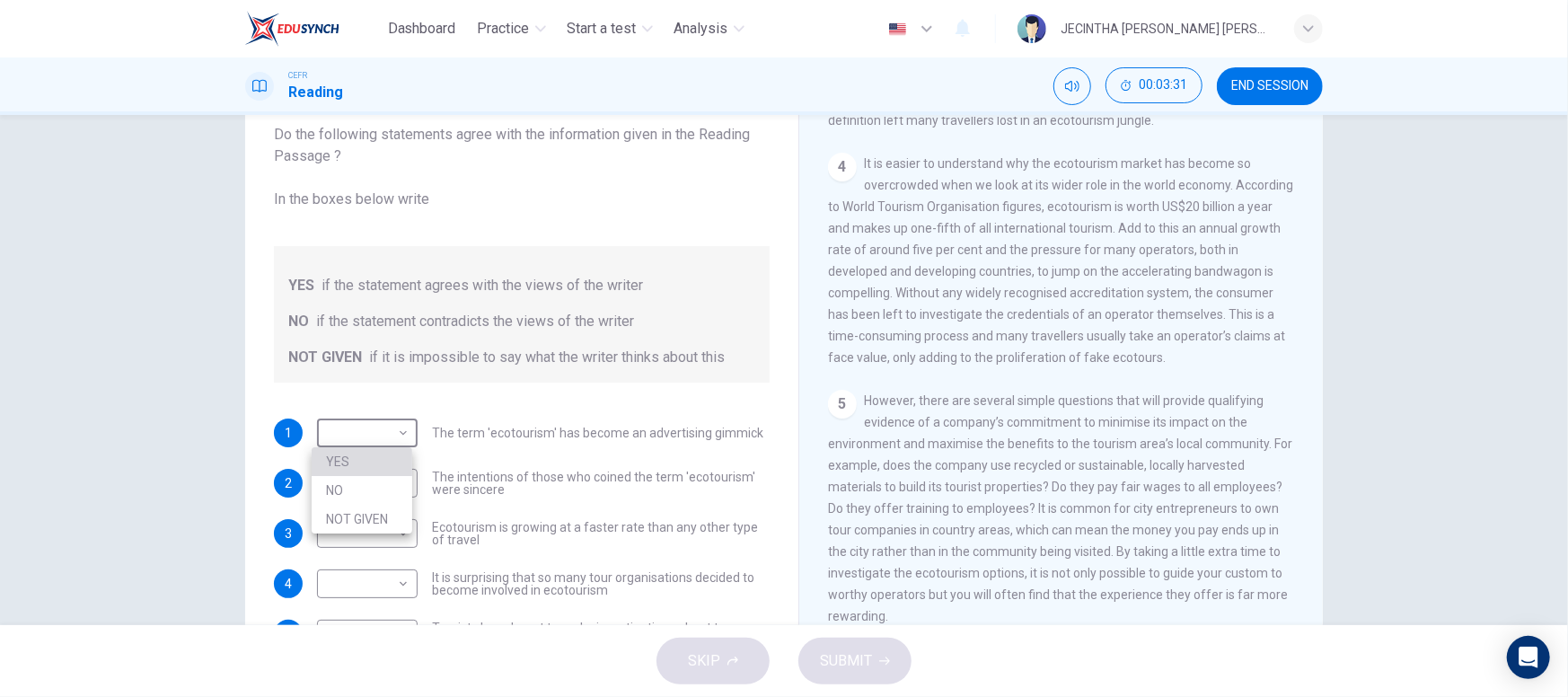 click on "YES" at bounding box center [362, 462] 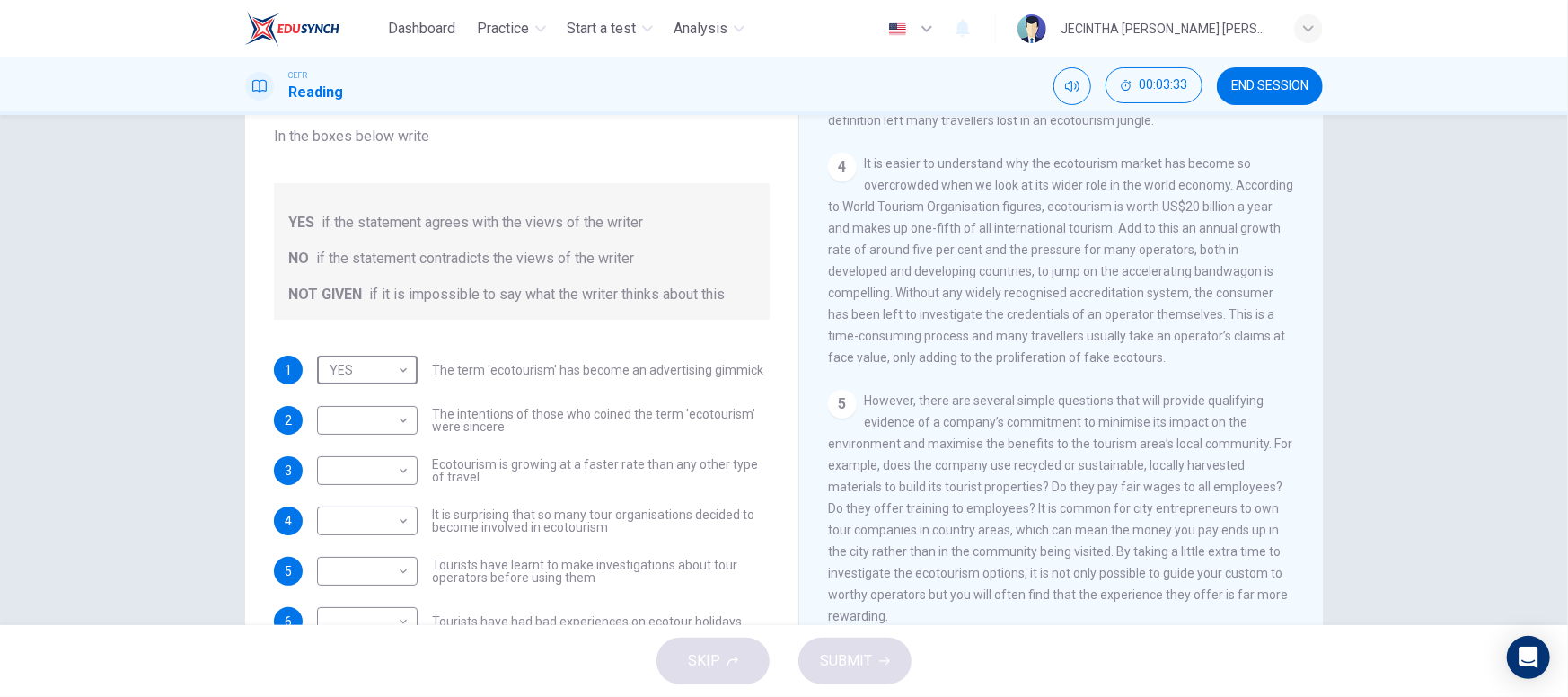 scroll, scrollTop: 72, scrollLeft: 0, axis: vertical 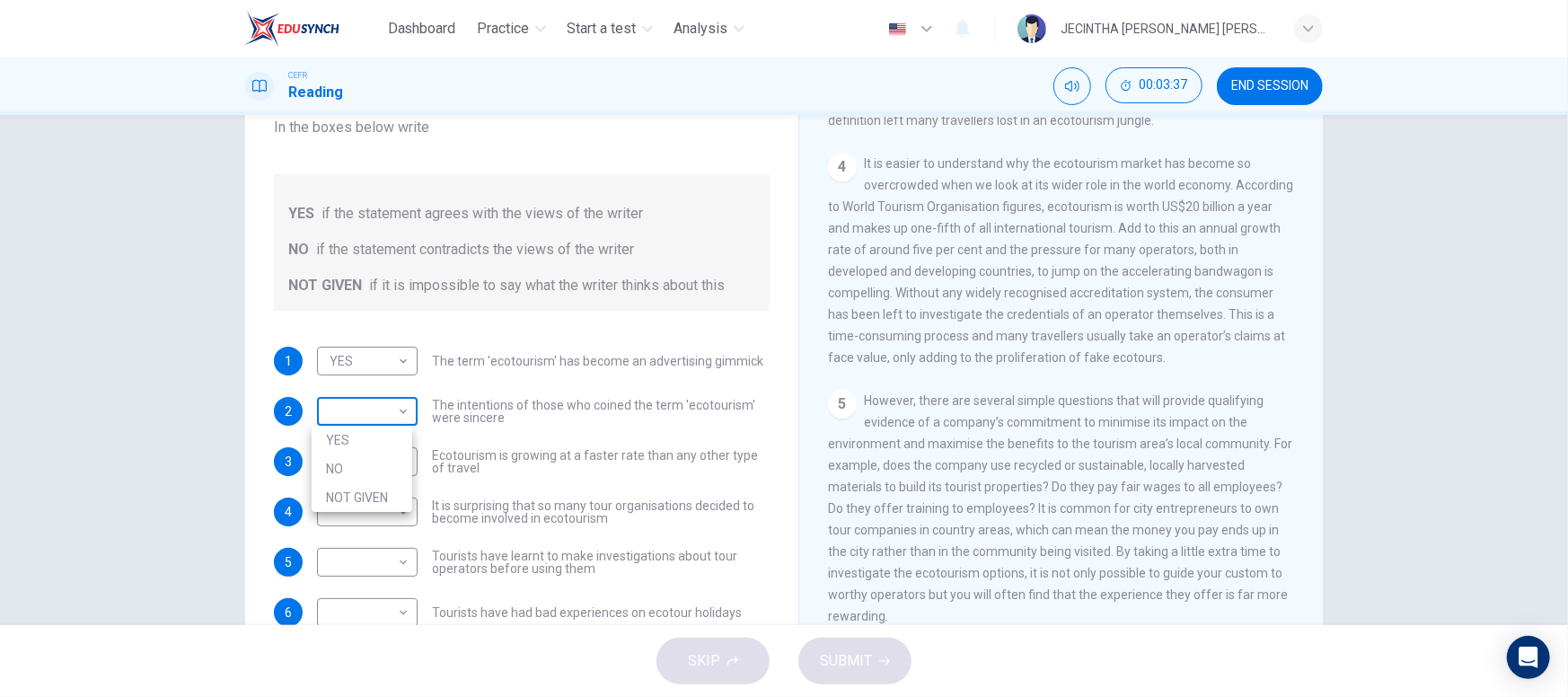click on "Dashboard Practice Start a test Analysis English en ​ JECINTHA [PERSON_NAME] [PERSON_NAME] CEFR Reading 00:03:37 END SESSION Questions 1 - 6 Do the following statements agree with the information given in the Reading Passage ?
In the boxes below write YES if the statement agrees with the views of the writer NO if the statement contradicts the views of the writer NOT GIVEN if it is impossible to say what the writer thinks about this 1 YES YES ​ The term 'ecotourism' has become an advertising gimmick 2 ​ ​ The intentions of those who coined the term 'ecotourism' were sincere 3 ​ ​ Ecotourism is growing at a faster rate than any other type of travel 4 ​ ​ It is surprising that so many tour organisations decided to become involved in ecotourism 5 ​ ​ Tourists have learnt to make investigations about tour operators before using them 6 ​ ​ Tourists have had bad experiences on ecotour holidays It's Eco-logical CLICK TO ZOOM Click to Zoom 1 2 3 4 5 6 7 8 SKIP SUBMIT
Dashboard Practice Start a test" at bounding box center [784, 348] 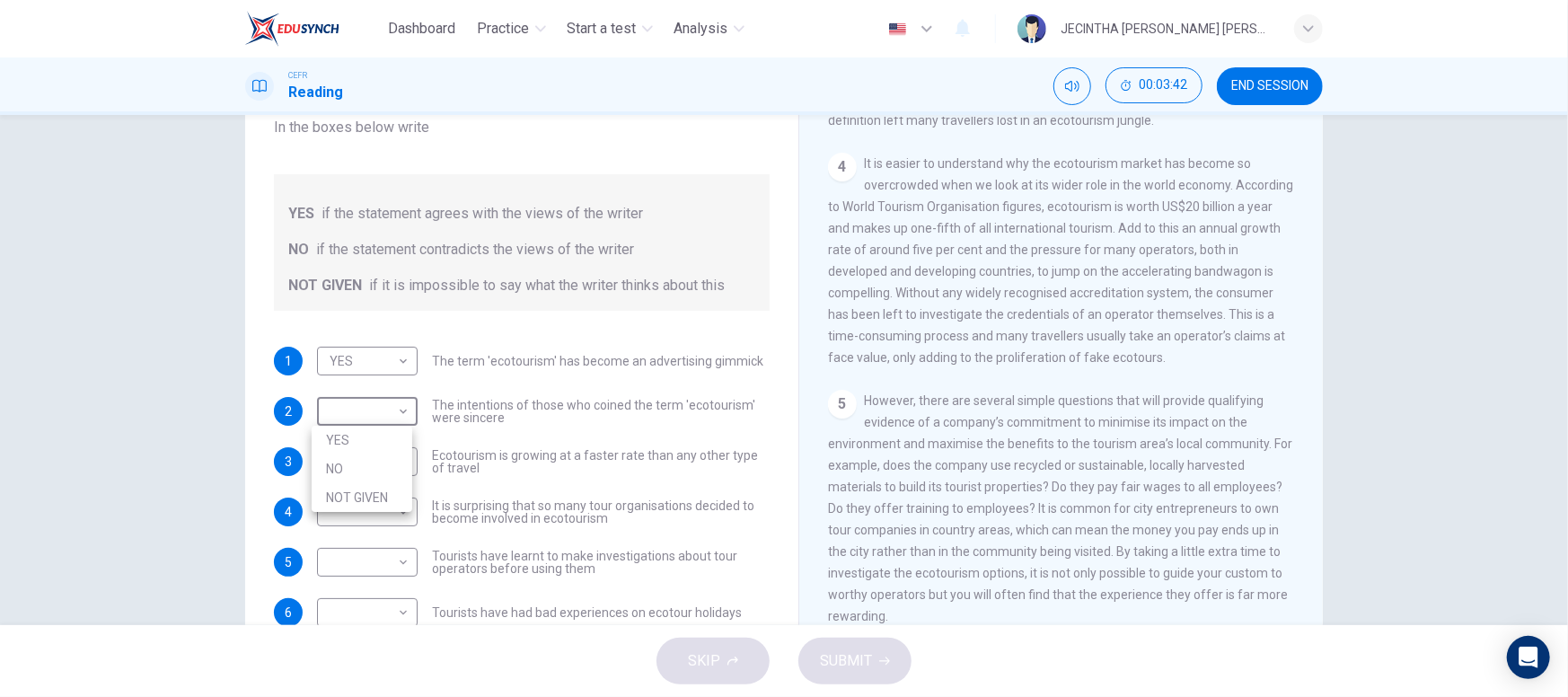 click at bounding box center (784, 348) 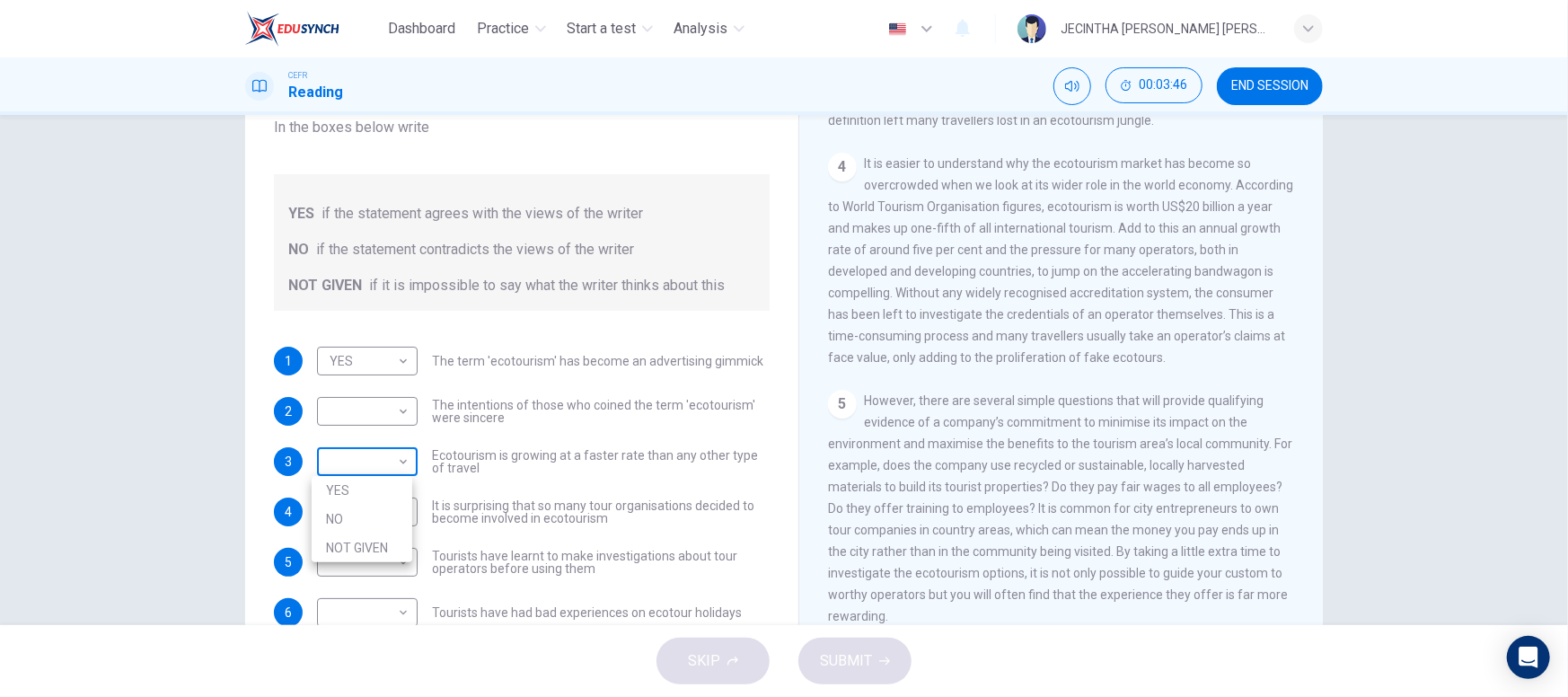 click on "Dashboard Practice Start a test Analysis English en ​ JECINTHA [PERSON_NAME] [PERSON_NAME] CEFR Reading 00:03:46 END SESSION Questions 1 - 6 Do the following statements agree with the information given in the Reading Passage ?
In the boxes below write YES if the statement agrees with the views of the writer NO if the statement contradicts the views of the writer NOT GIVEN if it is impossible to say what the writer thinks about this 1 YES YES ​ The term 'ecotourism' has become an advertising gimmick 2 ​ ​ The intentions of those who coined the term 'ecotourism' were sincere 3 ​ ​ Ecotourism is growing at a faster rate than any other type of travel 4 ​ ​ It is surprising that so many tour organisations decided to become involved in ecotourism 5 ​ ​ Tourists have learnt to make investigations about tour operators before using them 6 ​ ​ Tourists have had bad experiences on ecotour holidays It's Eco-logical CLICK TO ZOOM Click to Zoom 1 2 3 4 5 6 7 8 SKIP SUBMIT
Dashboard Practice Start a test" at bounding box center (784, 348) 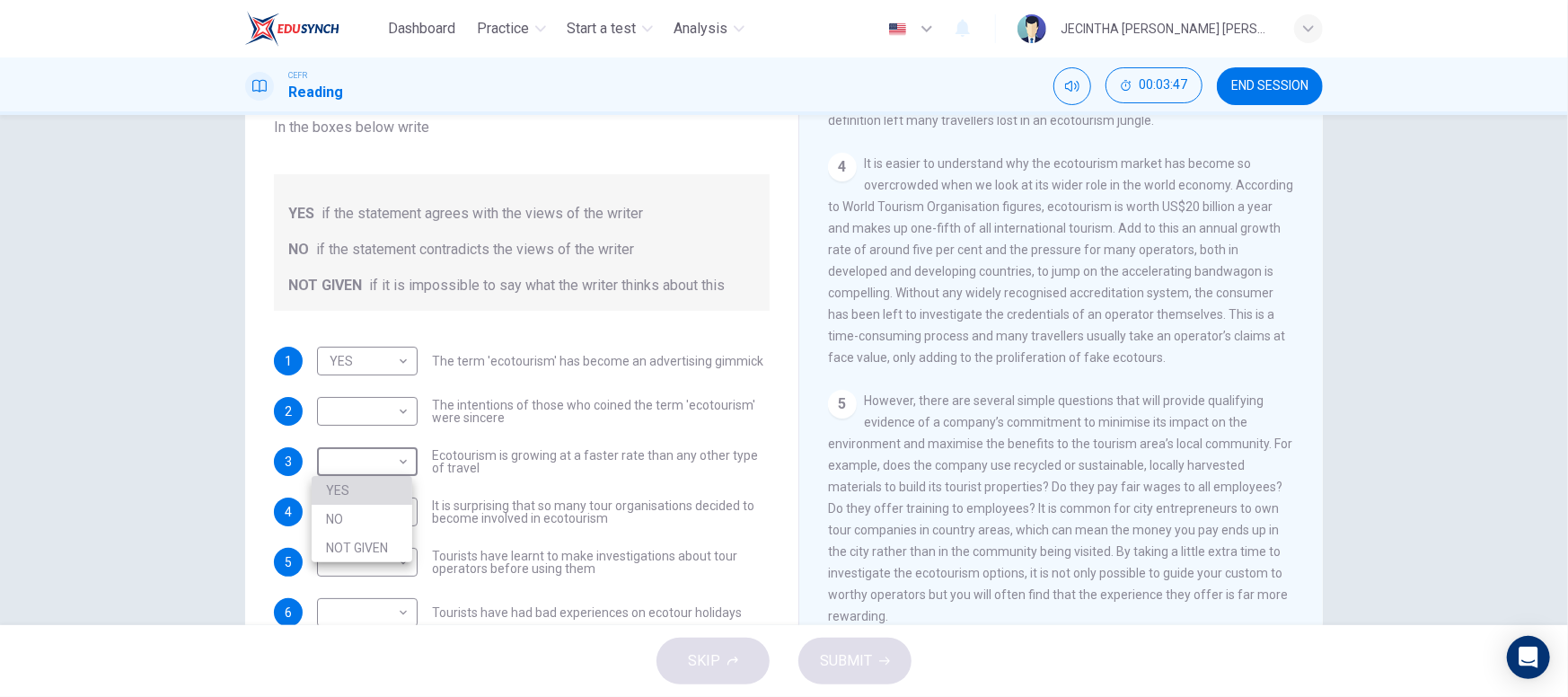 click on "YES" at bounding box center [362, 490] 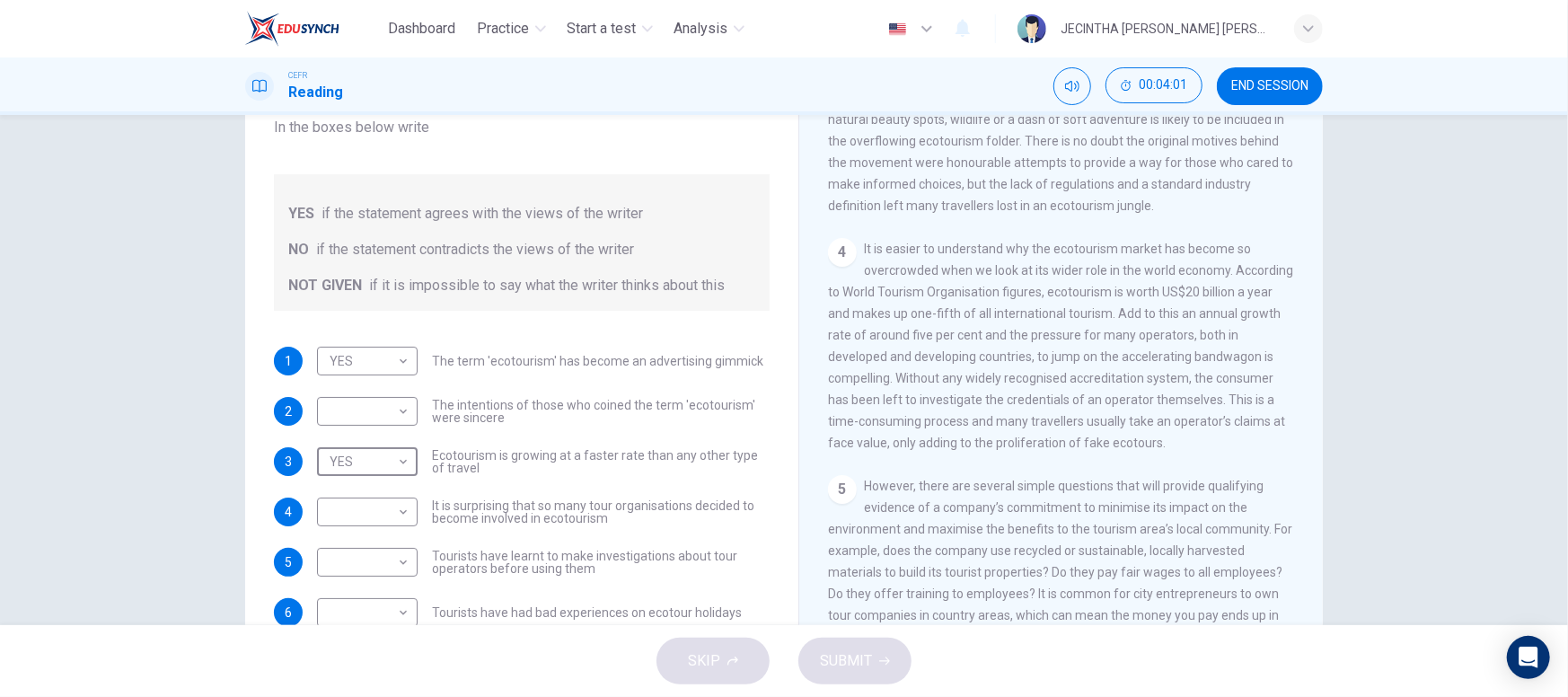 scroll, scrollTop: 632, scrollLeft: 0, axis: vertical 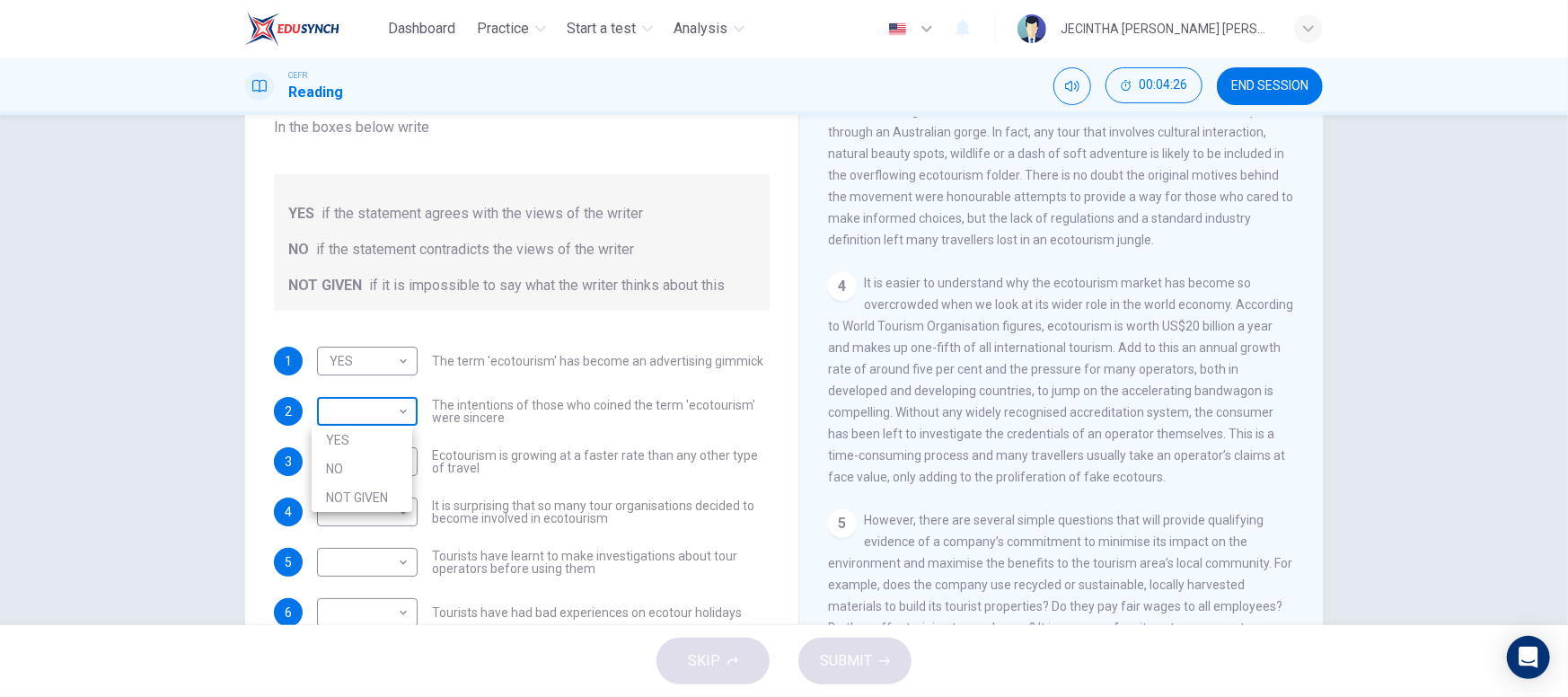 click on "Dashboard Practice Start a test Analysis English en ​ JECINTHA [PERSON_NAME] [PERSON_NAME] CEFR Reading 00:04:26 END SESSION Questions 1 - 6 Do the following statements agree with the information given in the Reading Passage ?
In the boxes below write YES if the statement agrees with the views of the writer NO if the statement contradicts the views of the writer NOT GIVEN if it is impossible to say what the writer thinks about this 1 YES YES ​ The term 'ecotourism' has become an advertising gimmick 2 ​ ​ The intentions of those who coined the term 'ecotourism' were sincere 3 YES YES ​ Ecotourism is growing at a faster rate than any other type of travel 4 ​ ​ It is surprising that so many tour organisations decided to become involved in ecotourism 5 ​ ​ Tourists have learnt to make investigations about tour operators before using them 6 ​ ​ Tourists have had bad experiences on ecotour holidays It's Eco-logical CLICK TO ZOOM Click to Zoom 1 2 3 4 5 6 7 8 SKIP SUBMIT
Dashboard Practice Analysis" at bounding box center (784, 348) 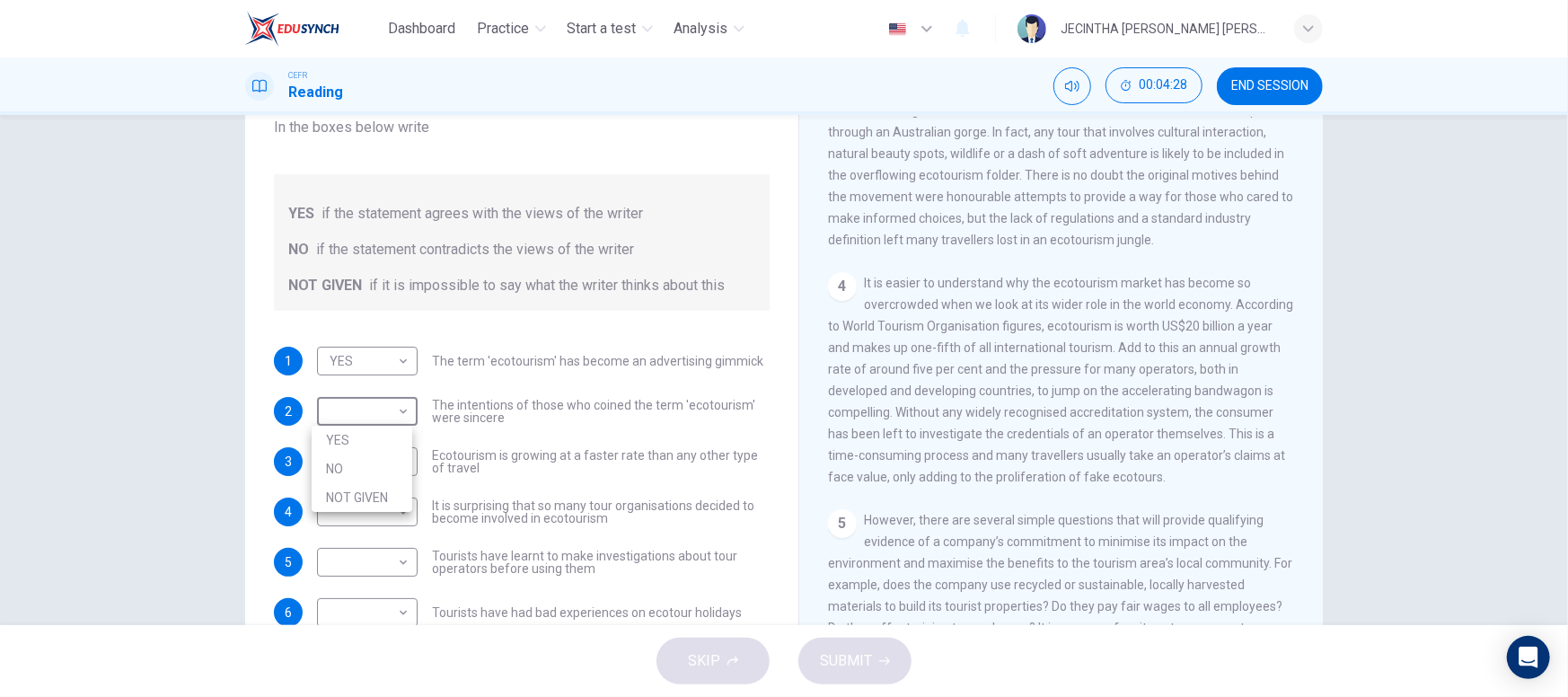 click at bounding box center (784, 348) 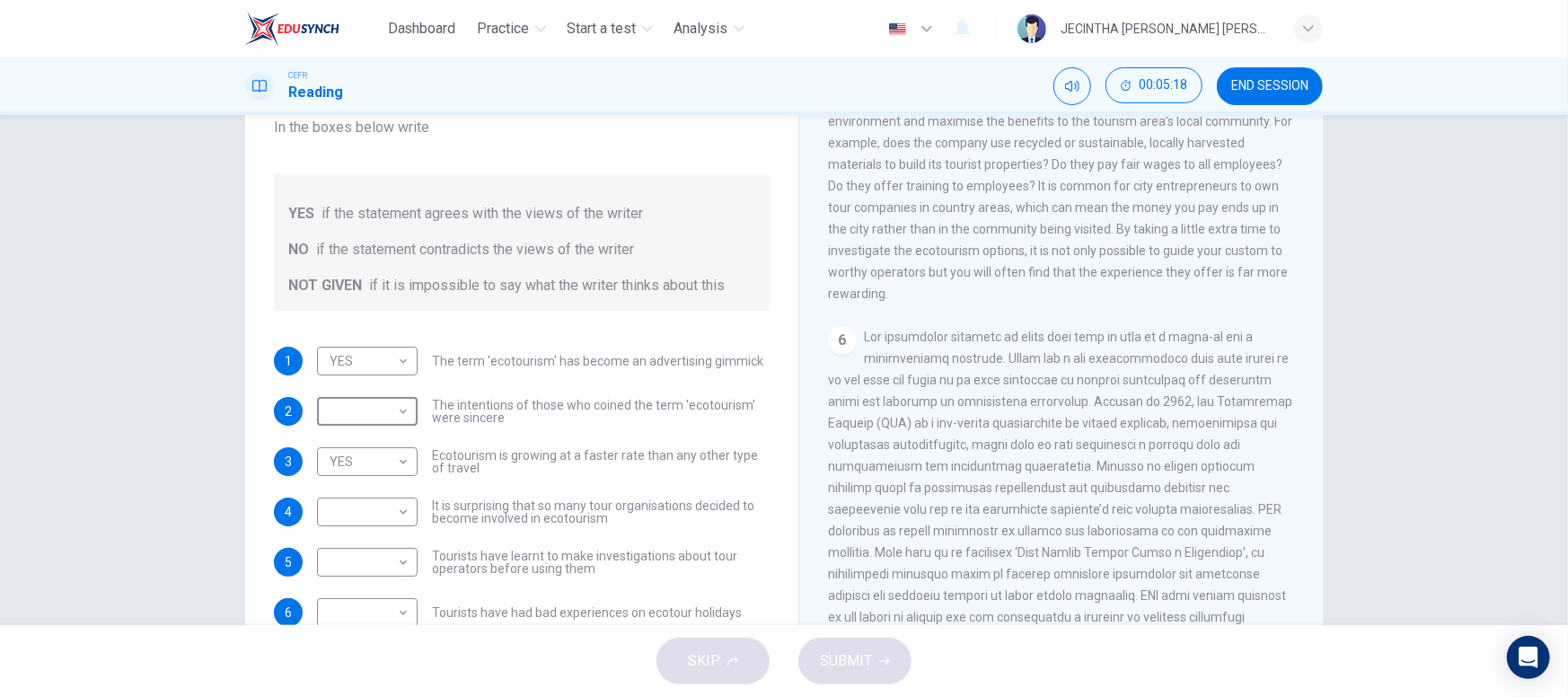 scroll, scrollTop: 1075, scrollLeft: 0, axis: vertical 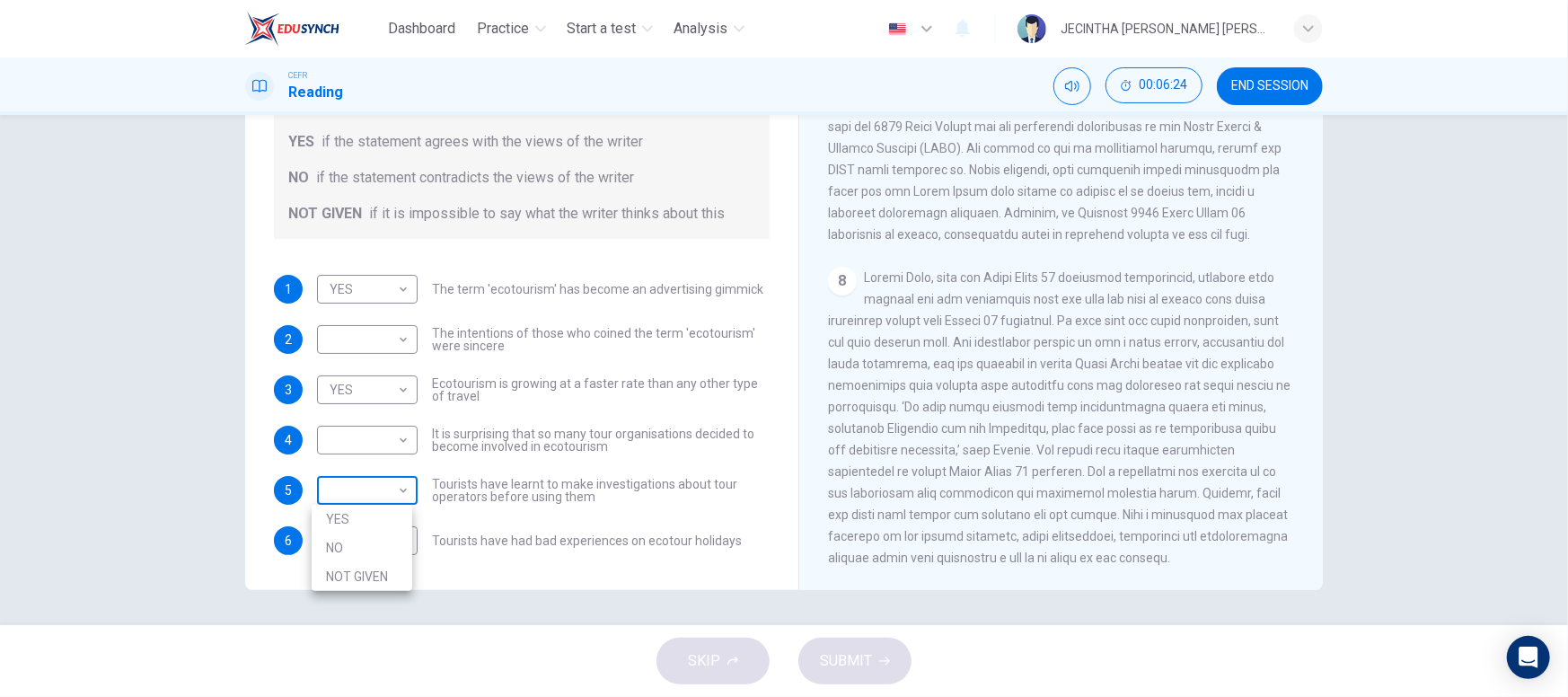 click on "Dashboard Practice Start a test Analysis English en ​ JECINTHA [PERSON_NAME] [PERSON_NAME] CEFR Reading 00:06:24 END SESSION Questions 1 - 6 Do the following statements agree with the information given in the Reading Passage ?
In the boxes below write YES if the statement agrees with the views of the writer NO if the statement contradicts the views of the writer NOT GIVEN if it is impossible to say what the writer thinks about this 1 YES YES ​ The term 'ecotourism' has become an advertising gimmick 2 ​ ​ The intentions of those who coined the term 'ecotourism' were sincere 3 YES YES ​ Ecotourism is growing at a faster rate than any other type of travel 4 ​ ​ It is surprising that so many tour organisations decided to become involved in ecotourism 5 ​ ​ Tourists have learnt to make investigations about tour operators before using them 6 ​ ​ Tourists have had bad experiences on ecotour holidays It's Eco-logical CLICK TO ZOOM Click to Zoom 1 2 3 4 5 6 7 8 SKIP SUBMIT
Dashboard Practice Analysis" at bounding box center [784, 348] 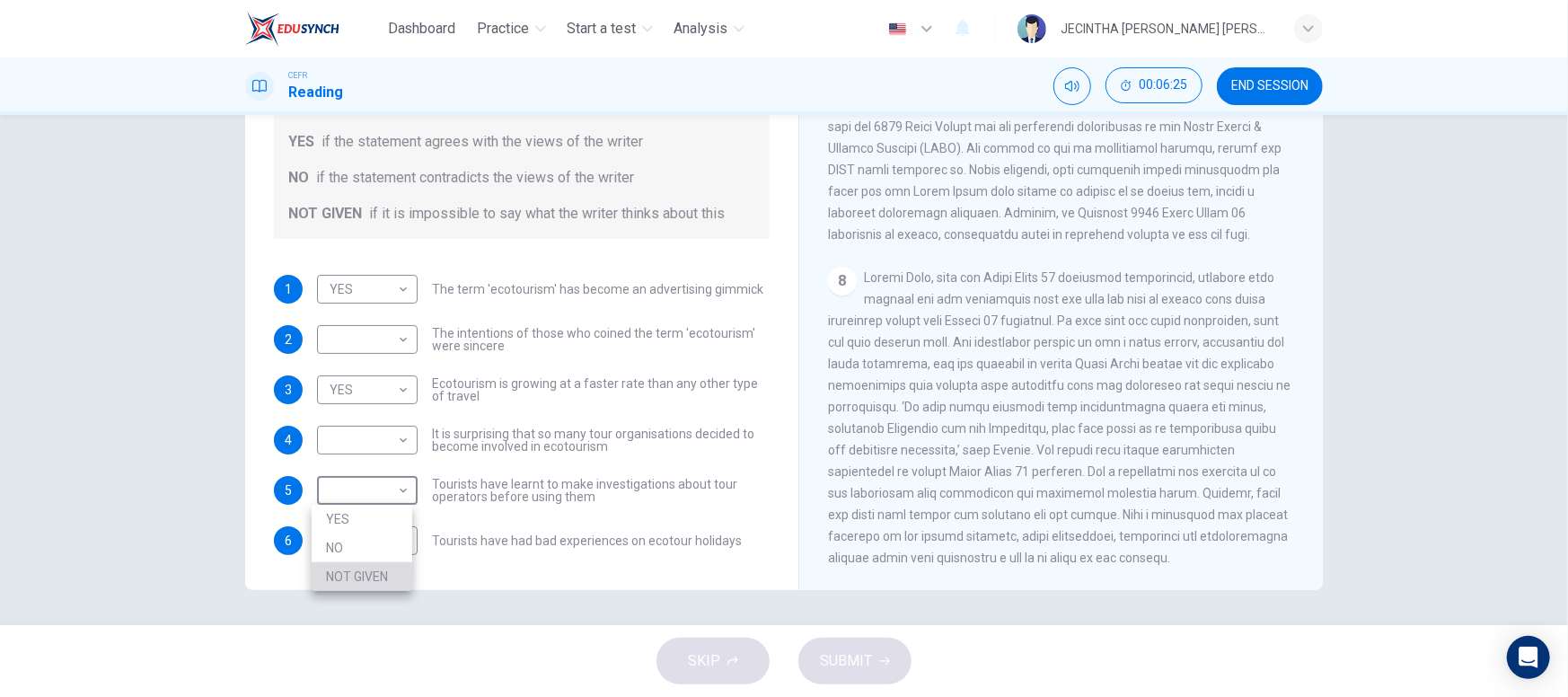 click on "NOT GIVEN" at bounding box center (362, 577) 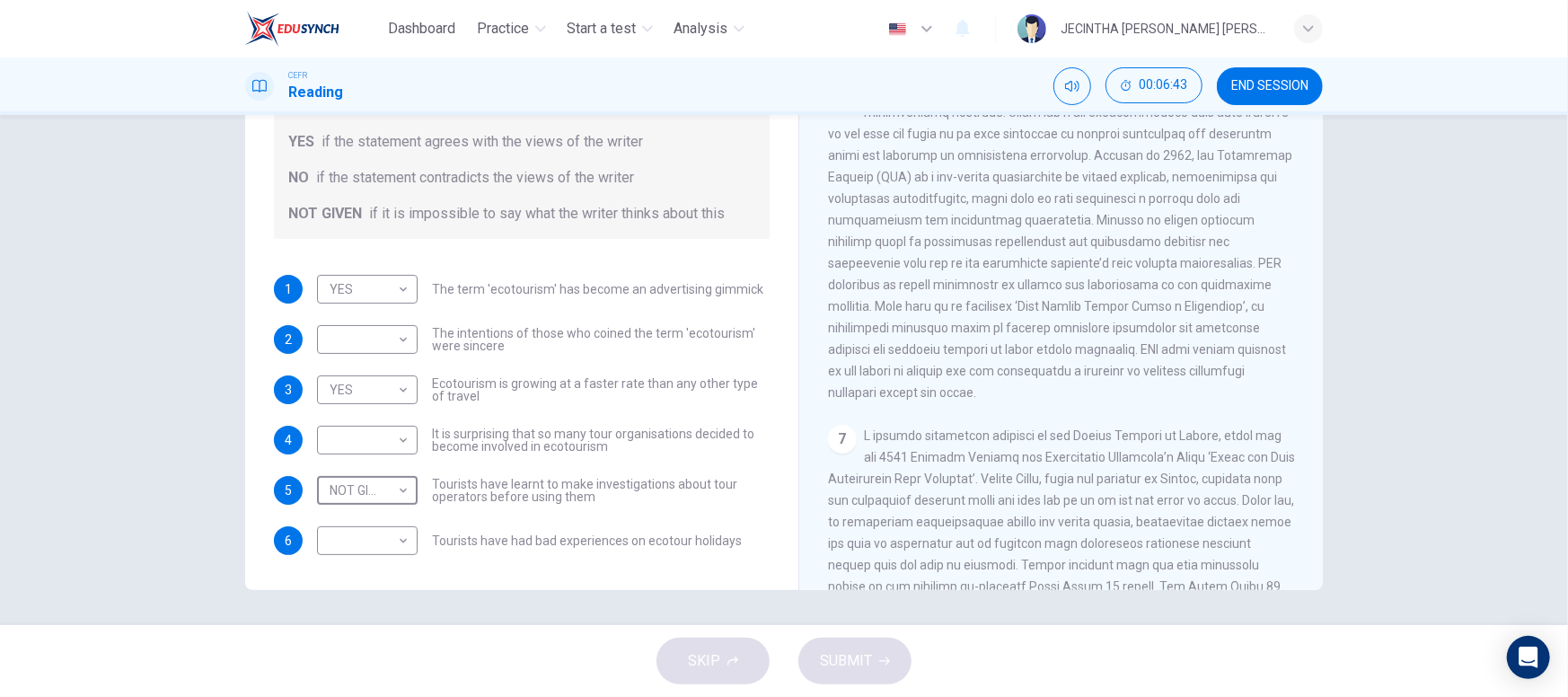 scroll, scrollTop: 1248, scrollLeft: 0, axis: vertical 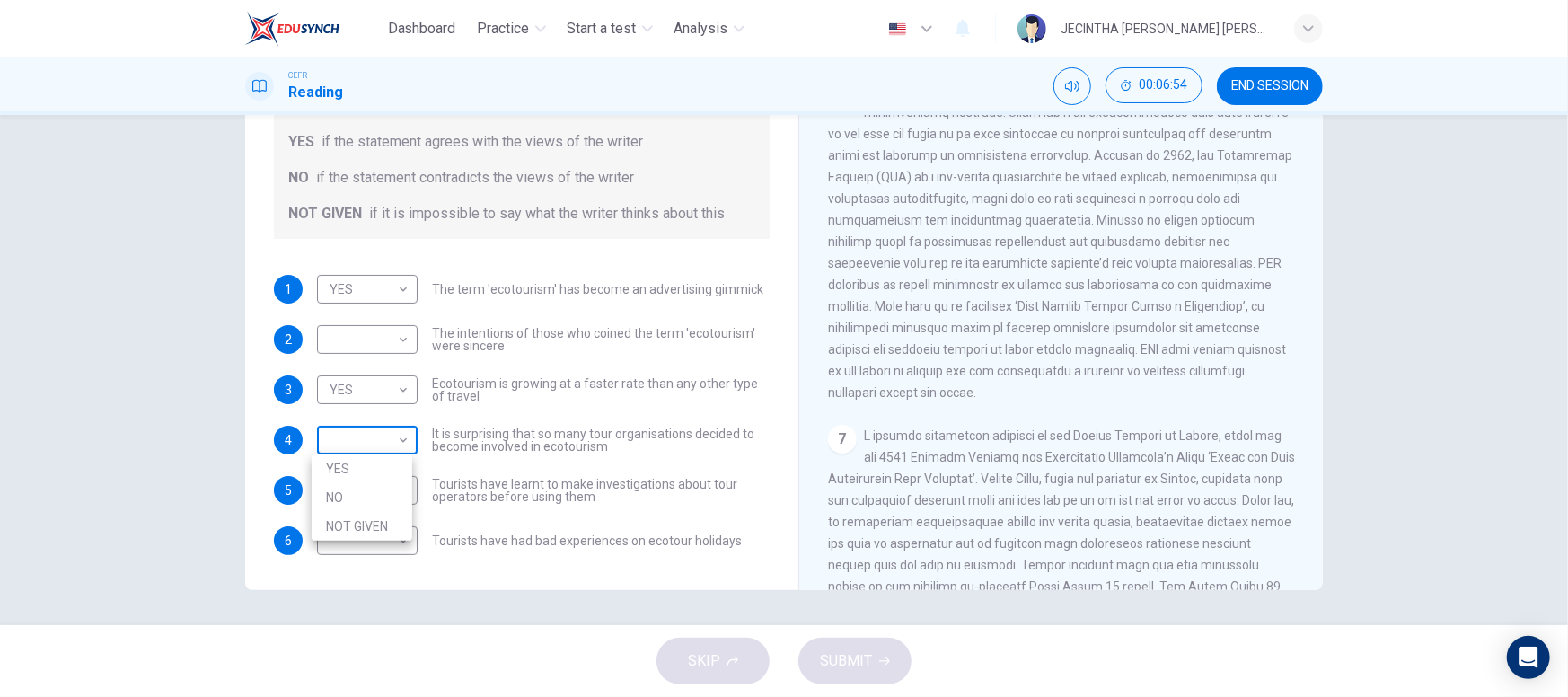 click on "Dashboard Practice Start a test Analysis English en ​ JECINTHA [PERSON_NAME] [PERSON_NAME] CEFR Reading 00:06:54 END SESSION Questions 1 - 6 Do the following statements agree with the information given in the Reading Passage ?
In the boxes below write YES if the statement agrees with the views of the writer NO if the statement contradicts the views of the writer NOT GIVEN if it is impossible to say what the writer thinks about this 1 YES YES ​ The term 'ecotourism' has become an advertising gimmick 2 ​ ​ The intentions of those who coined the term 'ecotourism' were sincere 3 YES YES ​ Ecotourism is growing at a faster rate than any other type of travel 4 ​ ​ It is surprising that so many tour organisations decided to become involved in ecotourism 5 NOT GIVEN NOT GIVEN ​ Tourists have learnt to make investigations about tour operators before using them 6 ​ ​ Tourists have had bad experiences on ecotour holidays It's Eco-logical CLICK TO ZOOM Click to Zoom 1 2 3 4 5 6 7 8 SKIP SUBMIT
Dashboard NO" at bounding box center (784, 348) 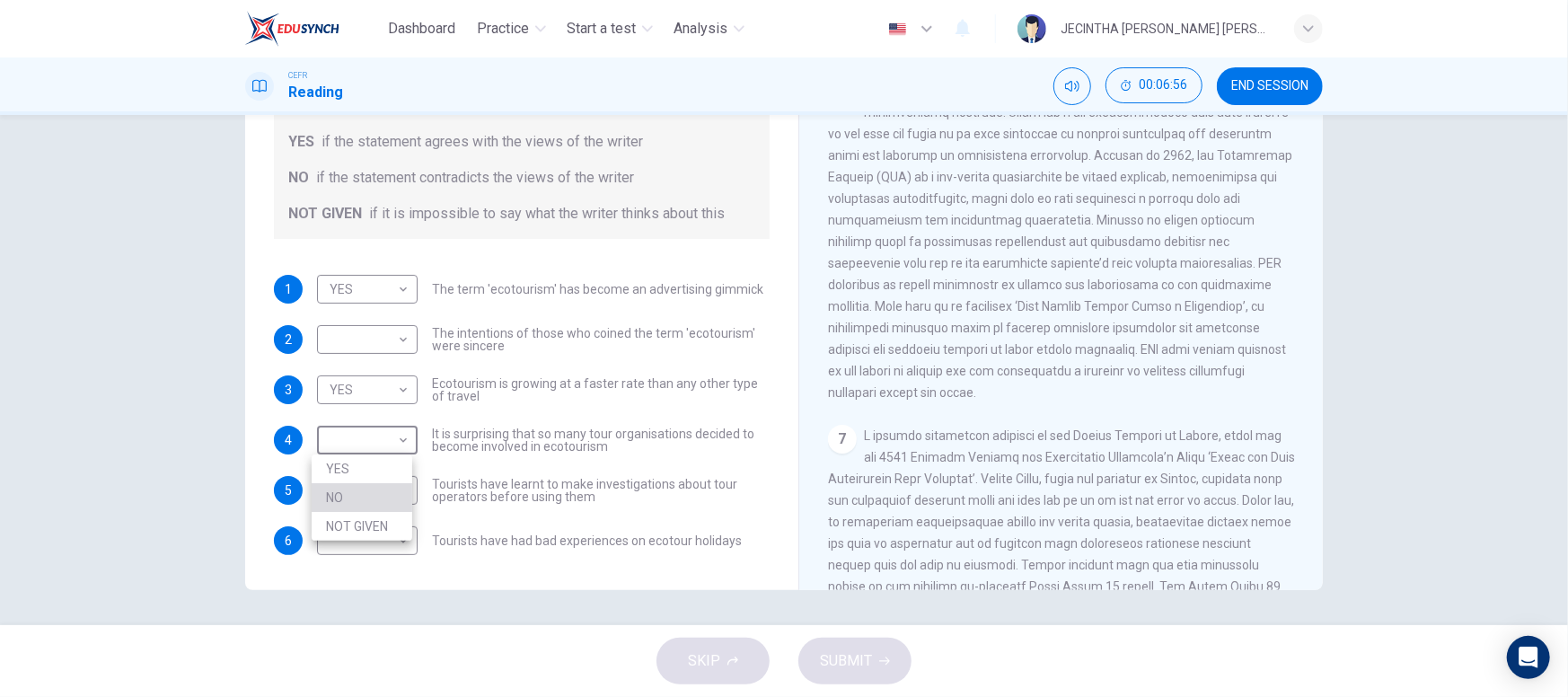 click on "NO" at bounding box center (362, 498) 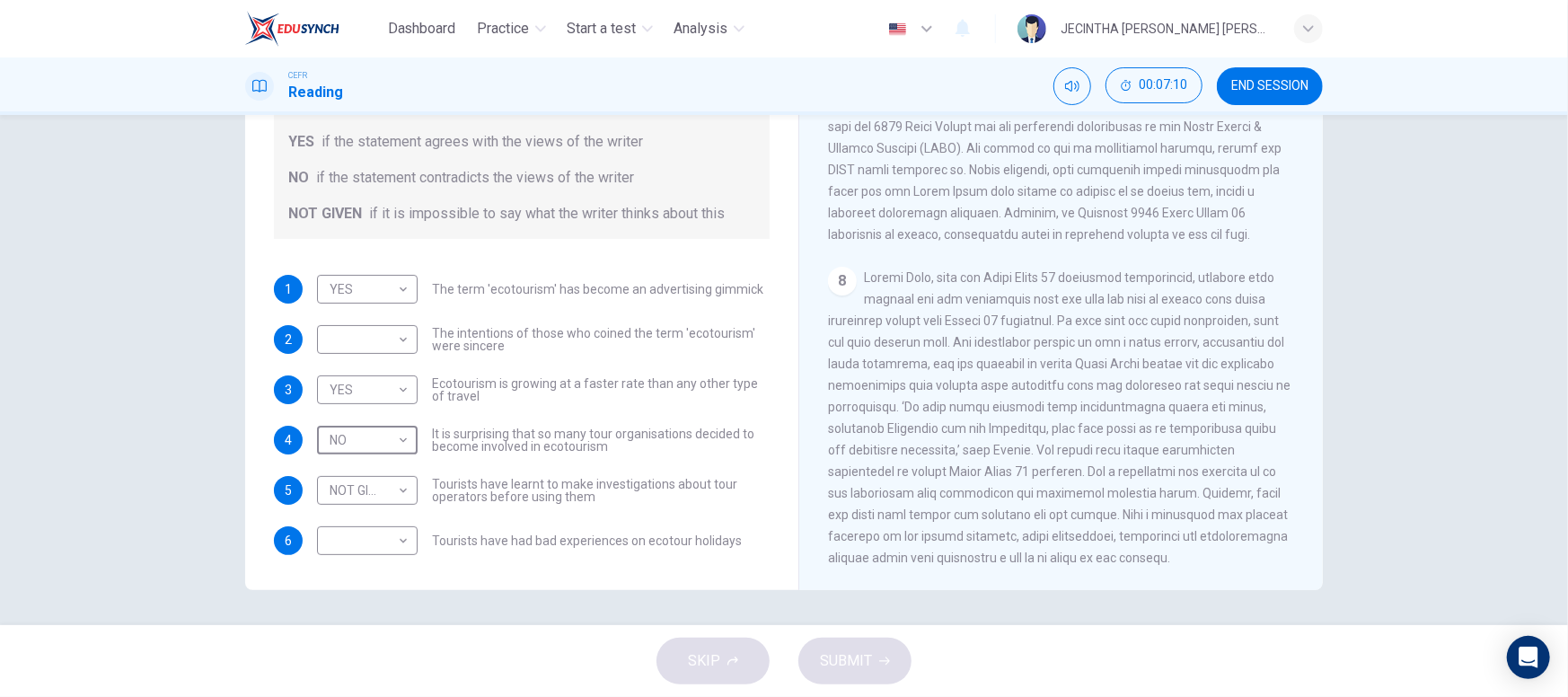 scroll, scrollTop: 1862, scrollLeft: 0, axis: vertical 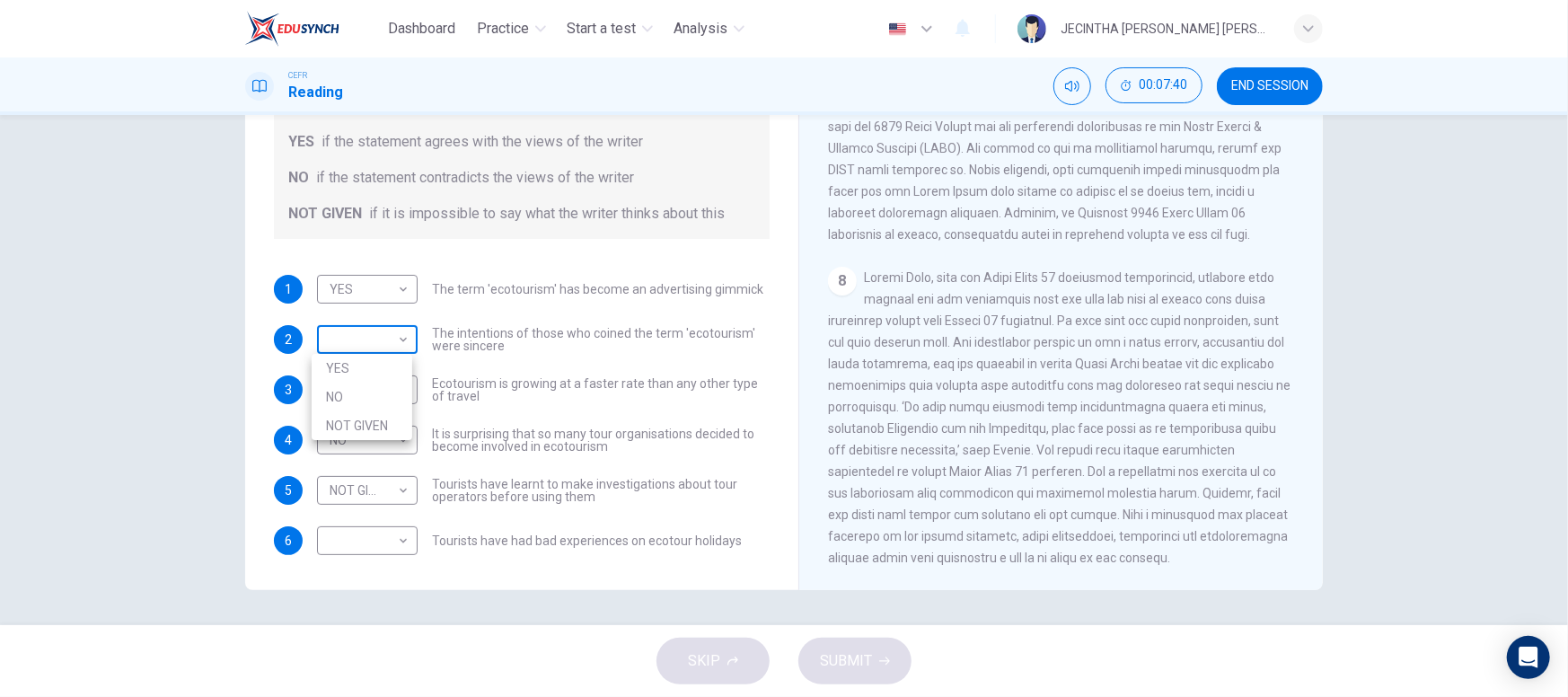 click on "Dashboard Practice Start a test Analysis English en ​ JECINTHA [PERSON_NAME] [PERSON_NAME] CEFR Reading 00:07:40 END SESSION Questions 1 - 6 Do the following statements agree with the information given in the Reading Passage ?
In the boxes below write YES if the statement agrees with the views of the writer NO if the statement contradicts the views of the writer NOT GIVEN if it is impossible to say what the writer thinks about this 1 YES YES ​ The term 'ecotourism' has become an advertising gimmick 2 ​ ​ The intentions of those who coined the term 'ecotourism' were sincere 3 YES YES ​ Ecotourism is growing at a faster rate than any other type of travel 4 NO NO ​ It is surprising that so many tour organisations decided to become involved in ecotourism 5 NOT GIVEN NOT GIVEN ​ Tourists have learnt to make investigations about tour operators before using them 6 ​ ​ Tourists have had bad experiences on ecotour holidays It's Eco-logical CLICK TO ZOOM Click to Zoom 1 2 3 4 5 6 7 8 SKIP SUBMIT
Dashboard" at bounding box center [784, 348] 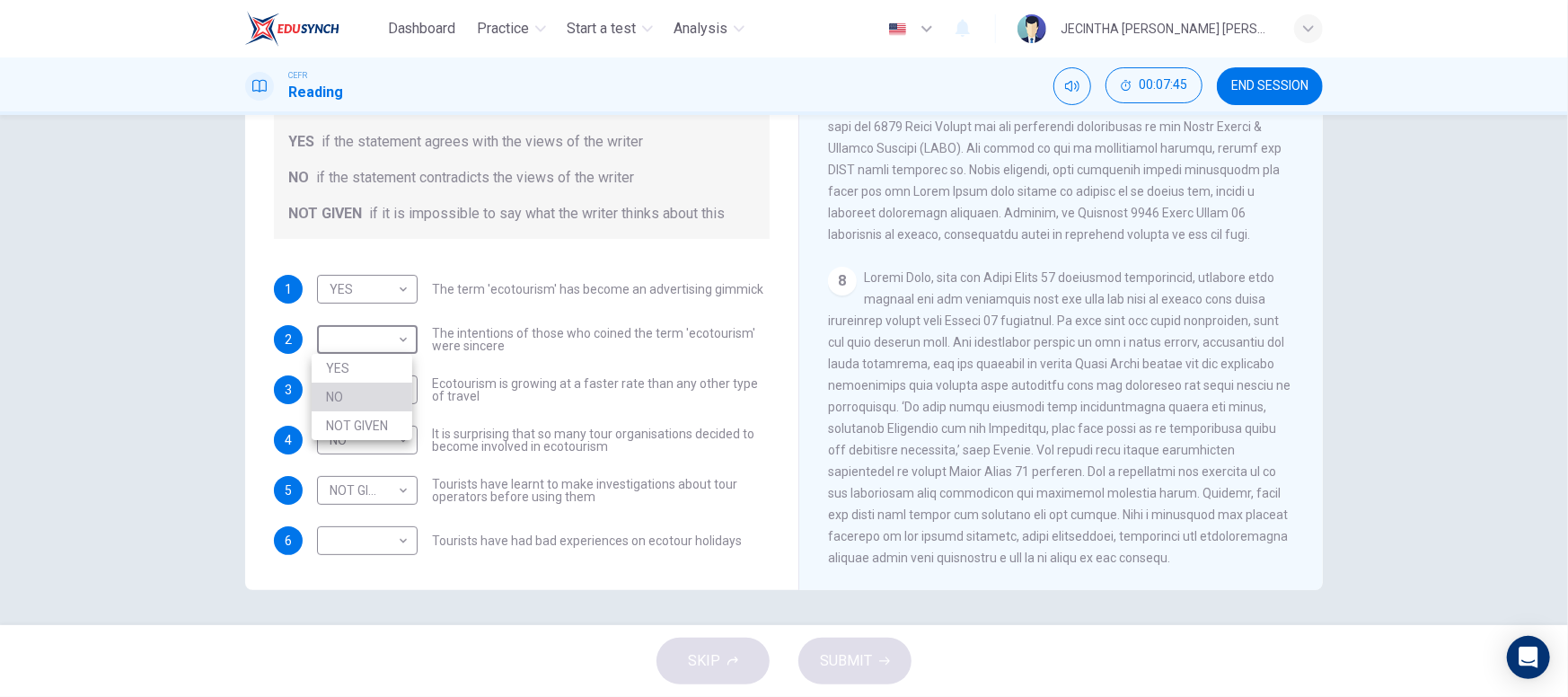 click on "NO" at bounding box center (362, 397) 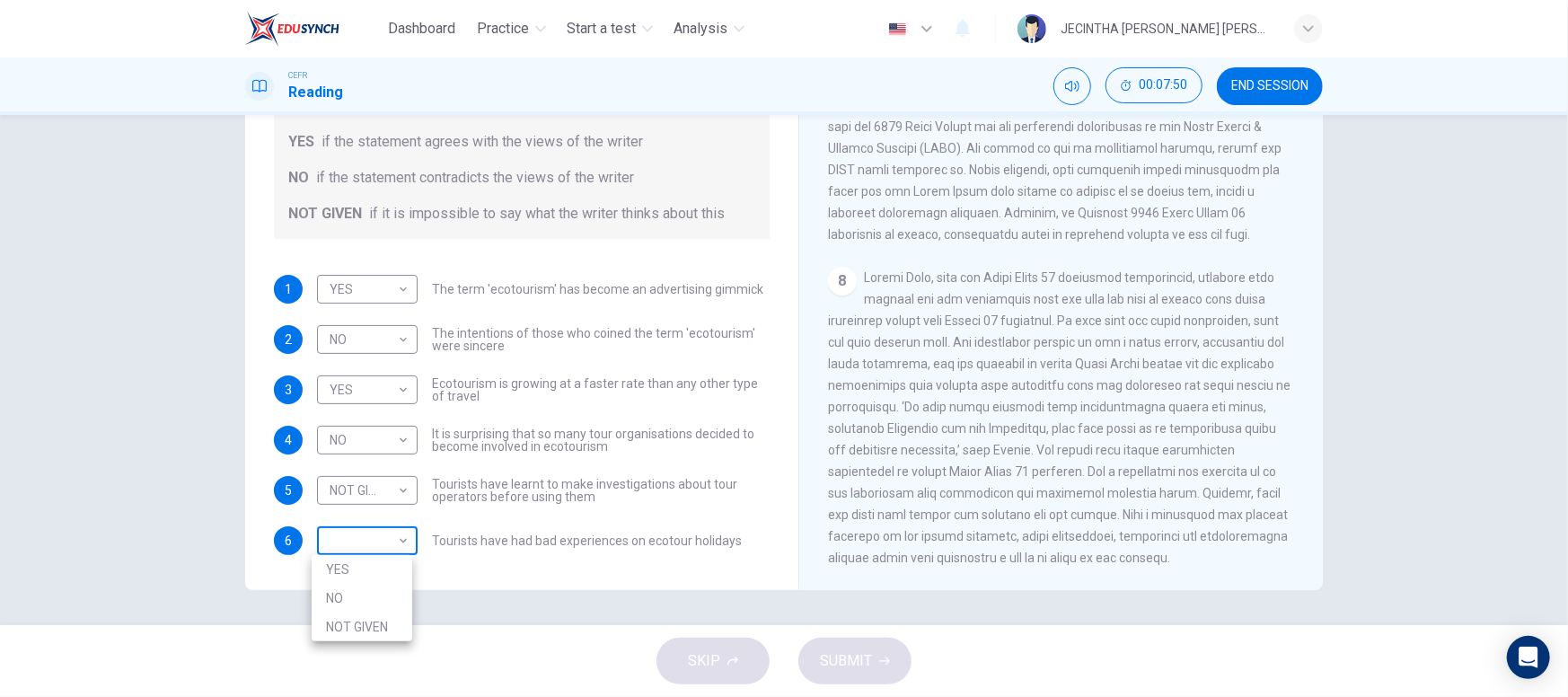 click on "Dashboard Practice Start a test Analysis English en ​ JECINTHA [PERSON_NAME] [PERSON_NAME] CEFR Reading 00:07:50 END SESSION Questions 1 - 6 Do the following statements agree with the information given in the Reading Passage ?
In the boxes below write YES if the statement agrees with the views of the writer NO if the statement contradicts the views of the writer NOT GIVEN if it is impossible to say what the writer thinks about this 1 YES YES ​ The term 'ecotourism' has become an advertising gimmick 2 NO NO ​ The intentions of those who coined the term 'ecotourism' were sincere 3 YES YES ​ Ecotourism is growing at a faster rate than any other type of travel 4 NO NO ​ It is surprising that so many tour organisations decided to become involved in ecotourism 5 NOT GIVEN NOT GIVEN ​ Tourists have learnt to make investigations about tour operators before using them 6 ​ ​ Tourists have had bad experiences on ecotour holidays It's Eco-logical CLICK TO ZOOM Click to Zoom 1 2 3 4 5 6 7 8 SKIP SUBMIT
Practice" at bounding box center (784, 348) 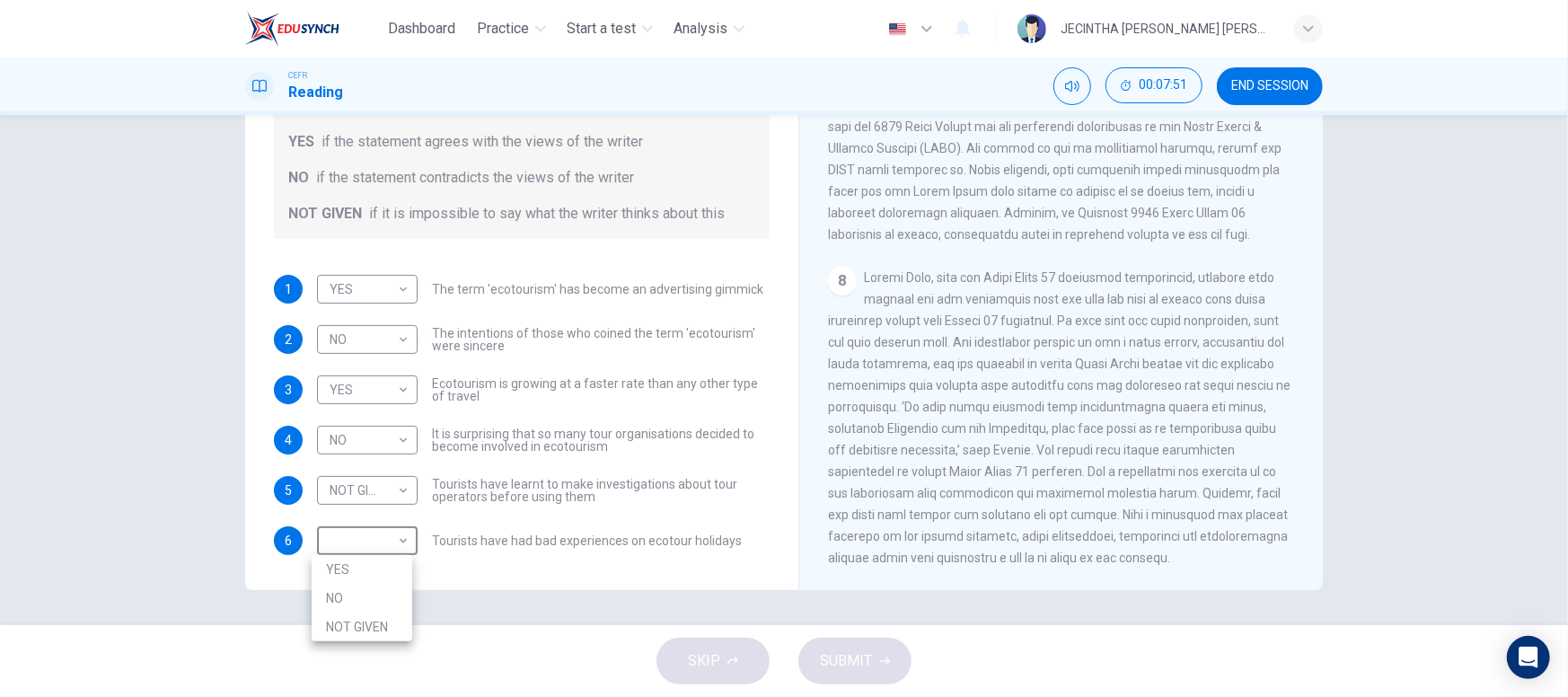 click on "NOT GIVEN" at bounding box center [362, 627] 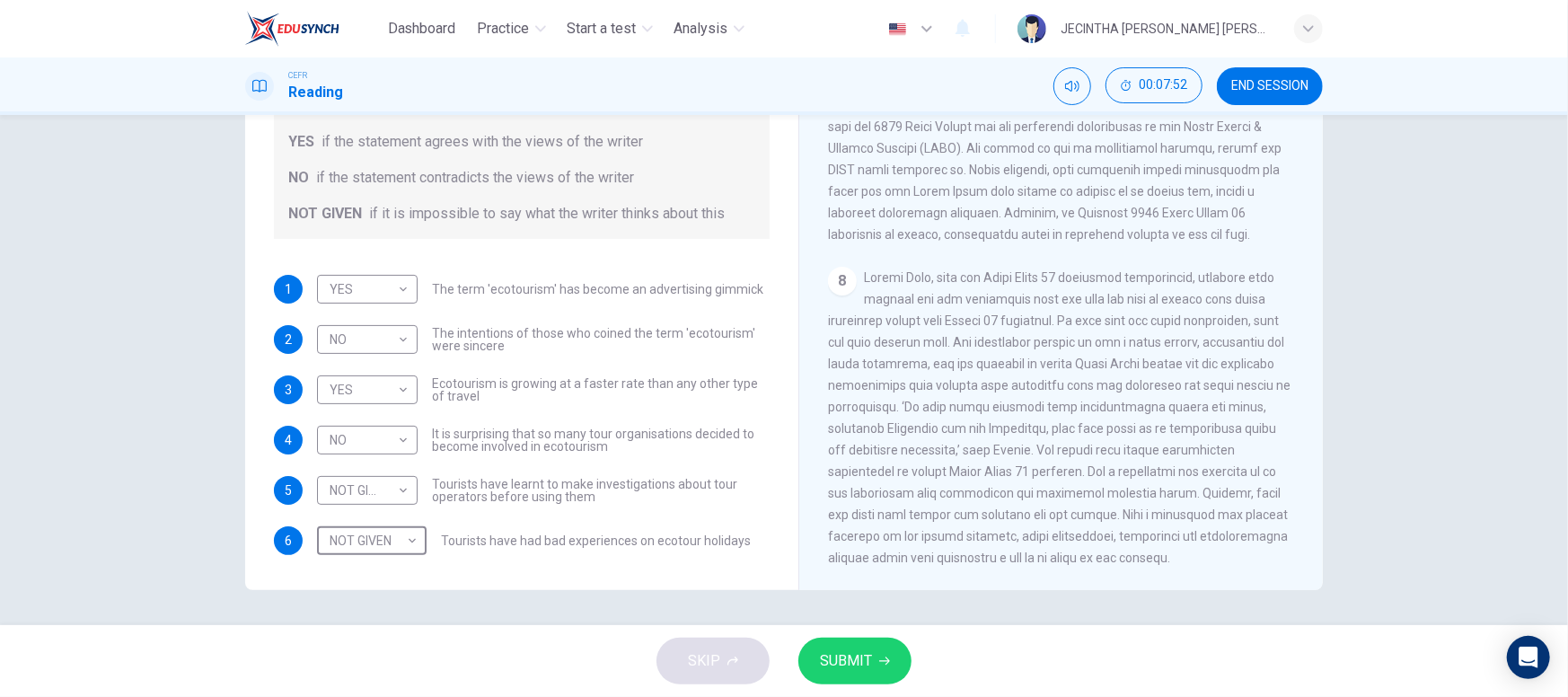 type on "NOT GIVEN" 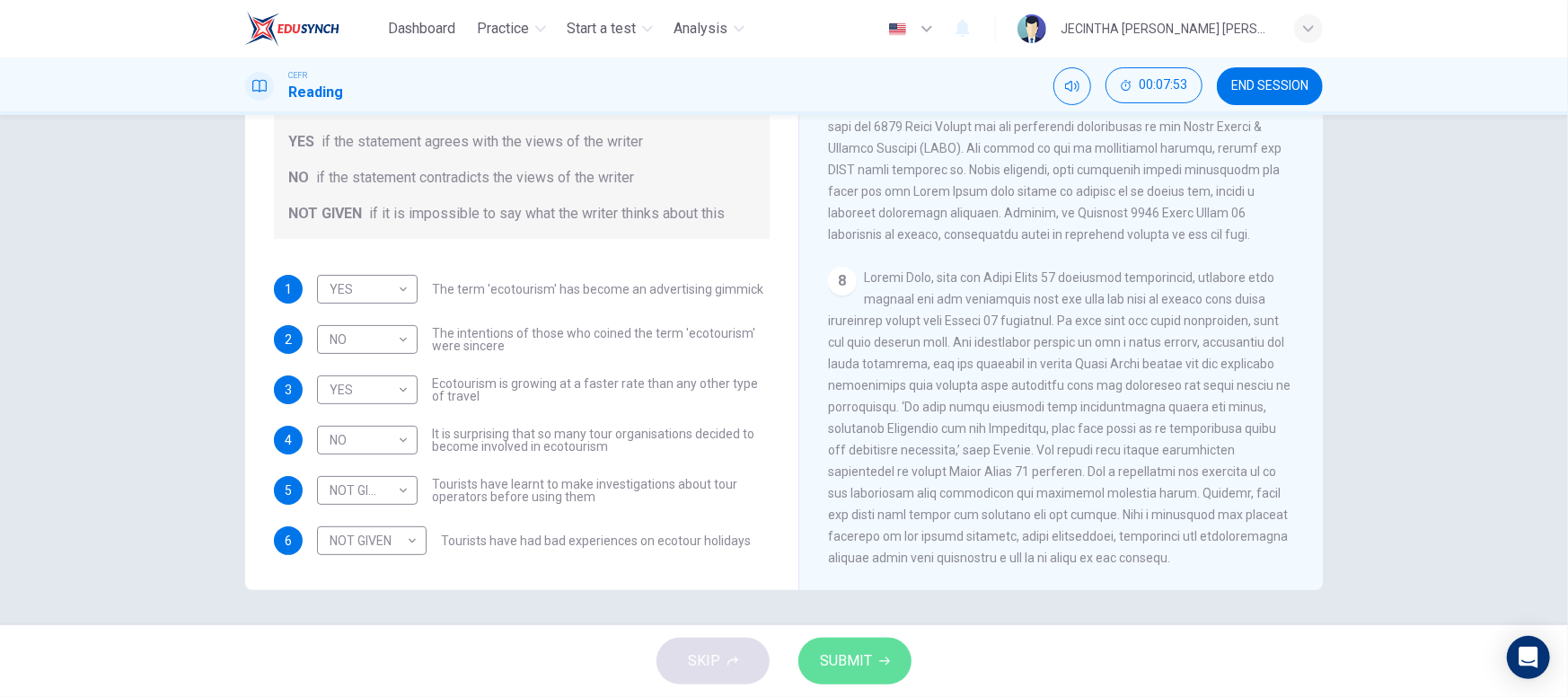 click on "SUBMIT" at bounding box center (846, 661) 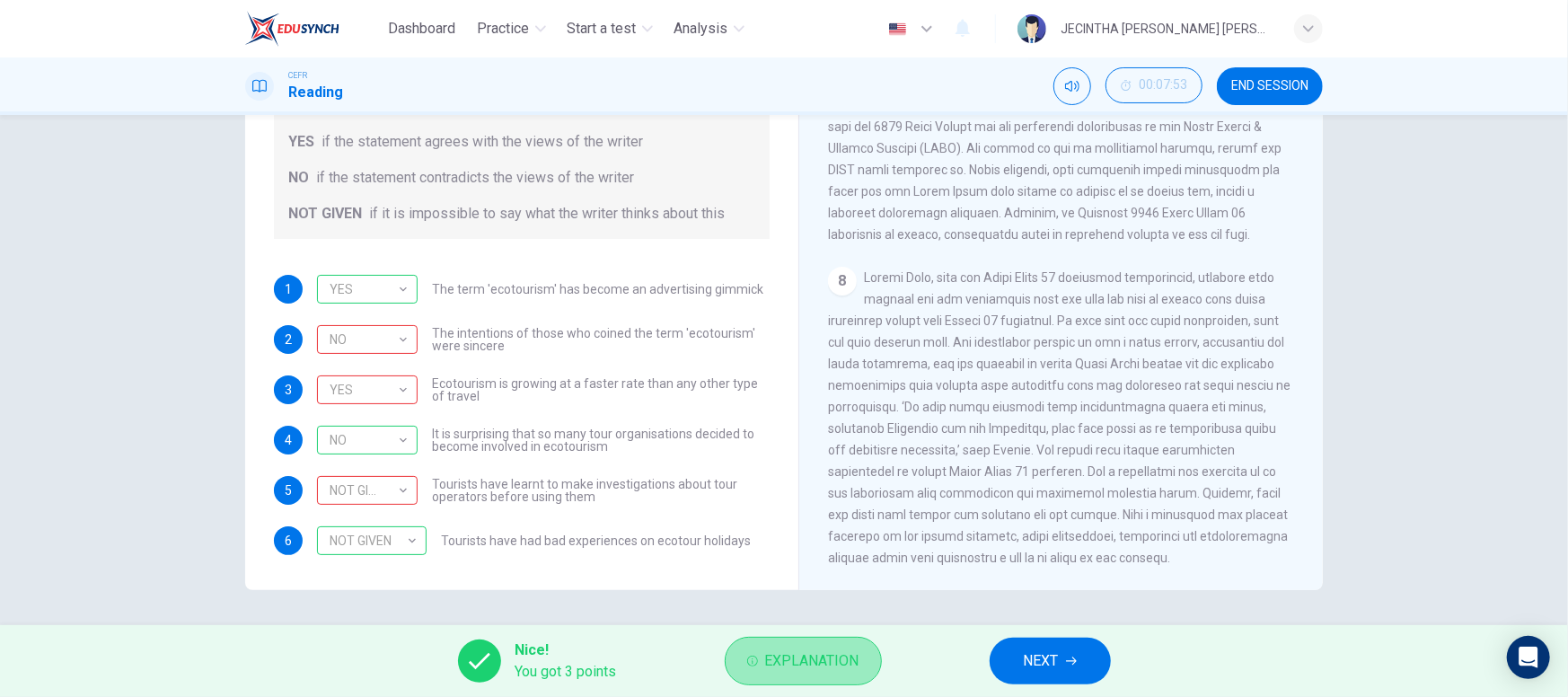click on "Explanation" at bounding box center (812, 661) 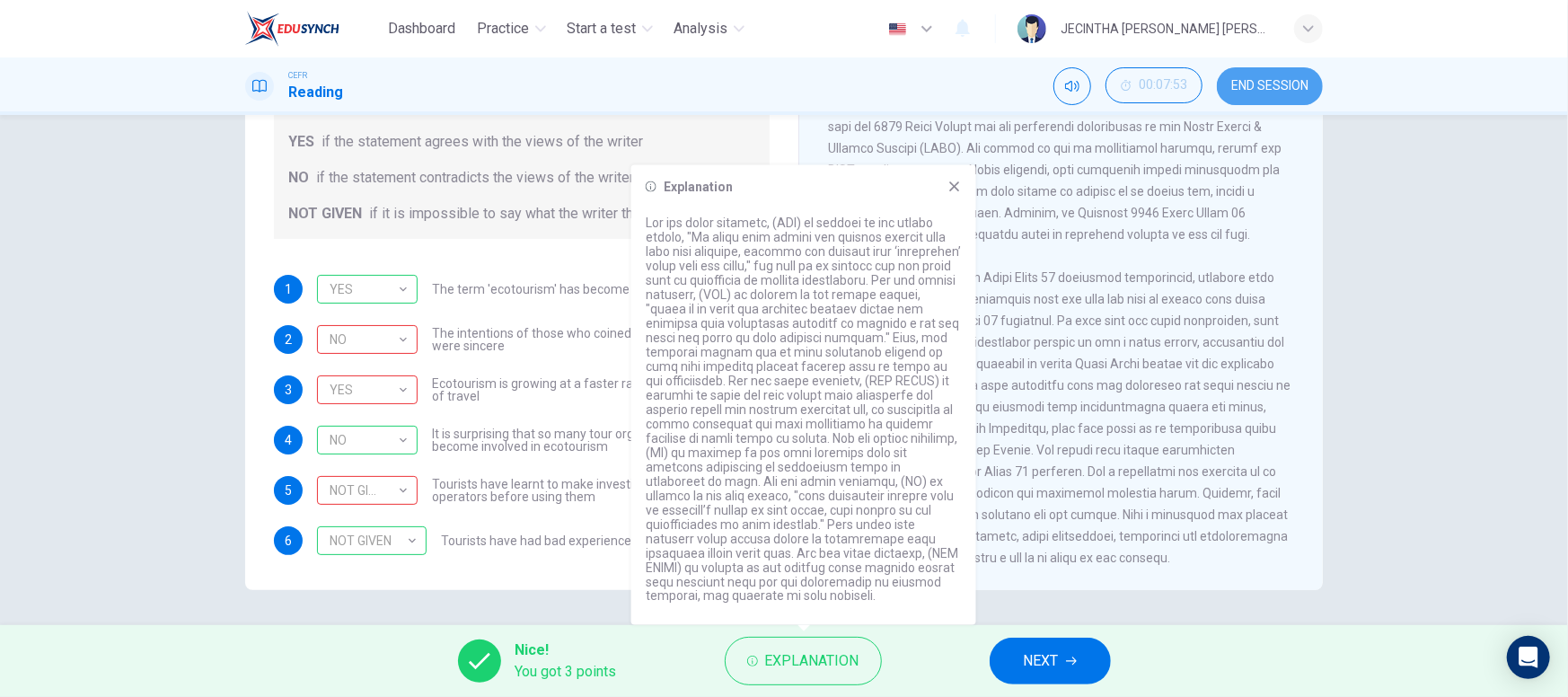 click on "END SESSION" at bounding box center [1270, 86] 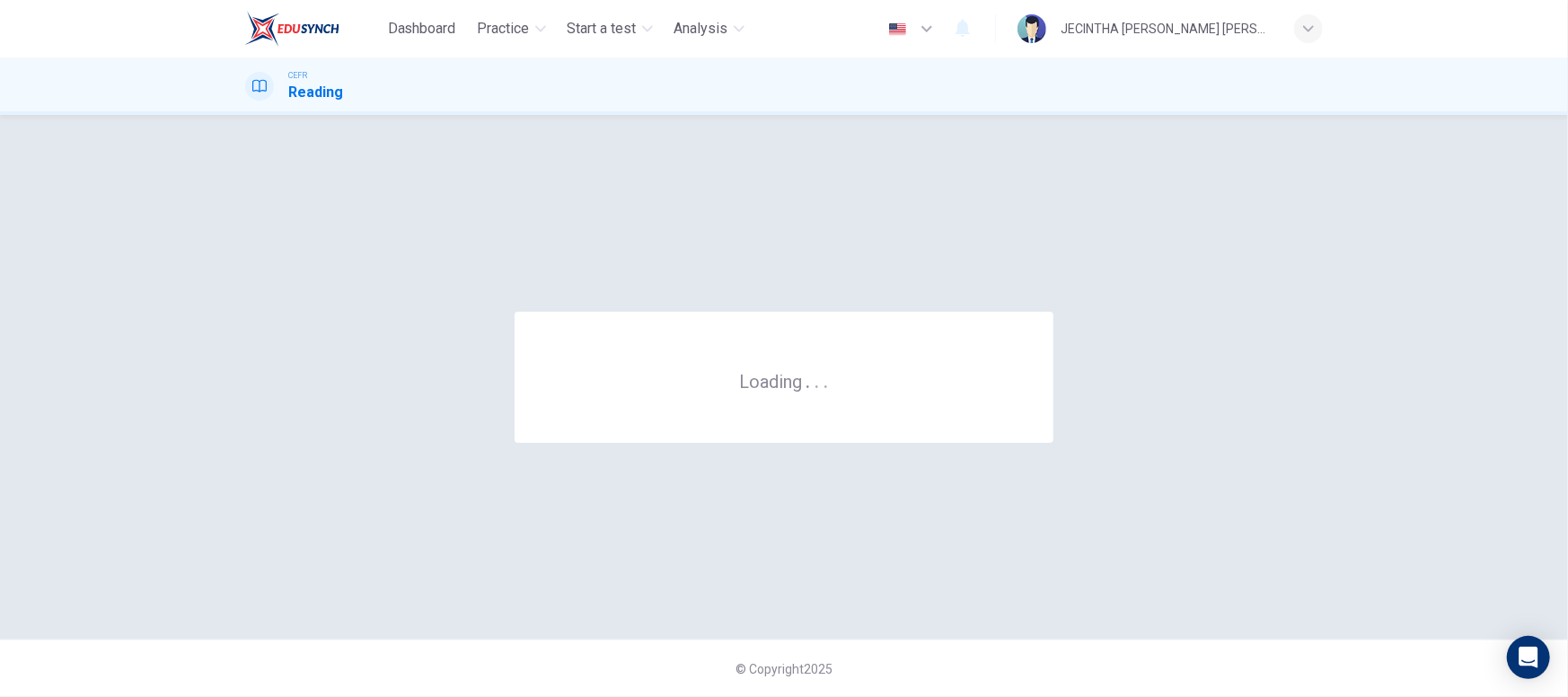 scroll, scrollTop: 0, scrollLeft: 0, axis: both 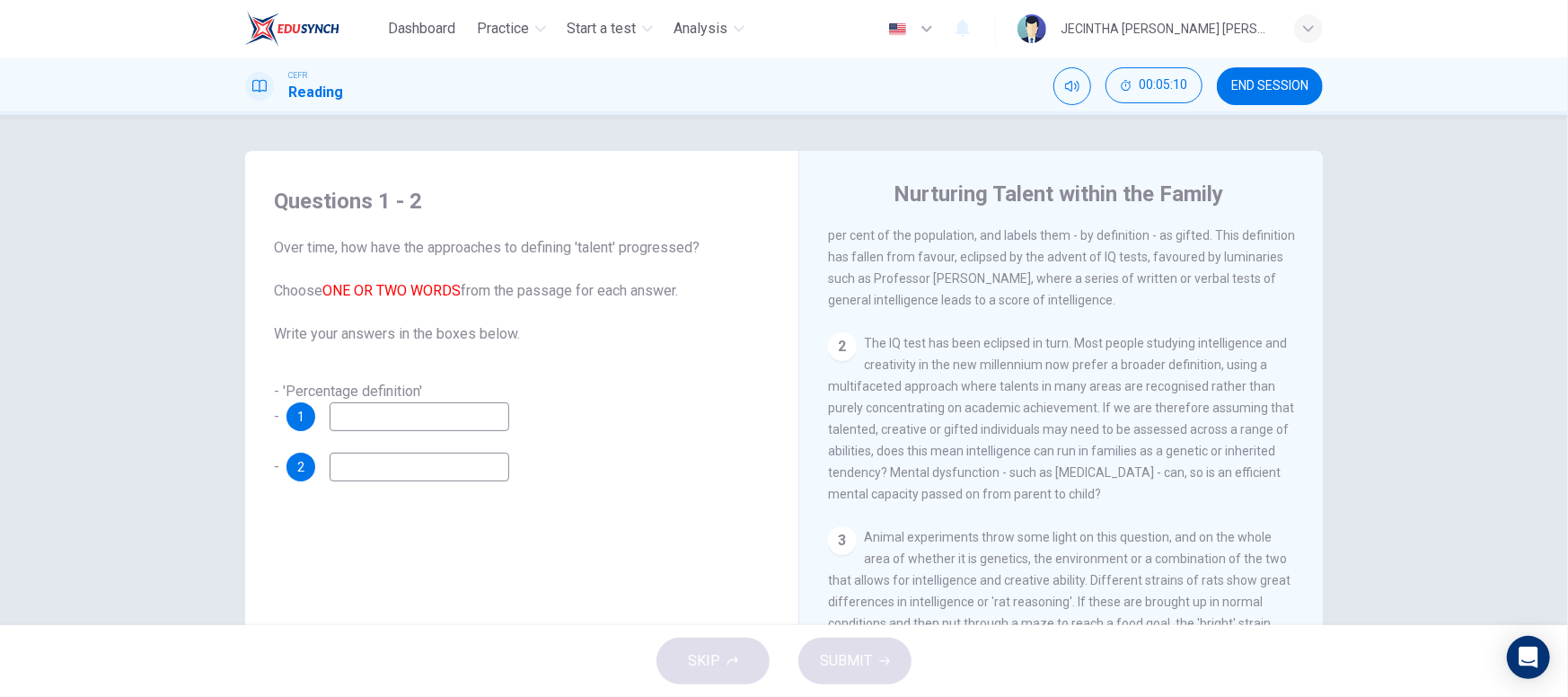 click at bounding box center (419, 417) 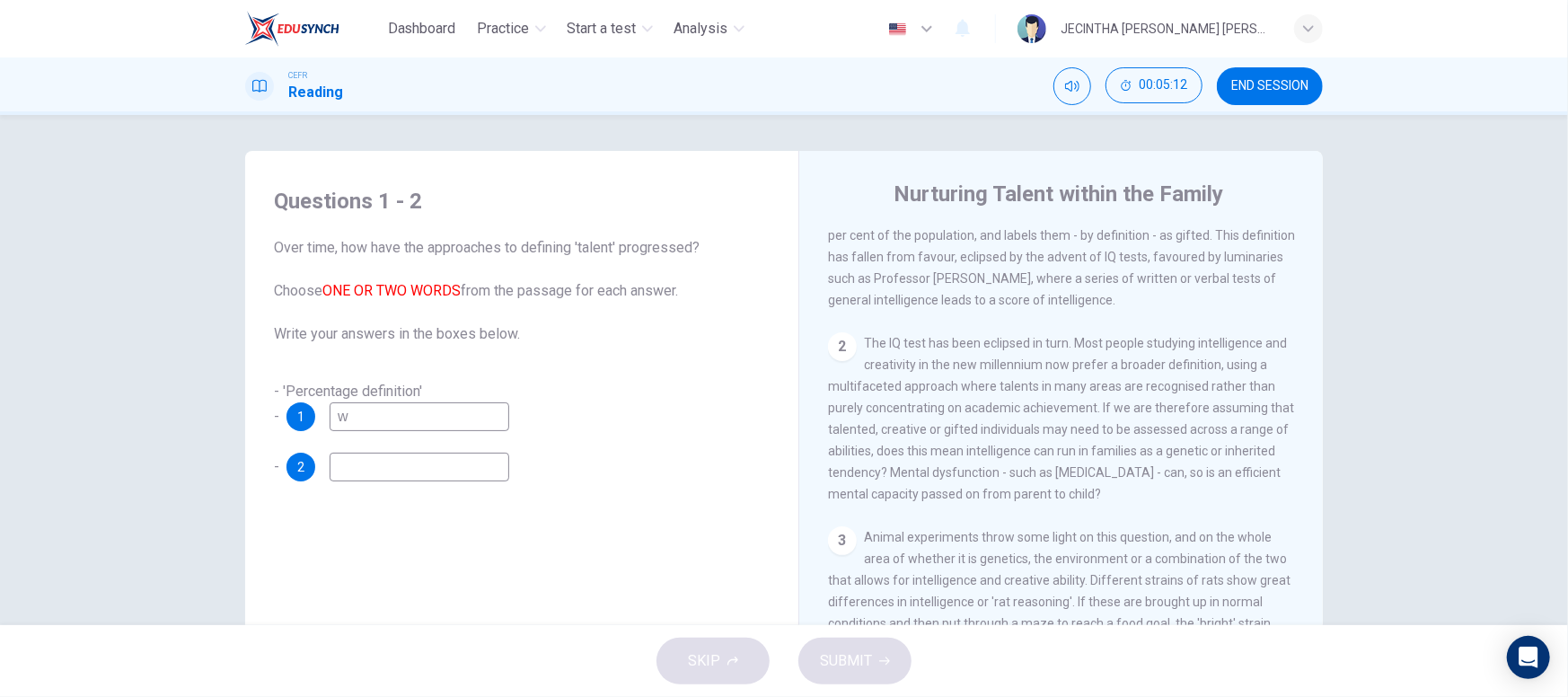 type on "w" 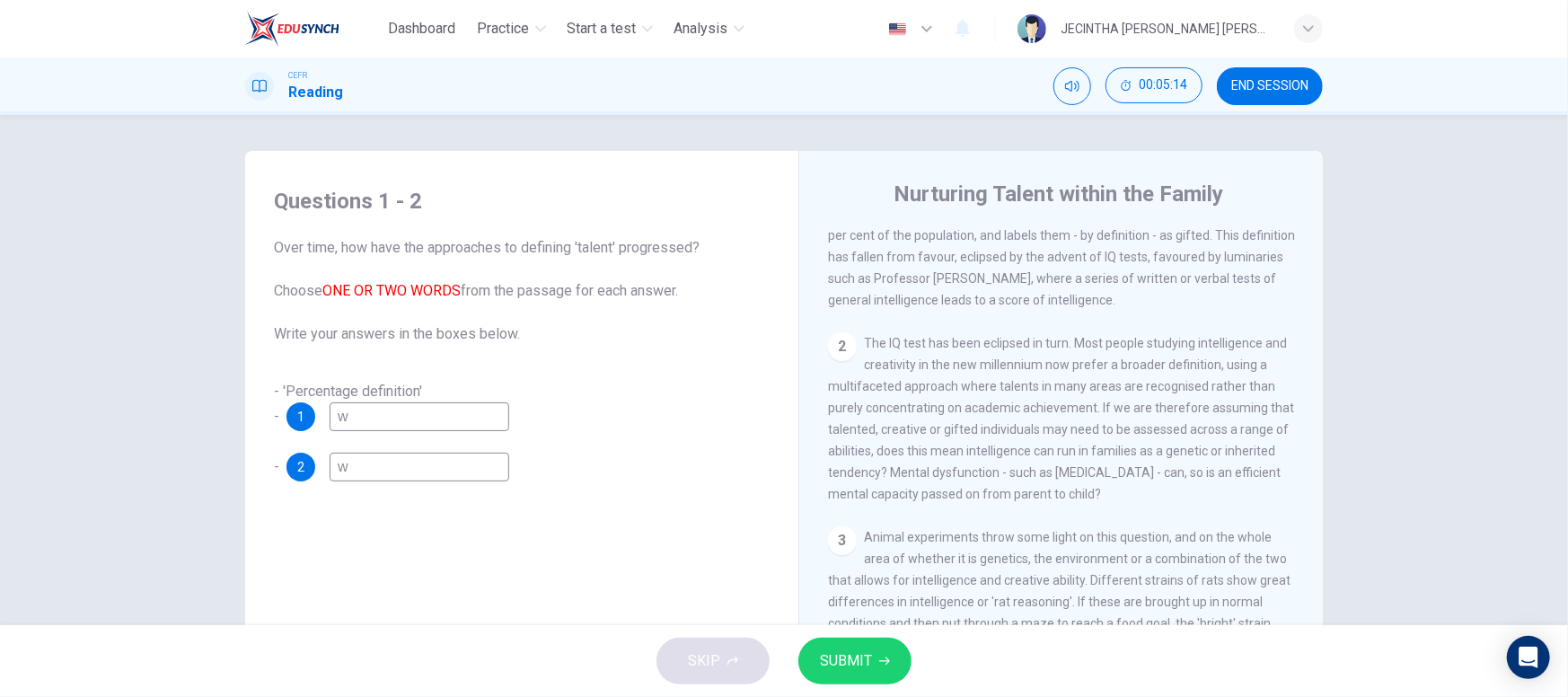 type on "w" 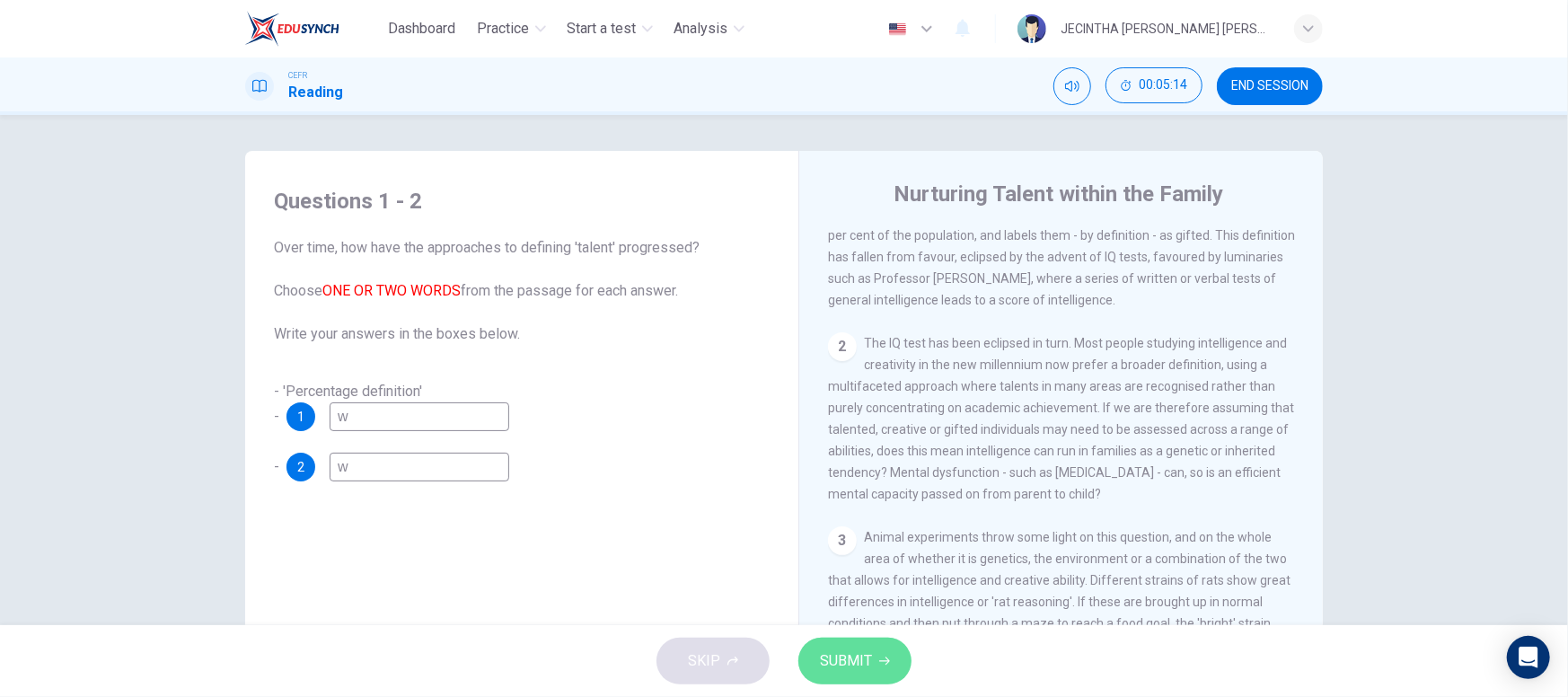 click on "SUBMIT" at bounding box center [846, 661] 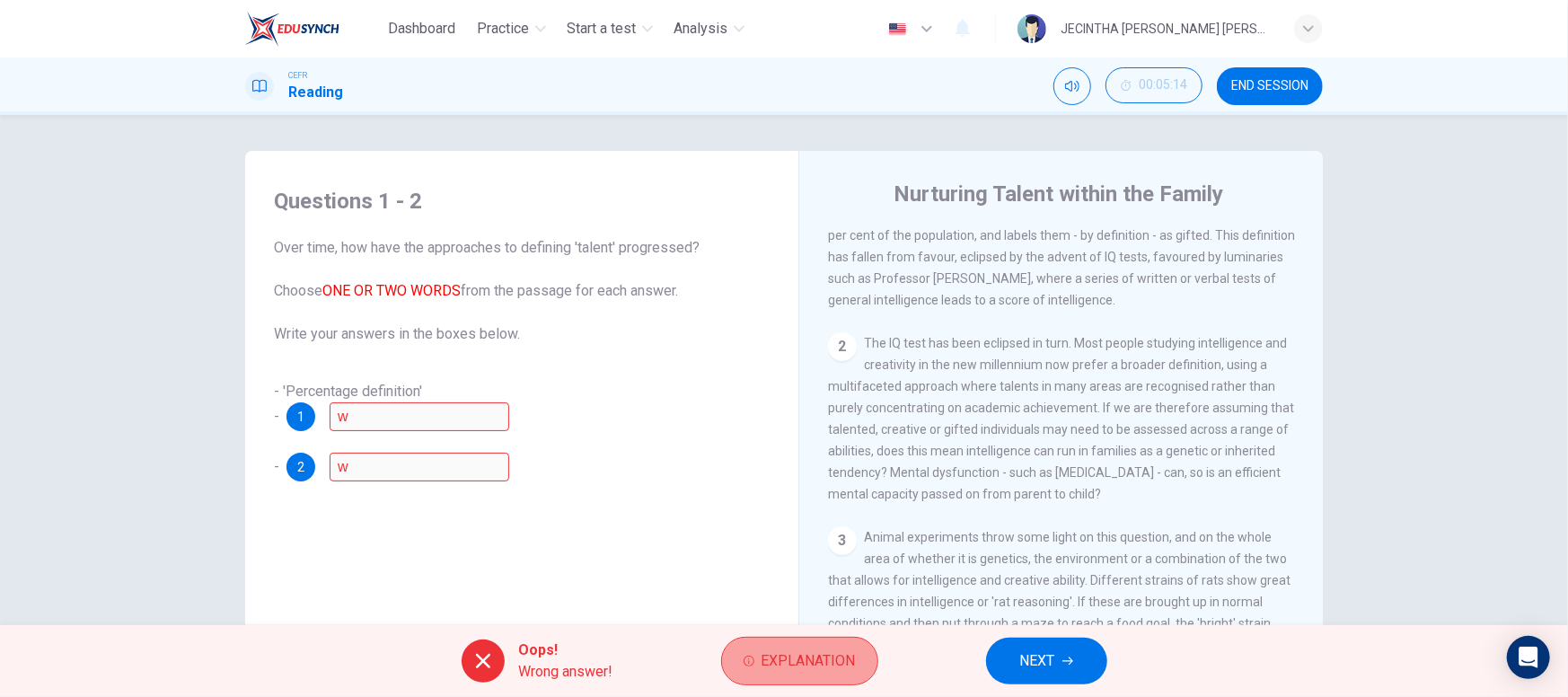 click on "Explanation" at bounding box center [808, 661] 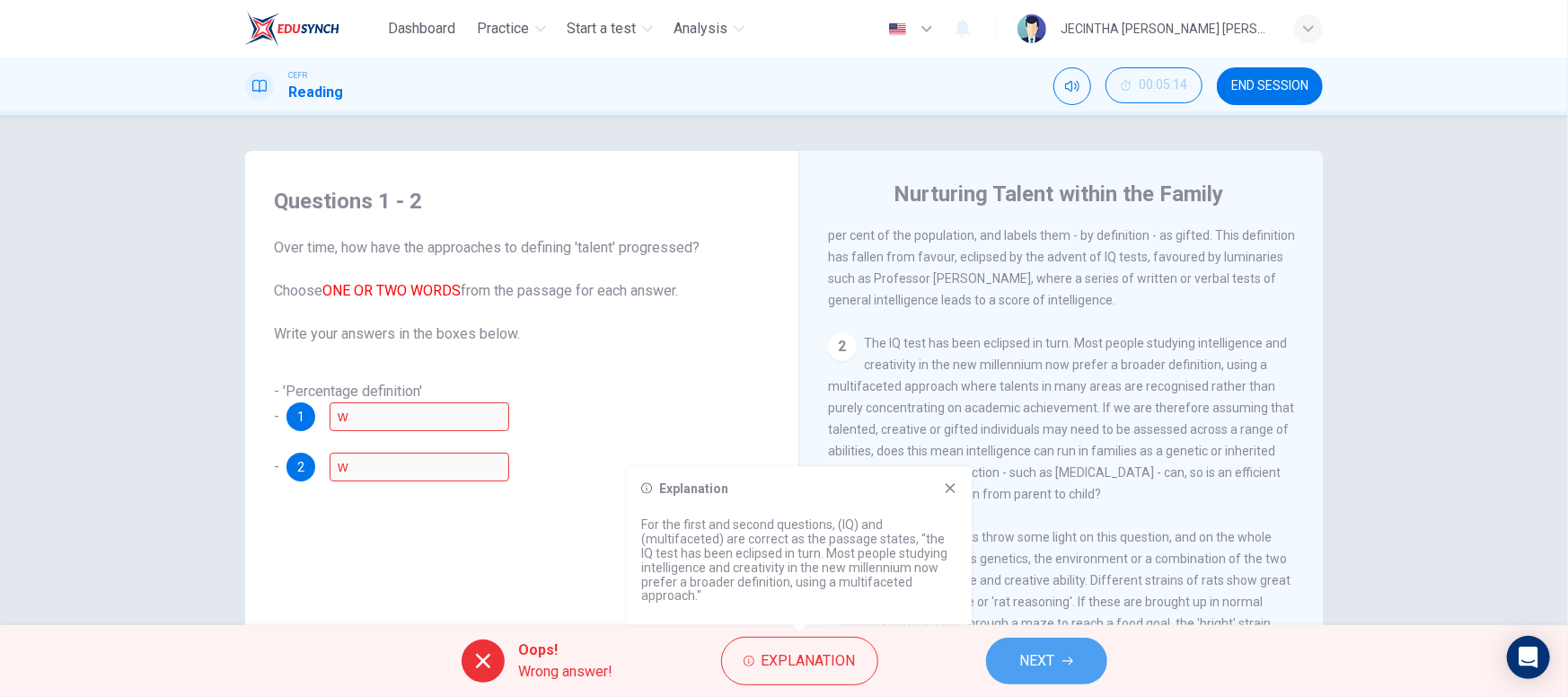 click on "NEXT" at bounding box center [1037, 661] 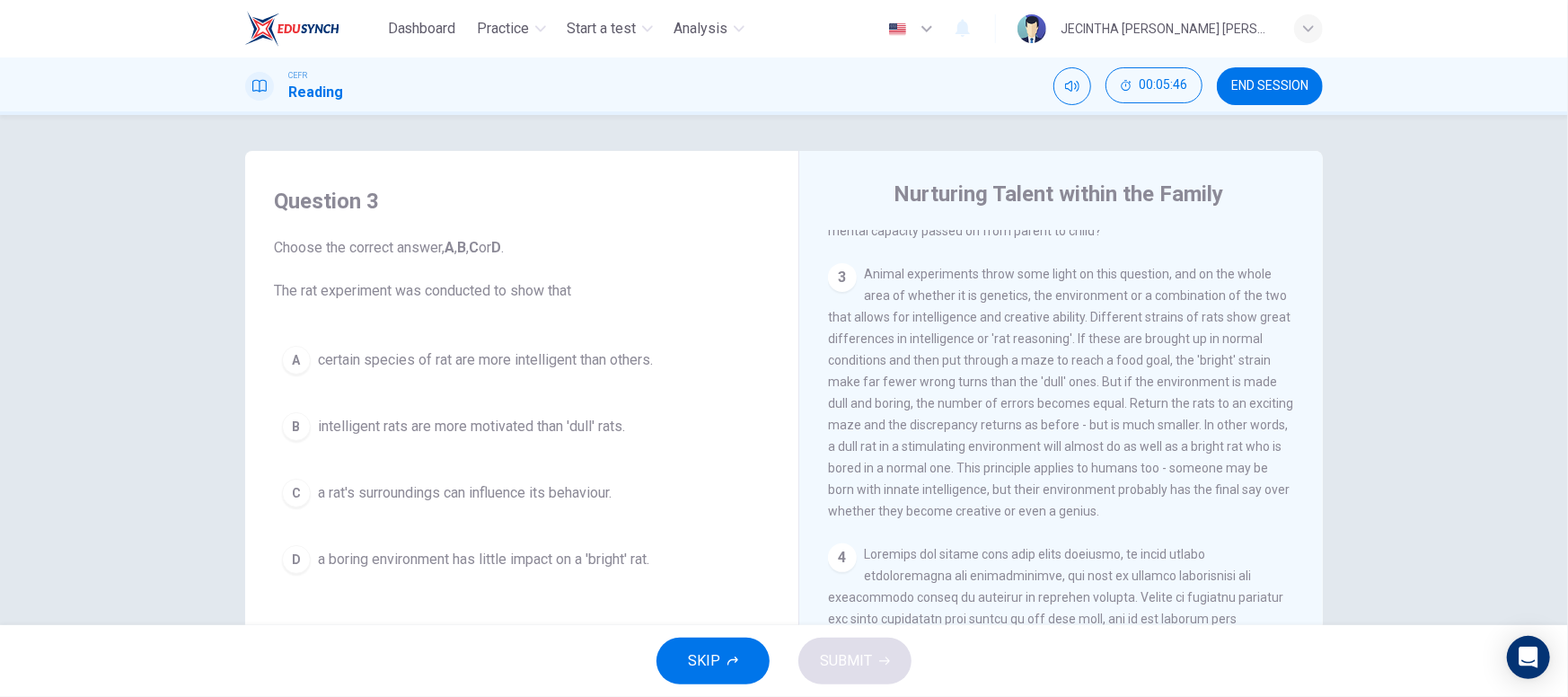 scroll, scrollTop: 730, scrollLeft: 0, axis: vertical 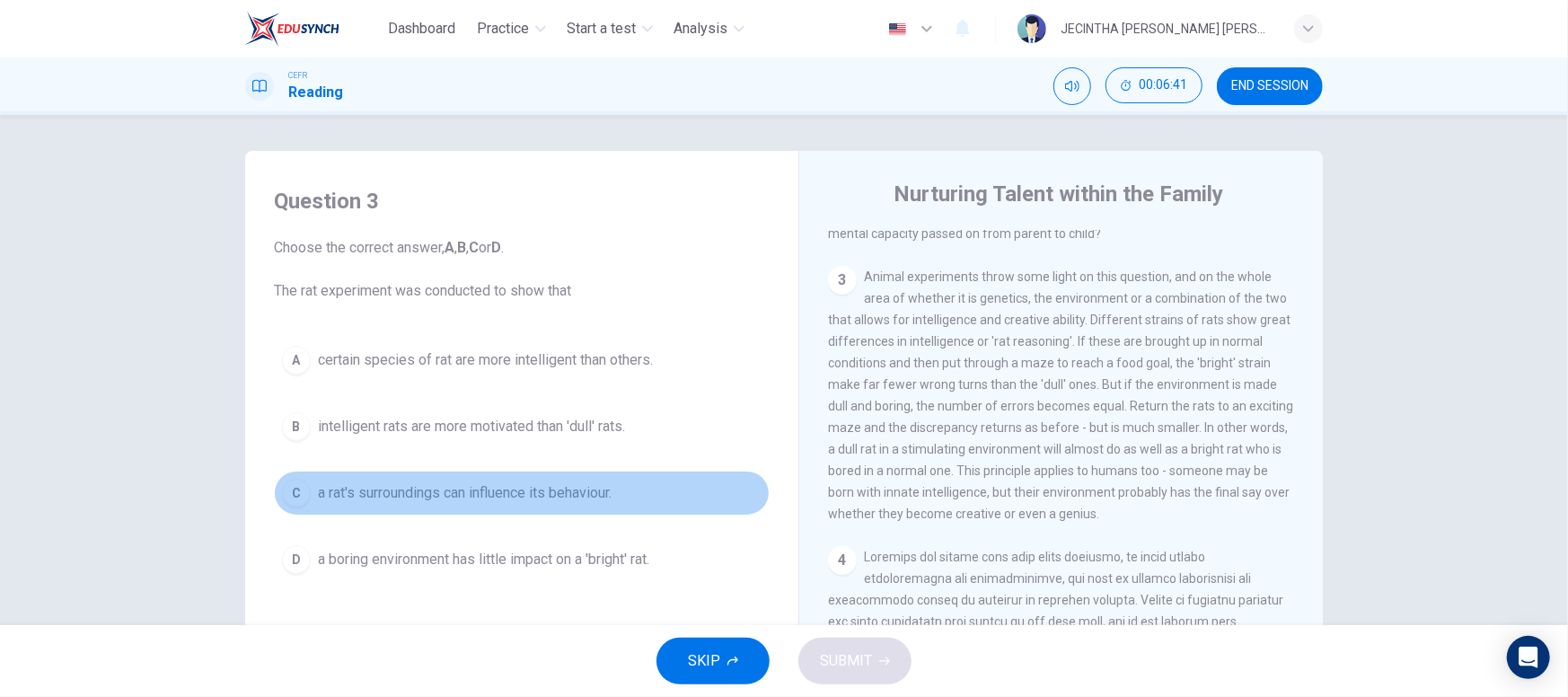 click on "a rat's surroundings can influence its behaviour." at bounding box center (464, 493) 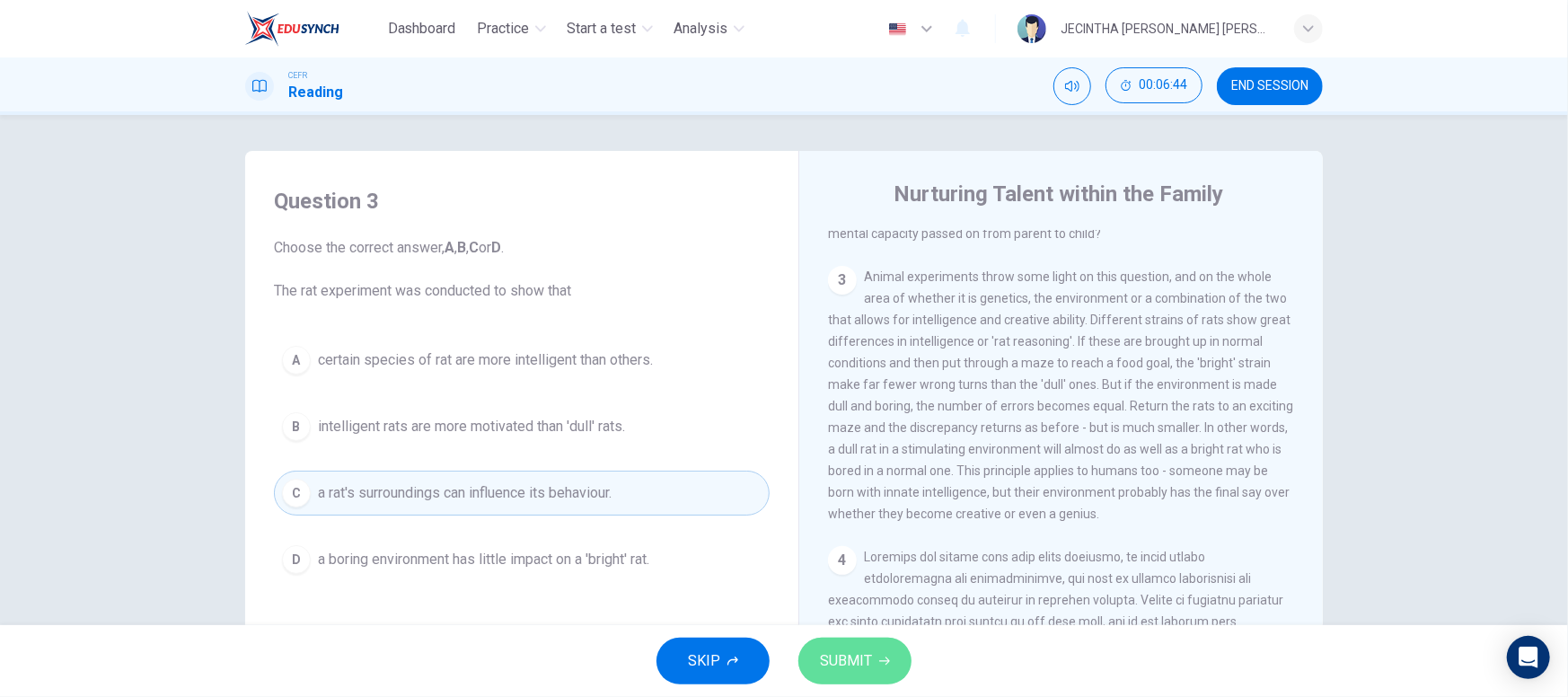 click on "SUBMIT" at bounding box center [846, 661] 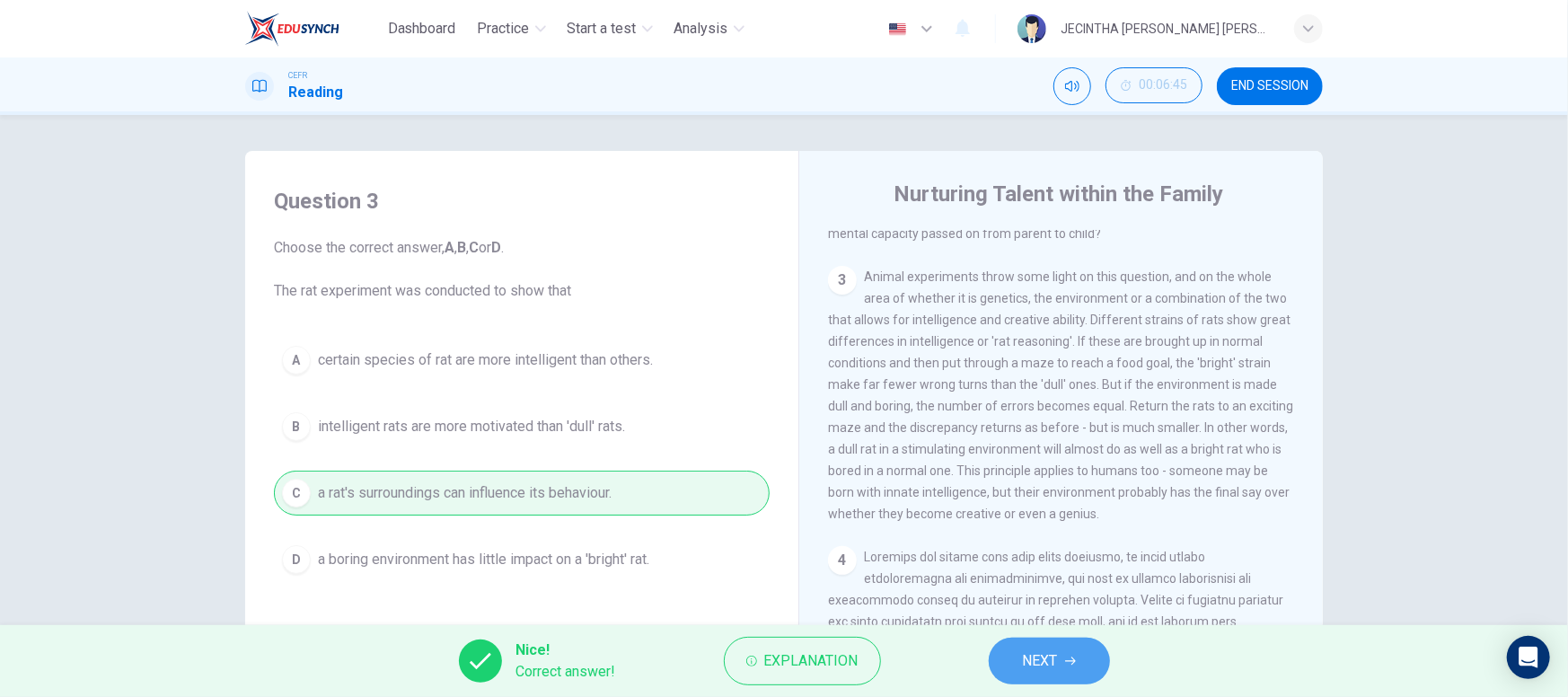 click on "NEXT" at bounding box center (1049, 661) 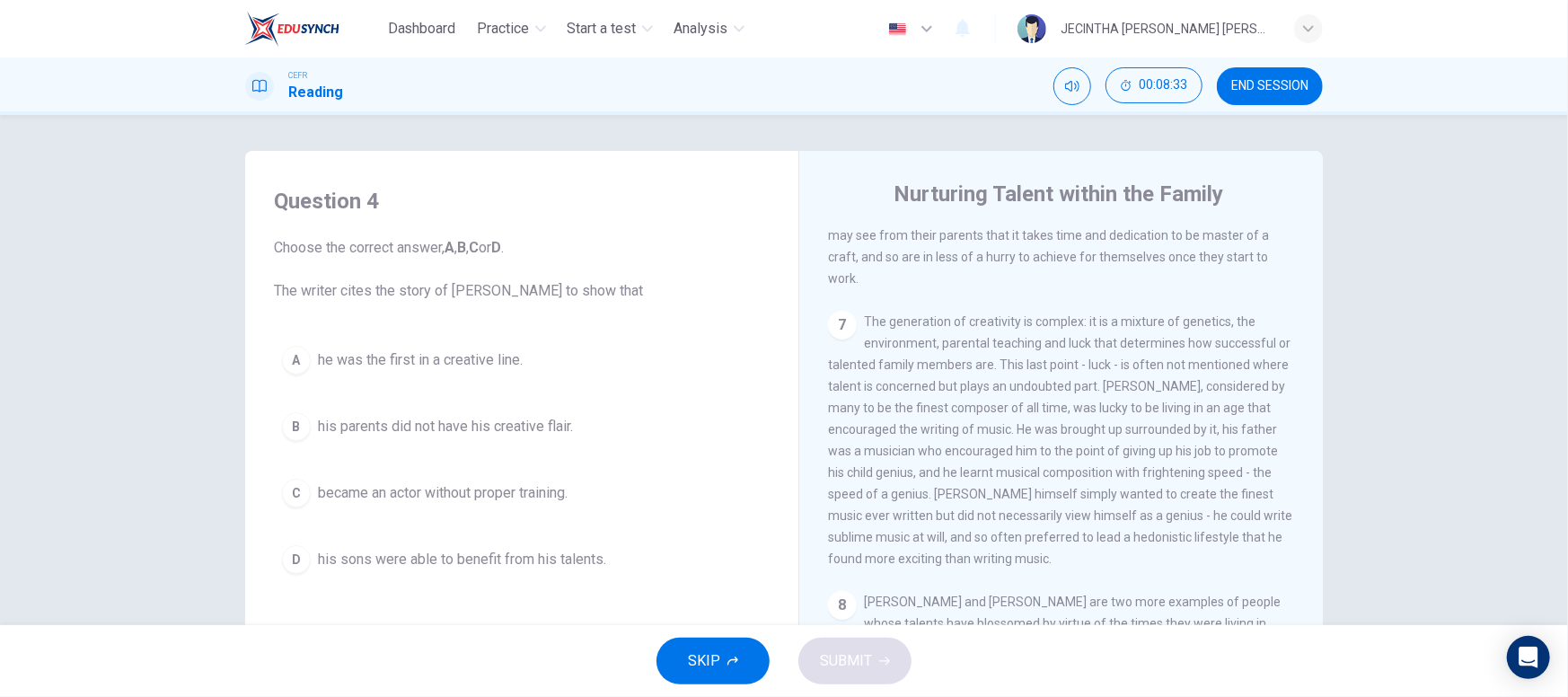 scroll, scrollTop: 1742, scrollLeft: 0, axis: vertical 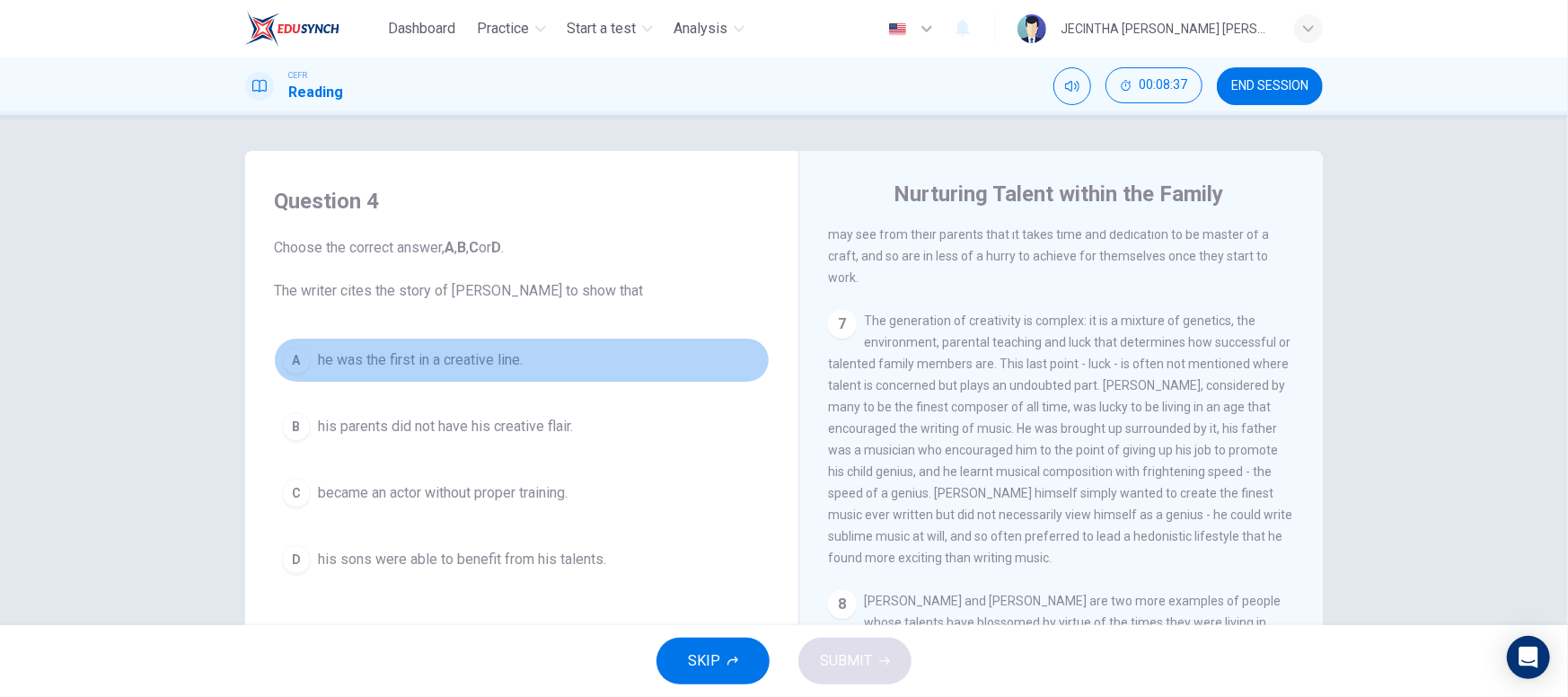 click on "he was the first in a creative line." at bounding box center (420, 360) 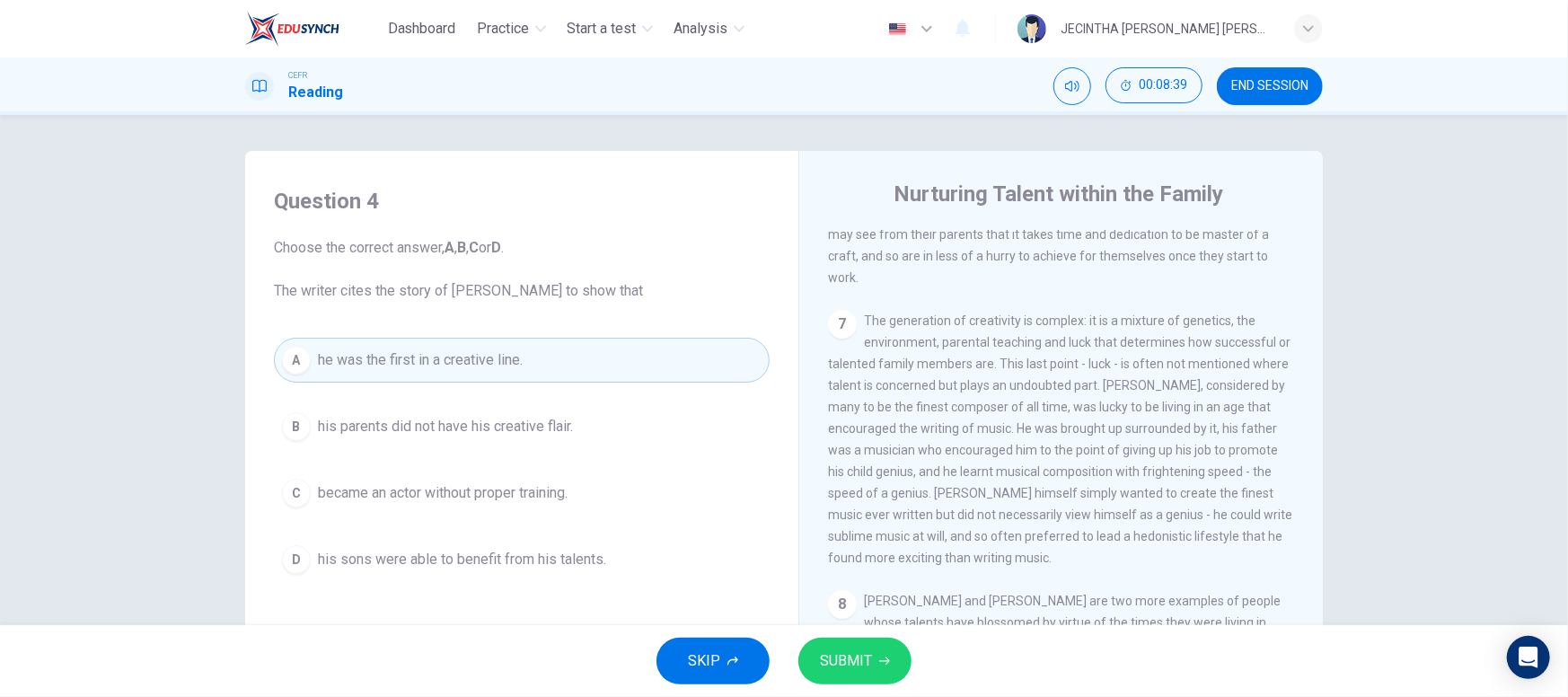 click on "SUBMIT" at bounding box center [855, 661] 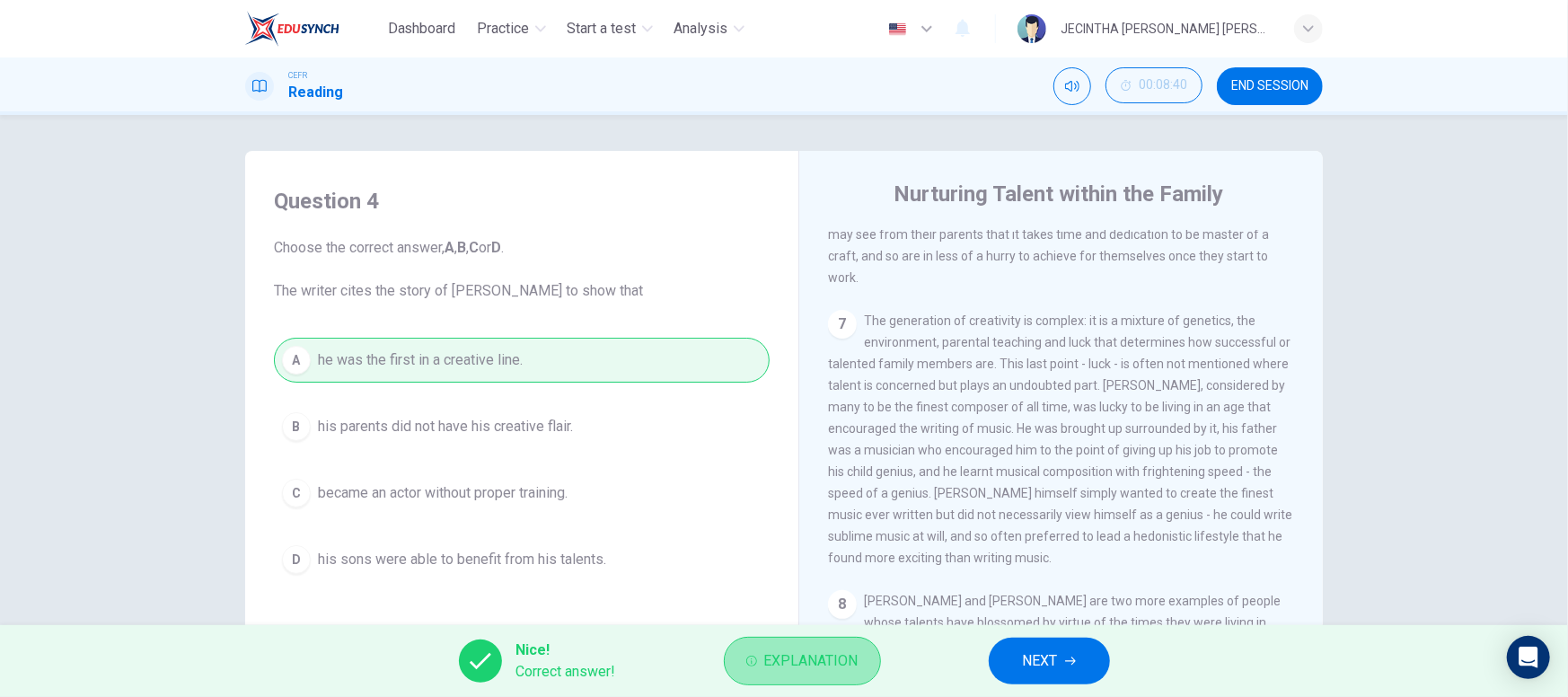 click on "Explanation" at bounding box center [811, 661] 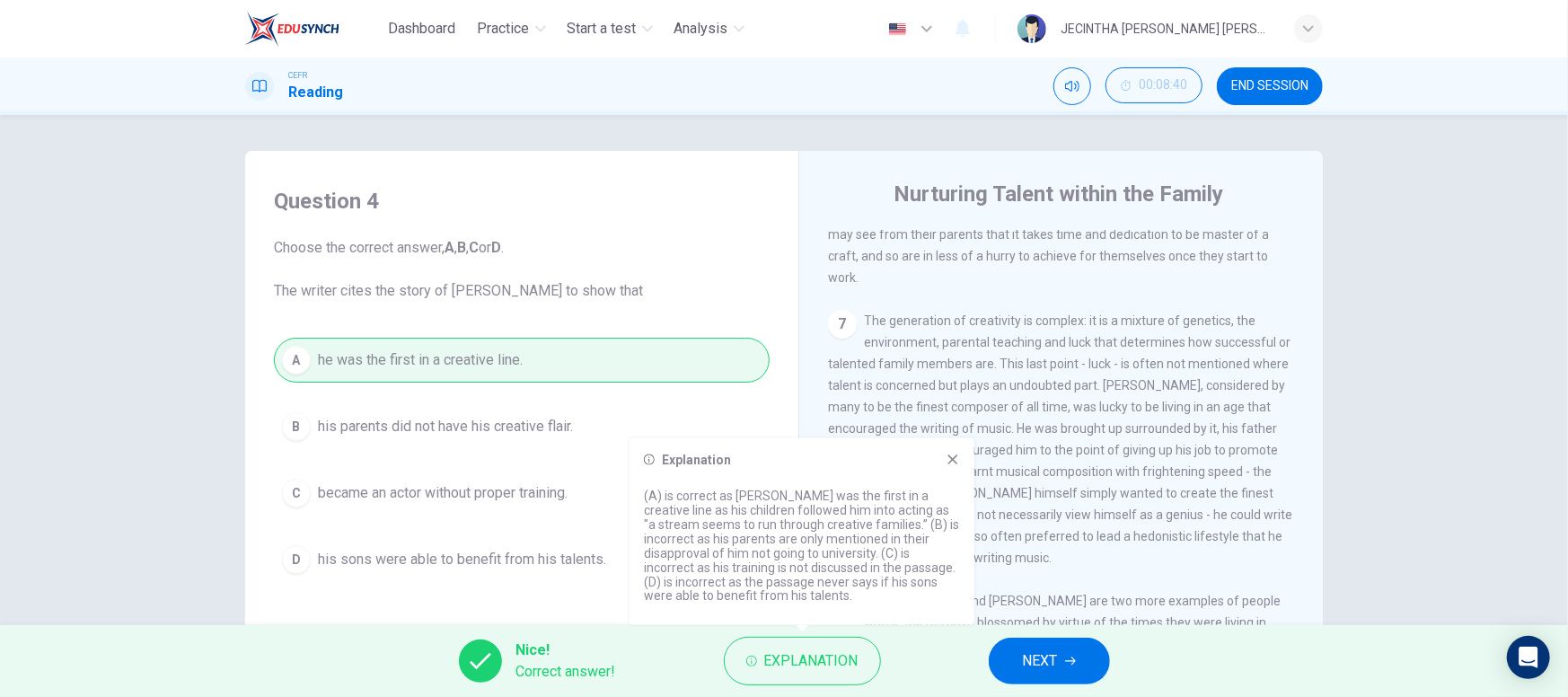 click 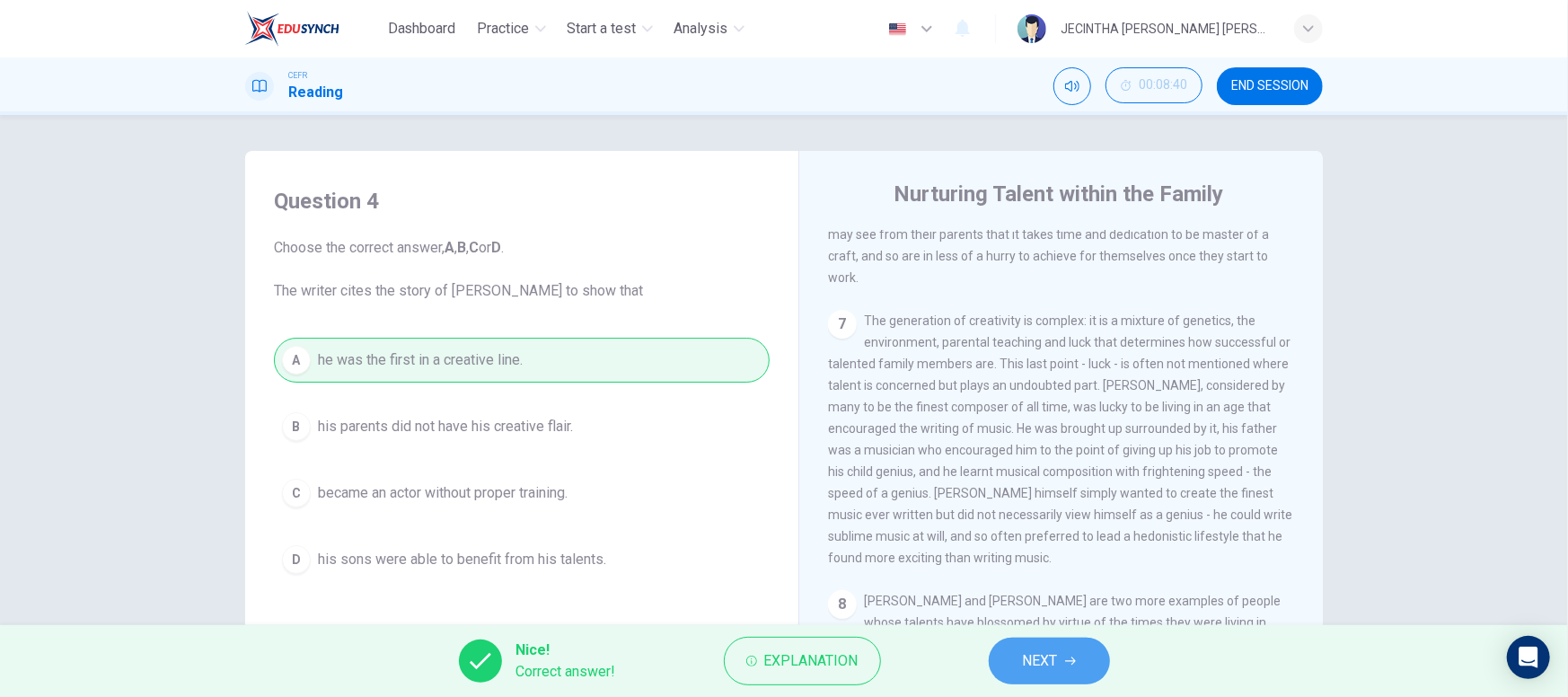 click on "NEXT" at bounding box center (1040, 661) 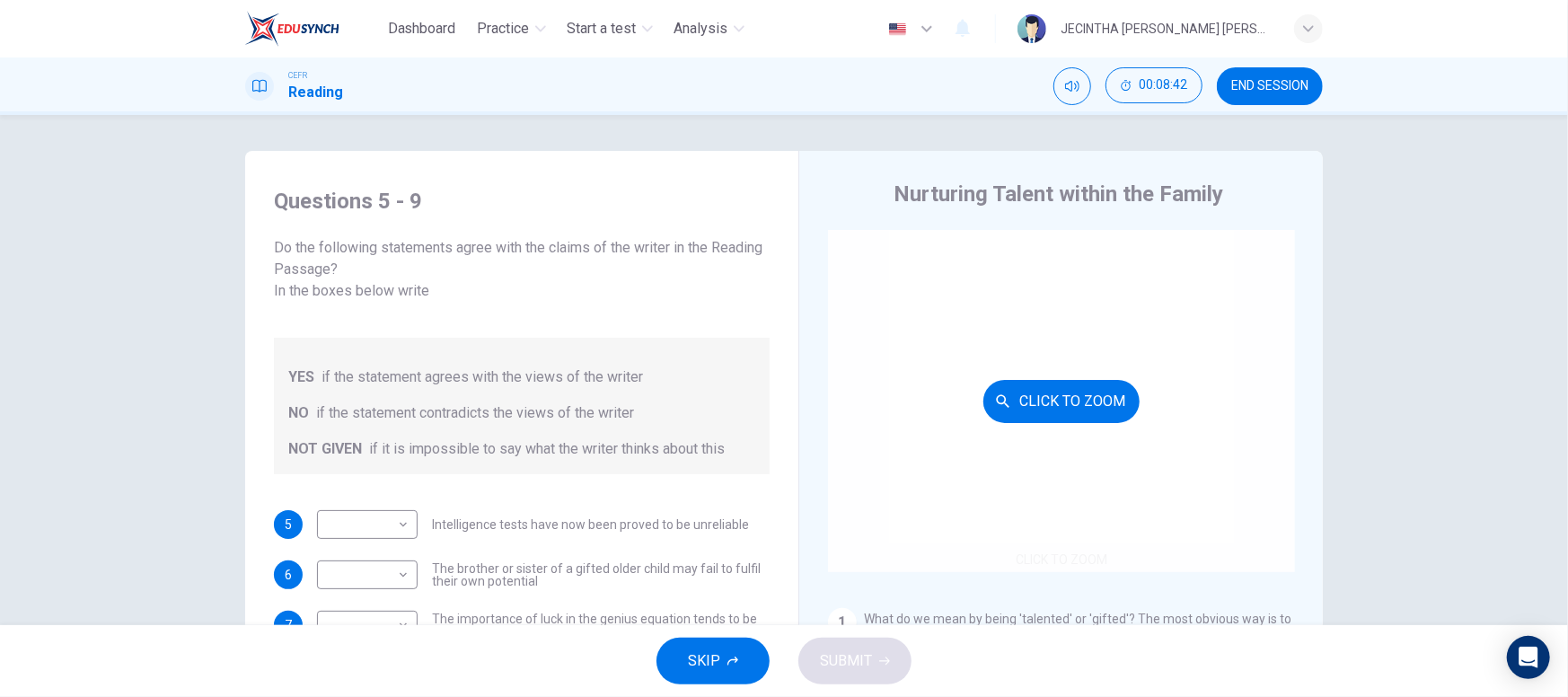 scroll, scrollTop: 243, scrollLeft: 0, axis: vertical 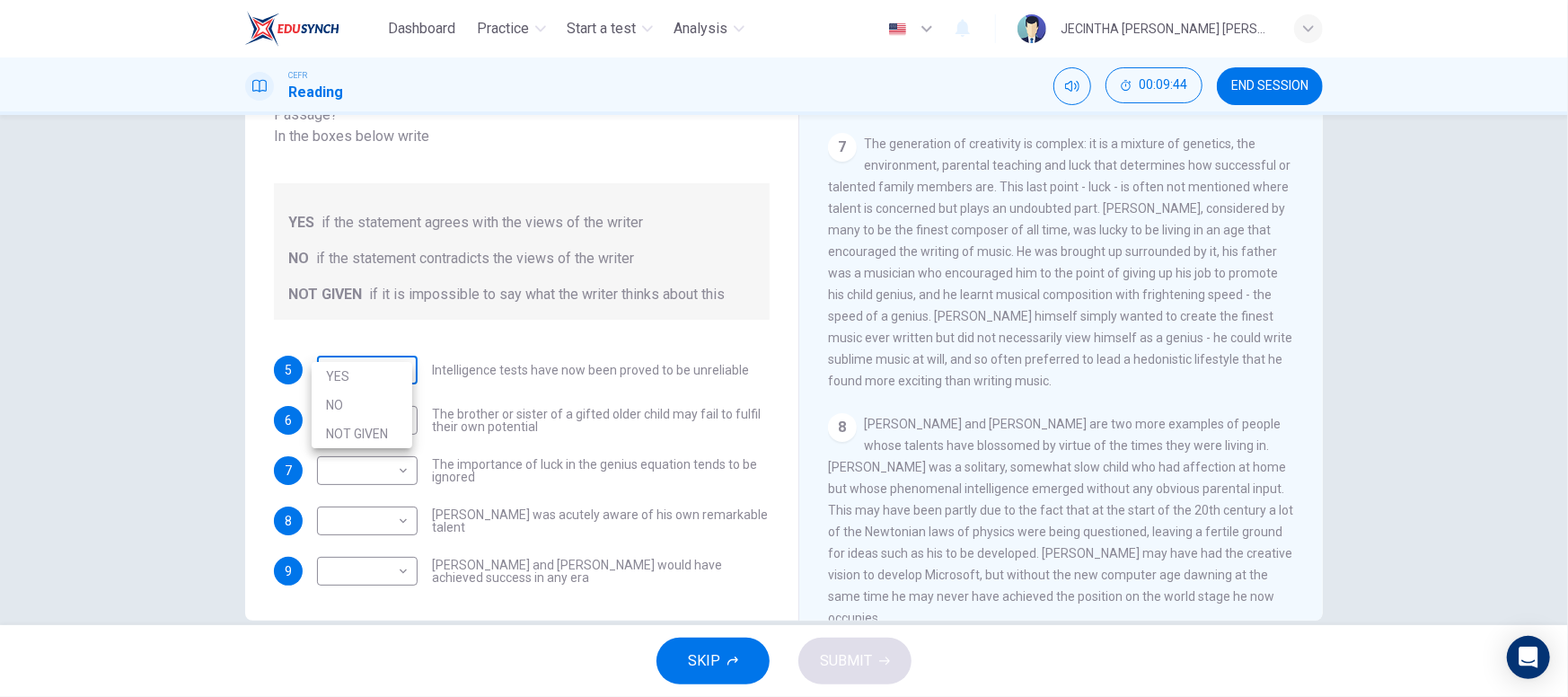 click on "Dashboard Practice Start a test Analysis English en ​ JECINTHA CLARA JOHNNY CEFR Reading 00:09:44 END SESSION Questions 5 - 9 Do the following statements agree with the claims of the writer in the Reading Passage?
In the boxes below write YES if the statement agrees with the views of the writer NO if the statement contradicts the views of the writer NOT GIVEN if it is impossible to say what the writer thinks about this 5 ​ ​ Intelligence tests have now been proved to be unreliable 6 ​ ​ The brother or sister of a gifted older child may fail to fulfil their own potential 7 ​ ​ The importance of luck in the genius equation tends to be ignored 8 ​ ​ Mozart was acutely aware of his own remarkable talent 9 ​ ​ Einstein and Gates would have achieved success in any era Nurturing Talent within the Family CLICK TO ZOOM Click to Zoom 1 2 3 4 5 6 7 8 SKIP SUBMIT EduSynch - Online Language Proficiency Testing
Dashboard Practice Start a test Analysis Notifications © Copyright  2025 YES NO" at bounding box center (784, 348) 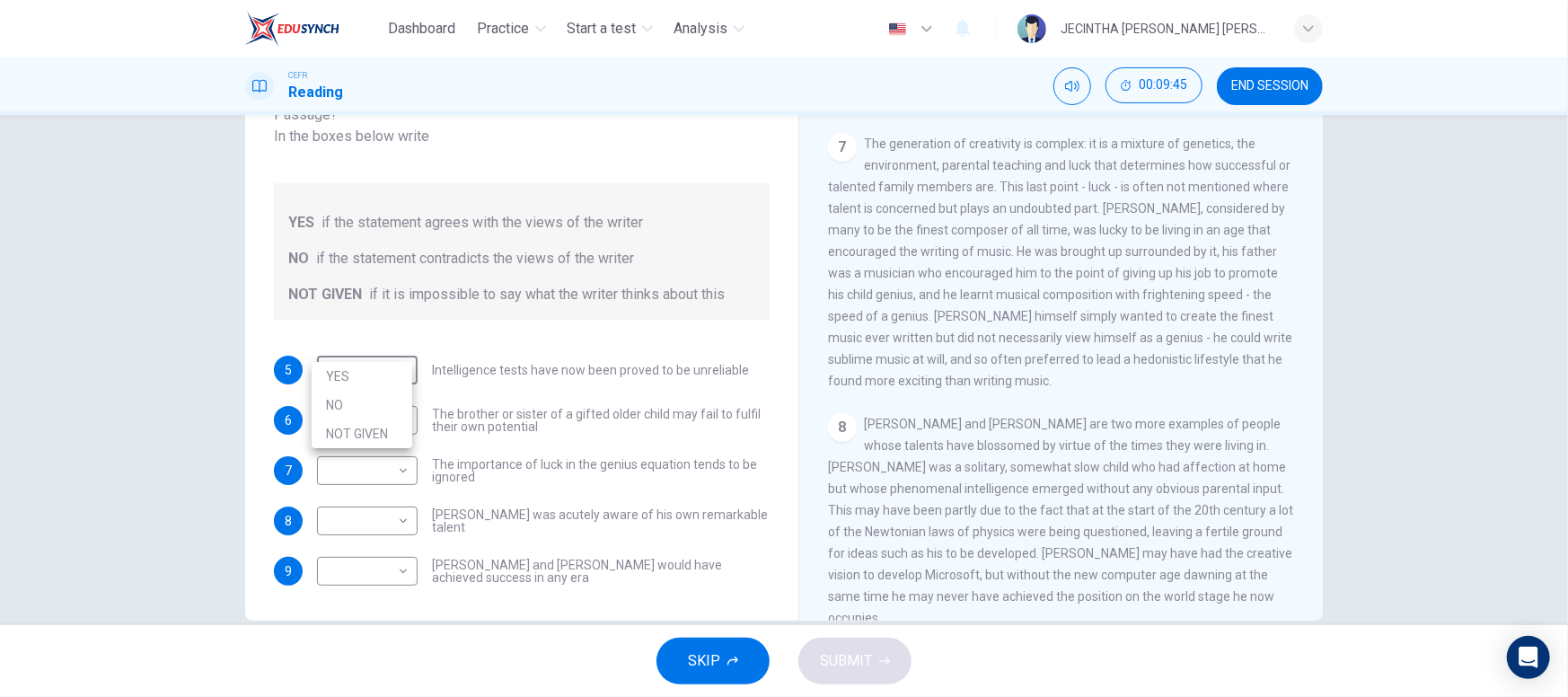click on "NOT GIVEN" at bounding box center (362, 434) 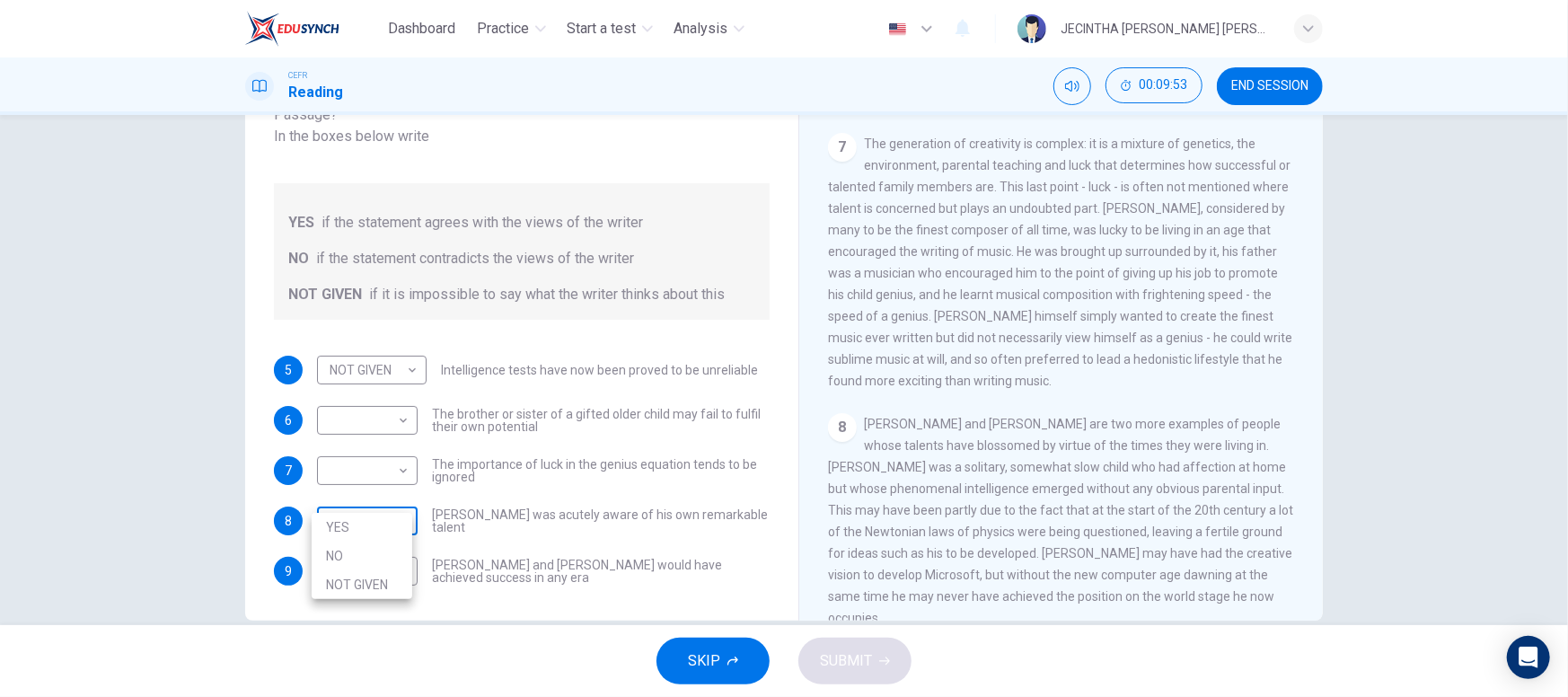 click on "Dashboard Practice Start a test Analysis English en ​ JECINTHA CLARA JOHNNY CEFR Reading 00:09:53 END SESSION Questions 5 - 9 Do the following statements agree with the claims of the writer in the Reading Passage?
In the boxes below write YES if the statement agrees with the views of the writer NO if the statement contradicts the views of the writer NOT GIVEN if it is impossible to say what the writer thinks about this 5 NOT GIVEN NOT GIVEN ​ Intelligence tests have now been proved to be unreliable 6 ​ ​ The brother or sister of a gifted older child may fail to fulfil their own potential 7 ​ ​ The importance of luck in the genius equation tends to be ignored 8 ​ ​ Mozart was acutely aware of his own remarkable talent 9 ​ ​ Einstein and Gates would have achieved success in any era Nurturing Talent within the Family CLICK TO ZOOM Click to Zoom 1 2 3 4 5 6 7 8 SKIP SUBMIT EduSynch - Online Language Proficiency Testing
Dashboard Practice Start a test Analysis Notifications 2025 YES NO" at bounding box center [784, 348] 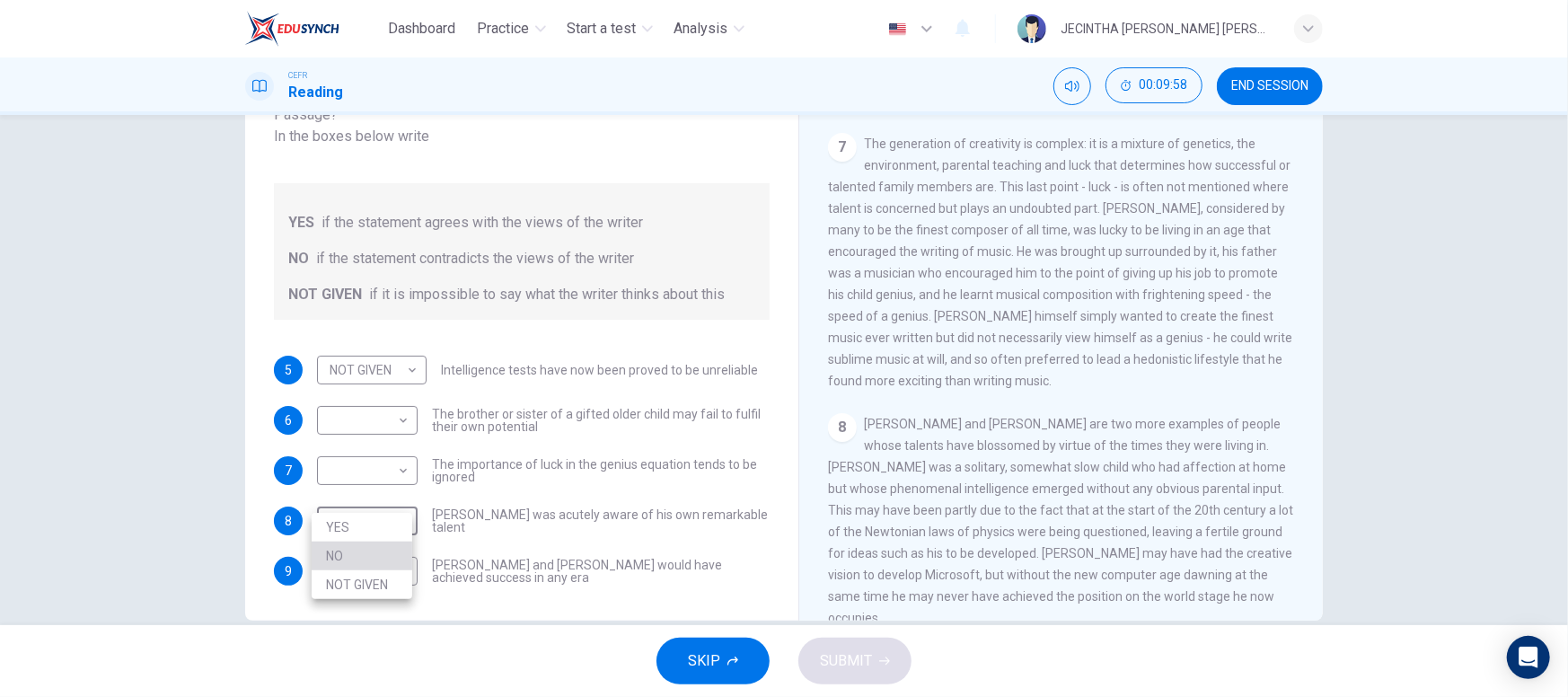 click on "NO" at bounding box center [362, 556] 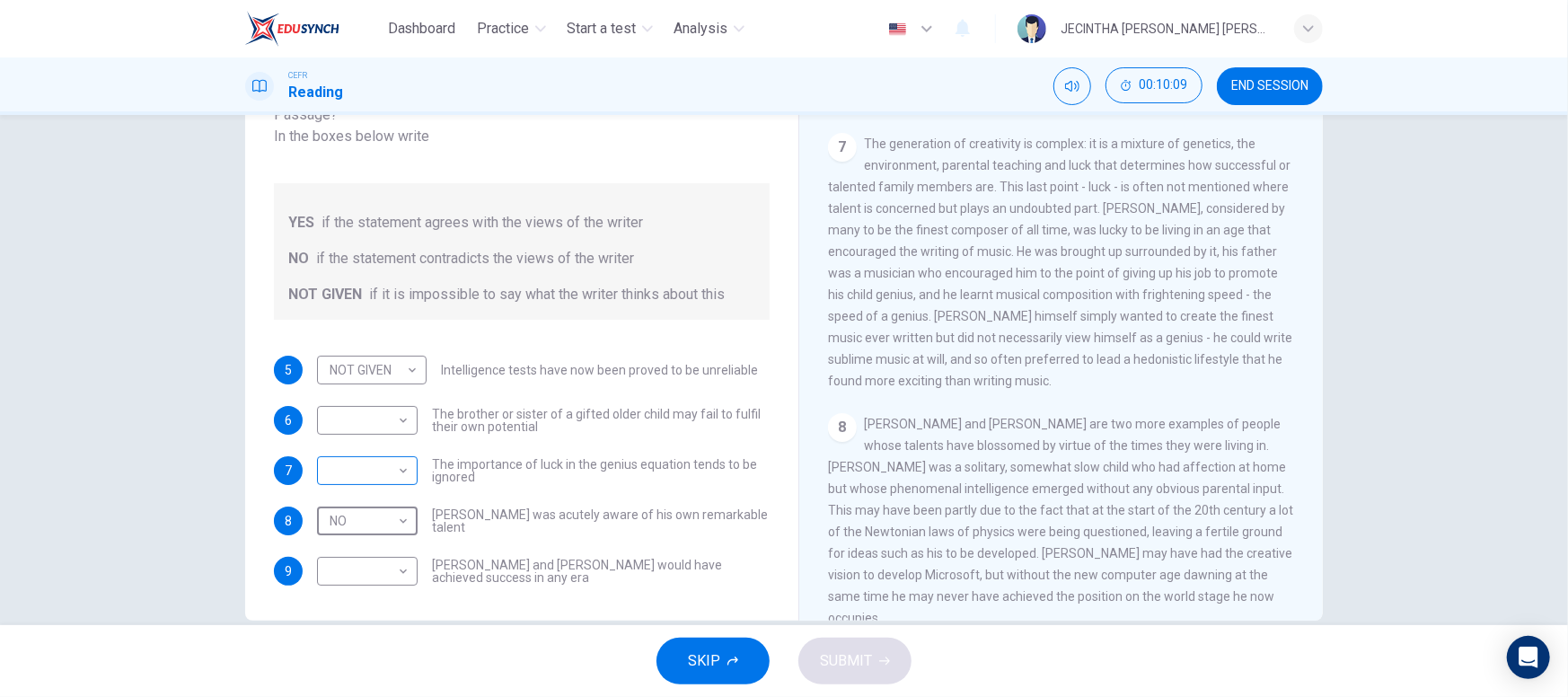 click on "Dashboard Practice Start a test Analysis English en ​ JECINTHA CLARA JOHNNY CEFR Reading 00:10:09 END SESSION Questions 5 - 9 Do the following statements agree with the claims of the writer in the Reading Passage?
In the boxes below write YES if the statement agrees with the views of the writer NO if the statement contradicts the views of the writer NOT GIVEN if it is impossible to say what the writer thinks about this 5 NOT GIVEN NOT GIVEN ​ Intelligence tests have now been proved to be unreliable 6 ​ ​ The brother or sister of a gifted older child may fail to fulfil their own potential 7 ​ ​ The importance of luck in the genius equation tends to be ignored 8 NO NO ​ Mozart was acutely aware of his own remarkable talent 9 ​ ​ Einstein and Gates would have achieved success in any era Nurturing Talent within the Family CLICK TO ZOOM Click to Zoom 1 2 3 4 5 6 7 8 SKIP SUBMIT EduSynch - Online Language Proficiency Testing
Dashboard Practice Start a test Analysis Notifications 2025" at bounding box center [784, 348] 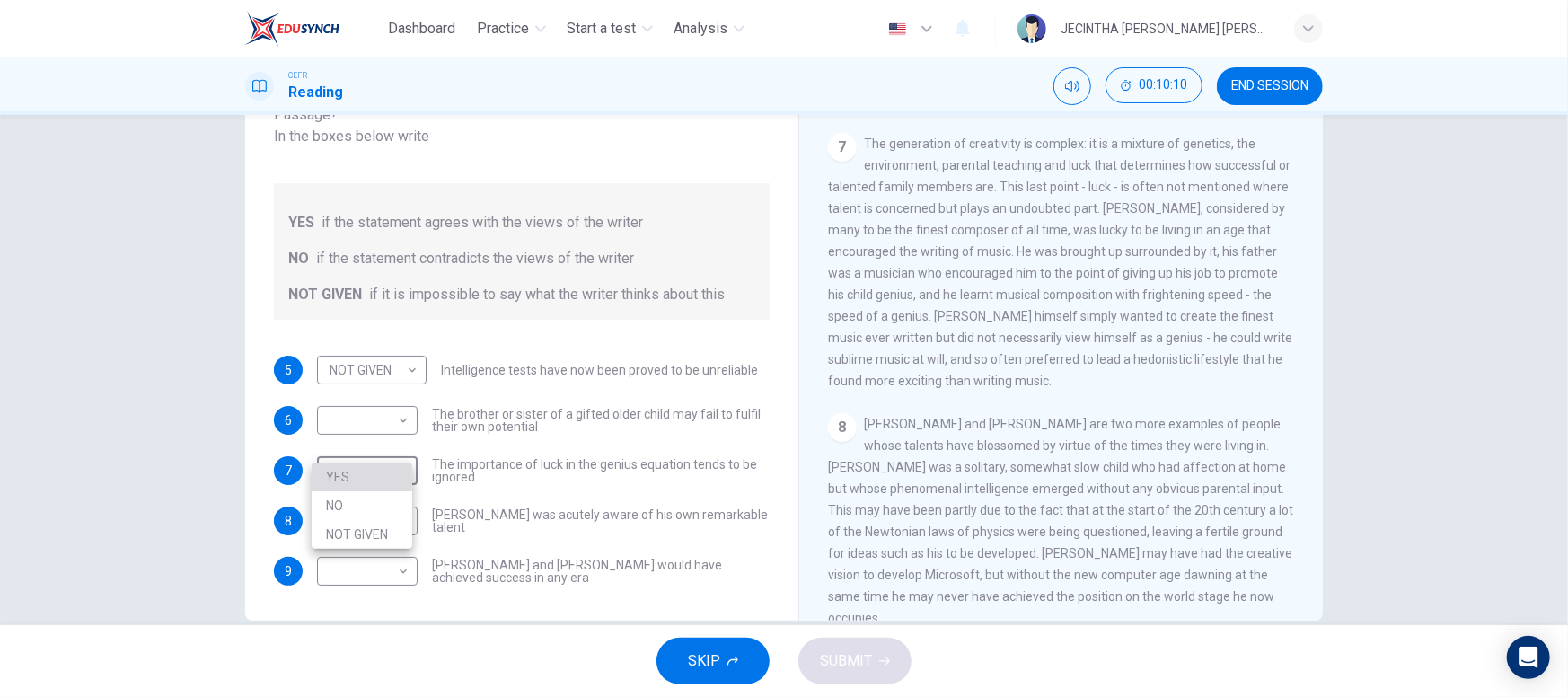click on "YES" at bounding box center (362, 477) 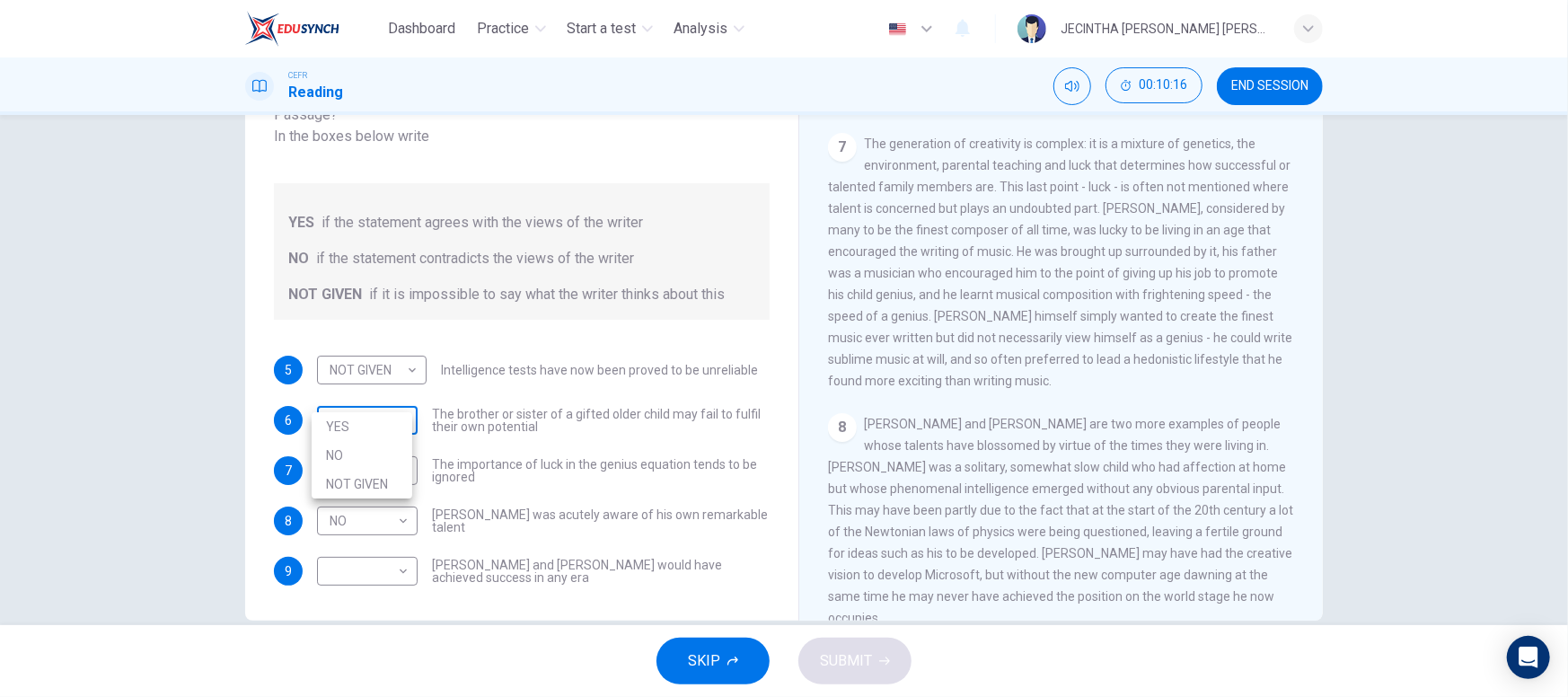click on "Dashboard Practice Start a test Analysis English en ​ JECINTHA CLARA JOHNNY CEFR Reading 00:10:16 END SESSION Questions 5 - 9 Do the following statements agree with the claims of the writer in the Reading Passage?
In the boxes below write YES if the statement agrees with the views of the writer NO if the statement contradicts the views of the writer NOT GIVEN if it is impossible to say what the writer thinks about this 5 NOT GIVEN NOT GIVEN ​ Intelligence tests have now been proved to be unreliable 6 ​ ​ The brother or sister of a gifted older child may fail to fulfil their own potential 7 YES YES ​ The importance of luck in the genius equation tends to be ignored 8 NO NO ​ Mozart was acutely aware of his own remarkable talent 9 ​ ​ Einstein and Gates would have achieved success in any era Nurturing Talent within the Family CLICK TO ZOOM Click to Zoom 1 2 3 4 5 6 7 8 SKIP SUBMIT EduSynch - Online Language Proficiency Testing
Dashboard Practice Start a test Analysis Notifications 2025" at bounding box center [784, 348] 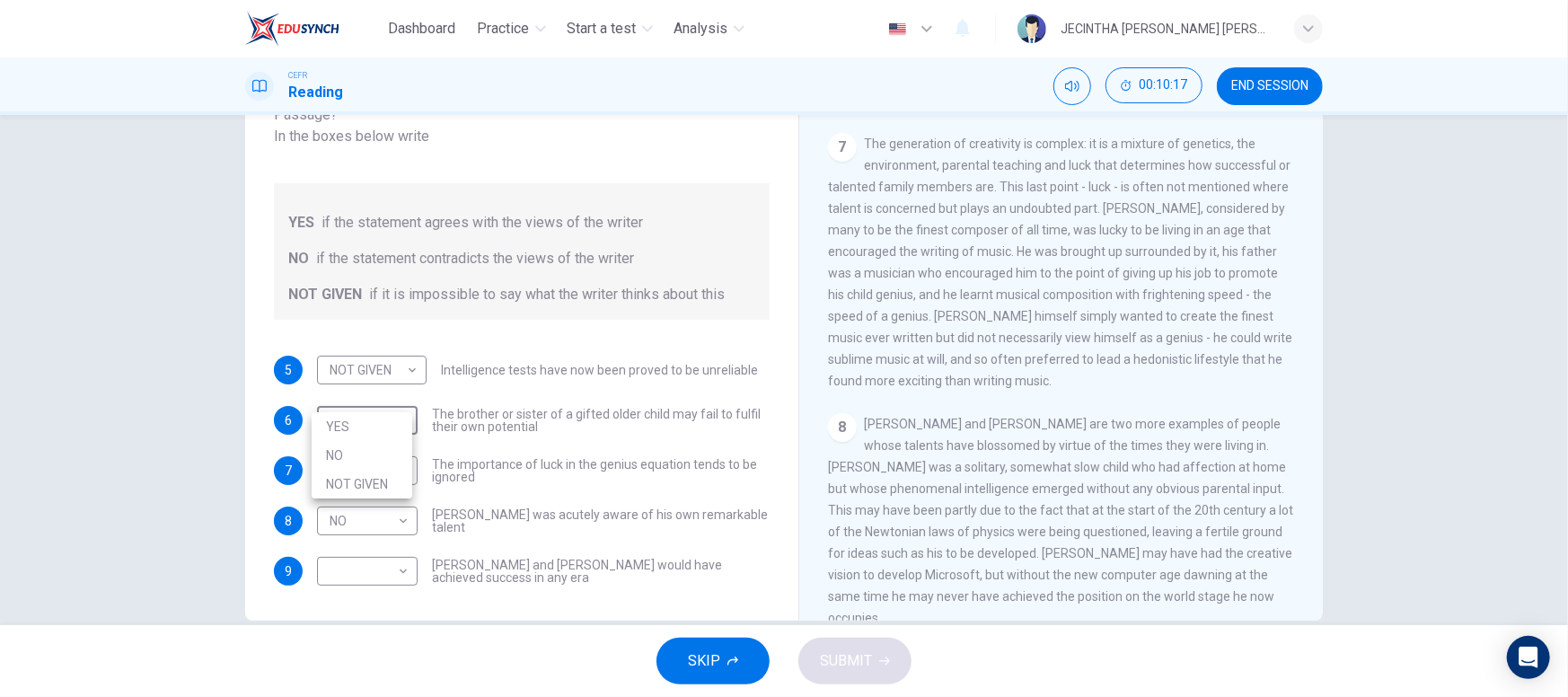 click on "YES" at bounding box center [362, 427] 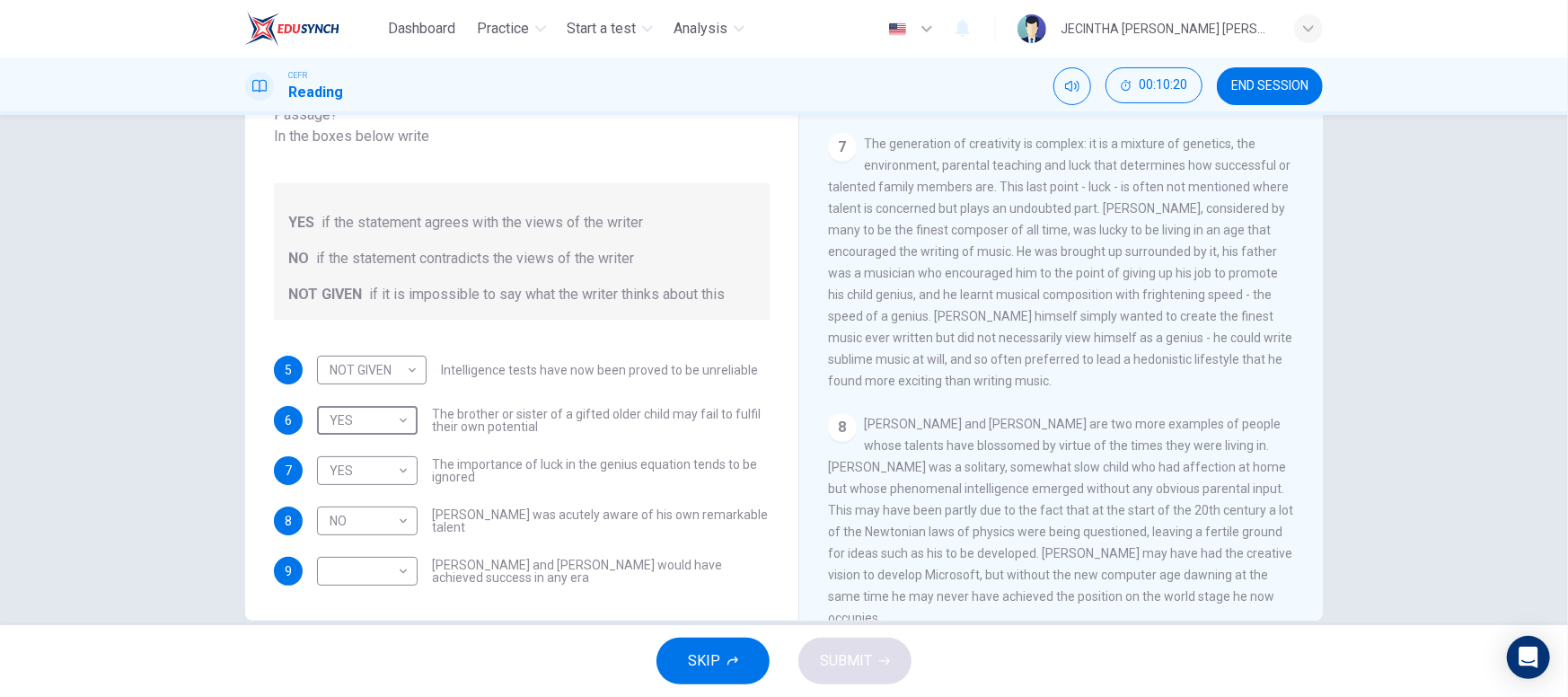 scroll, scrollTop: 1817, scrollLeft: 0, axis: vertical 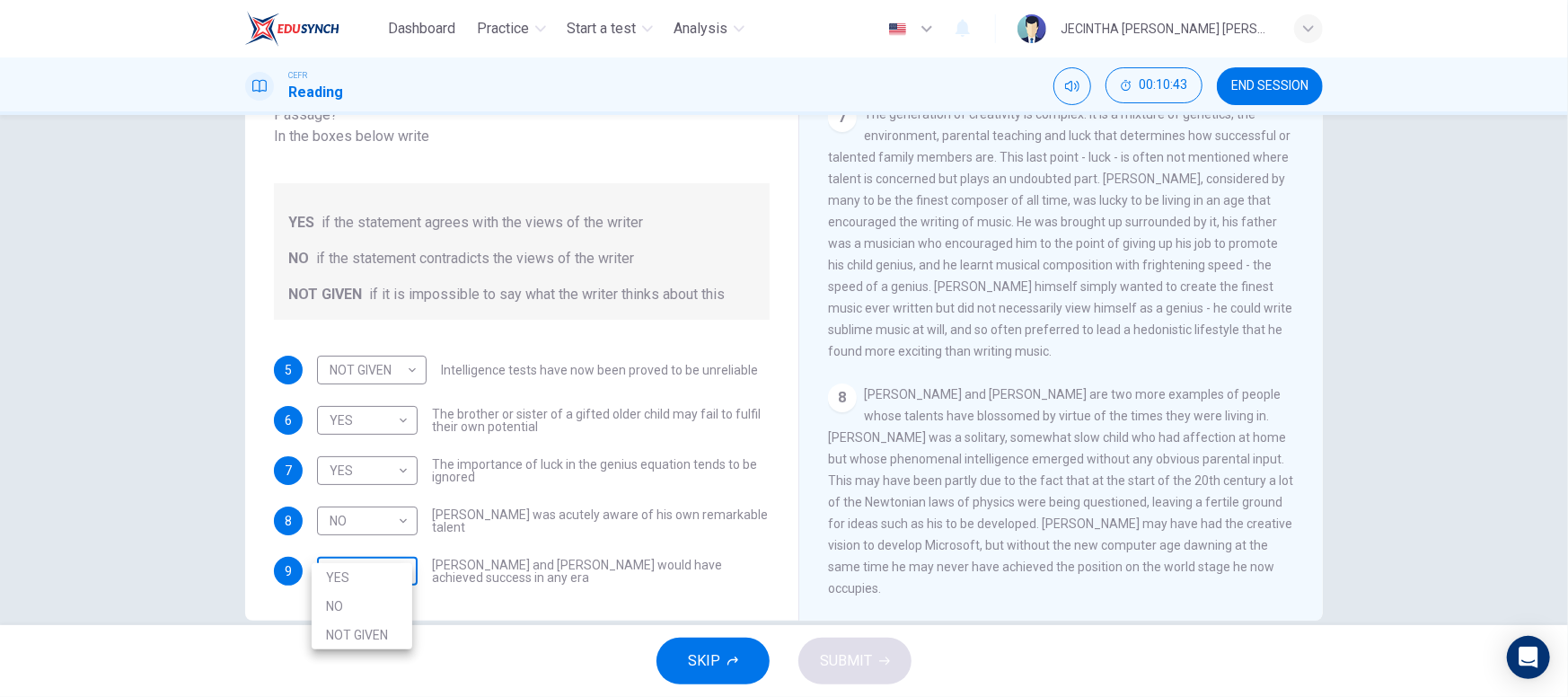 click on "Dashboard Practice Start a test Analysis English en ​ JECINTHA CLARA JOHNNY CEFR Reading 00:10:43 END SESSION Questions 5 - 9 Do the following statements agree with the claims of the writer in the Reading Passage?
In the boxes below write YES if the statement agrees with the views of the writer NO if the statement contradicts the views of the writer NOT GIVEN if it is impossible to say what the writer thinks about this 5 NOT GIVEN NOT GIVEN ​ Intelligence tests have now been proved to be unreliable 6 YES YES ​ The brother or sister of a gifted older child may fail to fulfil their own potential 7 YES YES ​ The importance of luck in the genius equation tends to be ignored 8 NO NO ​ Mozart was acutely aware of his own remarkable talent 9 ​ ​ Einstein and Gates would have achieved success in any era Nurturing Talent within the Family CLICK TO ZOOM Click to Zoom 1 2 3 4 5 6 7 8 SKIP SUBMIT EduSynch - Online Language Proficiency Testing
Dashboard Practice Start a test Analysis Notifications" at bounding box center (784, 348) 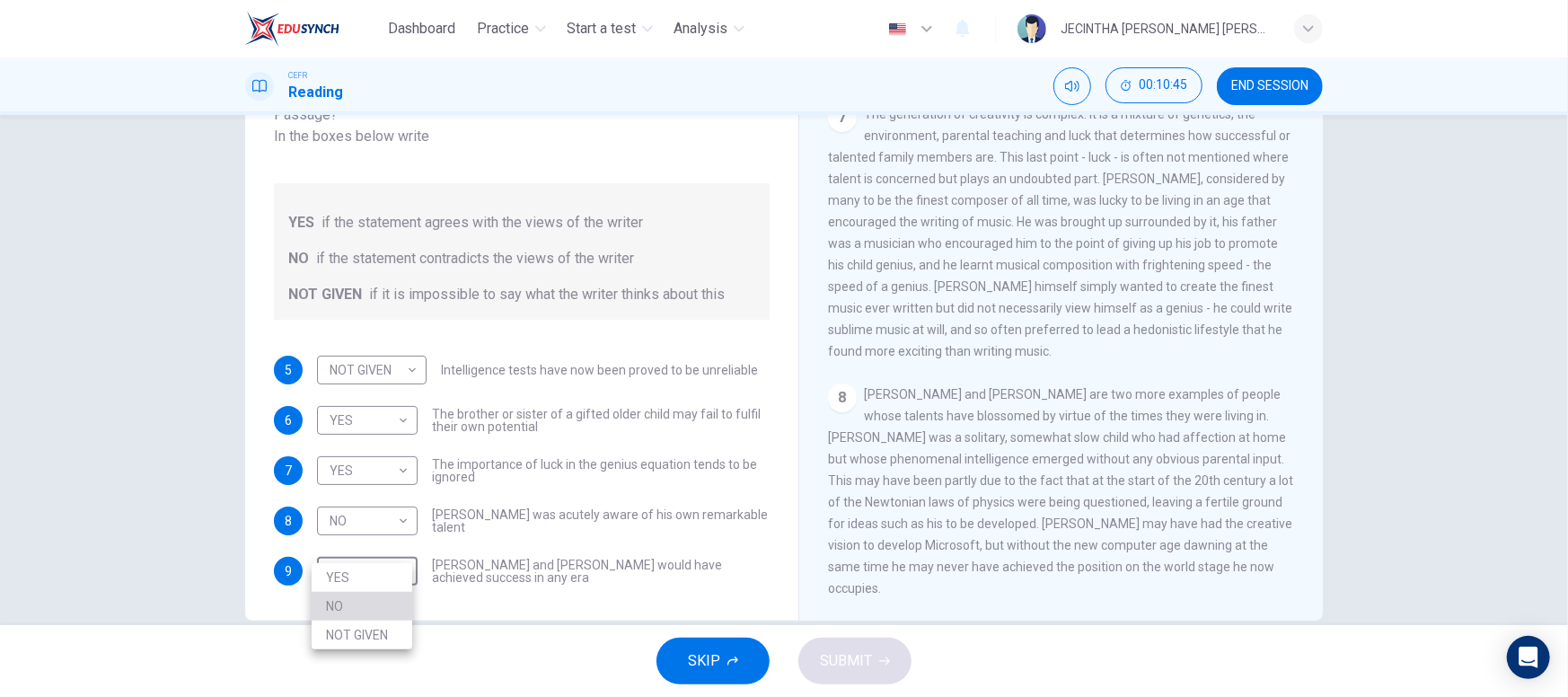 click on "NO" at bounding box center [362, 606] 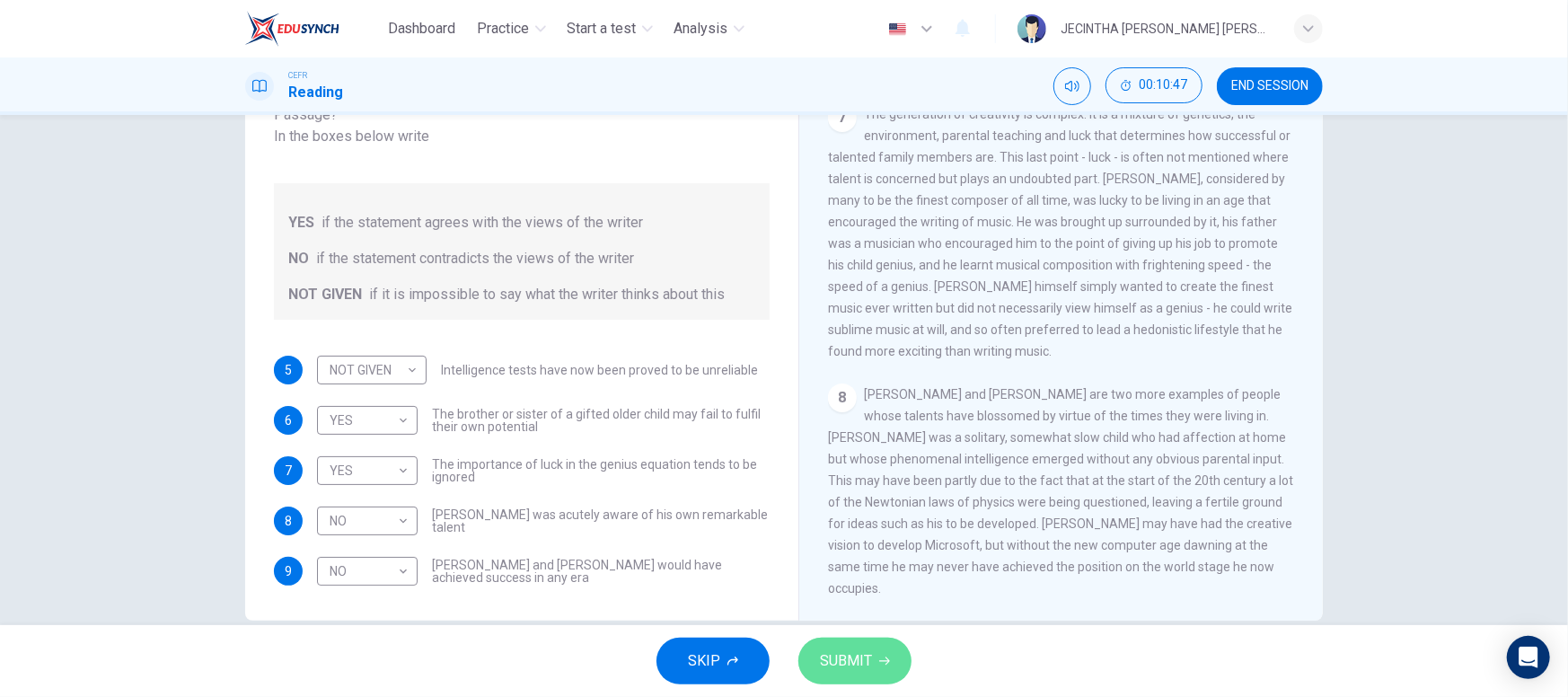 click on "SUBMIT" at bounding box center [846, 661] 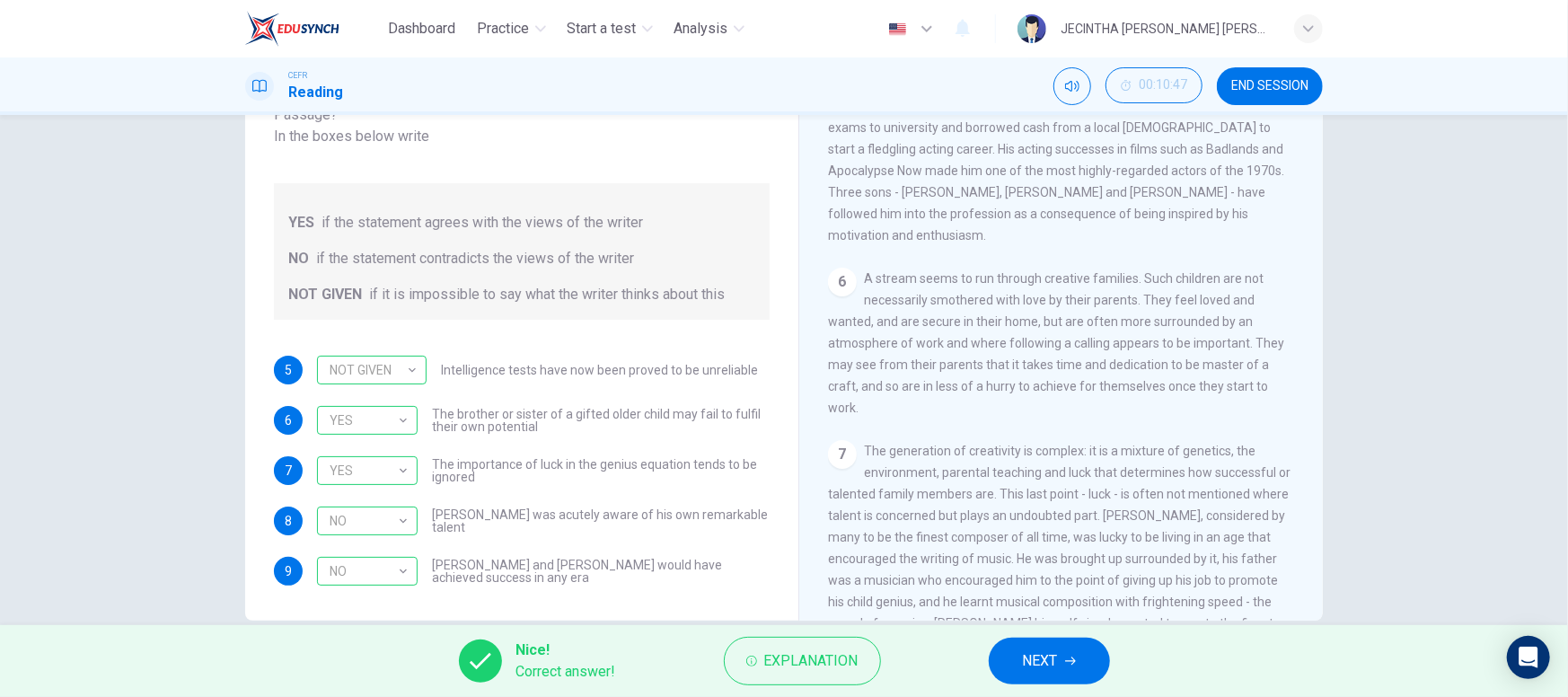 scroll, scrollTop: 1457, scrollLeft: 0, axis: vertical 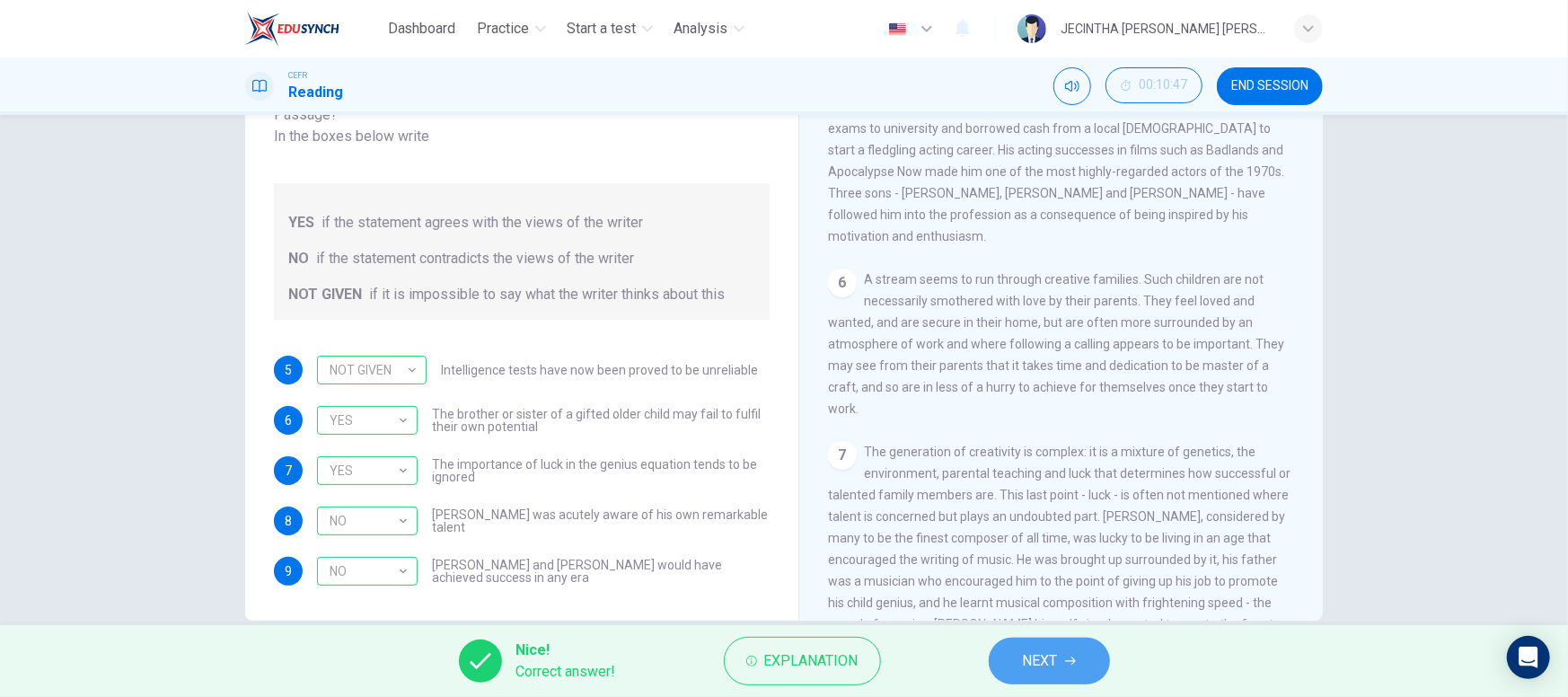 click on "NEXT" at bounding box center [1040, 661] 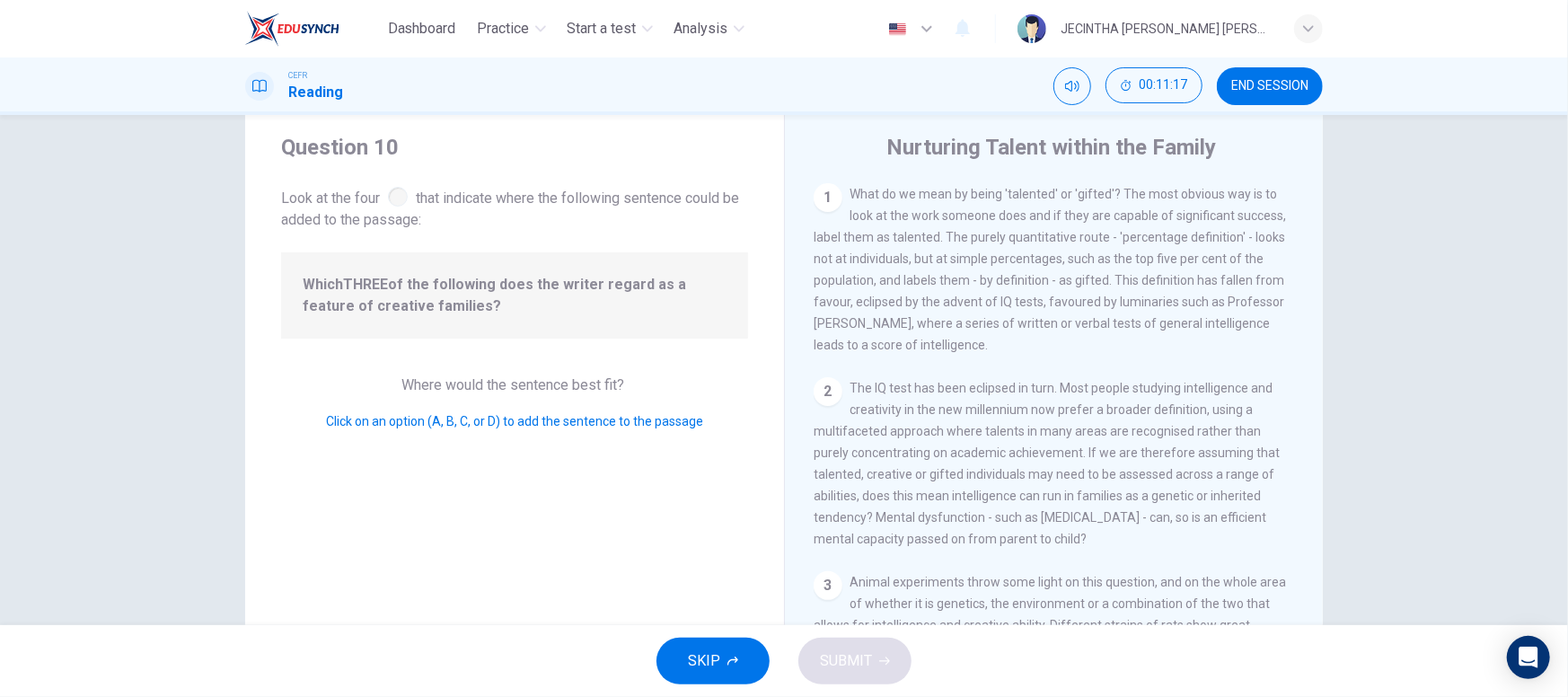 scroll, scrollTop: 0, scrollLeft: 0, axis: both 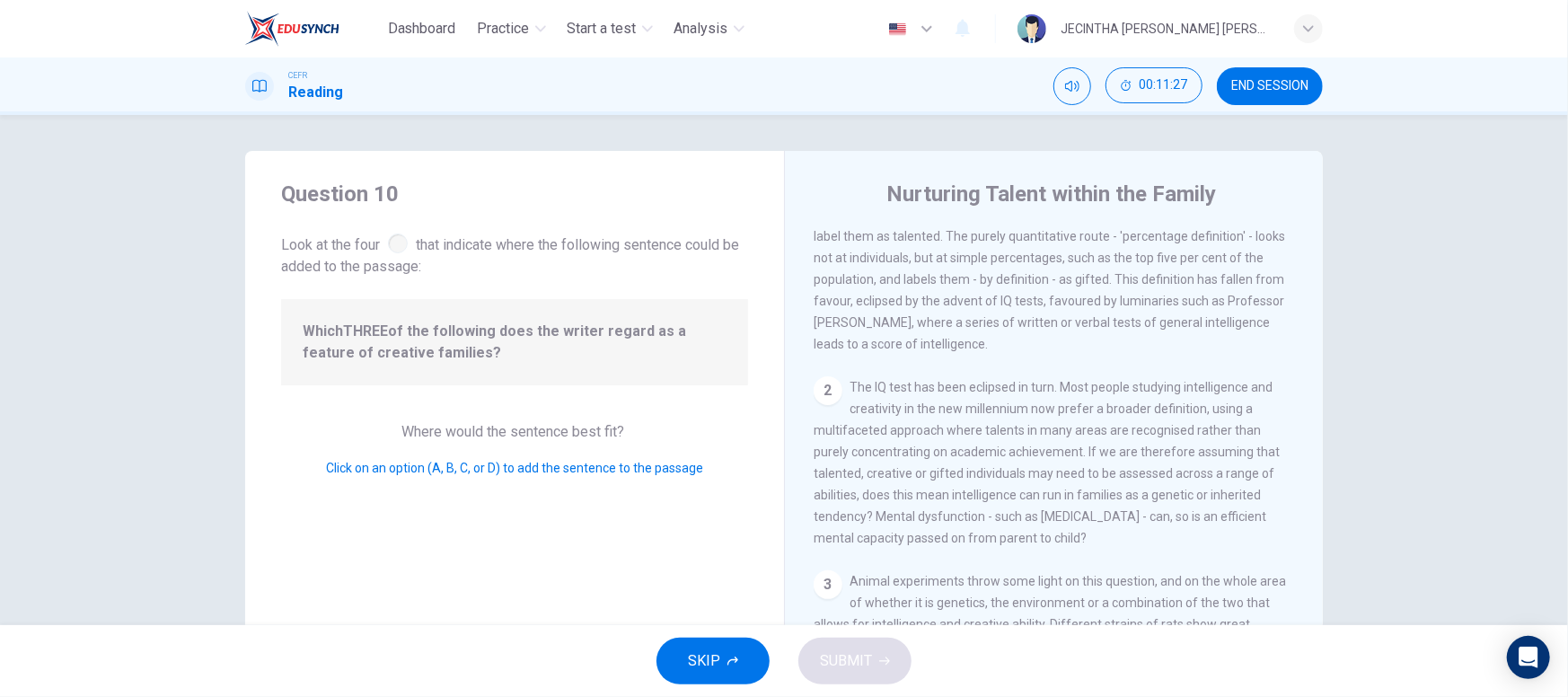 click on "2" at bounding box center (828, 391) 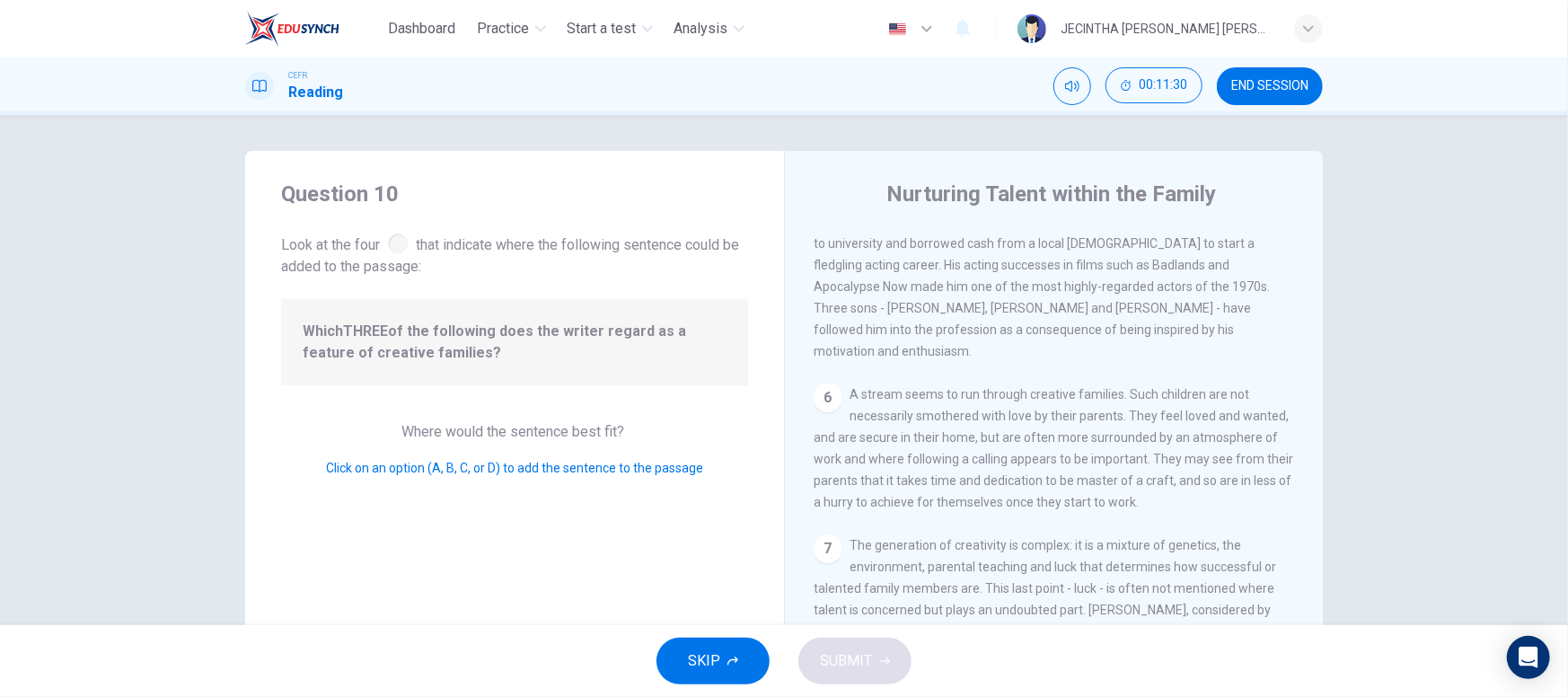 scroll, scrollTop: 1446, scrollLeft: 0, axis: vertical 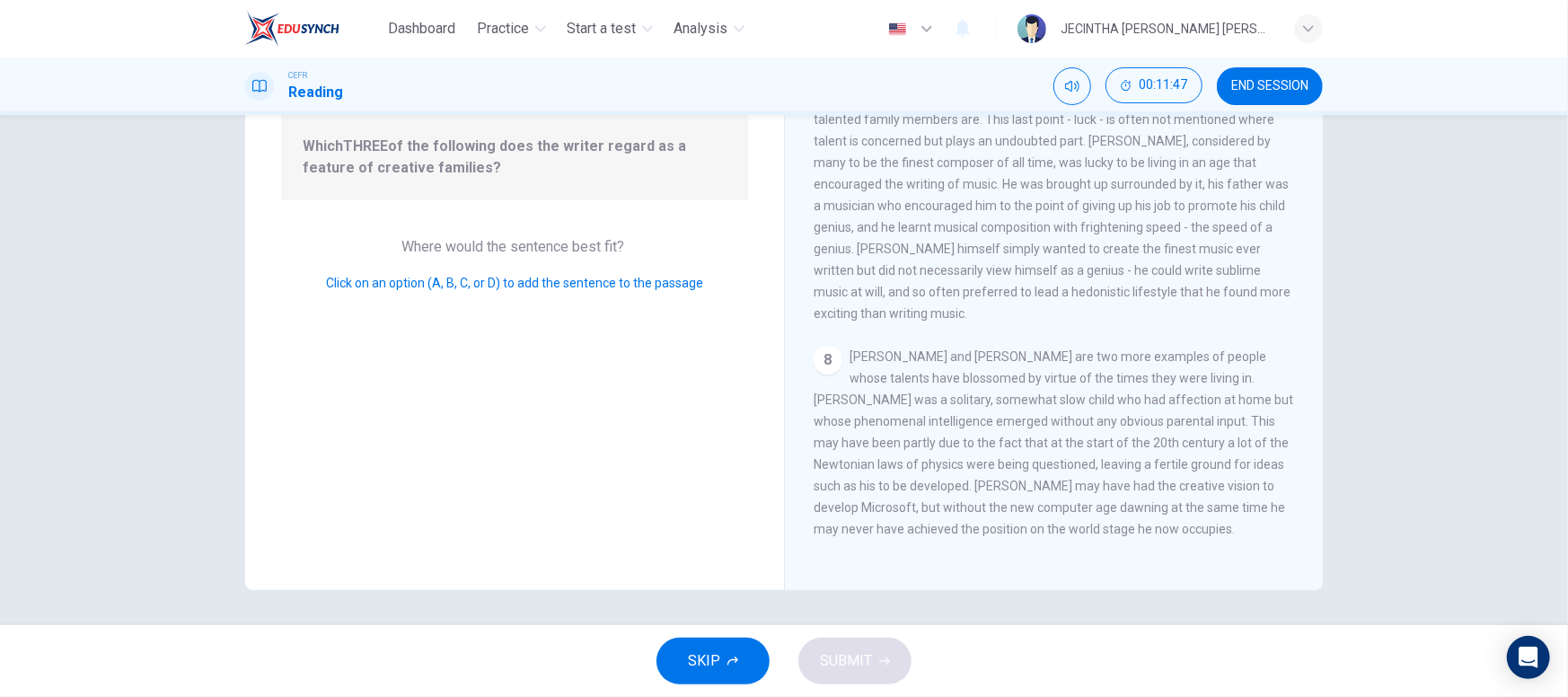 click on "Where would the sentence best fit?   Click on an option (A, B, C, or D) to add the sentence to the passage" at bounding box center (515, 265) 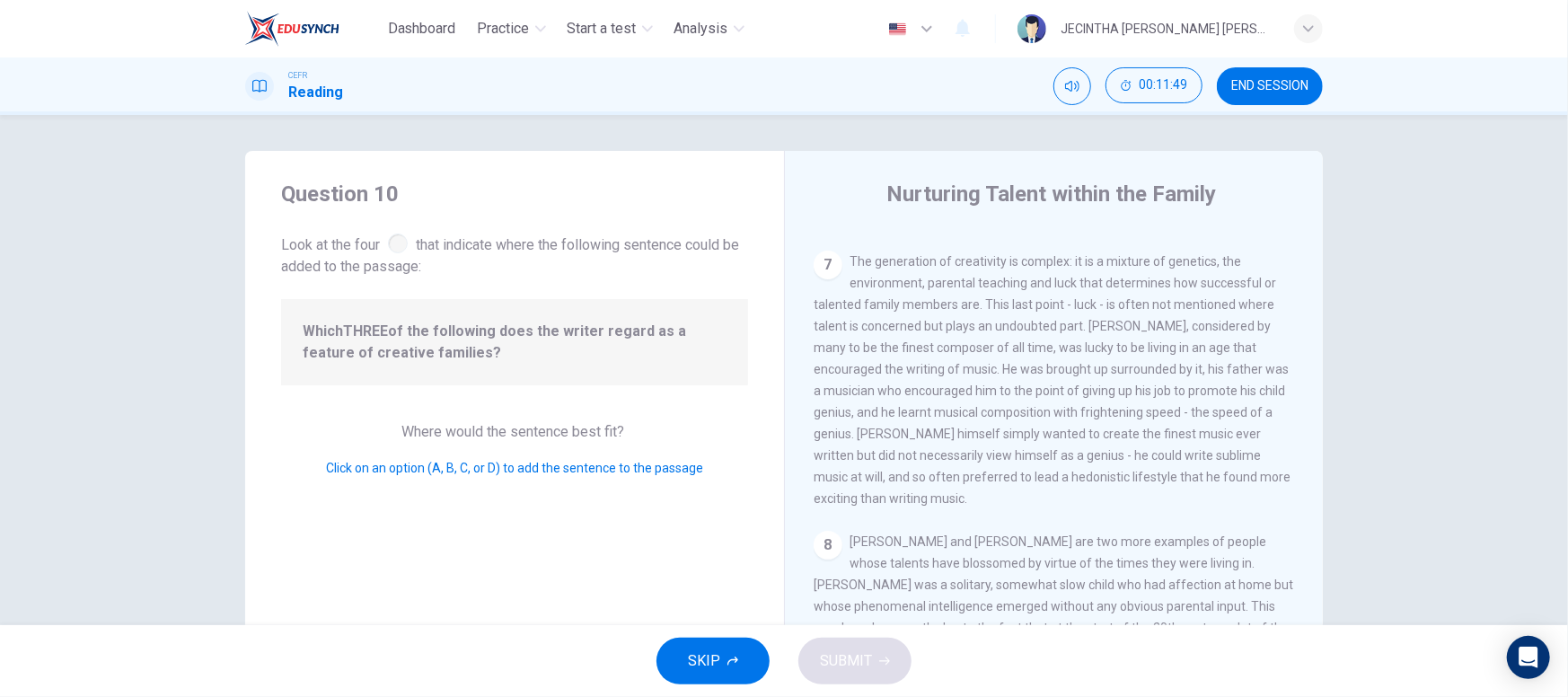 scroll, scrollTop: 185, scrollLeft: 0, axis: vertical 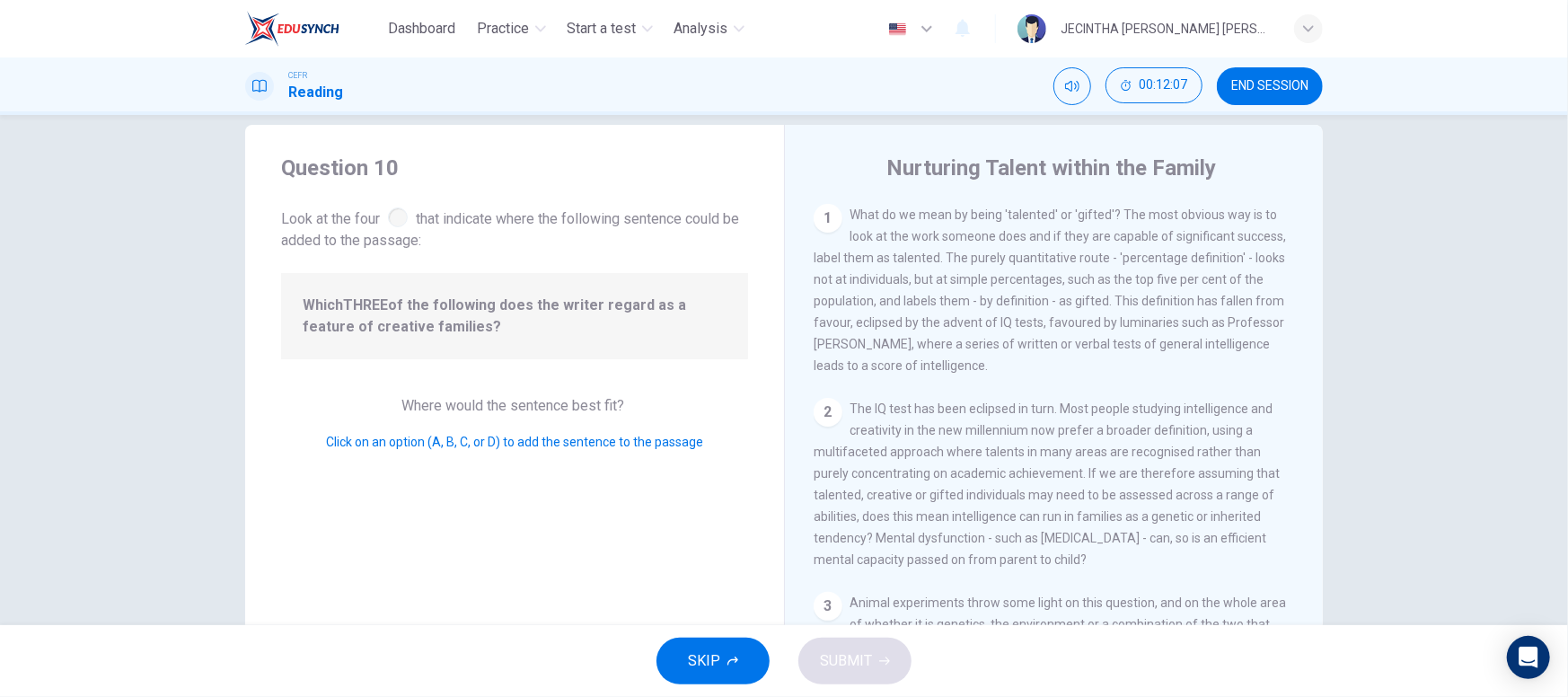 drag, startPoint x: 1198, startPoint y: 381, endPoint x: 981, endPoint y: 351, distance: 219.06392 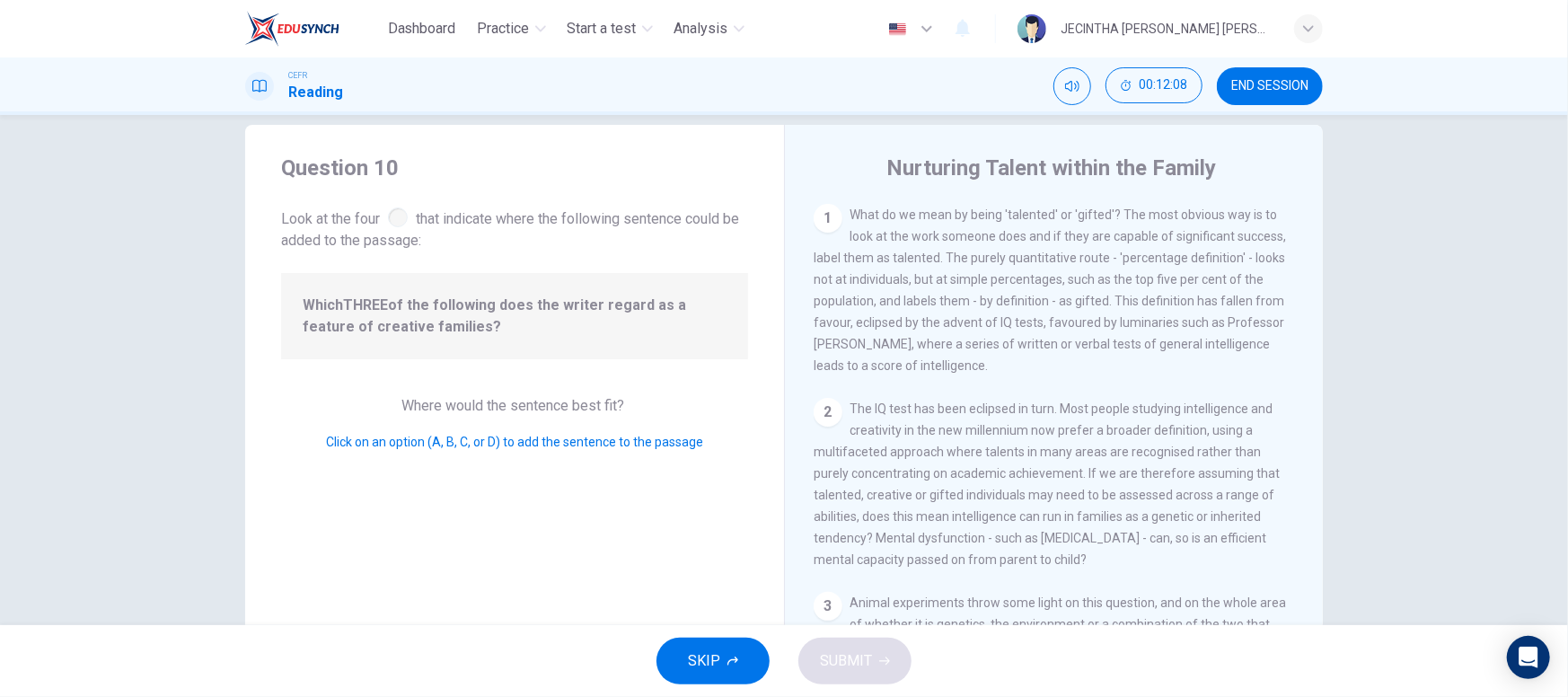 click on "What do we mean by being 'talented' or 'gifted'? The most obvious way is to look at the work someone does and if they are capable of significant success, label them as talented. The purely quantitative route - 'percentage definition' - looks not at individuals, but at simple percentages, such as the top five per cent of the population, and labels them - by definition - as gifted. This definition has fallen from favour, eclipsed by the advent of IQ tests, favoured by luminaries such as Professor Hans Eysenck, where a series of written or verbal tests of general intelligence leads to a score of intelligence." at bounding box center (1050, 290) 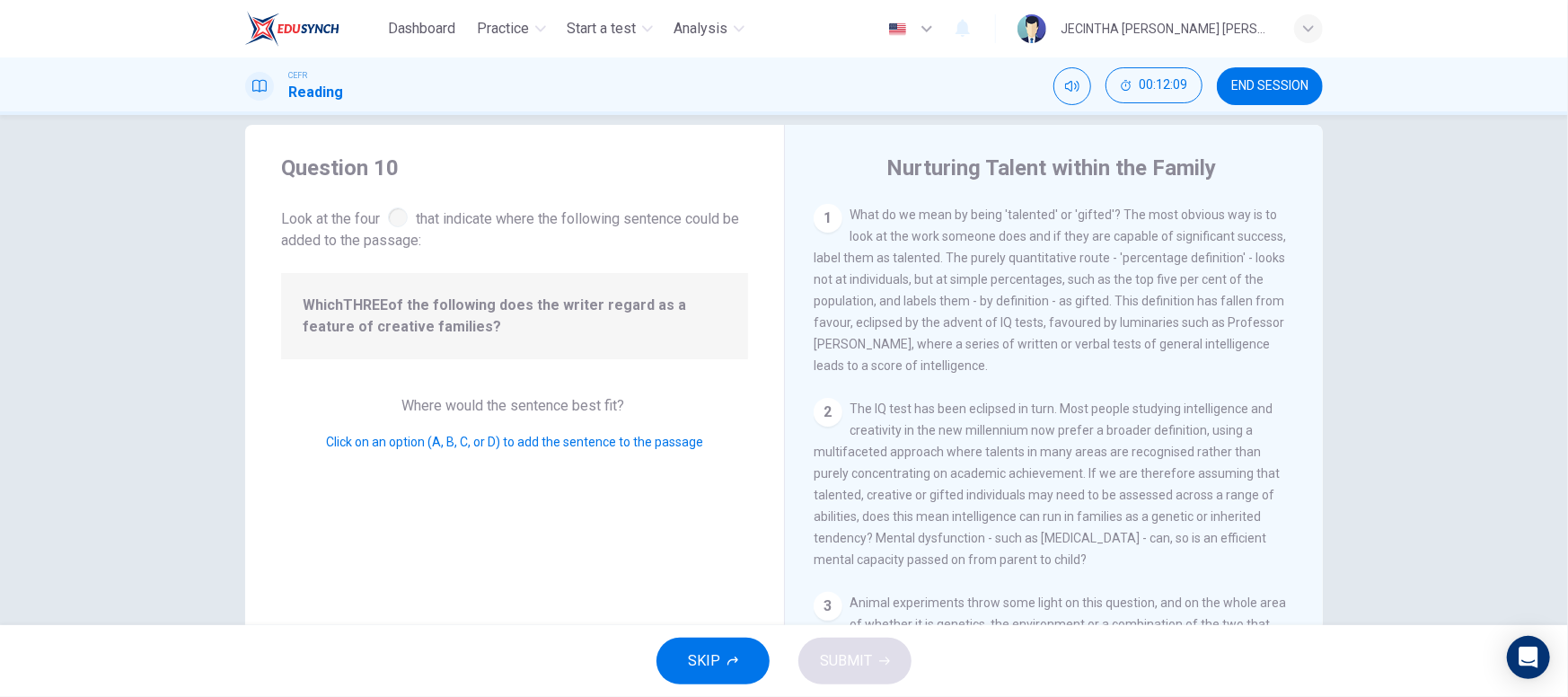 drag, startPoint x: 899, startPoint y: 254, endPoint x: 1130, endPoint y: 337, distance: 245.4588 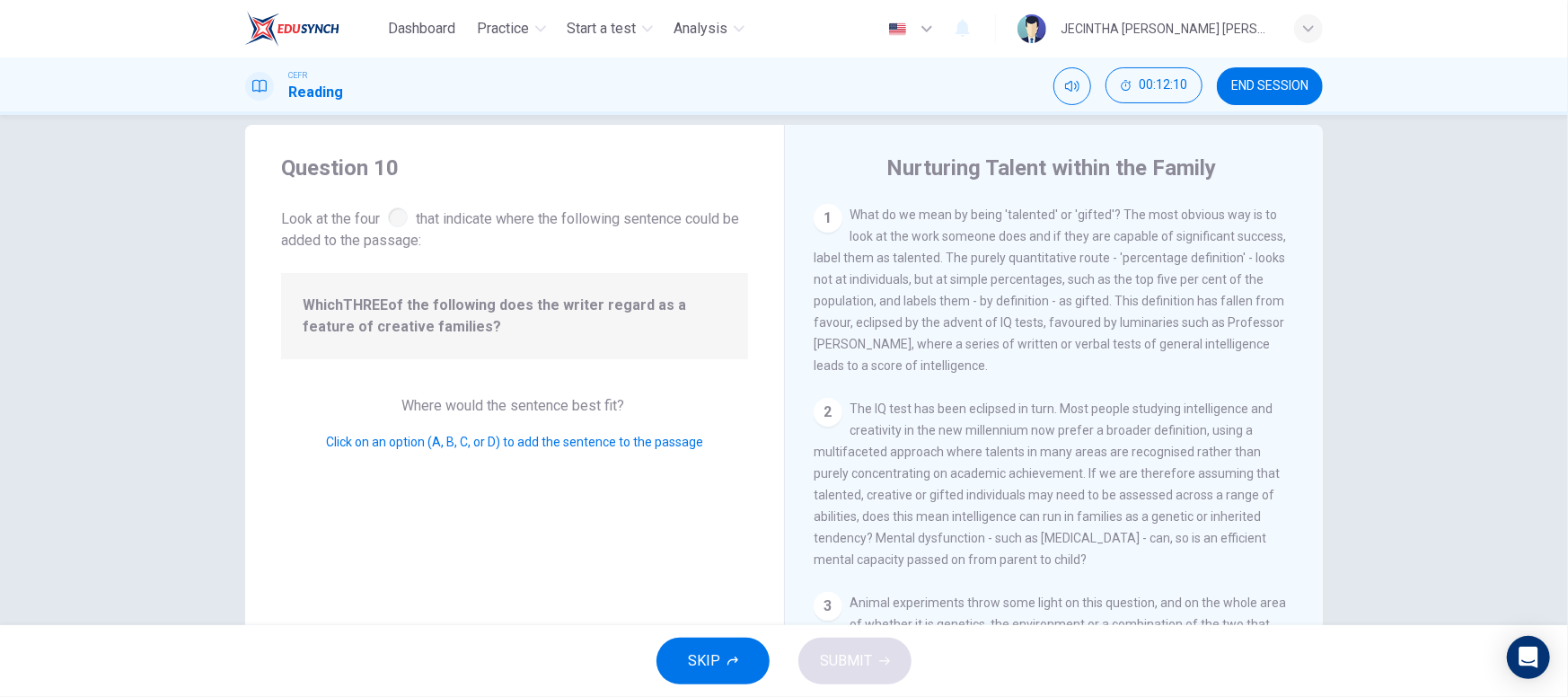 scroll, scrollTop: 234, scrollLeft: 0, axis: vertical 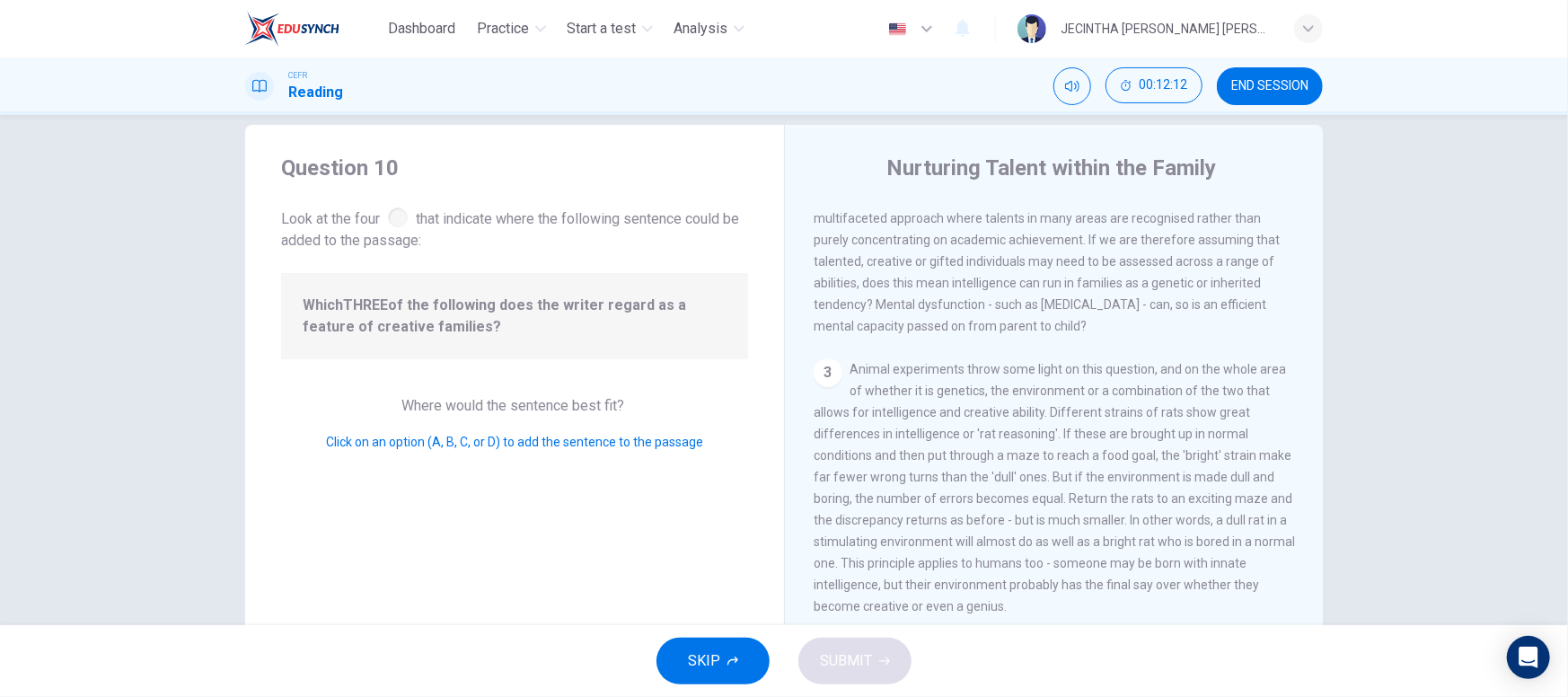 click on "3" at bounding box center [828, 373] 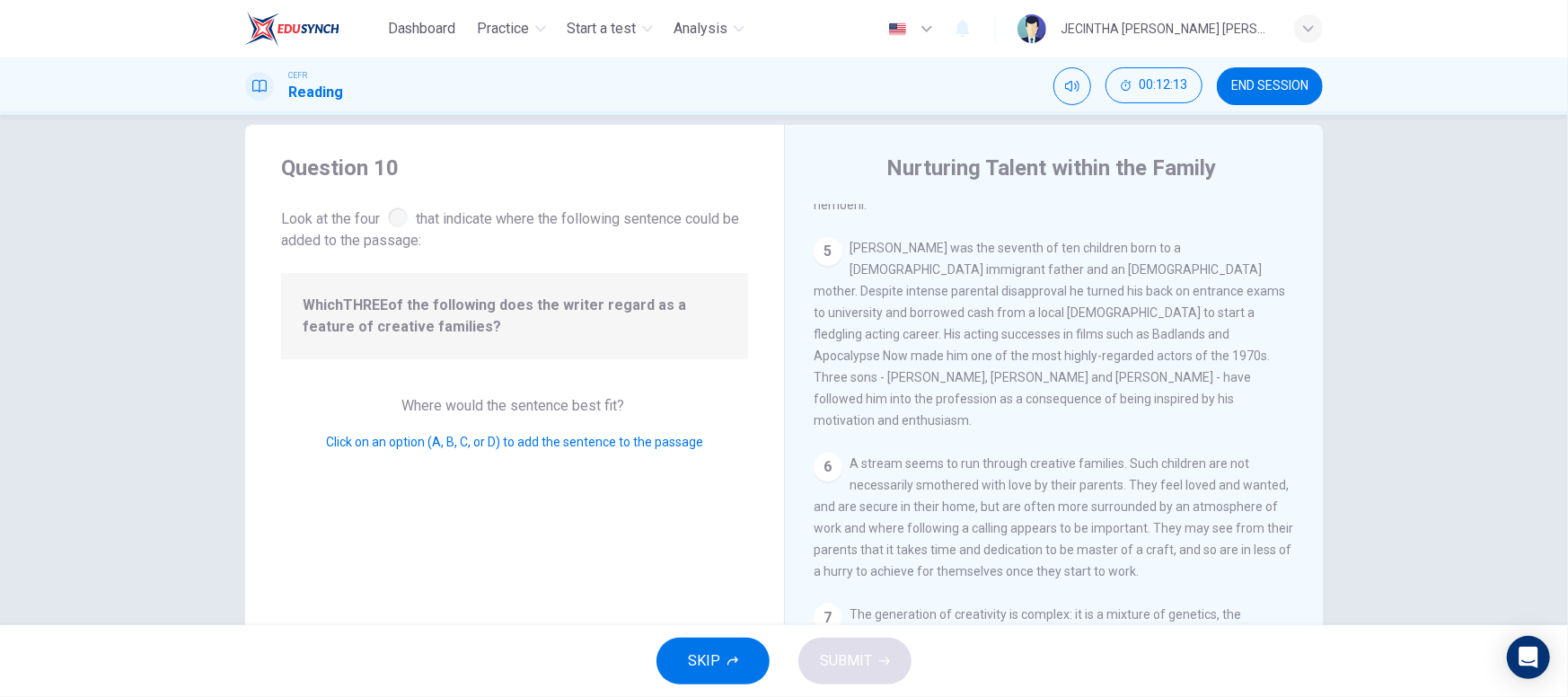 scroll, scrollTop: 1446, scrollLeft: 0, axis: vertical 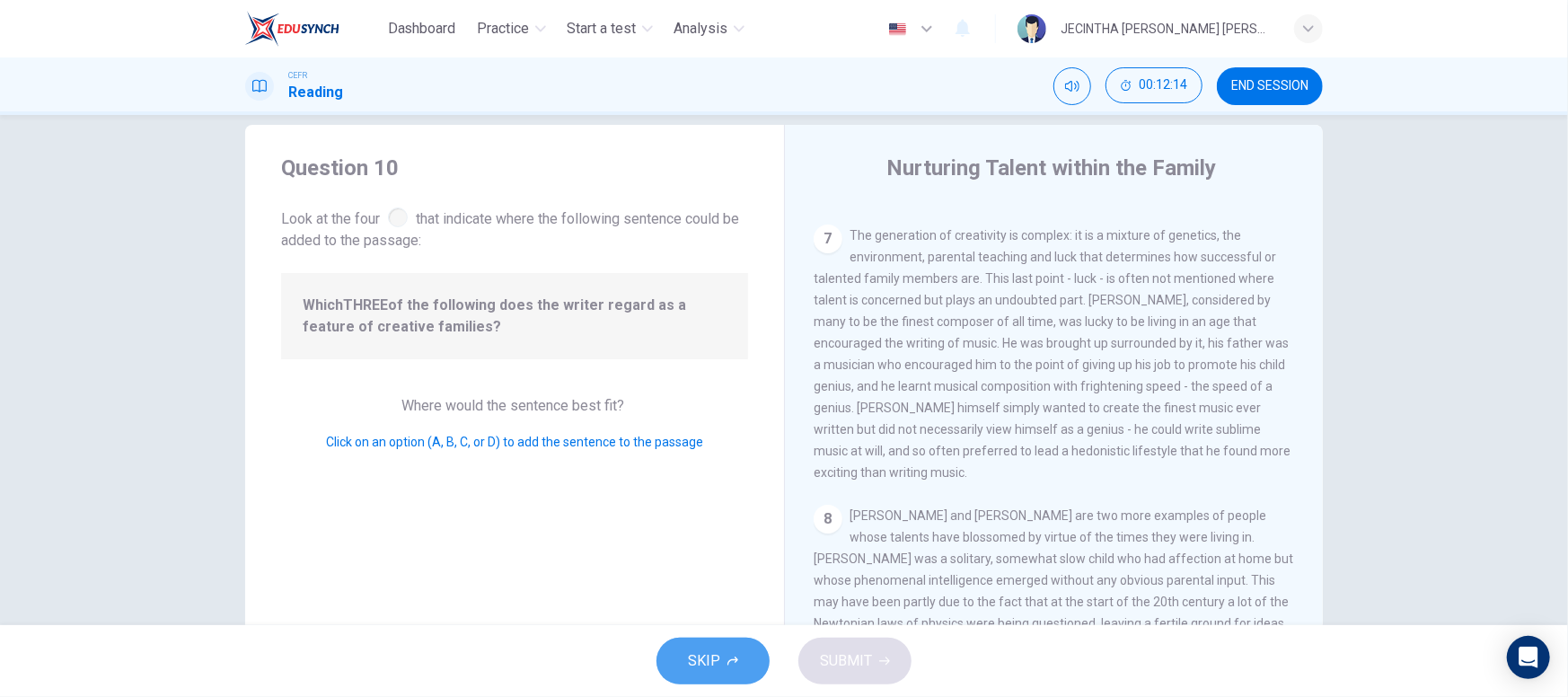 click on "SKIP" at bounding box center [713, 661] 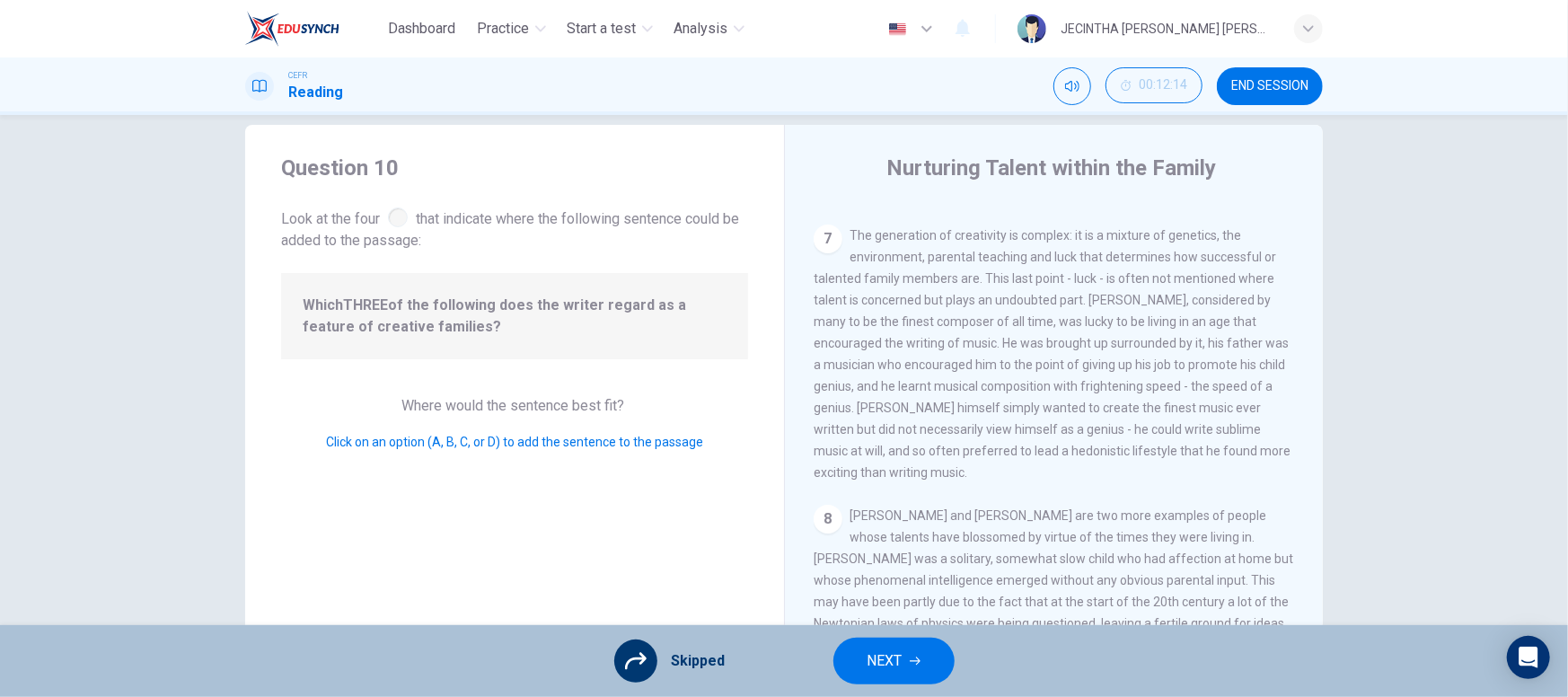 scroll, scrollTop: 185, scrollLeft: 0, axis: vertical 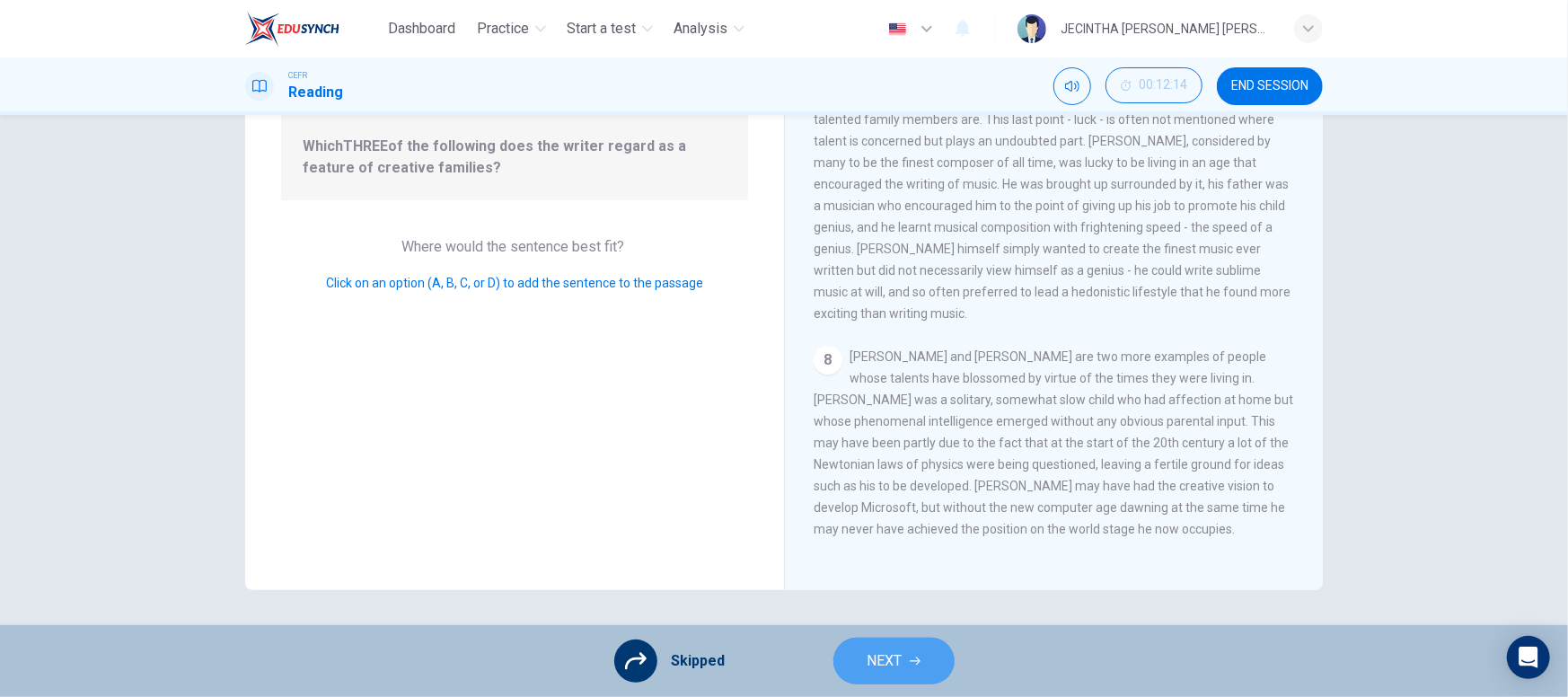 click on "NEXT" at bounding box center [885, 661] 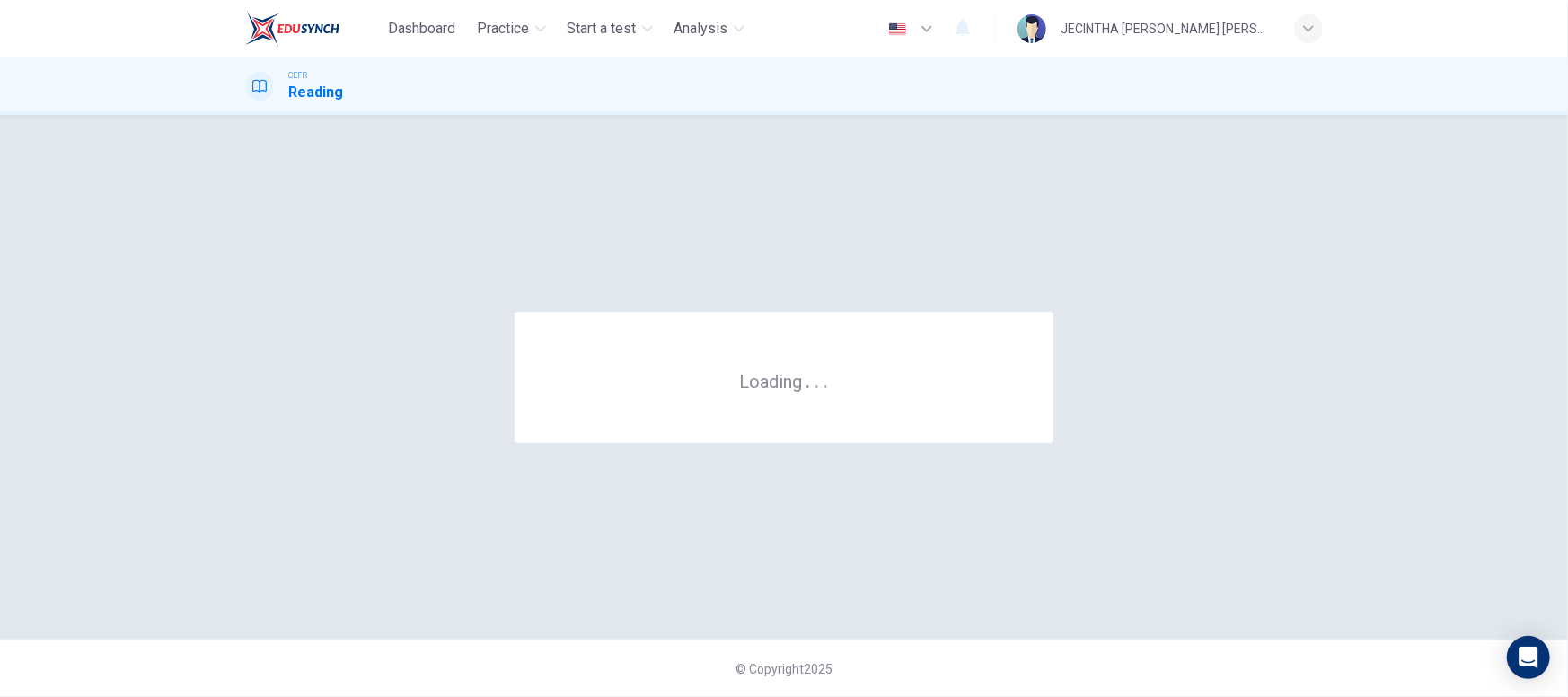 scroll, scrollTop: 0, scrollLeft: 0, axis: both 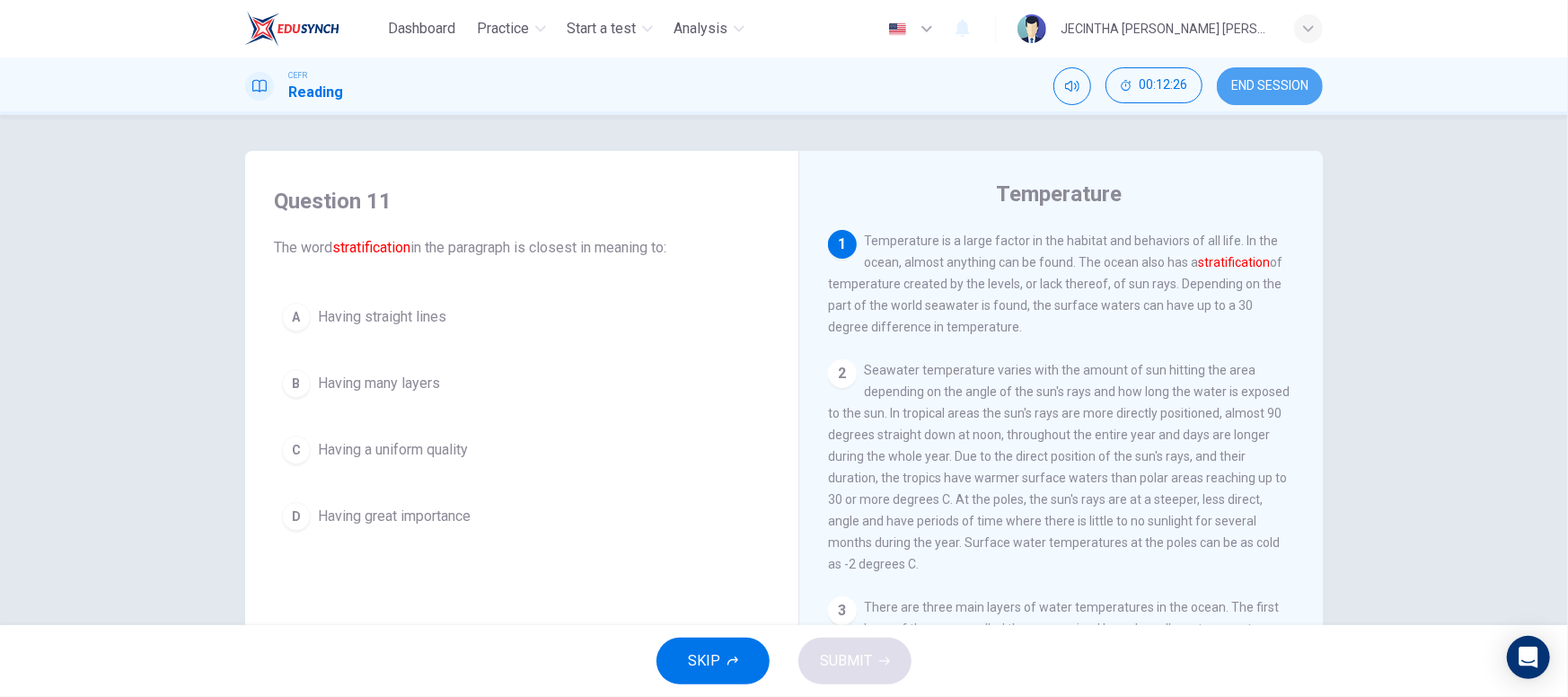 click on "END SESSION" at bounding box center [1270, 86] 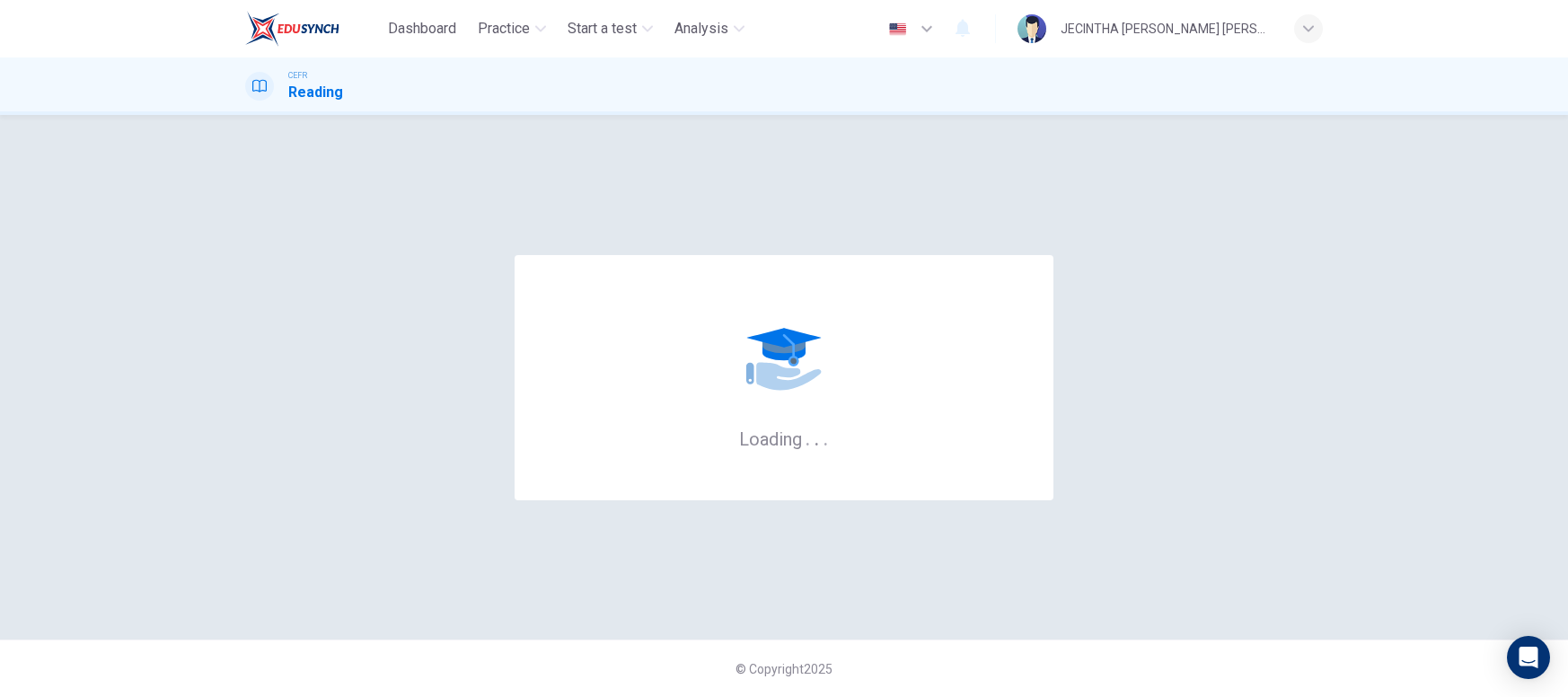 scroll, scrollTop: 0, scrollLeft: 0, axis: both 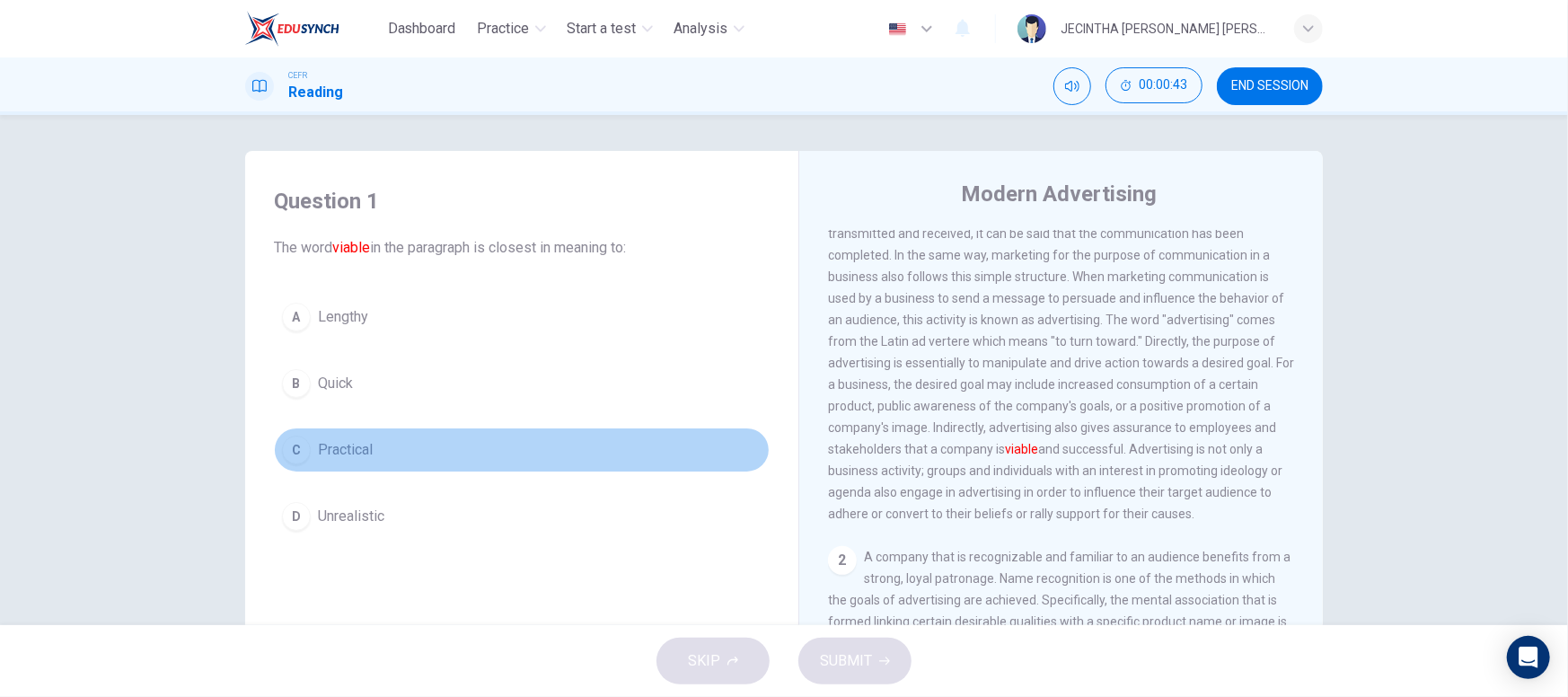 click on "Practical" at bounding box center (345, 450) 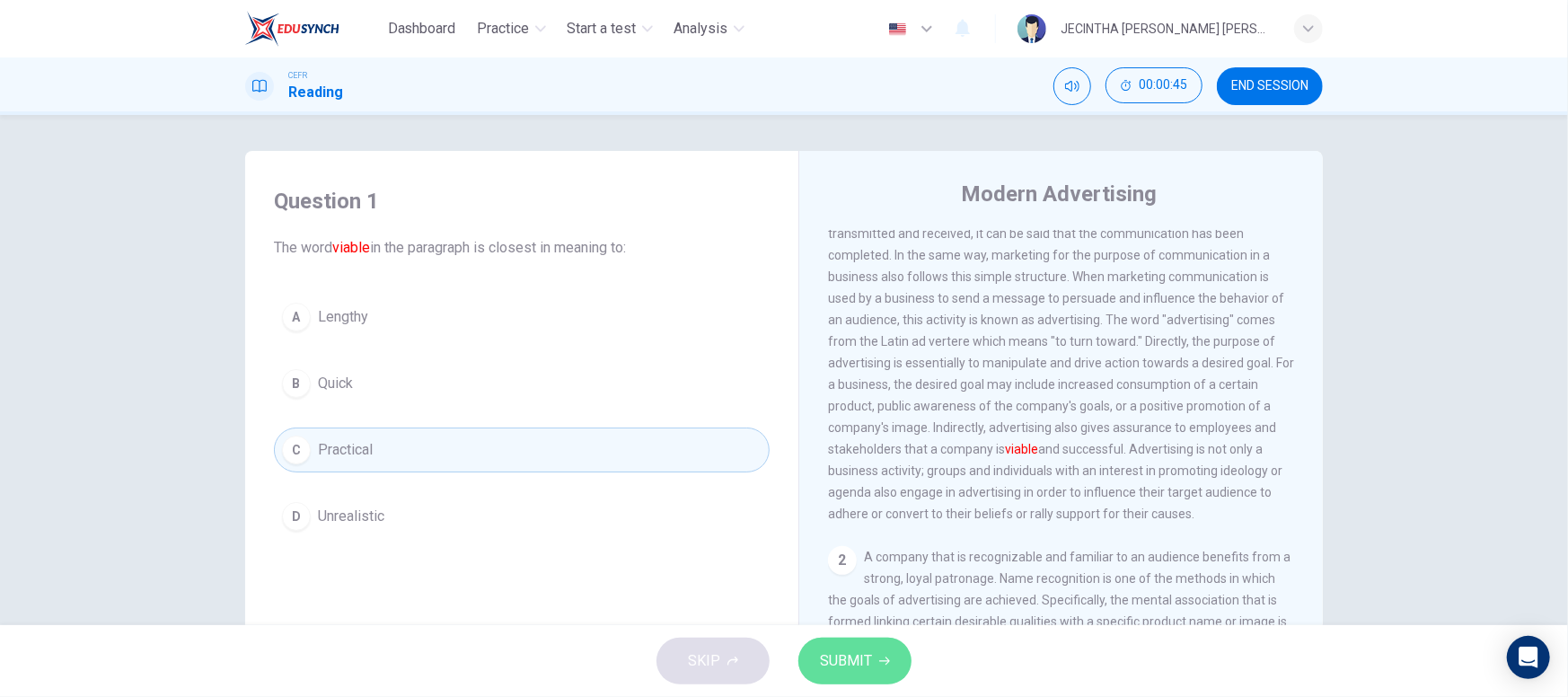 click on "SUBMIT" at bounding box center (855, 661) 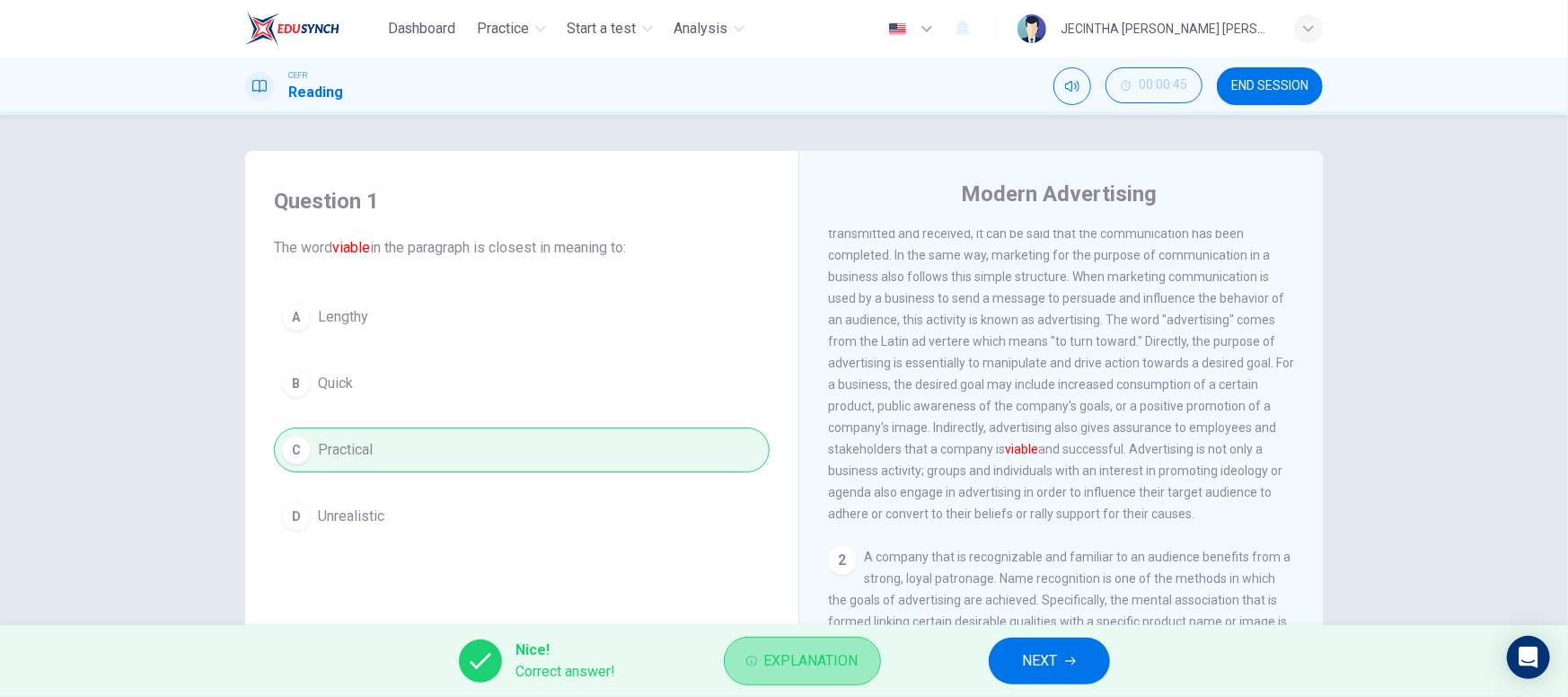 click 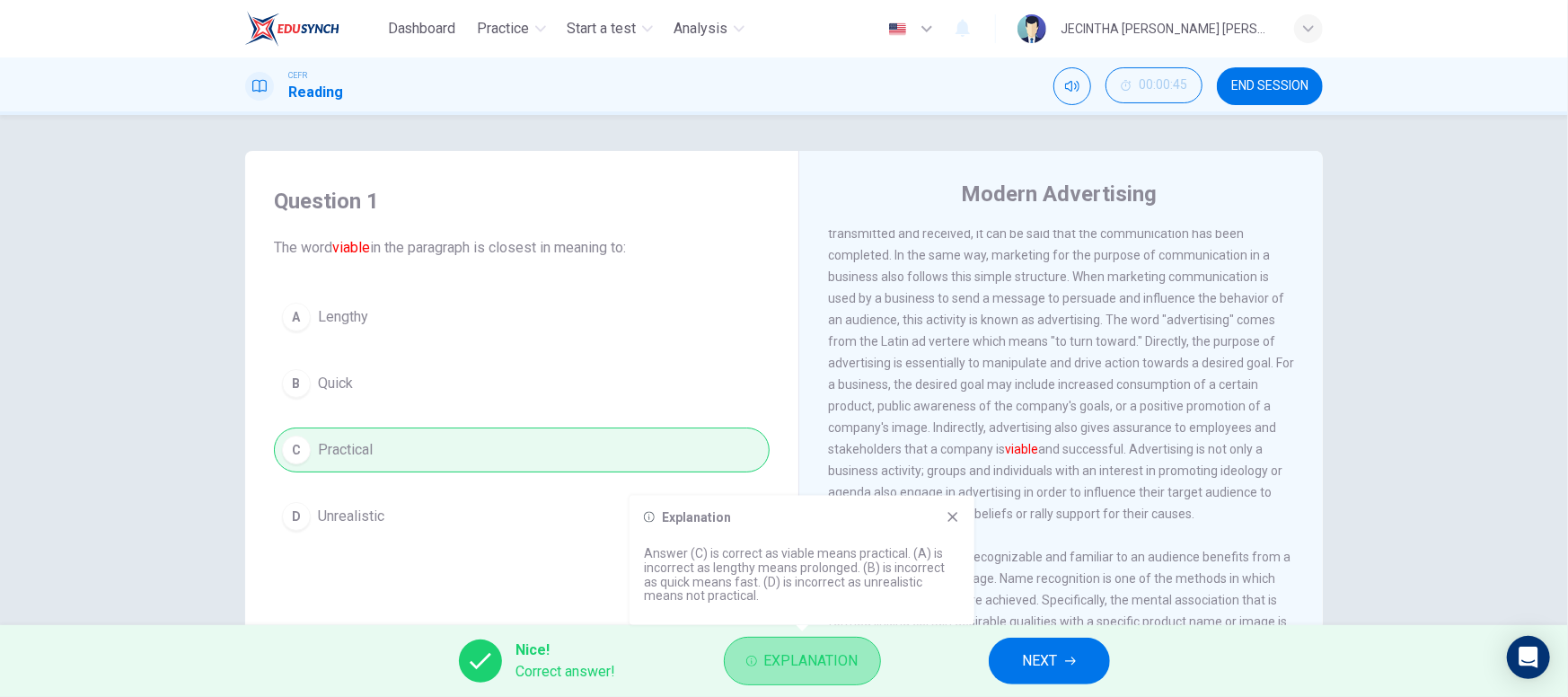 click 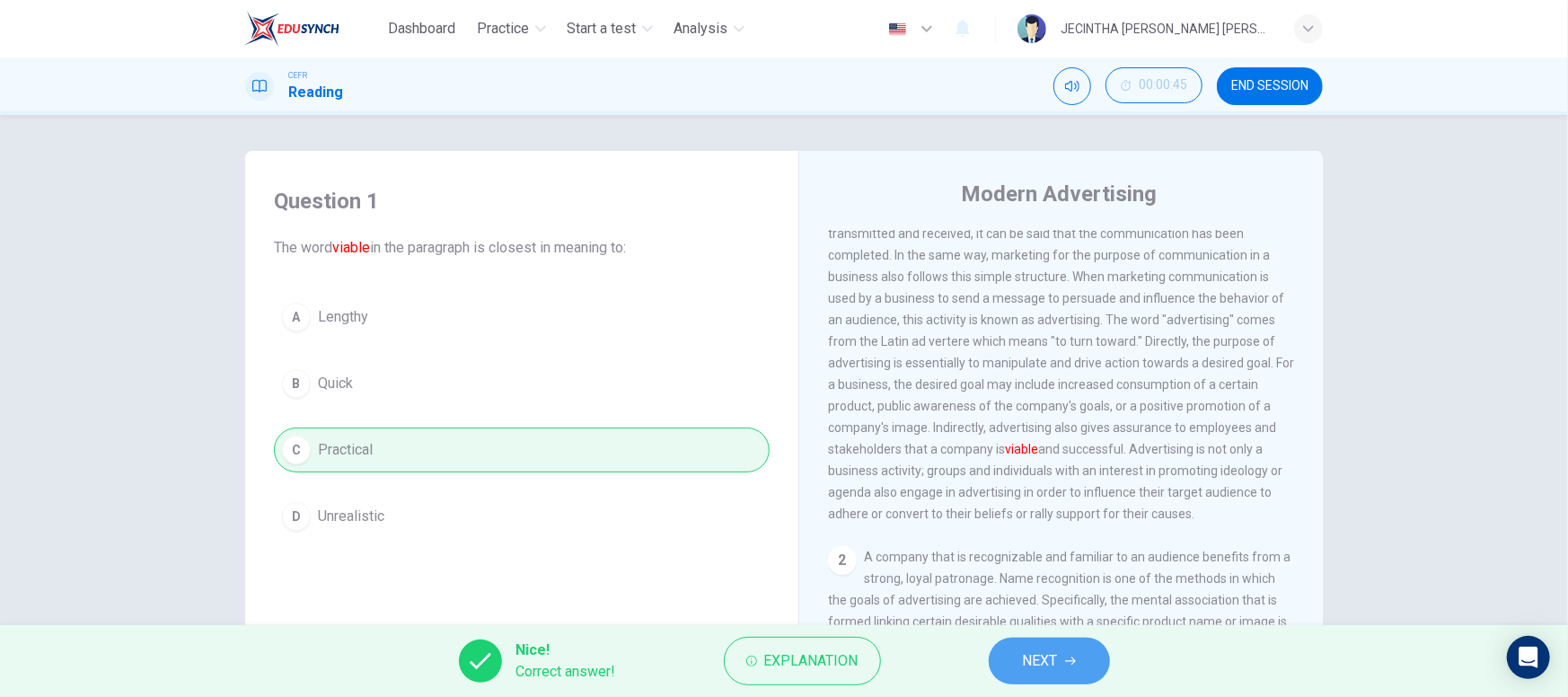 click on "NEXT" at bounding box center (1040, 661) 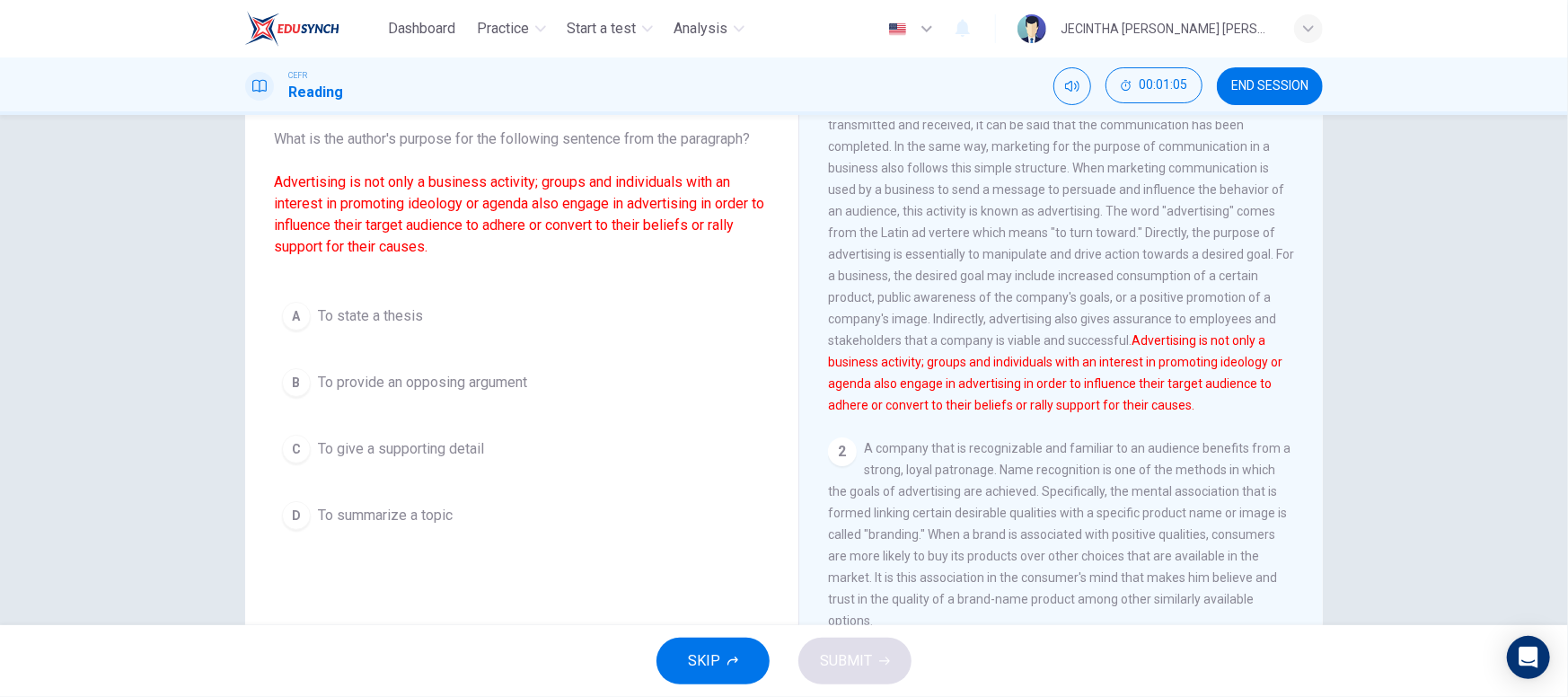 scroll, scrollTop: 107, scrollLeft: 0, axis: vertical 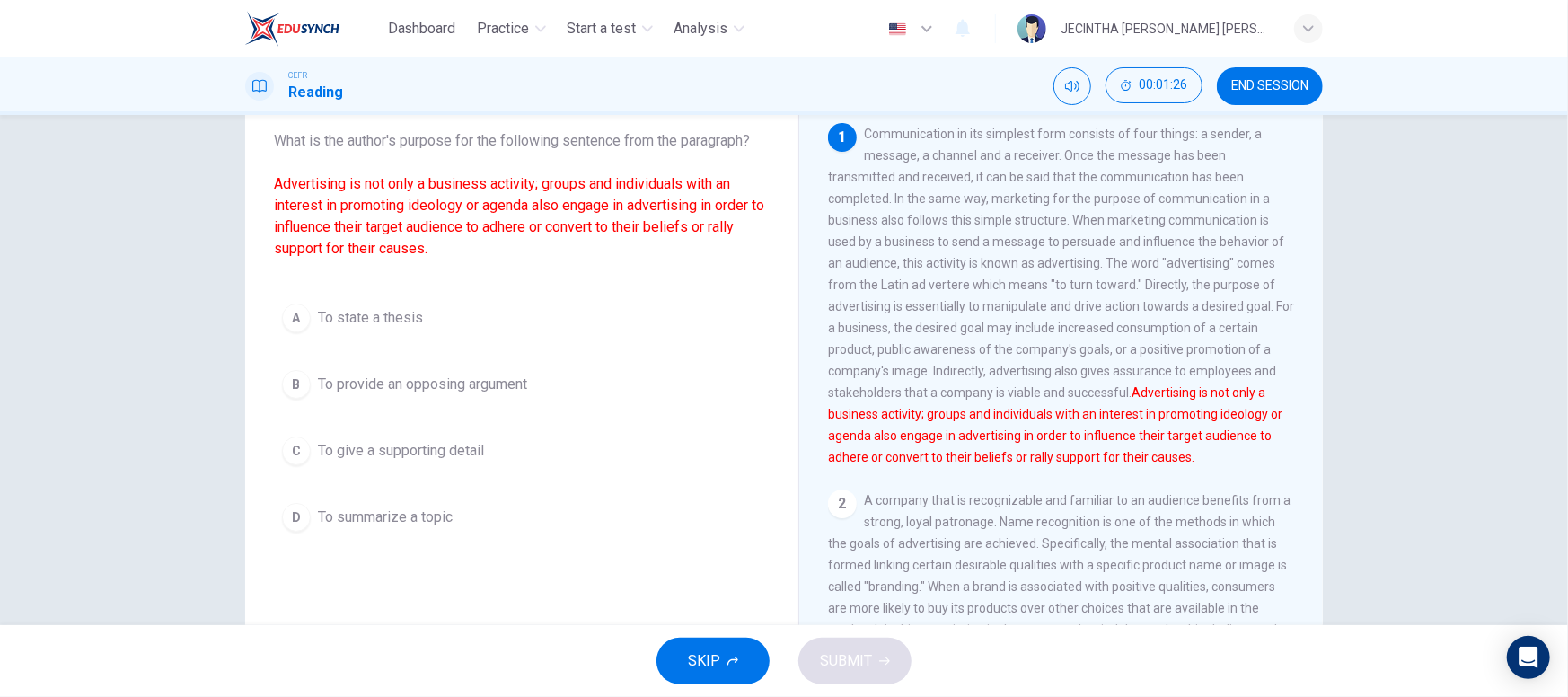 click on "To summarize a topic" at bounding box center [385, 517] 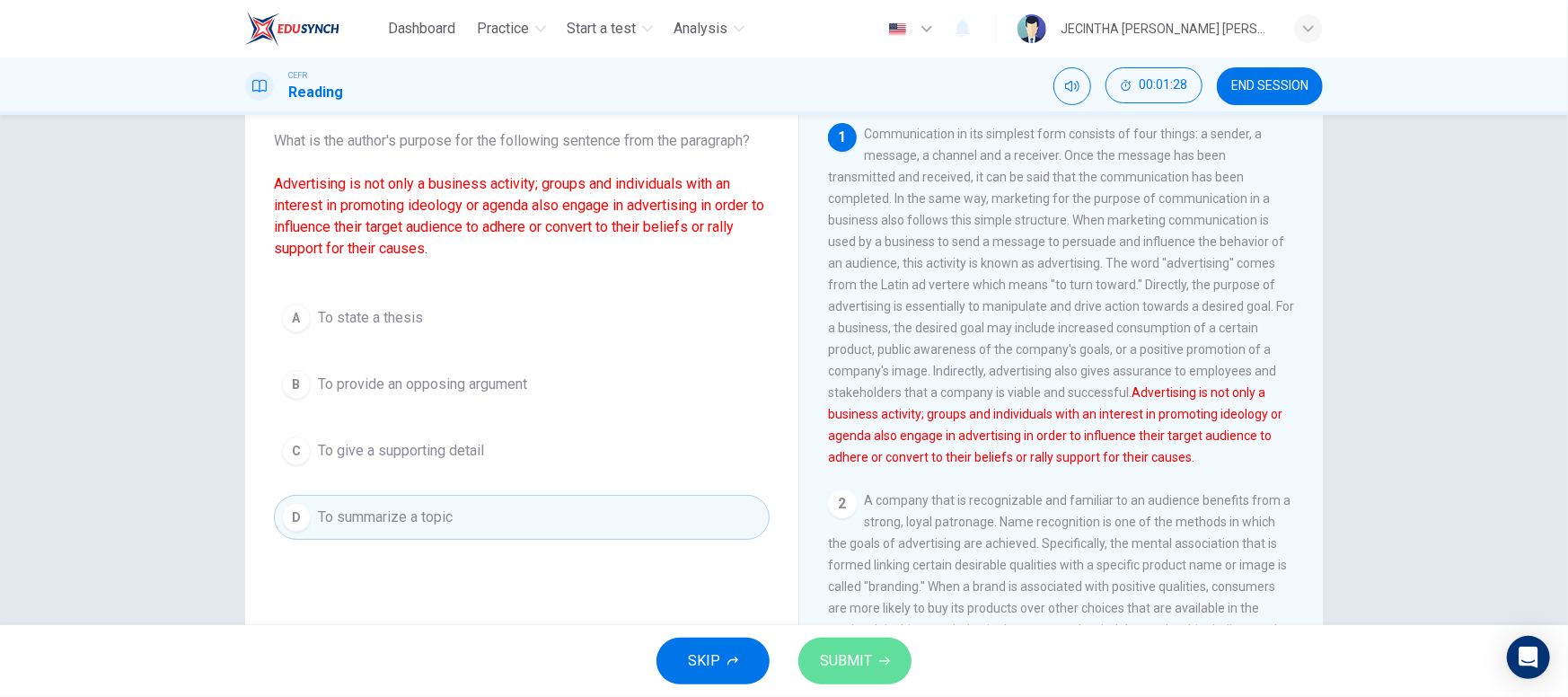 click on "SUBMIT" at bounding box center [846, 661] 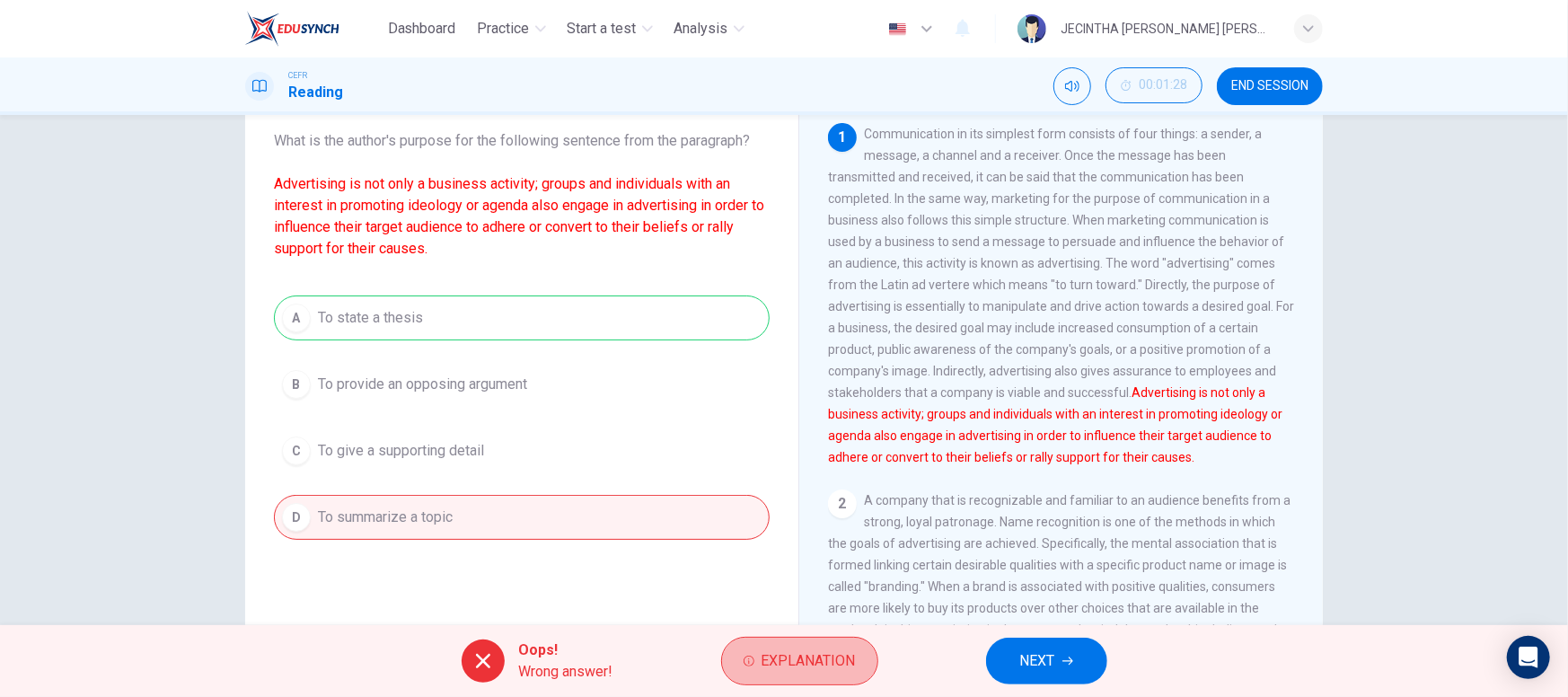 click on "Explanation" at bounding box center (799, 661) 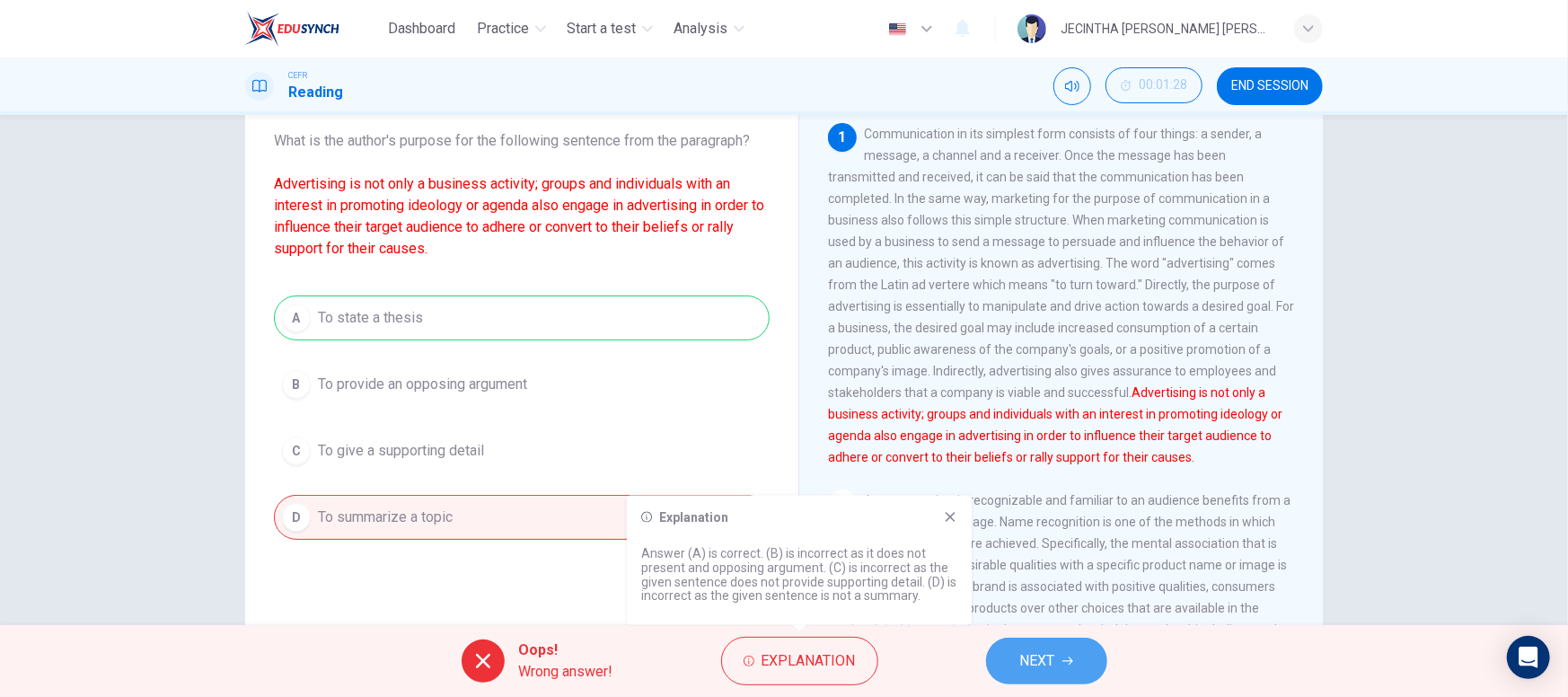 click on "NEXT" at bounding box center [1037, 661] 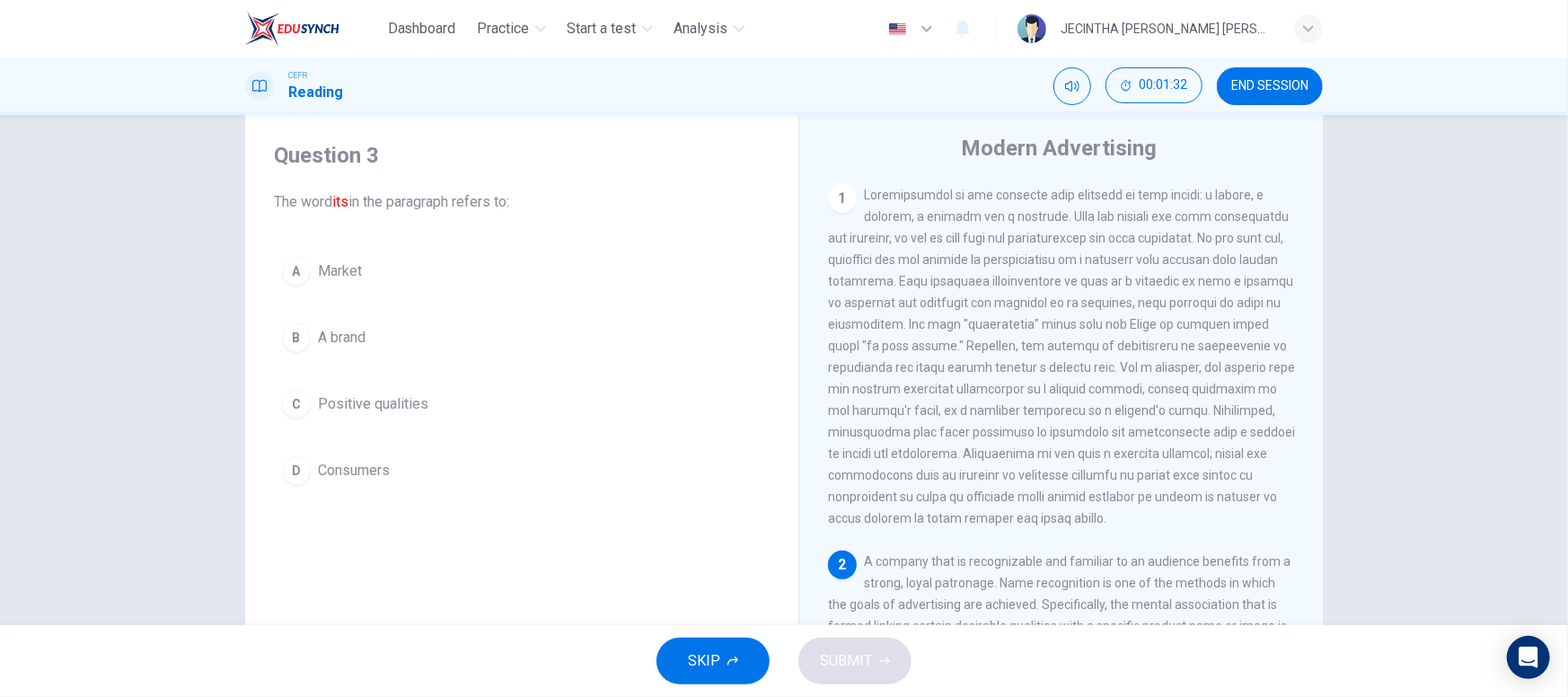 scroll, scrollTop: 44, scrollLeft: 0, axis: vertical 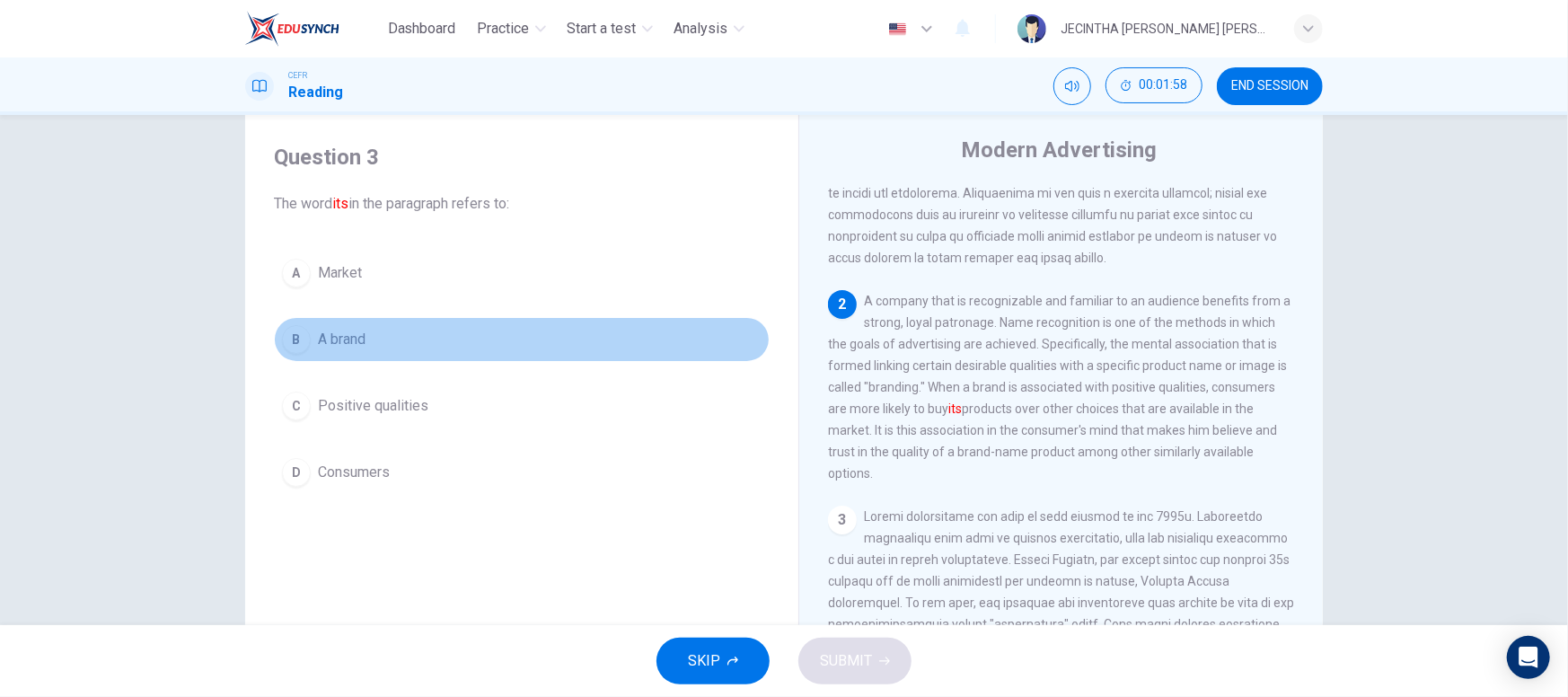 click on "A brand" at bounding box center (341, 340) 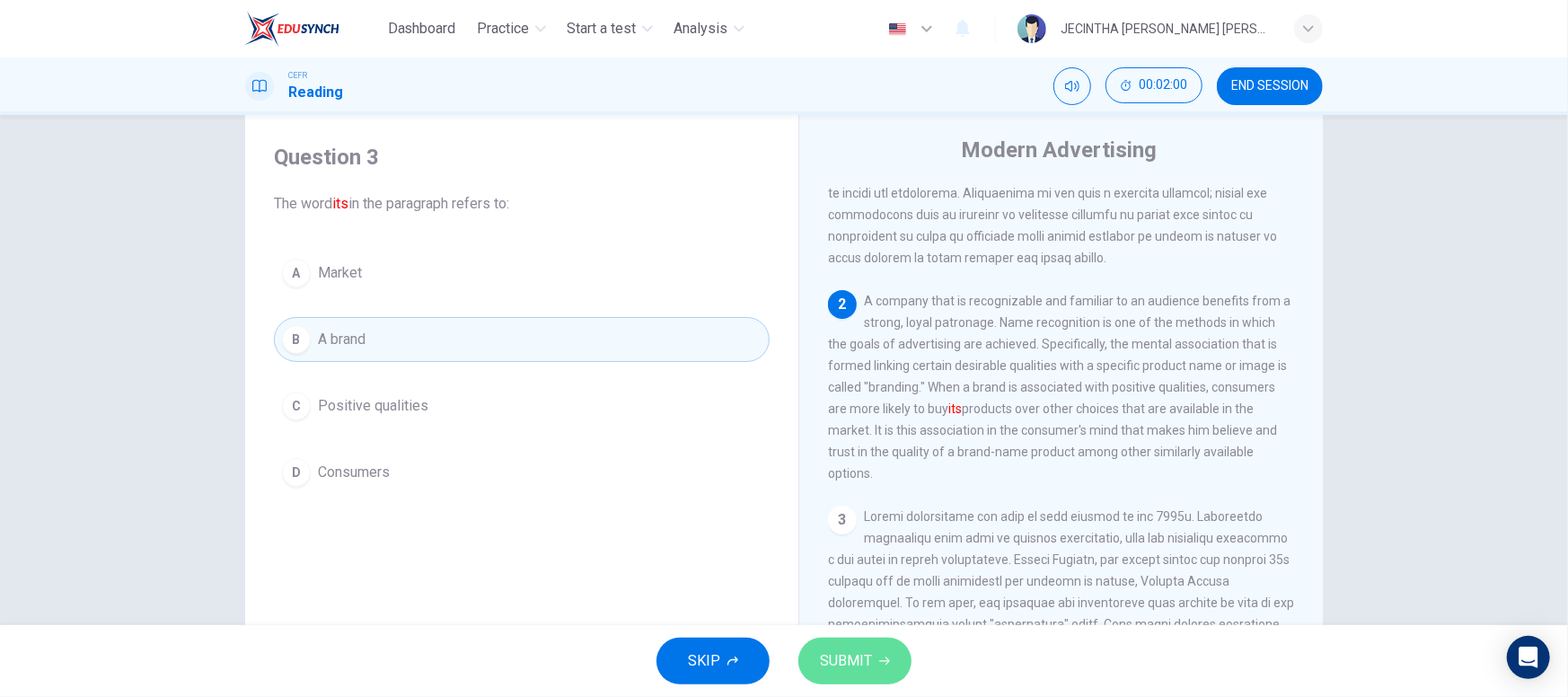 click on "SUBMIT" at bounding box center [855, 661] 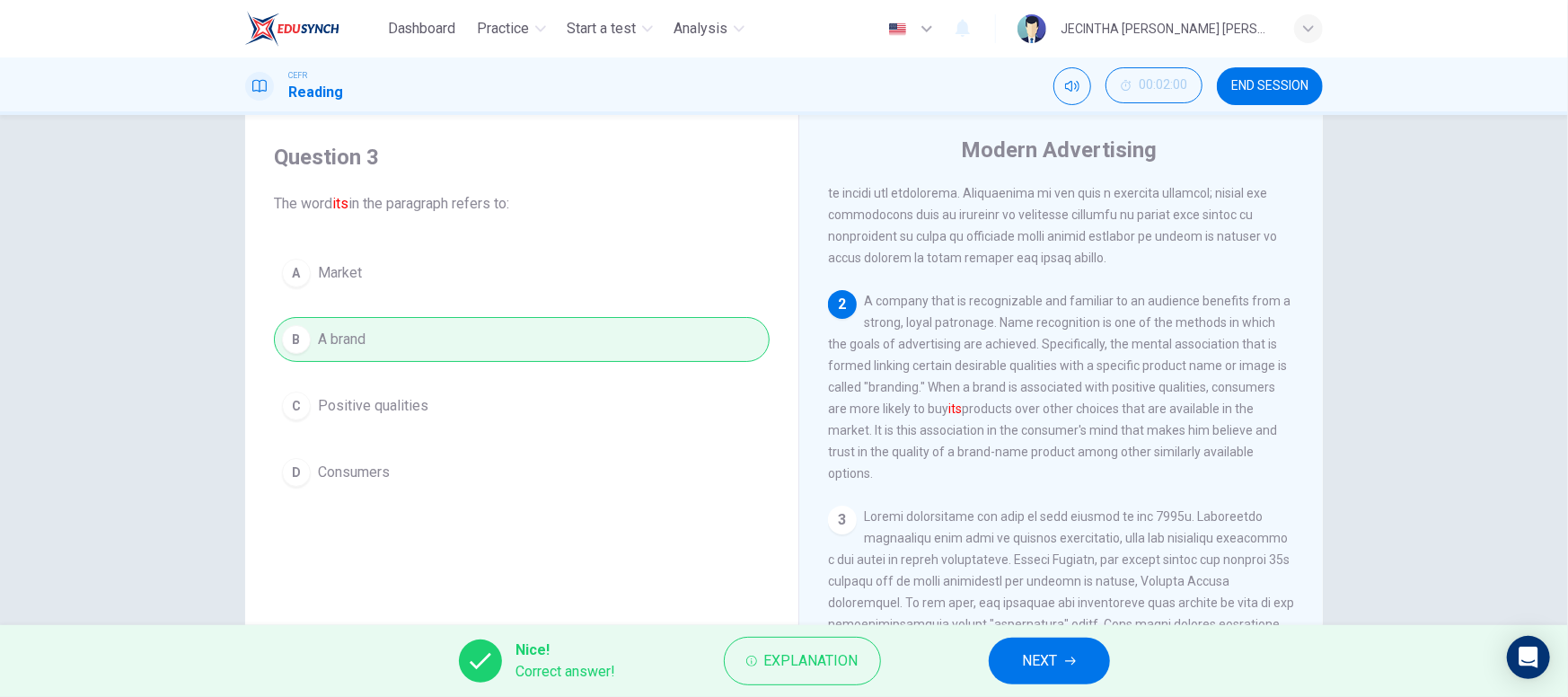 click on "NEXT" at bounding box center (1040, 661) 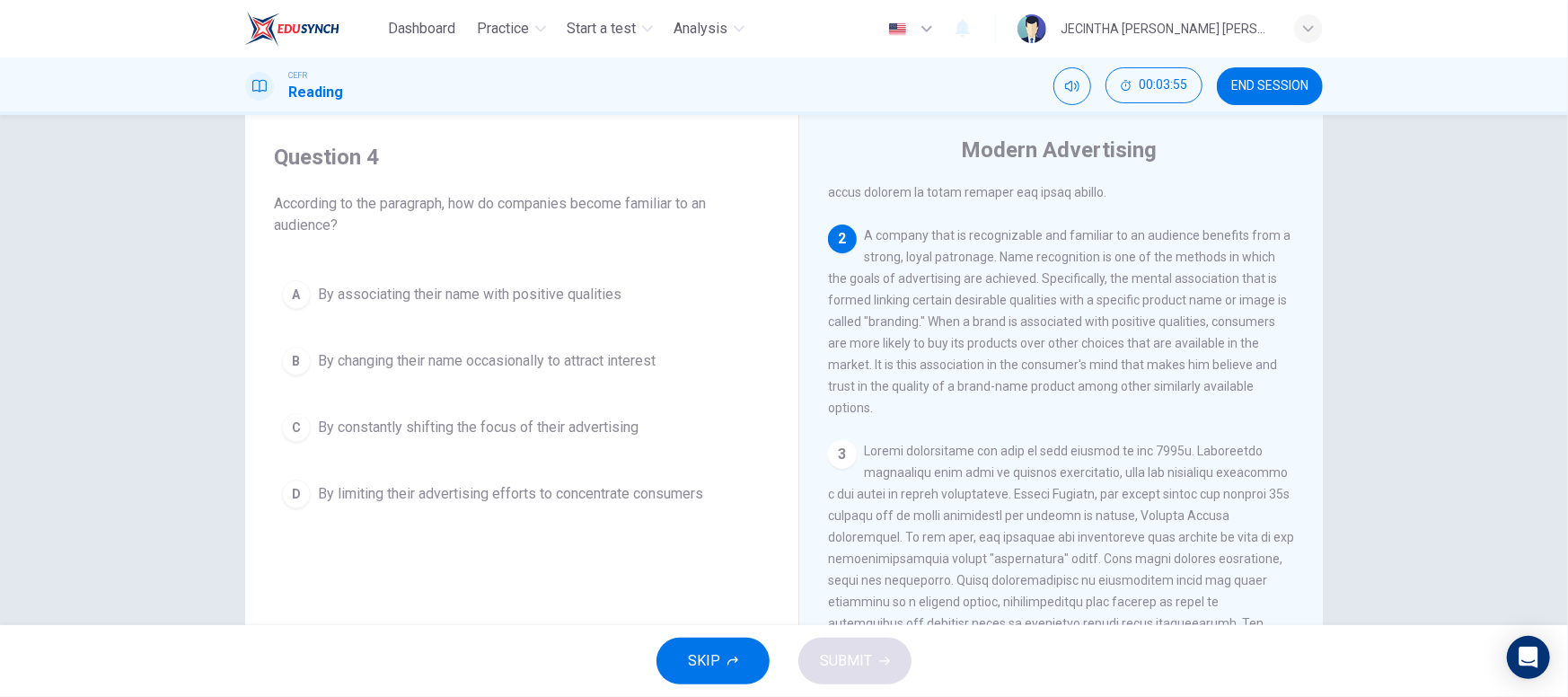 scroll, scrollTop: 325, scrollLeft: 0, axis: vertical 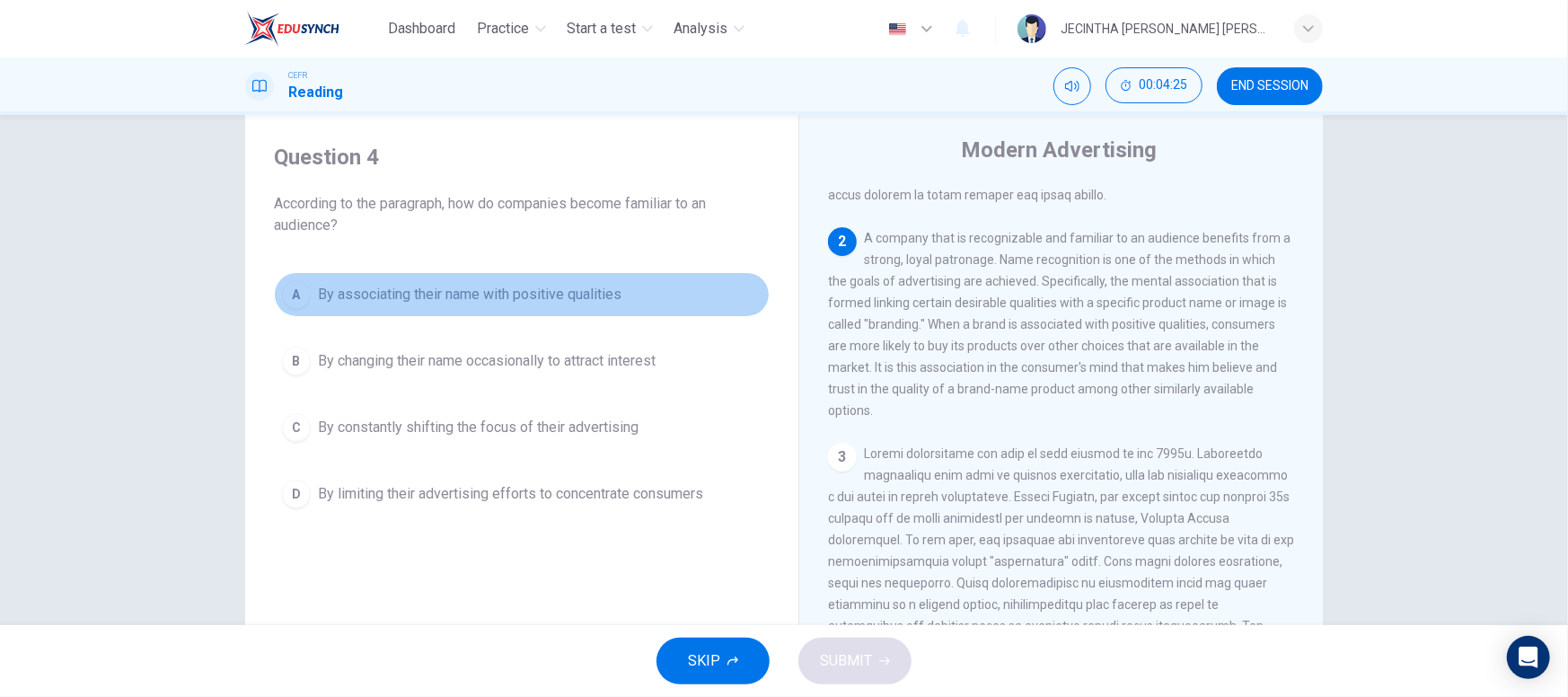 click on "A By associating their name with positive qualities" at bounding box center [522, 295] 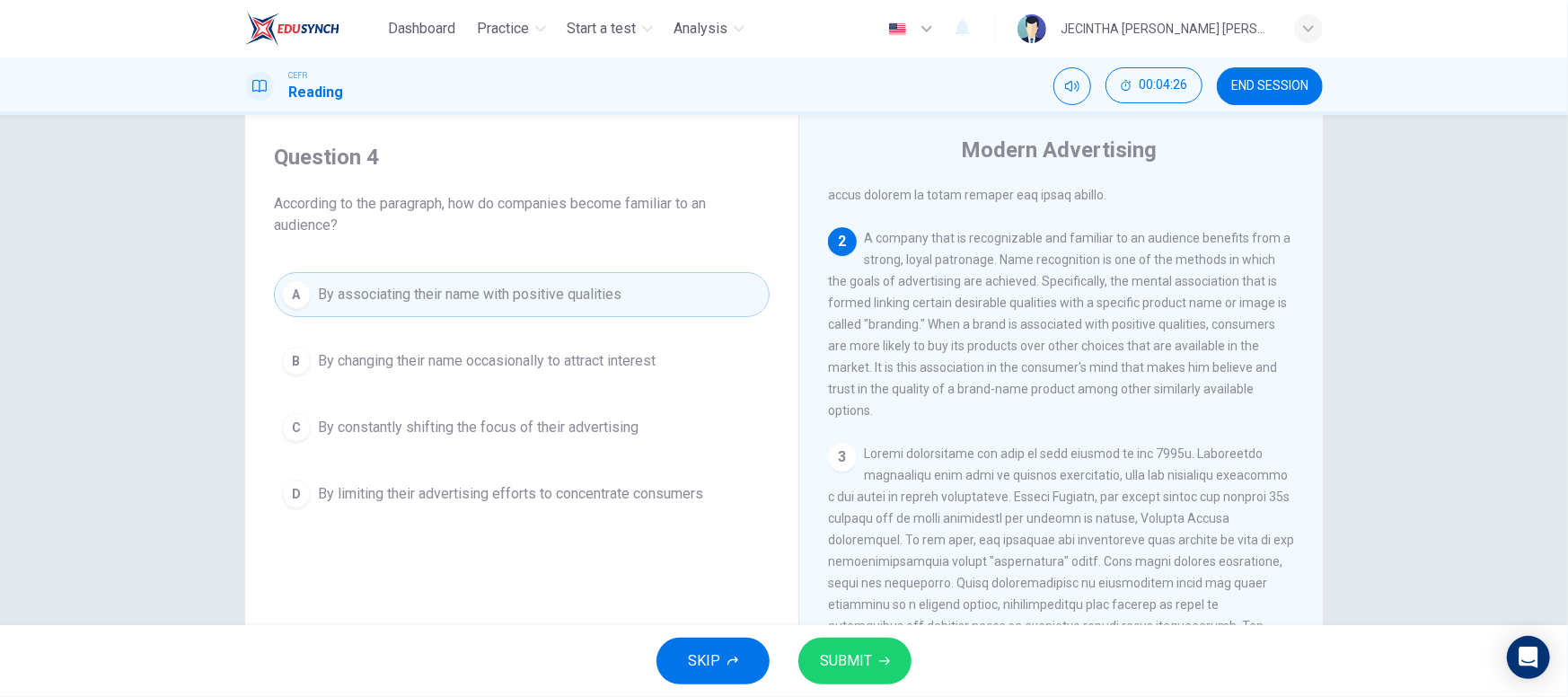click on "SUBMIT" at bounding box center (855, 661) 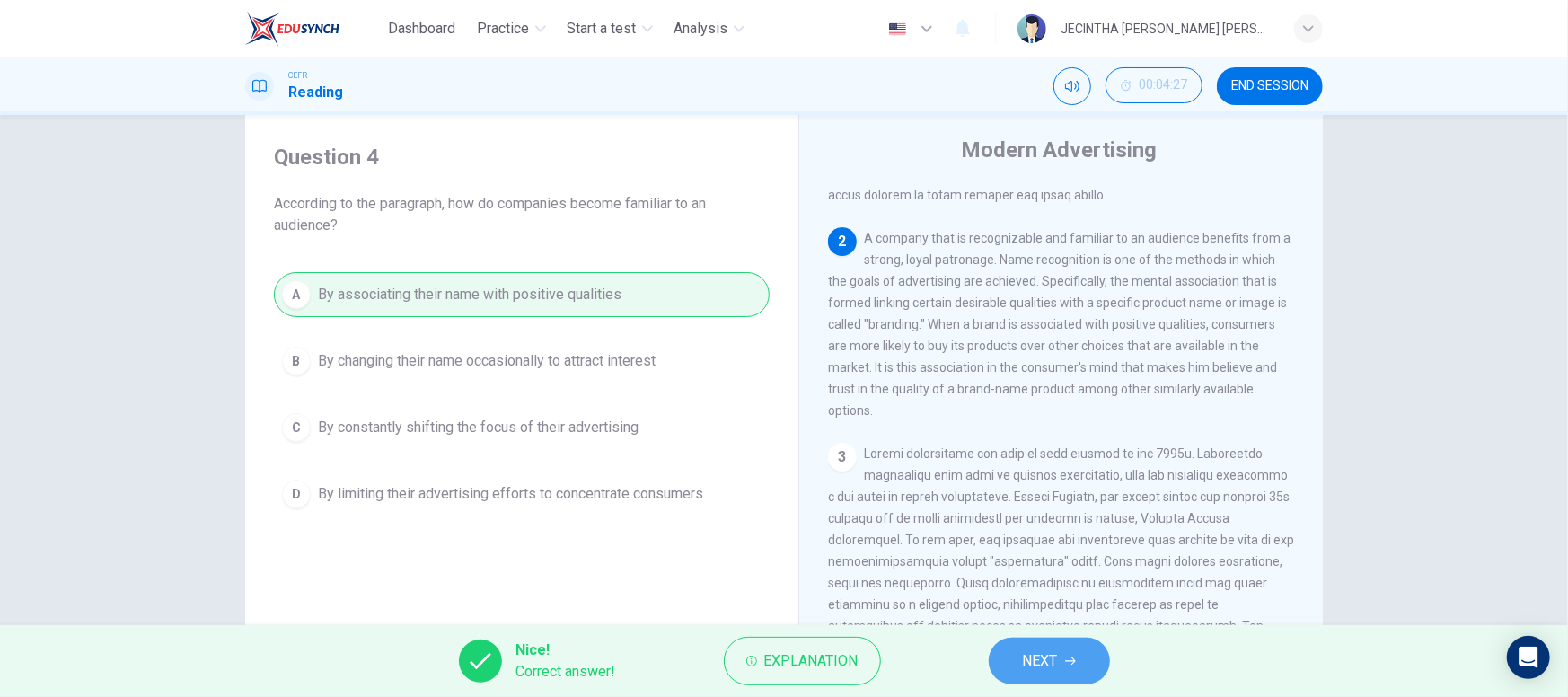 click on "NEXT" at bounding box center [1040, 661] 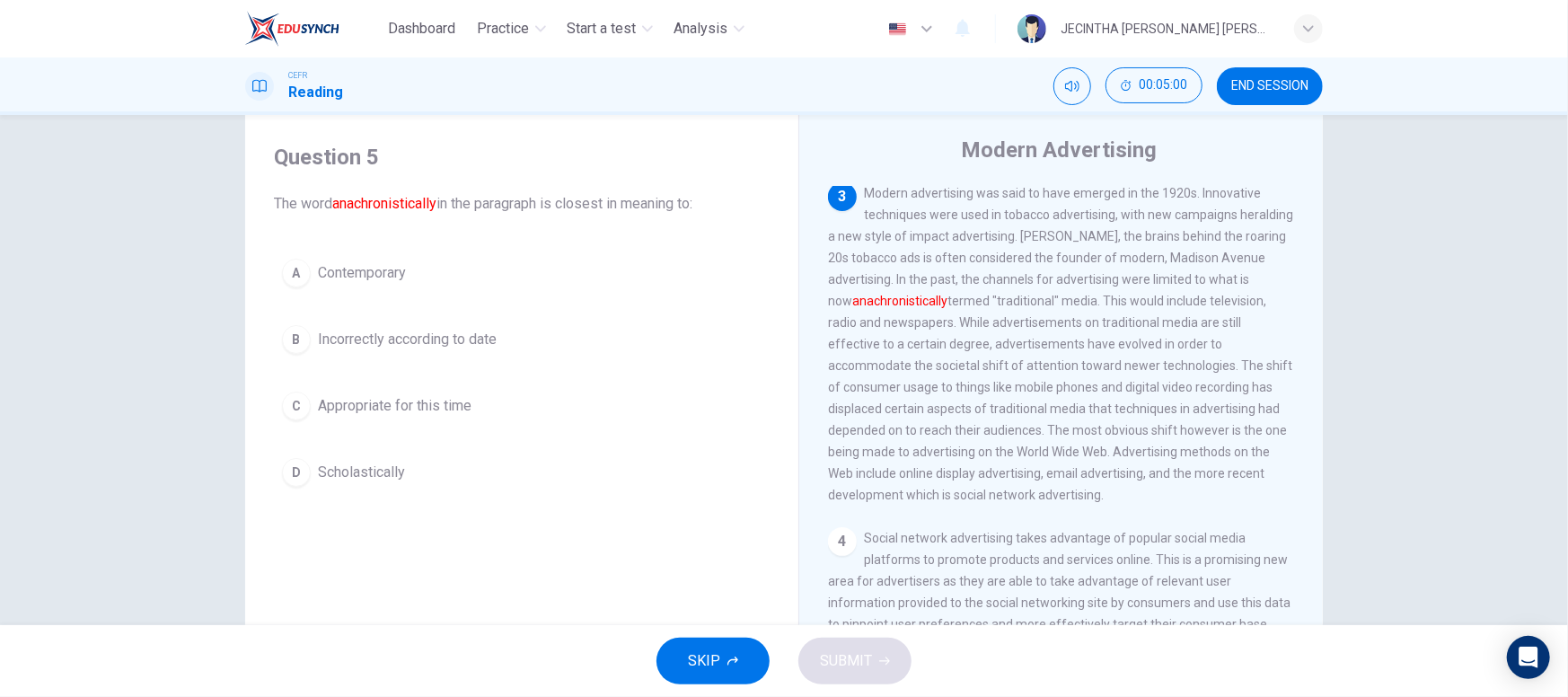 scroll, scrollTop: 584, scrollLeft: 0, axis: vertical 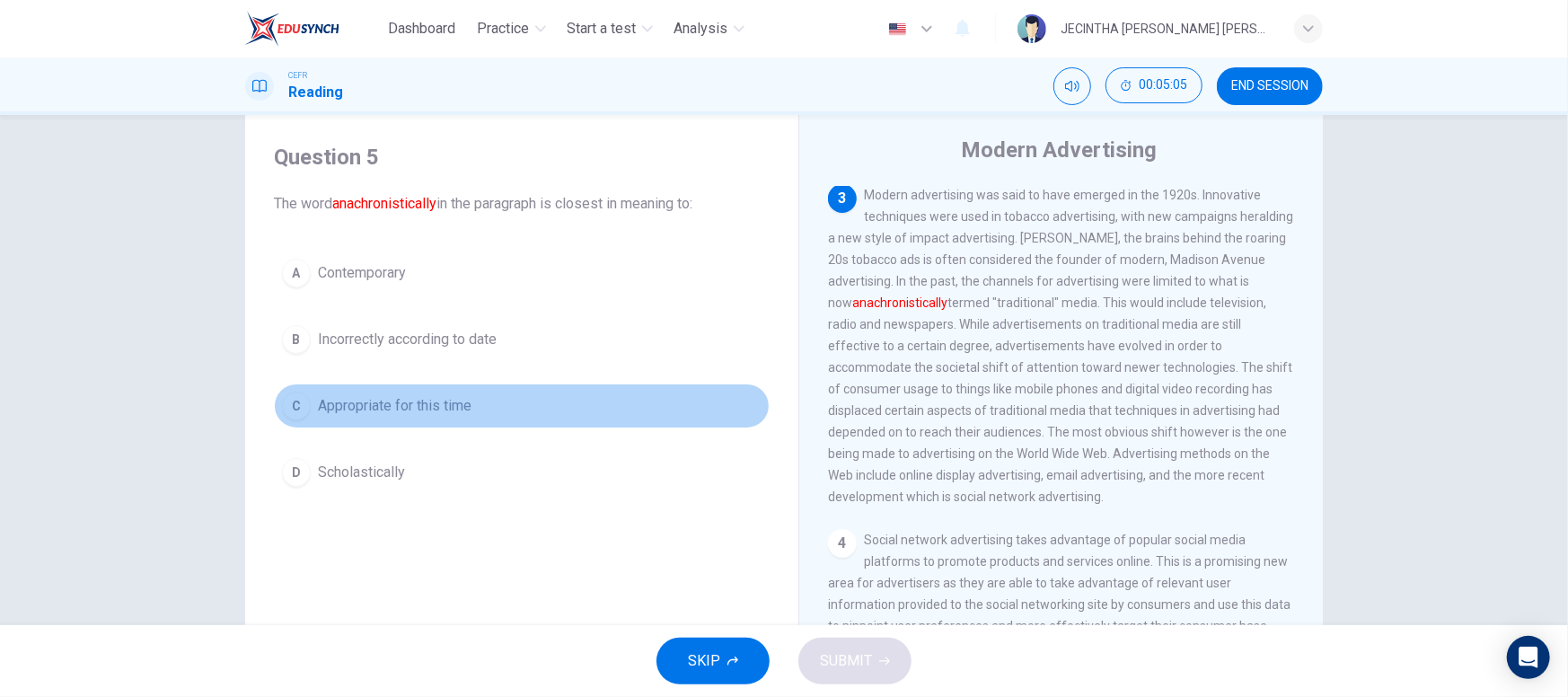 click on "Appropriate for this time" at bounding box center (394, 406) 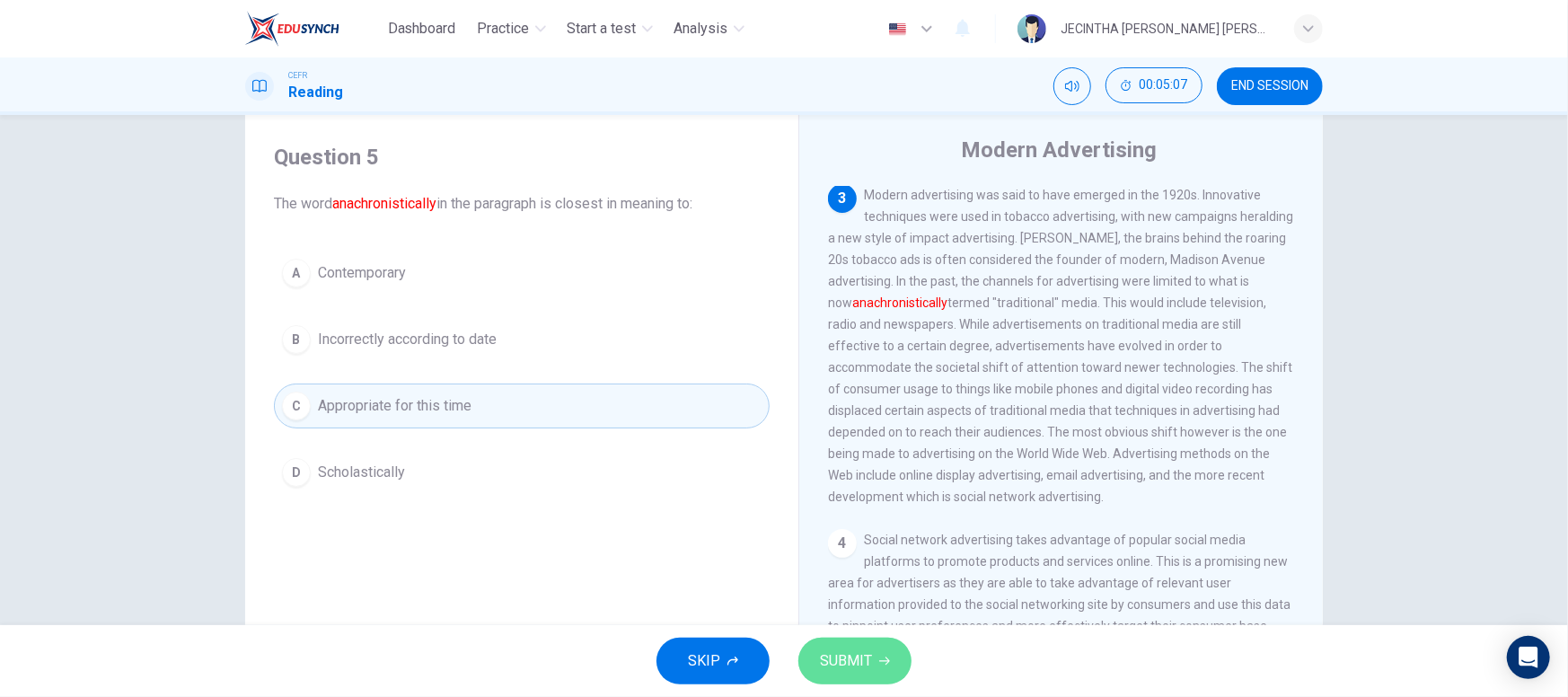click on "SUBMIT" at bounding box center [846, 661] 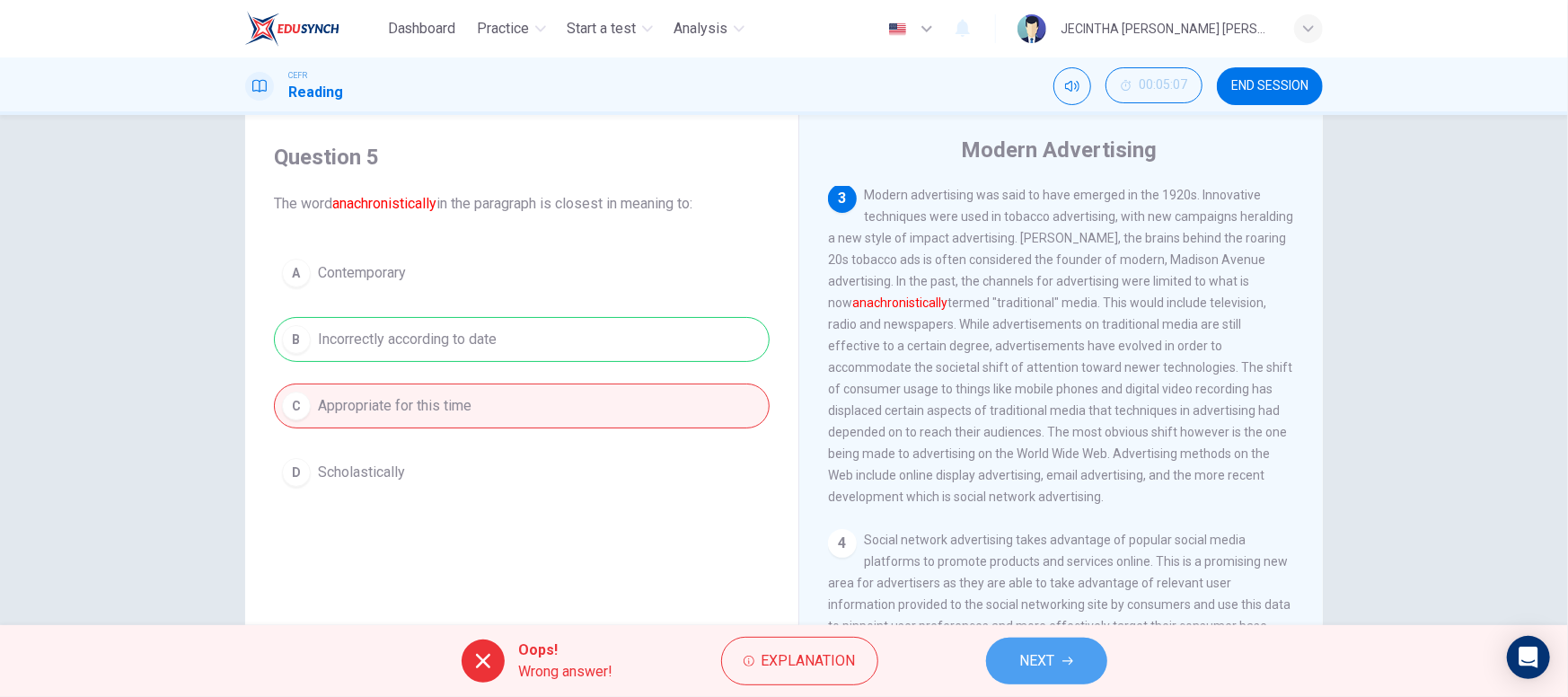 click on "NEXT" at bounding box center [1037, 661] 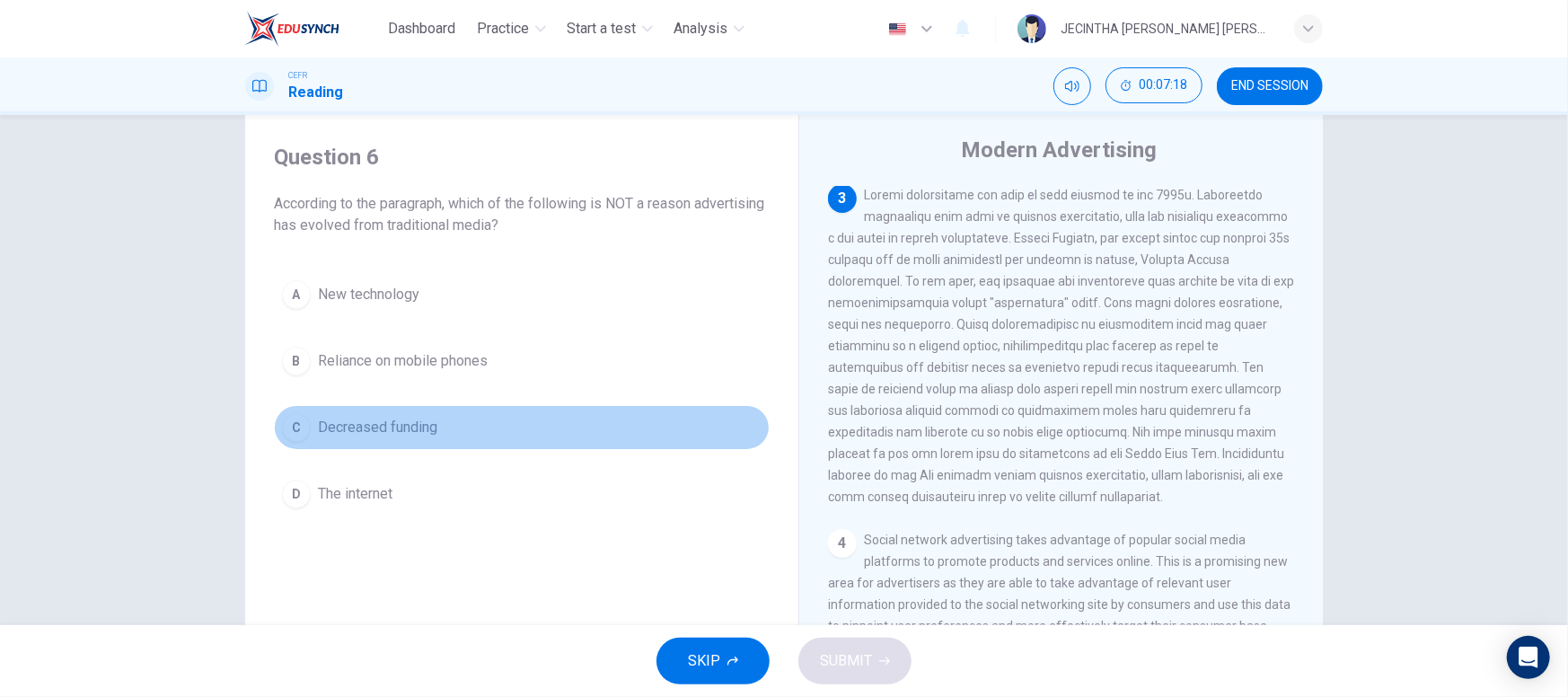 click on "Decreased funding" at bounding box center [377, 428] 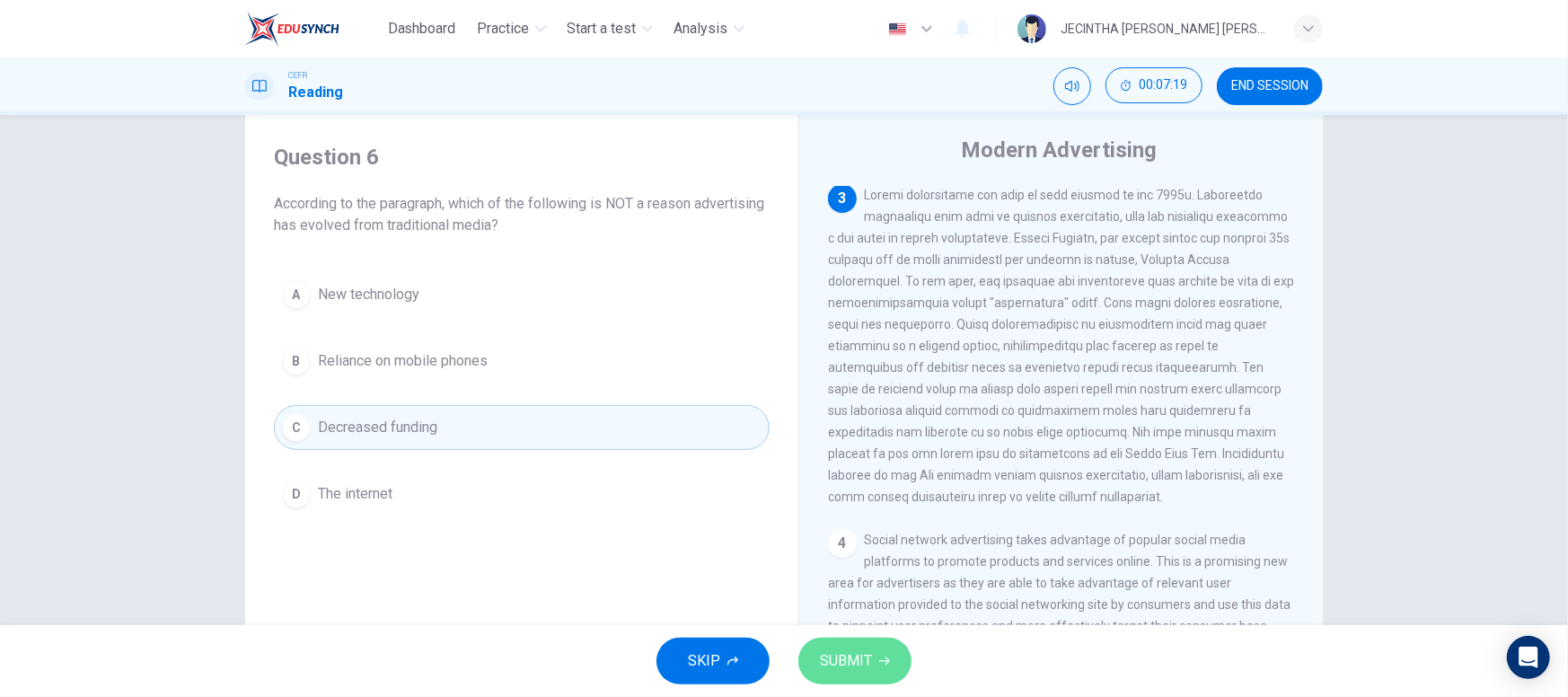 click on "SUBMIT" at bounding box center (846, 661) 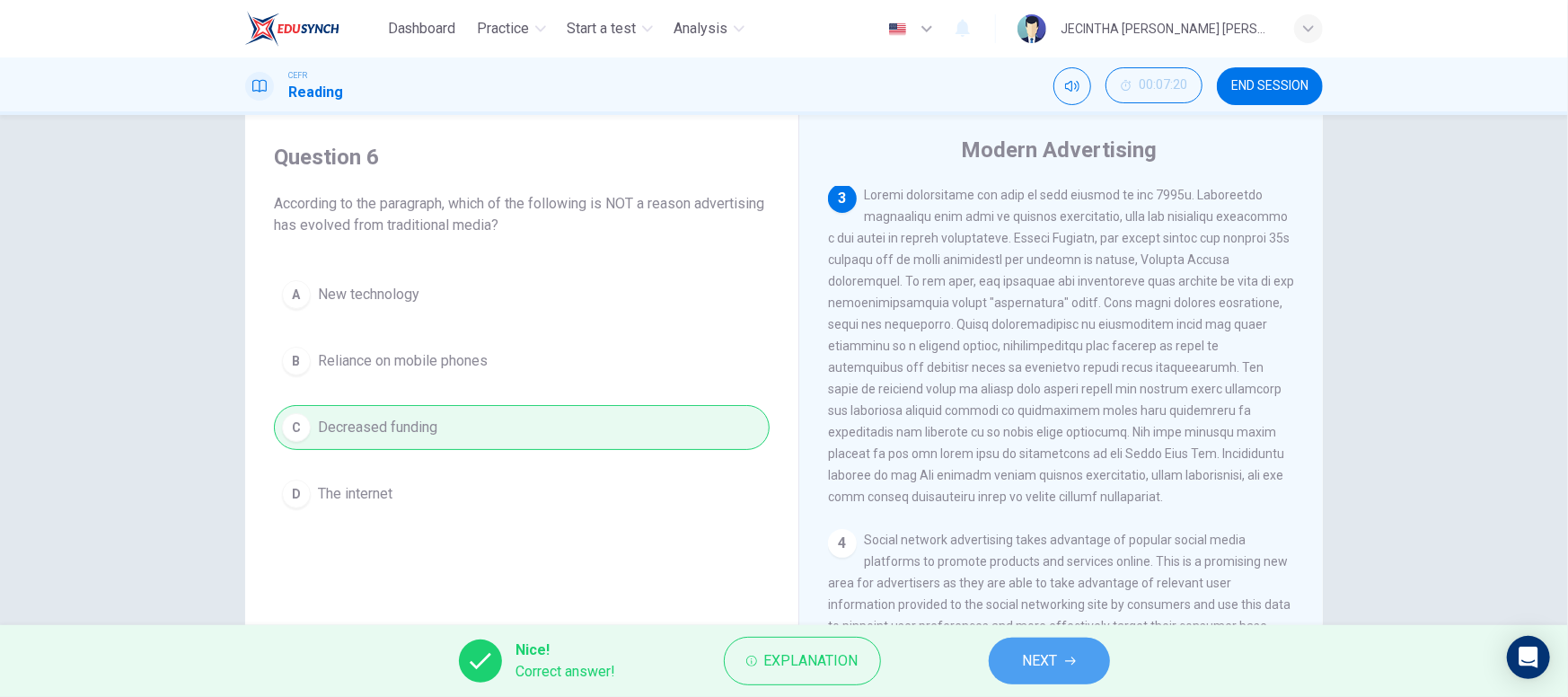 click on "NEXT" at bounding box center (1049, 661) 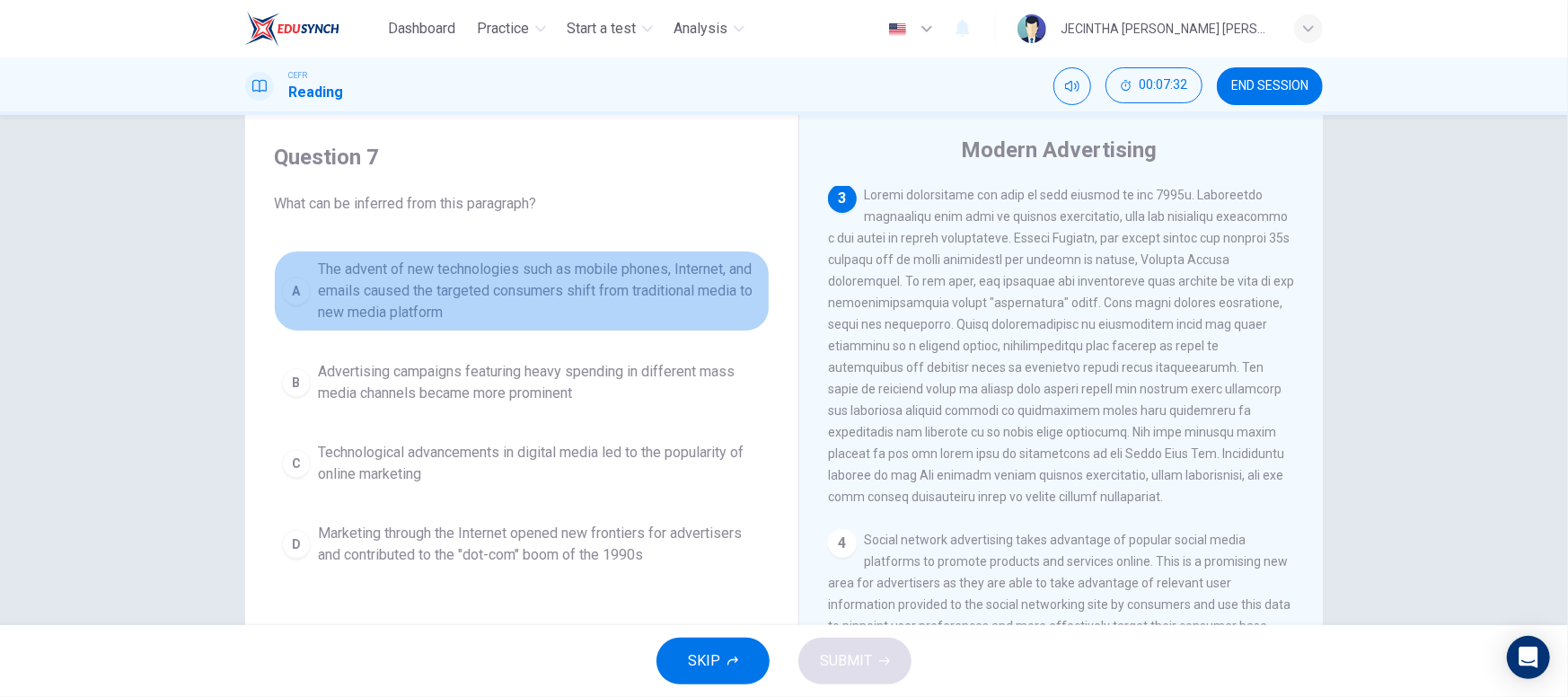 click on "The advent of new technologies such as mobile phones, Internet, and emails caused the targeted consumers shift from traditional media to new media platform" at bounding box center [540, 291] 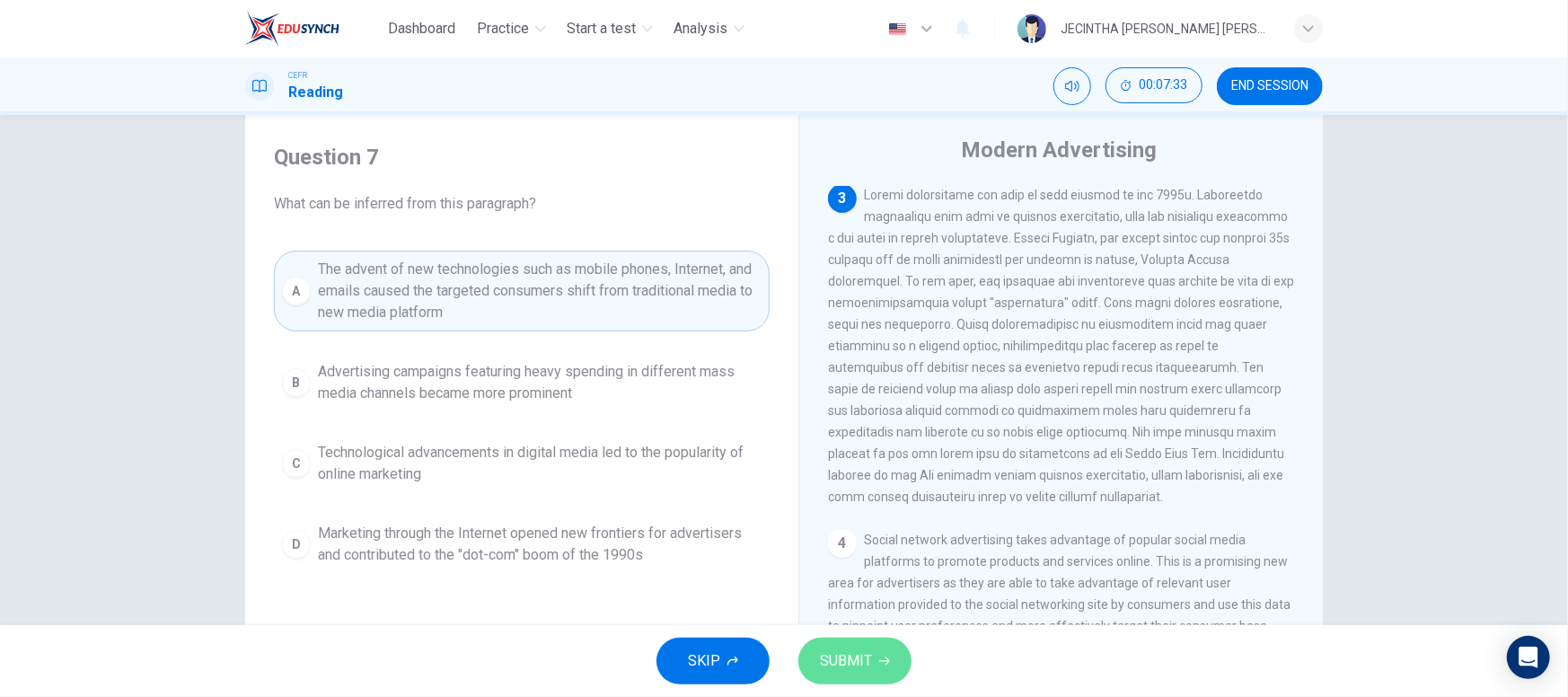 click on "SUBMIT" at bounding box center [846, 661] 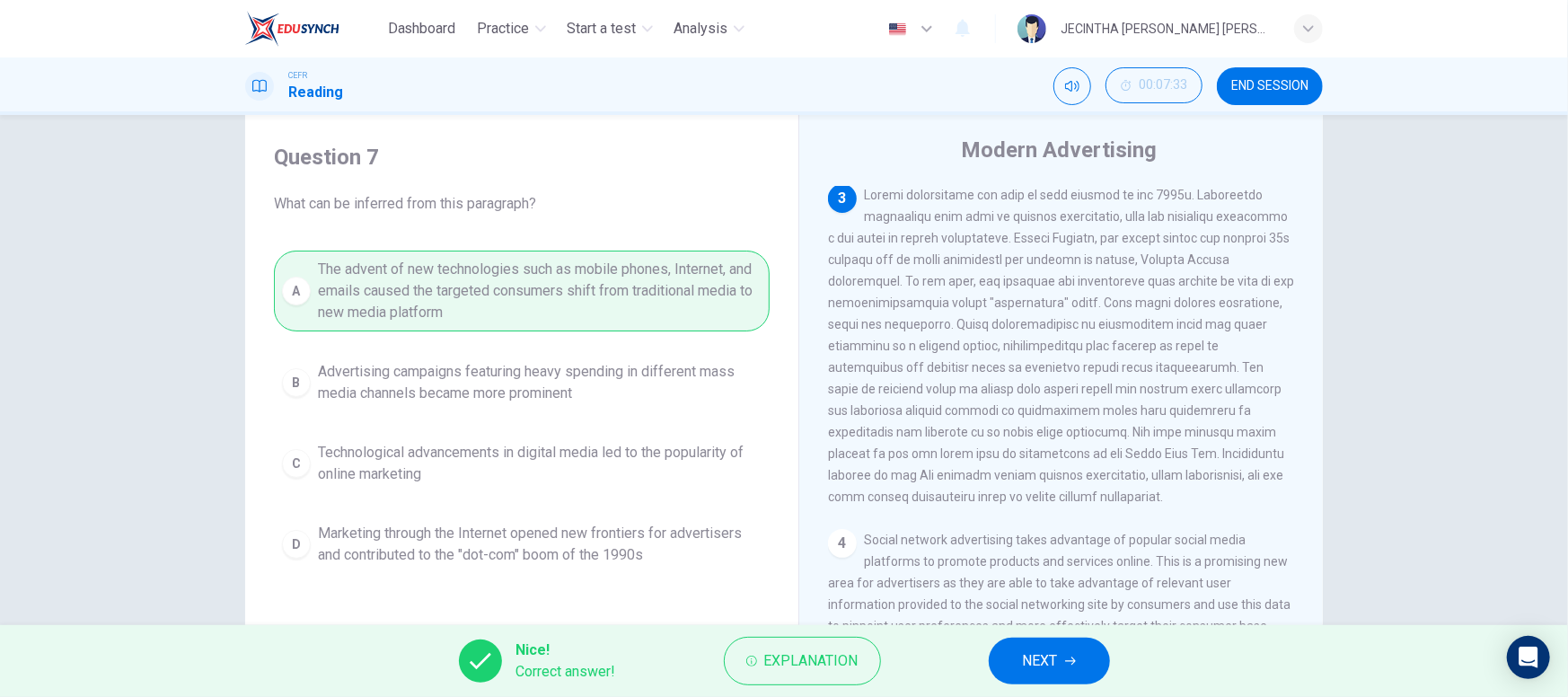 click on "NEXT" at bounding box center [1040, 661] 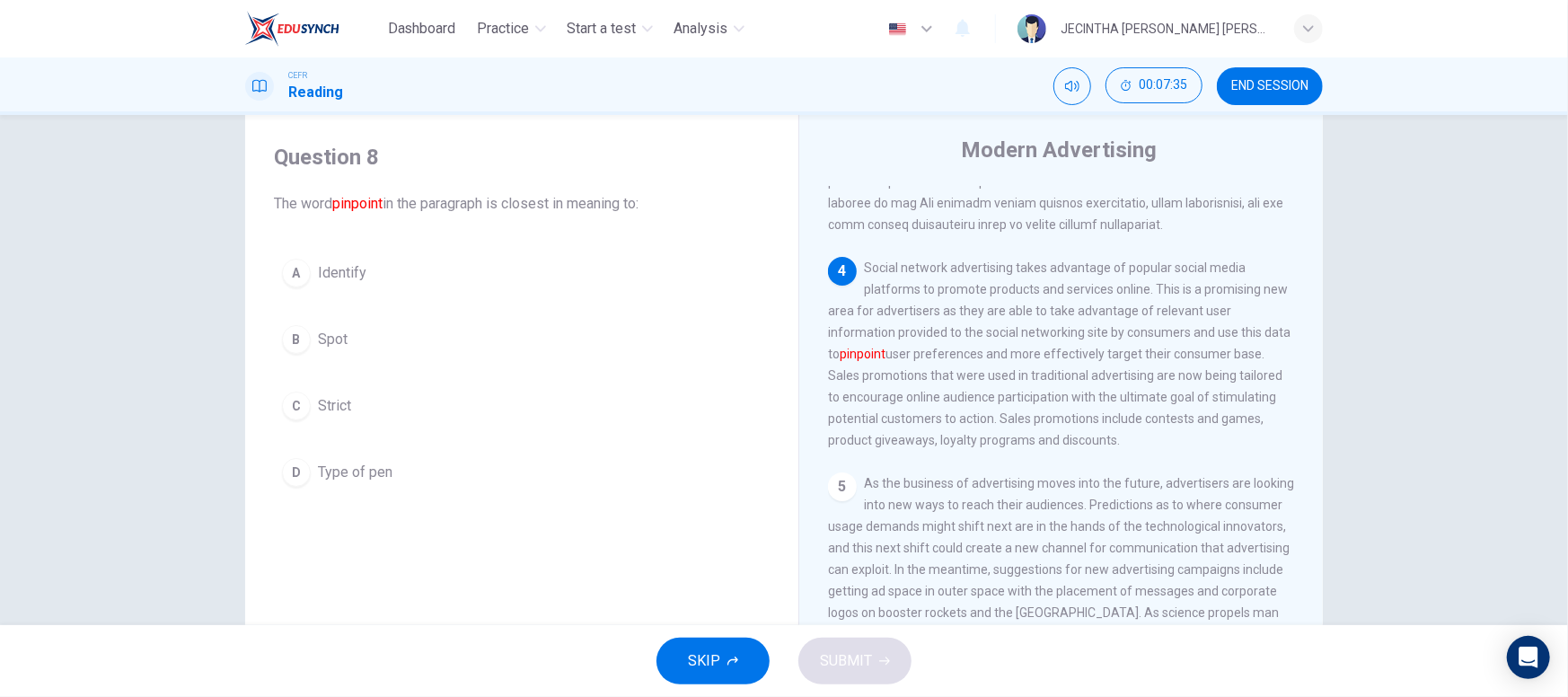 scroll, scrollTop: 904, scrollLeft: 0, axis: vertical 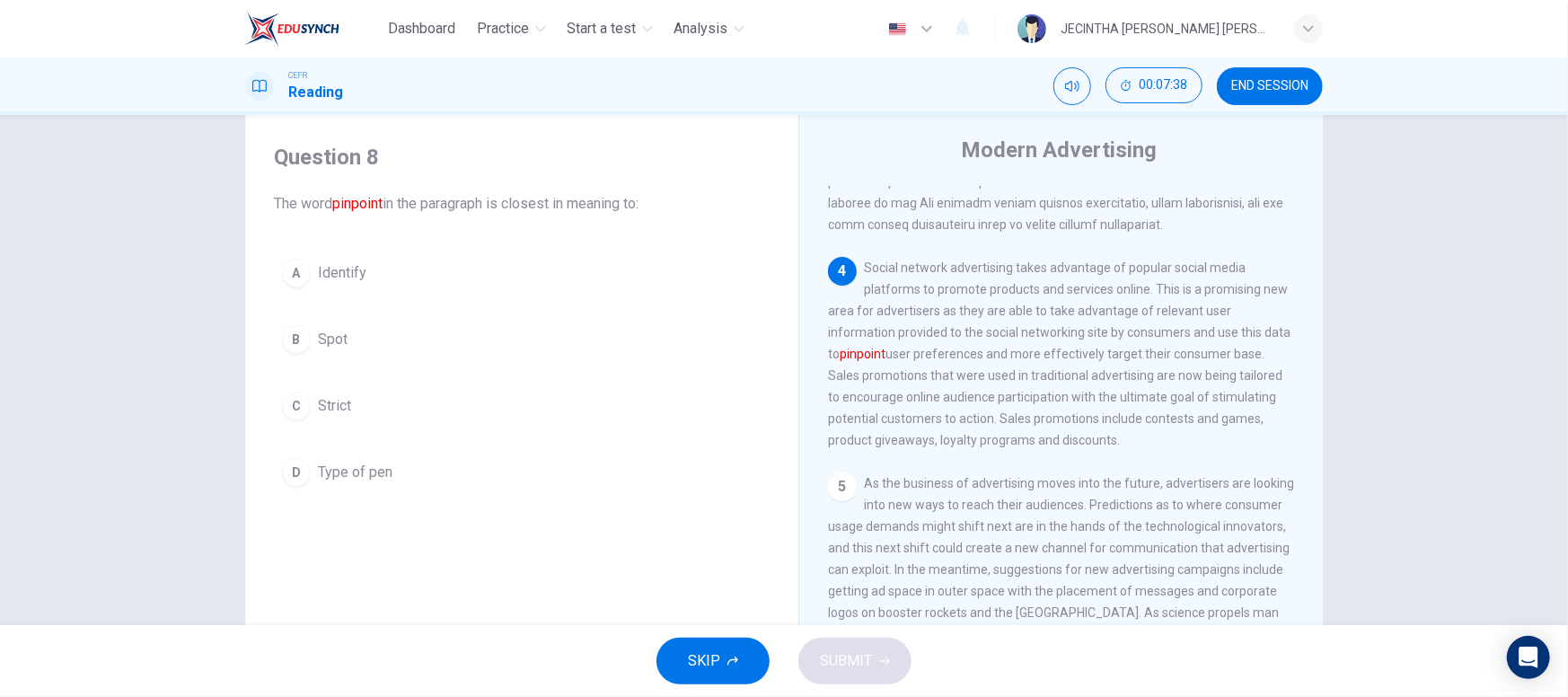 click on "A Identify" at bounding box center [522, 273] 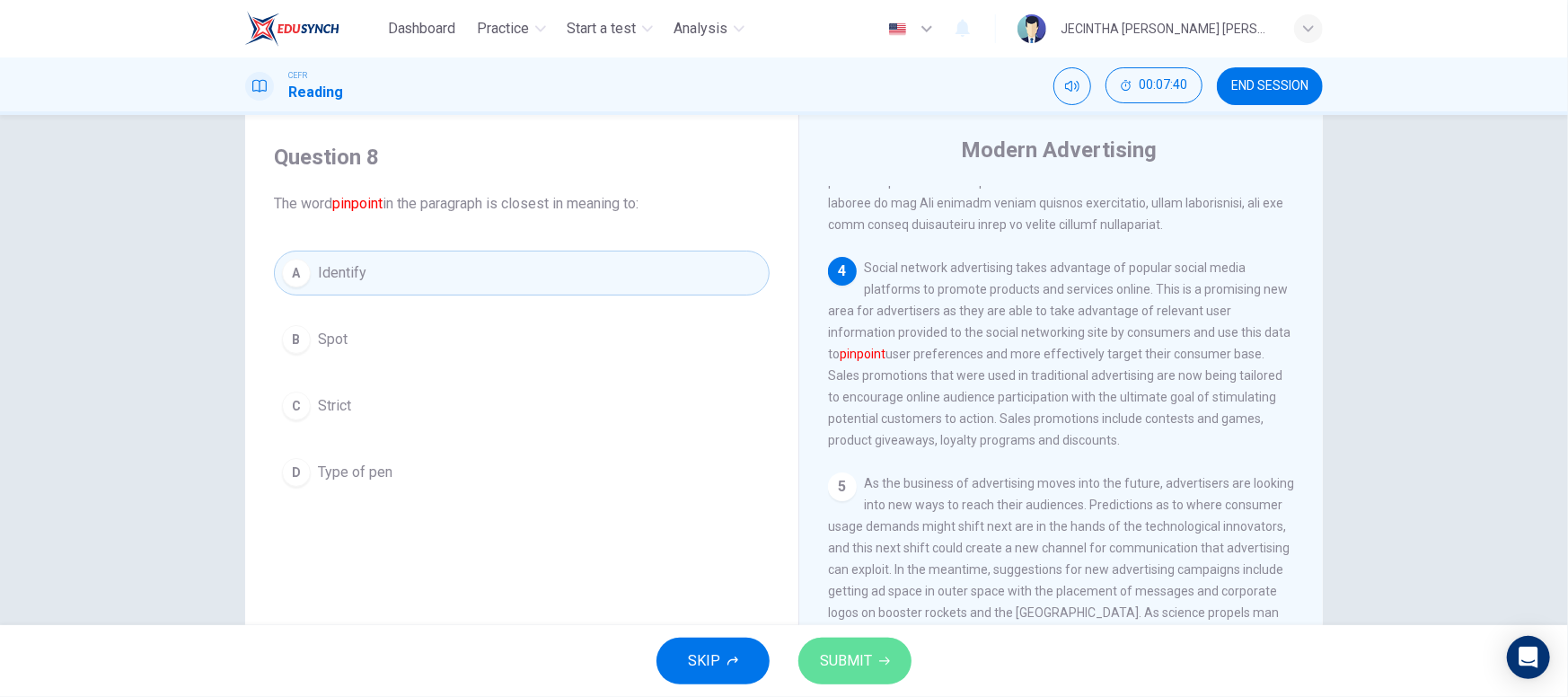 click on "SUBMIT" at bounding box center [855, 661] 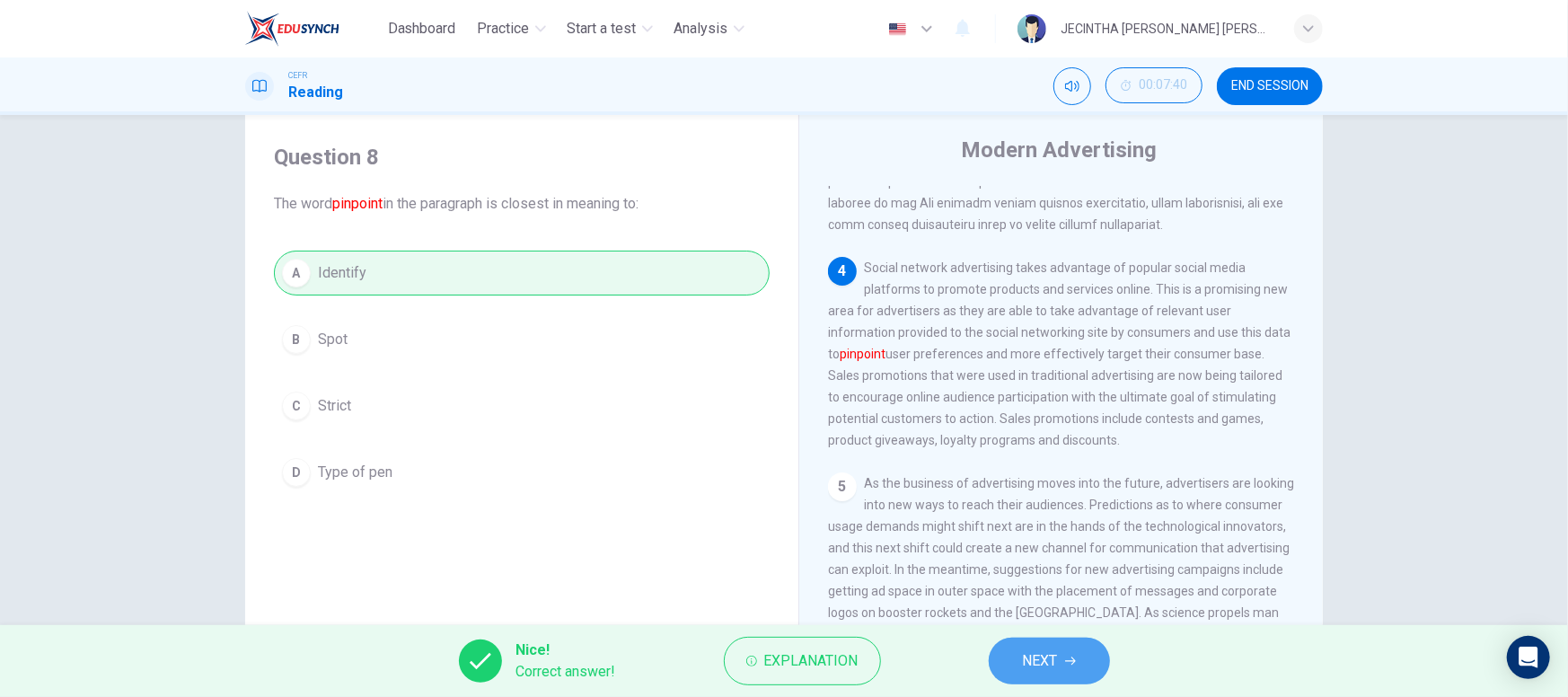 click on "NEXT" at bounding box center [1040, 661] 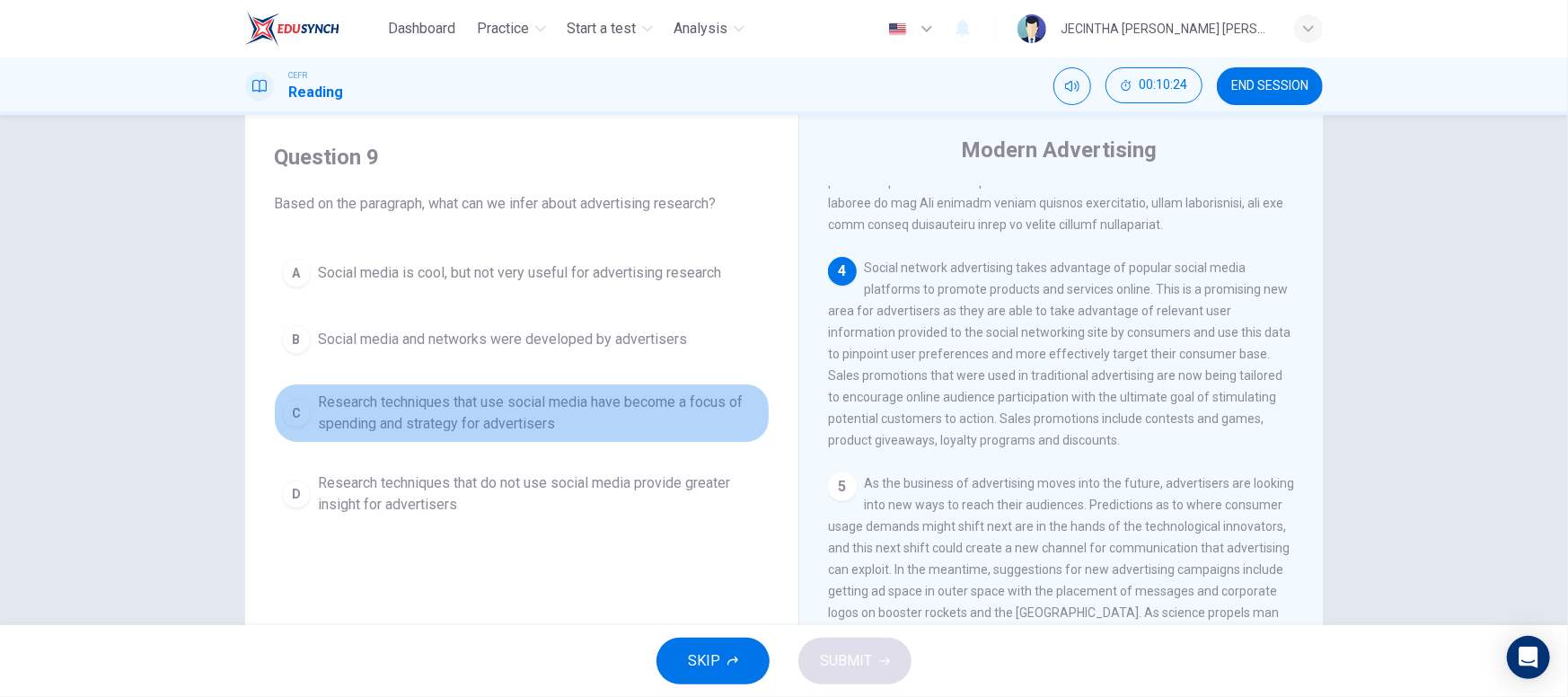 click on "Research techniques that use social media have become a focus of spending and strategy for advertisers" at bounding box center (540, 413) 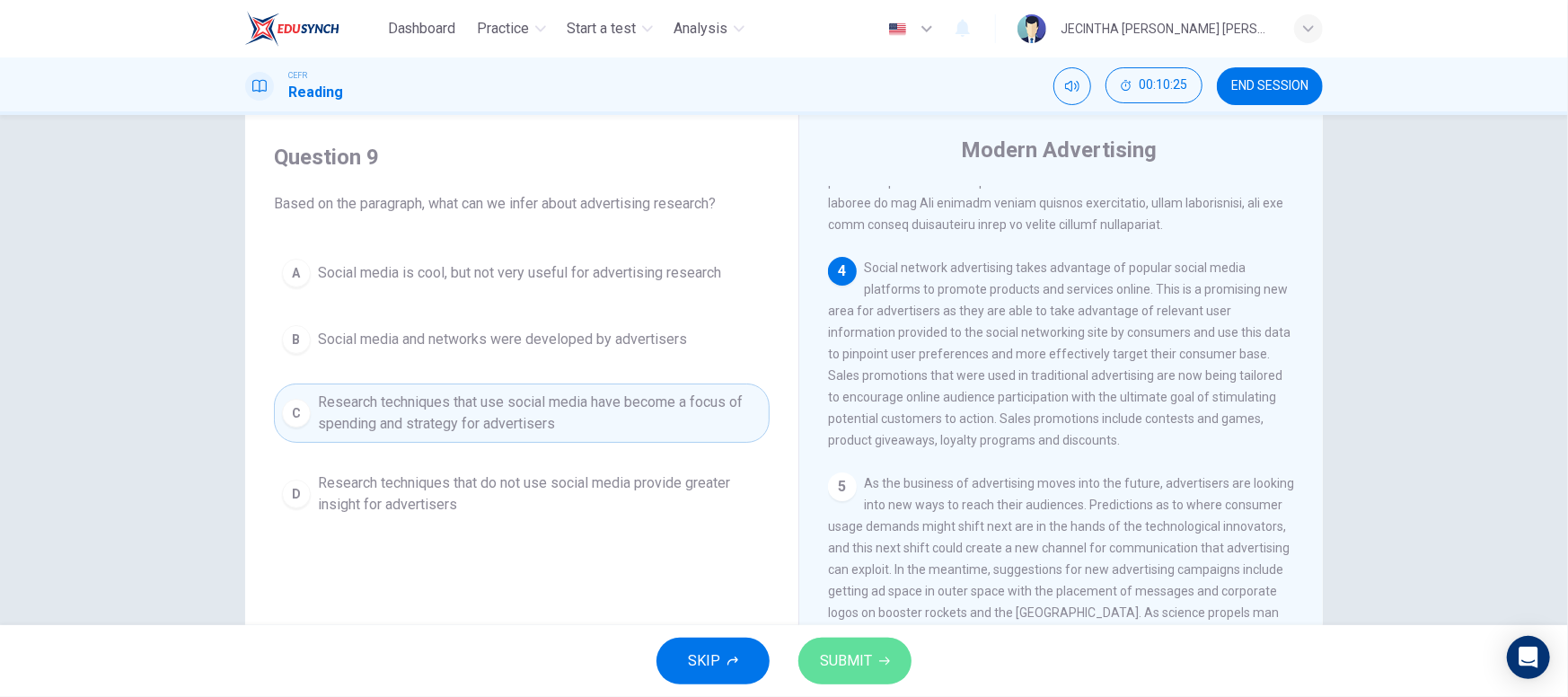 click on "SUBMIT" at bounding box center (855, 661) 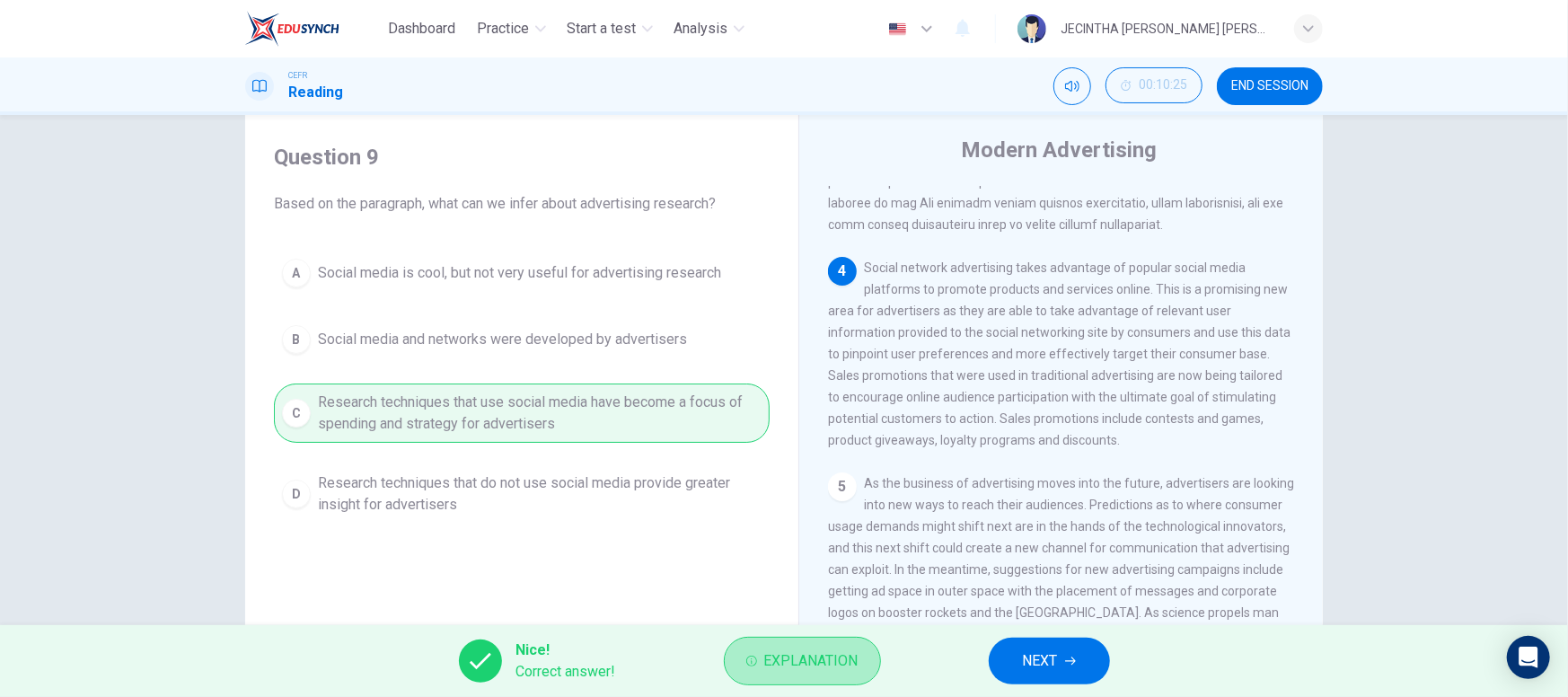 click on "Explanation" at bounding box center [802, 661] 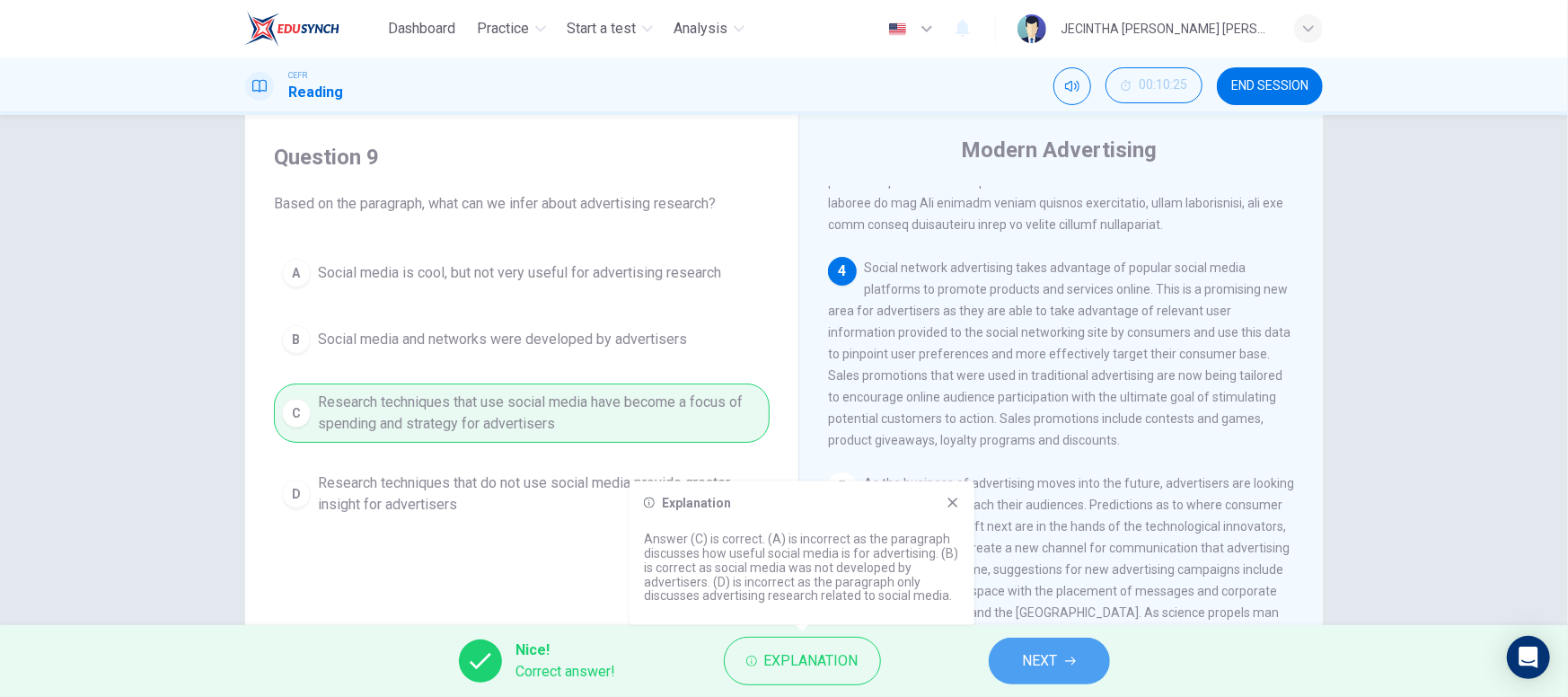click on "NEXT" at bounding box center (1040, 661) 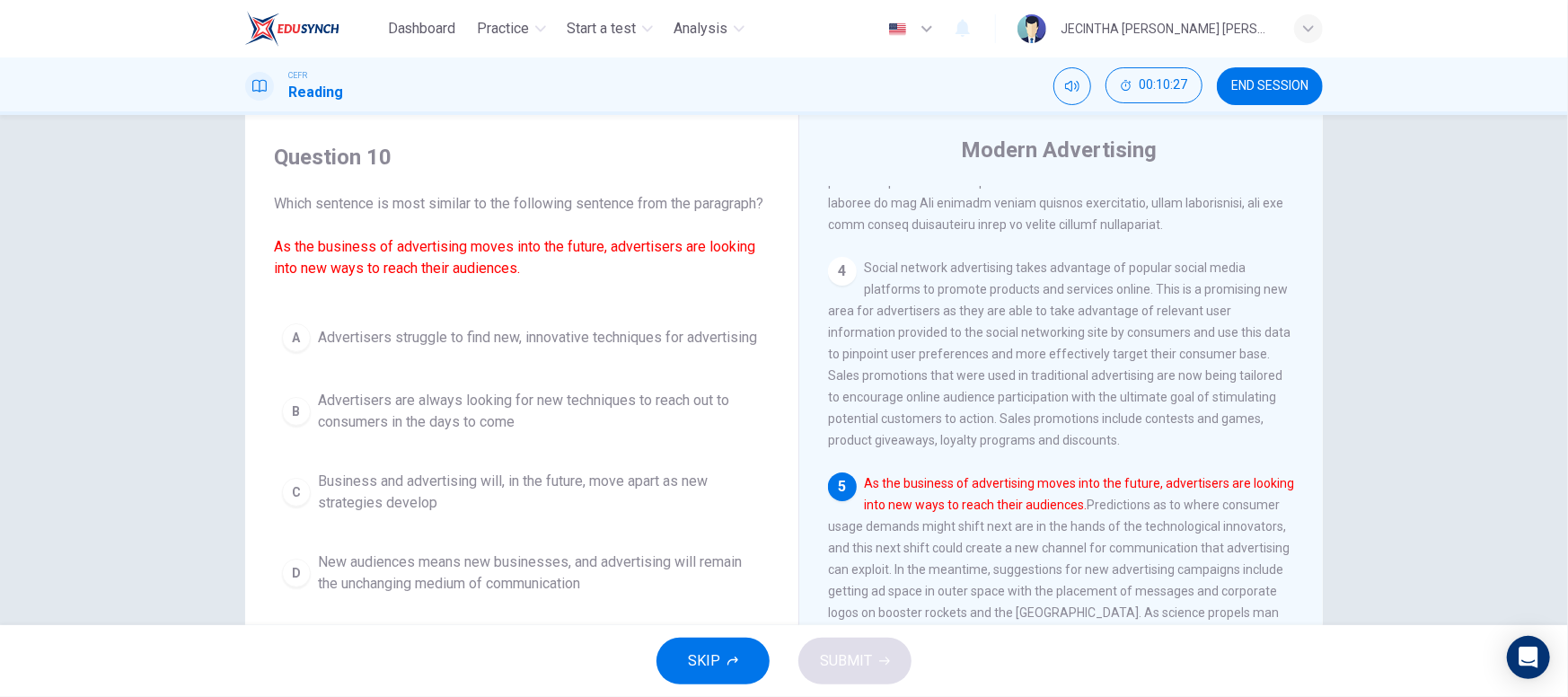 scroll, scrollTop: 926, scrollLeft: 0, axis: vertical 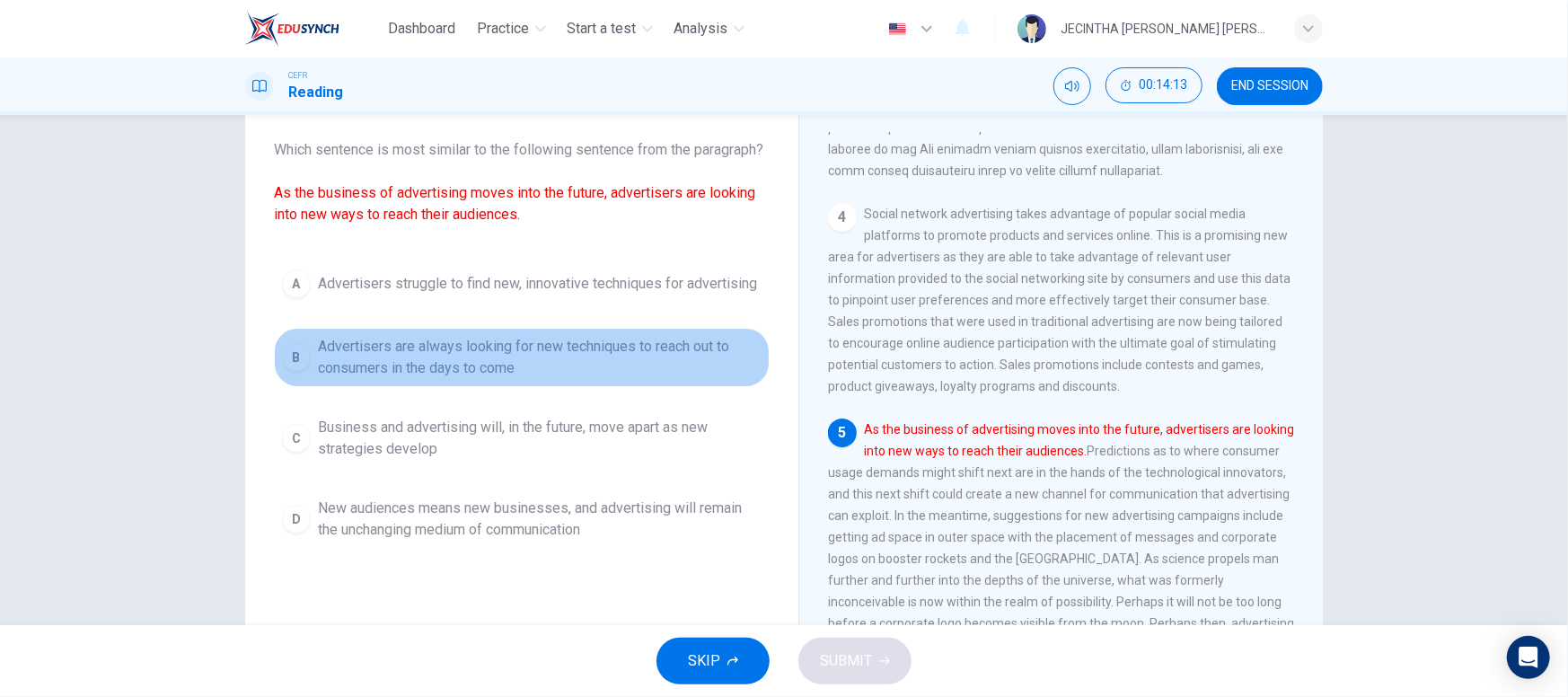 click on "Advertisers are always looking for new techniques to reach out to consumers in the days to come" at bounding box center [540, 357] 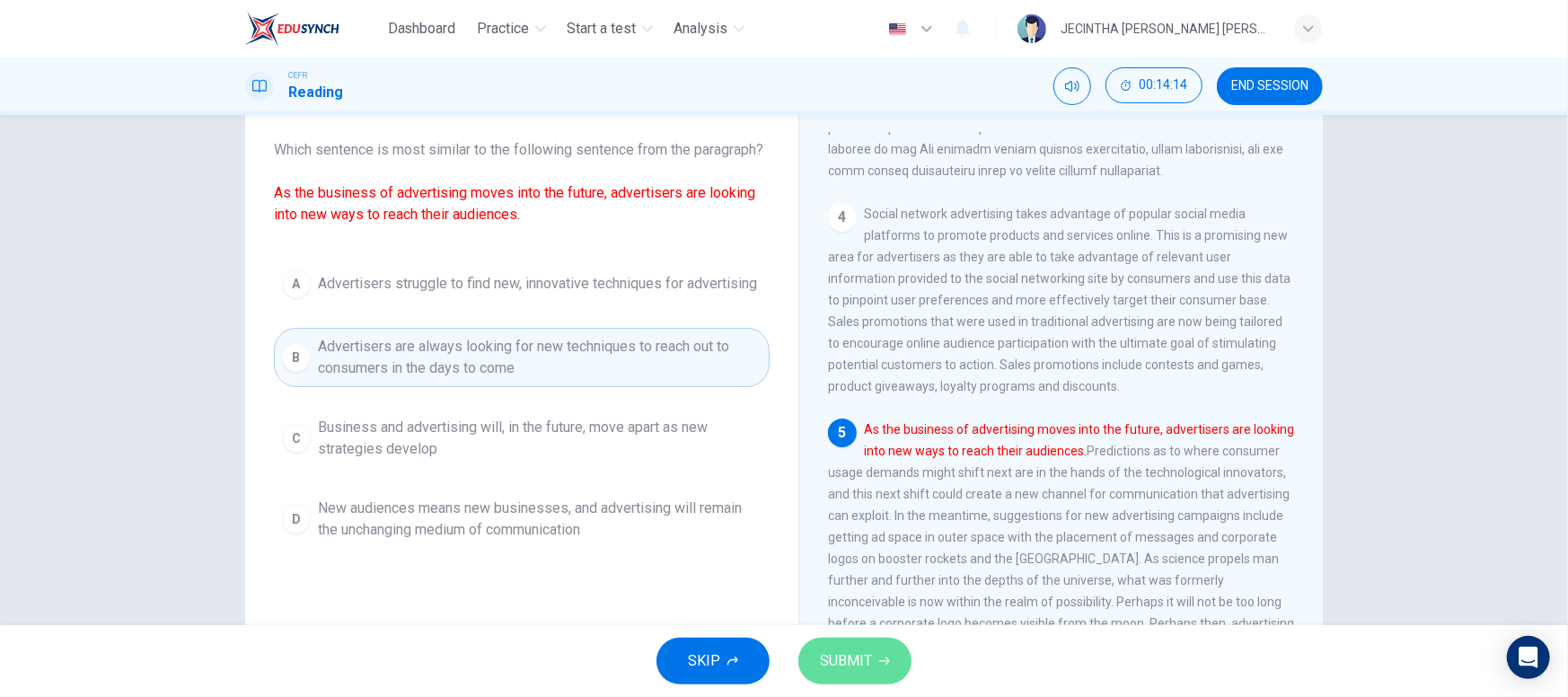 click on "SUBMIT" at bounding box center [855, 661] 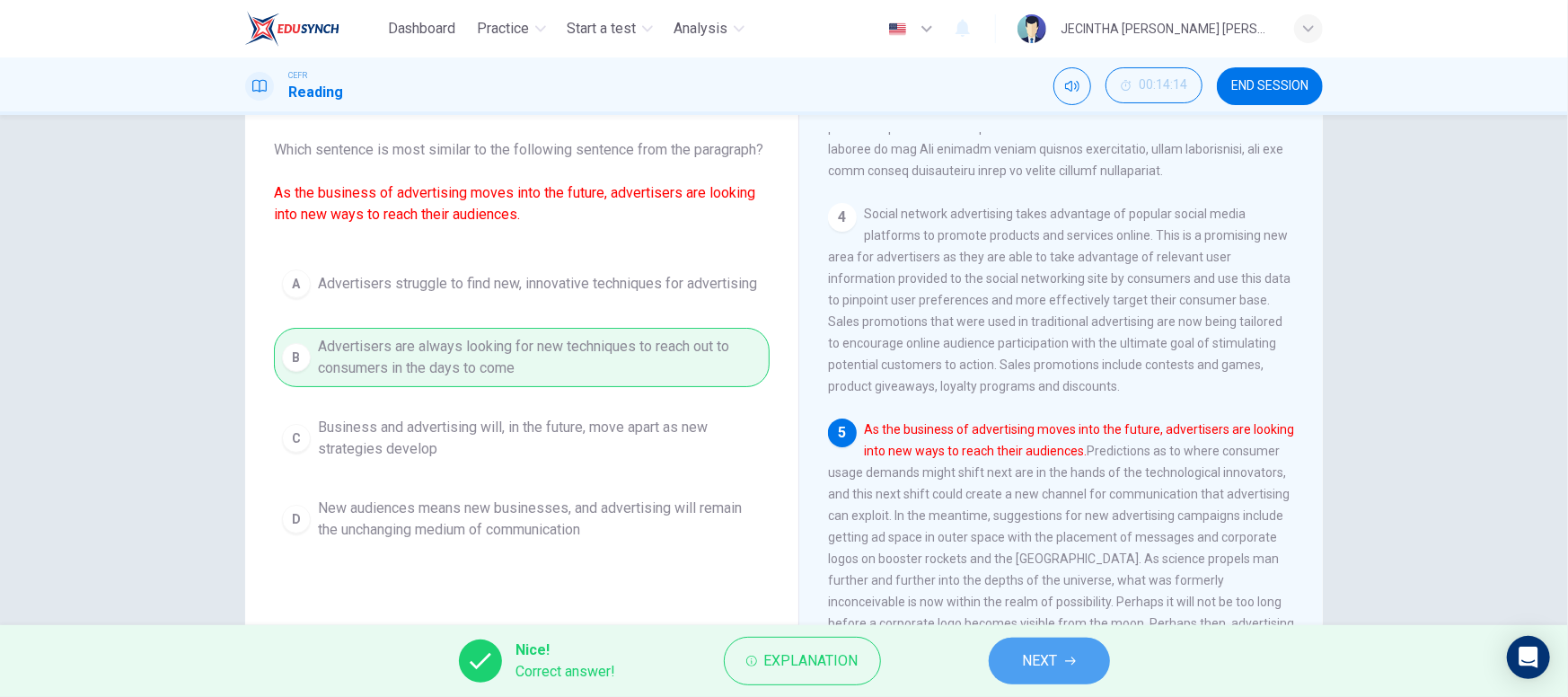 click on "NEXT" at bounding box center (1040, 661) 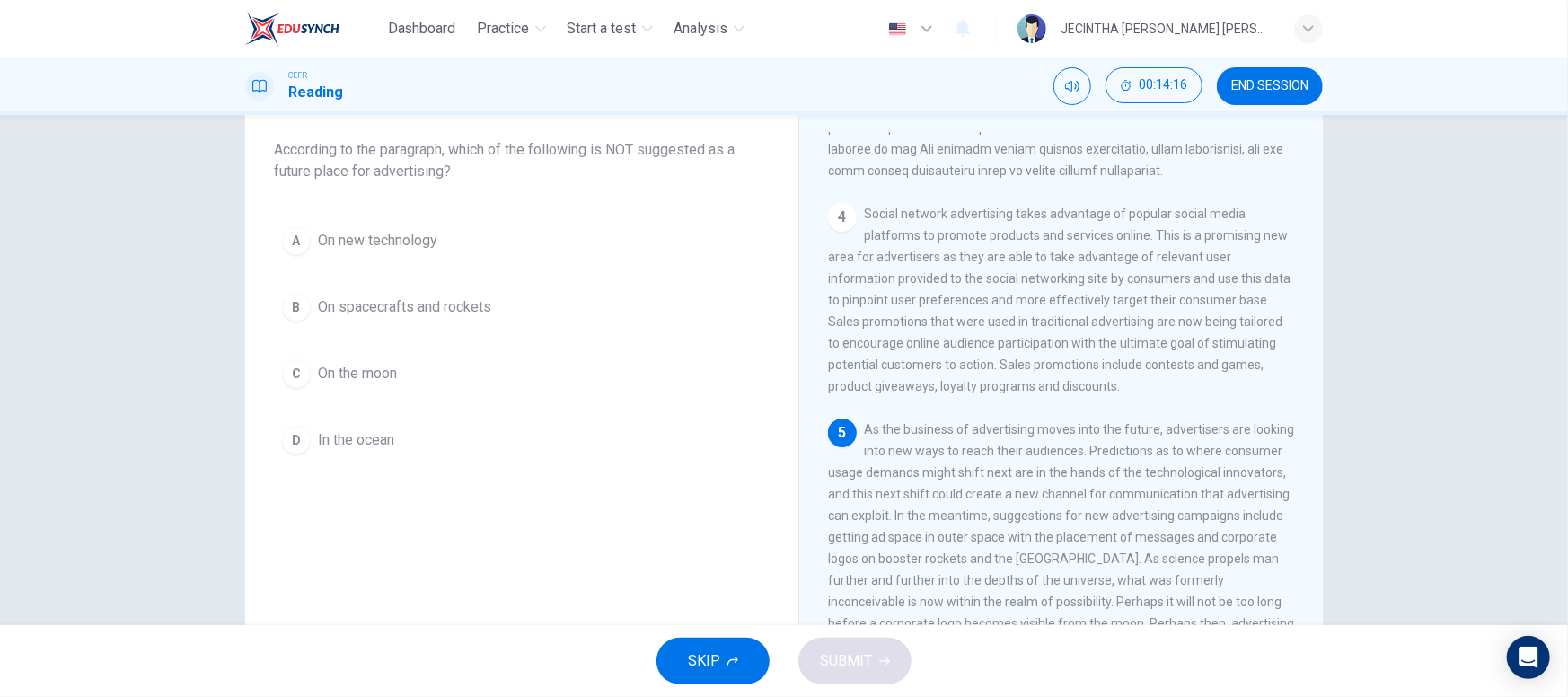 scroll, scrollTop: 185, scrollLeft: 0, axis: vertical 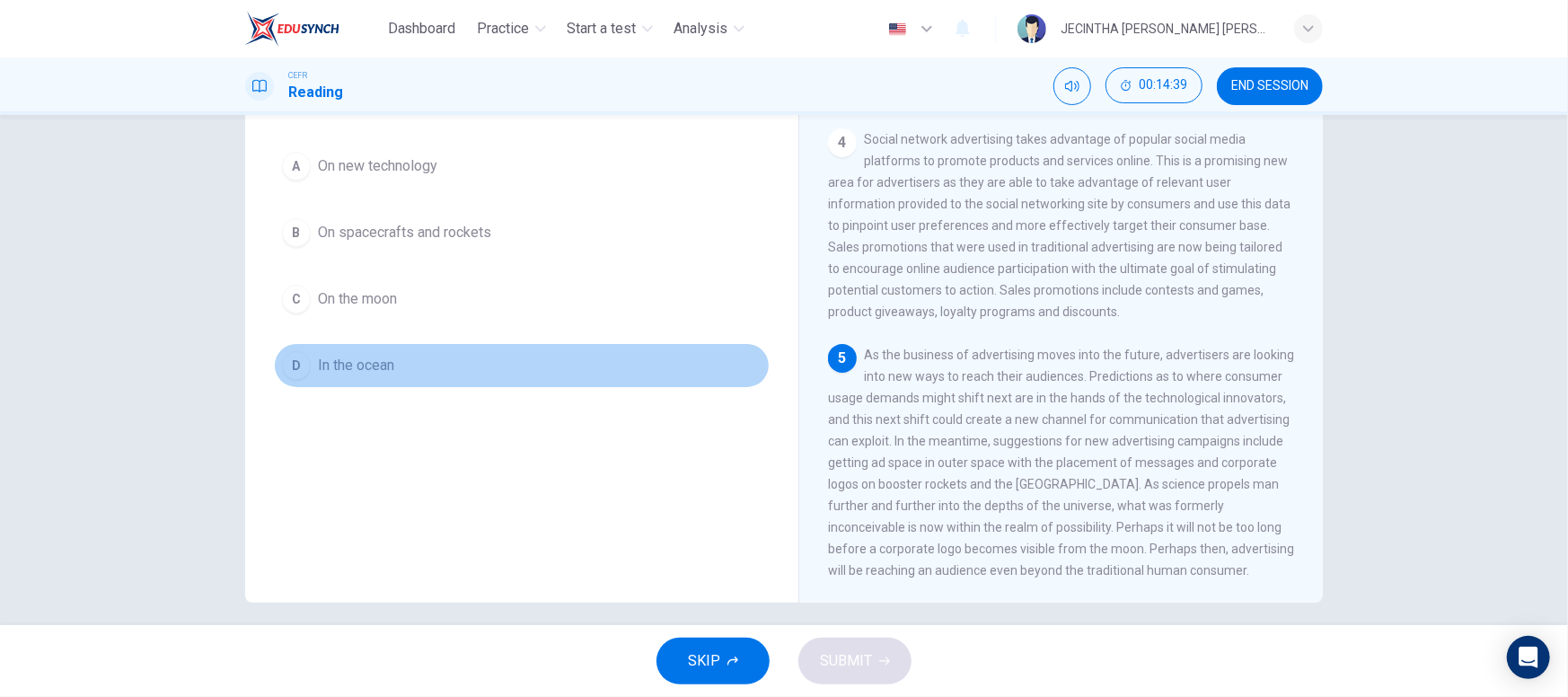 click on "D In the ocean" at bounding box center (522, 366) 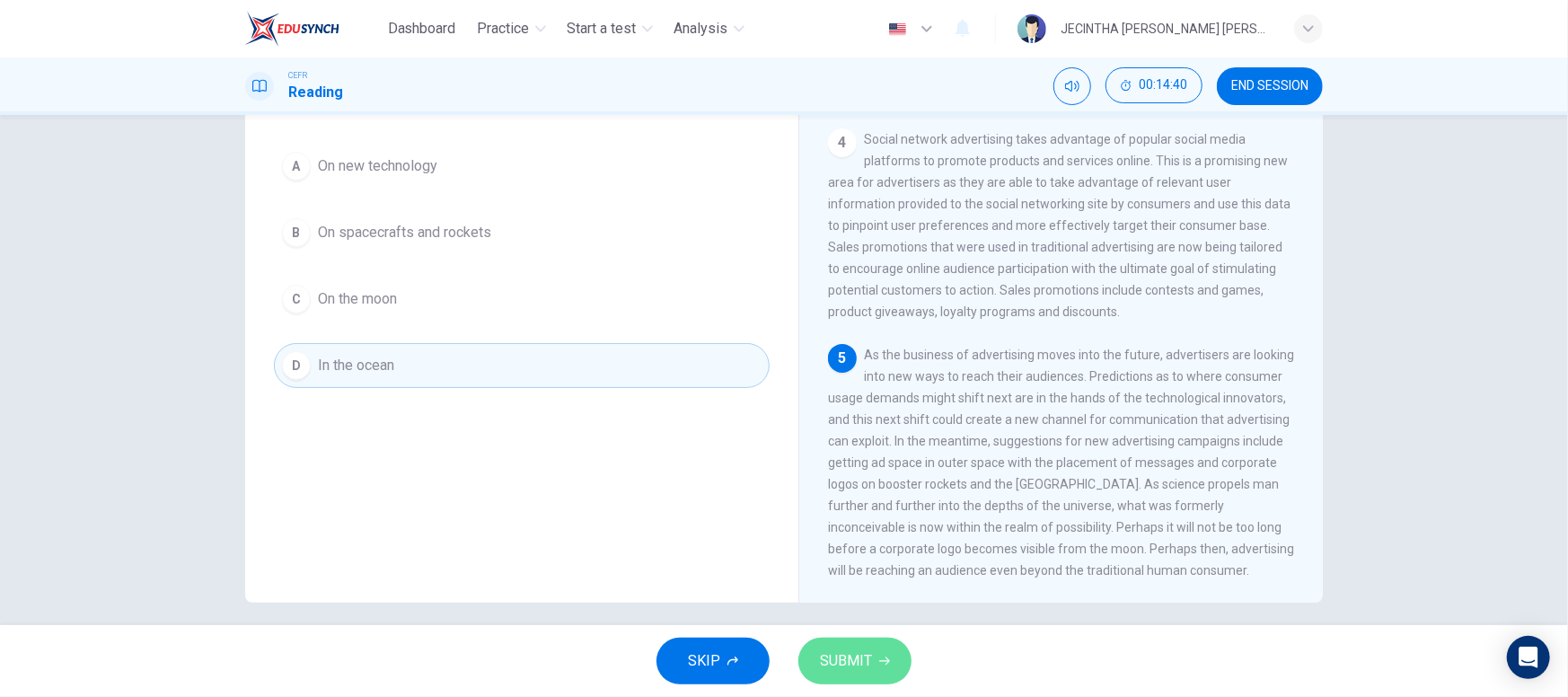 click on "SUBMIT" at bounding box center (846, 661) 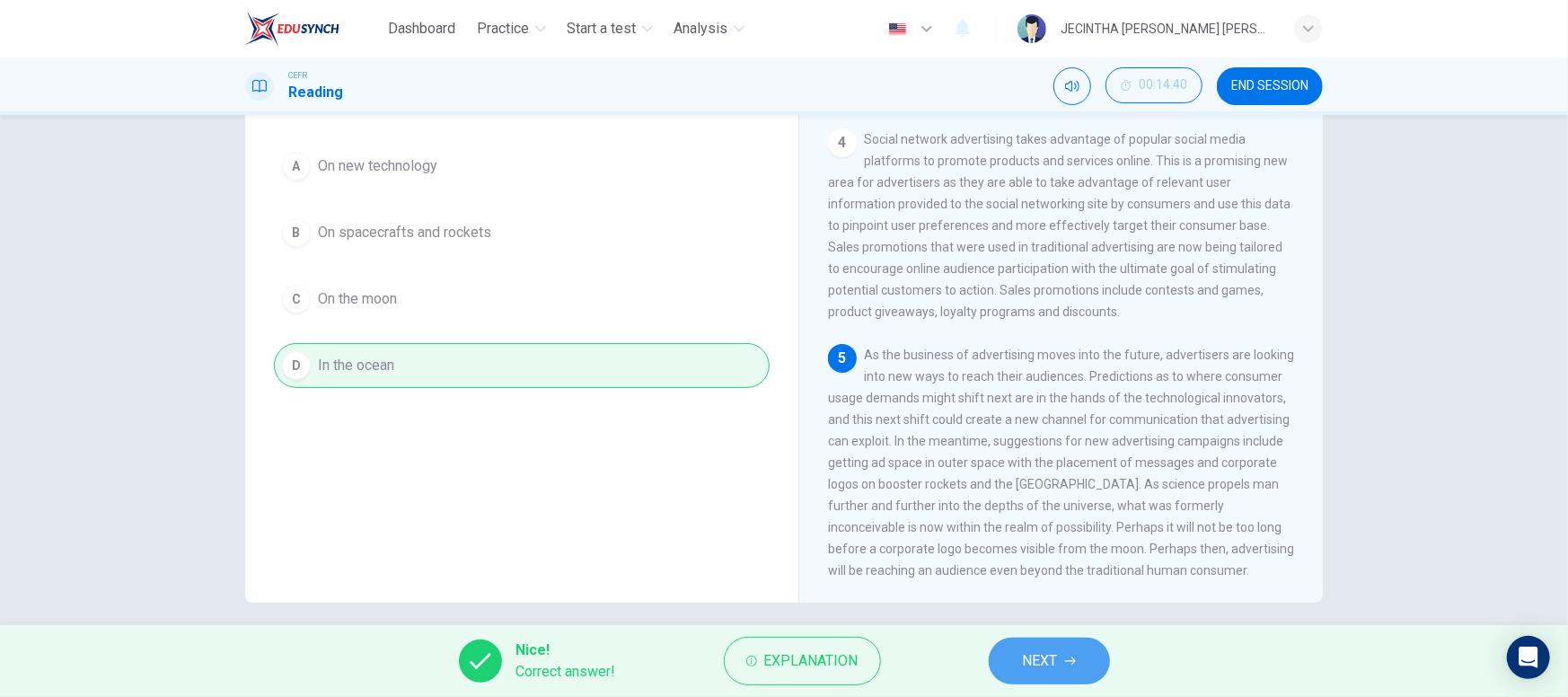 click on "NEXT" at bounding box center [1040, 661] 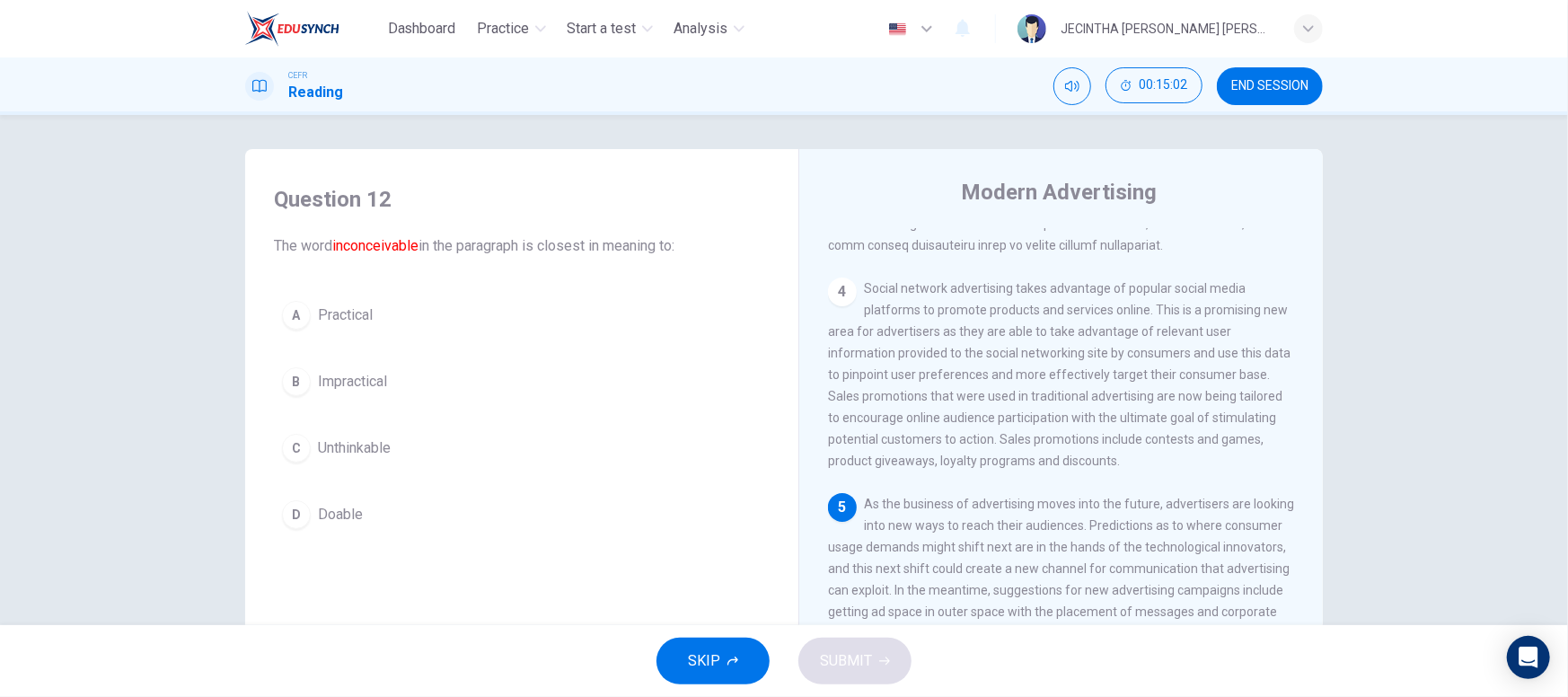 scroll, scrollTop: 3, scrollLeft: 0, axis: vertical 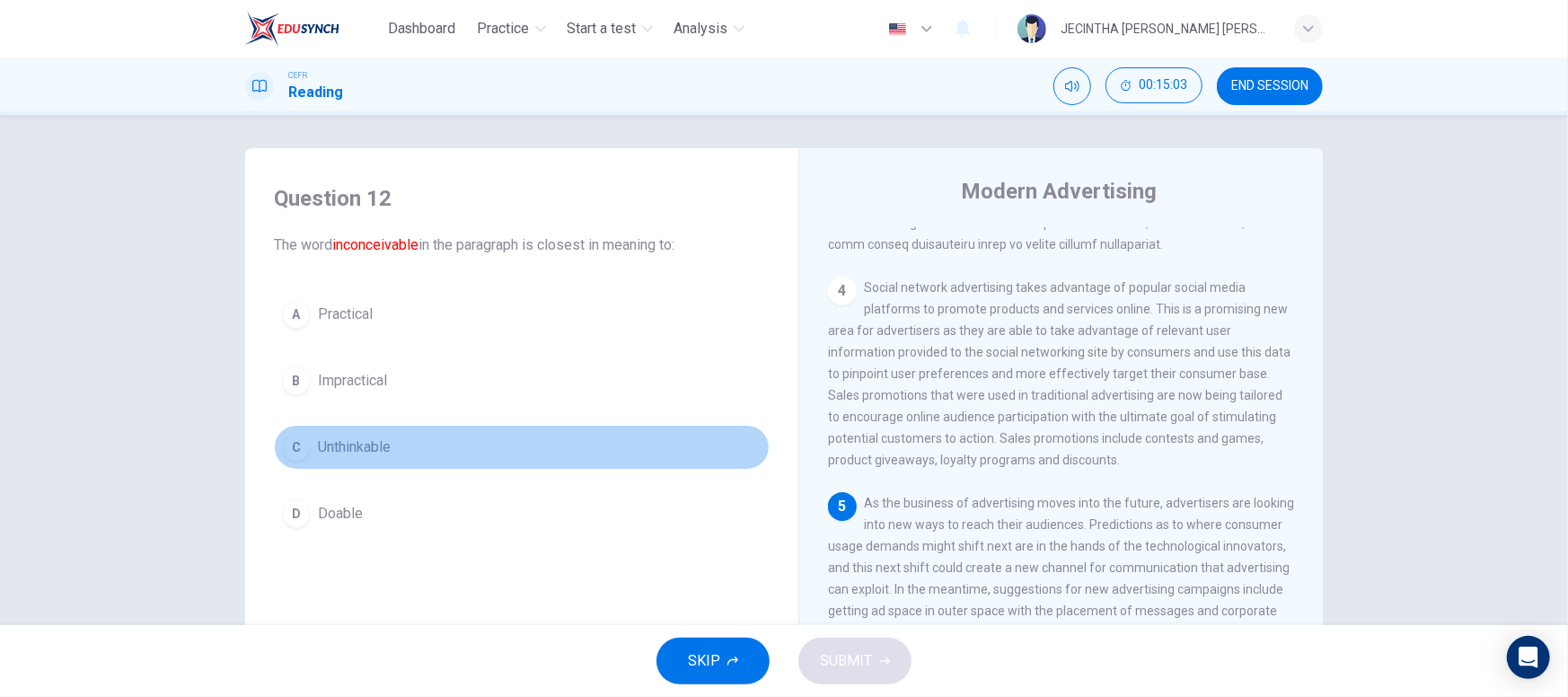 click on "Unthinkable" at bounding box center [354, 447] 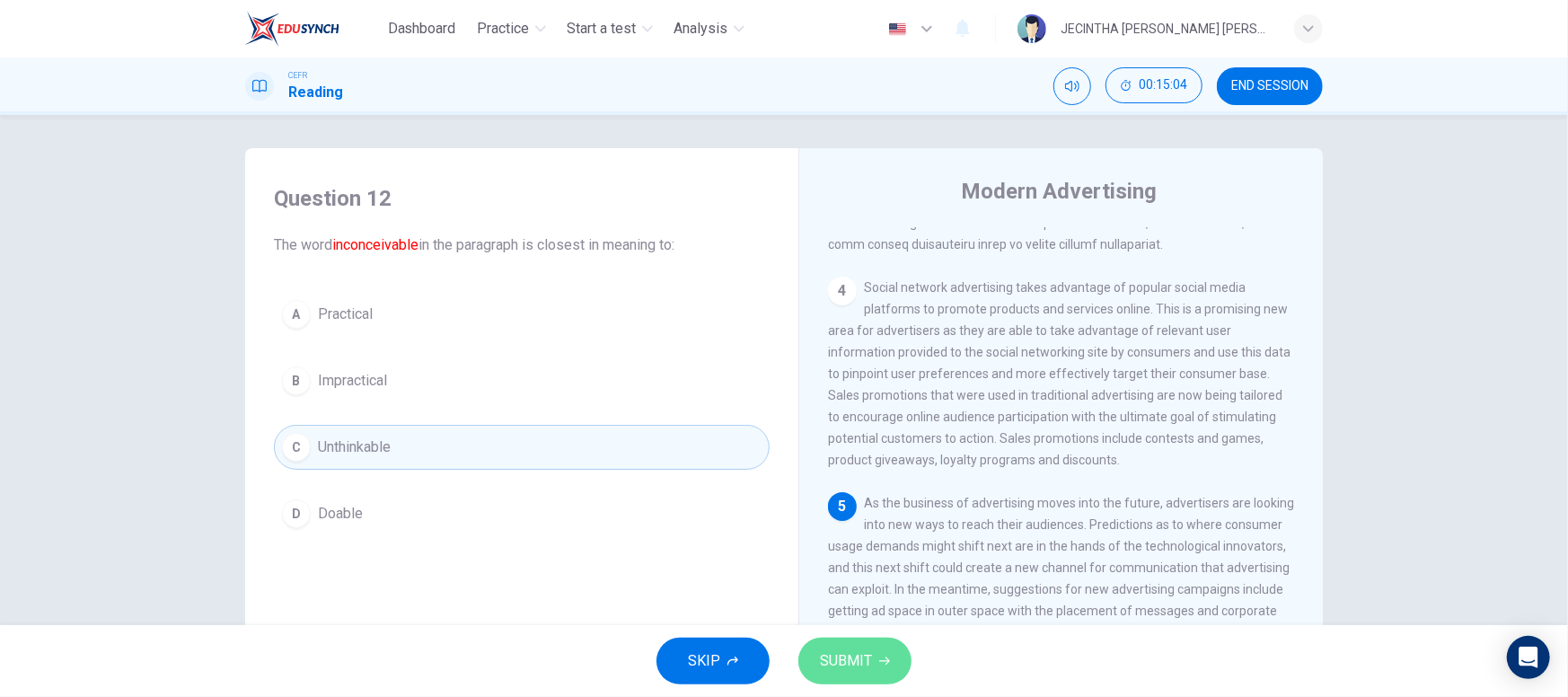 click on "SUBMIT" at bounding box center [846, 661] 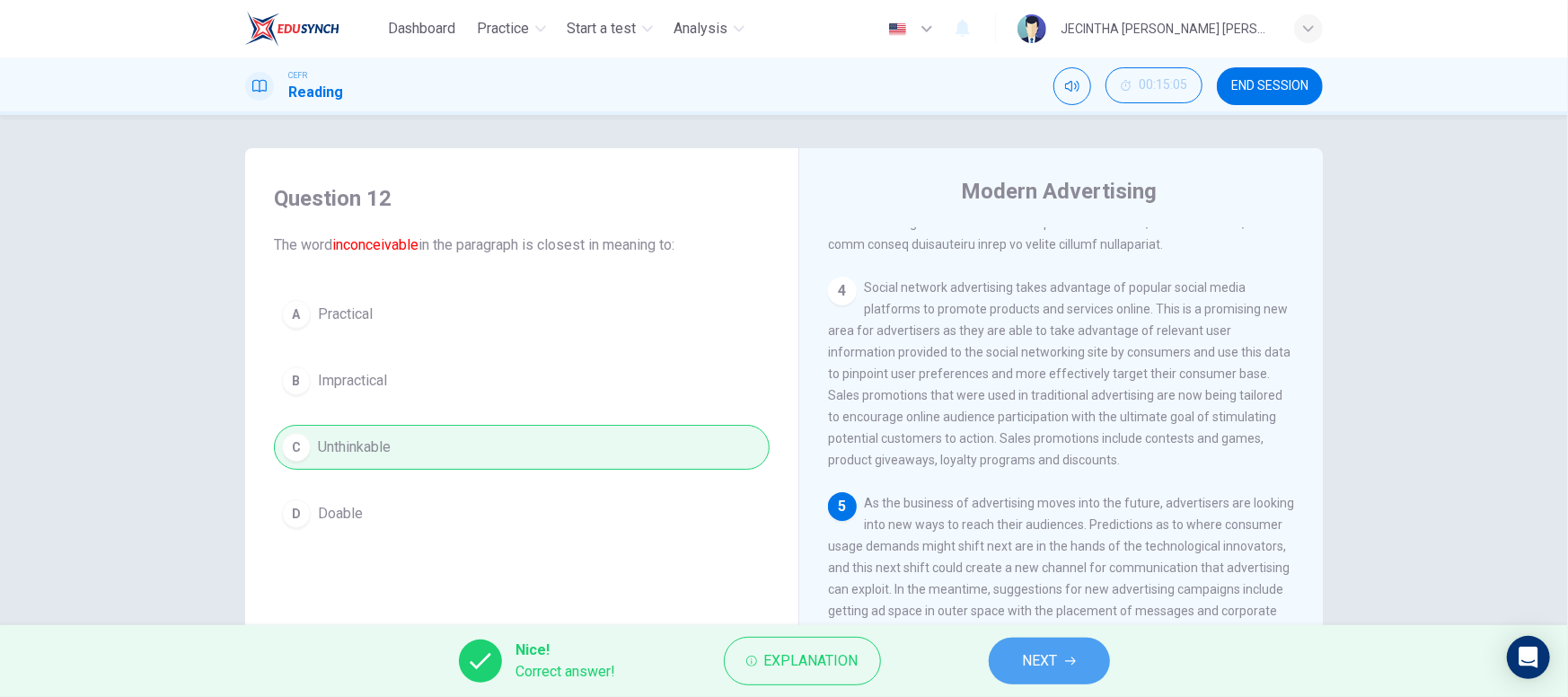 click on "NEXT" at bounding box center [1040, 661] 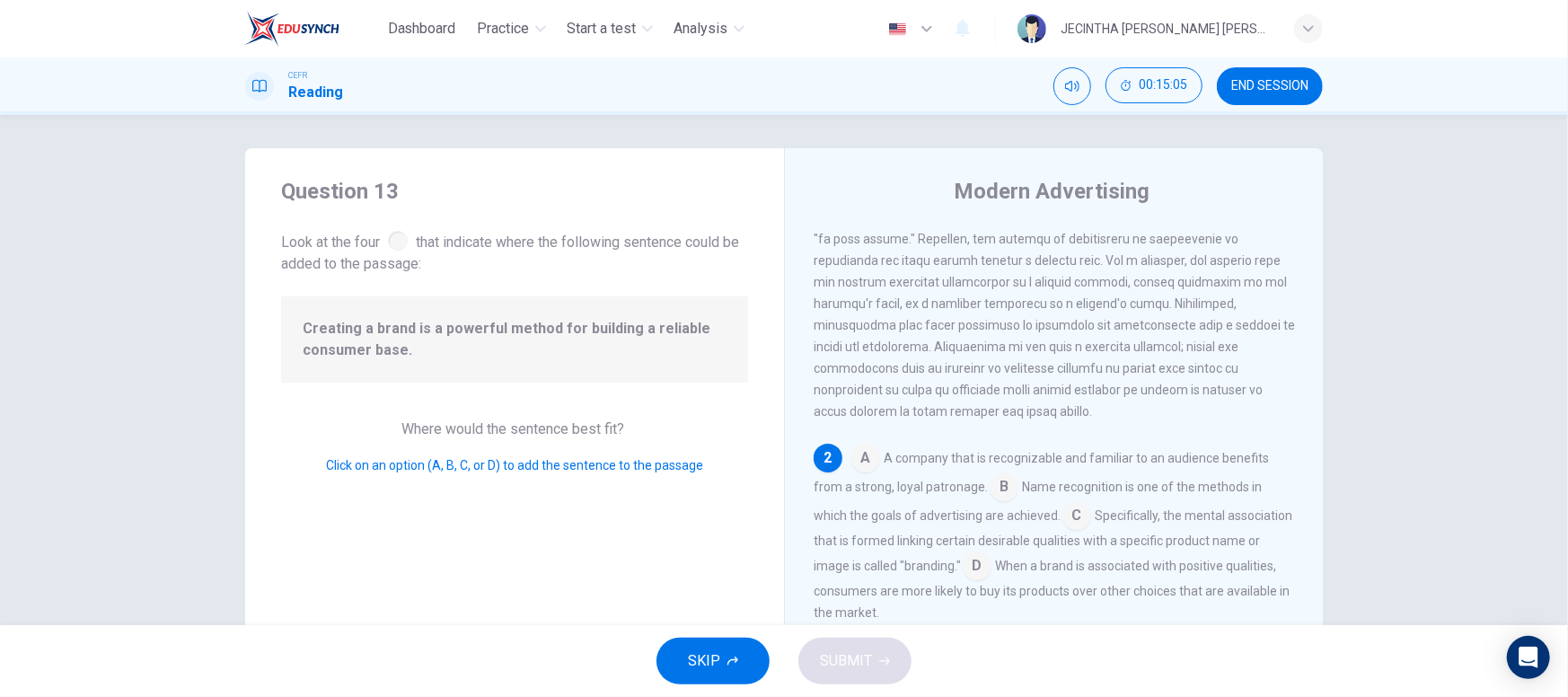 scroll, scrollTop: 222, scrollLeft: 0, axis: vertical 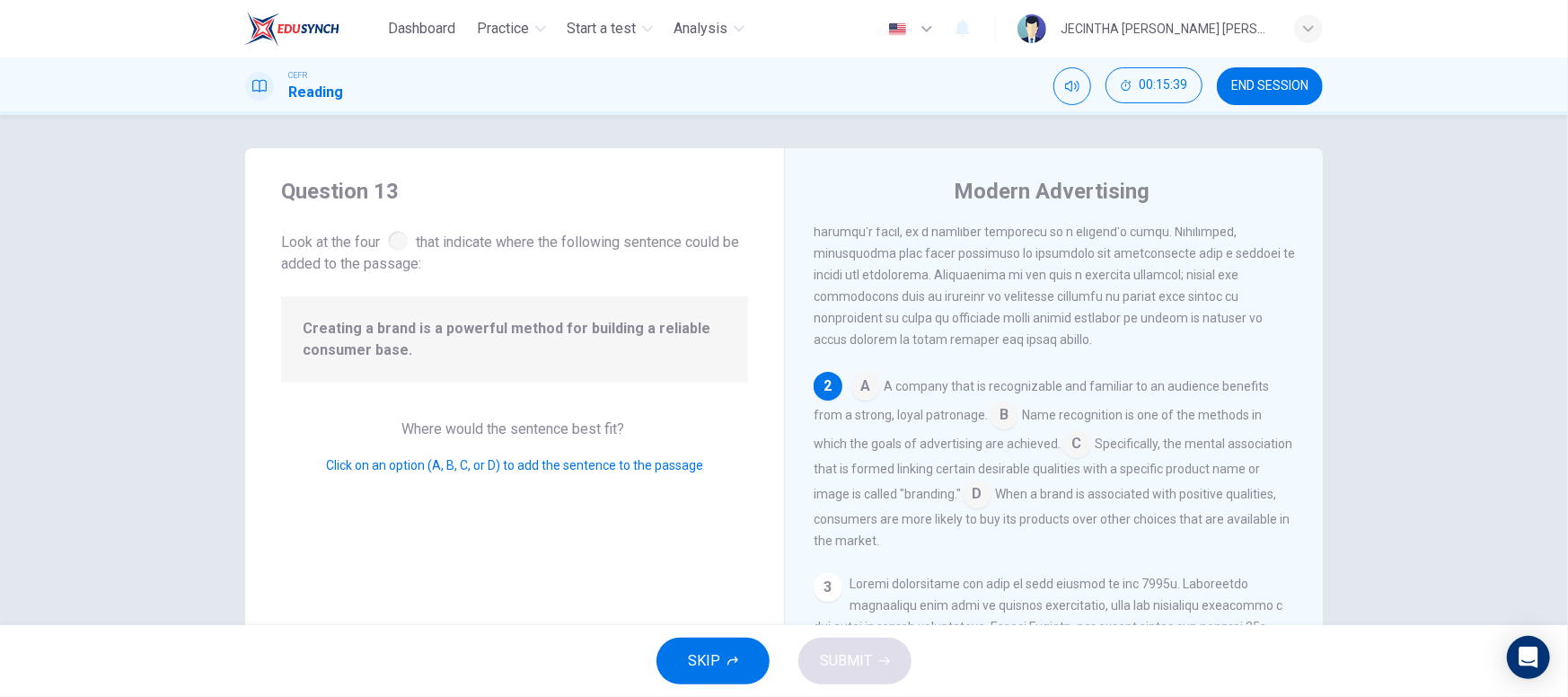 click at bounding box center [977, 496] 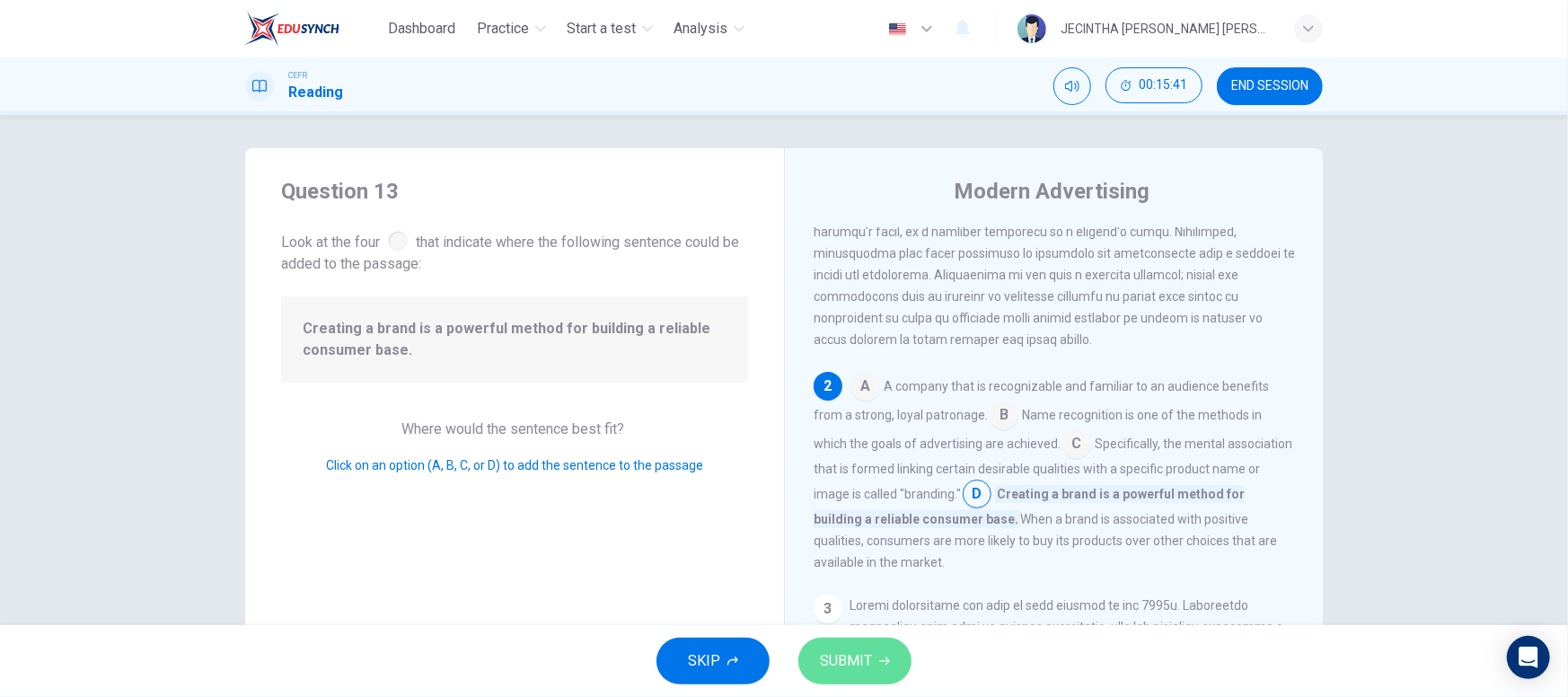click 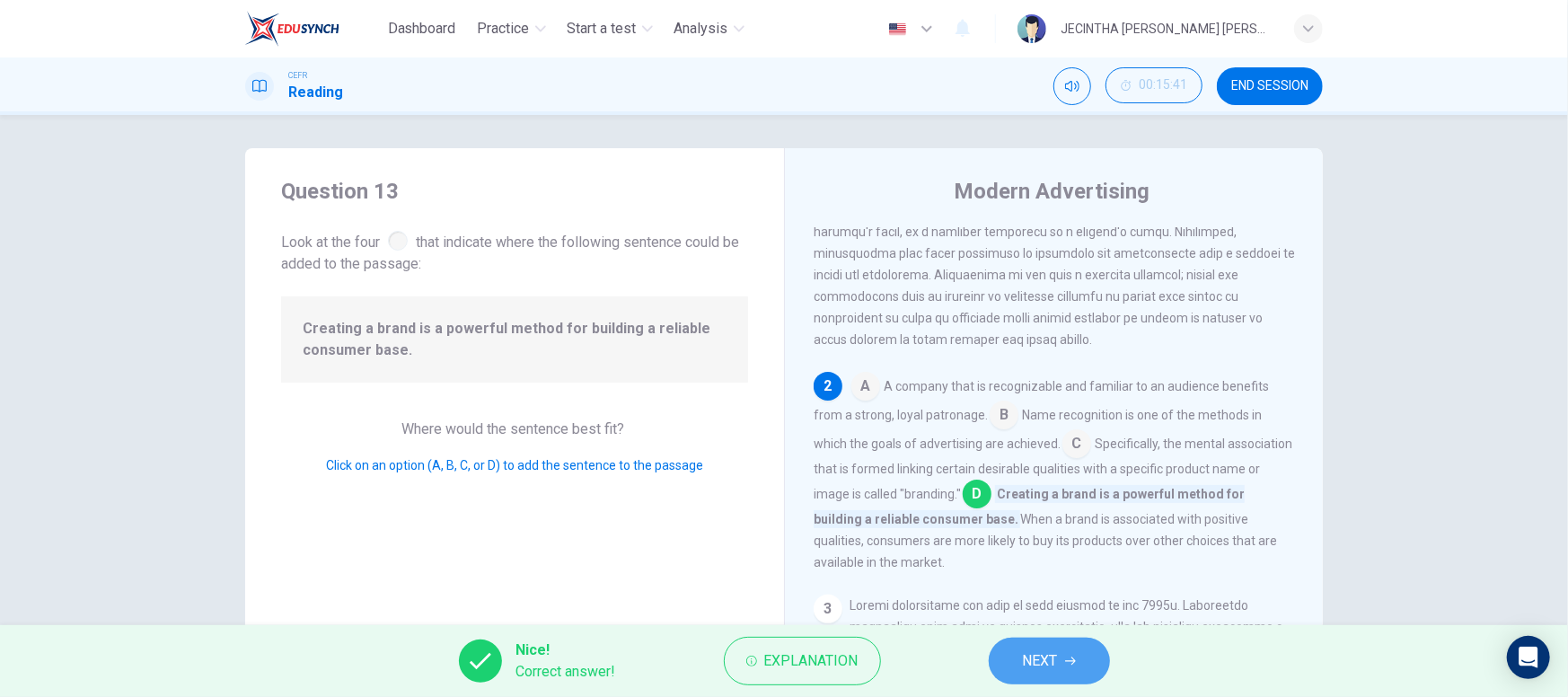 click on "NEXT" at bounding box center (1040, 661) 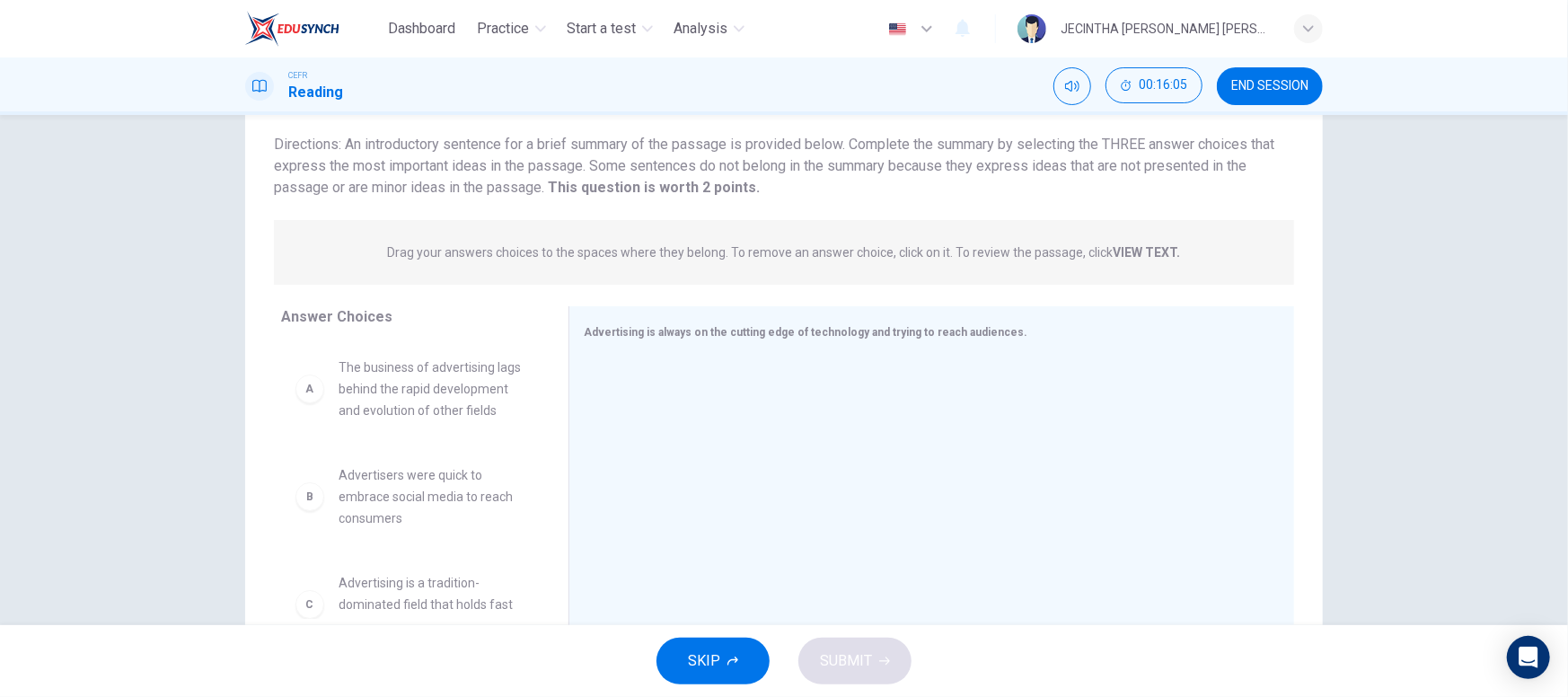 scroll, scrollTop: 185, scrollLeft: 0, axis: vertical 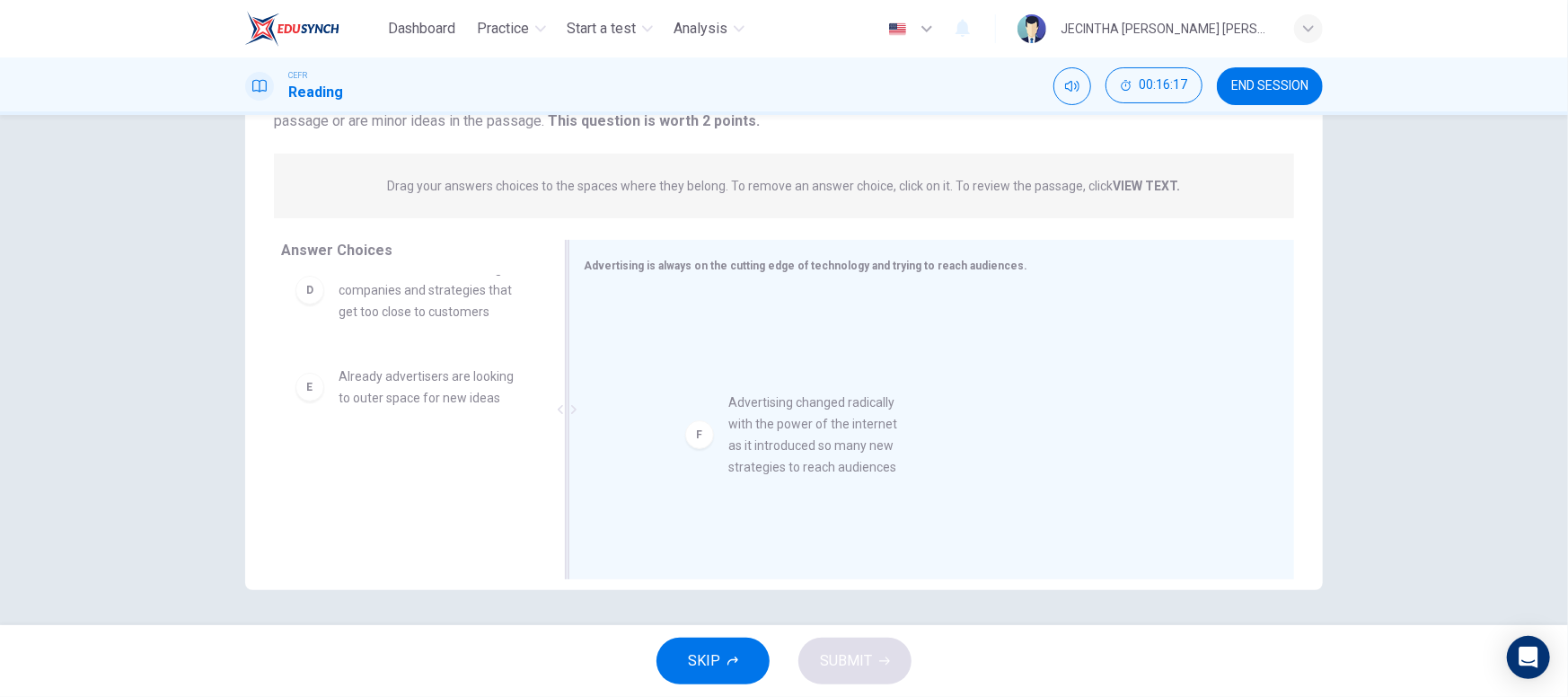 drag, startPoint x: 314, startPoint y: 500, endPoint x: 743, endPoint y: 433, distance: 434.20041 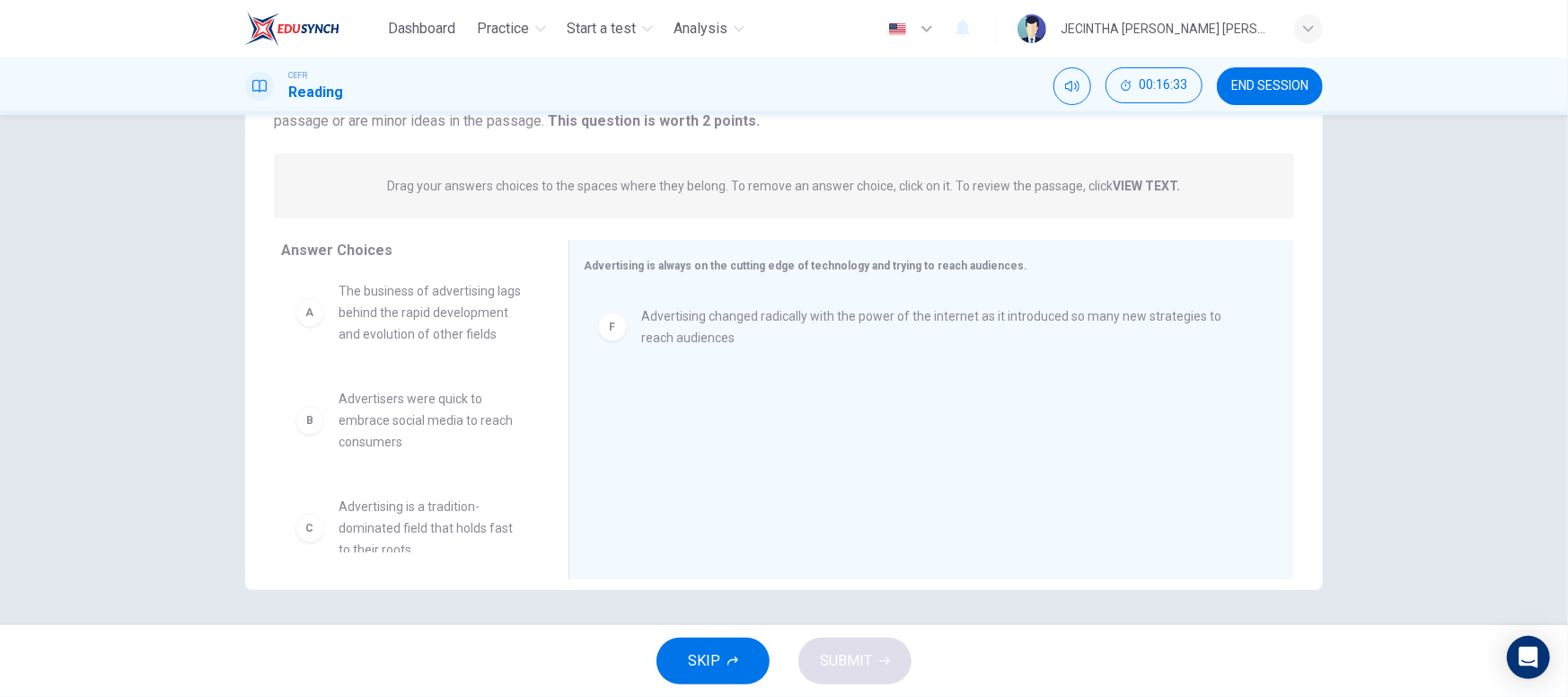 scroll, scrollTop: 0, scrollLeft: 0, axis: both 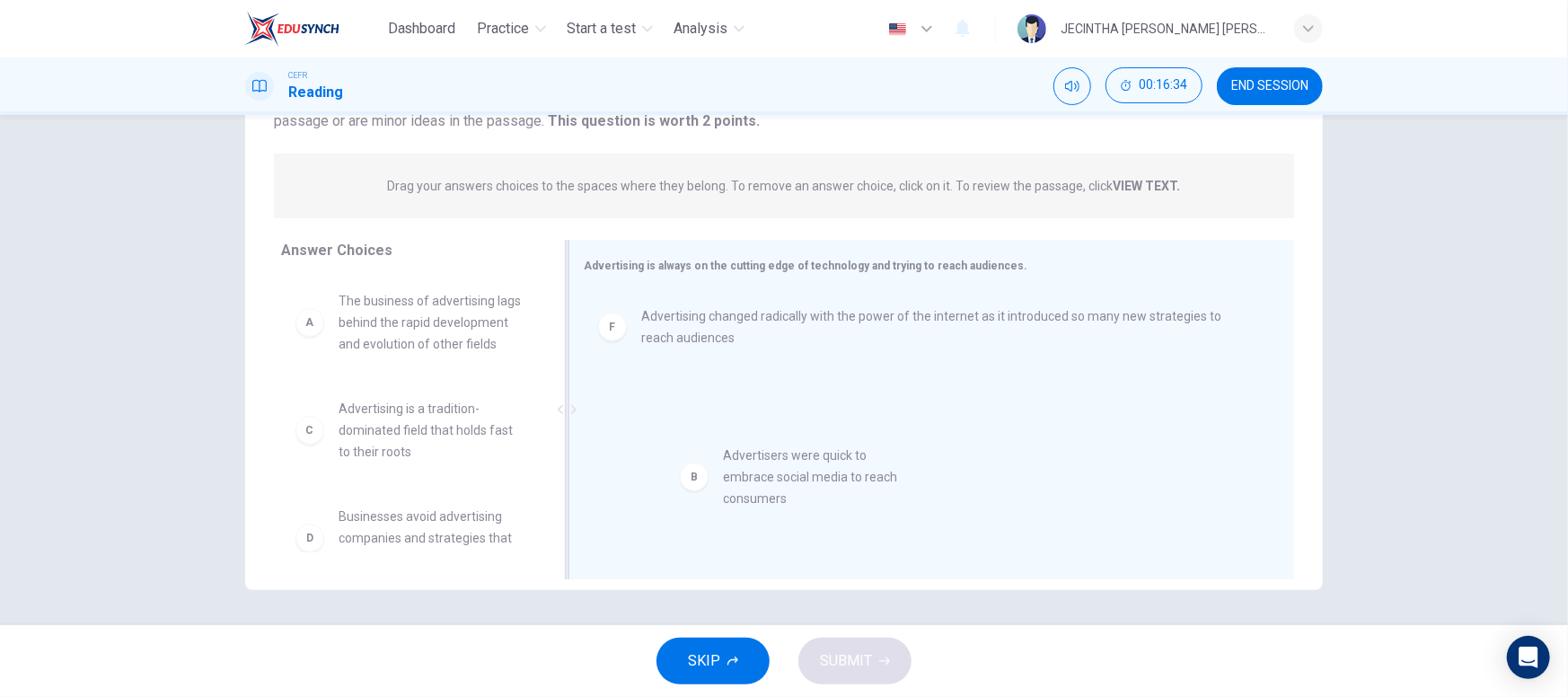 drag, startPoint x: 372, startPoint y: 458, endPoint x: 772, endPoint y: 486, distance: 400.9788 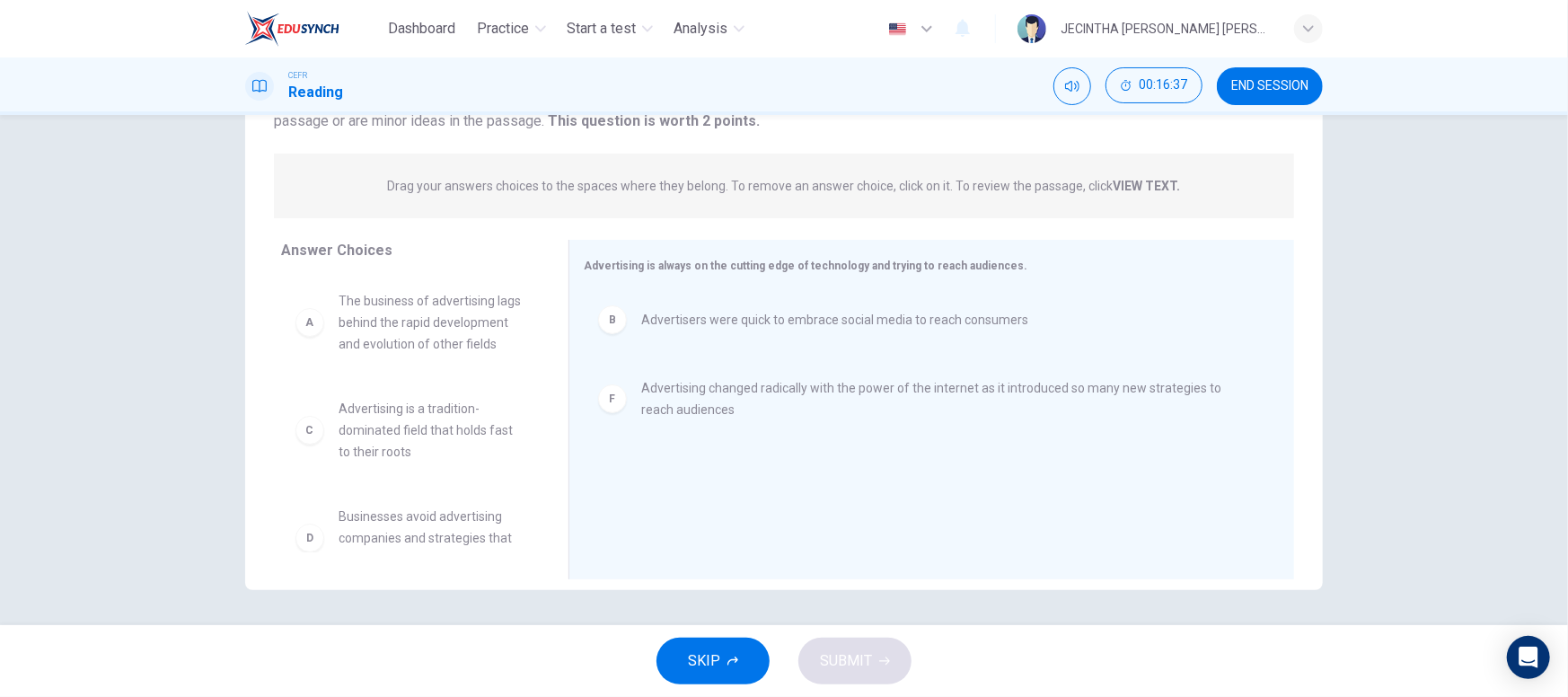 scroll, scrollTop: 185, scrollLeft: 0, axis: vertical 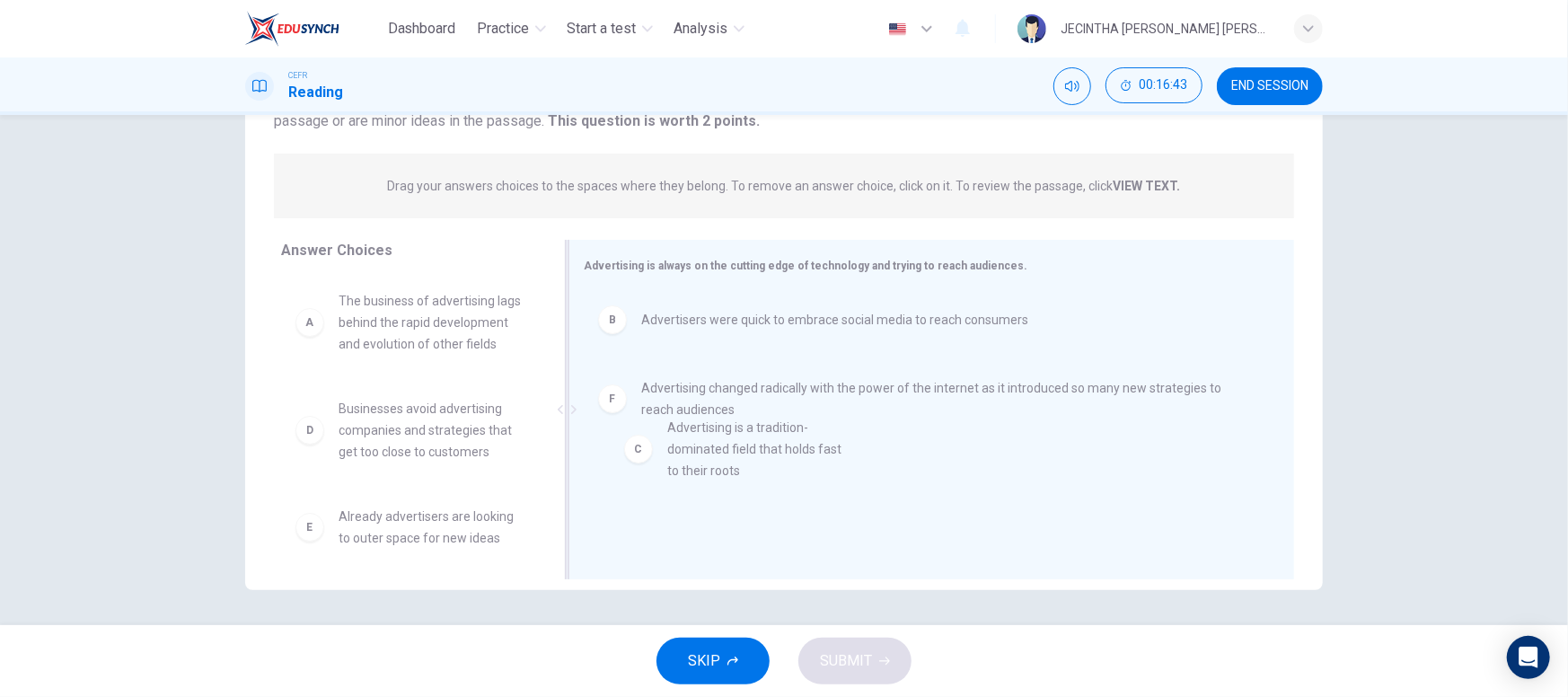 drag, startPoint x: 366, startPoint y: 472, endPoint x: 832, endPoint y: 472, distance: 466 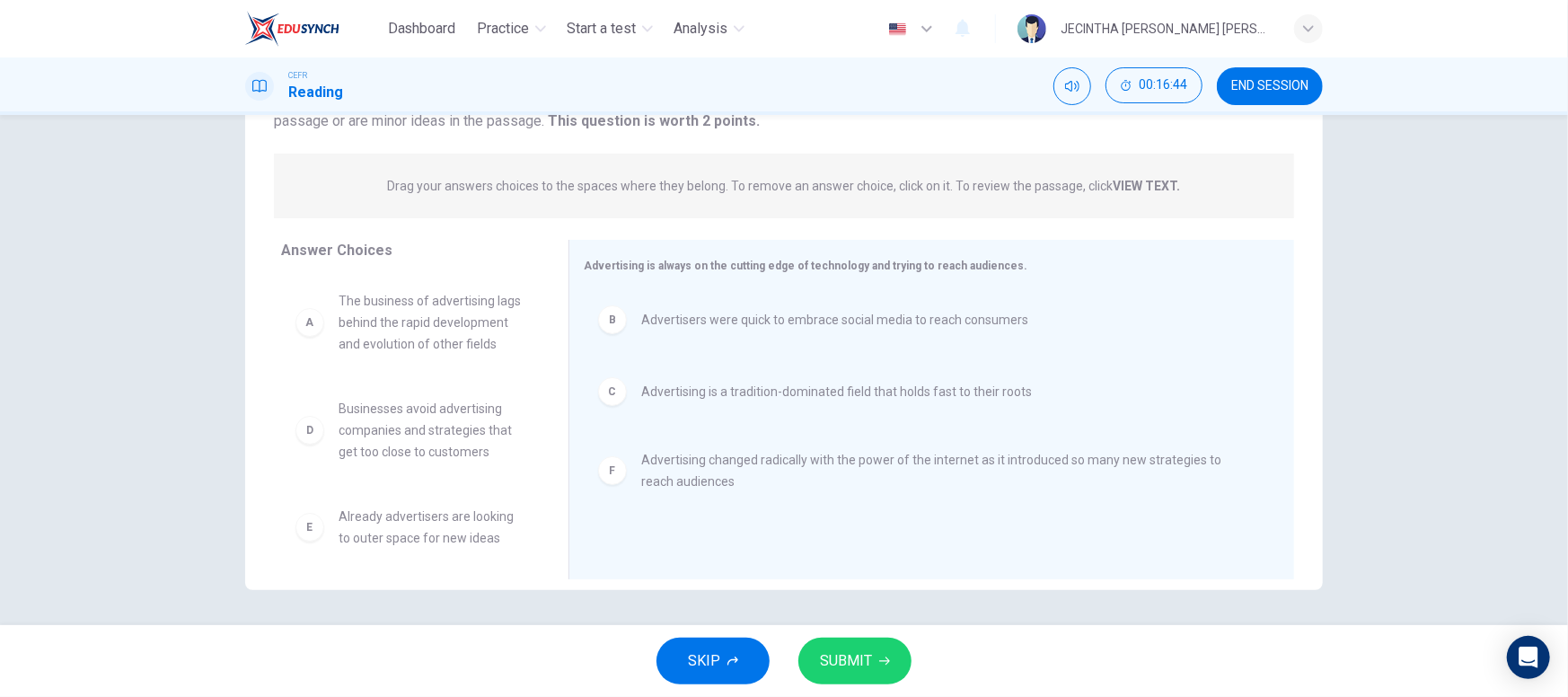 click on "SUBMIT" at bounding box center [855, 661] 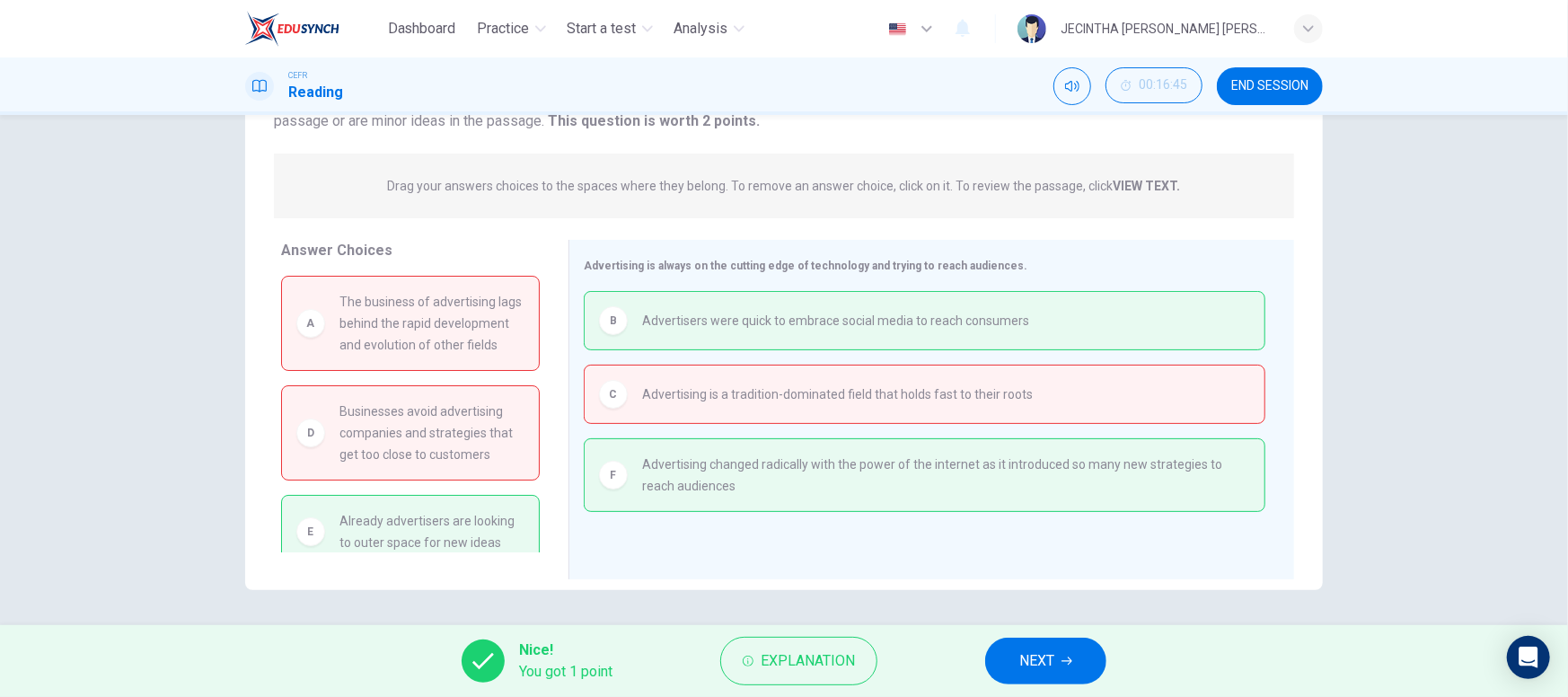 scroll, scrollTop: 36, scrollLeft: 0, axis: vertical 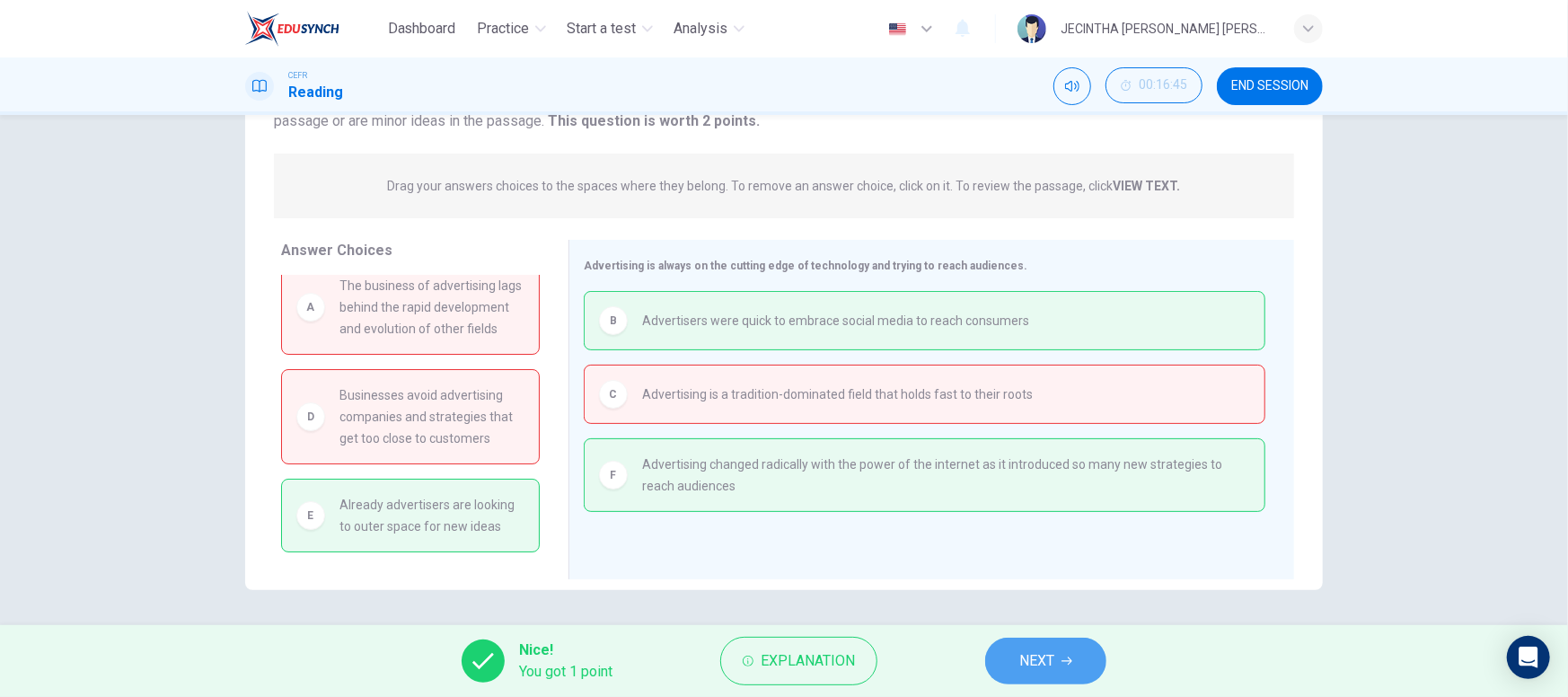 click on "NEXT" at bounding box center (1036, 661) 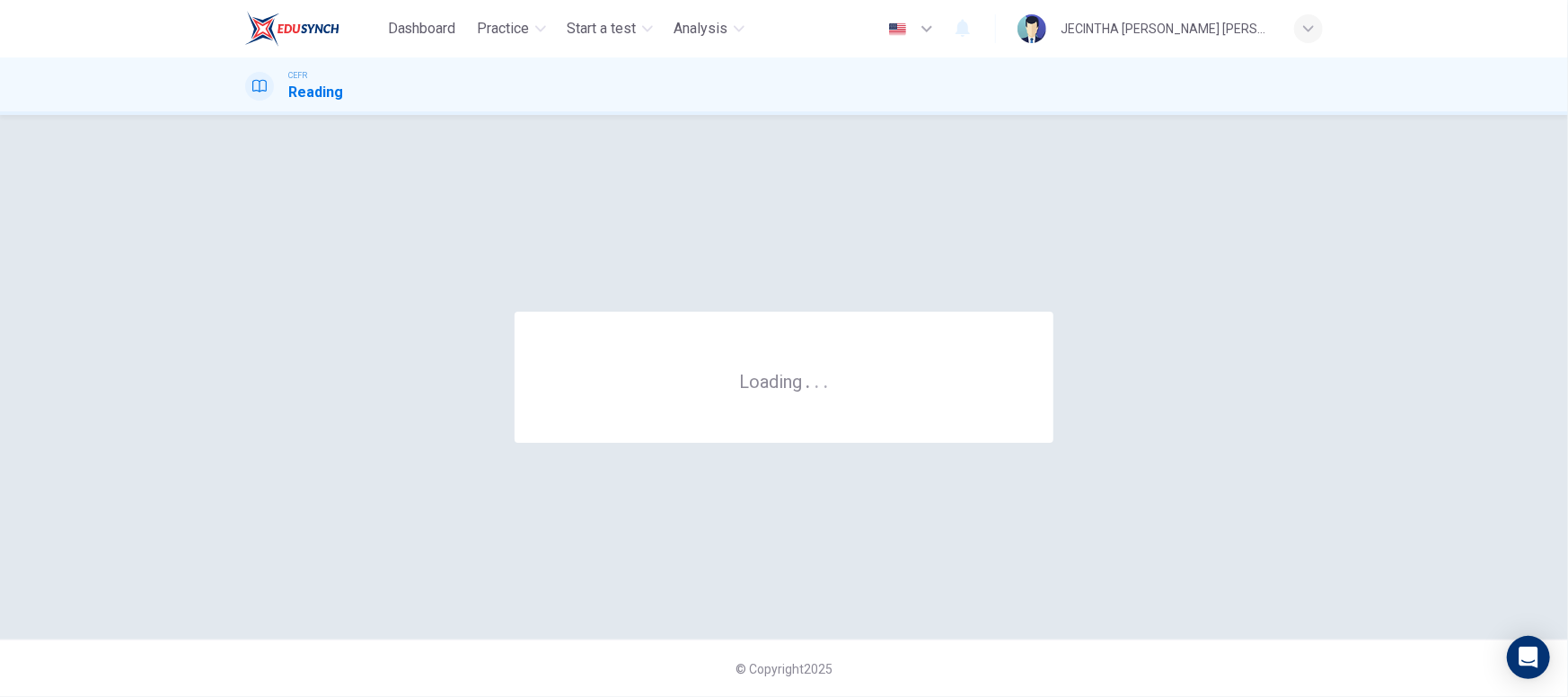 scroll, scrollTop: 0, scrollLeft: 0, axis: both 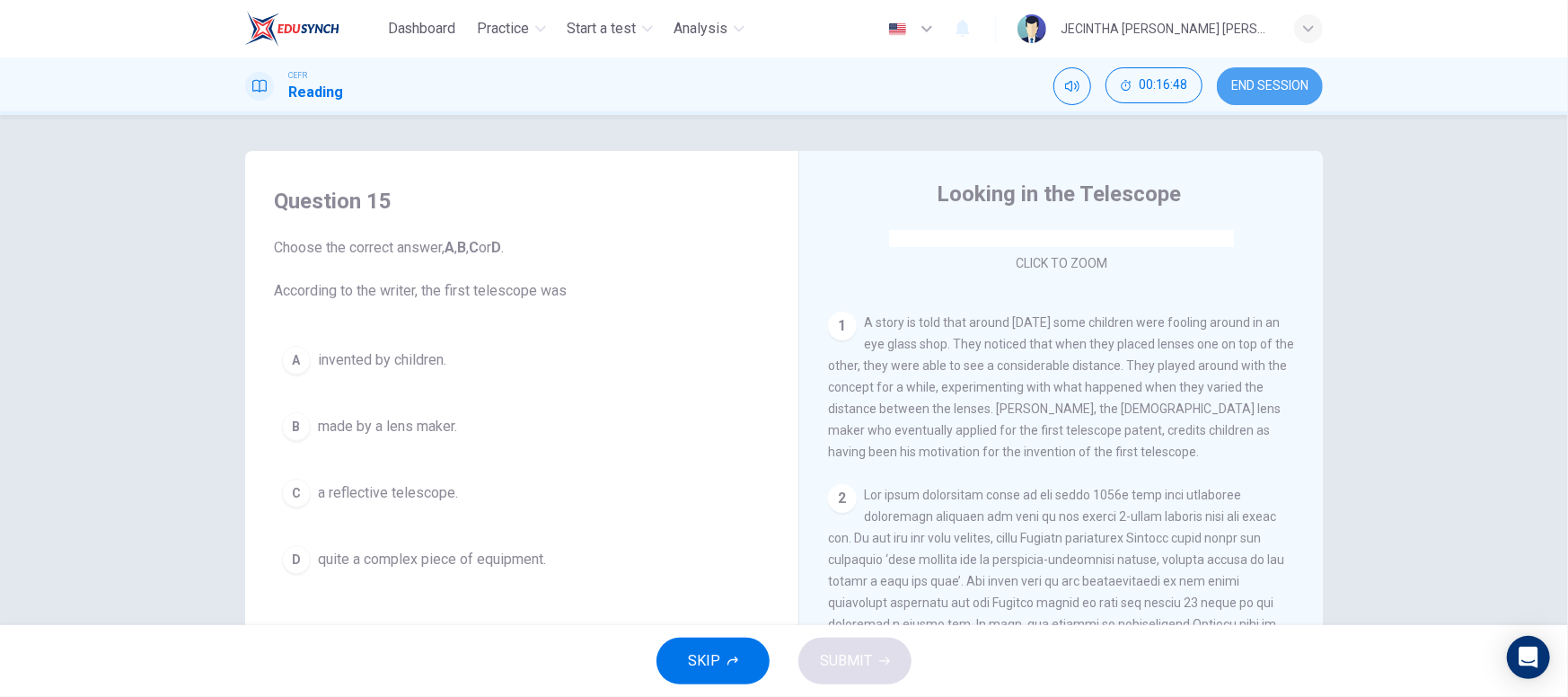 click on "END SESSION" at bounding box center (1270, 86) 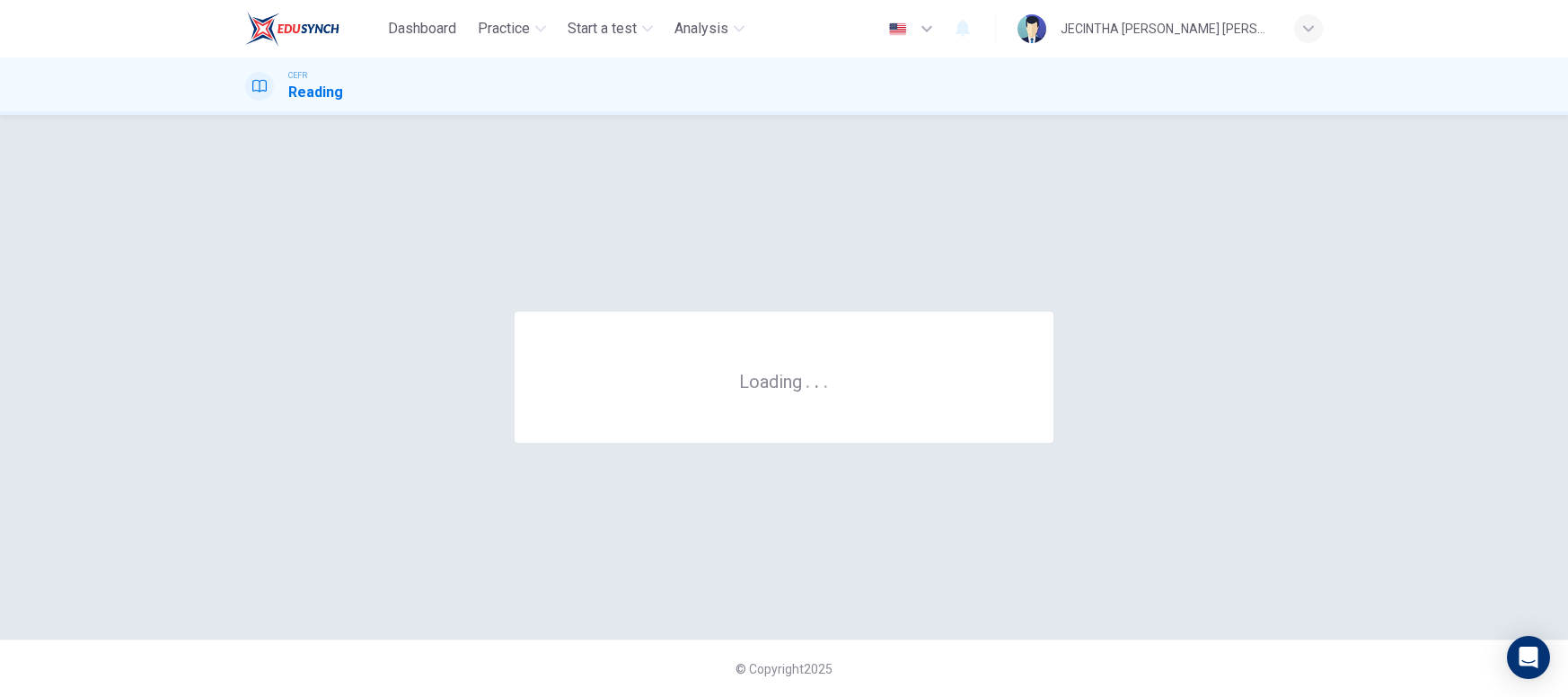 scroll, scrollTop: 0, scrollLeft: 0, axis: both 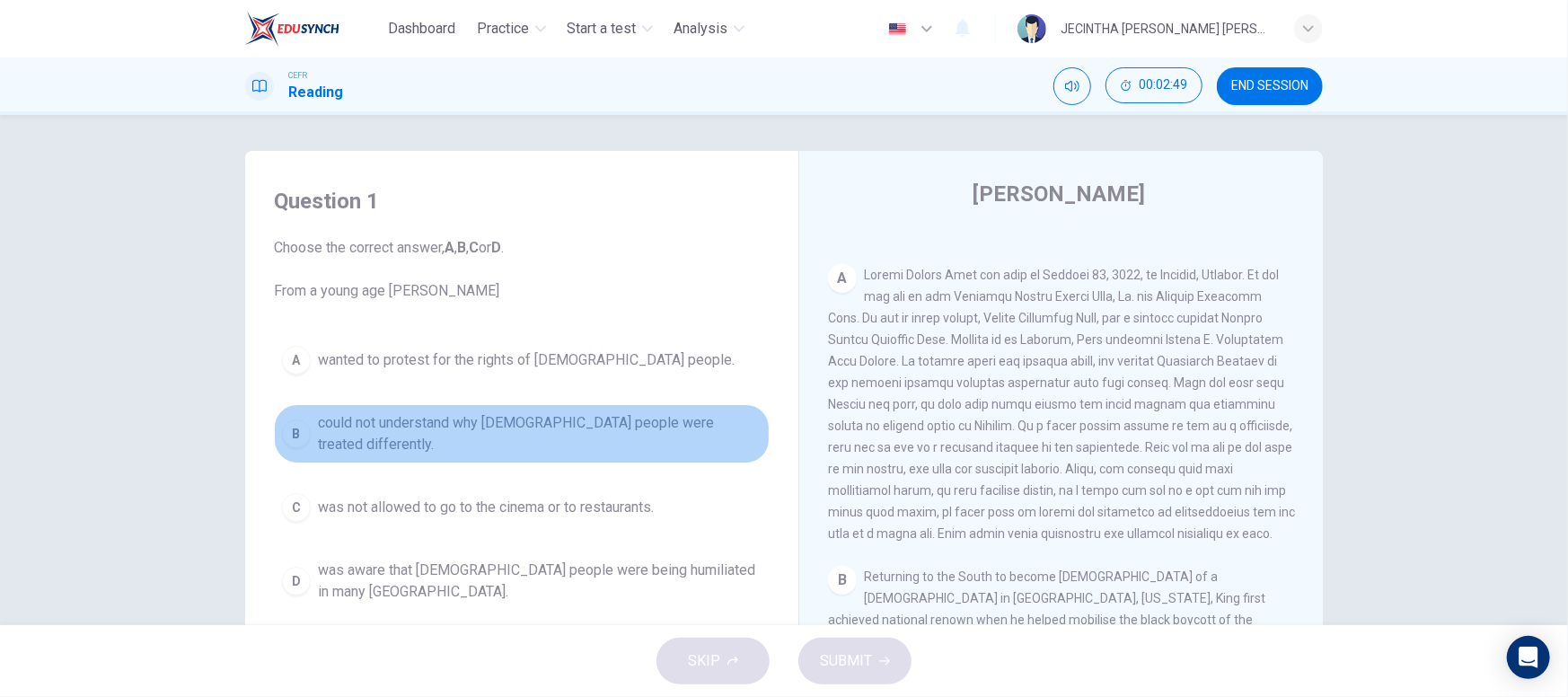 click on "could not understand why [DEMOGRAPHIC_DATA] people were treated differently." at bounding box center (540, 434) 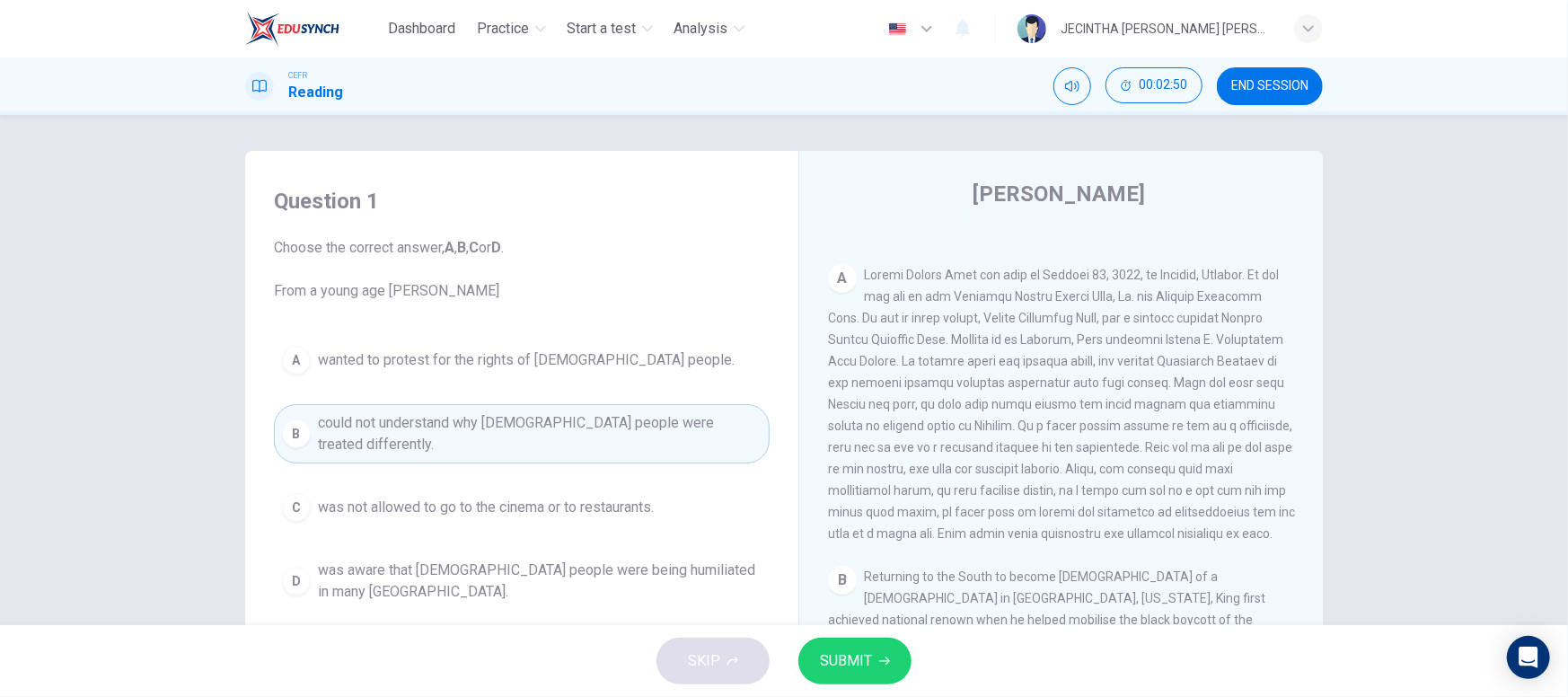 click on "SUBMIT" at bounding box center [846, 661] 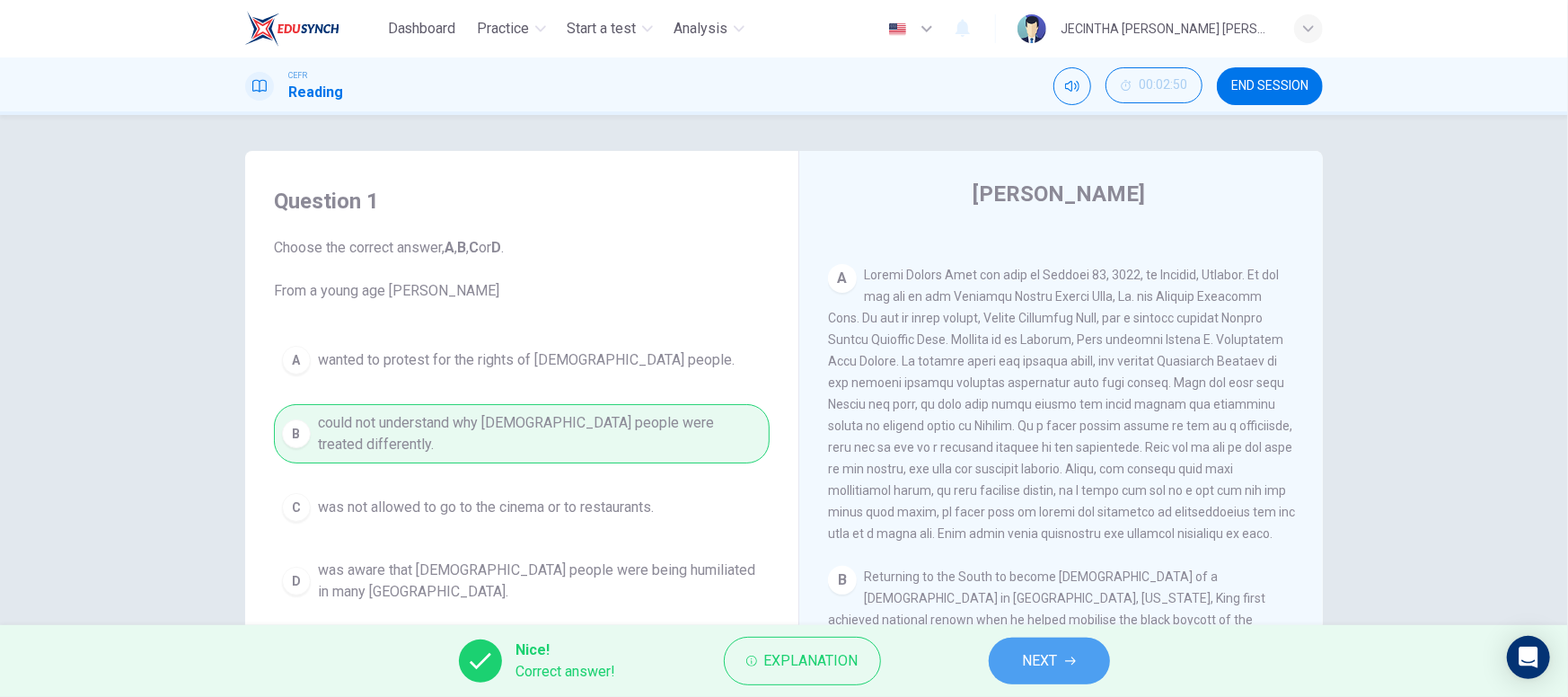 click on "NEXT" at bounding box center [1040, 661] 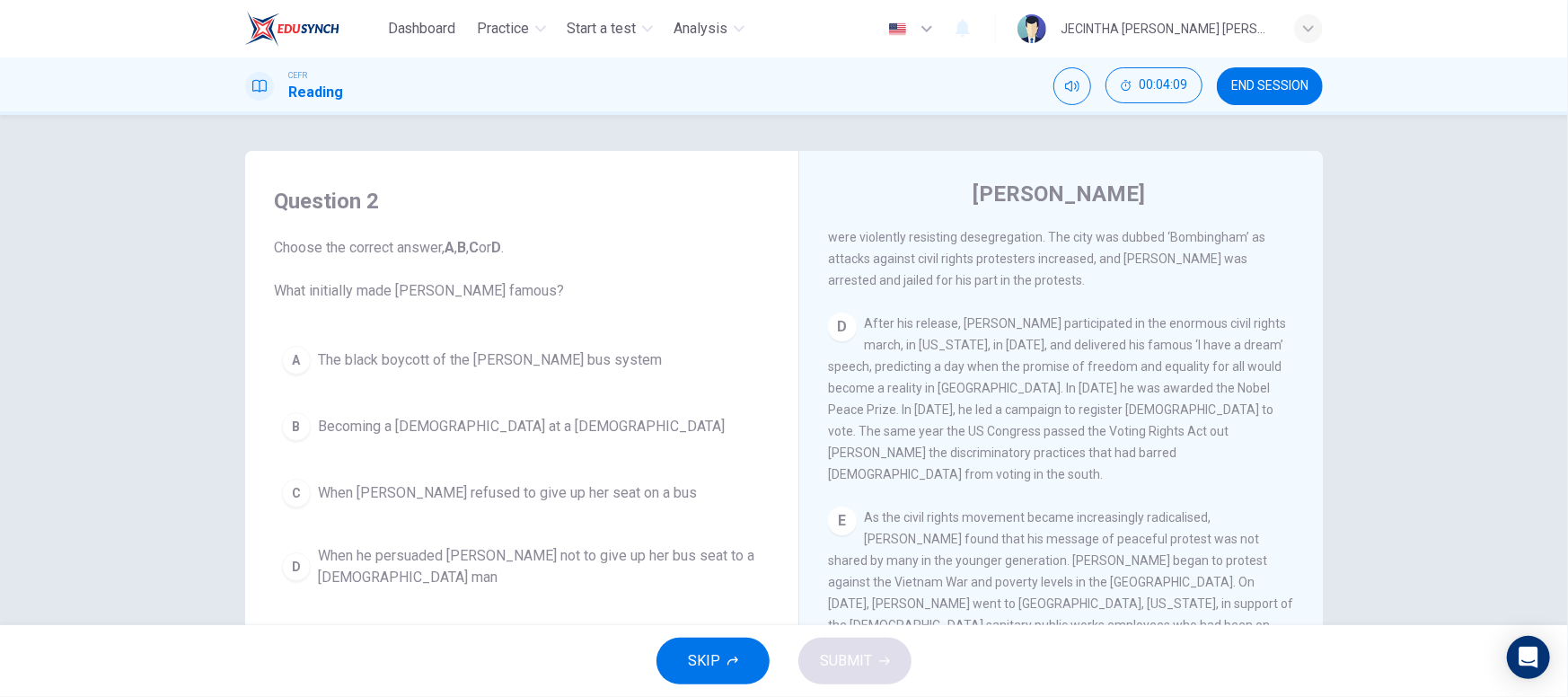 scroll, scrollTop: 1046, scrollLeft: 0, axis: vertical 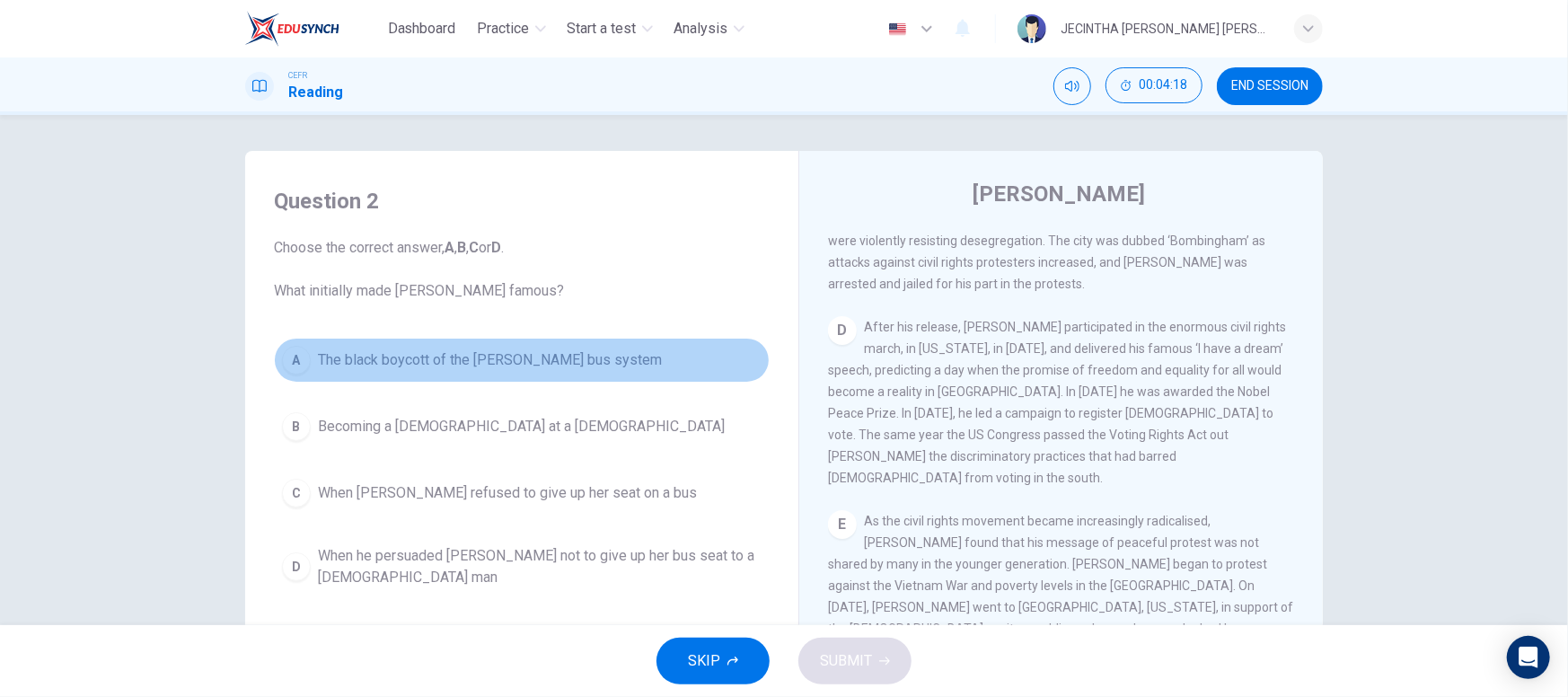 click on "The black boycott of the [PERSON_NAME] bus system" at bounding box center [489, 360] 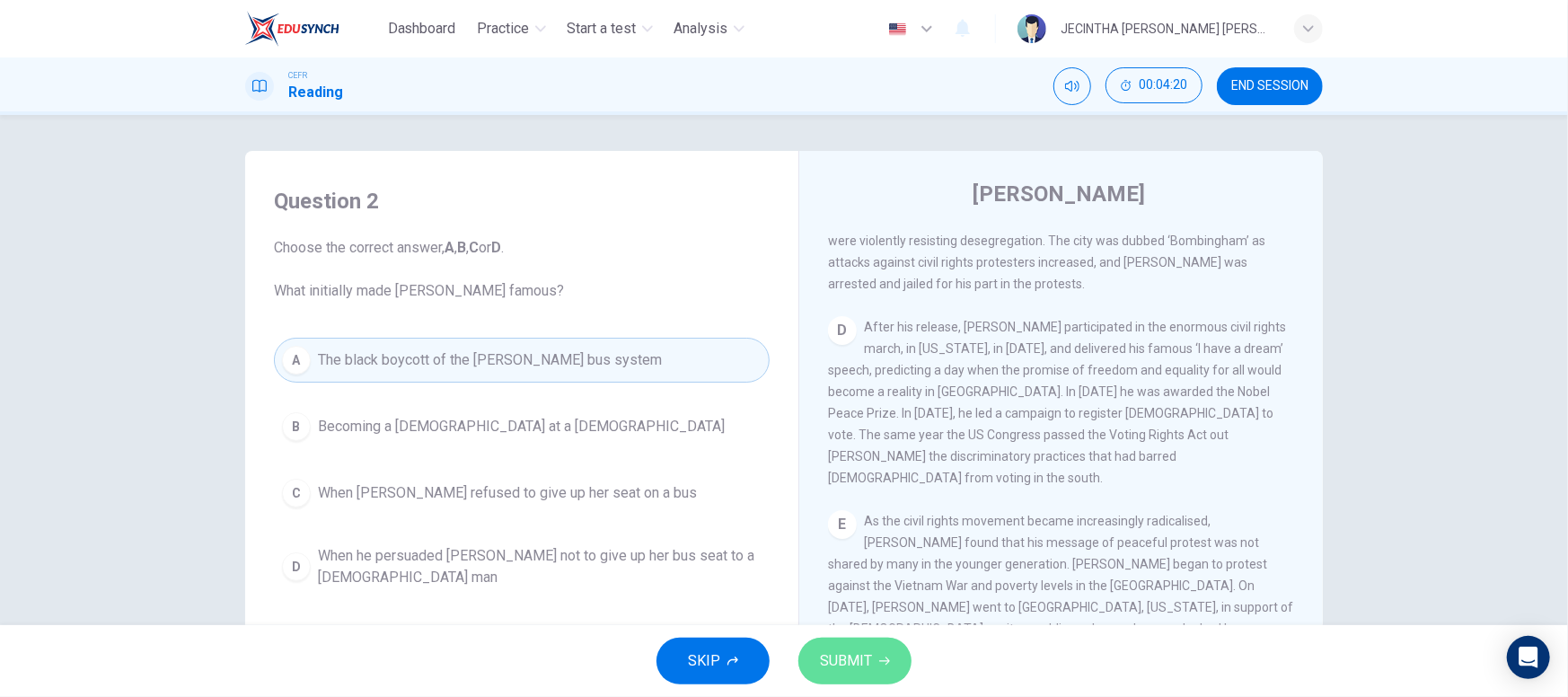 click on "SUBMIT" at bounding box center (846, 661) 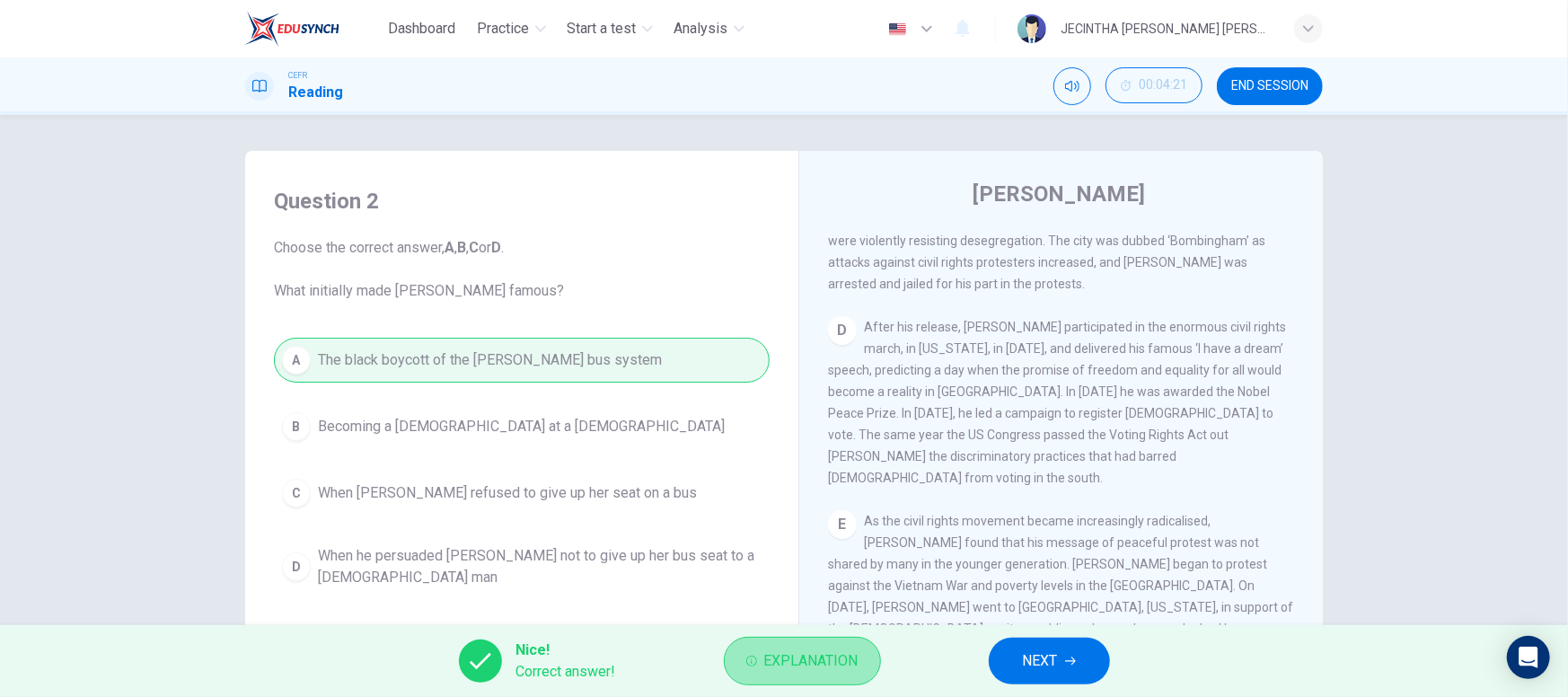 click on "Explanation" at bounding box center (811, 661) 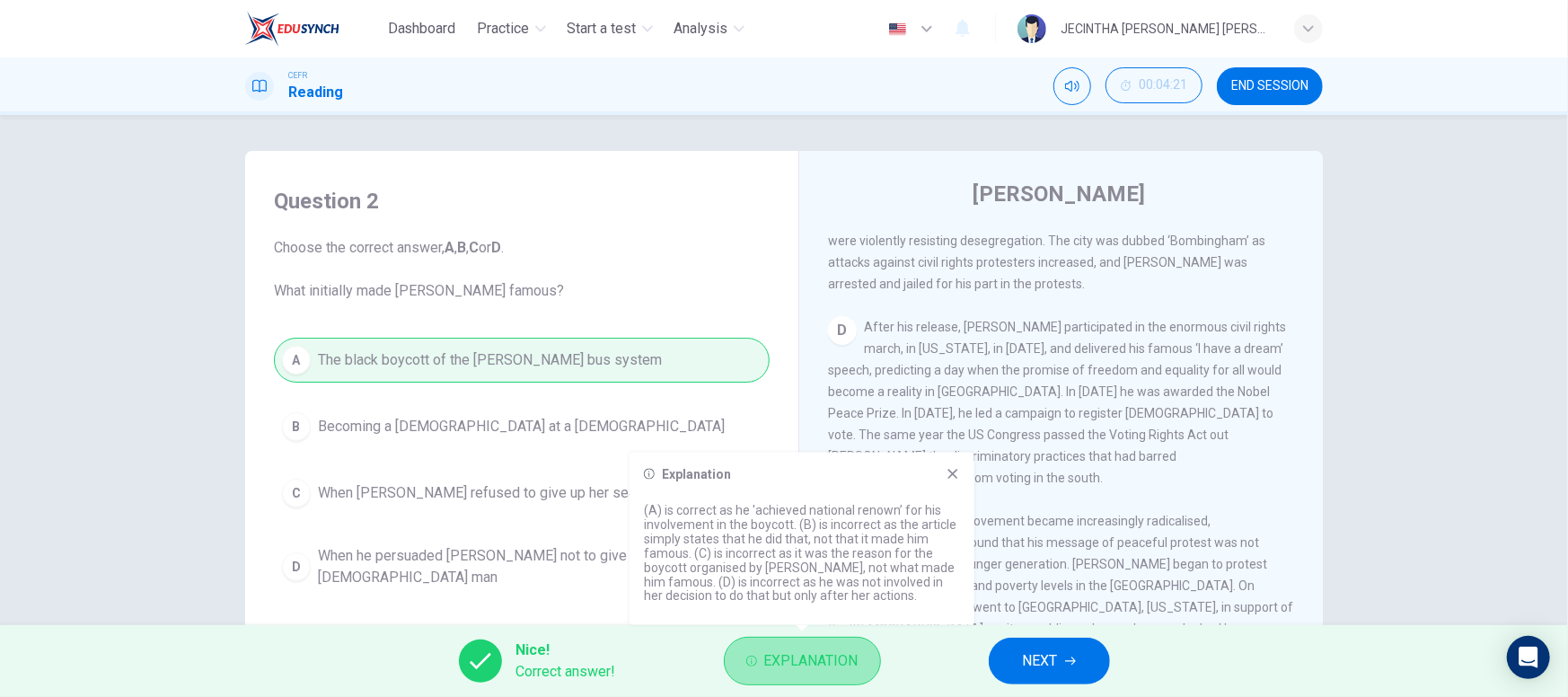 click on "Explanation" at bounding box center (811, 661) 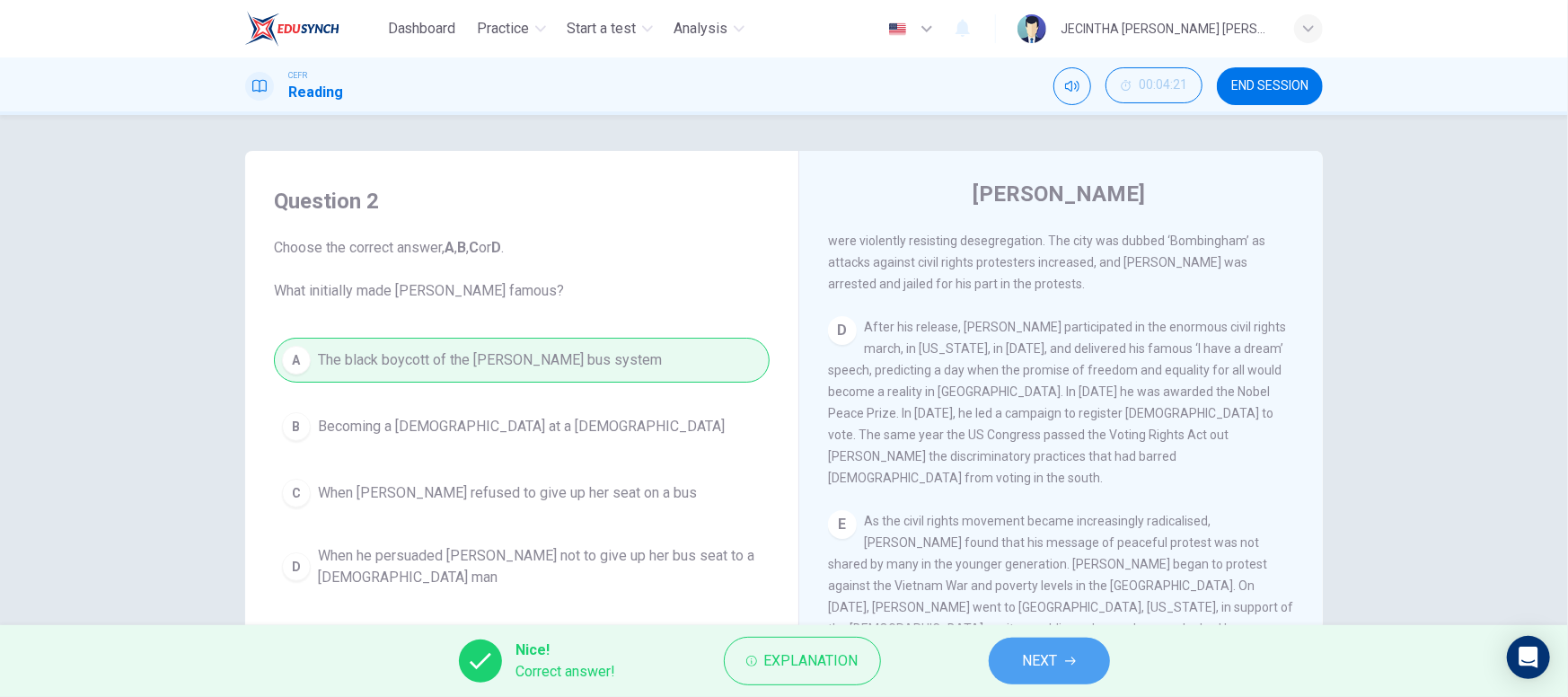 click on "NEXT" at bounding box center [1040, 661] 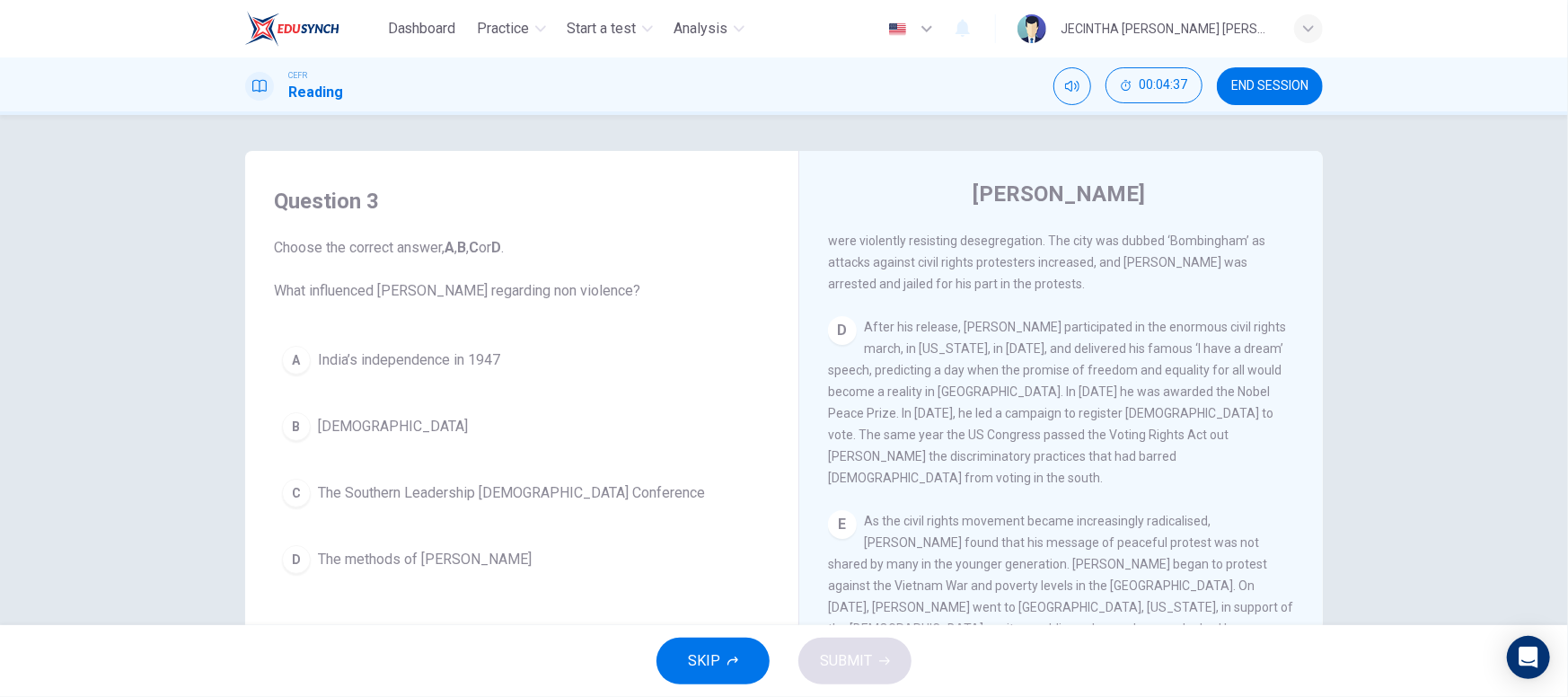 click on "The methods of [PERSON_NAME]" at bounding box center [425, 560] 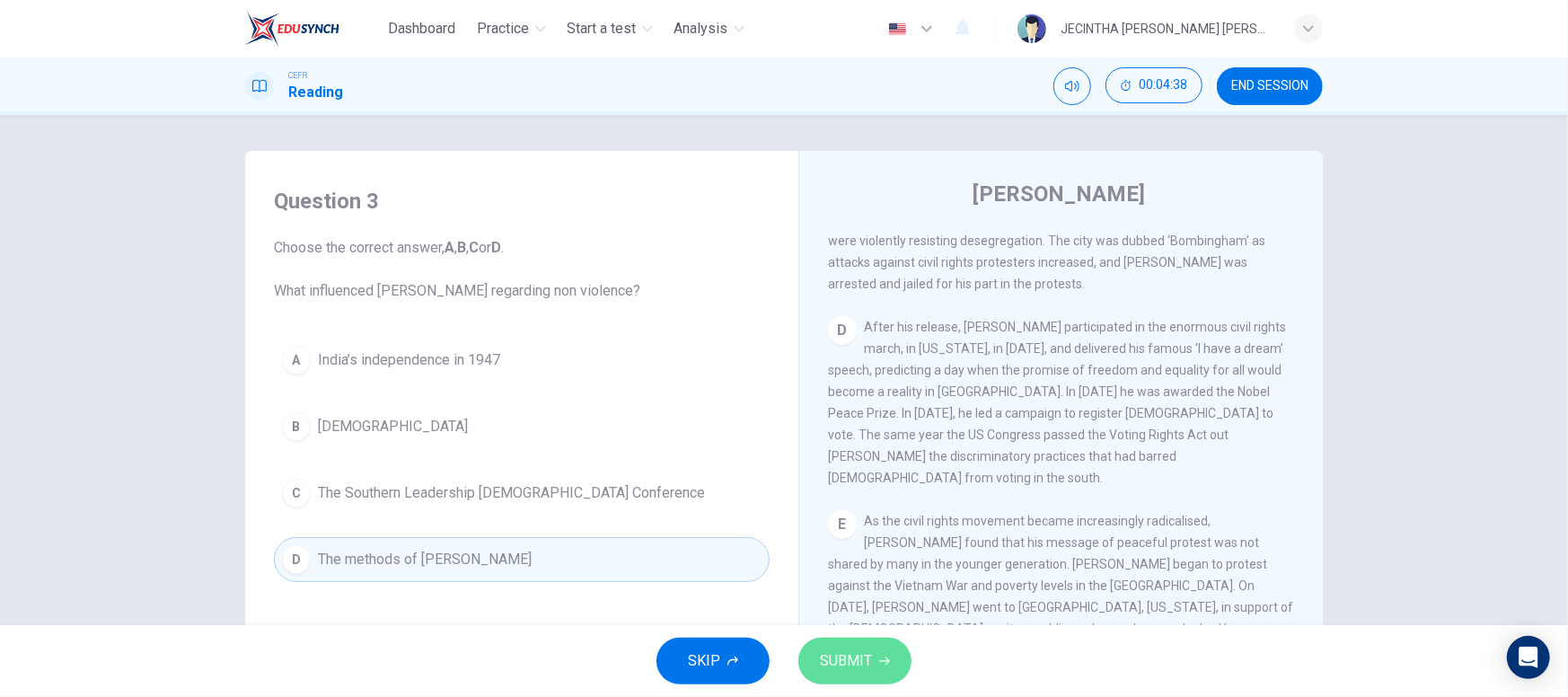 click on "SUBMIT" at bounding box center (846, 661) 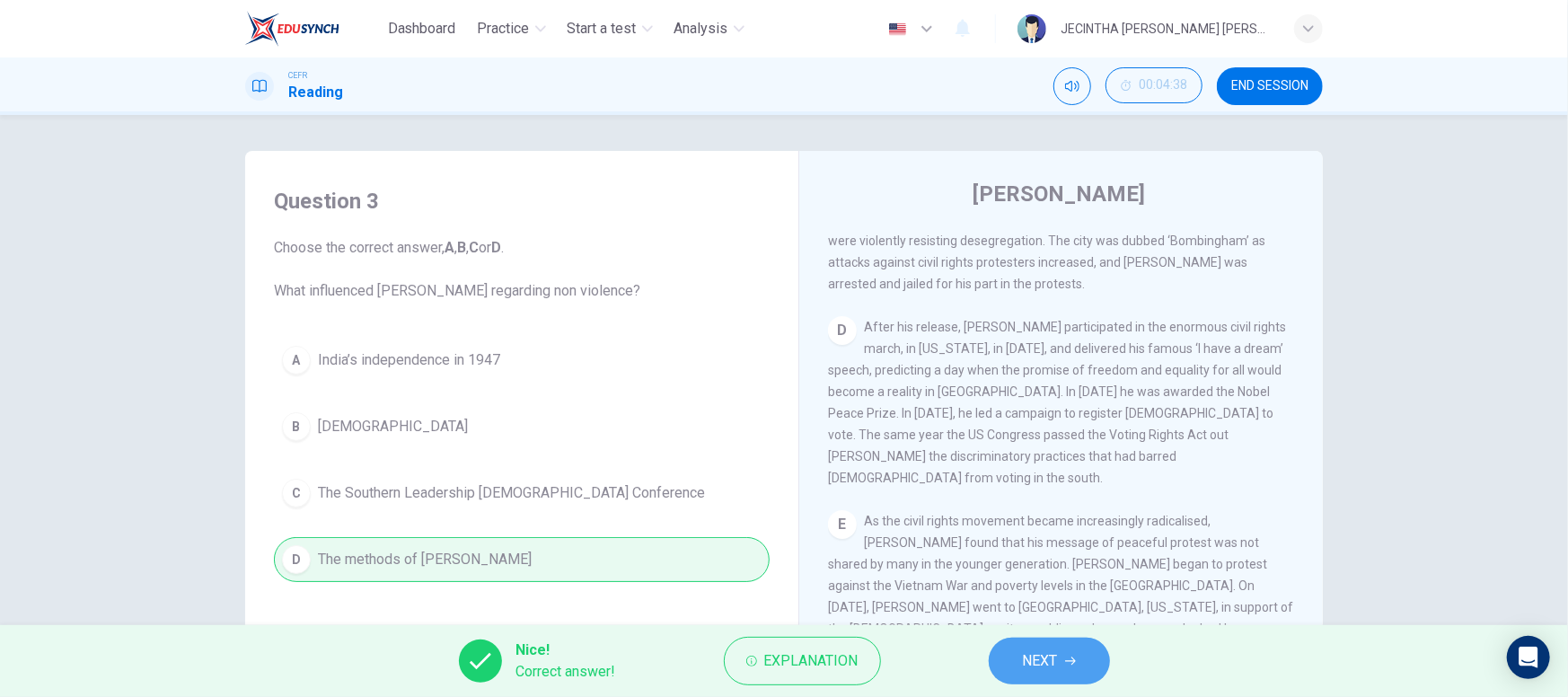 click on "NEXT" at bounding box center [1040, 661] 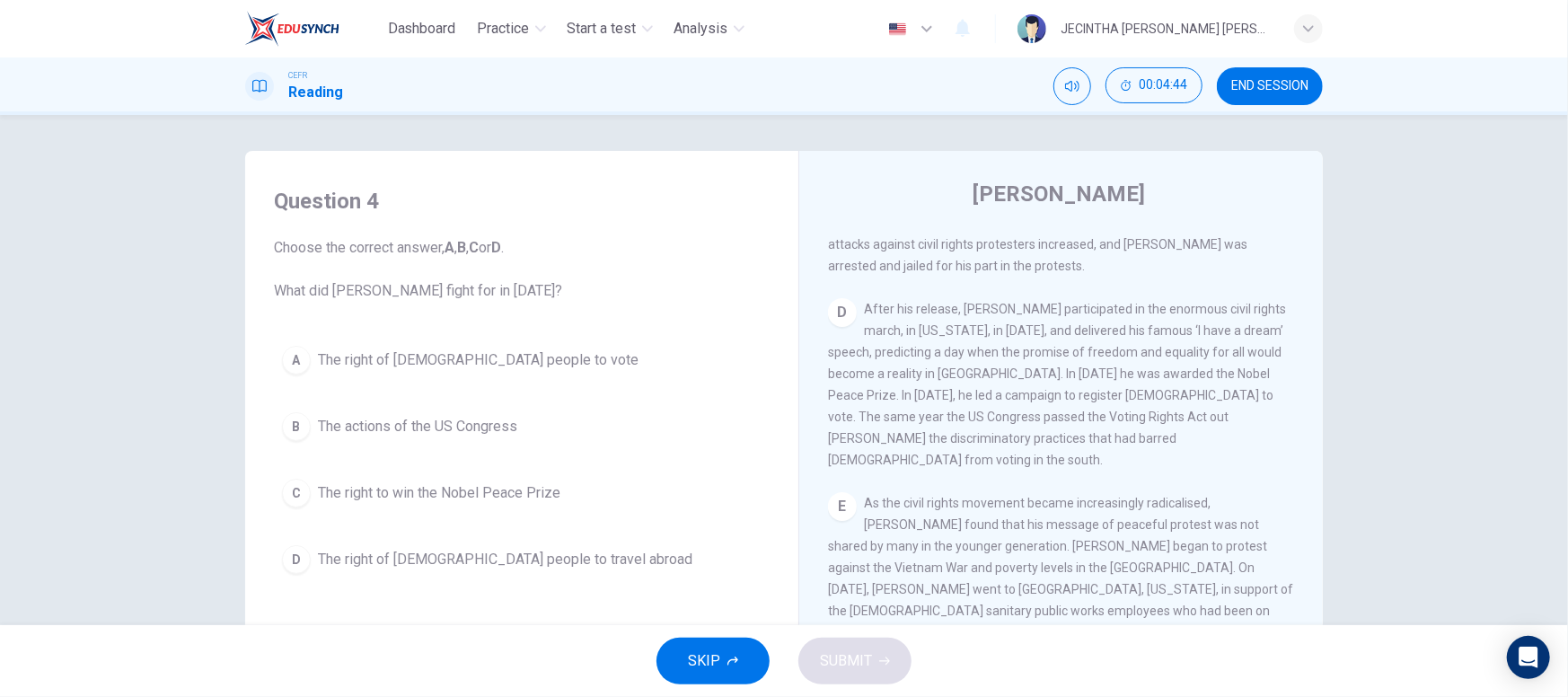 scroll, scrollTop: 1063, scrollLeft: 0, axis: vertical 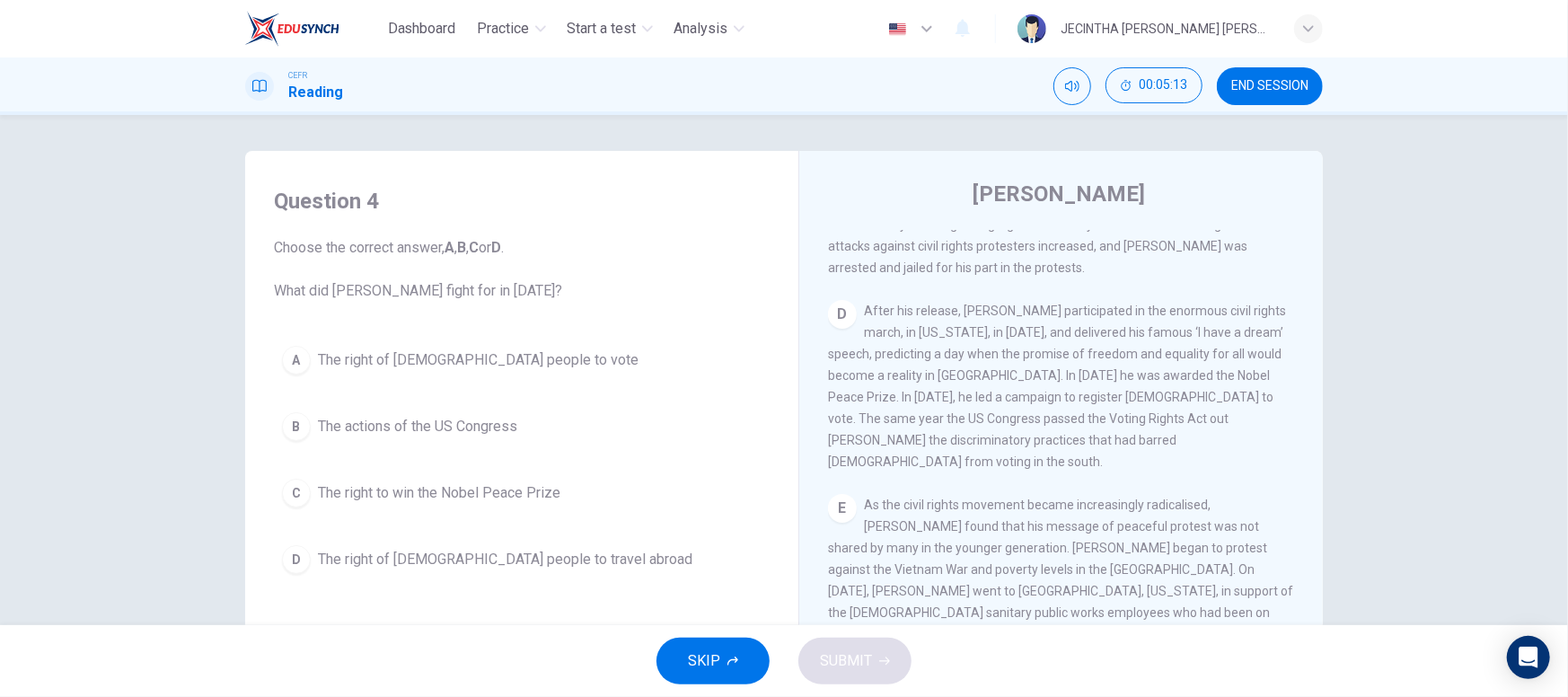 click on "A The right of [DEMOGRAPHIC_DATA] people to vote" at bounding box center (522, 360) 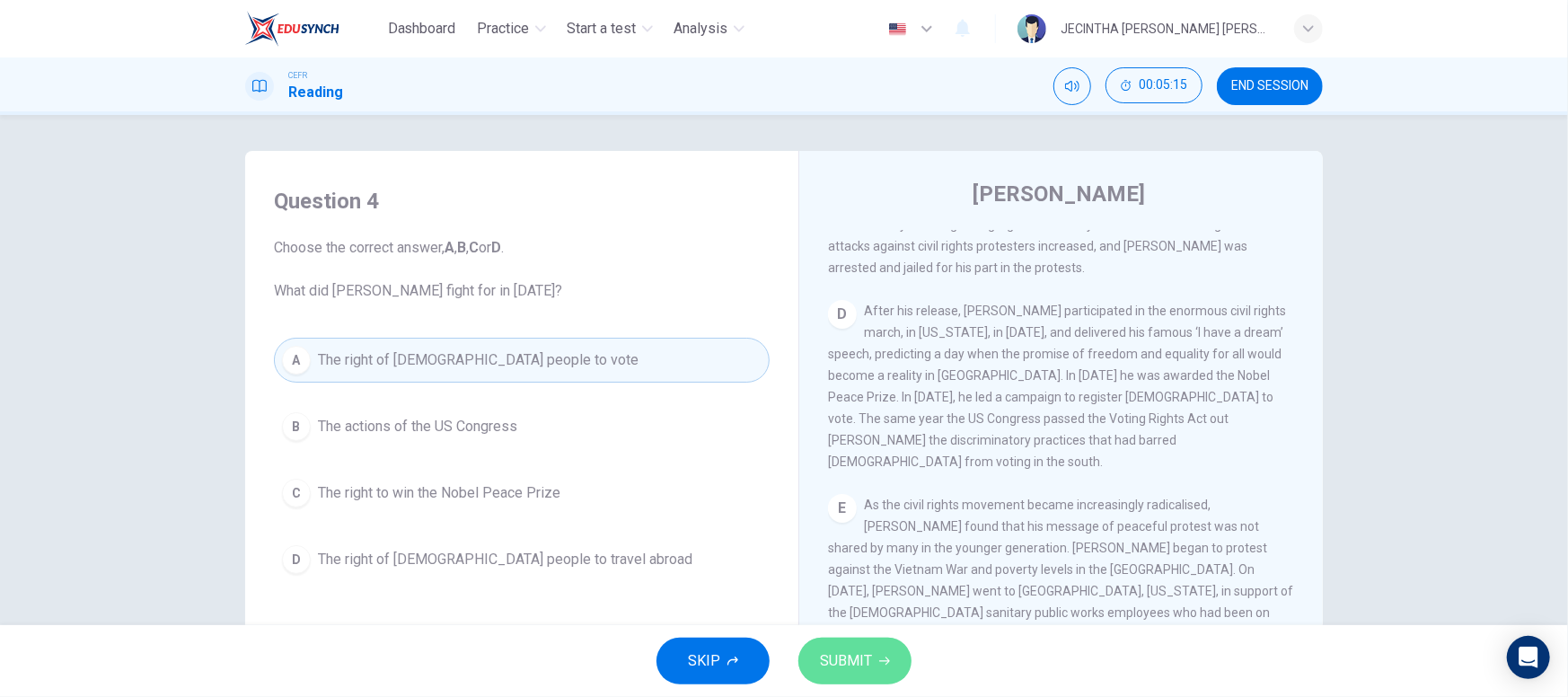 click on "SUBMIT" at bounding box center (846, 661) 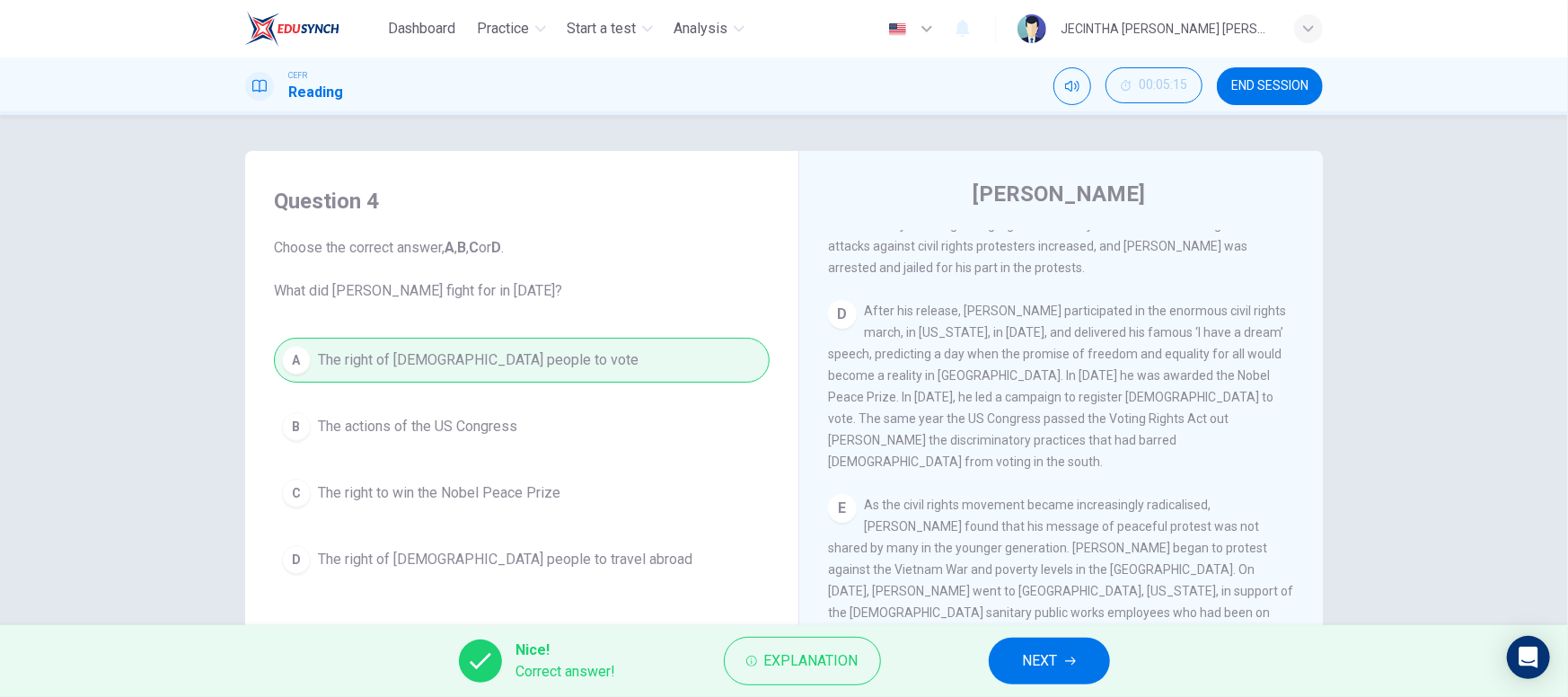 scroll, scrollTop: 1148, scrollLeft: 0, axis: vertical 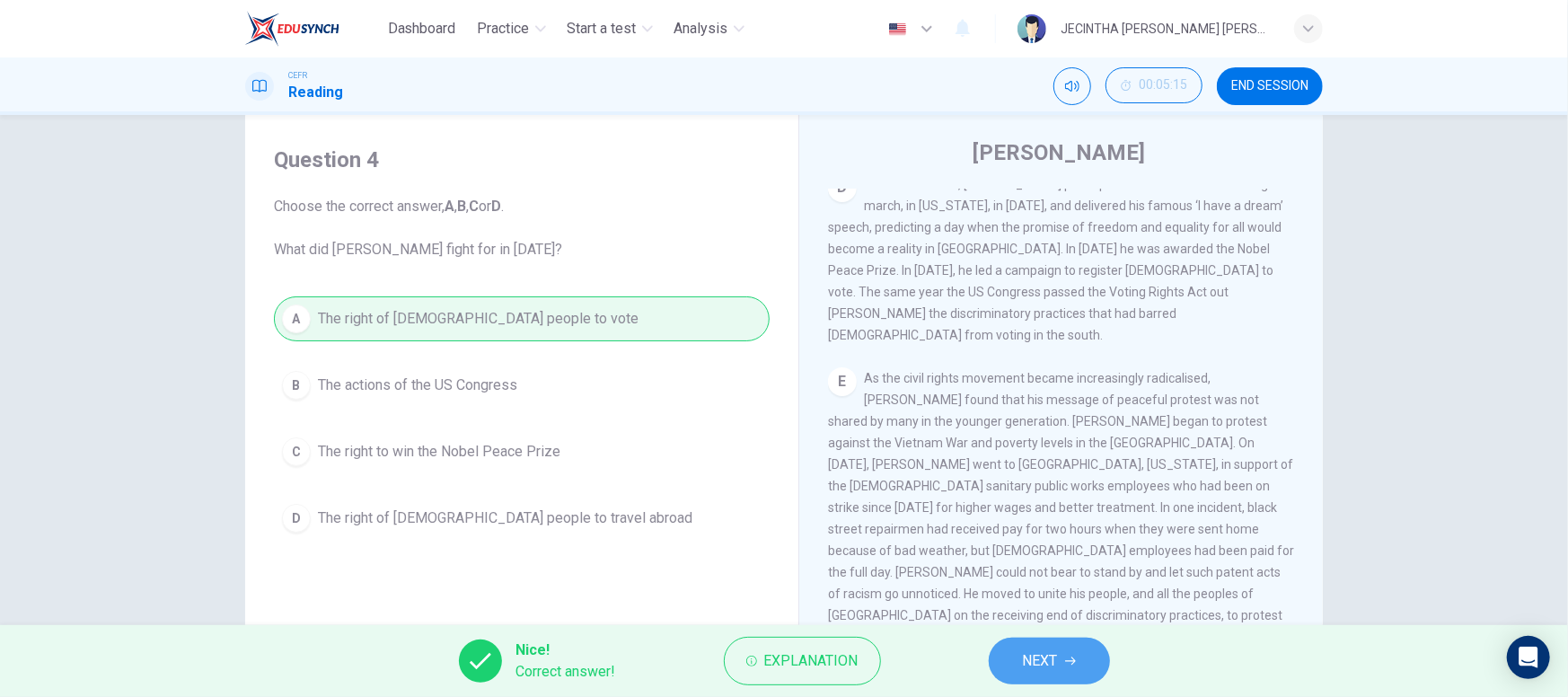 click on "NEXT" at bounding box center [1049, 661] 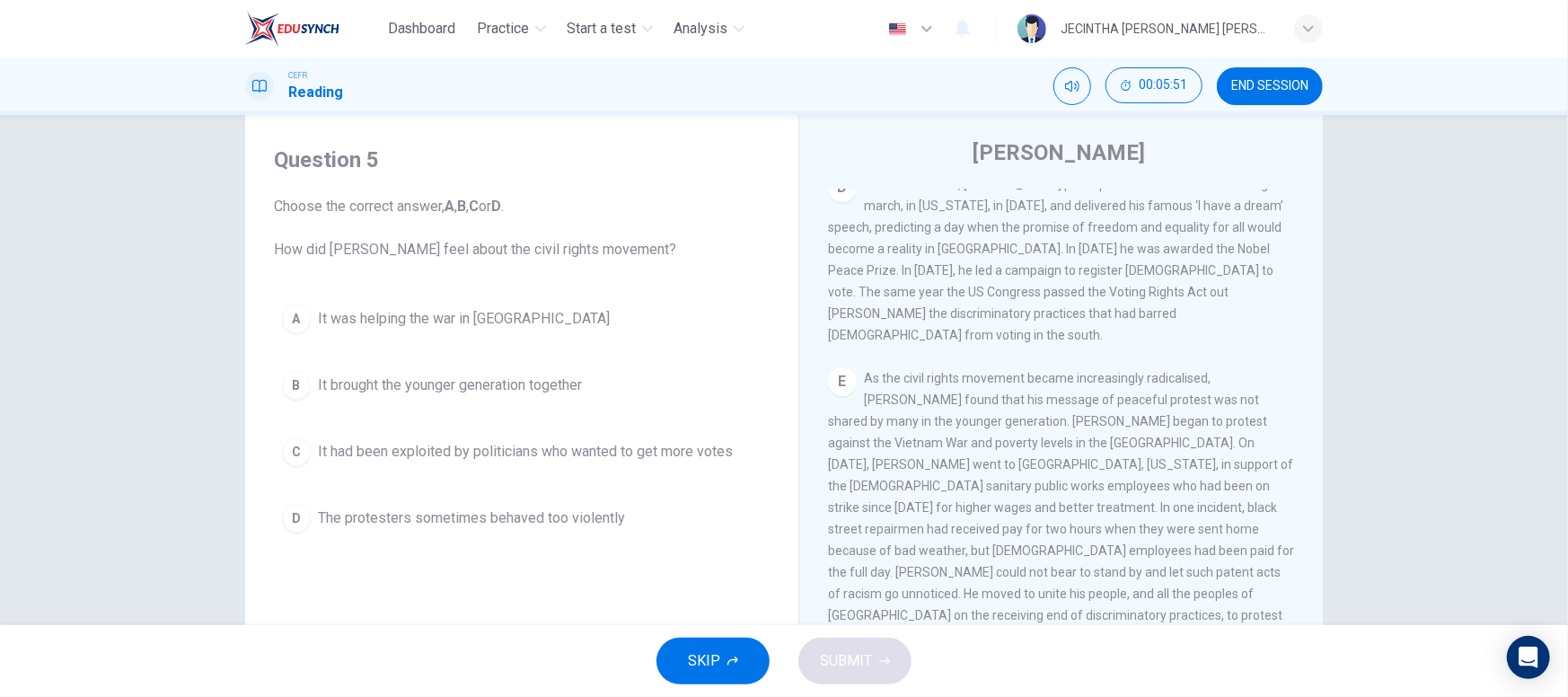 click on "Question 5 Choose the correct answer,  A ,  B ,  C  or  D .
How did [PERSON_NAME] feel about the civil rights movement? A It was helping the war in [GEOGRAPHIC_DATA] B It brought the younger generation together C It had been exploited by politicians who wanted to get more votes D The protesters sometimes behaved too violently [PERSON_NAME] CLICK TO ZOOM Click to Zoom A B Returning to the South to become [DEMOGRAPHIC_DATA] of a [DEMOGRAPHIC_DATA] in [GEOGRAPHIC_DATA], [US_STATE], [PERSON_NAME] first achieved national renown when he helped mobilise the black boycott of the [PERSON_NAME] bus system in [DATE]. This was organised after [PERSON_NAME], a [DEMOGRAPHIC_DATA] woman, refused to give up her seat on the bus to a [DEMOGRAPHIC_DATA] man – in the segregated south, [DEMOGRAPHIC_DATA] people could only sit at the back of the bus. The 382-day boycott led the bus company to change its regulations, and the Supreme Court declared such segregation unconstitutional. C D E F" at bounding box center [784, 370] 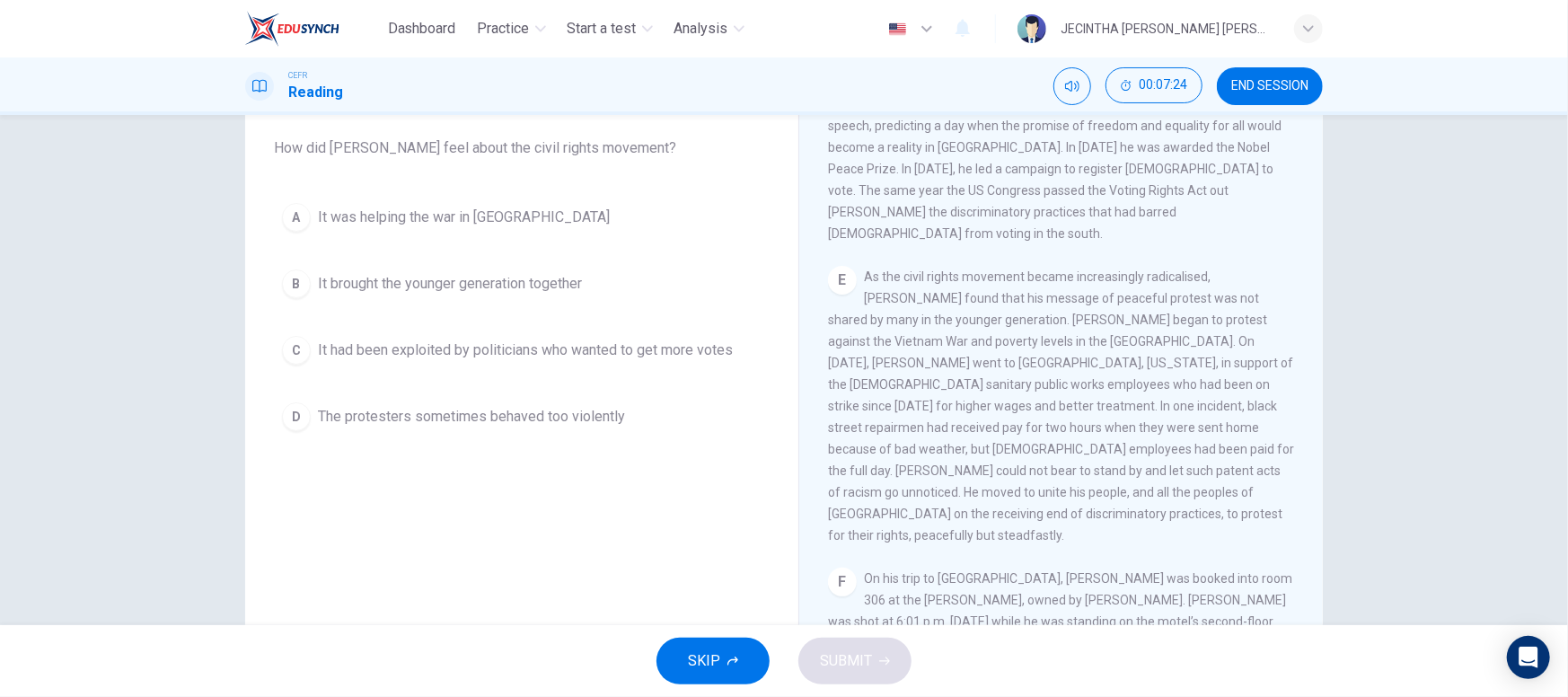 scroll, scrollTop: 144, scrollLeft: 0, axis: vertical 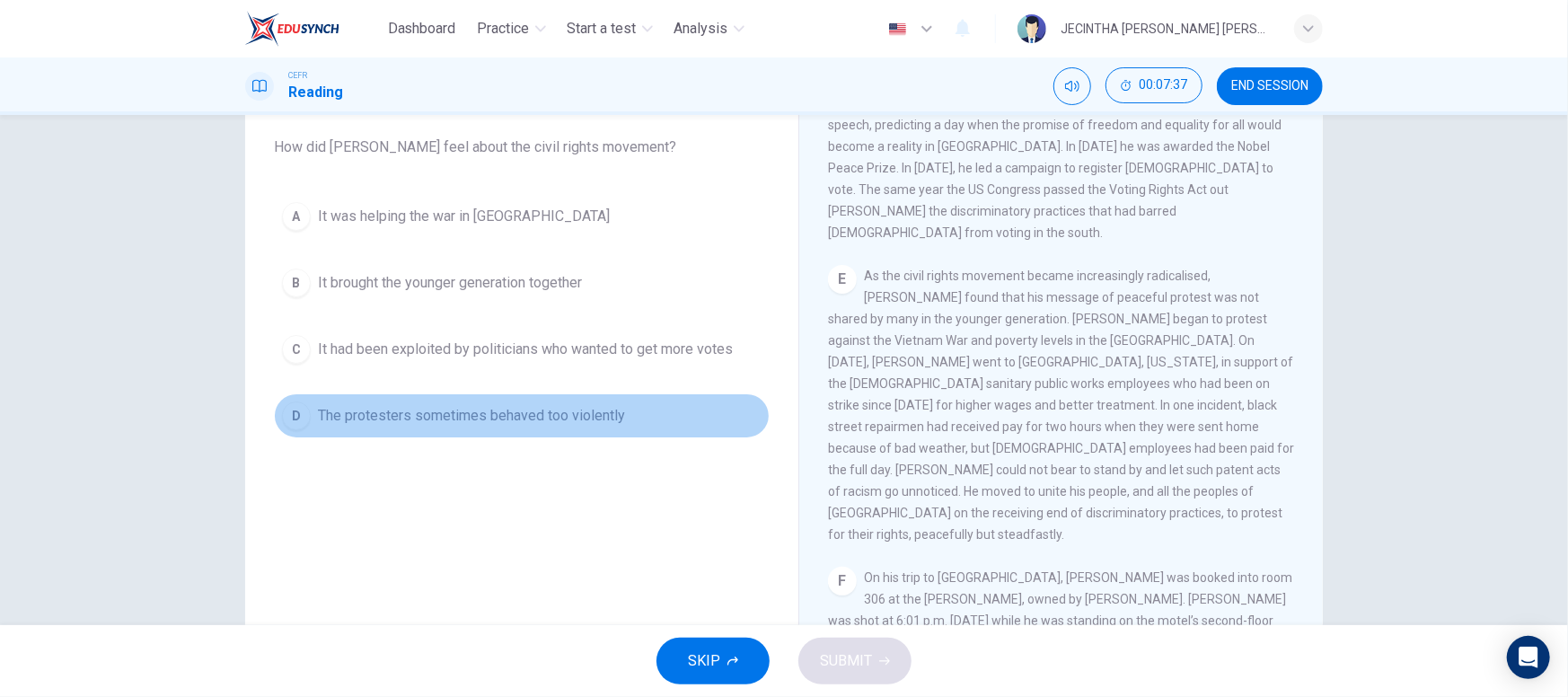 click on "D The protesters sometimes behaved too violently" at bounding box center [522, 416] 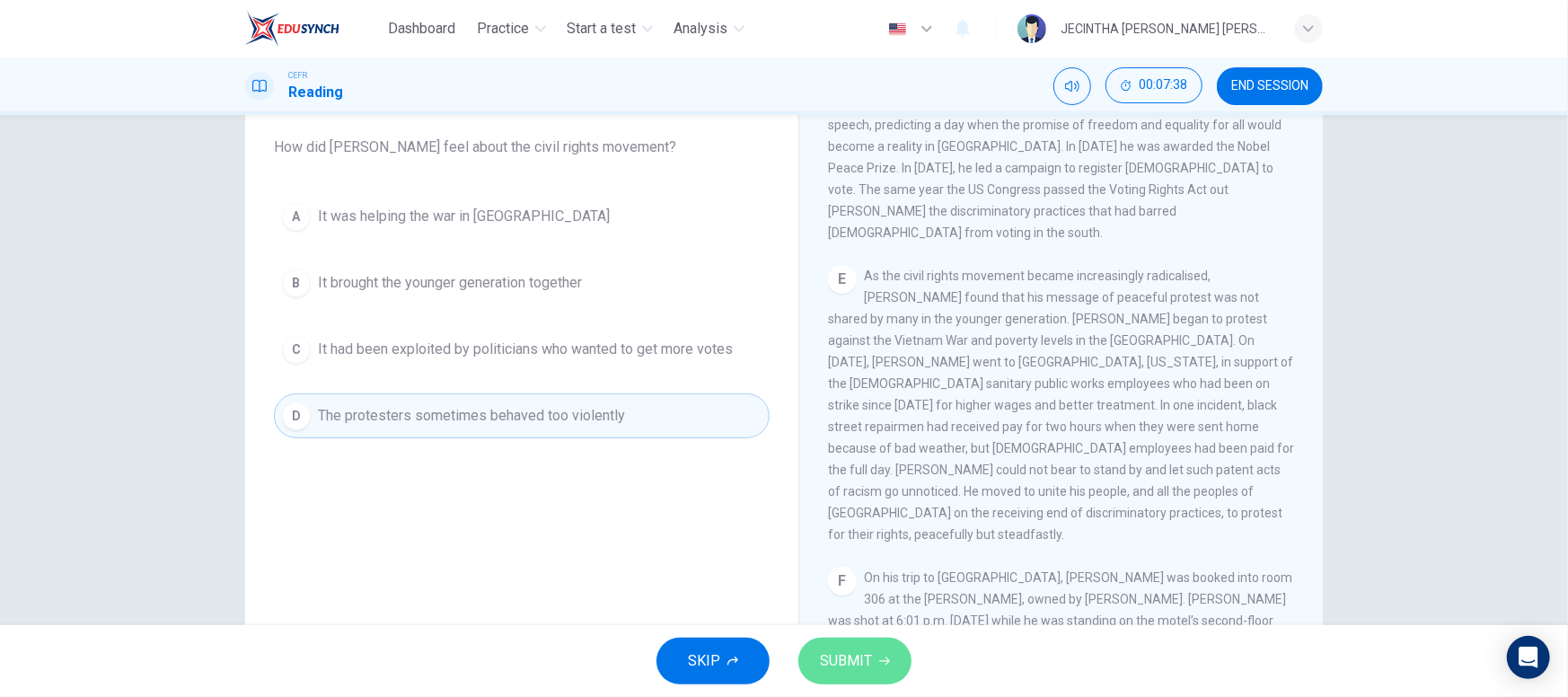 click on "SUBMIT" at bounding box center [855, 661] 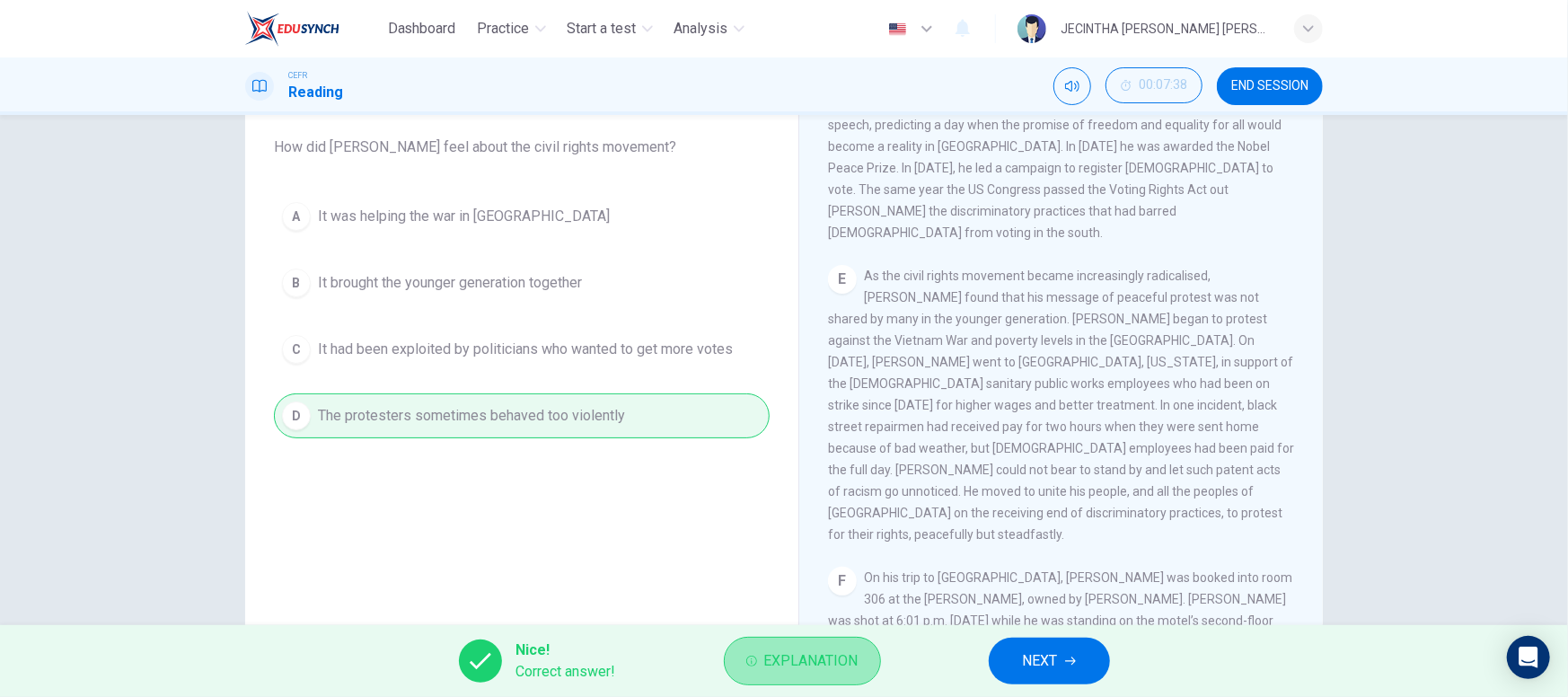 click on "Explanation" at bounding box center [811, 661] 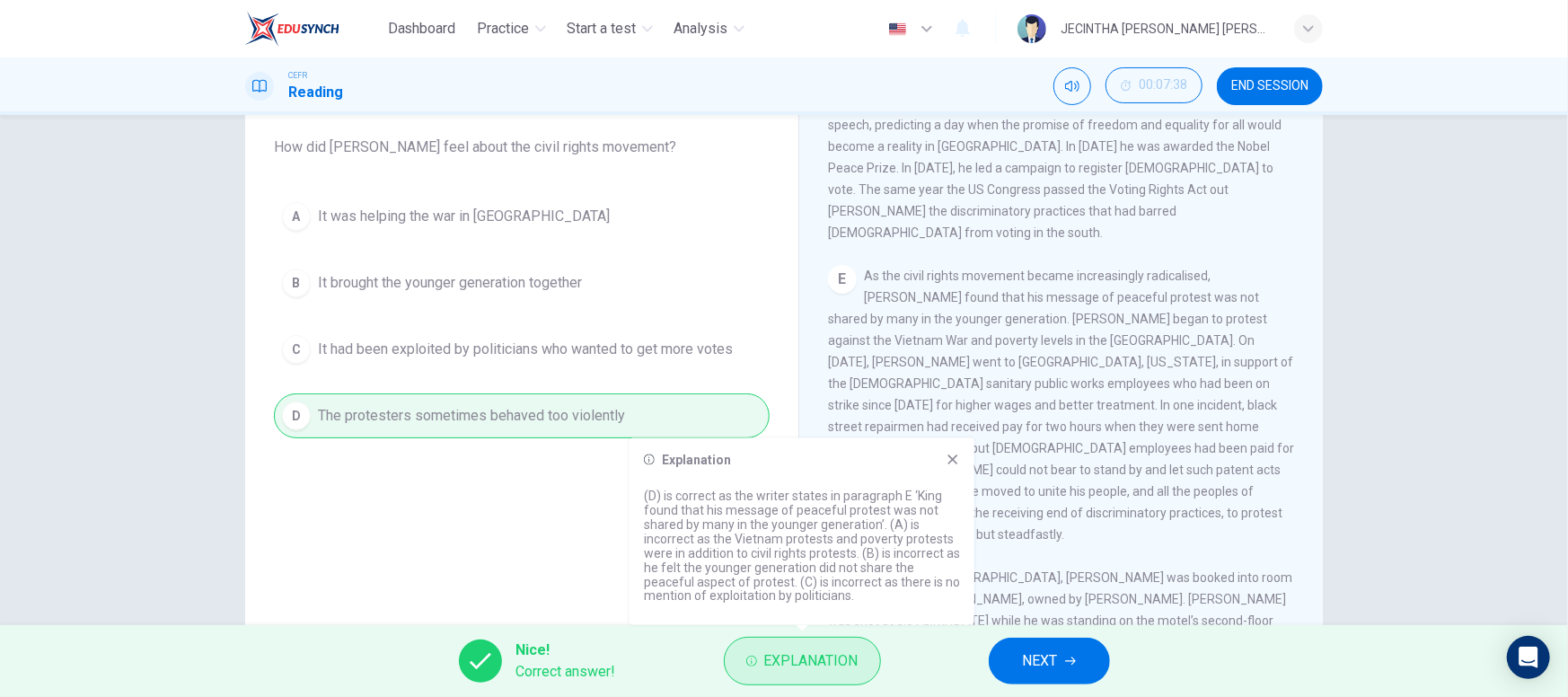 click on "Explanation" at bounding box center (811, 661) 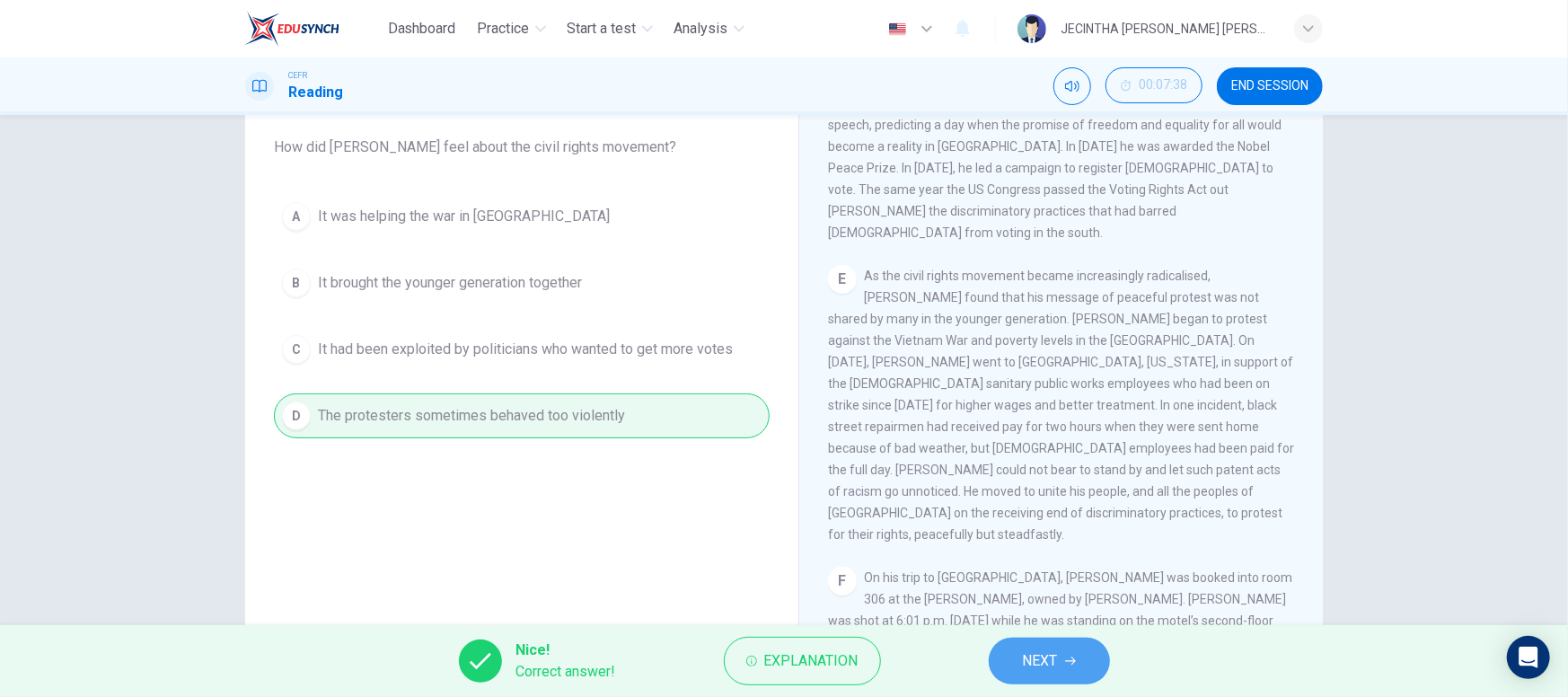 click on "NEXT" at bounding box center [1049, 661] 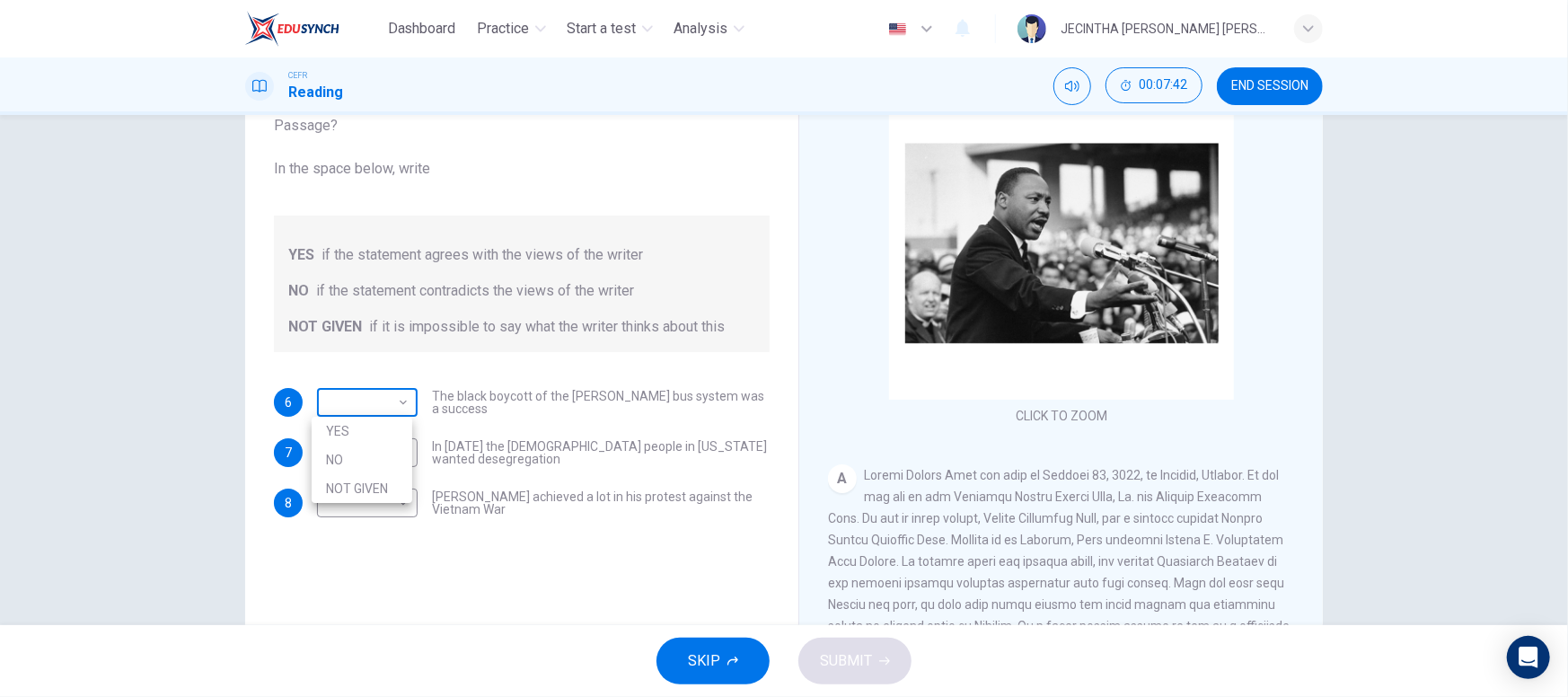 click on "Dashboard Practice Start a test Analysis English en ​ JECINTHA [PERSON_NAME] [PERSON_NAME] CEFR Reading 00:07:42 END SESSION Questions 6 - 8 Do the following statements agree with the information given in the Reading Passage? In the space below, write YES if the statement agrees with the views of the writer NO if the statement contradicts the views of the writer NOT GIVEN if it is impossible to say what the writer thinks about this 6 ​ ​ The black boycott of the [PERSON_NAME] bus system was a success 7 ​ ​ In [DATE] the [DEMOGRAPHIC_DATA] people in [US_STATE] wanted desegregation 8 ​ ​ [PERSON_NAME] achieved a lot in his protest against the Vietnam War [PERSON_NAME] CLICK TO ZOOM Click to Zoom A B C D E F SKIP SUBMIT EduSynch - Online Language Proficiency Testing
Dashboard Practice Start a test Analysis Notifications © Copyright  2025 YES NO NOT GIVEN" at bounding box center [784, 348] 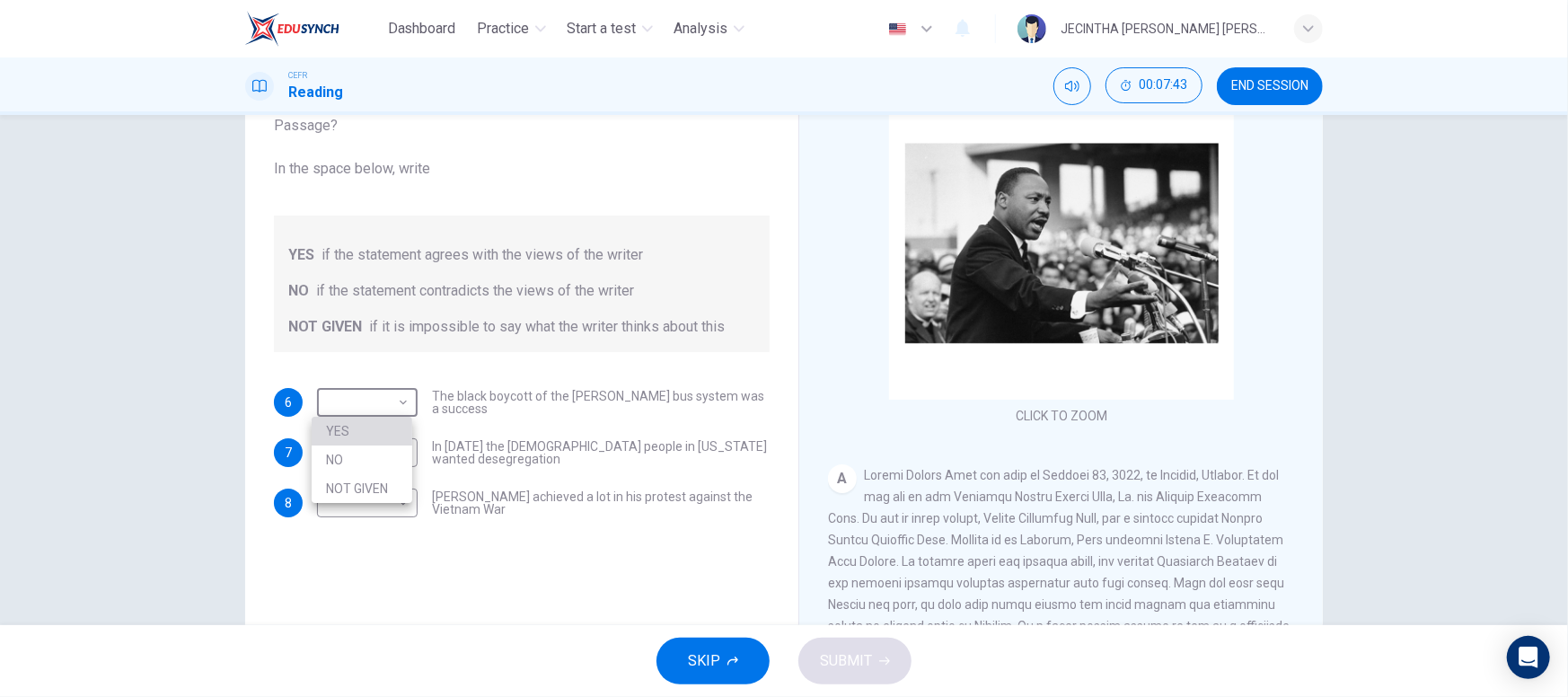 click on "YES" at bounding box center (362, 431) 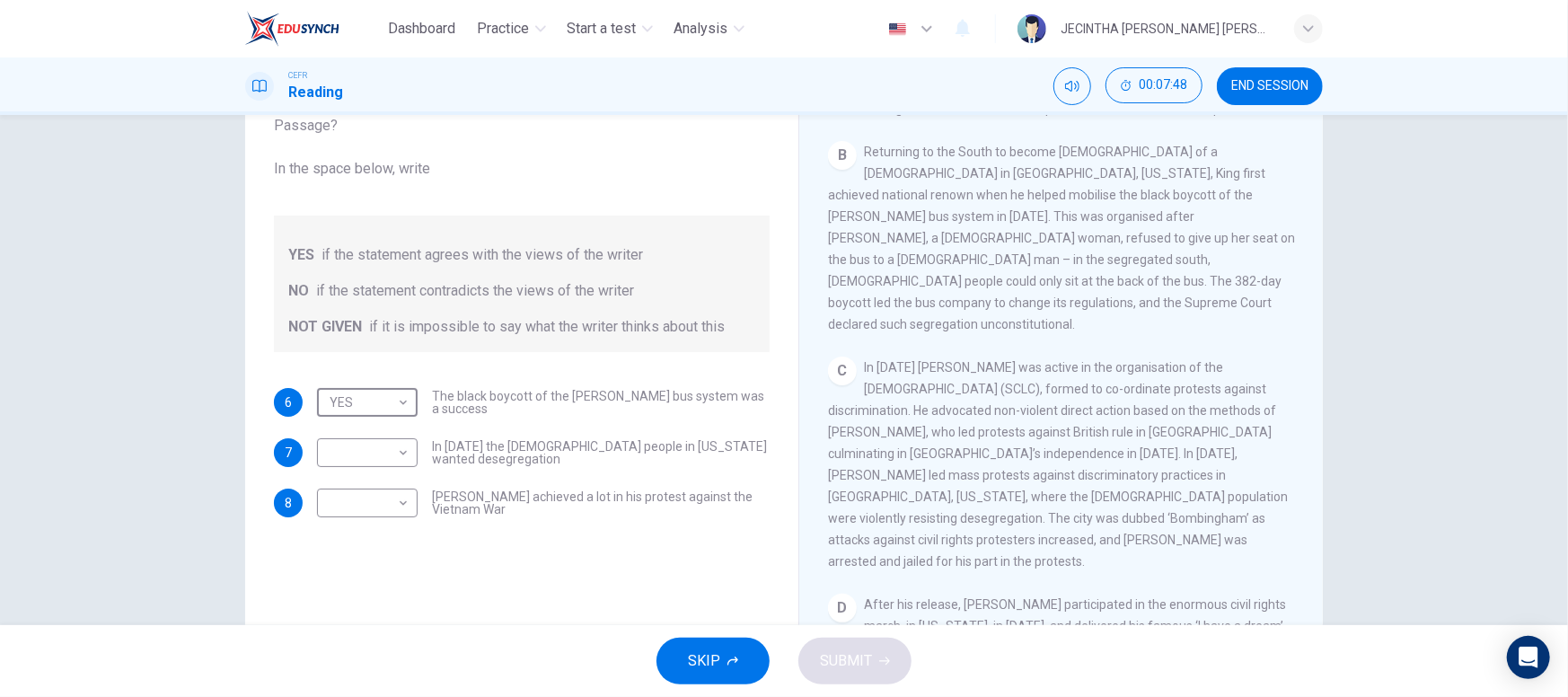 scroll, scrollTop: 624, scrollLeft: 0, axis: vertical 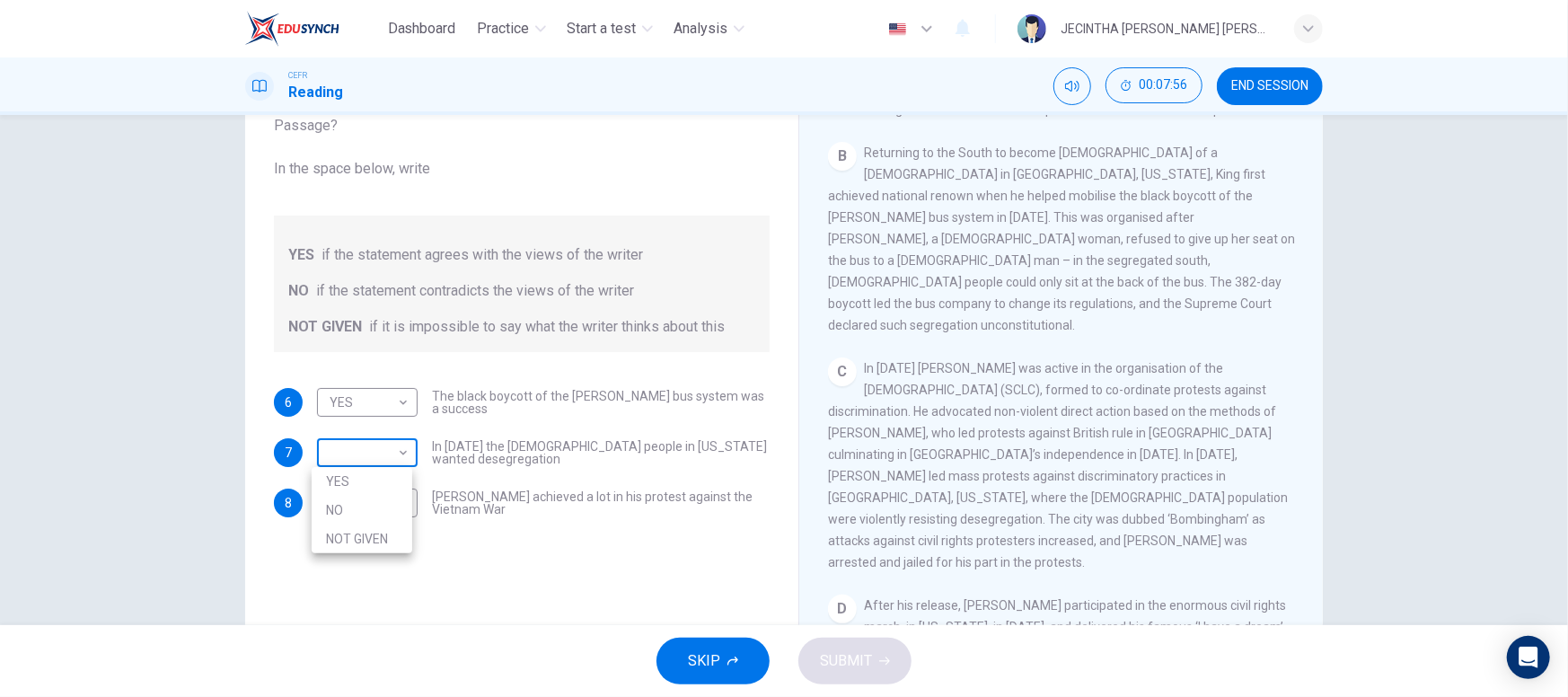 click on "Dashboard Practice Start a test Analysis English en ​ JECINTHA [PERSON_NAME] [PERSON_NAME] CEFR Reading 00:07:56 END SESSION Questions 6 - 8 Do the following statements agree with the information given in the Reading Passage? In the space below, write YES if the statement agrees with the views of the writer NO if the statement contradicts the views of the writer NOT GIVEN if it is impossible to say what the writer thinks about this 6 YES YES ​ The black boycott of the [PERSON_NAME] bus system was a success 7 ​ ​ In [DATE] the [DEMOGRAPHIC_DATA] people in [US_STATE] wanted desegregation 8 ​ ​ [PERSON_NAME] achieved a lot in his protest against the Vietnam War [PERSON_NAME] CLICK TO ZOOM Click to Zoom A B C D E F SKIP SUBMIT EduSynch - Online Language Proficiency Testing
Dashboard Practice Start a test Analysis Notifications © Copyright  2025 YES NO NOT GIVEN" at bounding box center (784, 348) 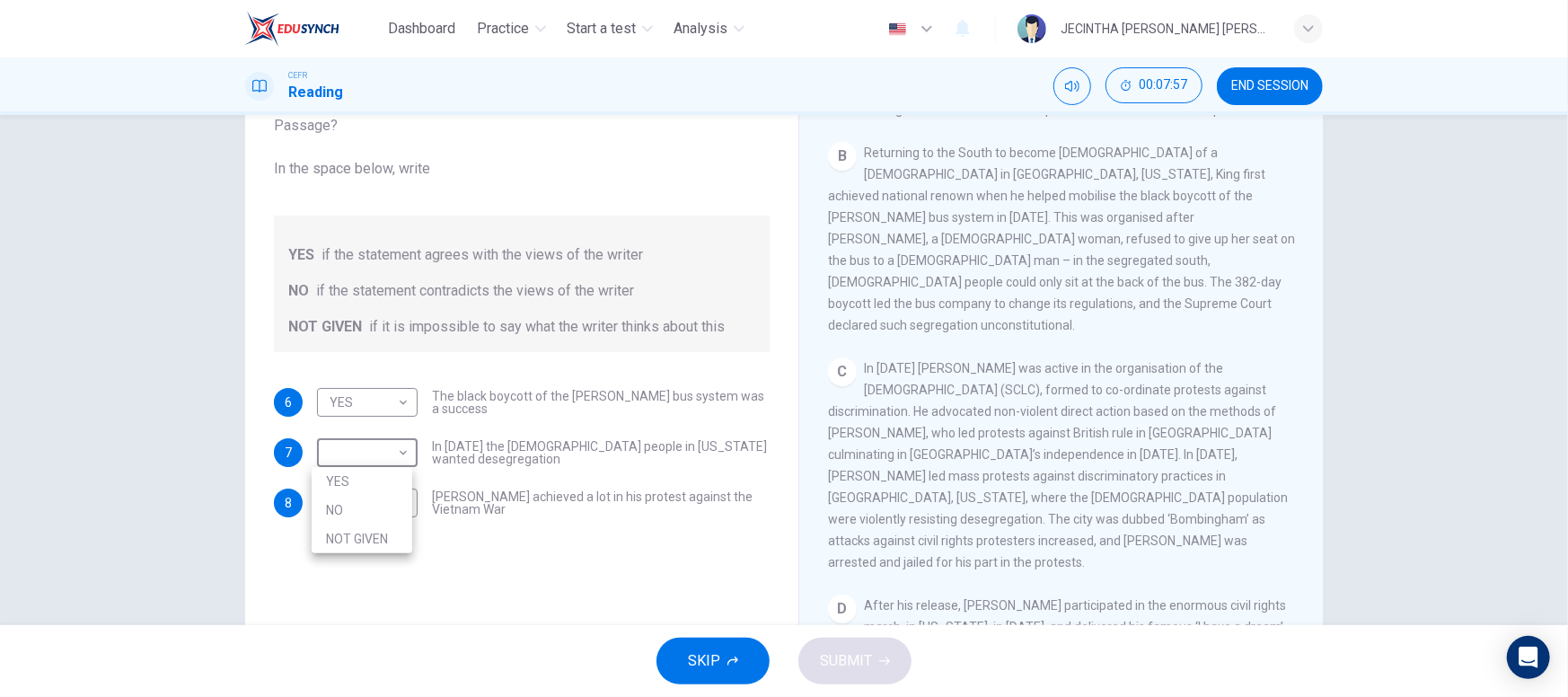 click on "NO" at bounding box center [362, 510] 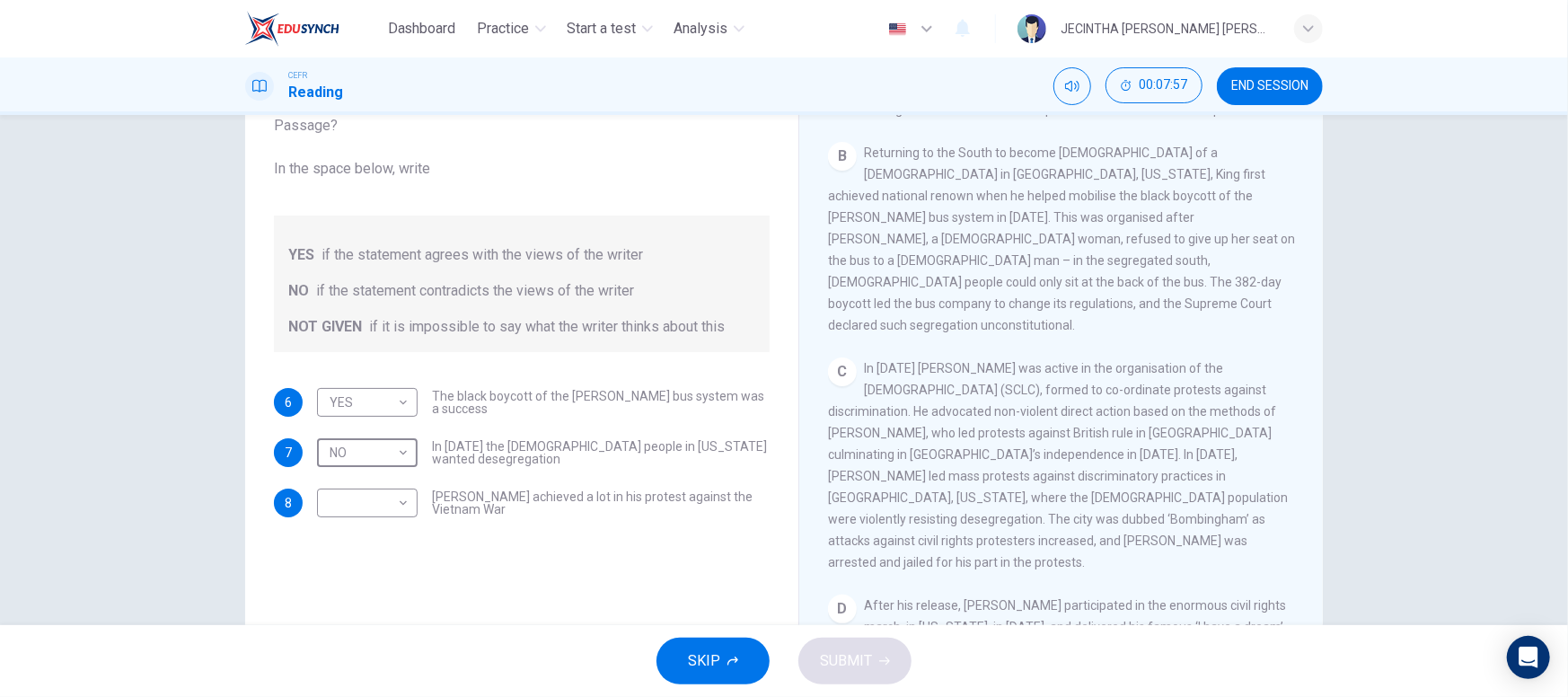 type on "NO" 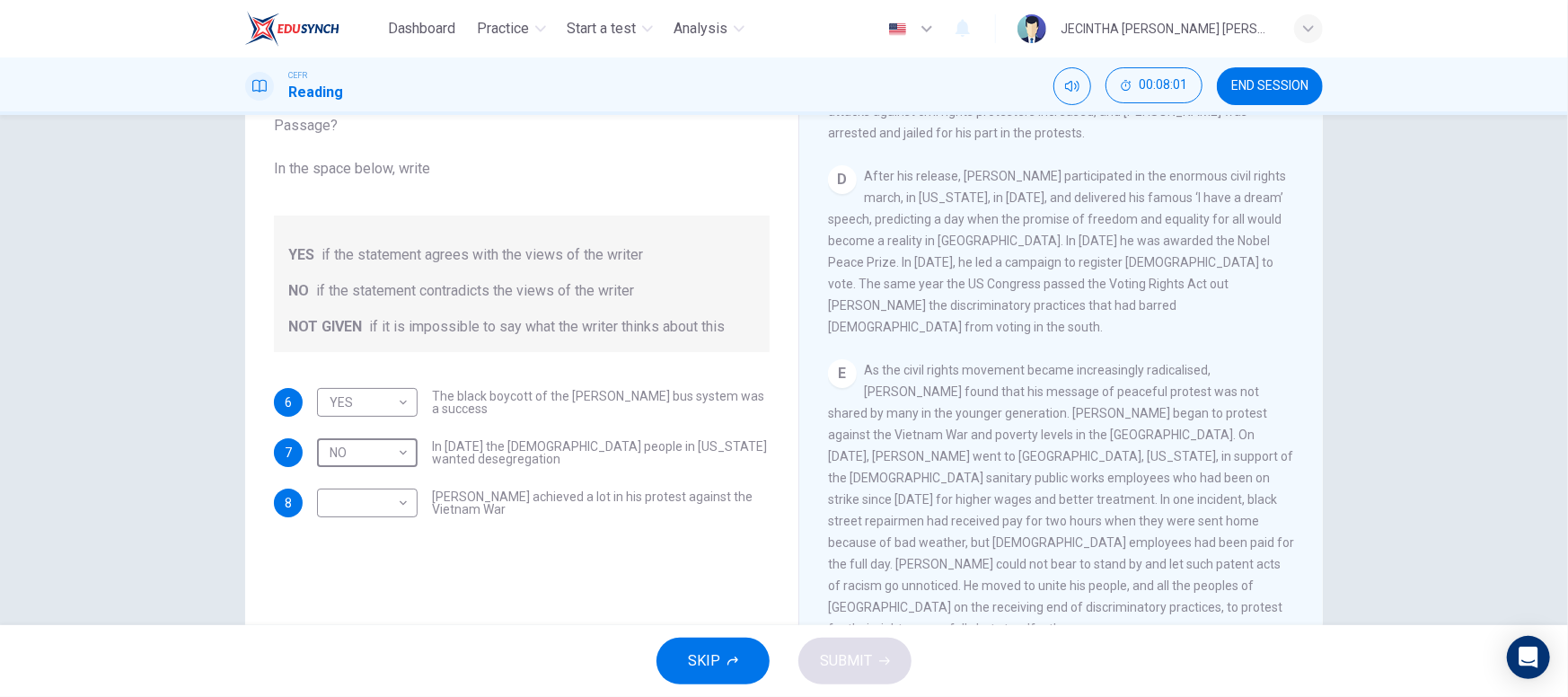 scroll, scrollTop: 1148, scrollLeft: 0, axis: vertical 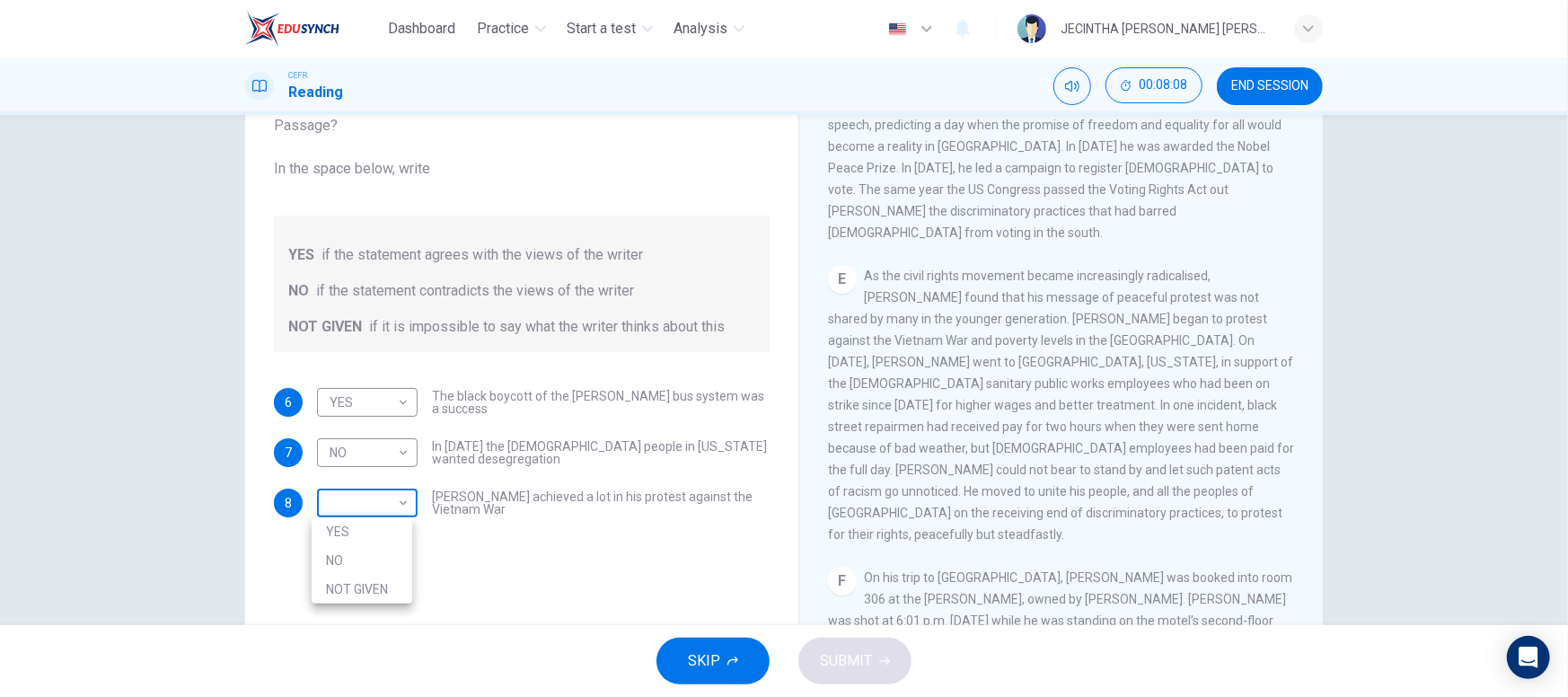 click on "Dashboard Practice Start a test Analysis English en ​ JECINTHA [PERSON_NAME] [PERSON_NAME] CEFR Reading 00:08:08 END SESSION Questions 6 - 8 Do the following statements agree with the information given in the Reading Passage? In the space below, write YES if the statement agrees with the views of the writer NO if the statement contradicts the views of the writer NOT GIVEN if it is impossible to say what the writer thinks about this 6 YES YES ​ The black boycott of the [PERSON_NAME] bus system was a success 7 NO NO ​ In [DATE] the [DEMOGRAPHIC_DATA] people in [US_STATE] wanted desegregation 8 ​ ​ [PERSON_NAME] achieved a lot in his protest against the Vietnam War [PERSON_NAME] CLICK TO ZOOM Click to Zoom A B C D E F SKIP SUBMIT EduSynch - Online Language Proficiency Testing
Dashboard Practice Start a test Analysis Notifications © Copyright  2025 YES NO NOT GIVEN" at bounding box center [784, 348] 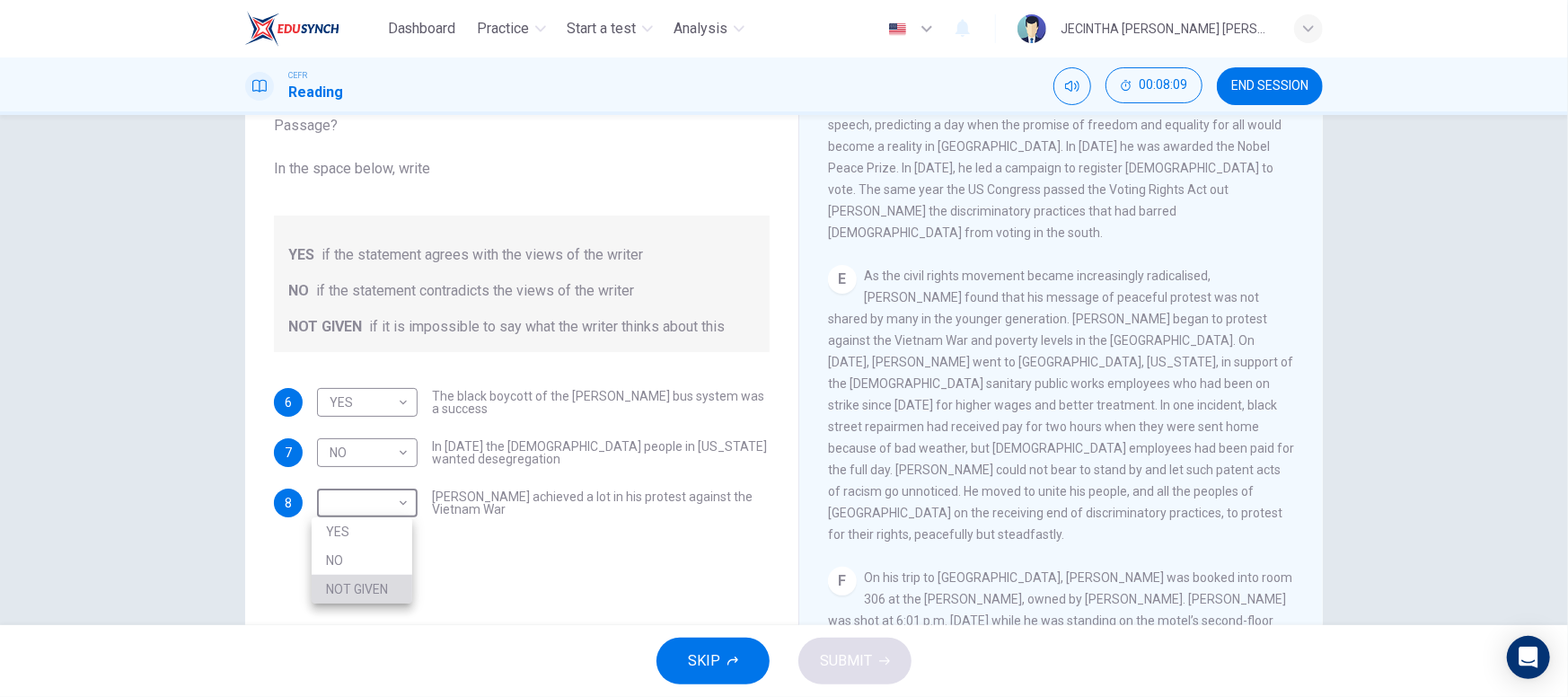 click on "NOT GIVEN" at bounding box center [362, 589] 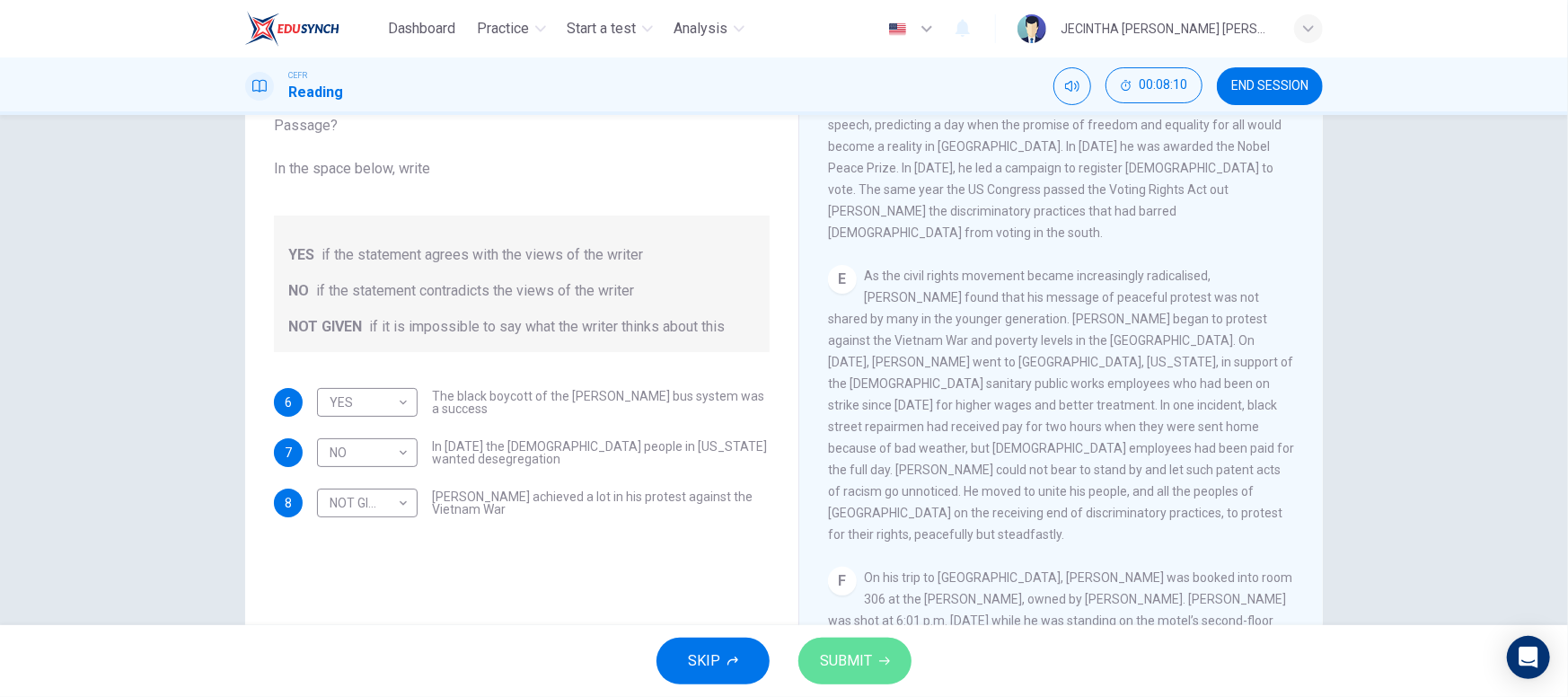 click on "SUBMIT" at bounding box center (846, 661) 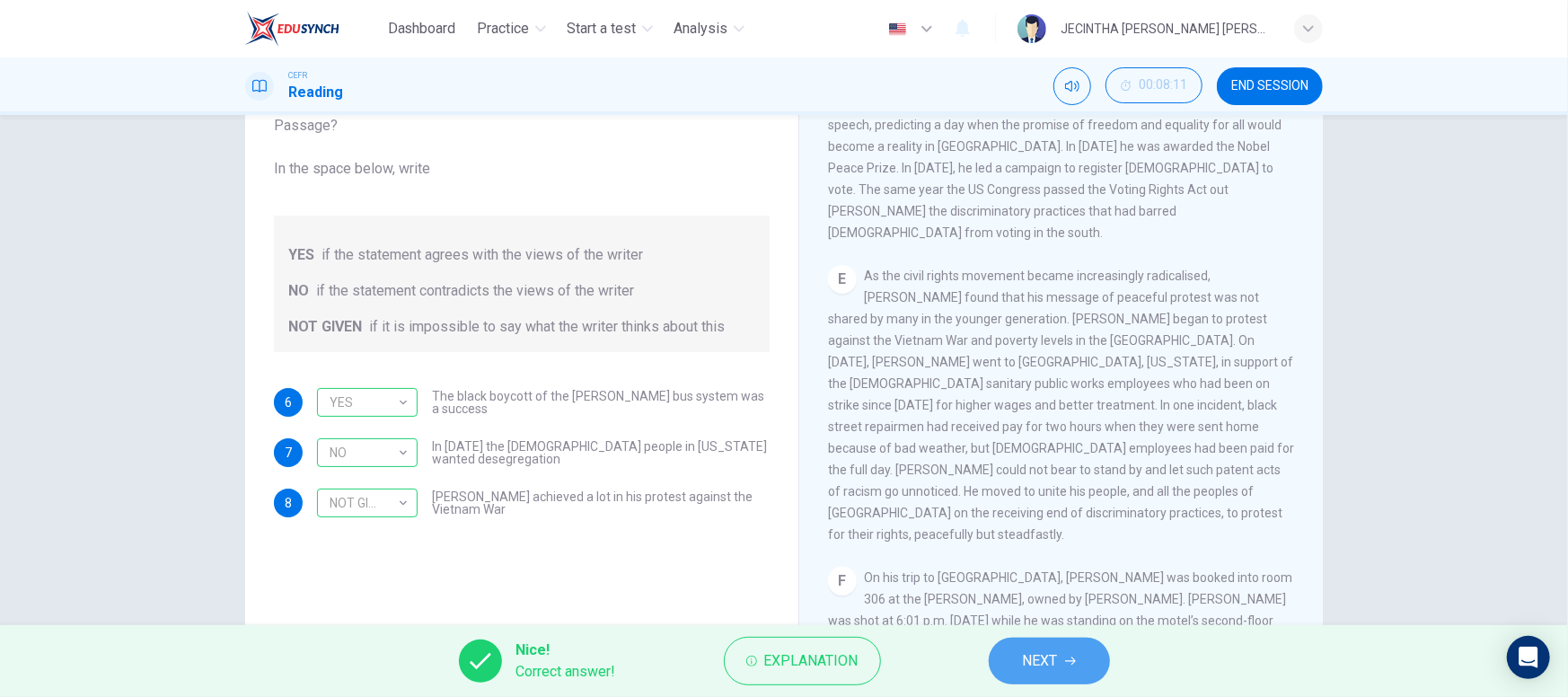 click on "NEXT" at bounding box center [1040, 661] 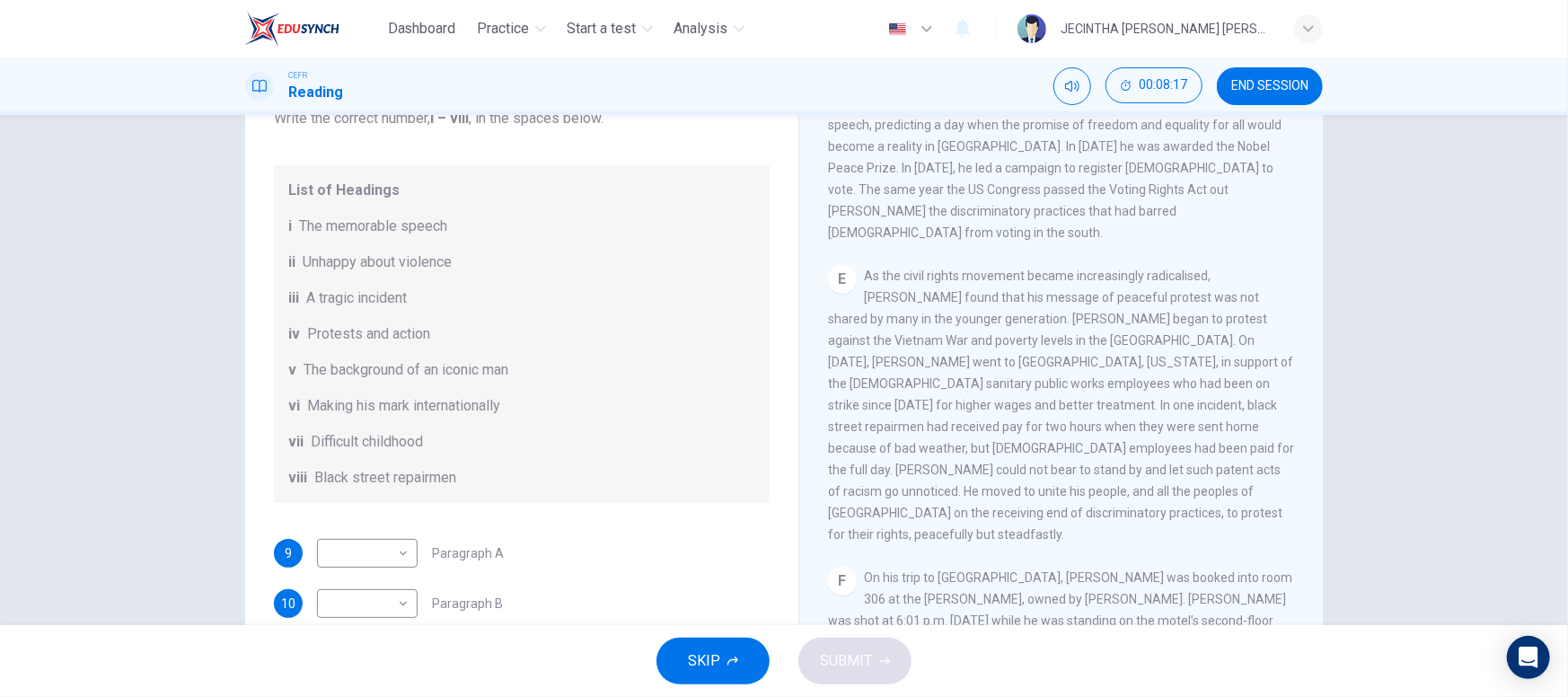 scroll, scrollTop: 71, scrollLeft: 0, axis: vertical 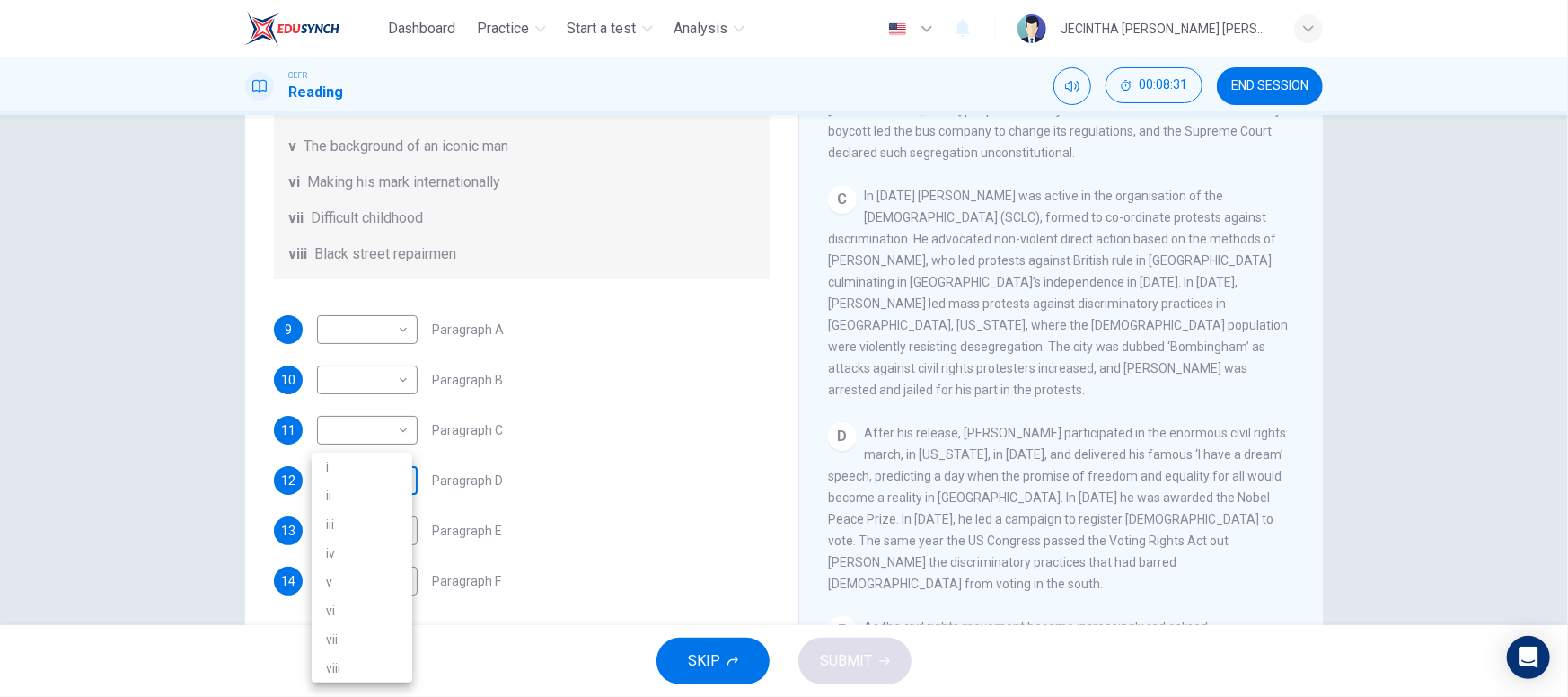 click on "Dashboard Practice Start a test Analysis English en ​ JECINTHA [PERSON_NAME] [PERSON_NAME] CEFR Reading 00:08:31 END SESSION Questions 9 - 14 The Reading Passage has 6 paragraphs.
Choose the correct heading for each paragraph  A – F , from the list of headings.
Write the correct number,  i – viii , in the spaces below. List of Headings i The memorable speech ii Unhappy about violence iii A tragic incident iv Protests and action v The background of an iconic man vi Making his mark internationally vii Difficult childhood viii Black street repairmen 9 ​ ​ Paragraph A 10 ​ ​ Paragraph B 11 ​ ​ Paragraph C 12 ​ ​ Paragraph D 13 ​ ​ Paragraph E 14 ​ ​ Paragraph F [PERSON_NAME] CLICK TO ZOOM Click to Zoom A B C D E F SKIP SUBMIT EduSynch - Online Language Proficiency Testing
Dashboard Practice Start a test Analysis Notifications © Copyright  2025 i ii iii iv v vi vii viii" at bounding box center [784, 348] 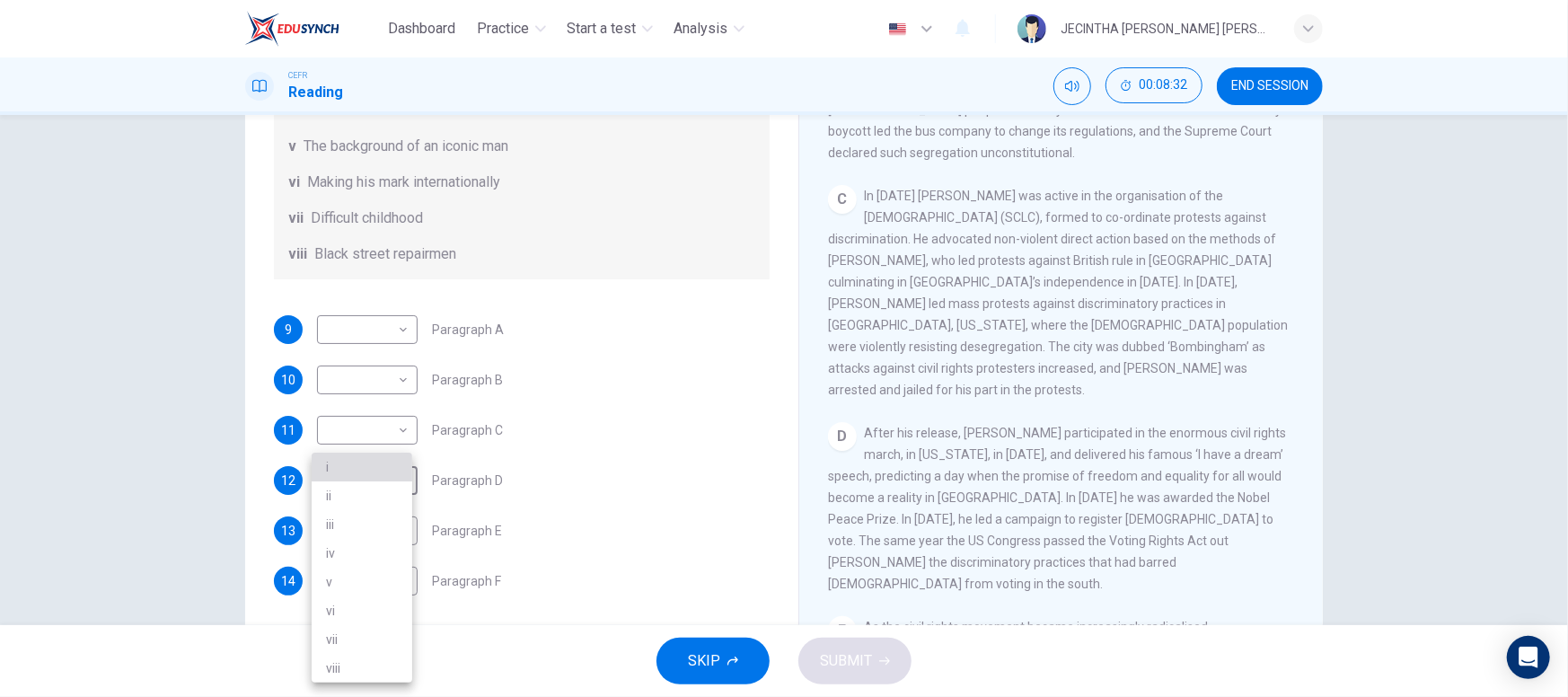 click on "i" at bounding box center [362, 467] 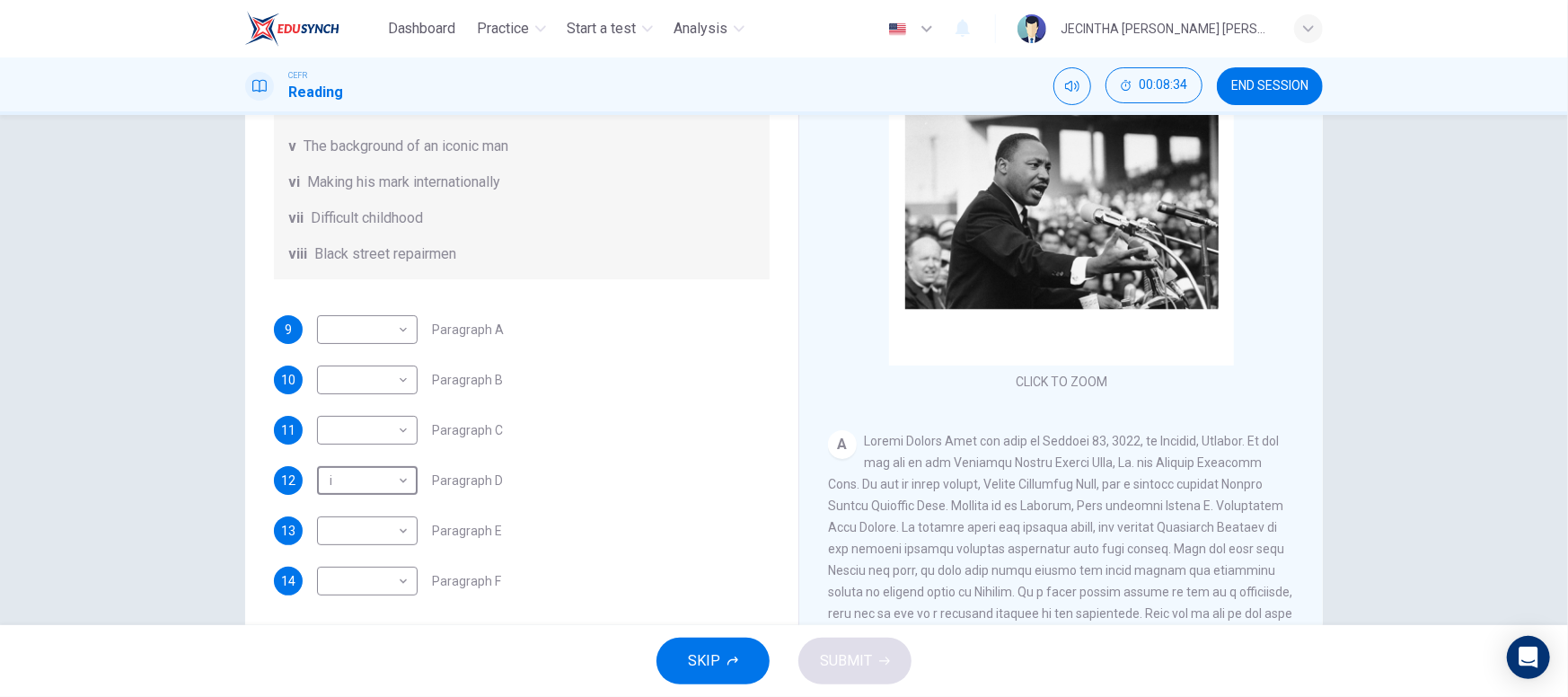 scroll, scrollTop: 0, scrollLeft: 0, axis: both 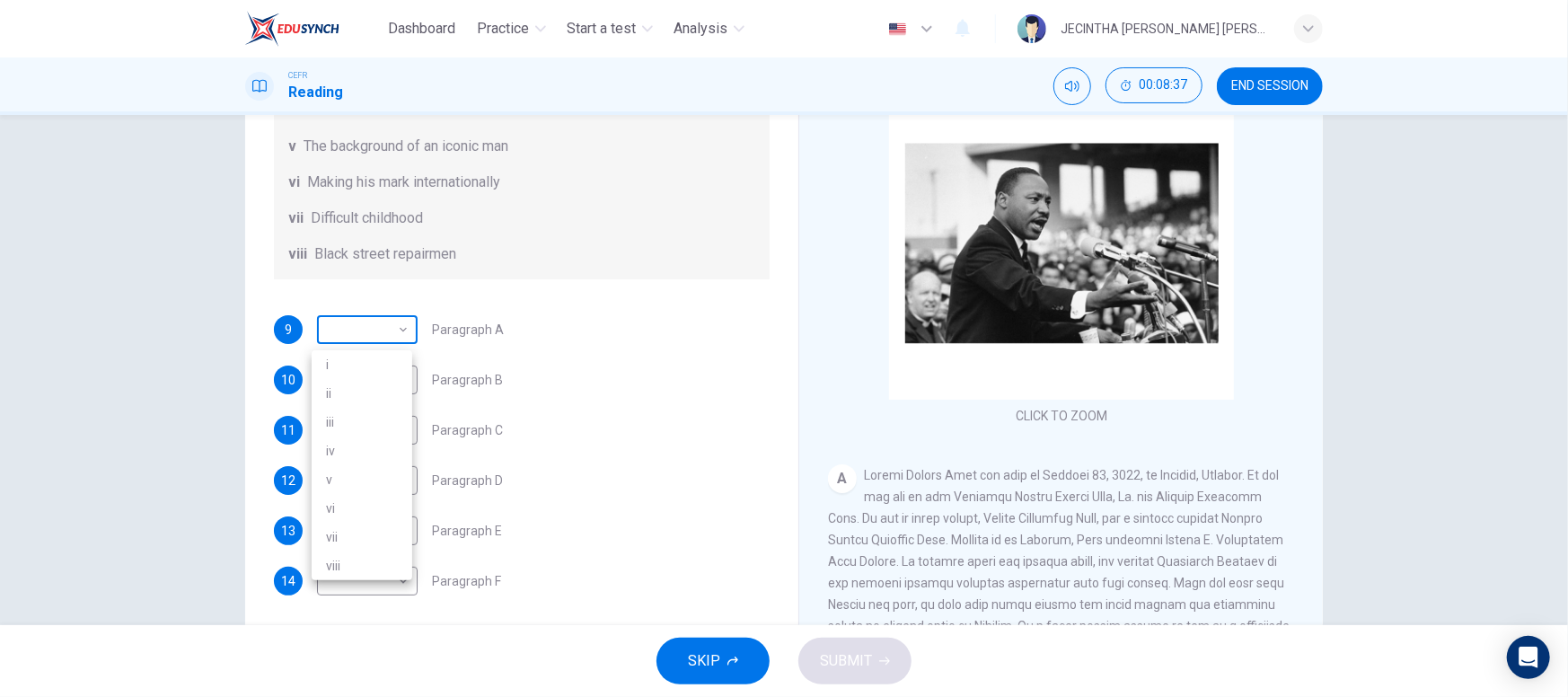 click on "Dashboard Practice Start a test Analysis English en ​ JECINTHA [PERSON_NAME] [PERSON_NAME] CEFR Reading 00:08:37 END SESSION Questions 9 - 14 The Reading Passage has 6 paragraphs.
Choose the correct heading for each paragraph  A – F , from the list of headings.
Write the correct number,  i – viii , in the spaces below. List of Headings i The memorable speech ii Unhappy about violence iii A tragic incident iv Protests and action v The background of an iconic man vi Making his mark internationally vii Difficult childhood viii Black street repairmen 9 ​ ​ Paragraph A 10 ​ ​ Paragraph B 11 ​ ​ Paragraph C 12 i i ​ Paragraph D 13 ​ ​ Paragraph E 14 ​ ​ Paragraph F [PERSON_NAME] CLICK TO ZOOM Click to Zoom A B C D E F SKIP SUBMIT EduSynch - Online Language Proficiency Testing
Dashboard Practice Start a test Analysis Notifications © Copyright  2025 i ii iii iv v vi vii viii" at bounding box center [784, 348] 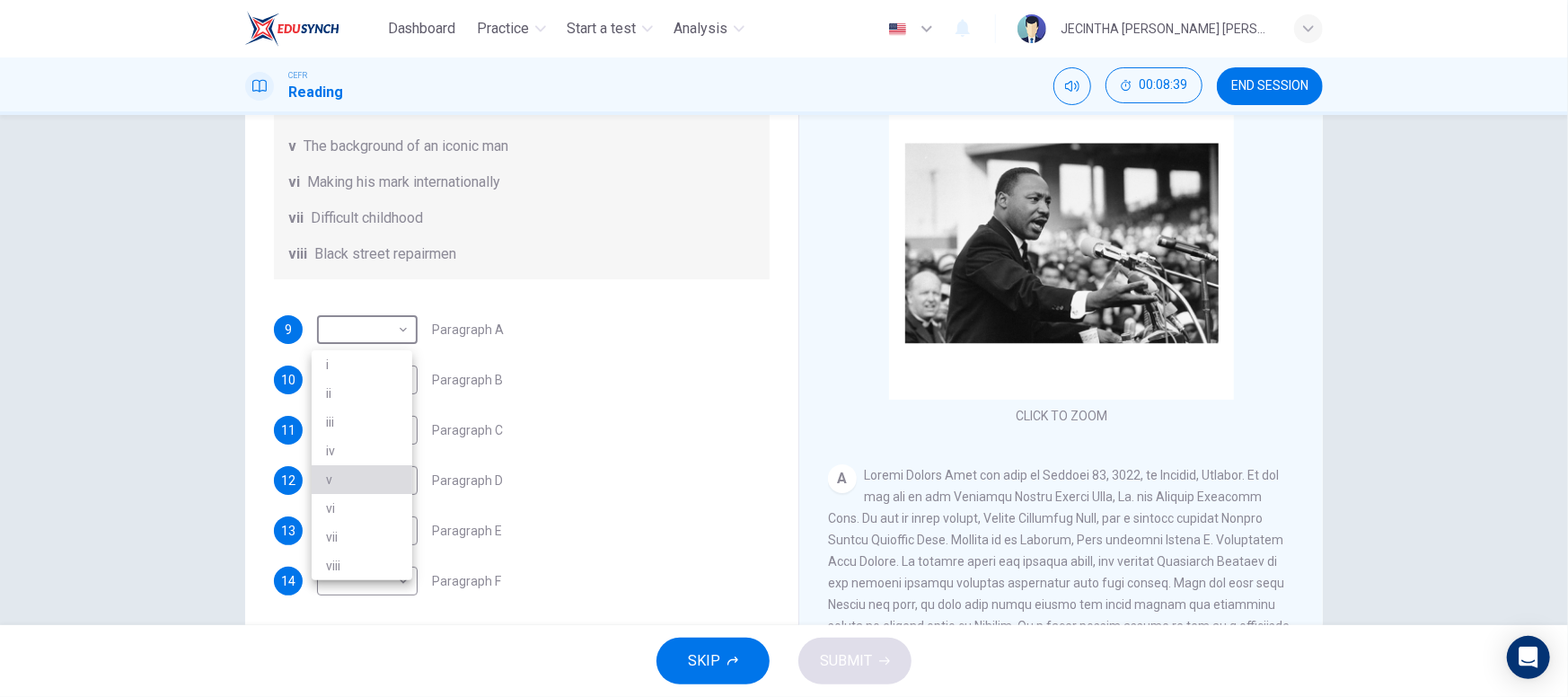 click on "v" at bounding box center [362, 480] 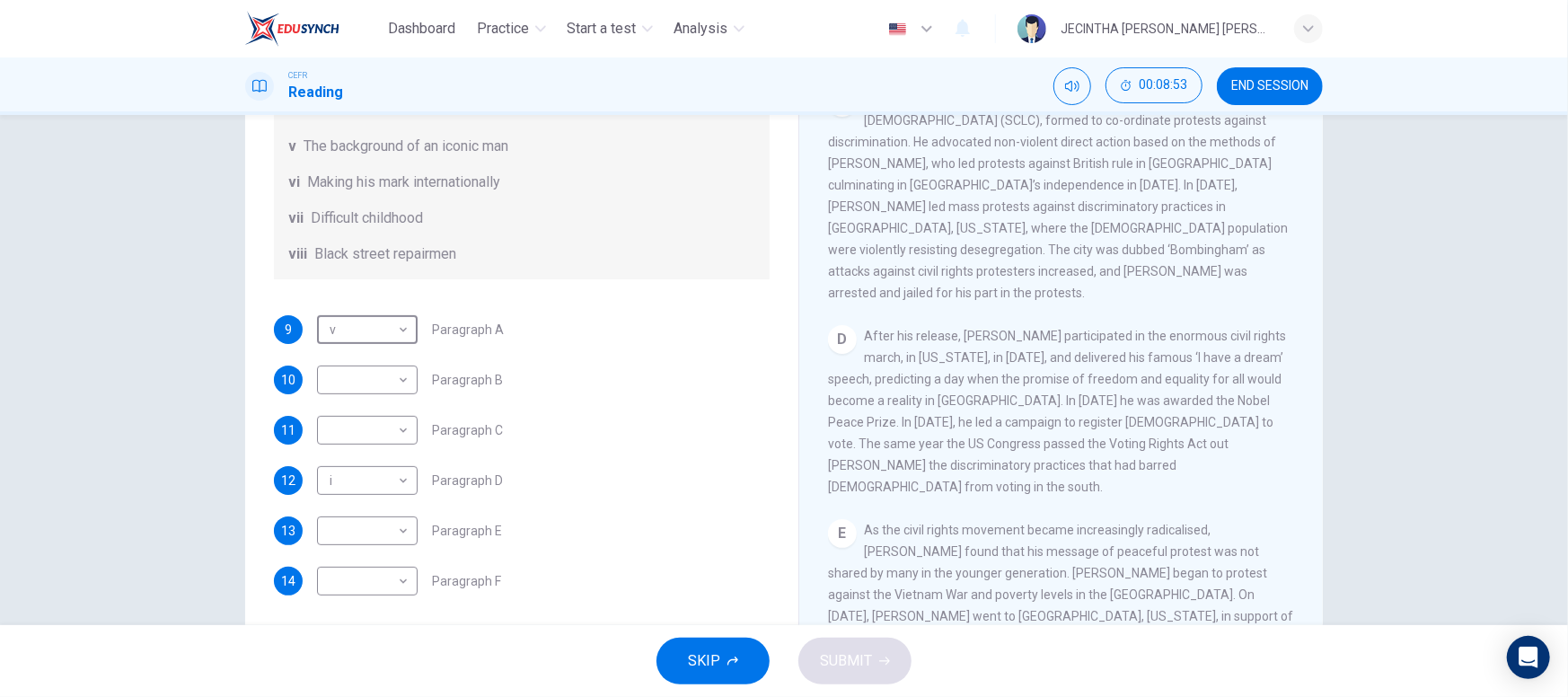 scroll, scrollTop: 1148, scrollLeft: 0, axis: vertical 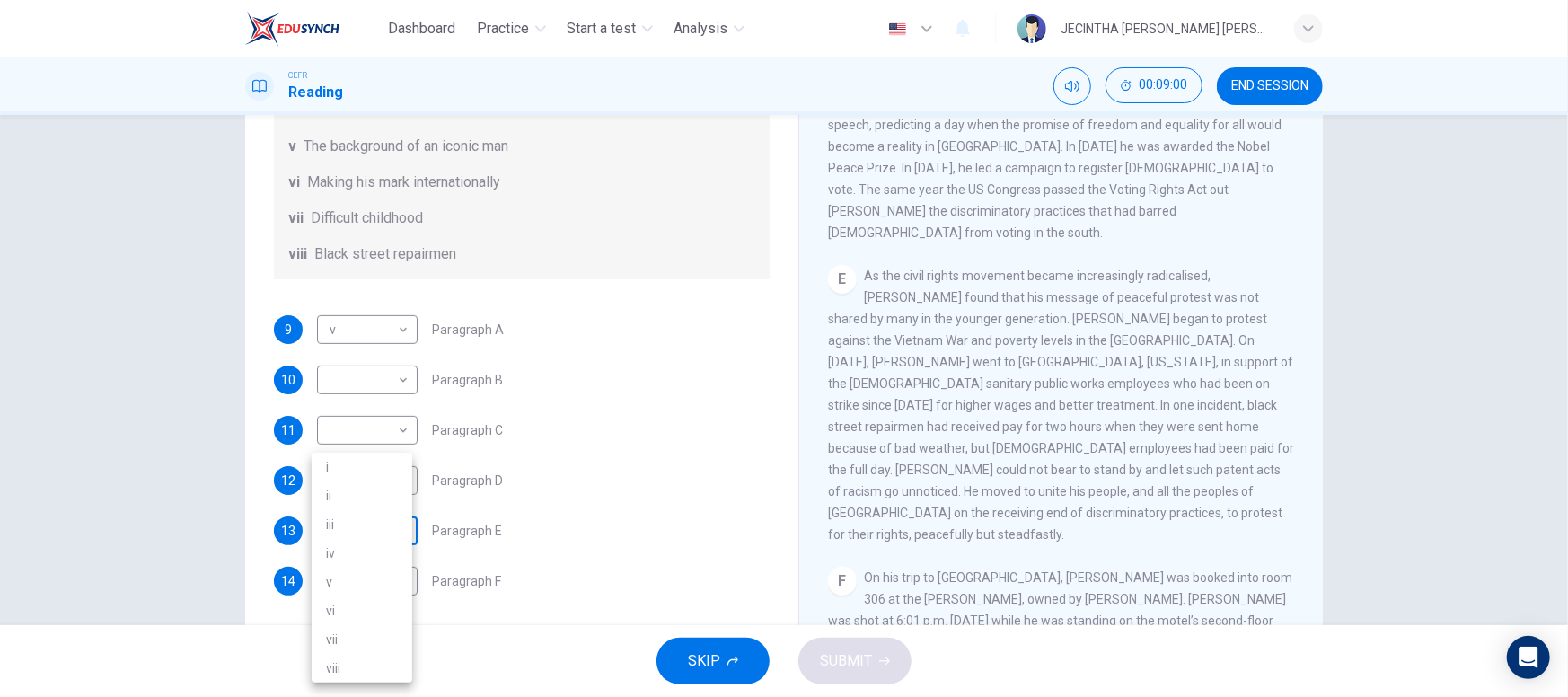 click on "Dashboard Practice Start a test Analysis English en ​ JECINTHA [PERSON_NAME] [PERSON_NAME] CEFR Reading 00:09:00 END SESSION Questions 9 - 14 The Reading Passage has 6 paragraphs.
Choose the correct heading for each paragraph  A – F , from the list of headings.
Write the correct number,  i – viii , in the spaces below. List of Headings i The memorable speech ii Unhappy about violence iii A tragic incident iv Protests and action v The background of an iconic man vi Making his mark internationally vii Difficult childhood viii Black street repairmen 9 v v ​ Paragraph A 10 ​ ​ Paragraph B 11 ​ ​ Paragraph C 12 i i ​ Paragraph D 13 ​ ​ Paragraph E 14 ​ ​ Paragraph F [PERSON_NAME] CLICK TO ZOOM Click to Zoom A B C D E F SKIP SUBMIT EduSynch - Online Language Proficiency Testing
Dashboard Practice Start a test Analysis Notifications © Copyright  2025 i ii iii iv v vi vii viii" at bounding box center [784, 348] 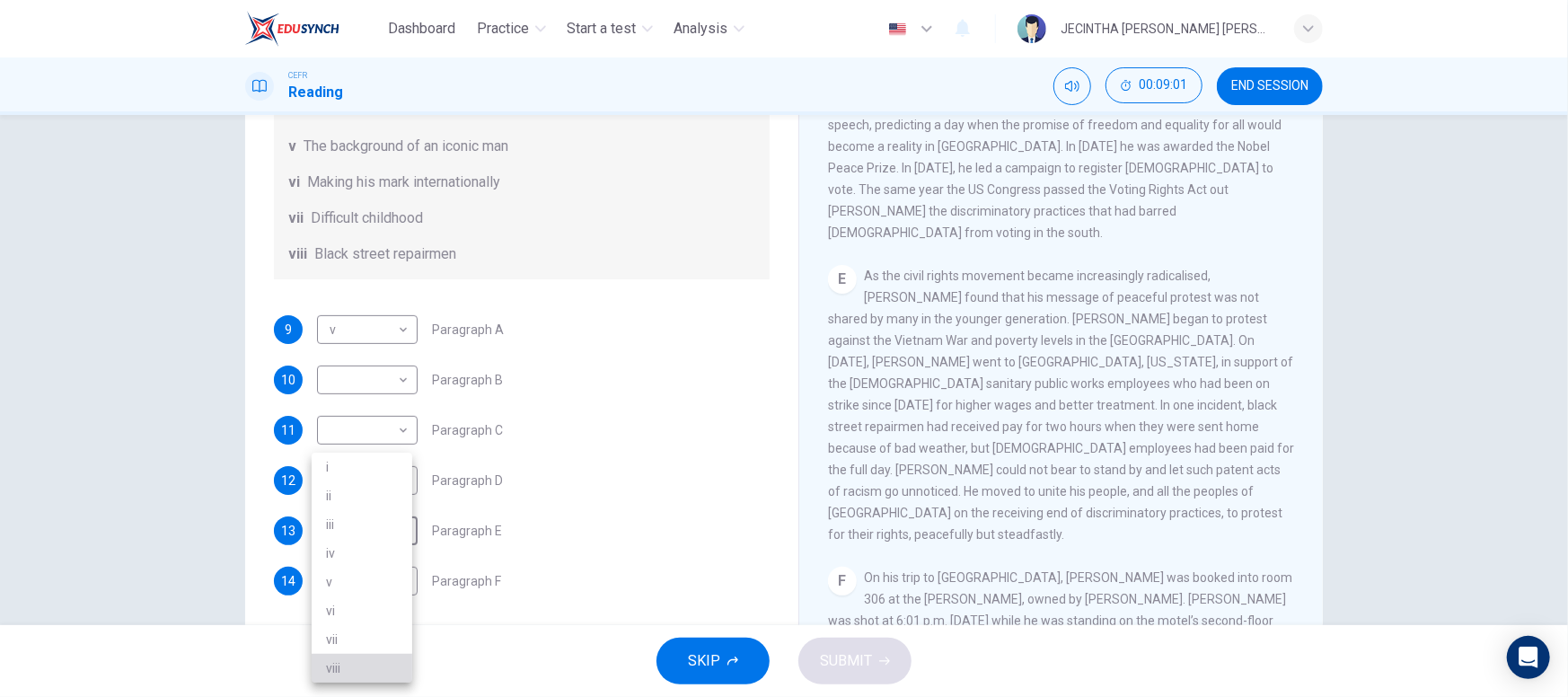 click on "viii" at bounding box center (362, 668) 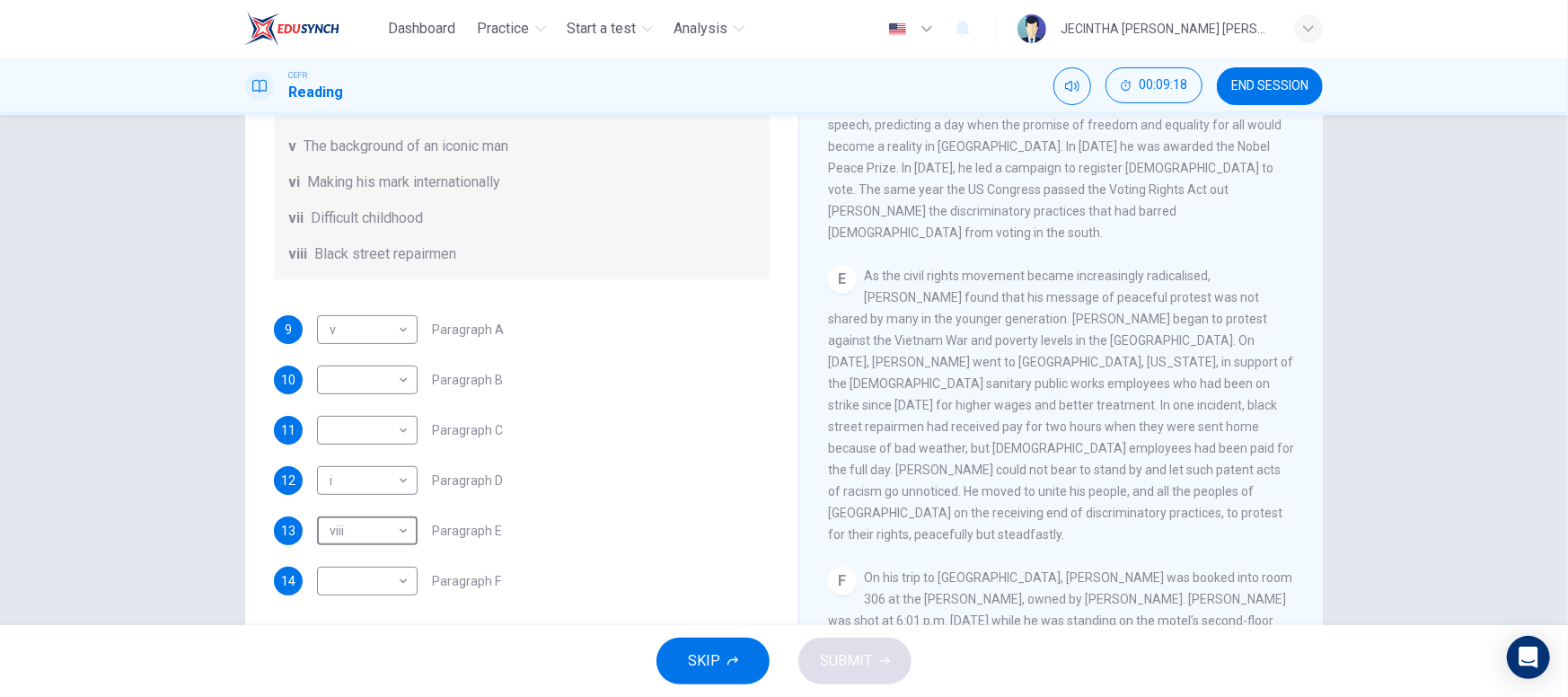 scroll, scrollTop: 316, scrollLeft: 0, axis: vertical 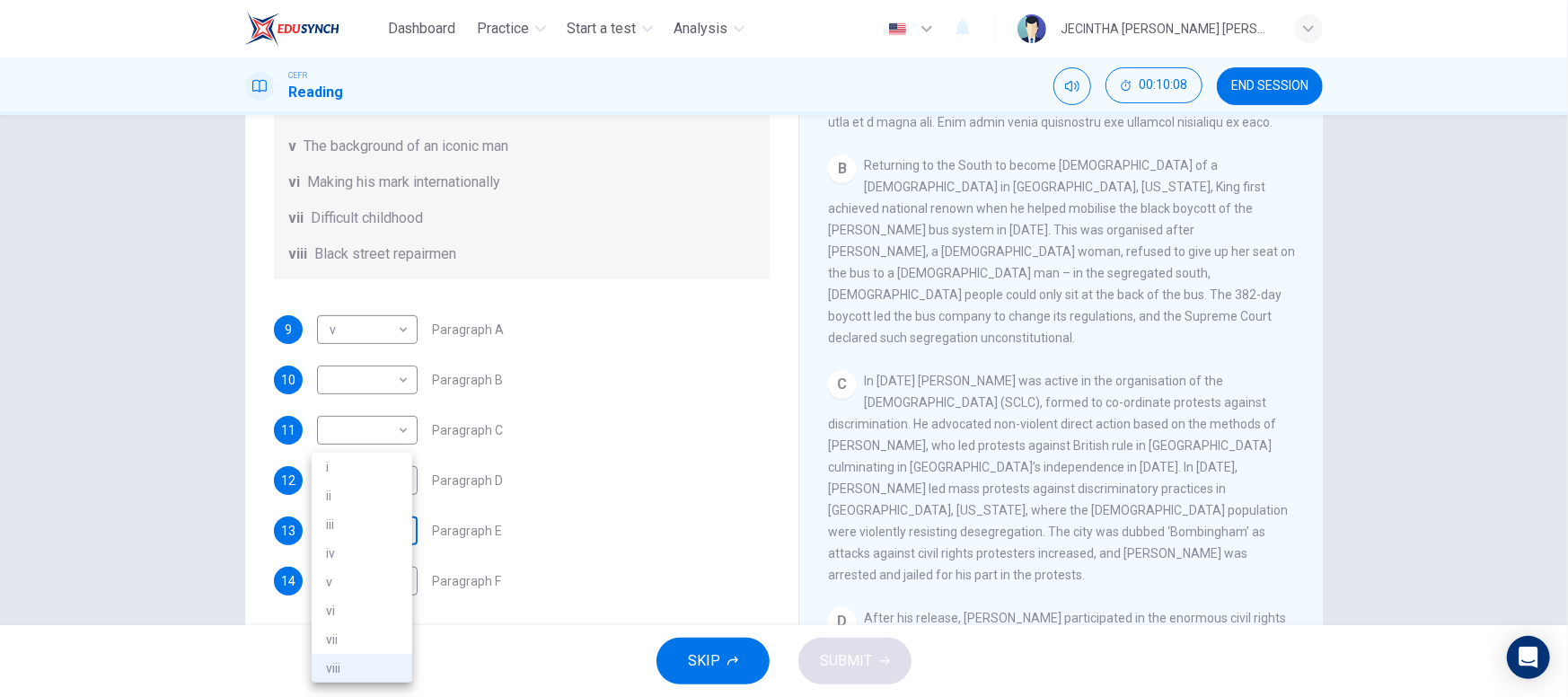 click on "Dashboard Practice Start a test Analysis English en ​ JECINTHA [PERSON_NAME] [PERSON_NAME] CEFR Reading 00:10:08 END SESSION Questions 9 - 14 The Reading Passage has 6 paragraphs.
Choose the correct heading for each paragraph  A – F , from the list of headings.
Write the correct number,  i – viii , in the spaces below. List of Headings i The memorable speech ii Unhappy about violence iii A tragic incident iv Protests and action v The background of an iconic man vi Making his mark internationally vii Difficult childhood viii Black street repairmen 9 v v ​ Paragraph A 10 ​ ​ Paragraph B 11 ​ ​ Paragraph C 12 i i ​ Paragraph D 13 viii viii ​ Paragraph E 14 ​ ​ Paragraph F [PERSON_NAME] CLICK TO ZOOM Click to Zoom A B C D E F SKIP SUBMIT EduSynch - Online Language Proficiency Testing
Dashboard Practice Start a test Analysis Notifications © Copyright  2025 i ii iii iv v vi vii viii" at bounding box center (784, 348) 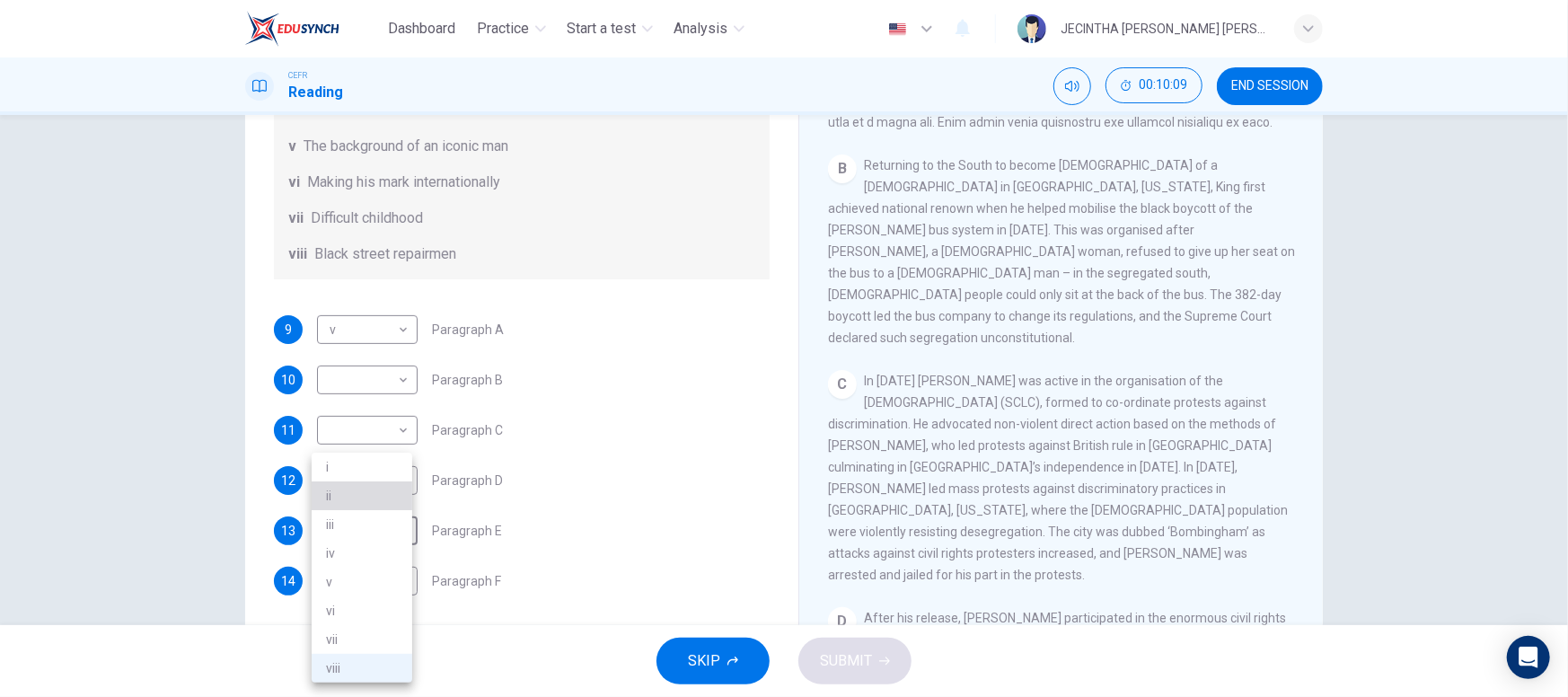 click on "ii" at bounding box center (362, 496) 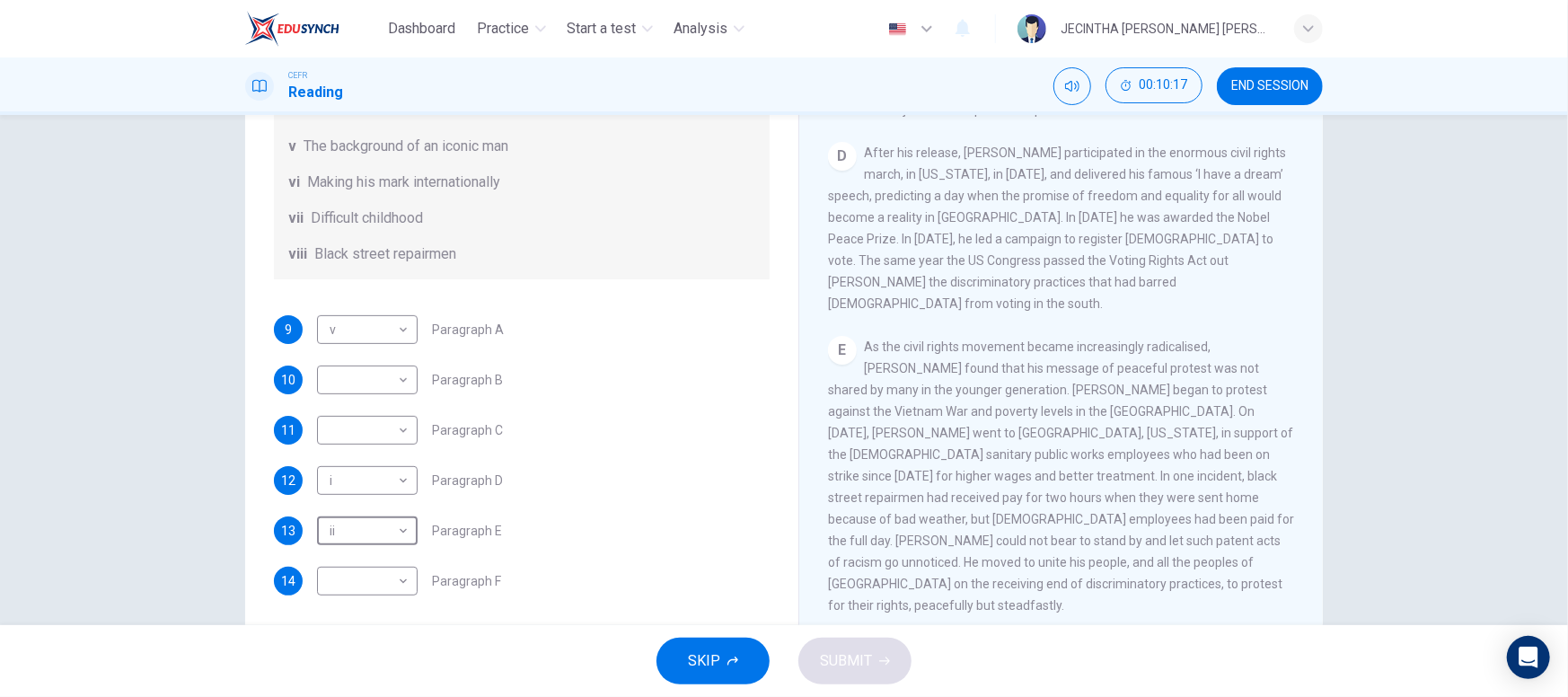 scroll, scrollTop: 1148, scrollLeft: 0, axis: vertical 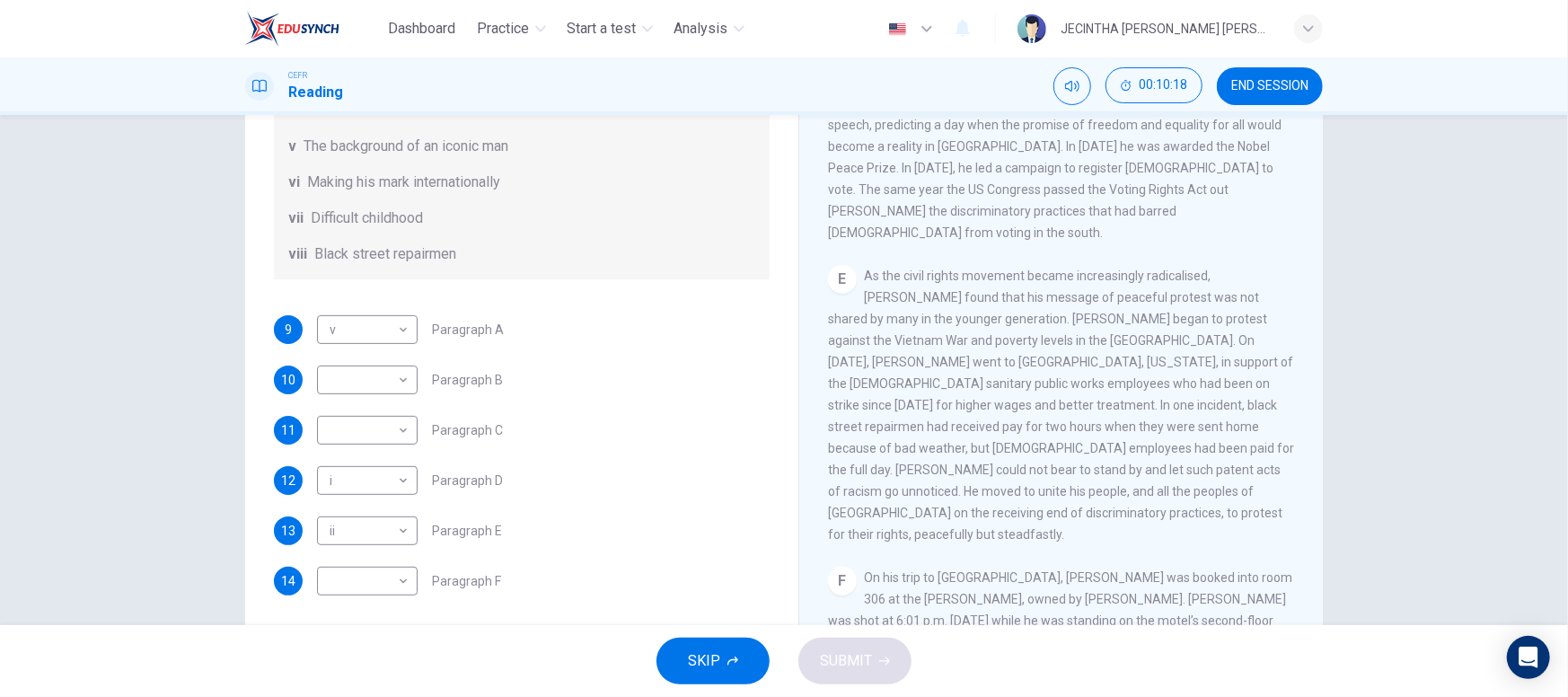 click on "On his trip to [GEOGRAPHIC_DATA], [PERSON_NAME] was booked into room 306 at the [PERSON_NAME], owned by [PERSON_NAME]. [PERSON_NAME] was shot at 6:01 p.m. [DATE] while he was standing on the motel’s second-floor balcony. [PERSON_NAME] was rushed to [GEOGRAPHIC_DATA], where doctors opened his chest and performed manual [MEDICAL_DATA]. He was pronounced dead at 7:05 p.m. [PERSON_NAME] autopsy revealed that although he was only [DEMOGRAPHIC_DATA], he had the heart of a [DEMOGRAPHIC_DATA] man." at bounding box center [1060, 642] 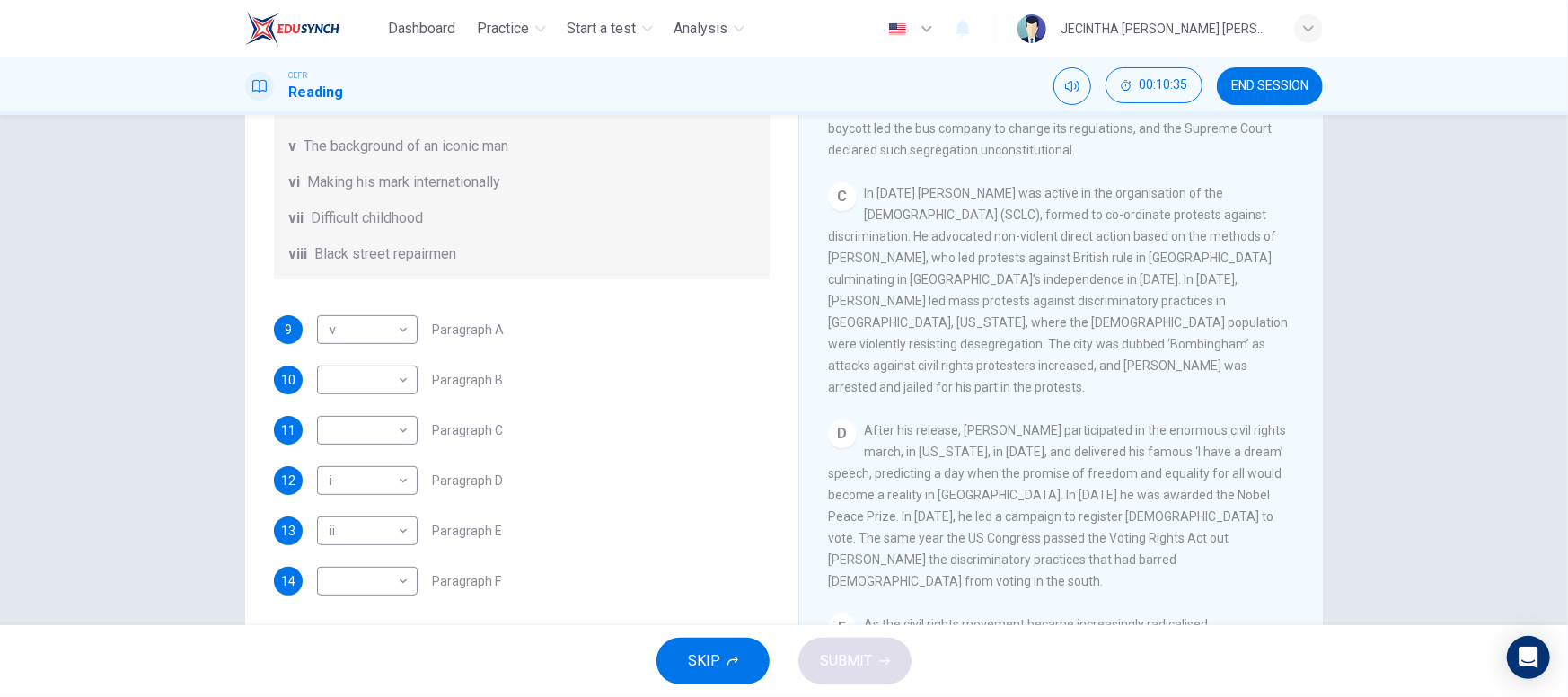 scroll, scrollTop: 1148, scrollLeft: 0, axis: vertical 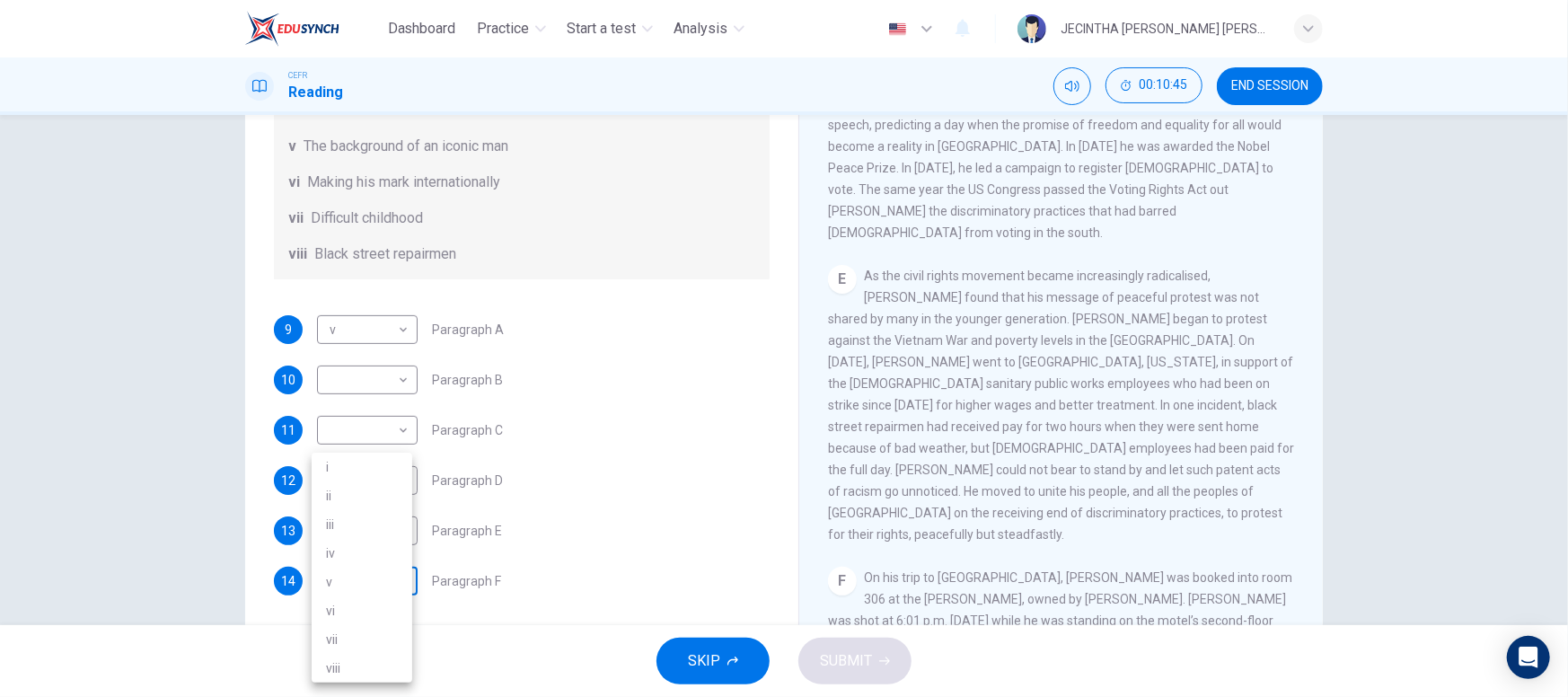 click on "Dashboard Practice Start a test Analysis English en ​ JECINTHA [PERSON_NAME] [PERSON_NAME] CEFR Reading 00:10:45 END SESSION Questions 9 - 14 The Reading Passage has 6 paragraphs.
Choose the correct heading for each paragraph  A – F , from the list of headings.
Write the correct number,  i – viii , in the spaces below. List of Headings i The memorable speech ii Unhappy about violence iii A tragic incident iv Protests and action v The background of an iconic man vi Making his mark internationally vii Difficult childhood viii Black street repairmen 9 v v ​ Paragraph A 10 ​ ​ Paragraph B 11 ​ ​ Paragraph C 12 i i ​ Paragraph D 13 ii ii ​ Paragraph E 14 ​ ​ Paragraph F [PERSON_NAME] CLICK TO ZOOM Click to Zoom A B C D E F SKIP SUBMIT EduSynch - Online Language Proficiency Testing
Dashboard Practice Start a test Analysis Notifications © Copyright  2025 i ii iii iv v vi vii viii" at bounding box center (784, 348) 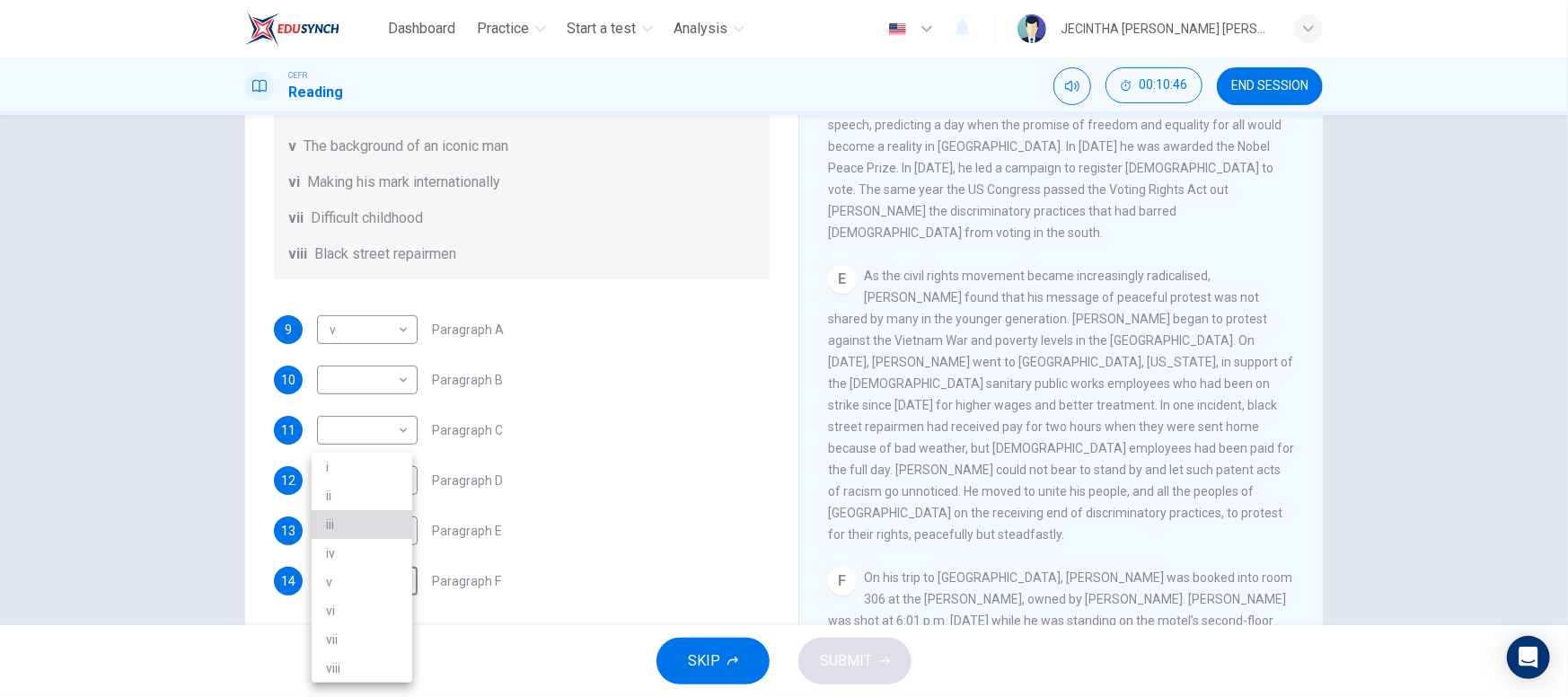 click on "iii" at bounding box center [362, 525] 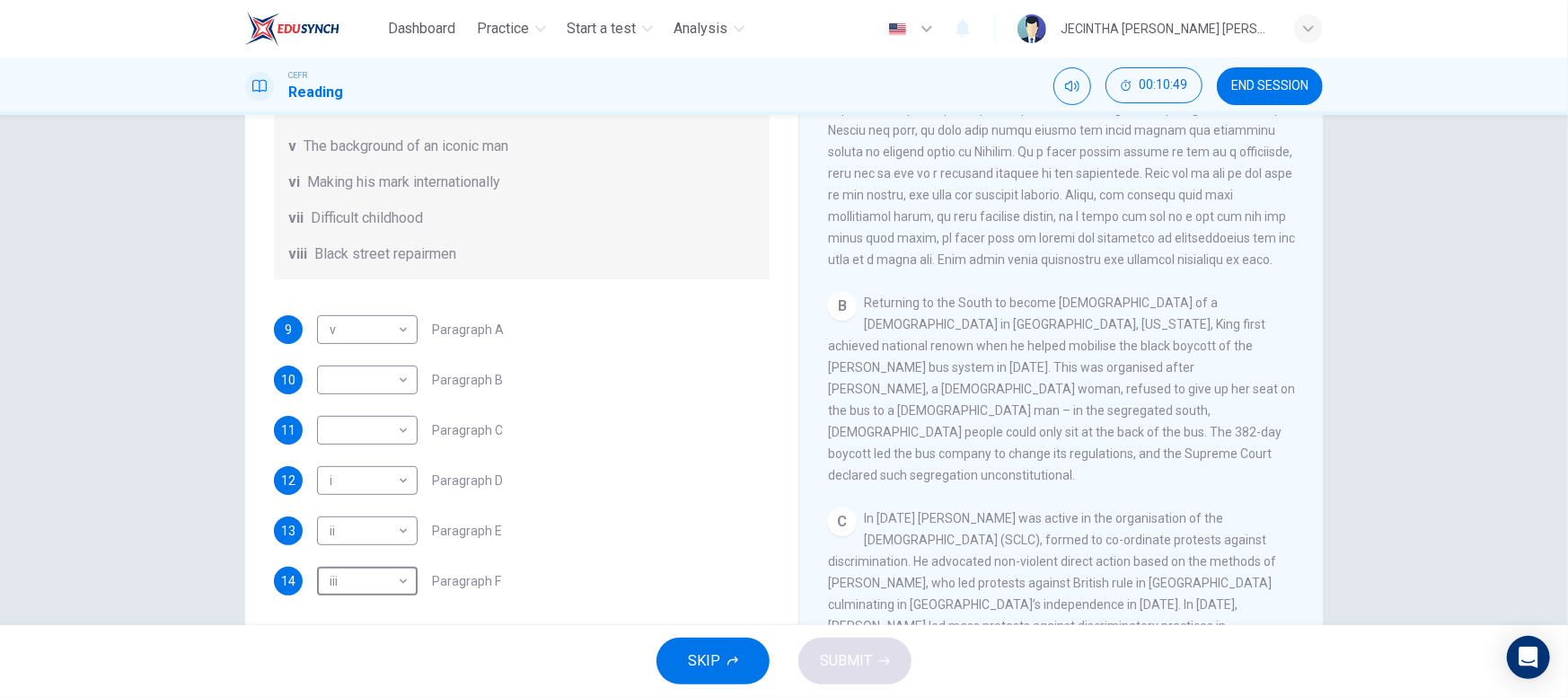 scroll, scrollTop: 472, scrollLeft: 0, axis: vertical 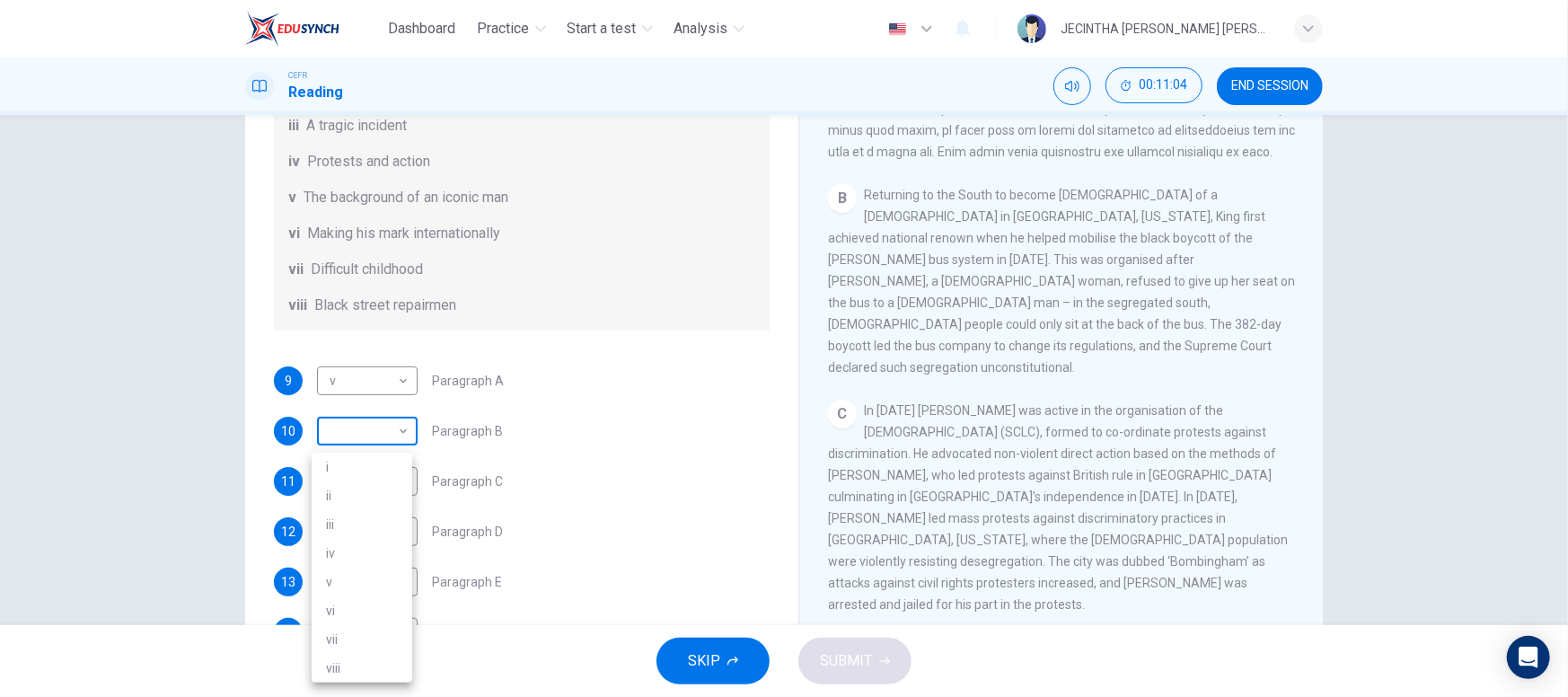click on "Dashboard Practice Start a test Analysis English en ​ JECINTHA [PERSON_NAME] [PERSON_NAME] CEFR Reading 00:11:04 END SESSION Questions 9 - 14 The Reading Passage has 6 paragraphs.
Choose the correct heading for each paragraph  A – F , from the list of headings.
Write the correct number,  i – viii , in the spaces below. List of Headings i The memorable speech ii Unhappy about violence iii A tragic incident iv Protests and action v The background of an iconic man vi Making his mark internationally vii Difficult childhood viii Black street repairmen 9 v v ​ Paragraph A 10 ​ ​ Paragraph B 11 ​ ​ Paragraph C 12 i i ​ Paragraph D 13 ii ii ​ Paragraph E 14 iii iii ​ Paragraph F [PERSON_NAME] CLICK TO ZOOM Click to Zoom A B C D E F SKIP SUBMIT EduSynch - Online Language Proficiency Testing
Dashboard Practice Start a test Analysis Notifications © Copyright  2025 i ii iii iv v vi vii viii" at bounding box center (784, 348) 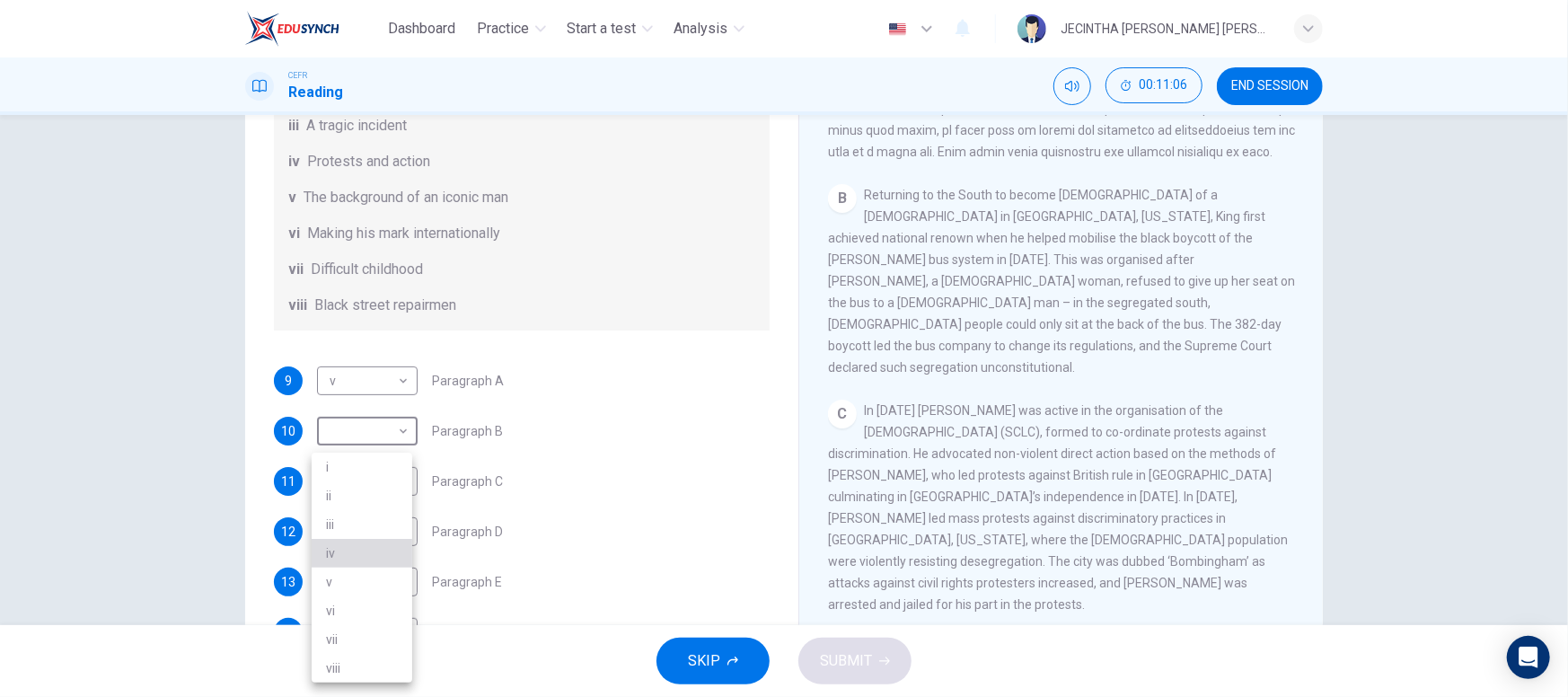 click on "iv" at bounding box center (362, 553) 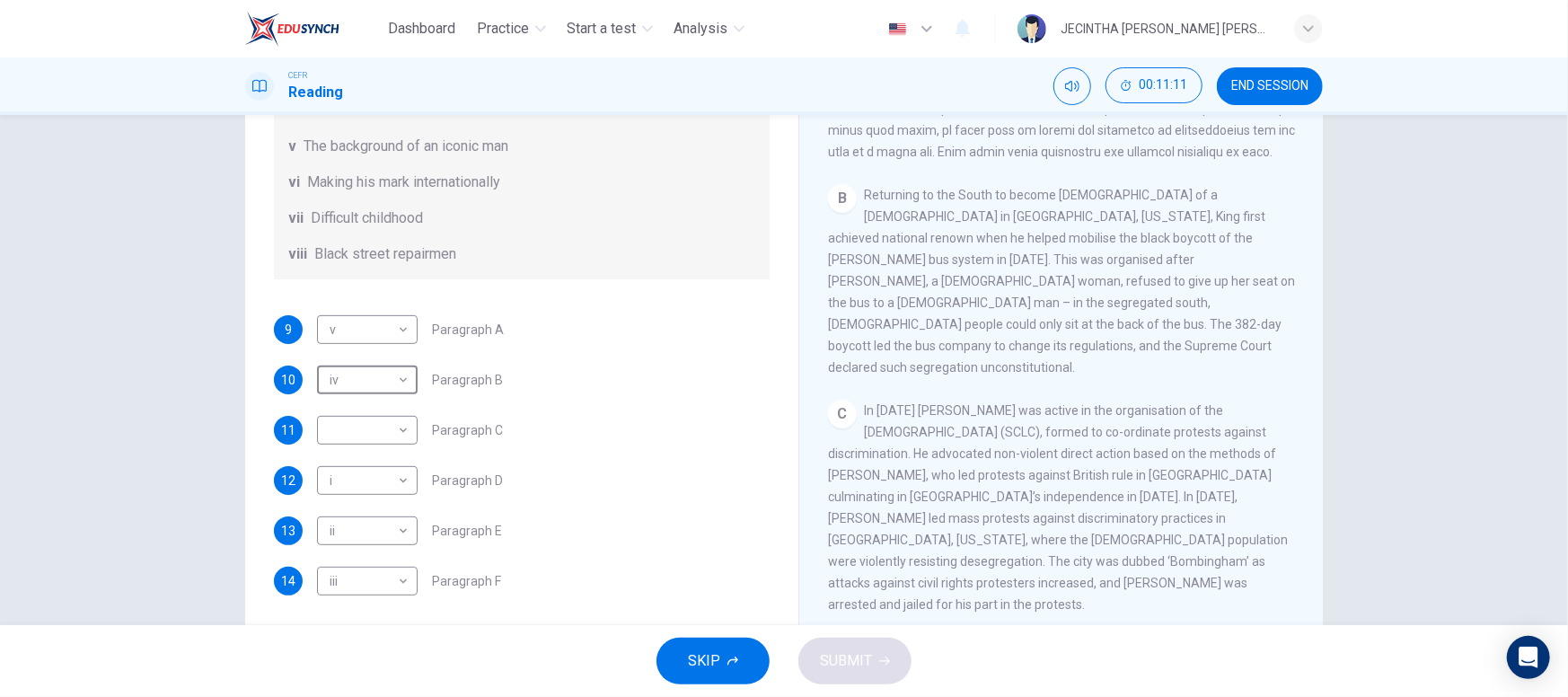 scroll, scrollTop: 315, scrollLeft: 0, axis: vertical 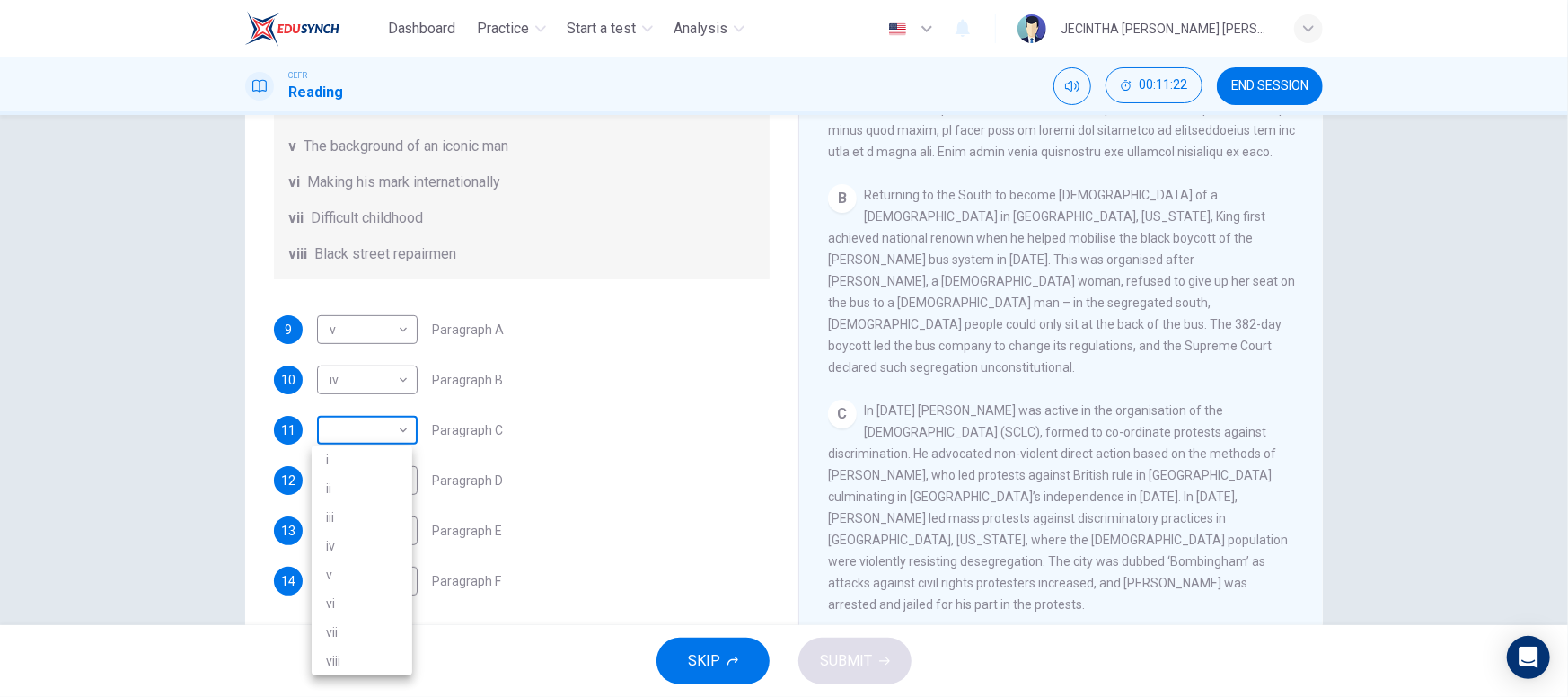 click on "Dashboard Practice Start a test Analysis English en ​ JECINTHA [PERSON_NAME] [PERSON_NAME] CEFR Reading 00:11:22 END SESSION Questions 9 - 14 The Reading Passage has 6 paragraphs.
Choose the correct heading for each paragraph  A – F , from the list of headings.
Write the correct number,  i – viii , in the spaces below. List of Headings i The memorable speech ii Unhappy about violence iii A tragic incident iv Protests and action v The background of an iconic man vi Making his mark internationally vii Difficult childhood viii Black street repairmen 9 v v ​ Paragraph A 10 iv iv ​ Paragraph B 11 ​ ​ Paragraph C 12 i i ​ Paragraph D 13 ii ii ​ Paragraph E 14 iii iii ​ Paragraph F [PERSON_NAME] CLICK TO ZOOM Click to Zoom A B C D E F SKIP SUBMIT EduSynch - Online Language Proficiency Testing
Dashboard Practice Start a test Analysis Notifications © Copyright  2025 i ii iii iv v vi vii viii" at bounding box center (784, 348) 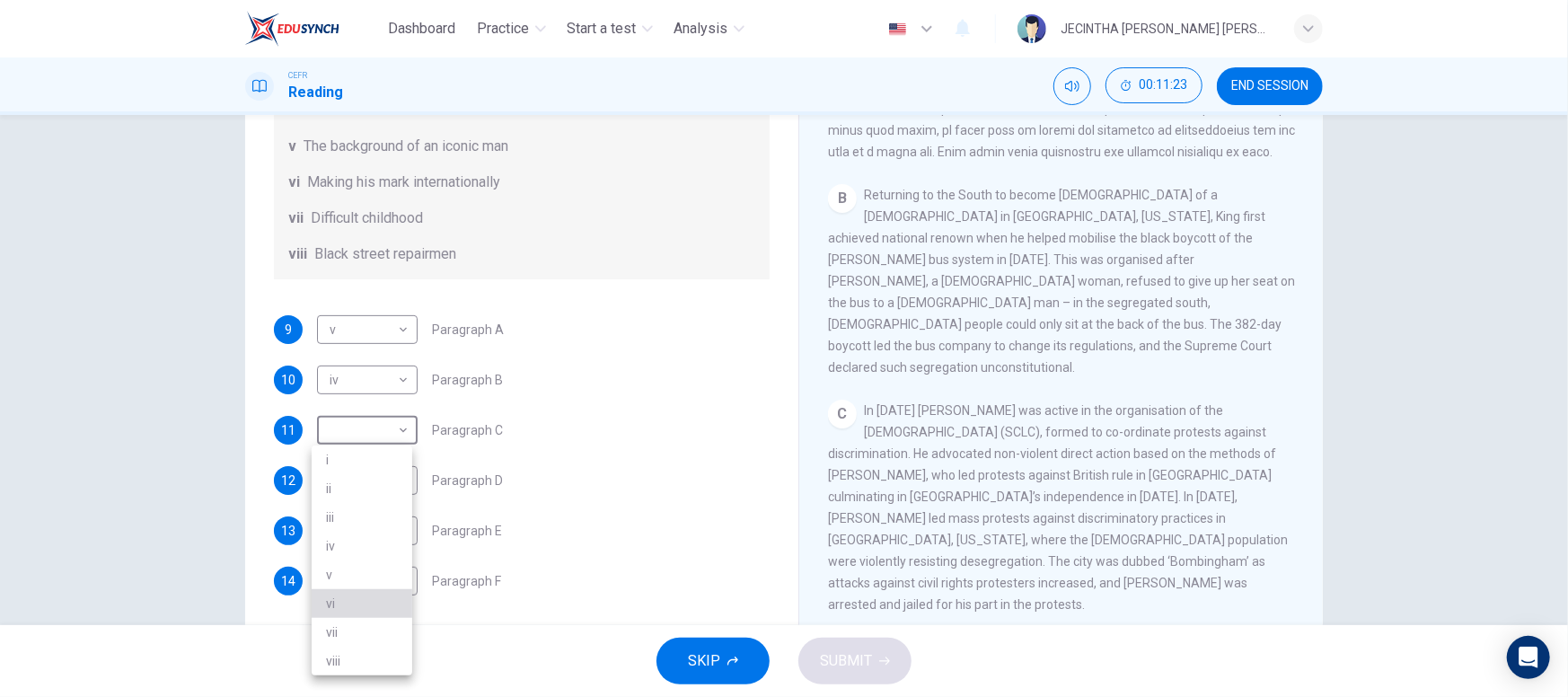 click on "vi" at bounding box center (362, 604) 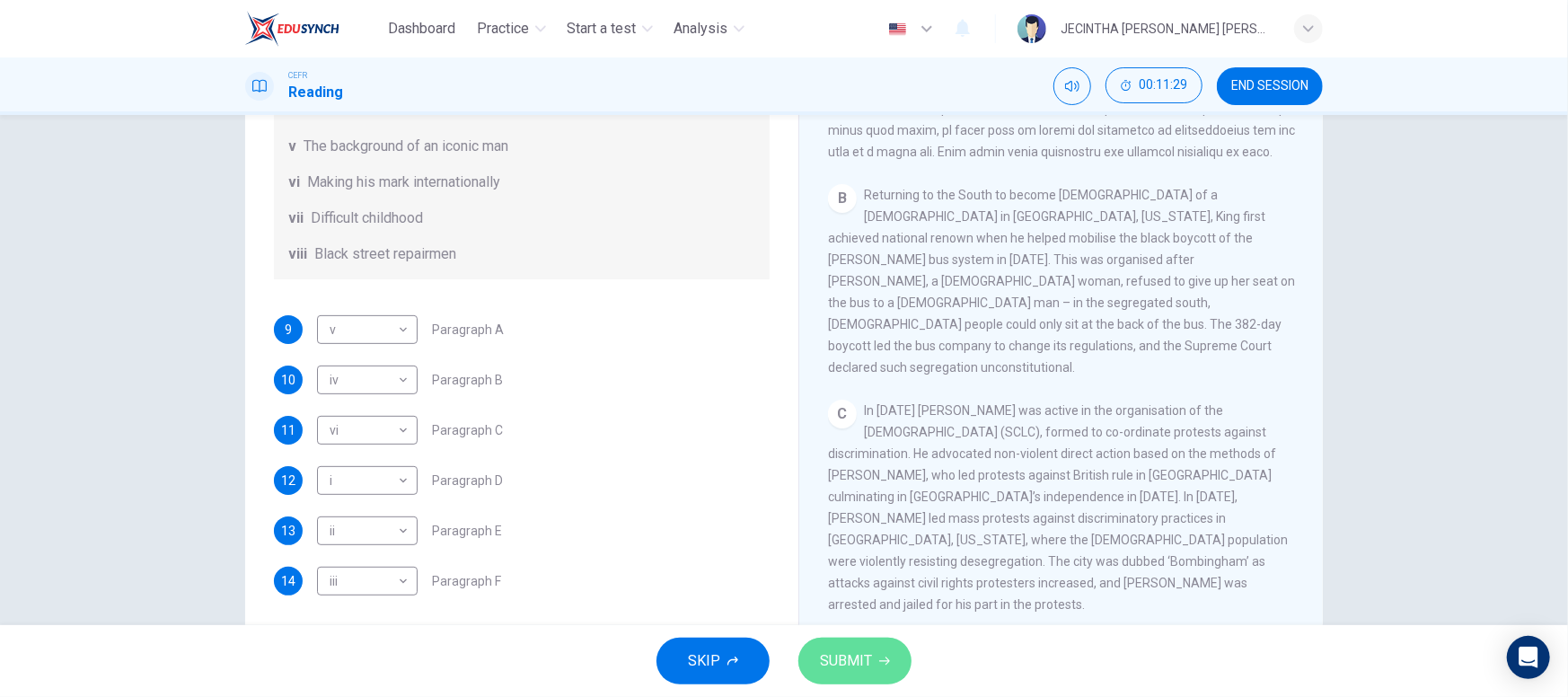 click on "SUBMIT" at bounding box center [855, 661] 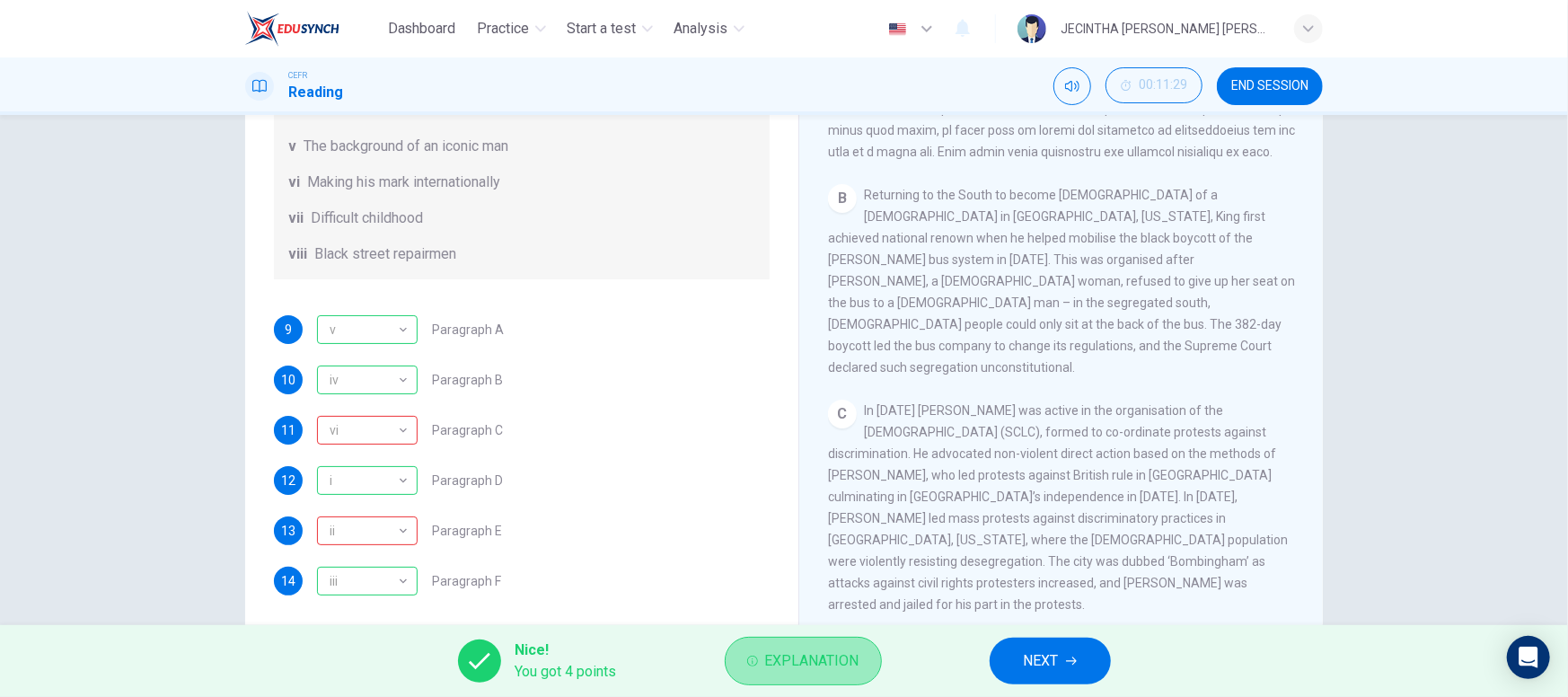 click on "Explanation" at bounding box center [812, 661] 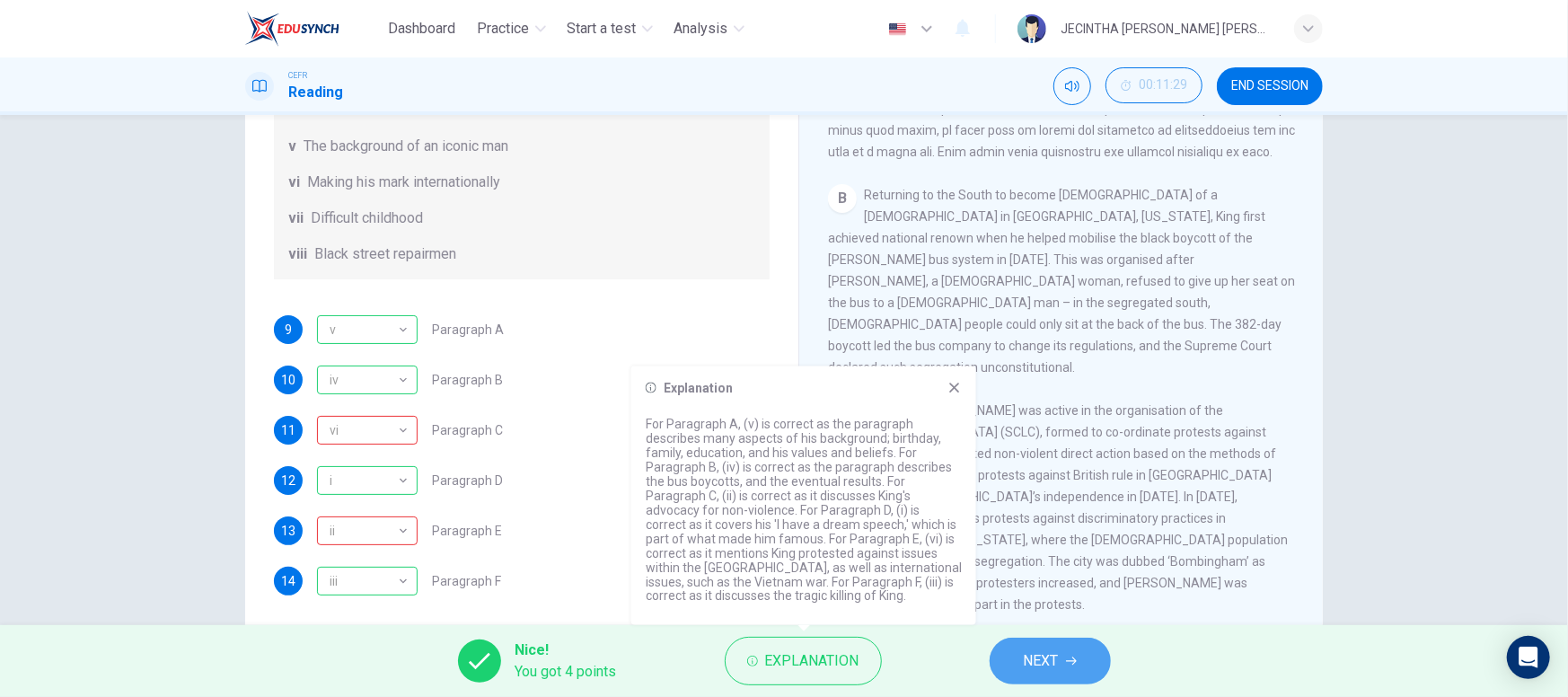 click on "NEXT" at bounding box center (1050, 661) 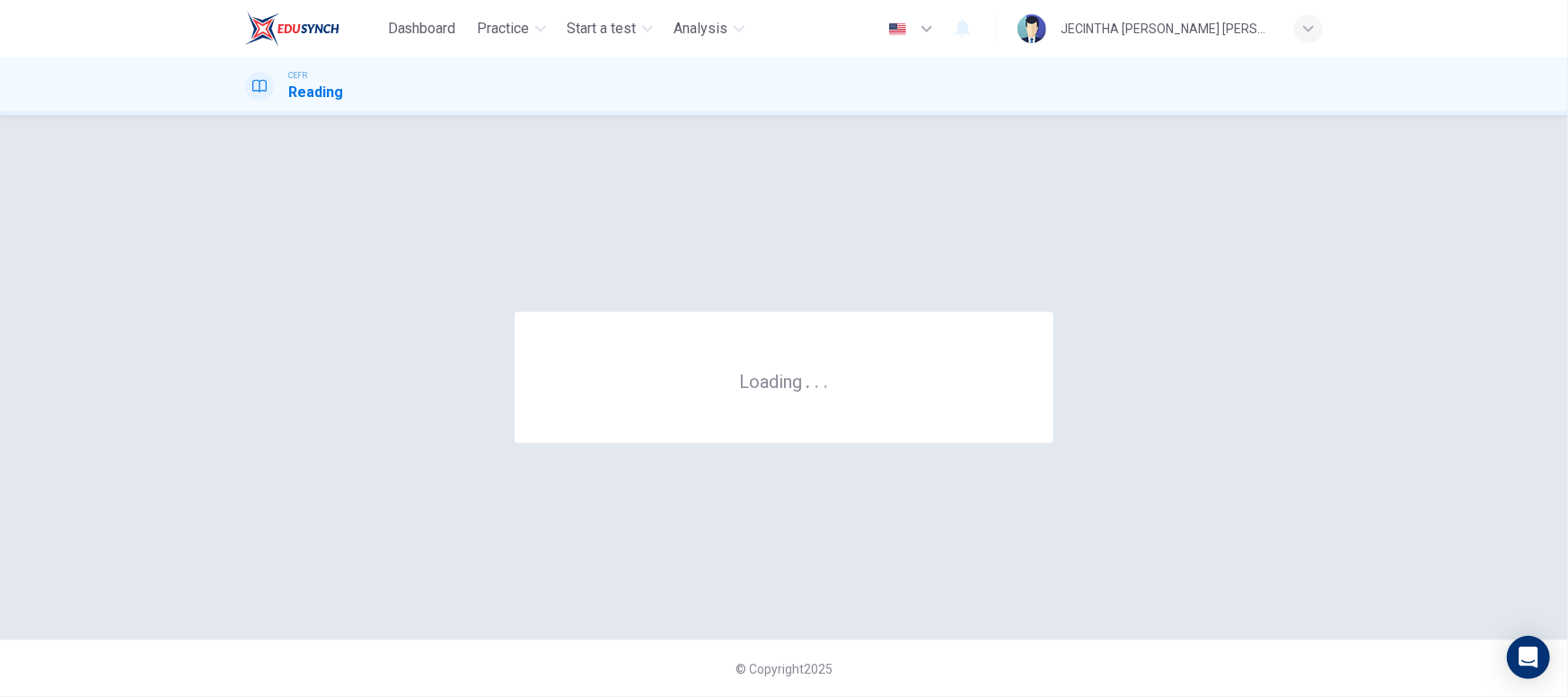 scroll, scrollTop: 0, scrollLeft: 0, axis: both 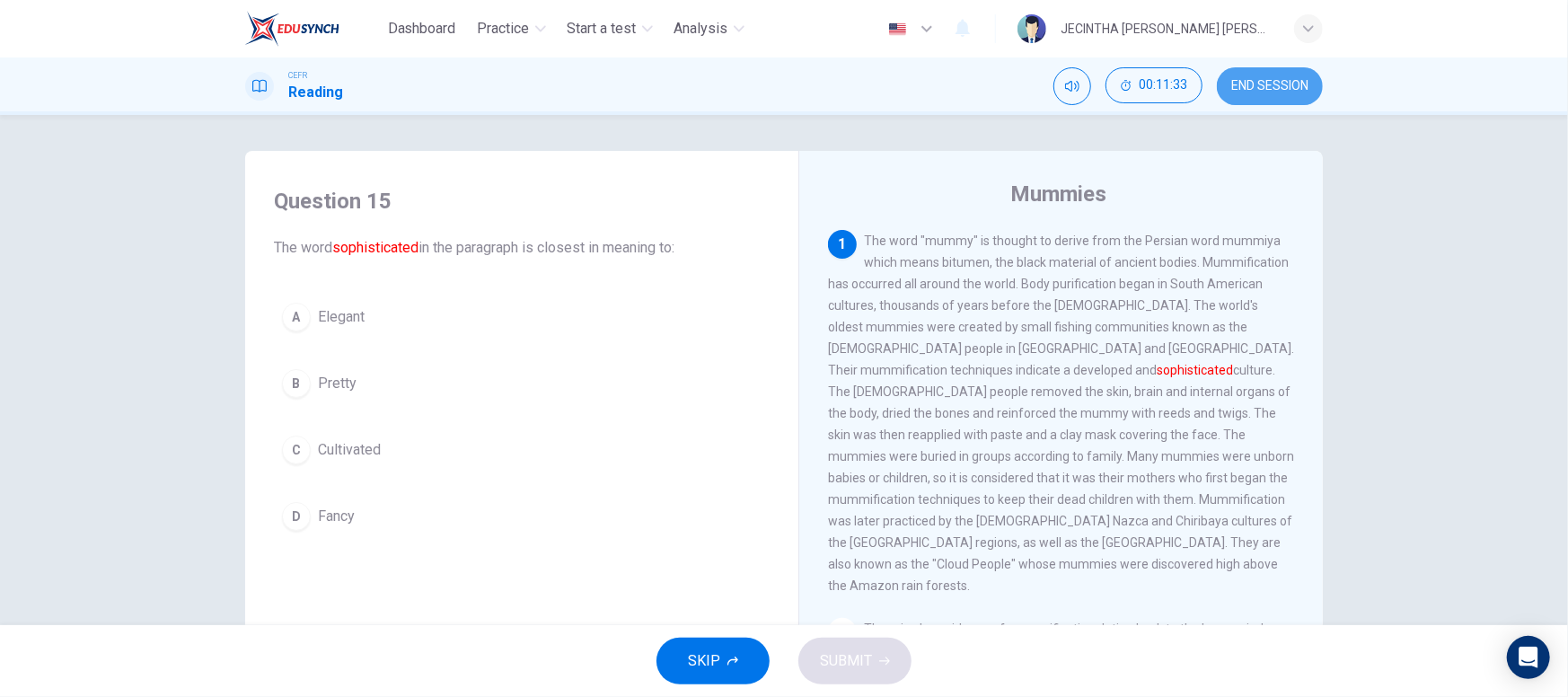 click on "END SESSION" at bounding box center [1270, 86] 